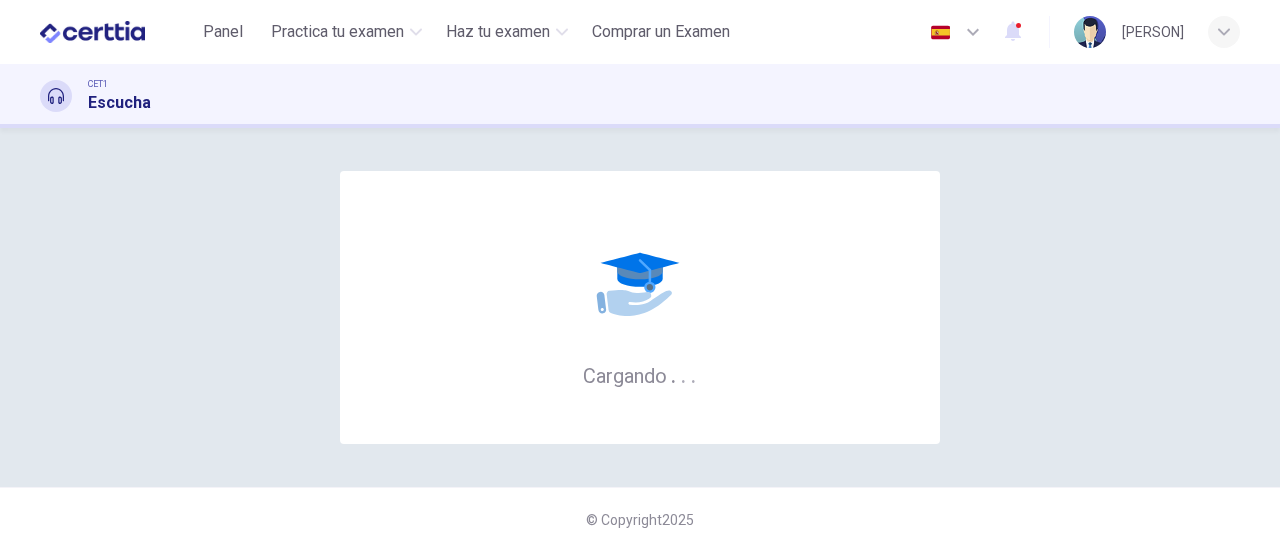scroll, scrollTop: 0, scrollLeft: 0, axis: both 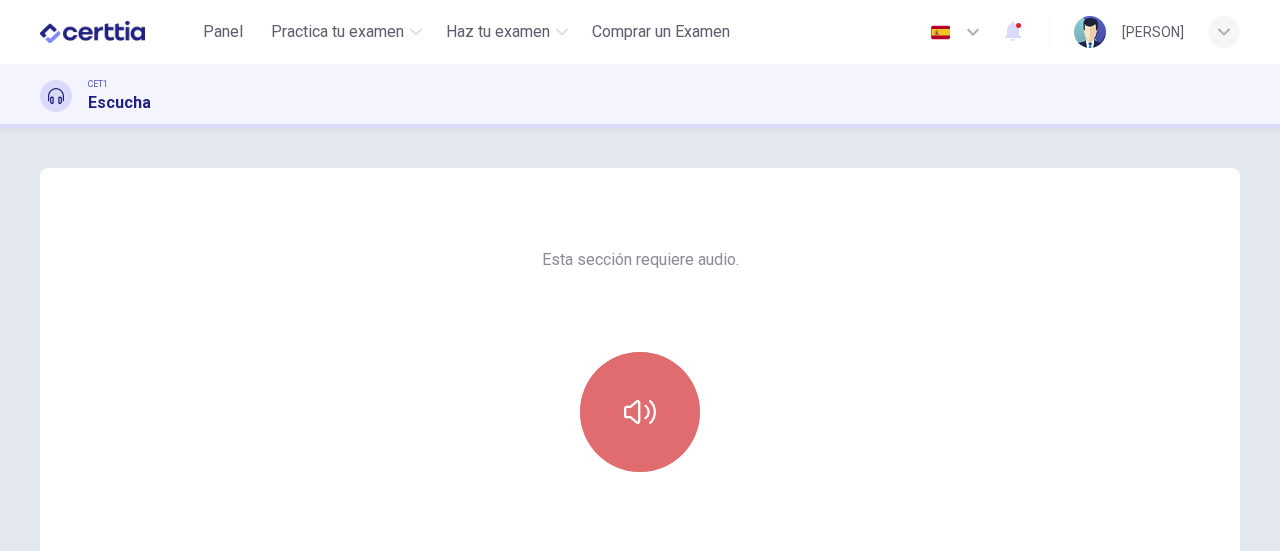 click at bounding box center (640, 412) 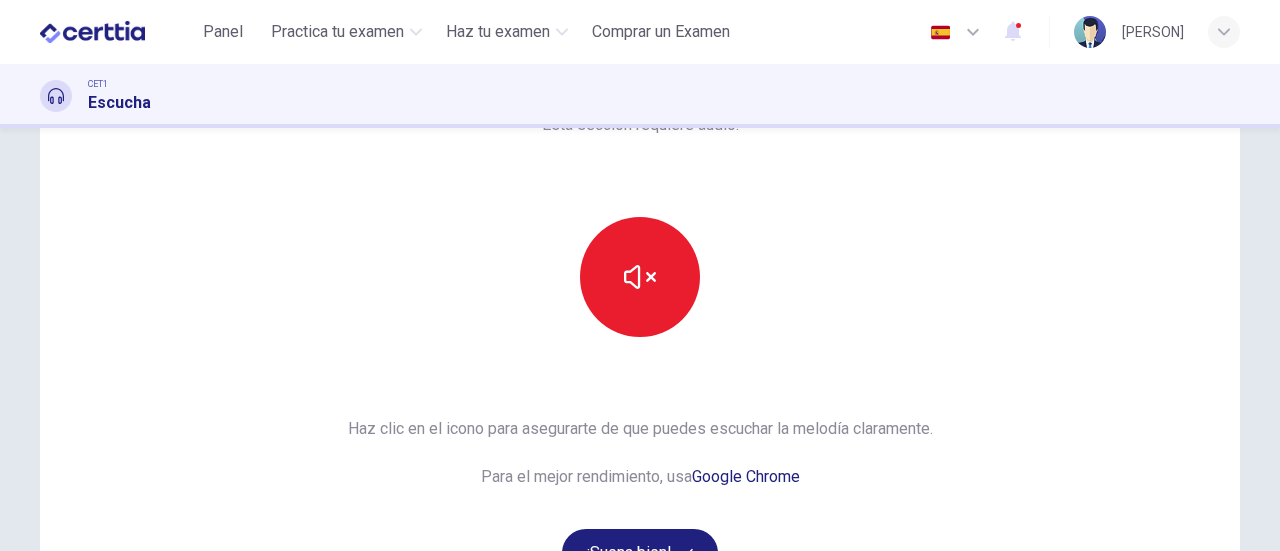 scroll, scrollTop: 159, scrollLeft: 0, axis: vertical 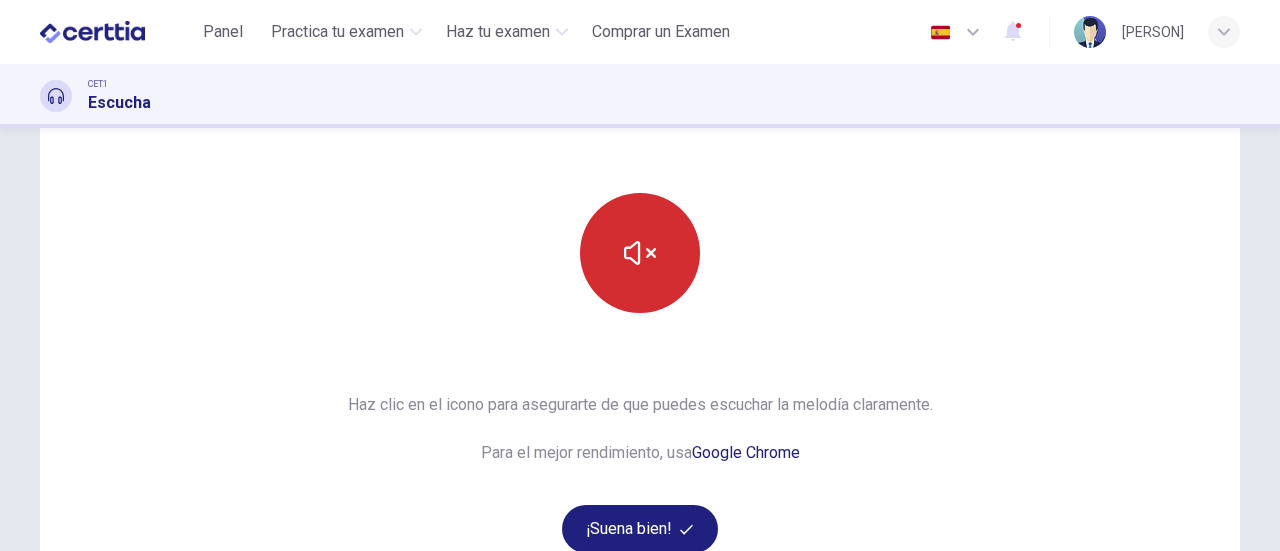 click 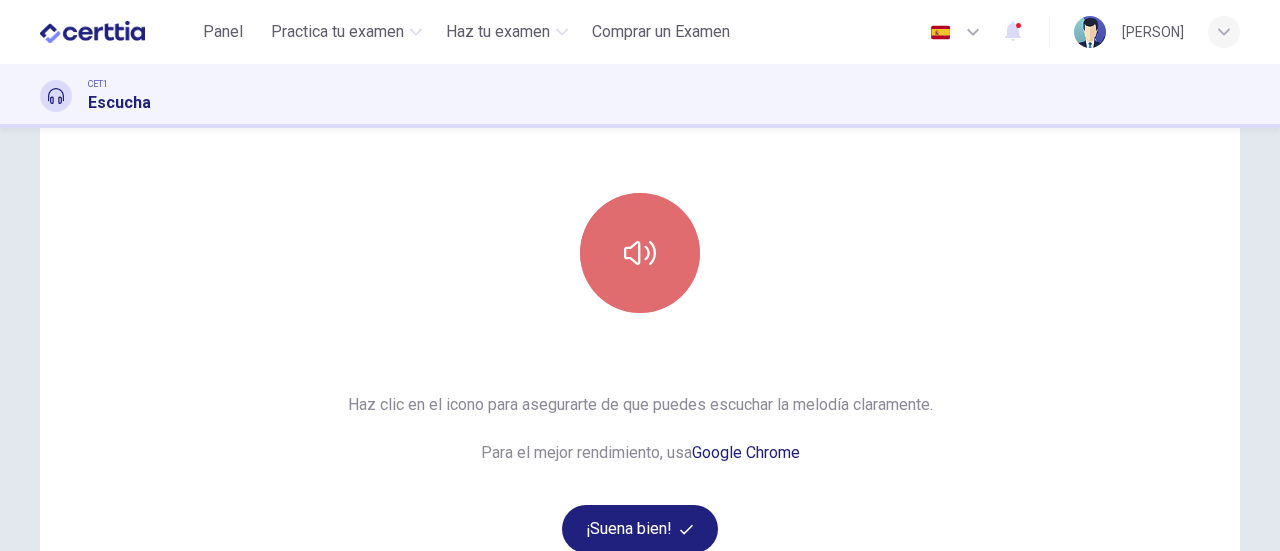 click 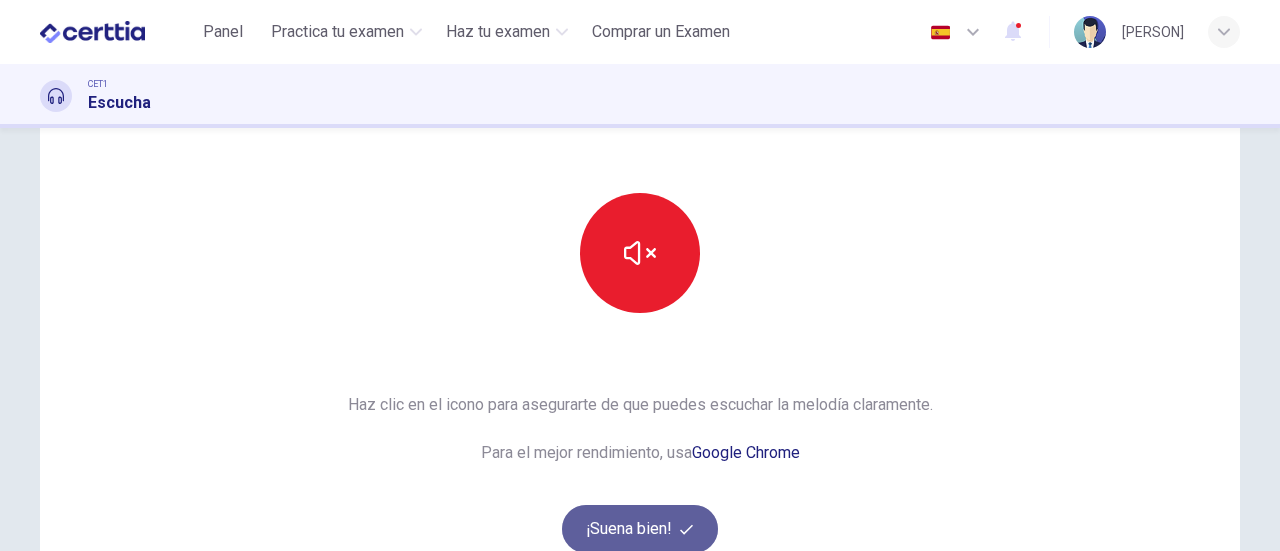 click on "¡Suena bien!" at bounding box center (640, 529) 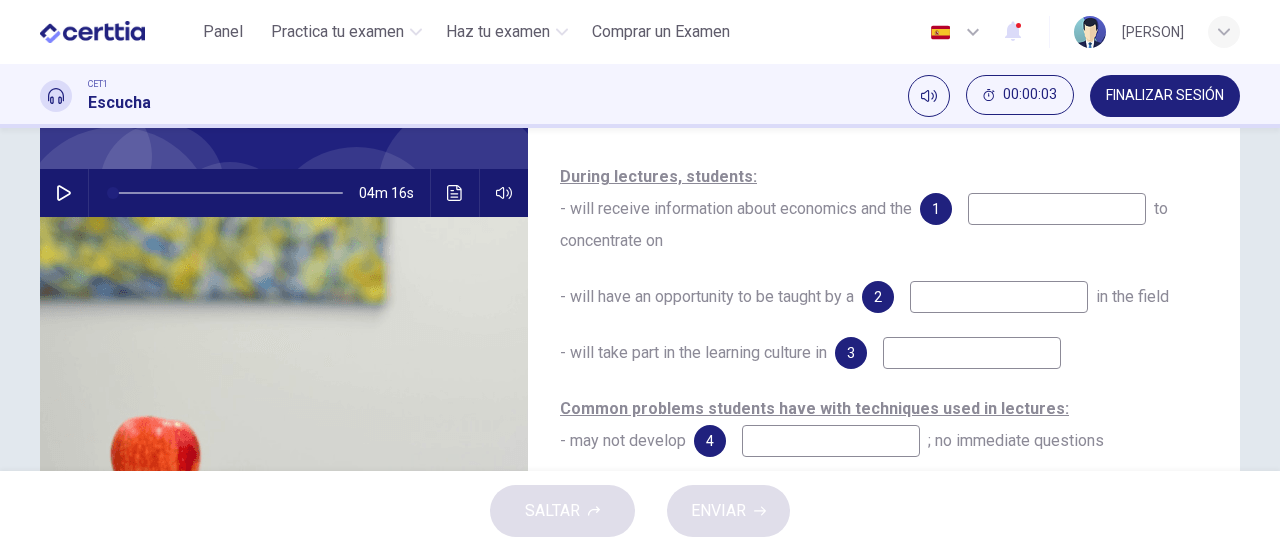 scroll, scrollTop: 0, scrollLeft: 0, axis: both 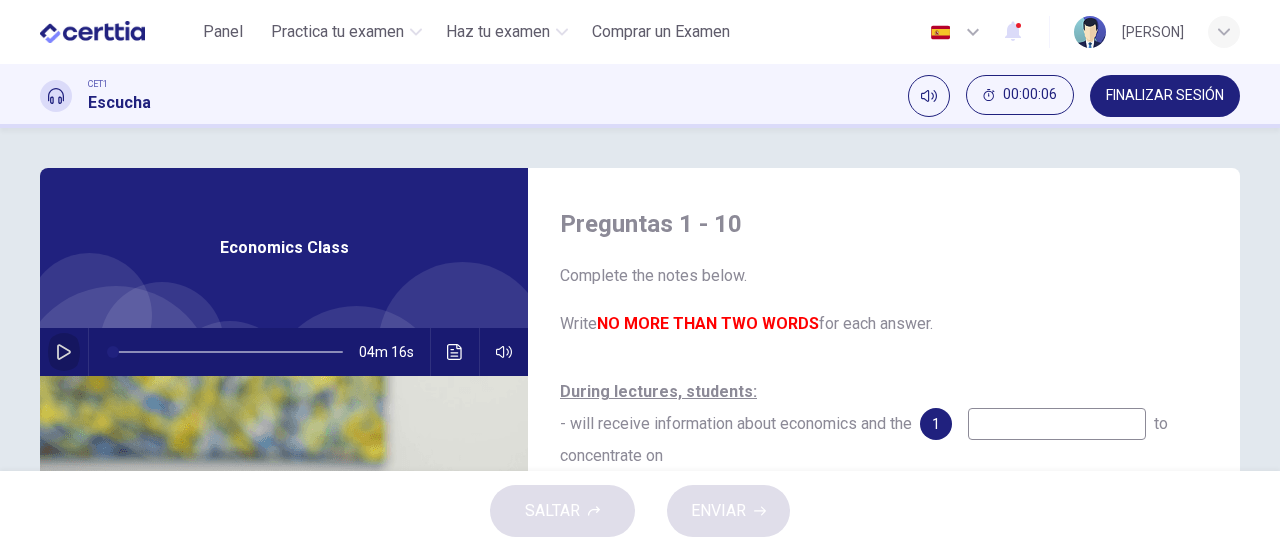 click 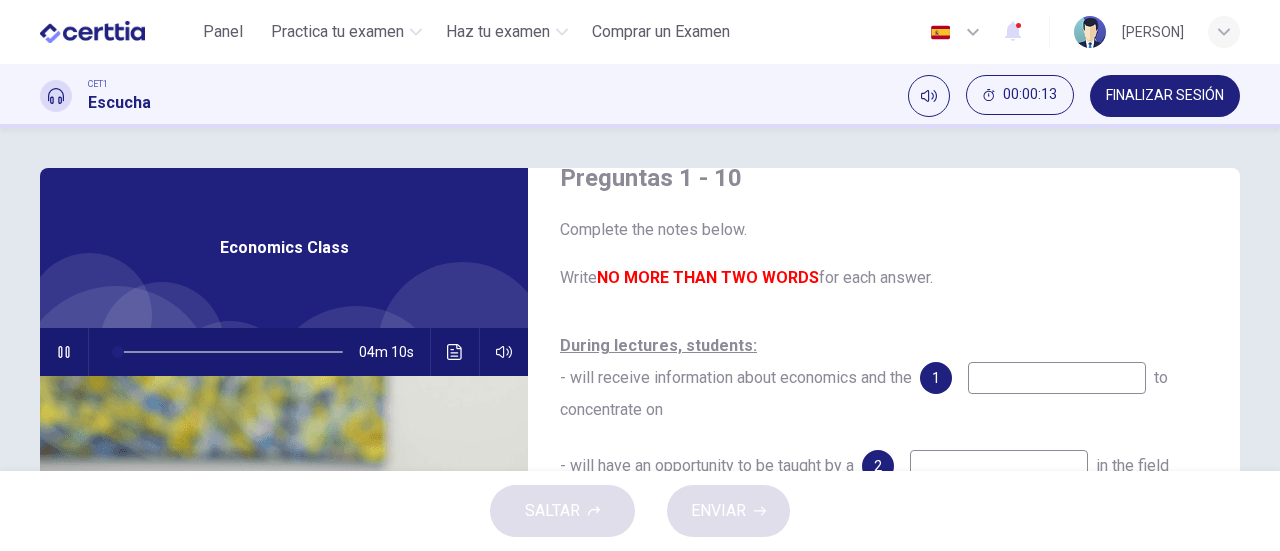 scroll, scrollTop: 53, scrollLeft: 0, axis: vertical 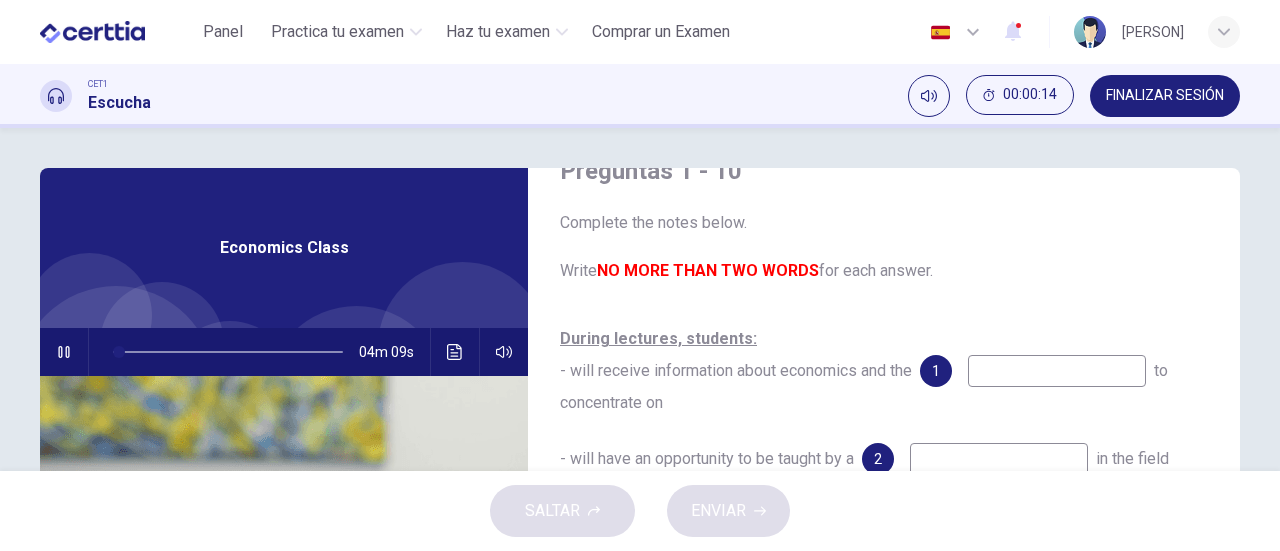click on "During lectures, students: - will receive information about economics and the  1  to concentrate on" at bounding box center (884, 371) 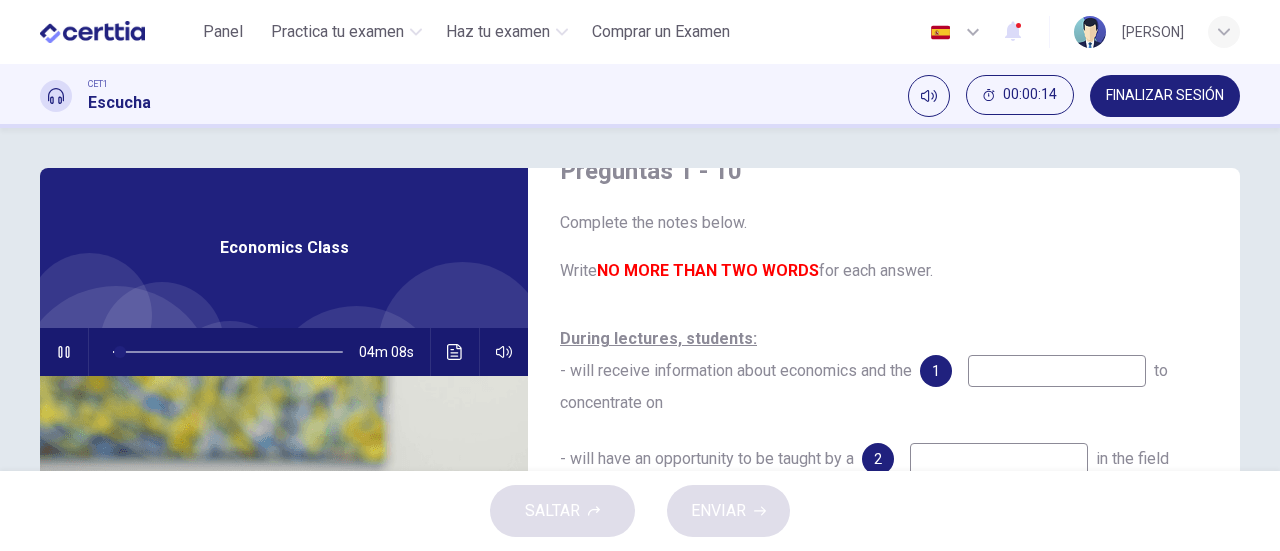 click on "During lectures, students: - will receive information about economics and the  1  to concentrate on" at bounding box center [884, 371] 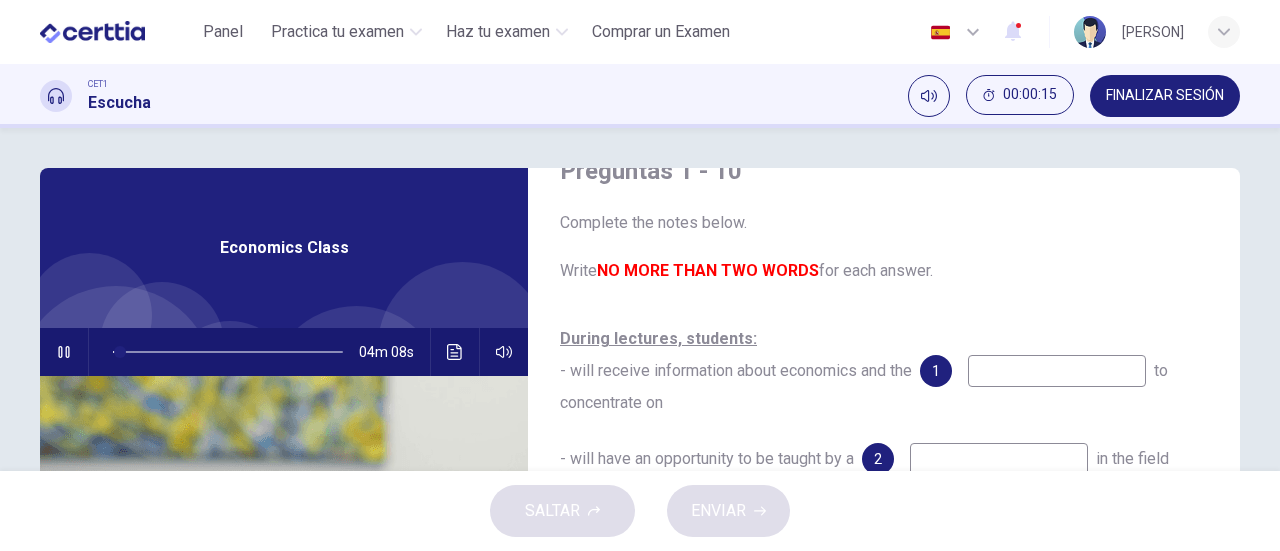 click at bounding box center [1057, 371] 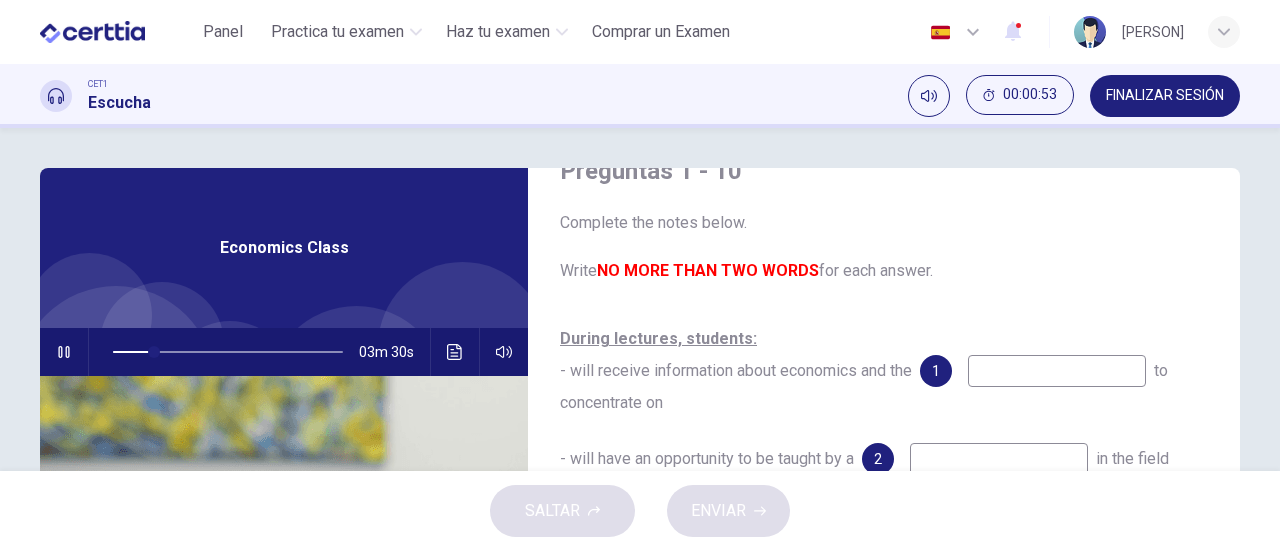 type on "**" 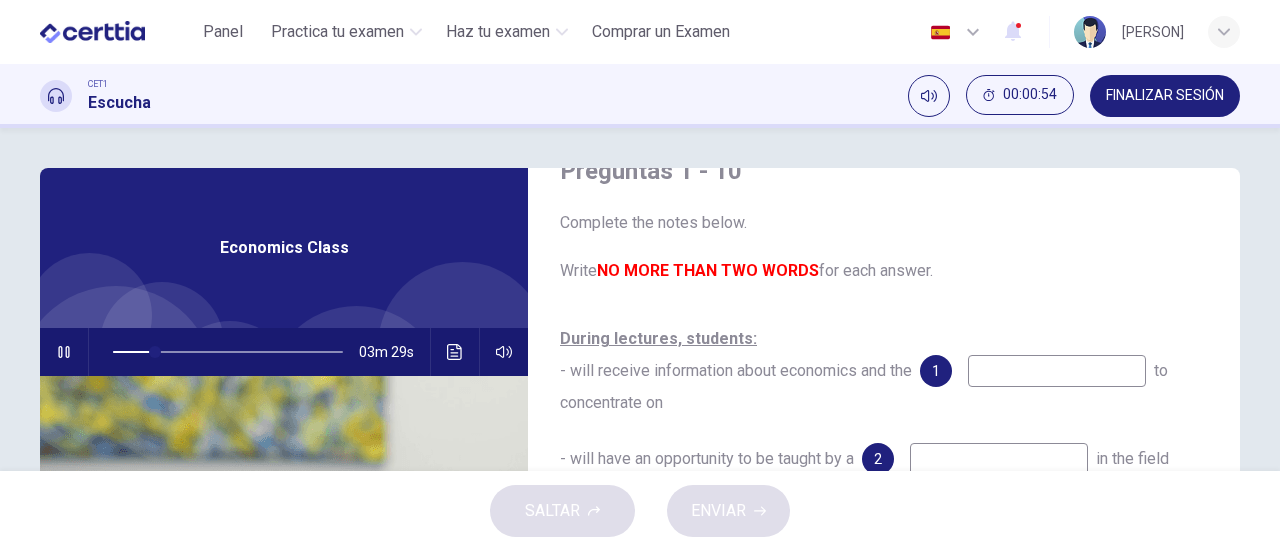 type on "*" 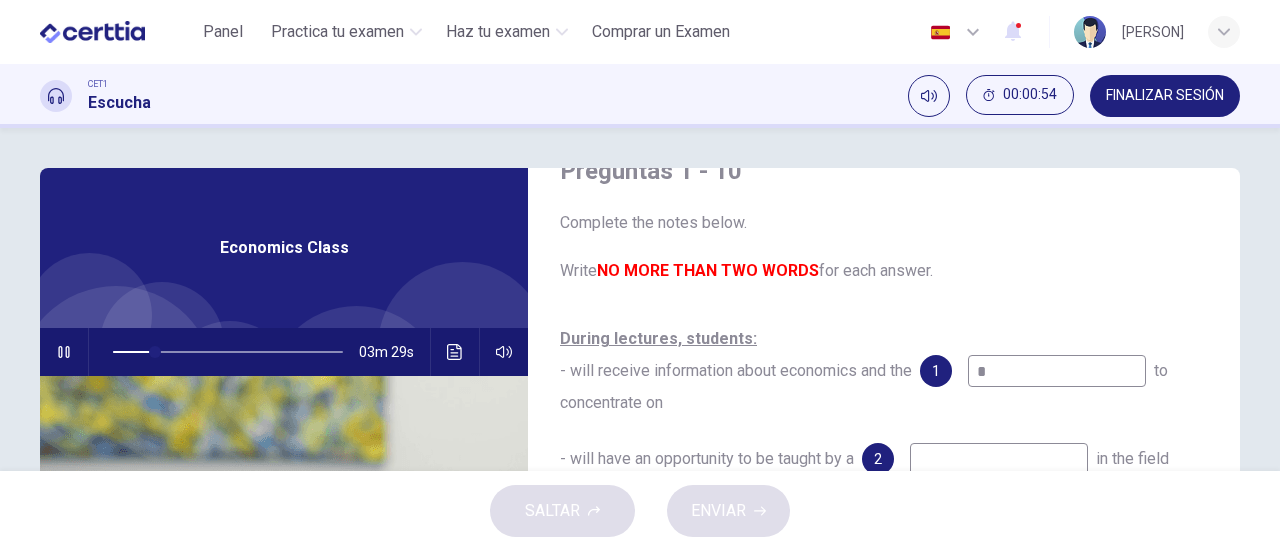 type on "**" 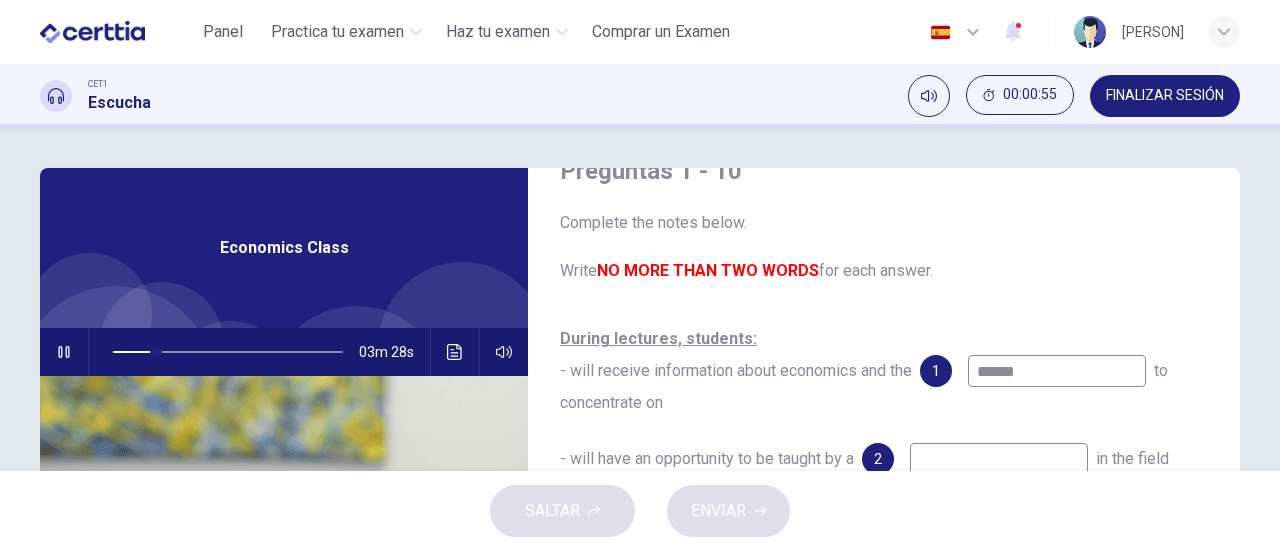 type on "*******" 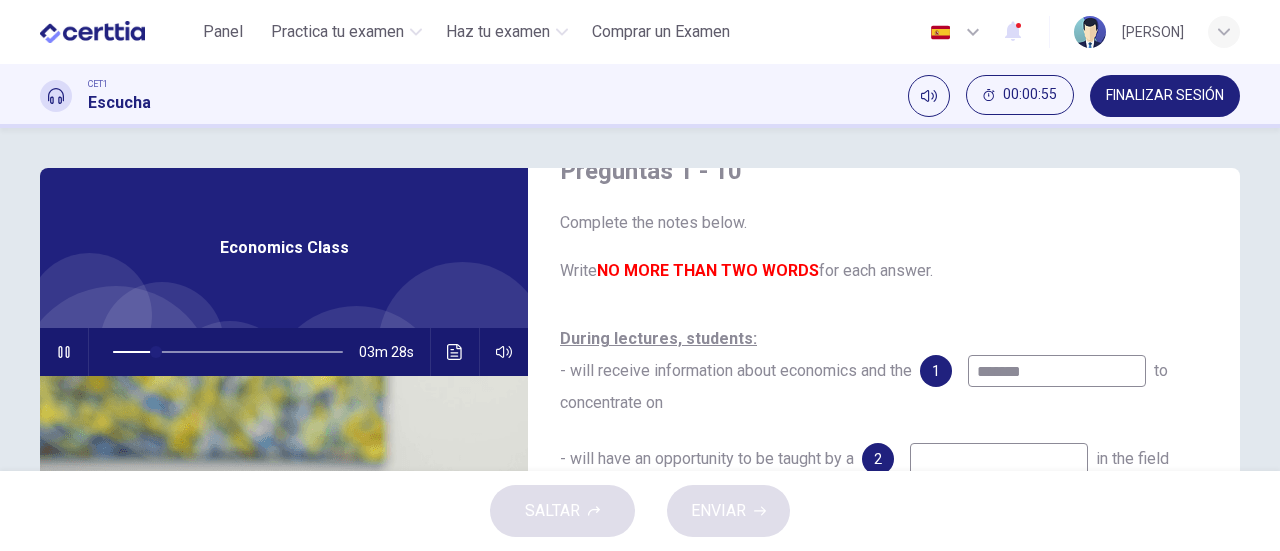 type on "**" 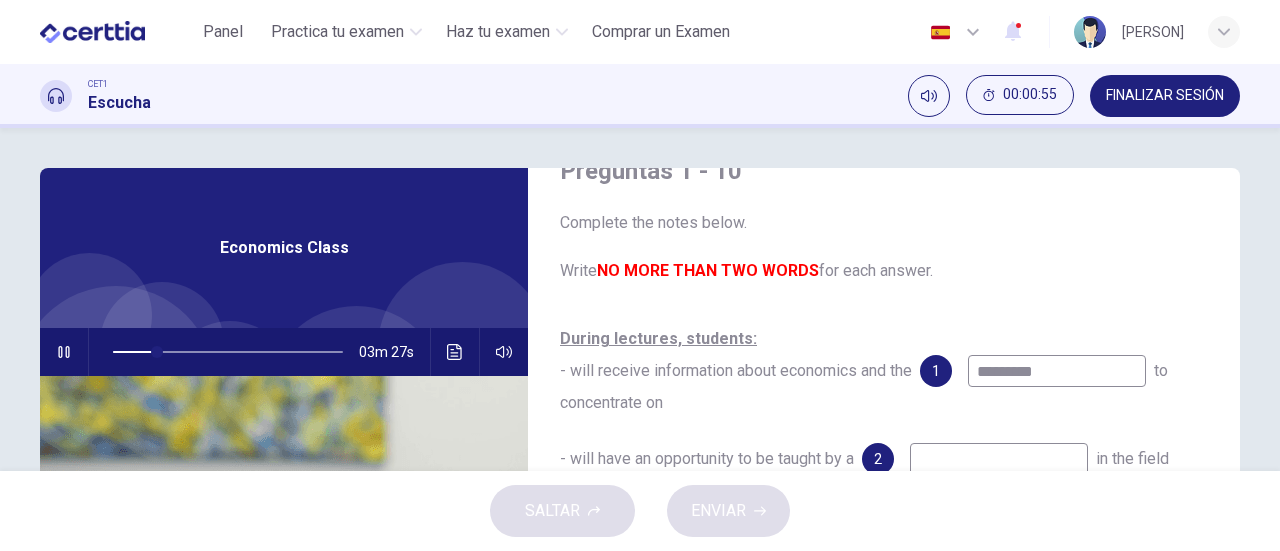 type on "**********" 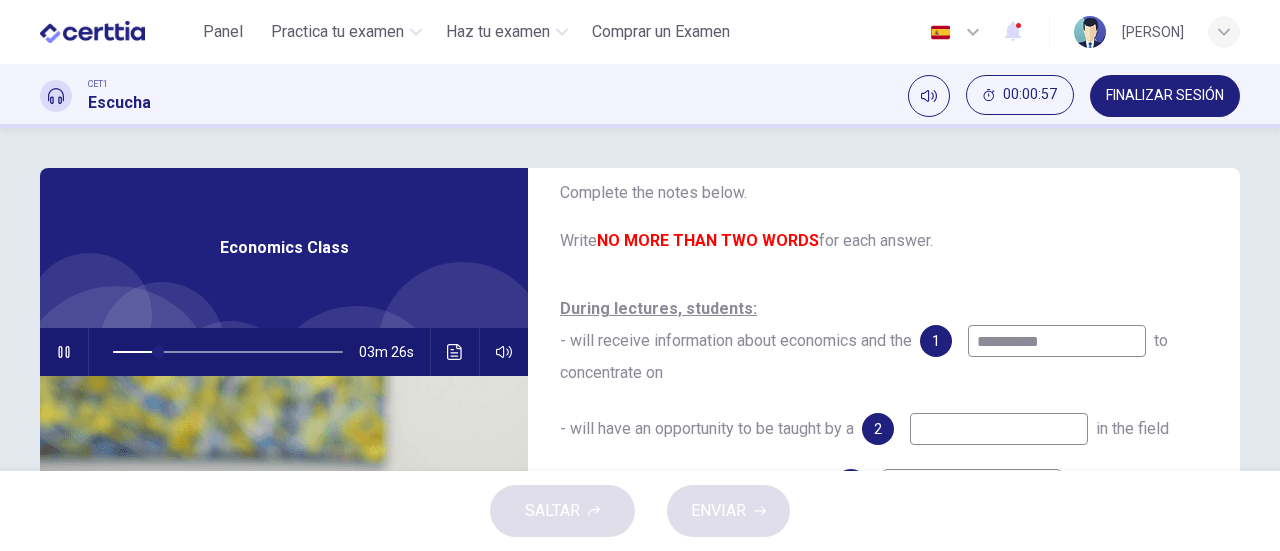 type on "**" 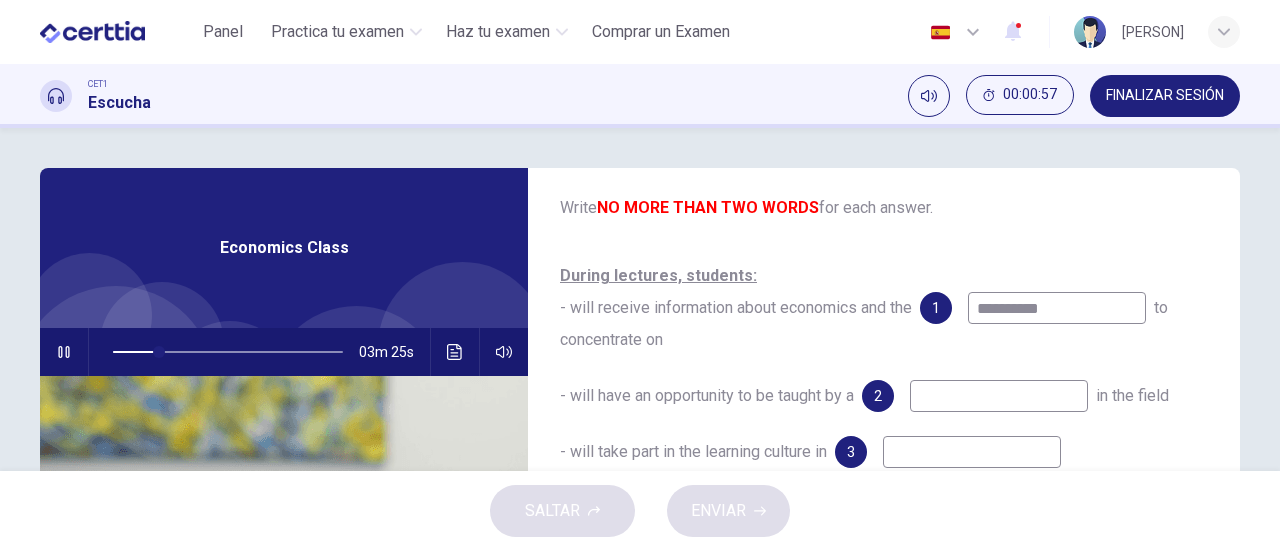 scroll, scrollTop: 127, scrollLeft: 0, axis: vertical 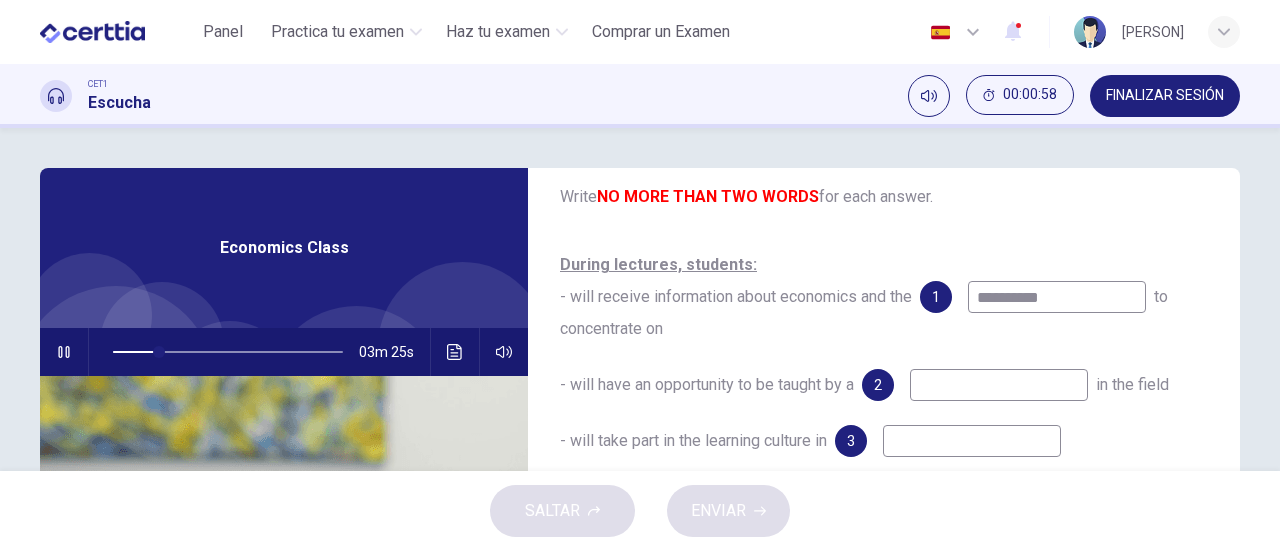 type on "**********" 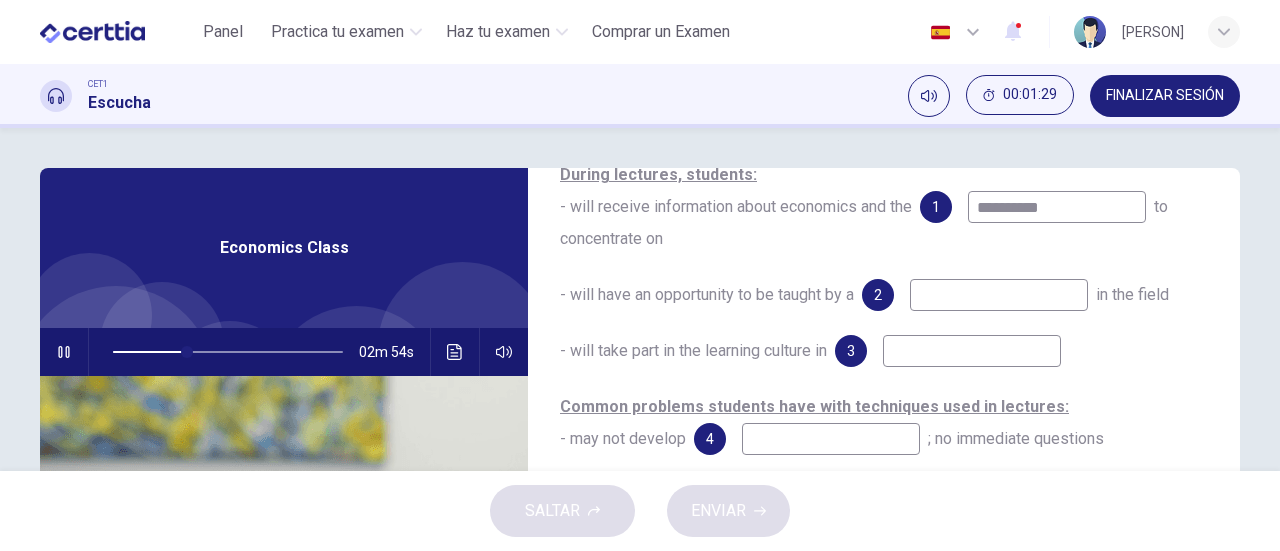 scroll, scrollTop: 230, scrollLeft: 0, axis: vertical 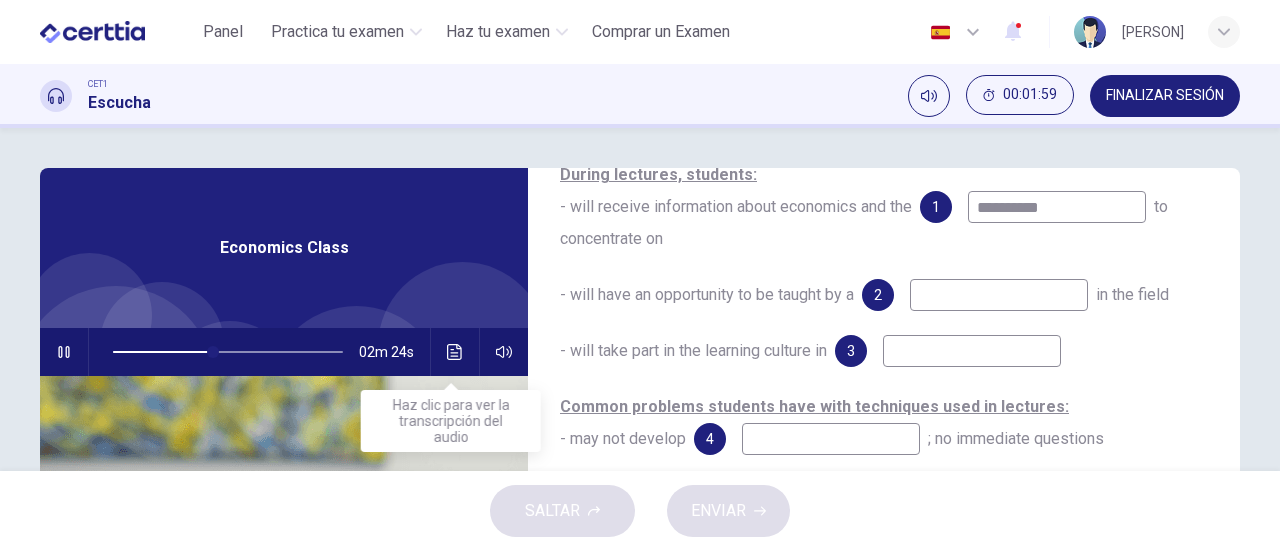 click 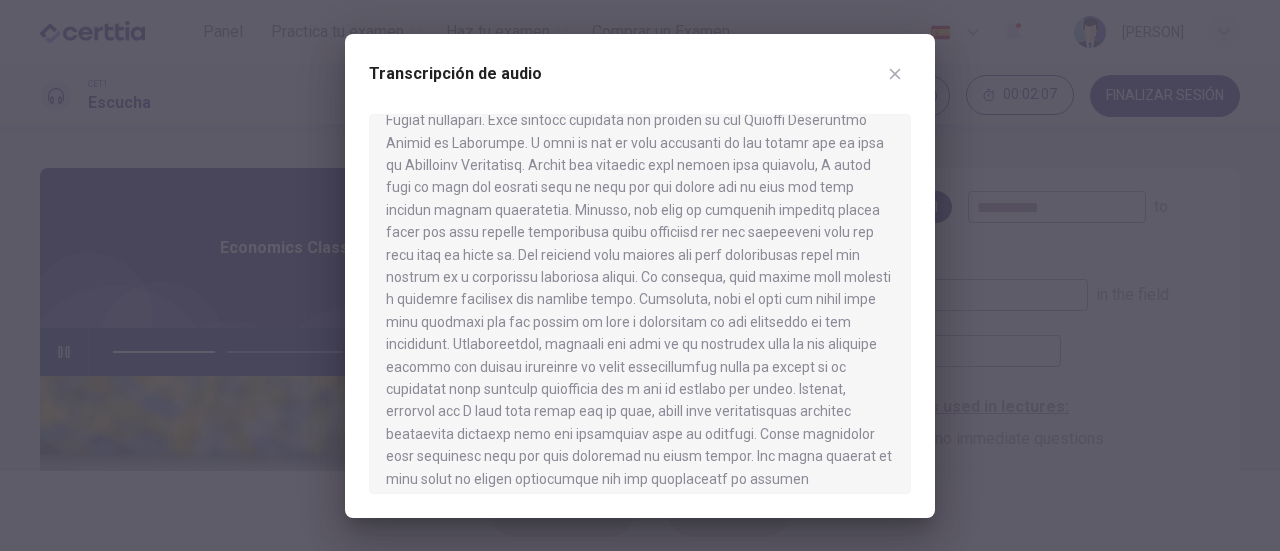 scroll, scrollTop: 67, scrollLeft: 0, axis: vertical 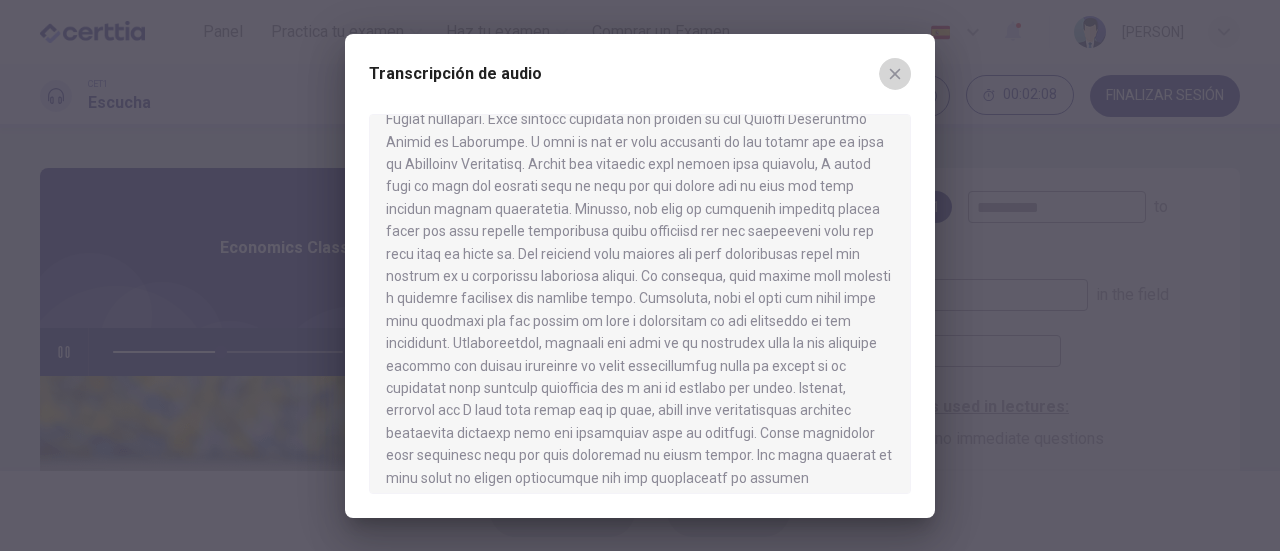click 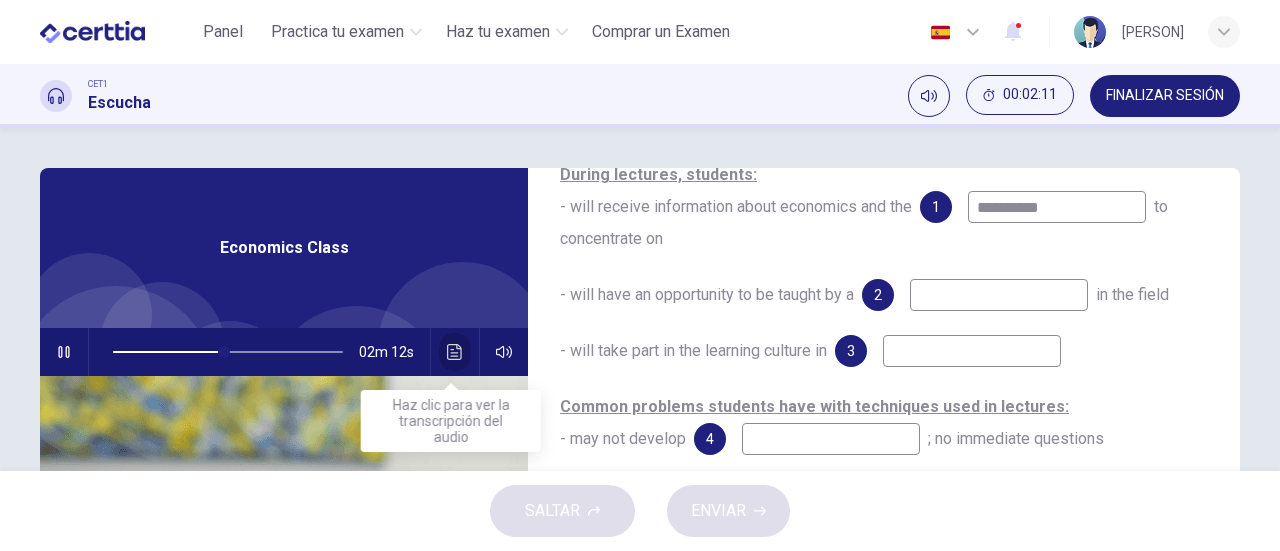 click 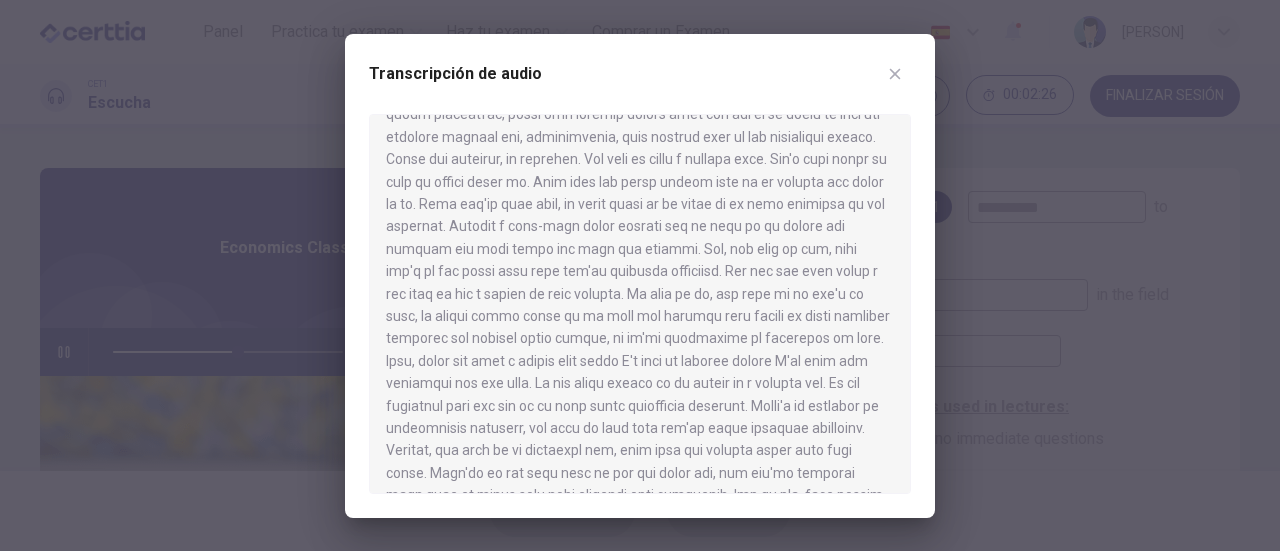 scroll, scrollTop: 593, scrollLeft: 0, axis: vertical 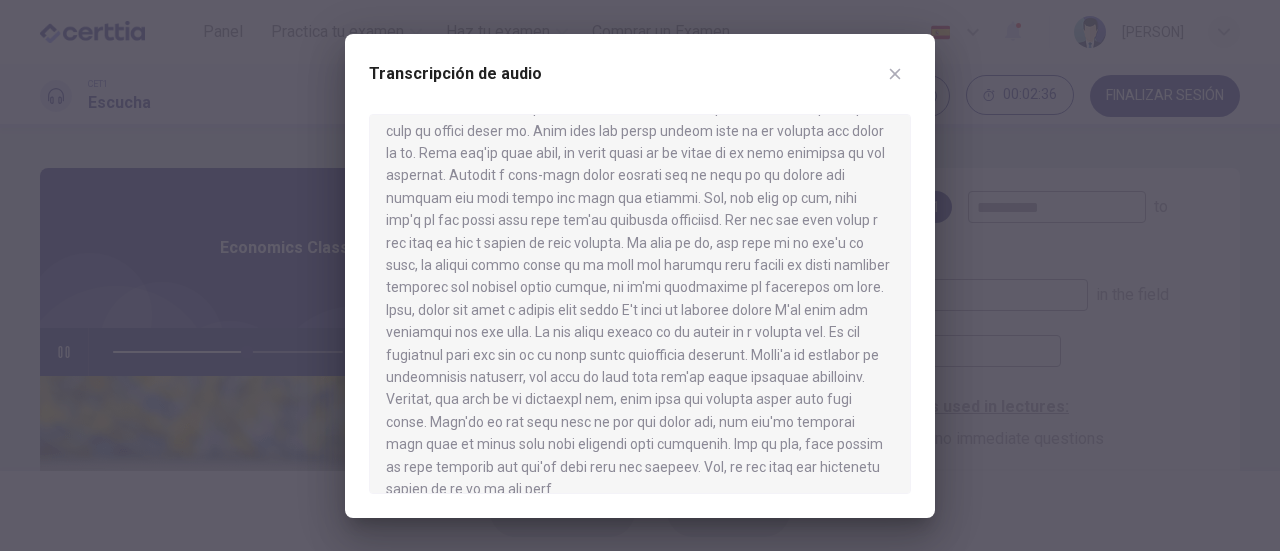 click at bounding box center [640, 275] 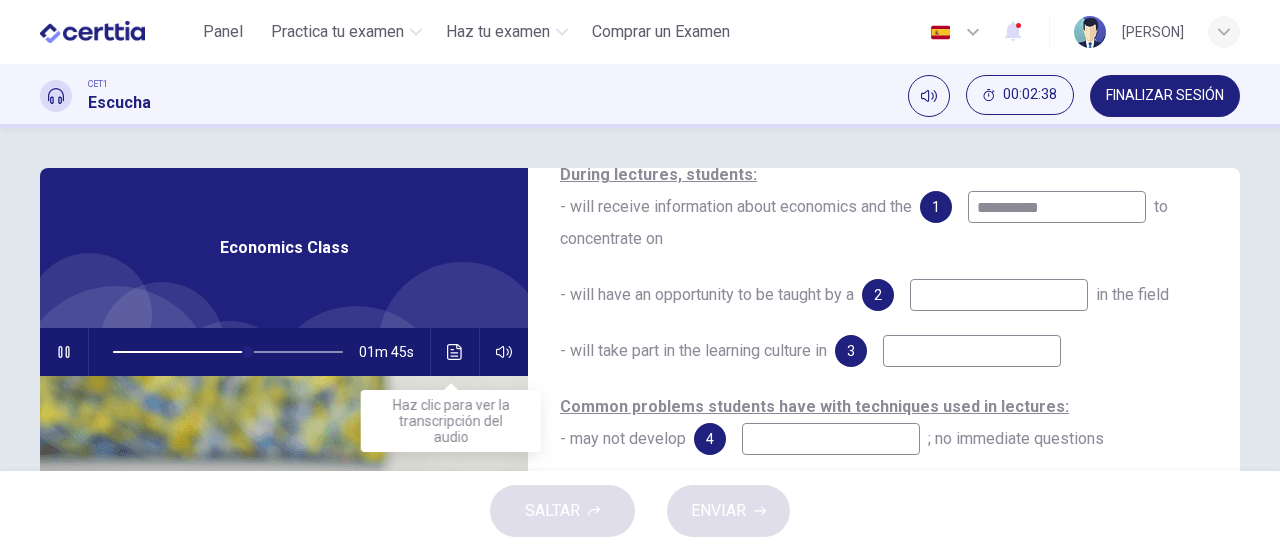 click 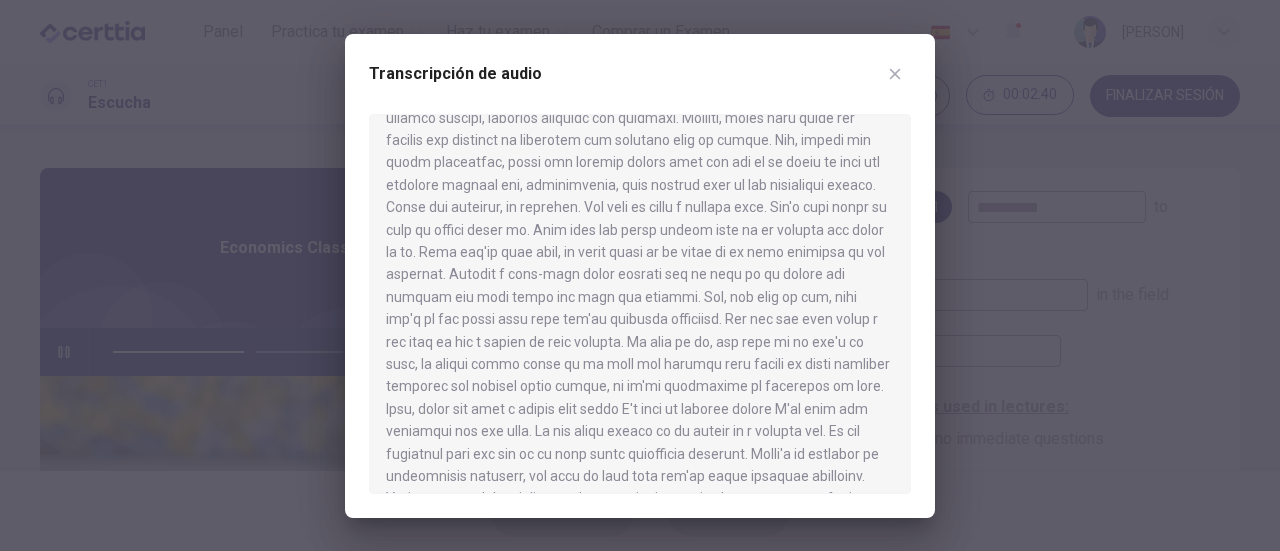 scroll, scrollTop: 593, scrollLeft: 0, axis: vertical 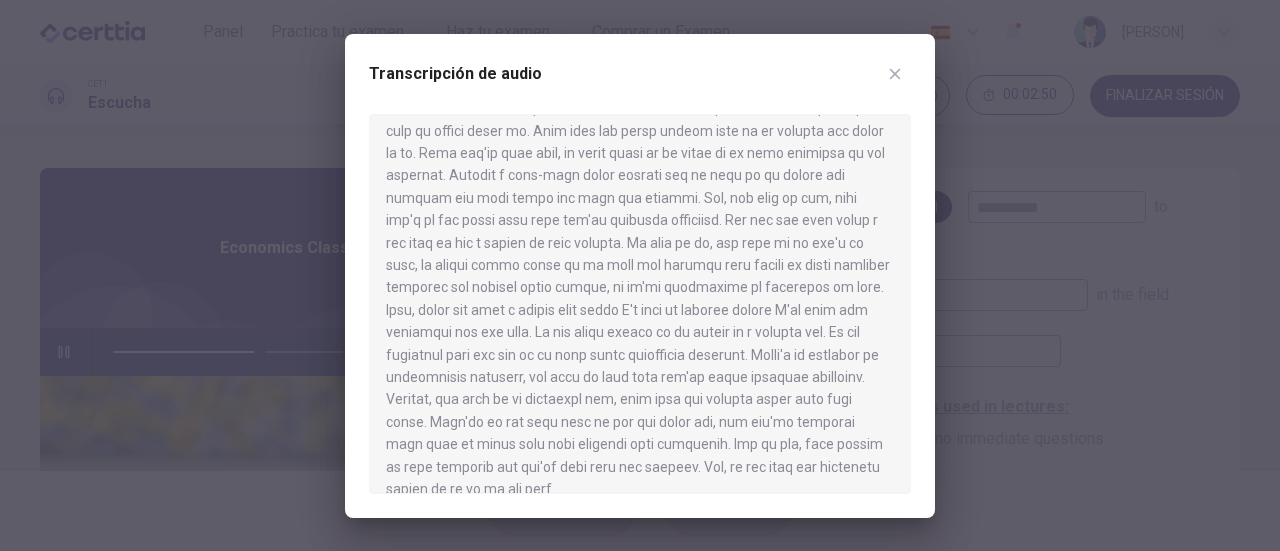 click at bounding box center (640, 304) 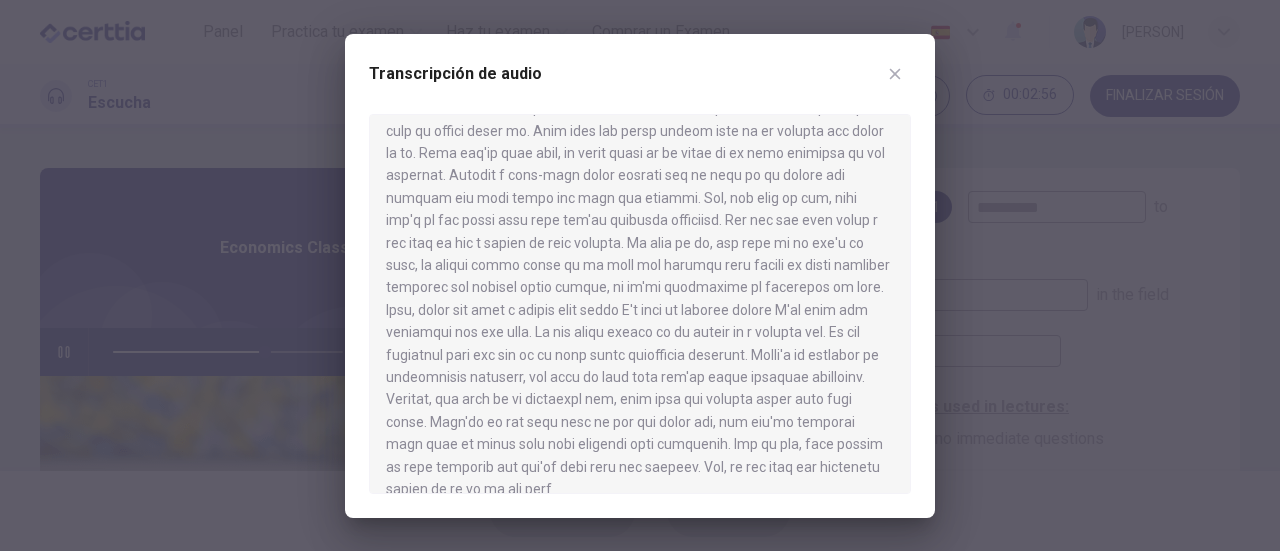 scroll, scrollTop: 0, scrollLeft: 0, axis: both 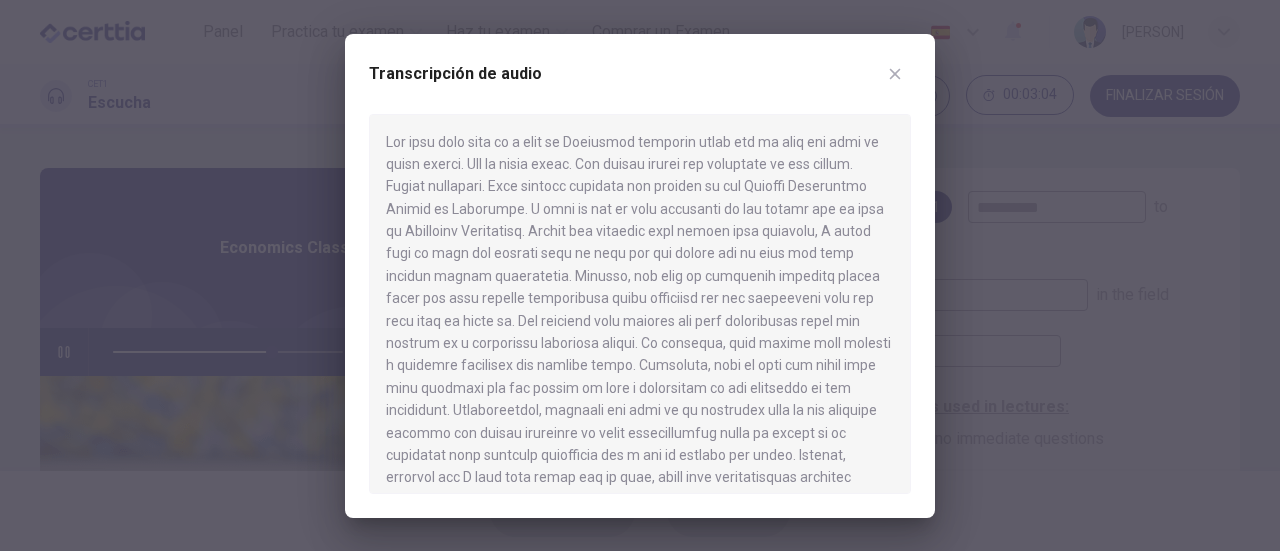 click on "Transcripción de audio" at bounding box center (640, 276) 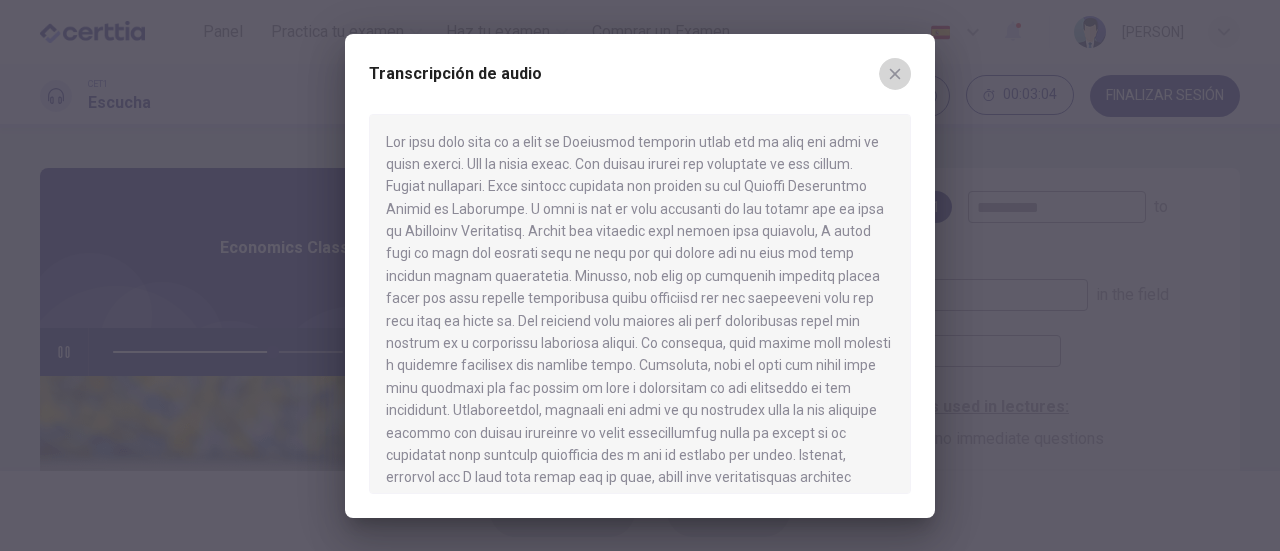 click 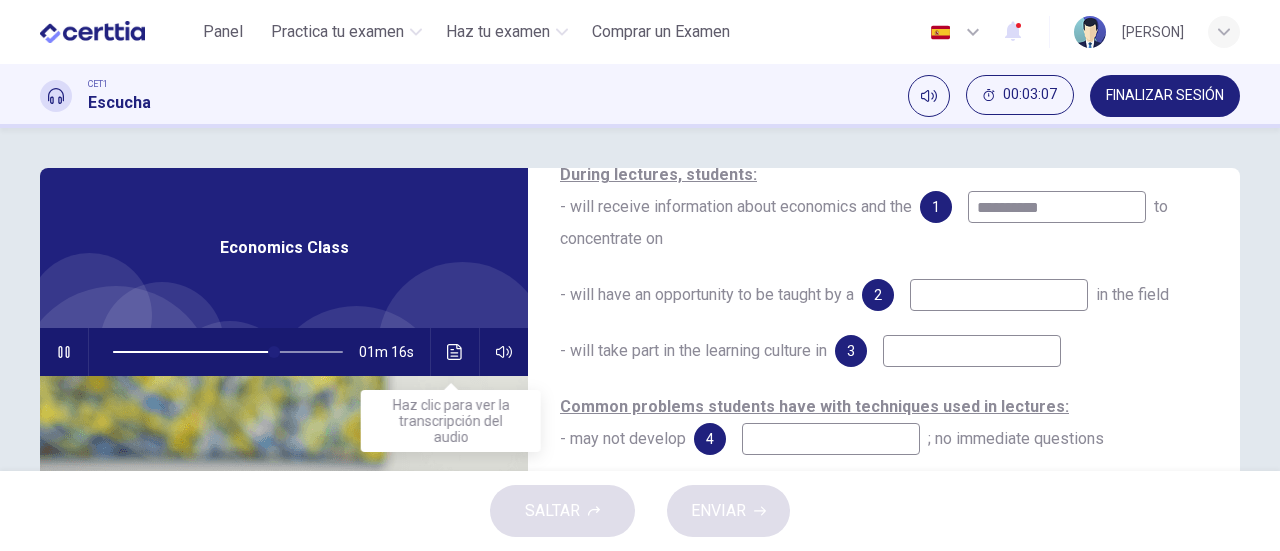 click 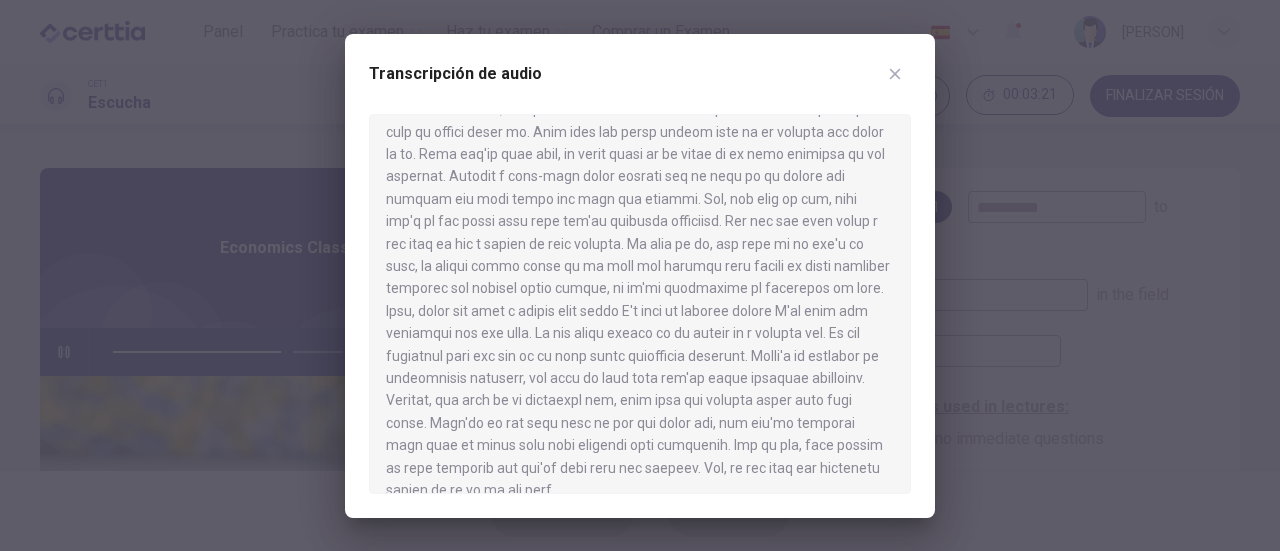 scroll, scrollTop: 593, scrollLeft: 0, axis: vertical 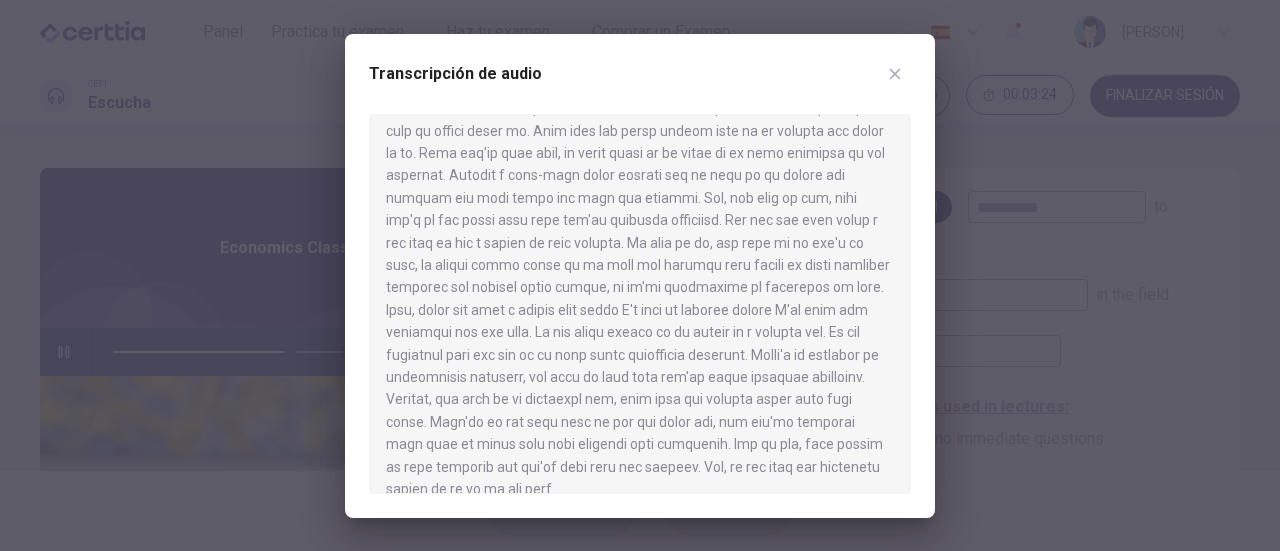 click 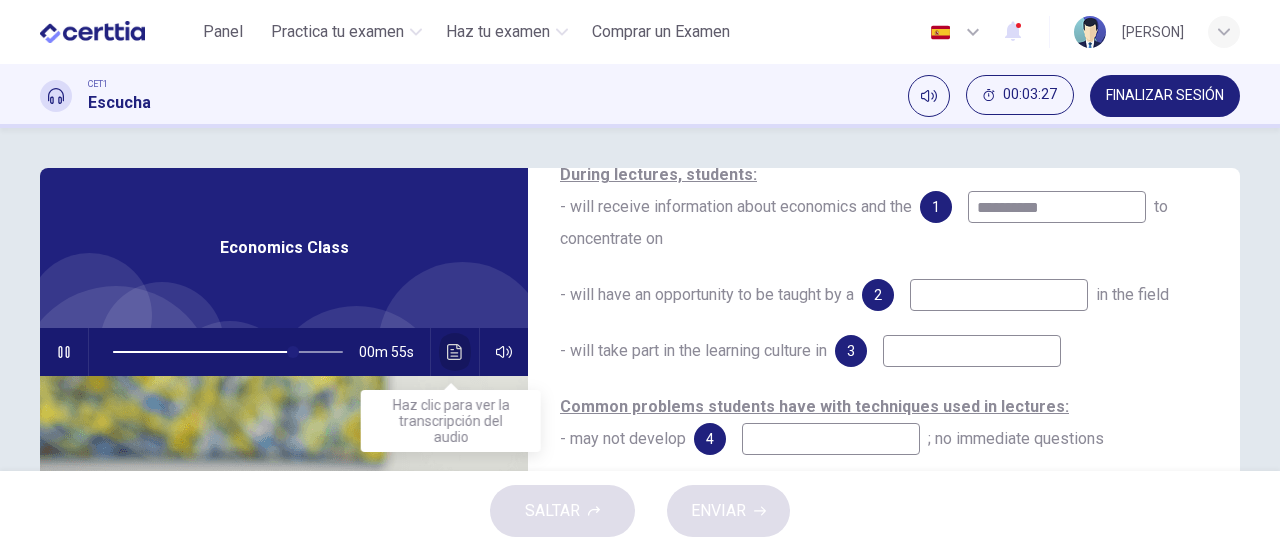 click at bounding box center (455, 352) 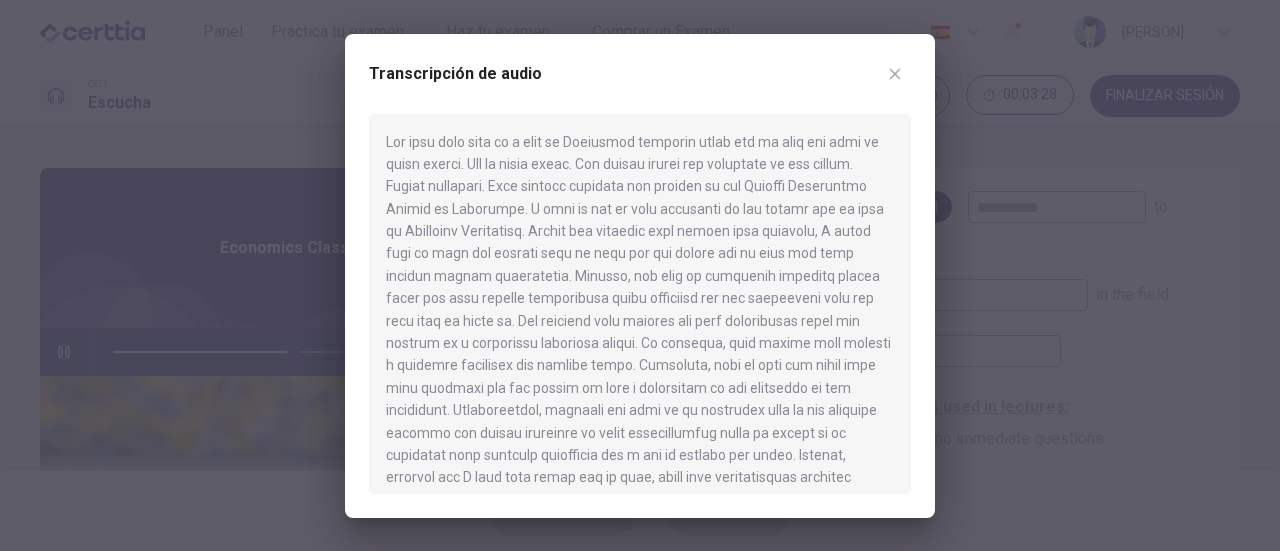 type on "**" 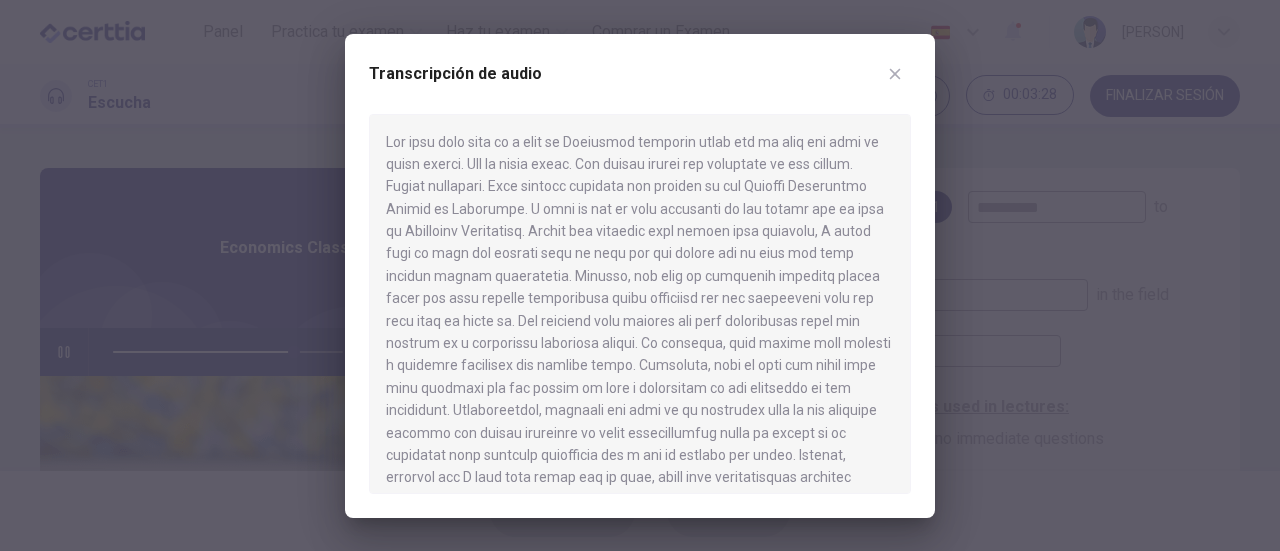 type 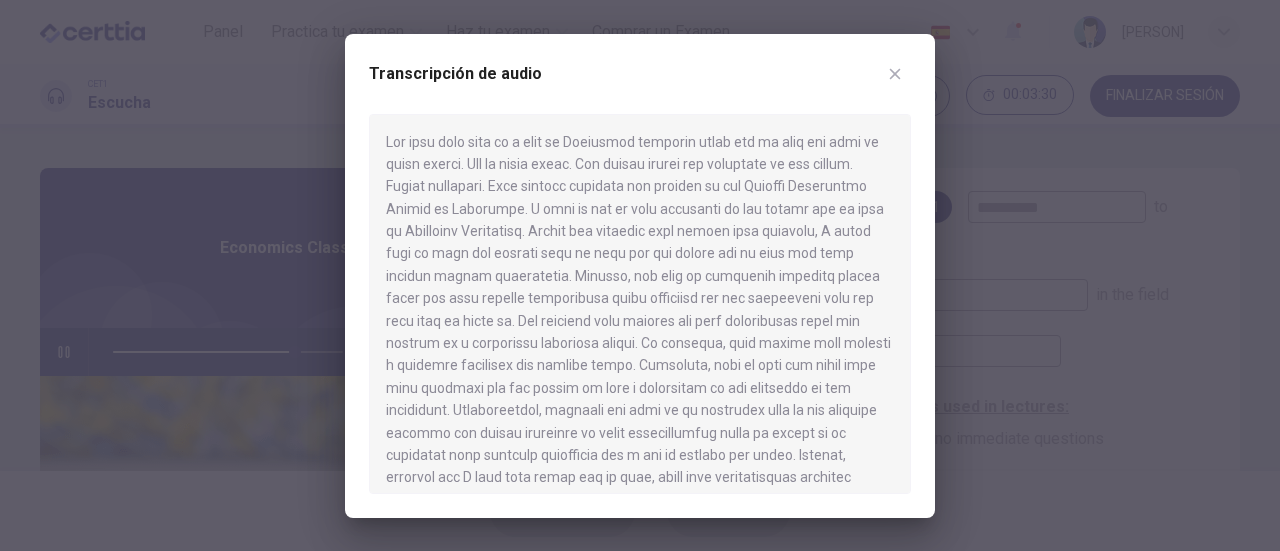 scroll, scrollTop: 241, scrollLeft: 0, axis: vertical 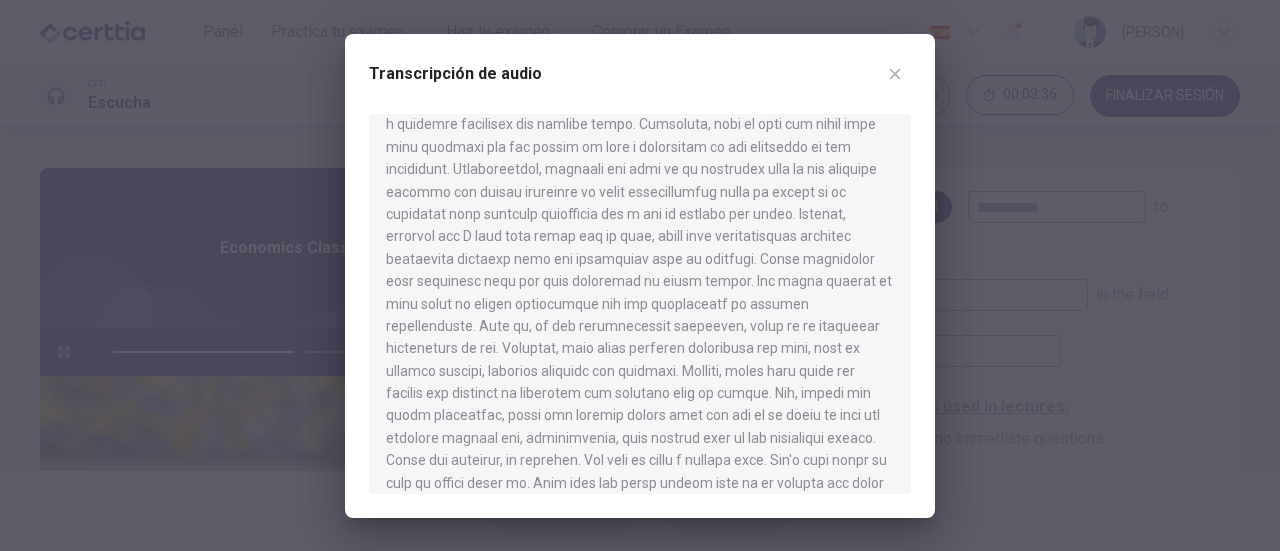 drag, startPoint x: 752, startPoint y: 70, endPoint x: 534, endPoint y: 137, distance: 228.06358 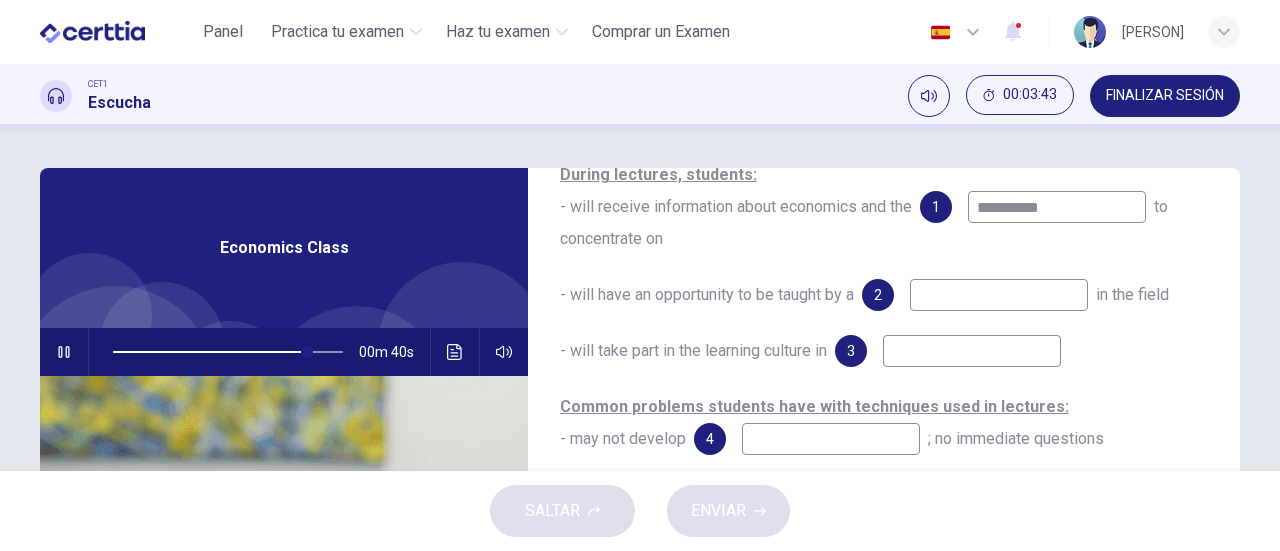 scroll, scrollTop: 284, scrollLeft: 0, axis: vertical 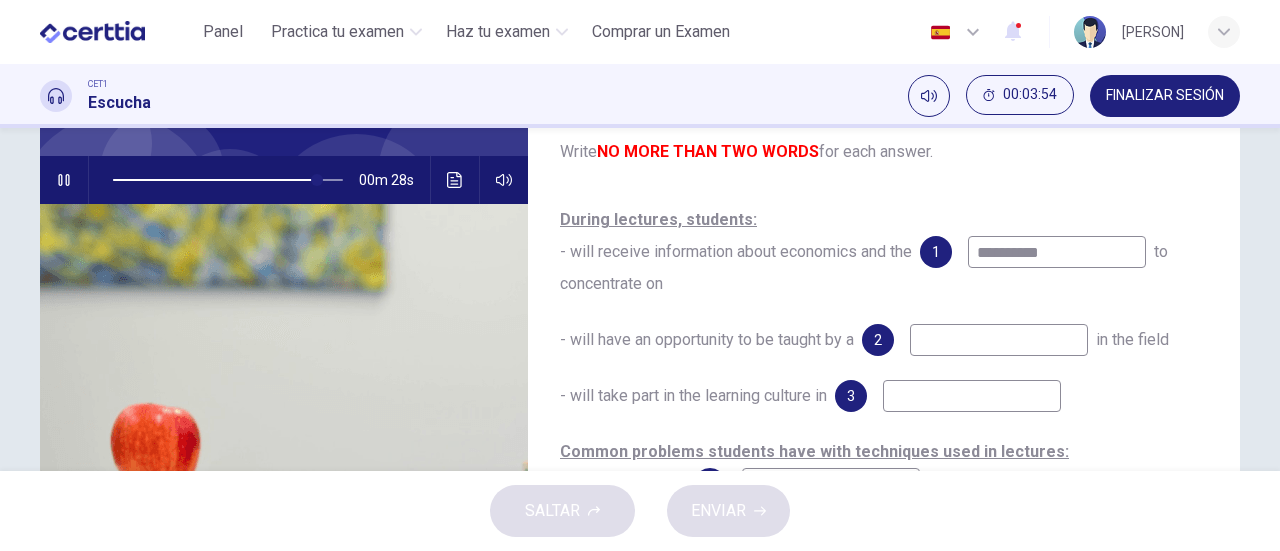 click at bounding box center (215, 180) 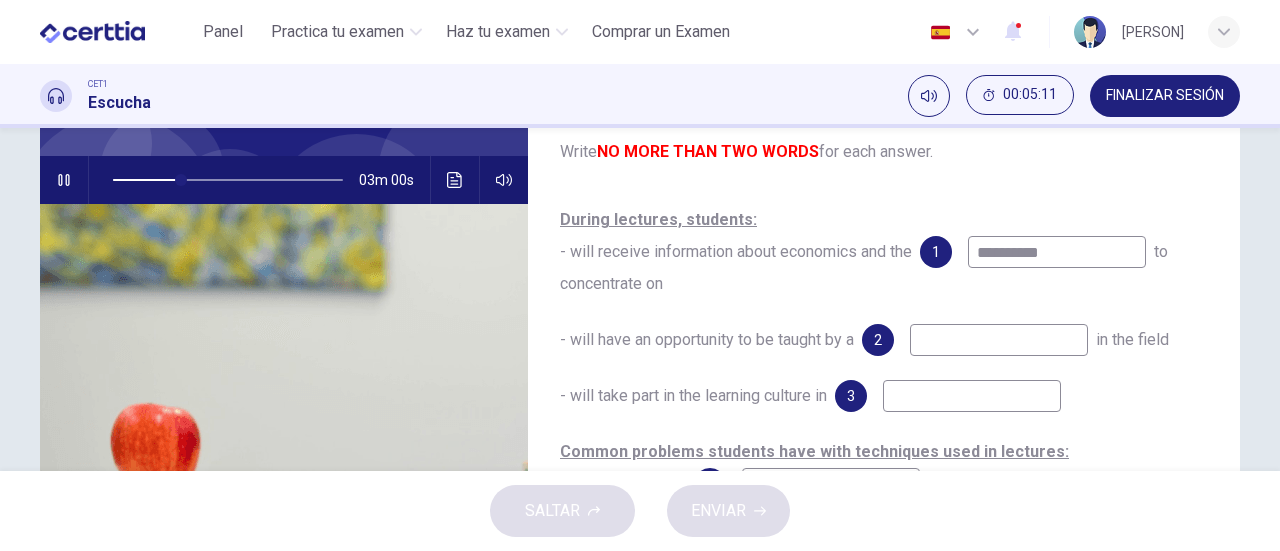 click at bounding box center (999, 340) 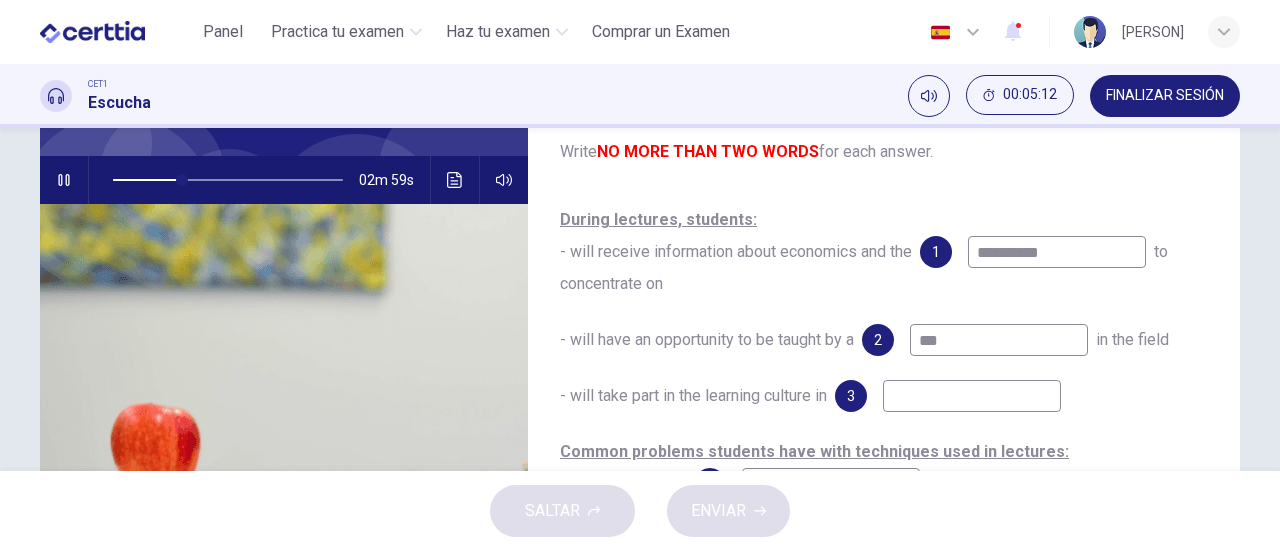 type on "****" 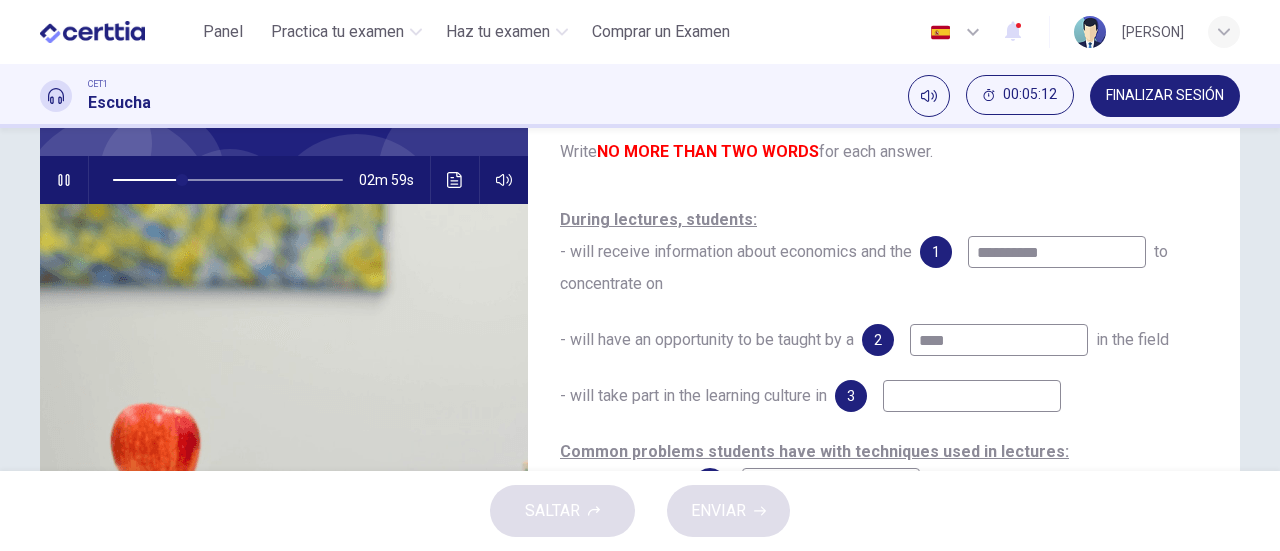 type on "**" 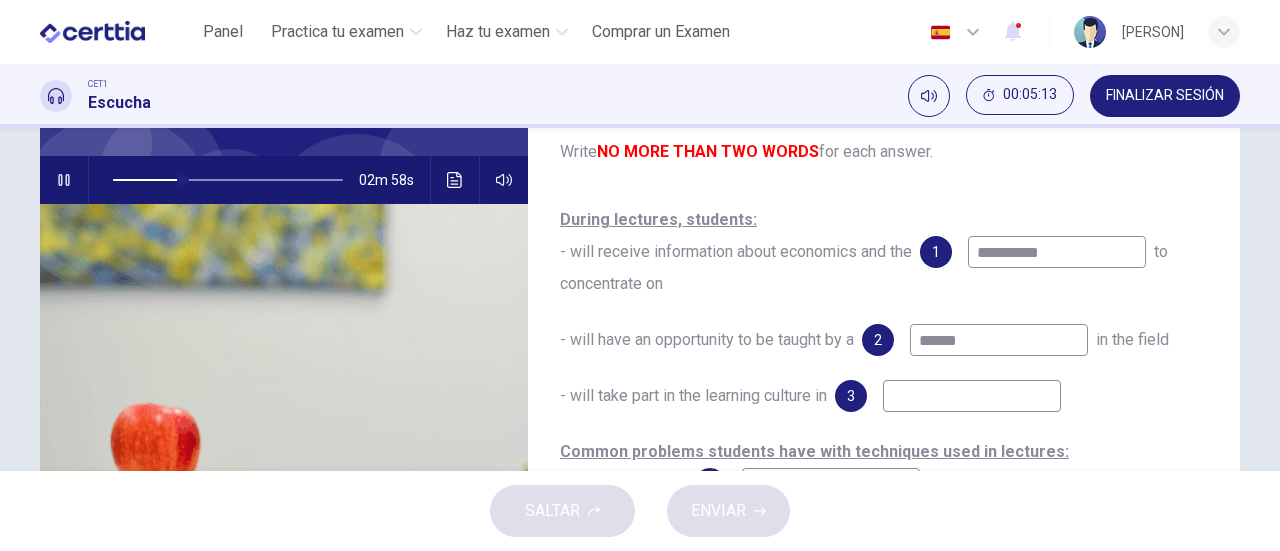 type on "*******" 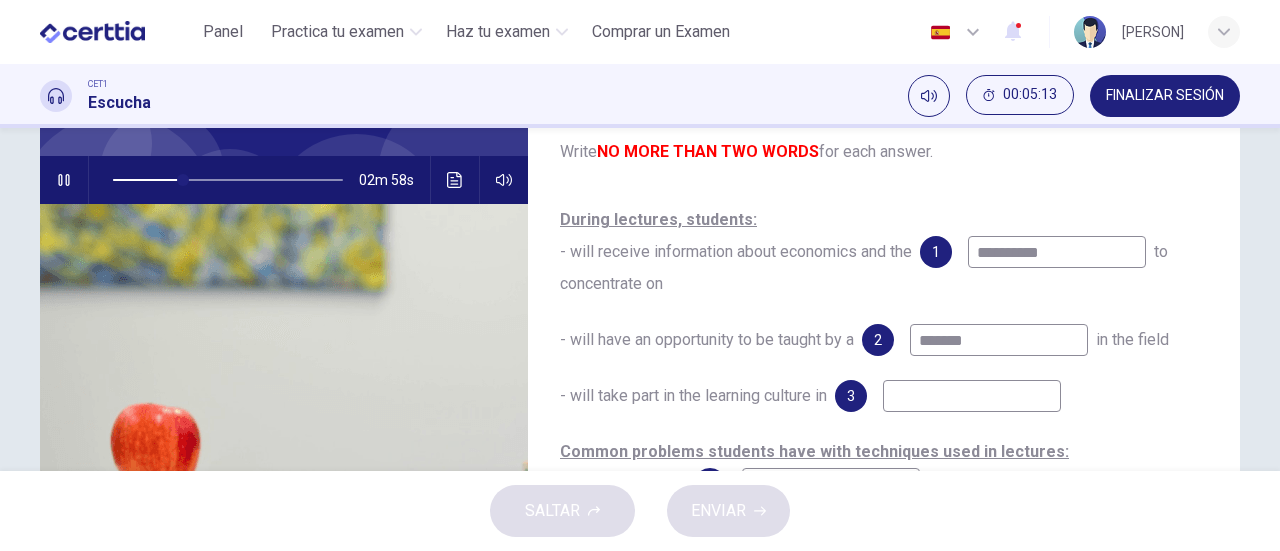 type on "**" 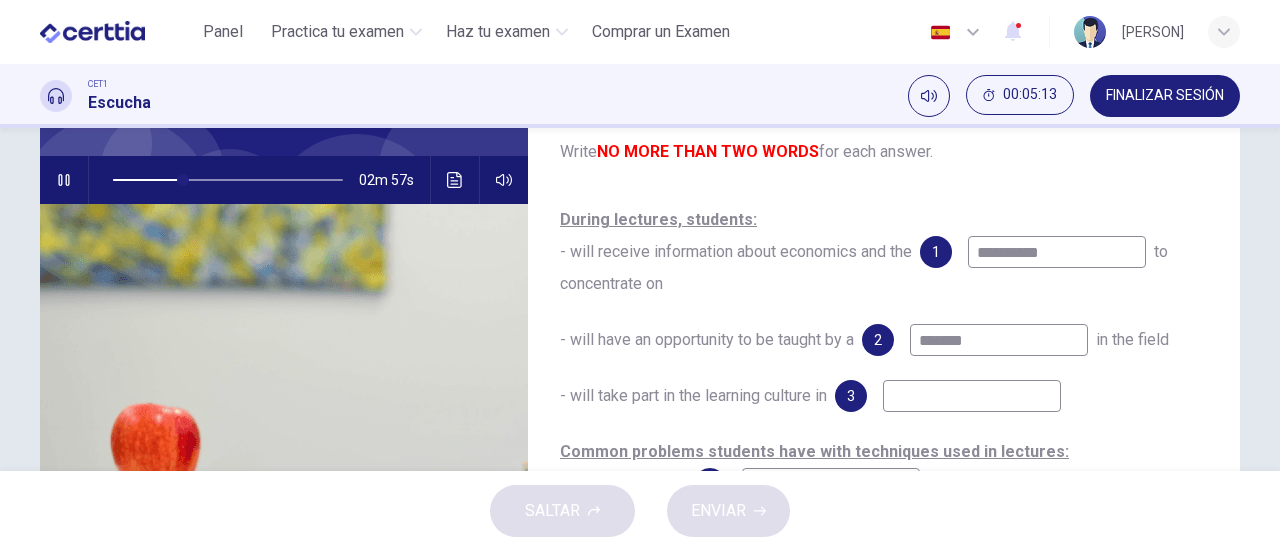 type on "********" 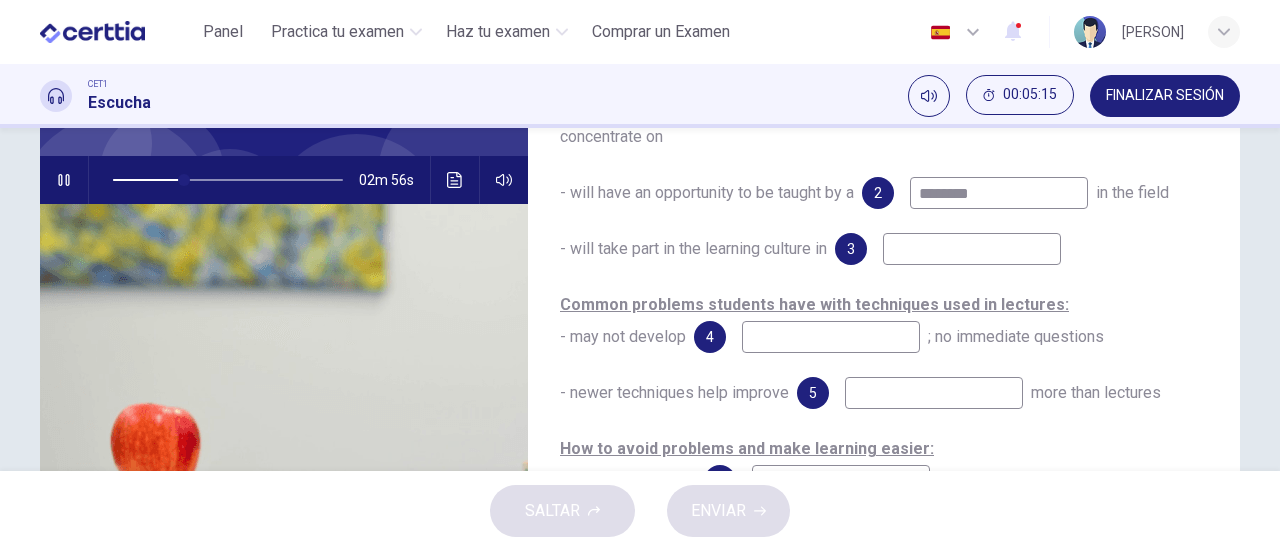 scroll, scrollTop: 162, scrollLeft: 0, axis: vertical 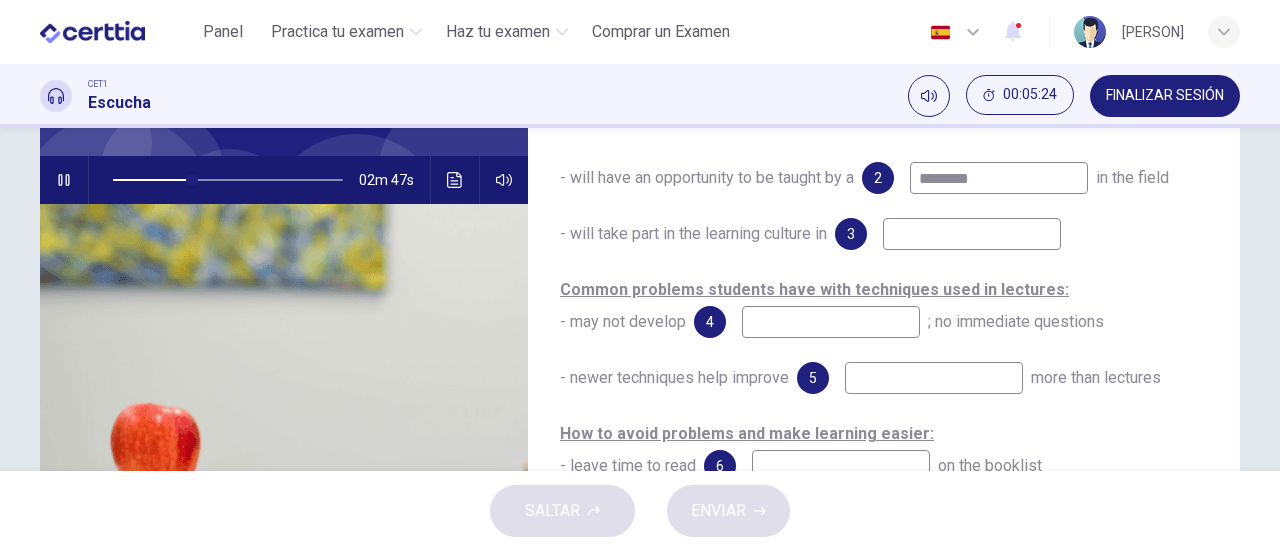 type on "**" 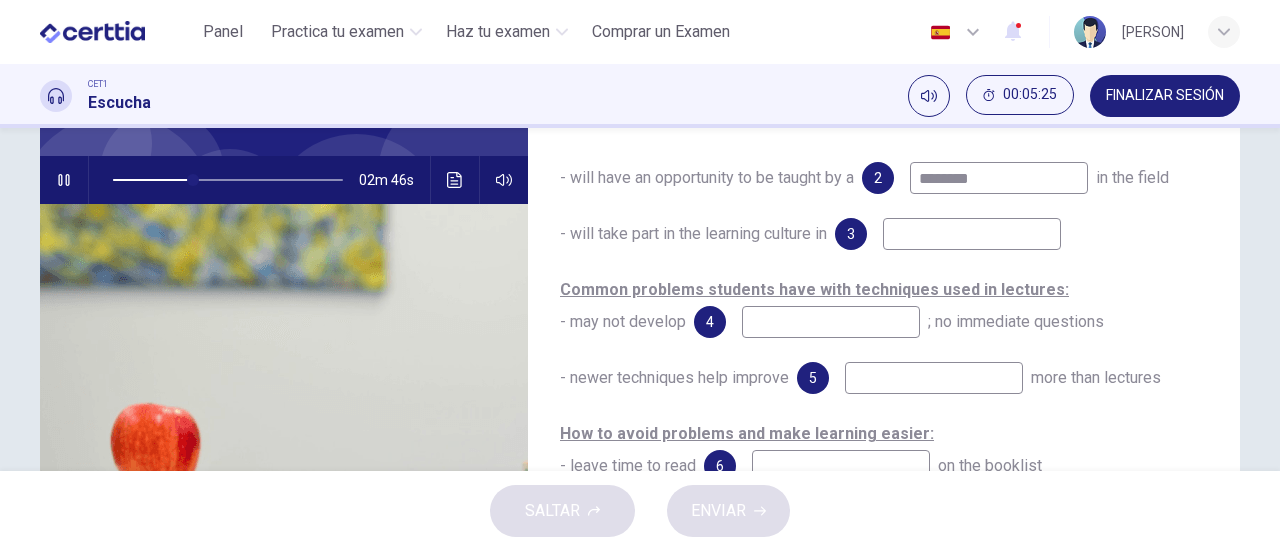type on "********" 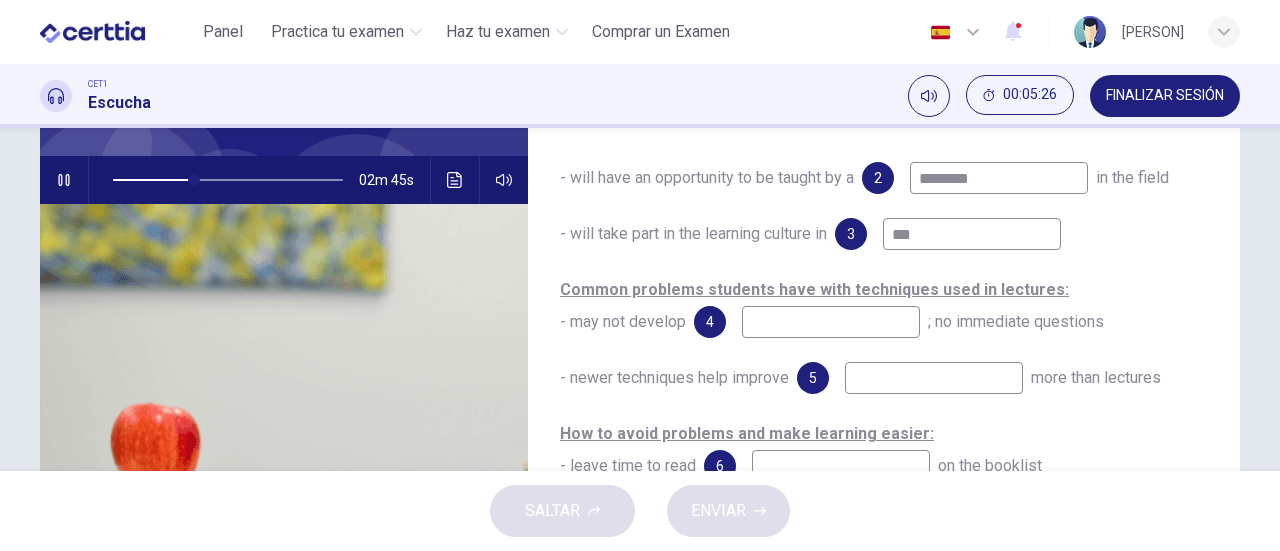 type on "***" 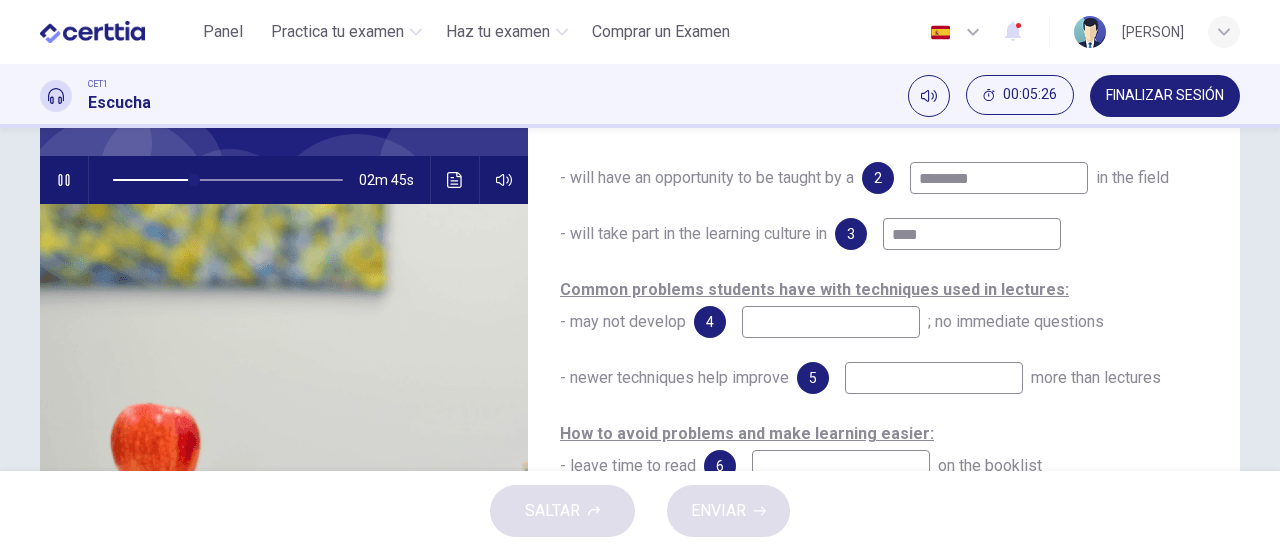 type on "**" 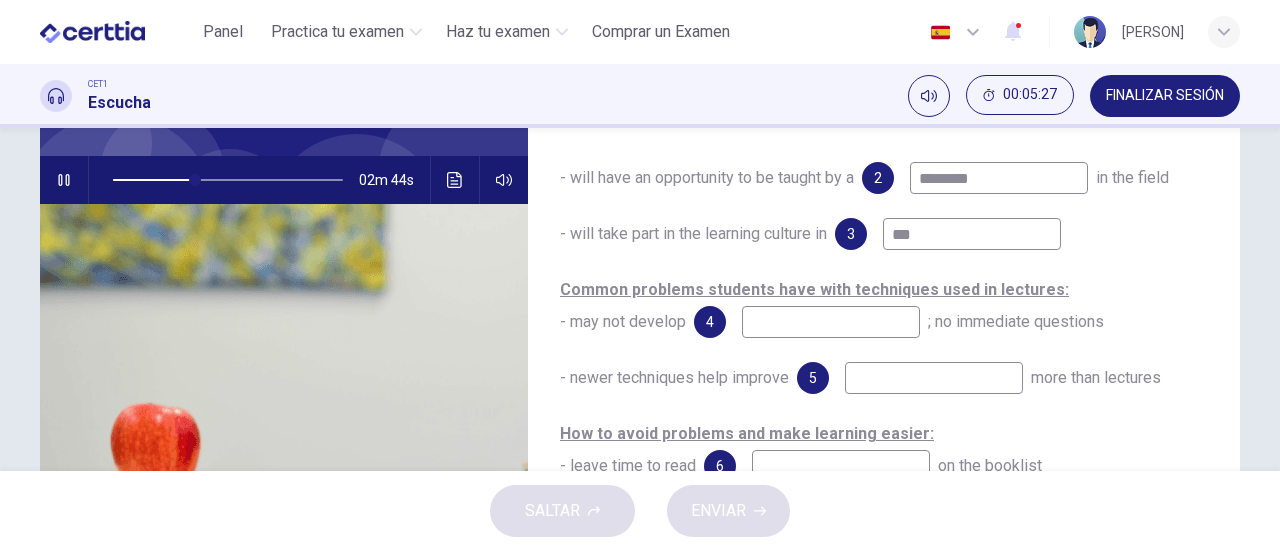 type on "**" 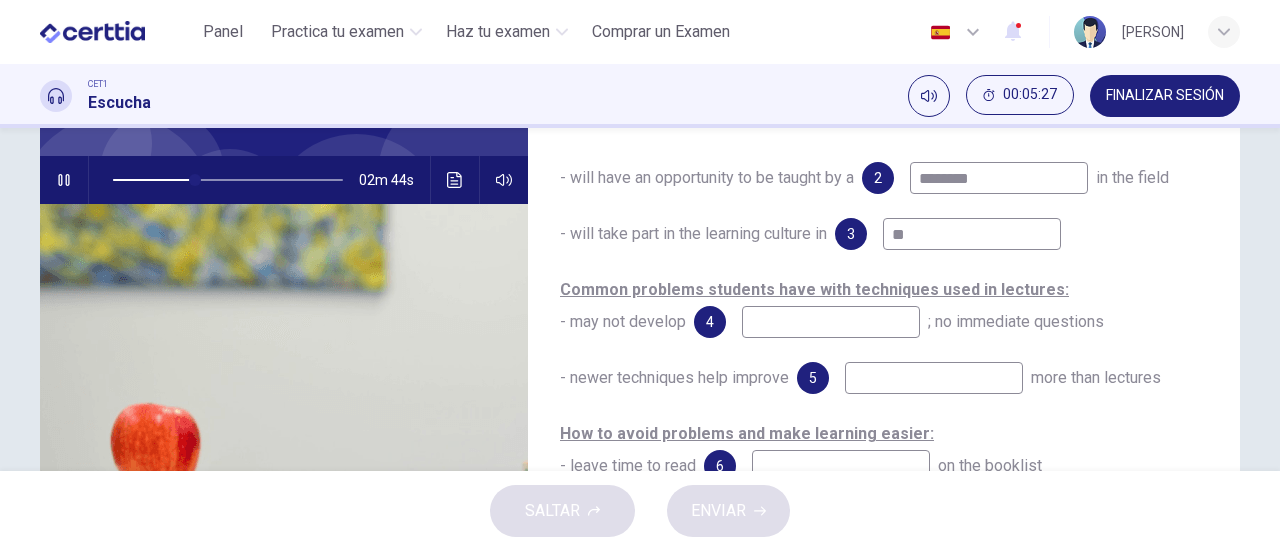 type on "**" 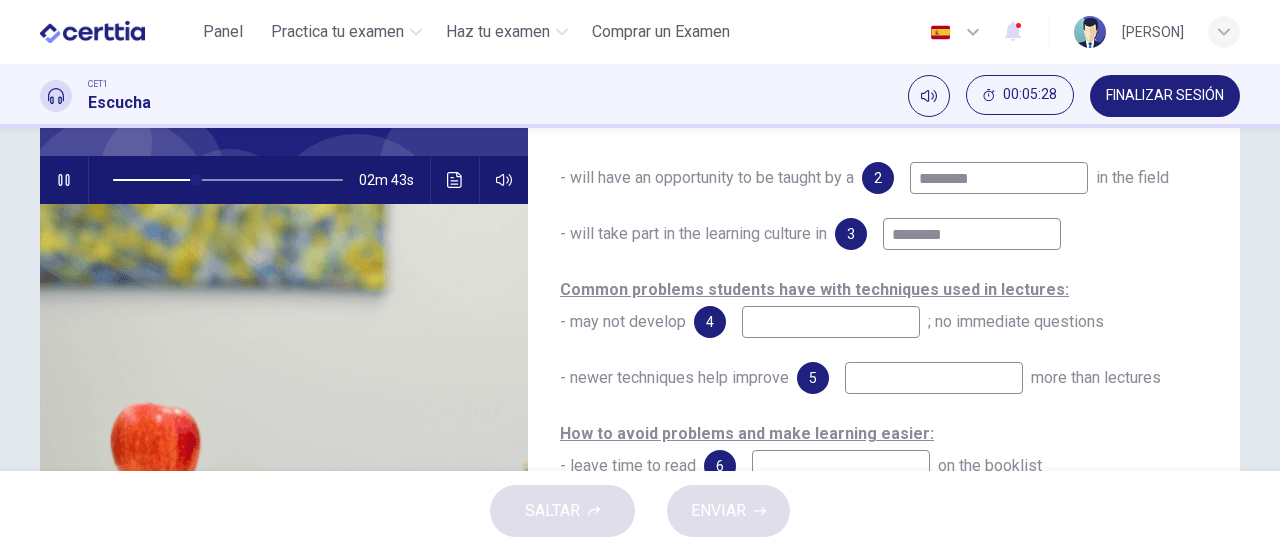 type on "*********" 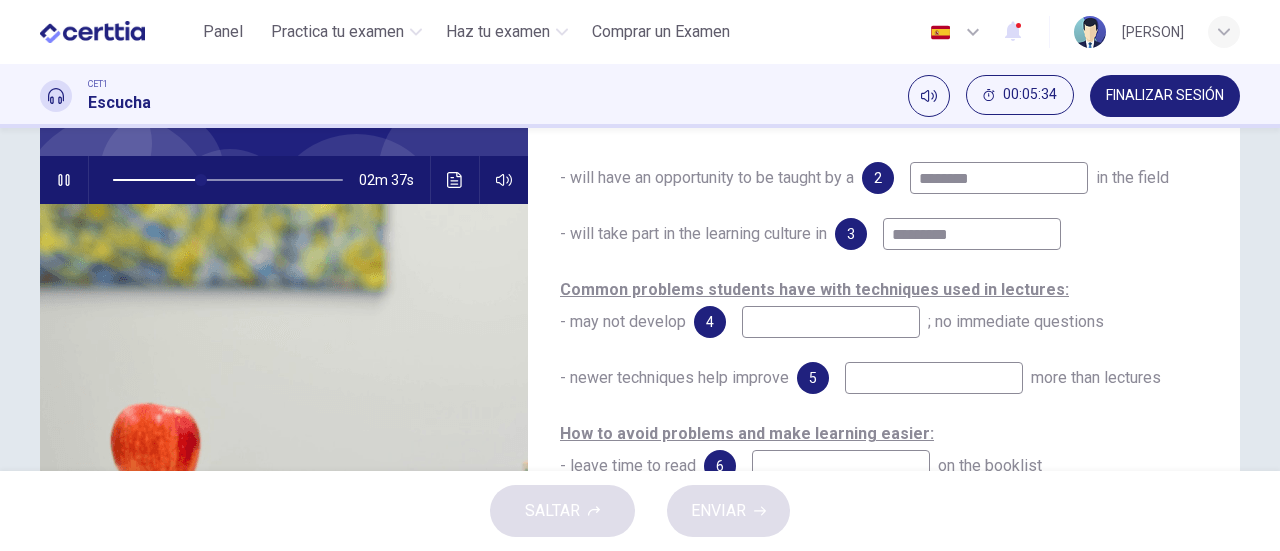 type on "**" 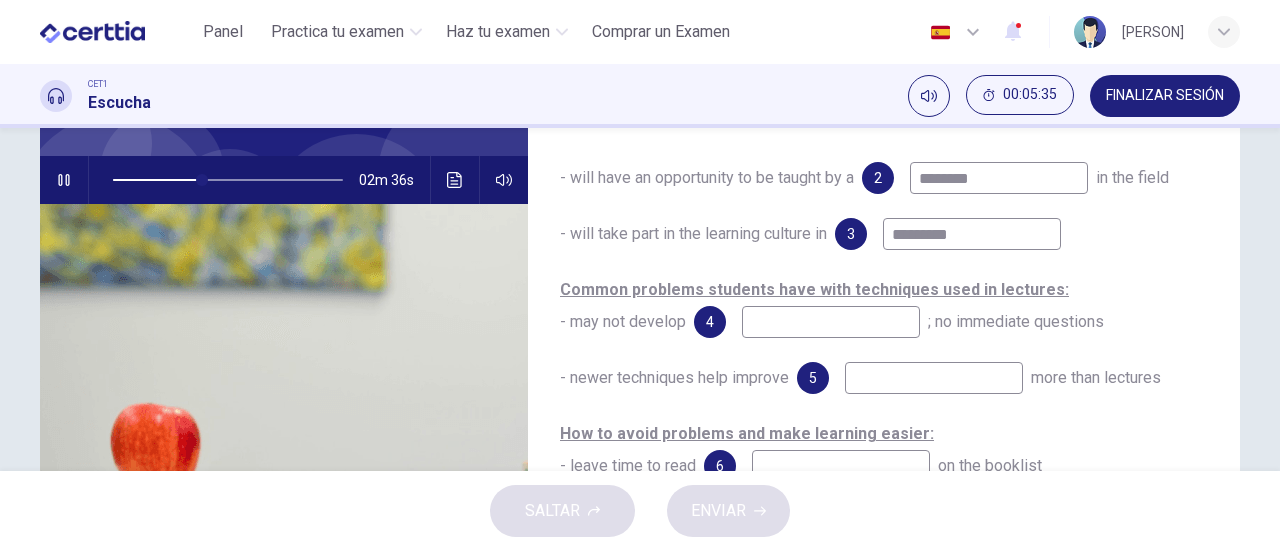 type on "*********" 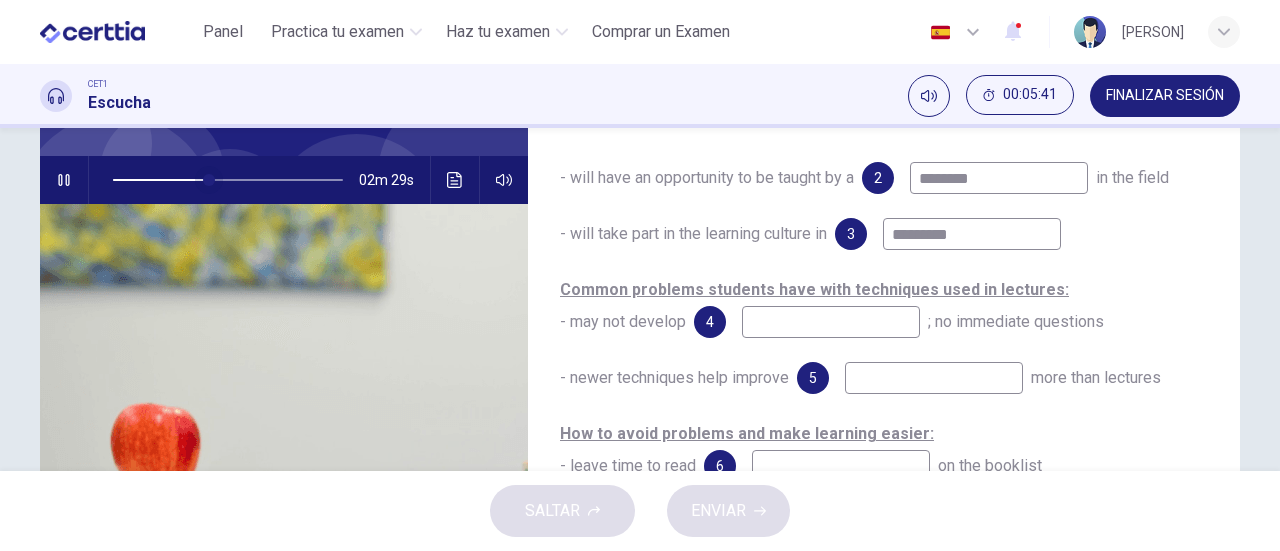 click at bounding box center (209, 180) 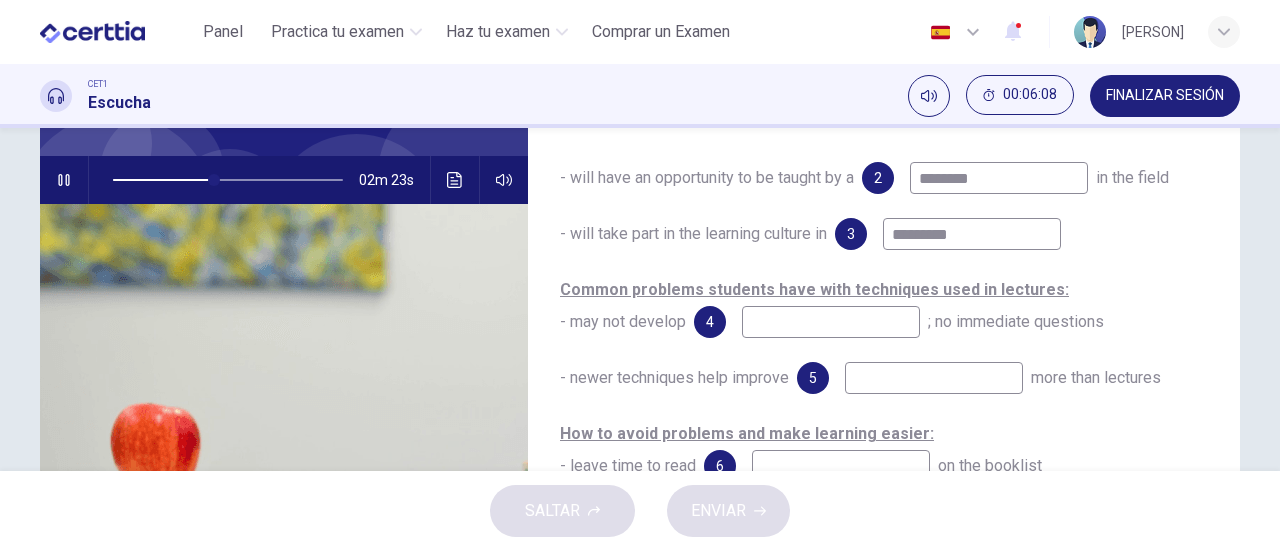 type on "**" 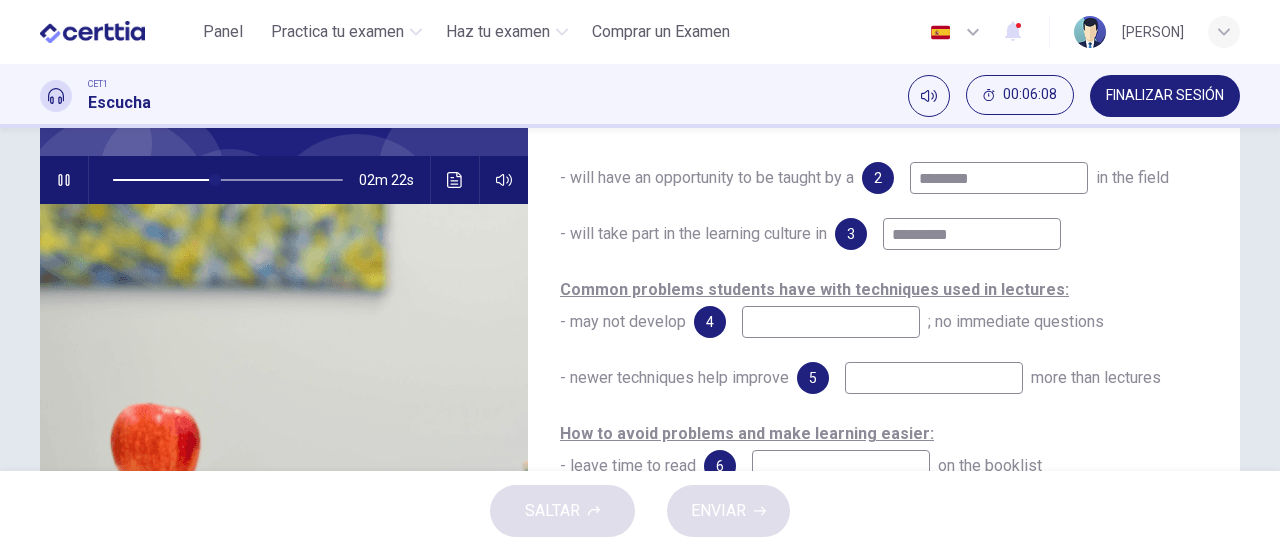 click at bounding box center (831, 322) 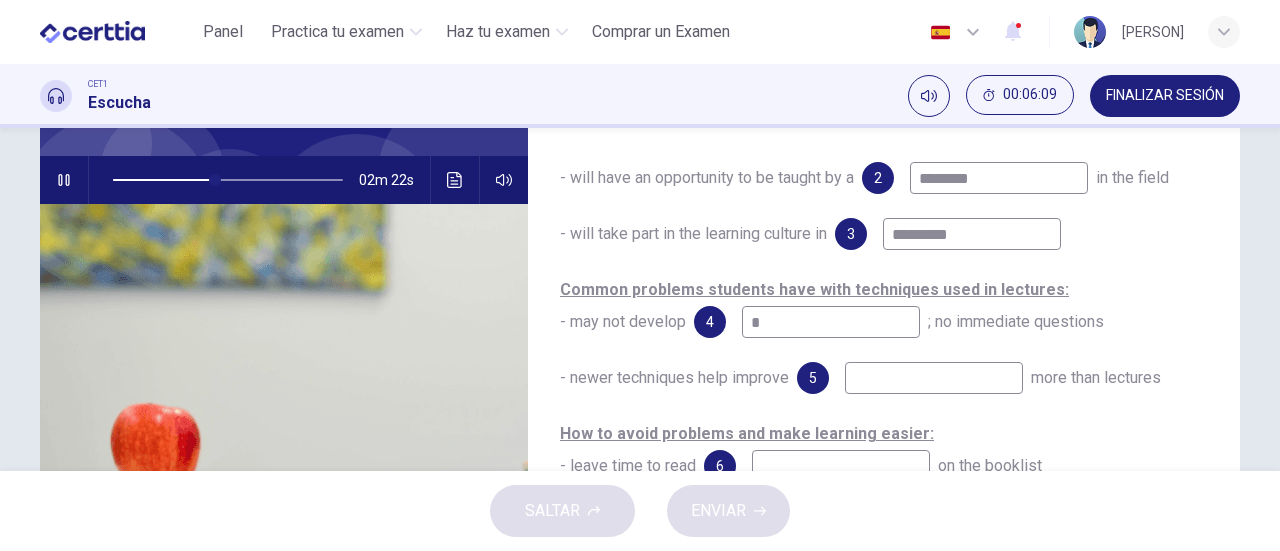 type on "**" 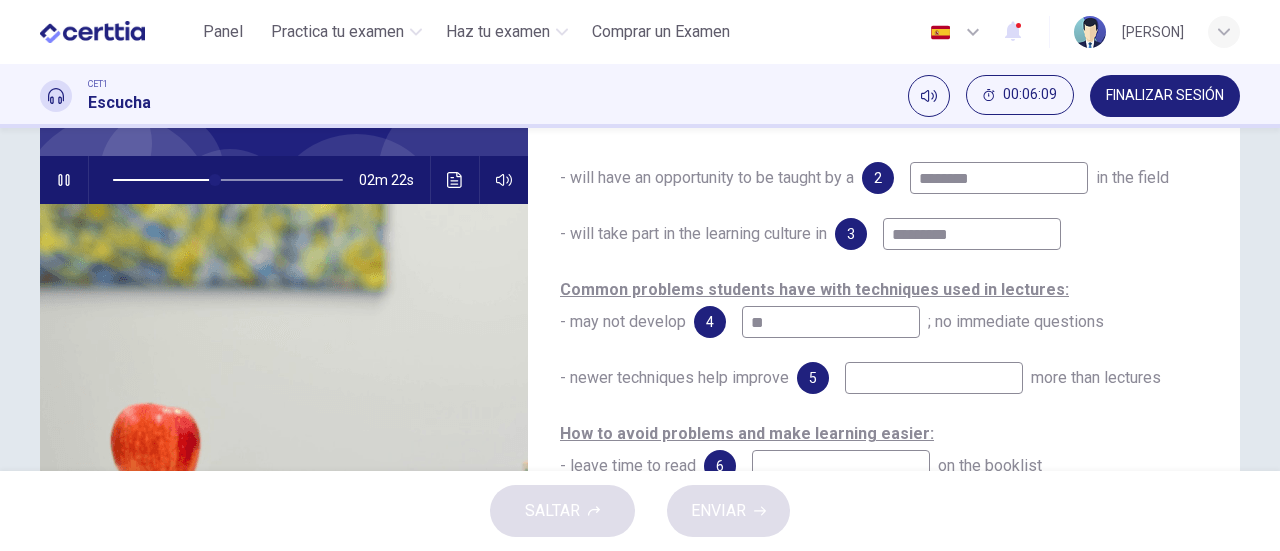 type on "**" 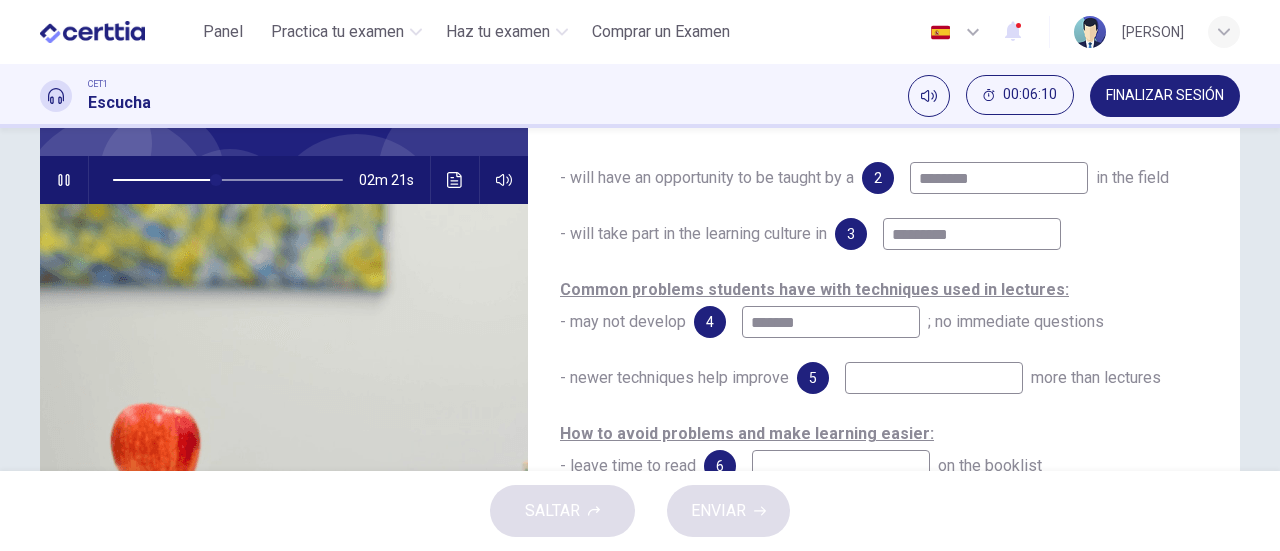type on "*******" 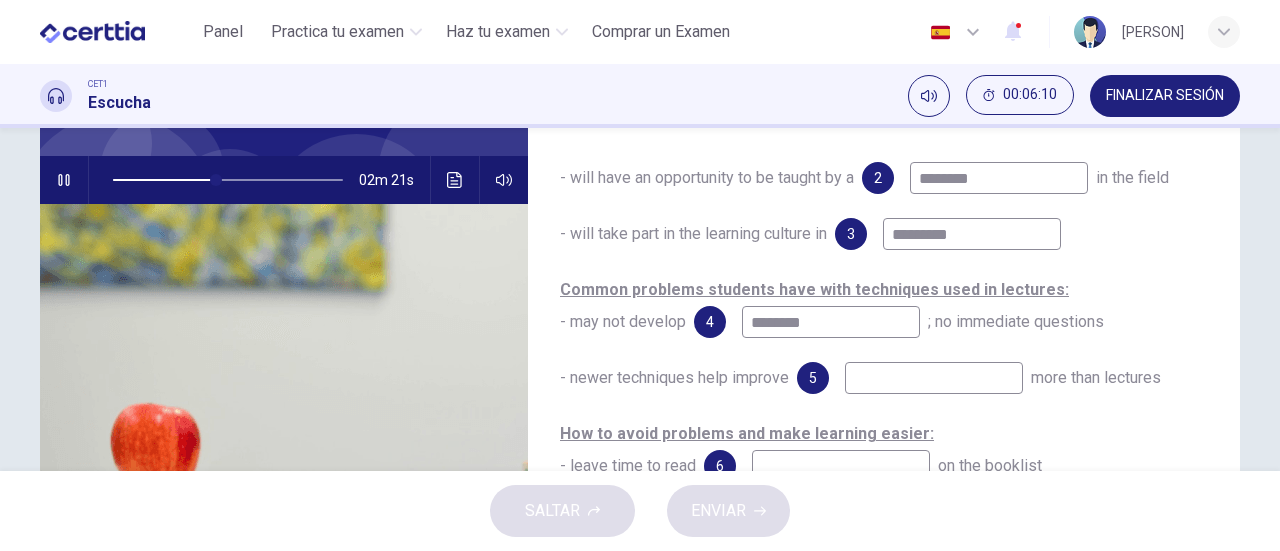 type on "**" 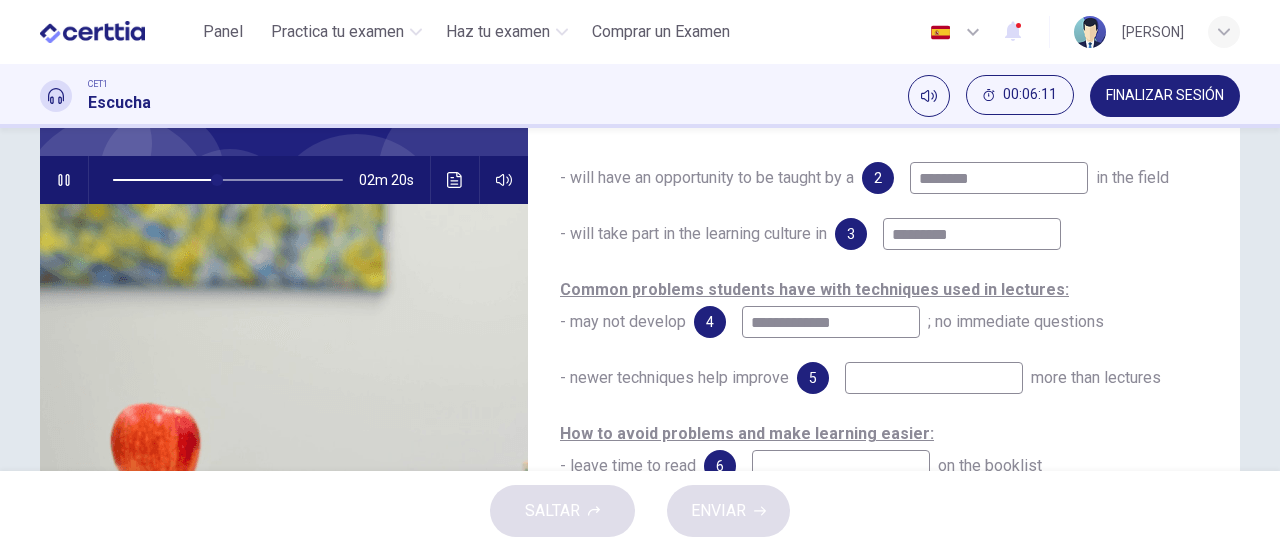 type on "**********" 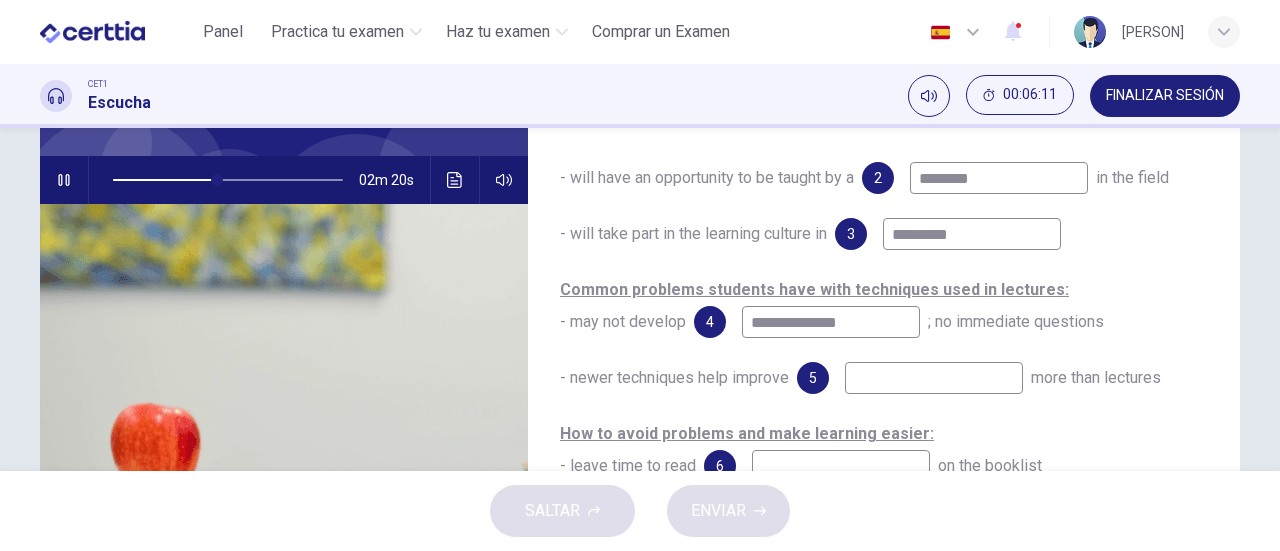 type on "**" 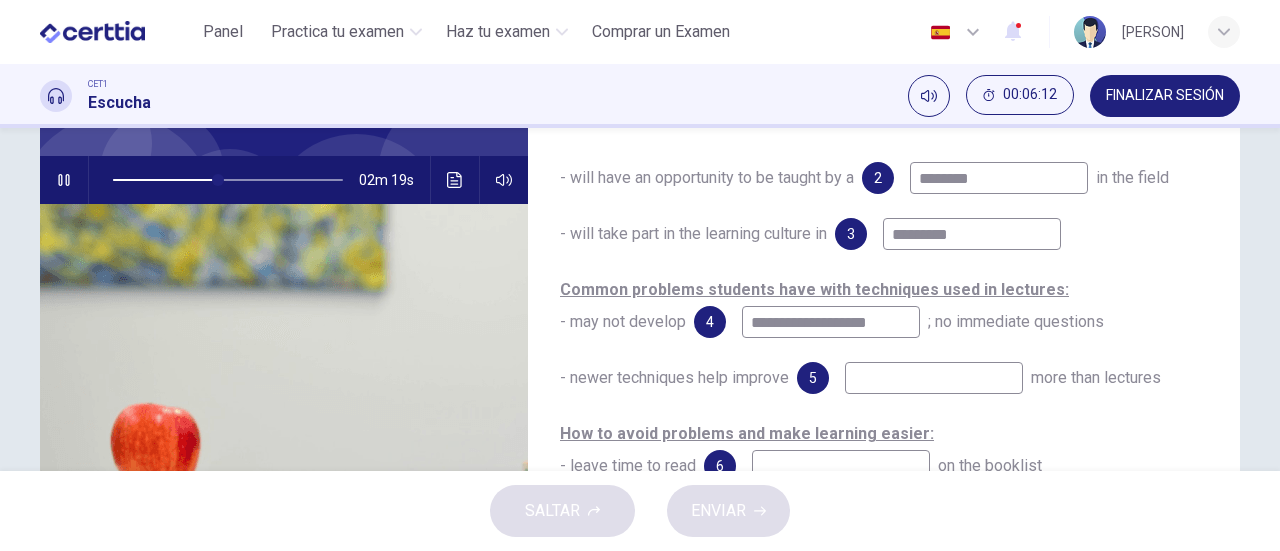 type on "**********" 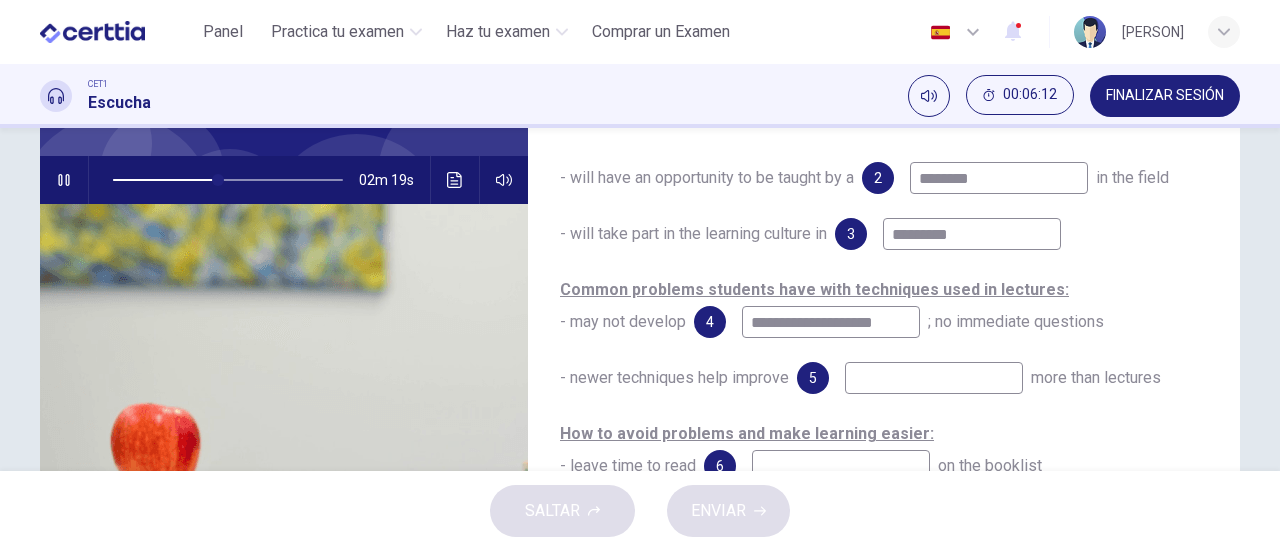 type on "**" 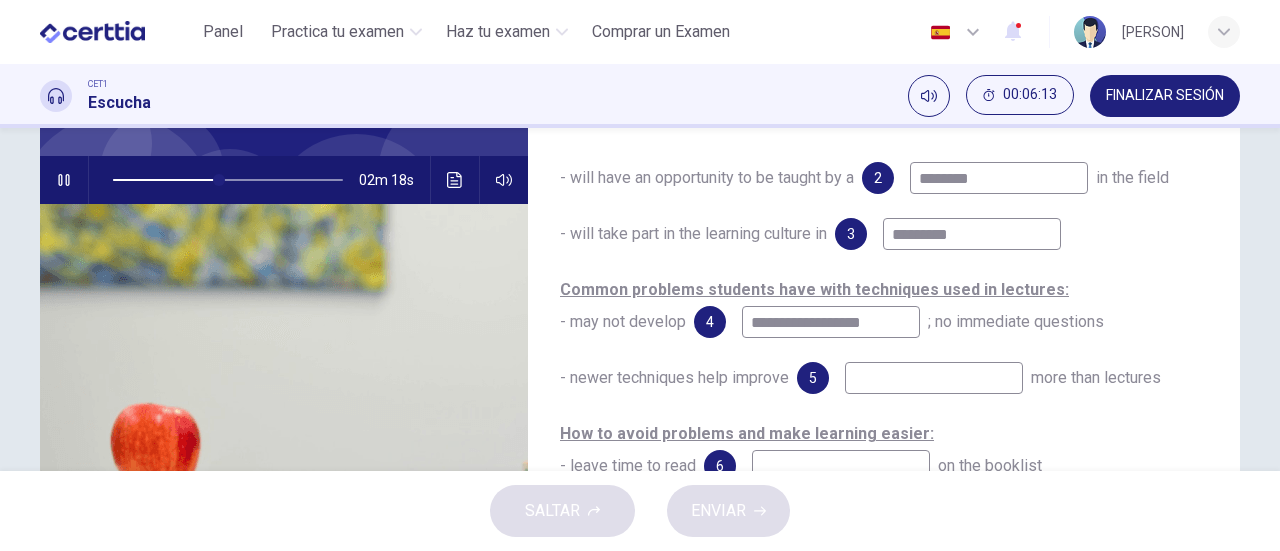 type on "**********" 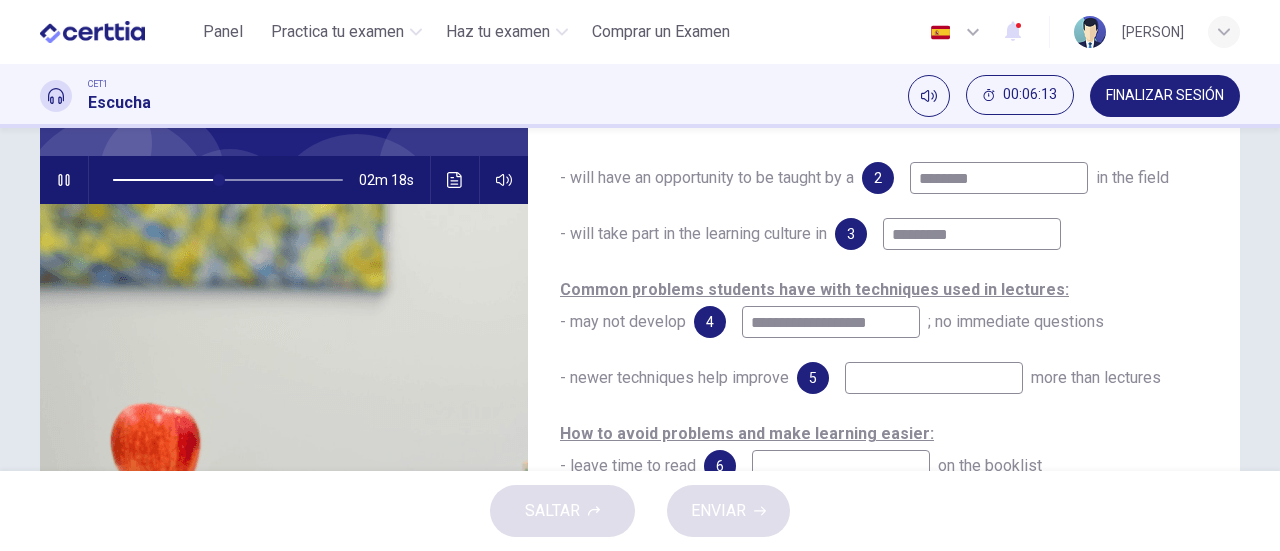 type on "**" 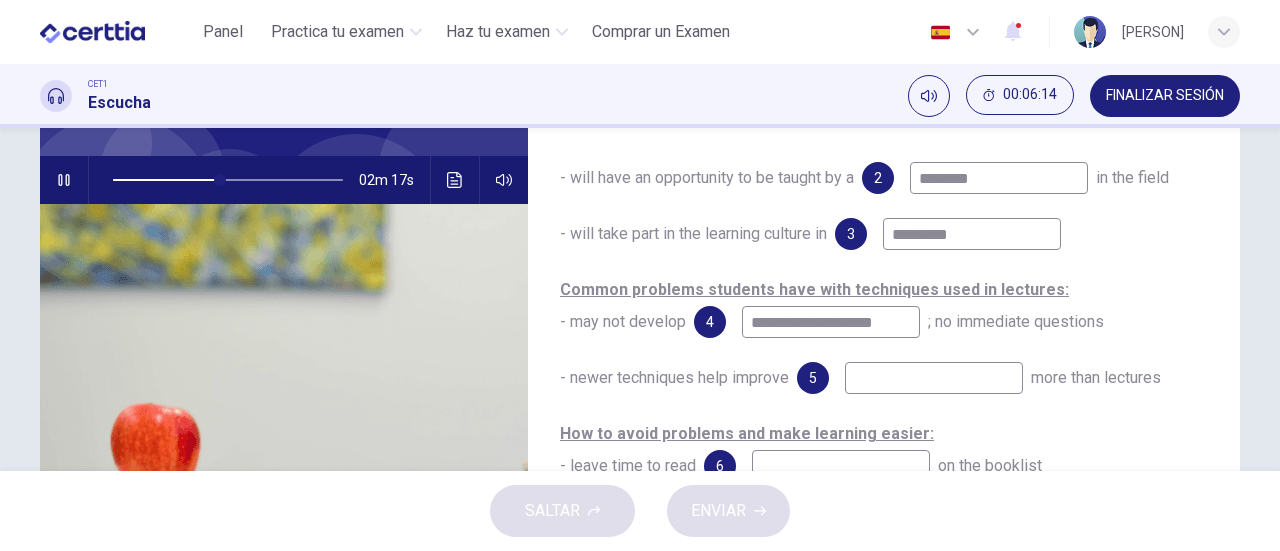 type on "**********" 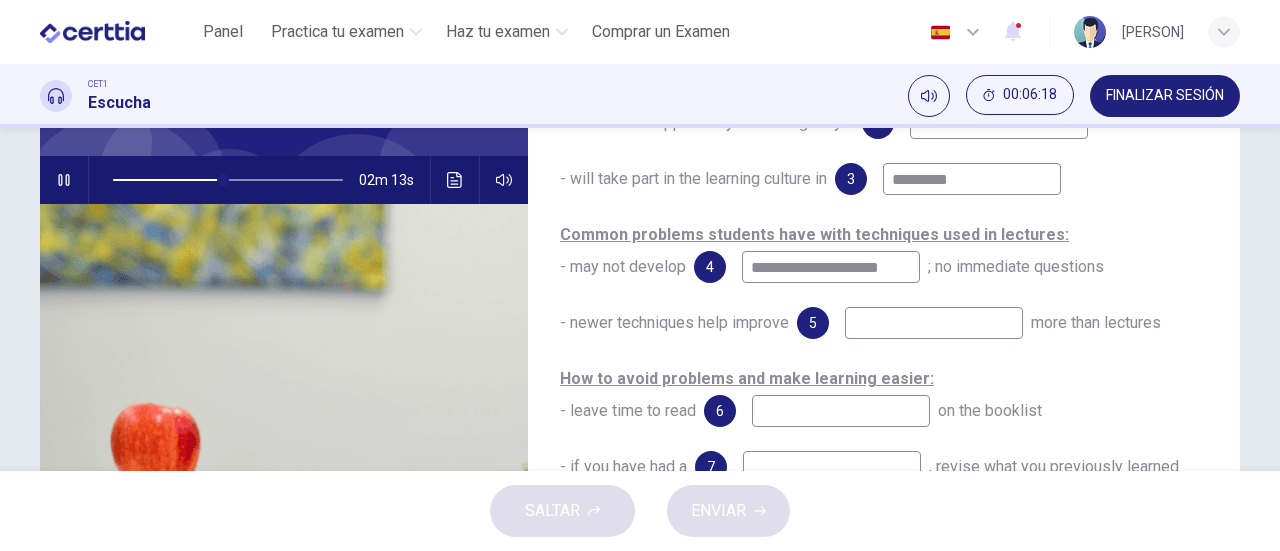 scroll, scrollTop: 259, scrollLeft: 0, axis: vertical 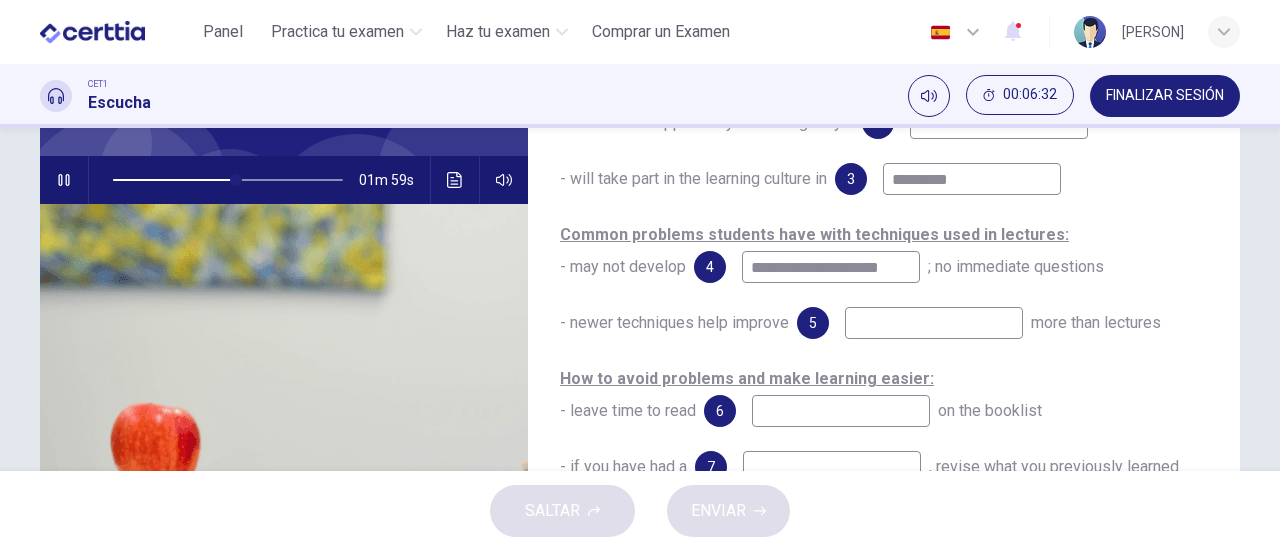 type on "**" 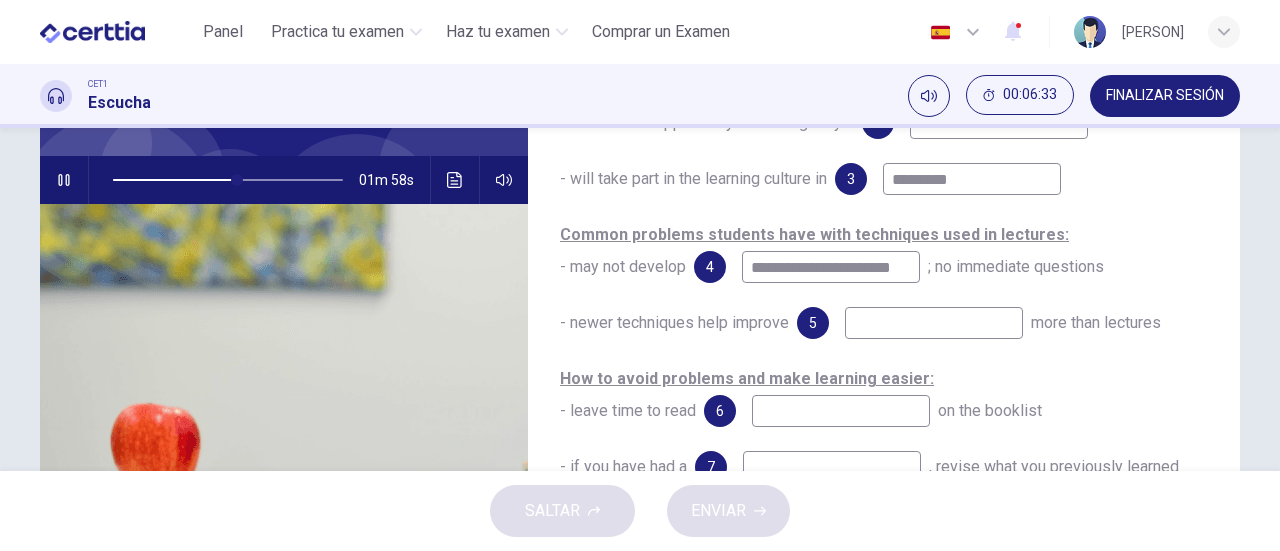 type on "**********" 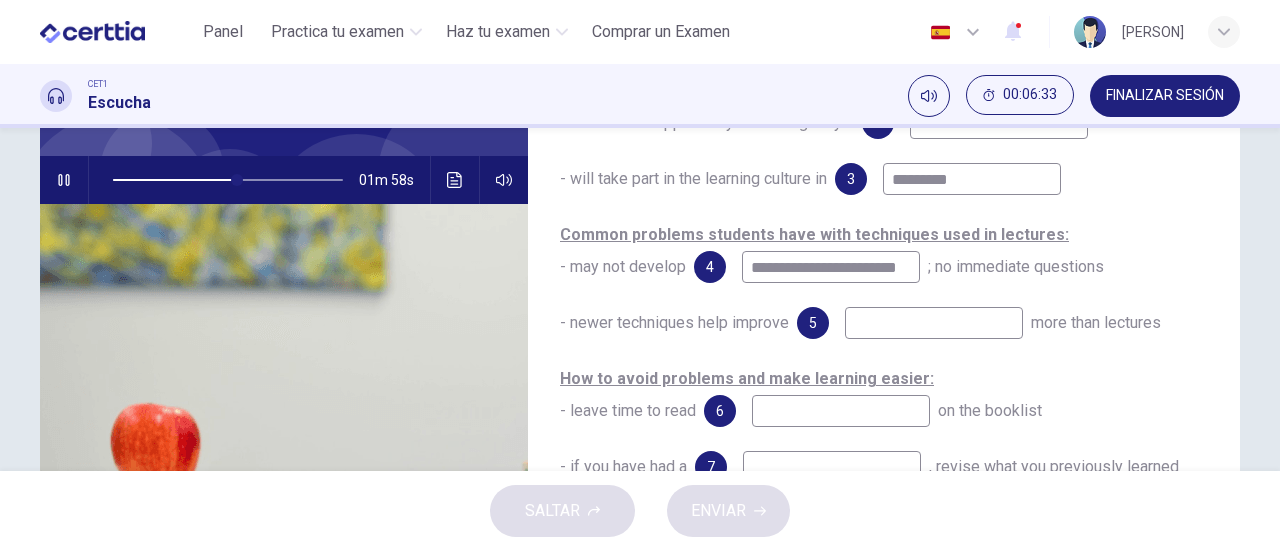 type on "**" 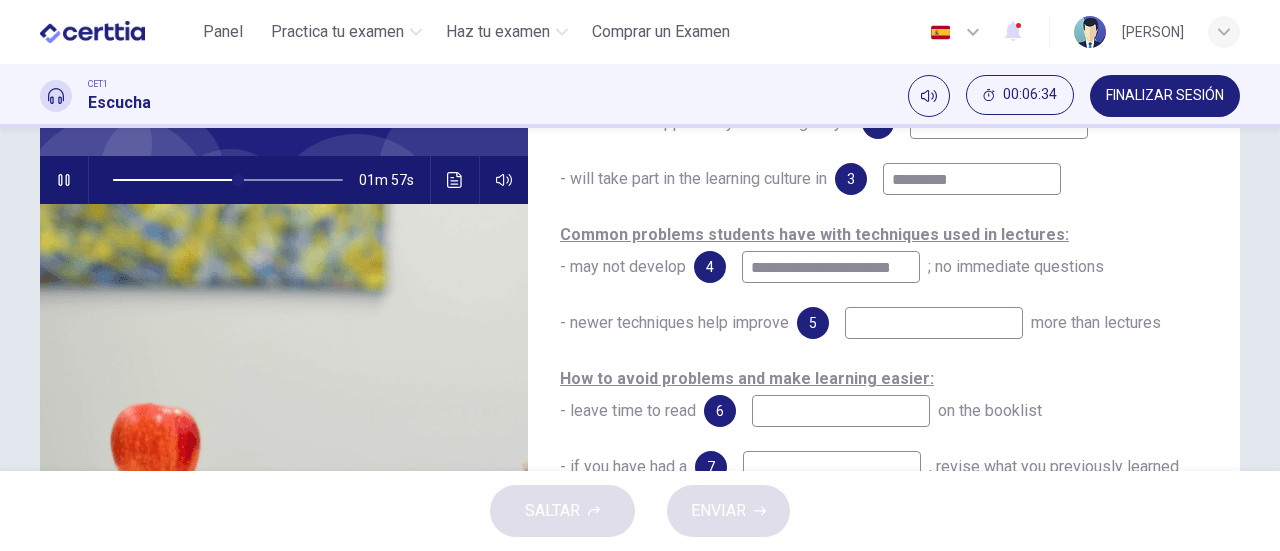type on "**********" 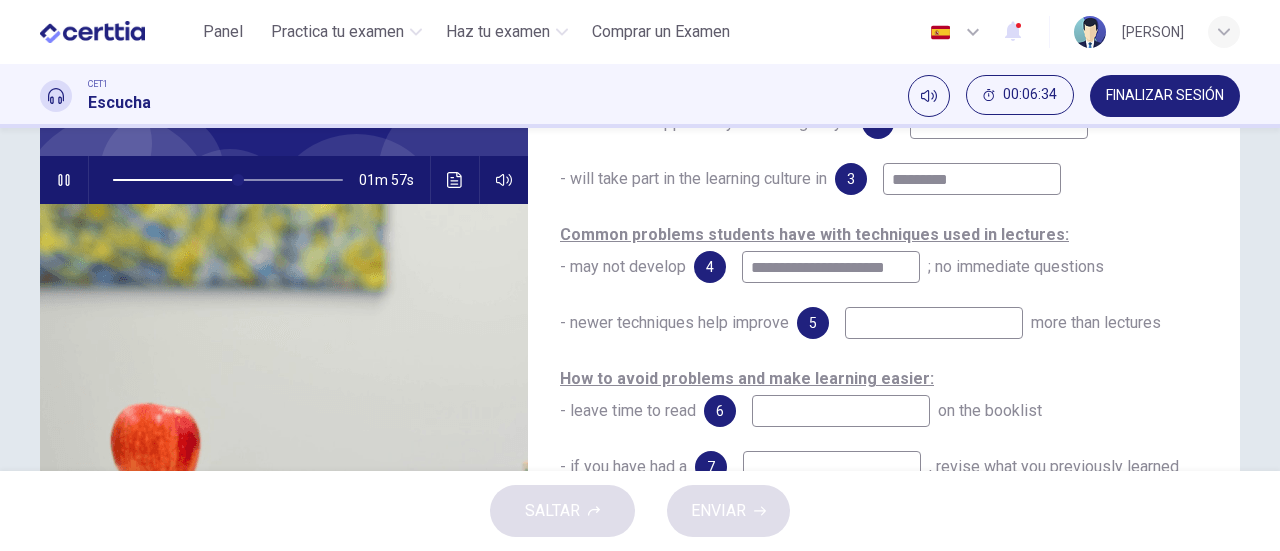 type on "**" 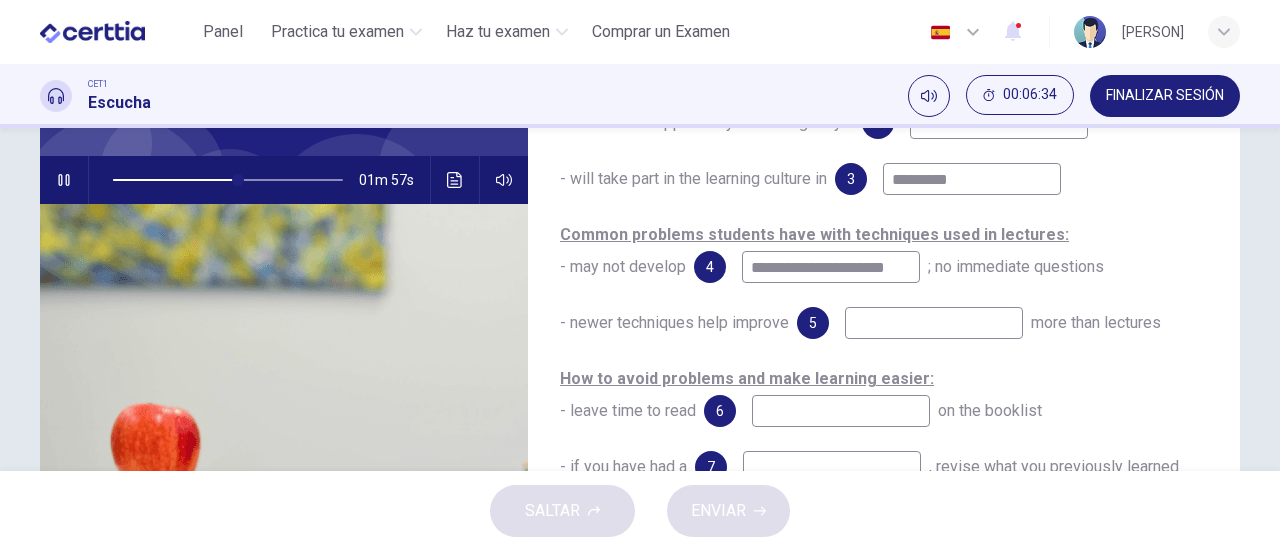 type on "**********" 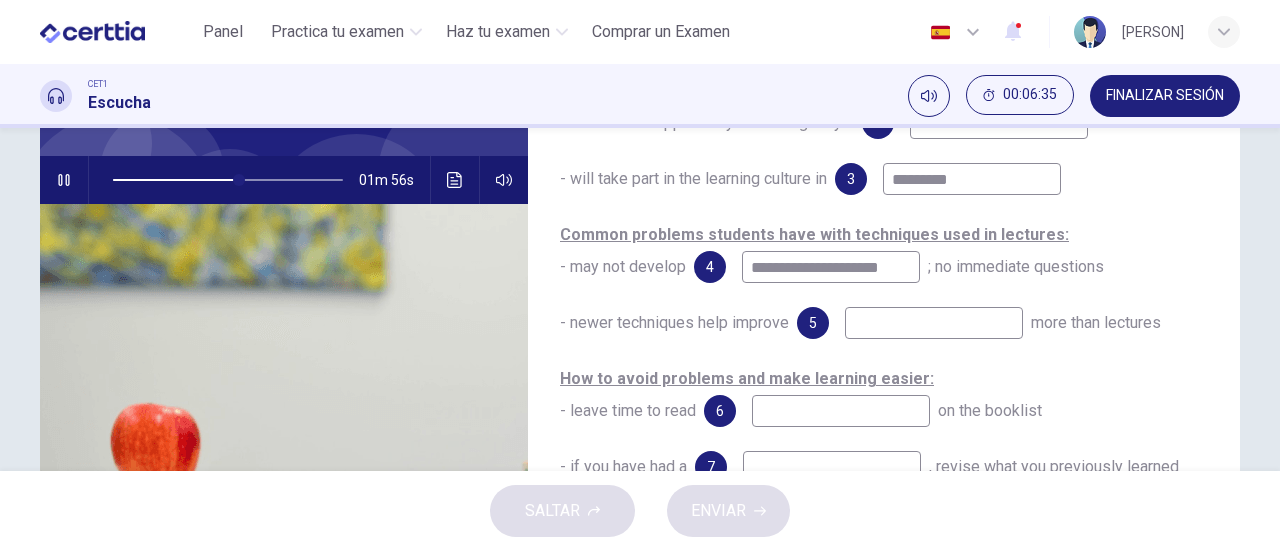 type on "**" 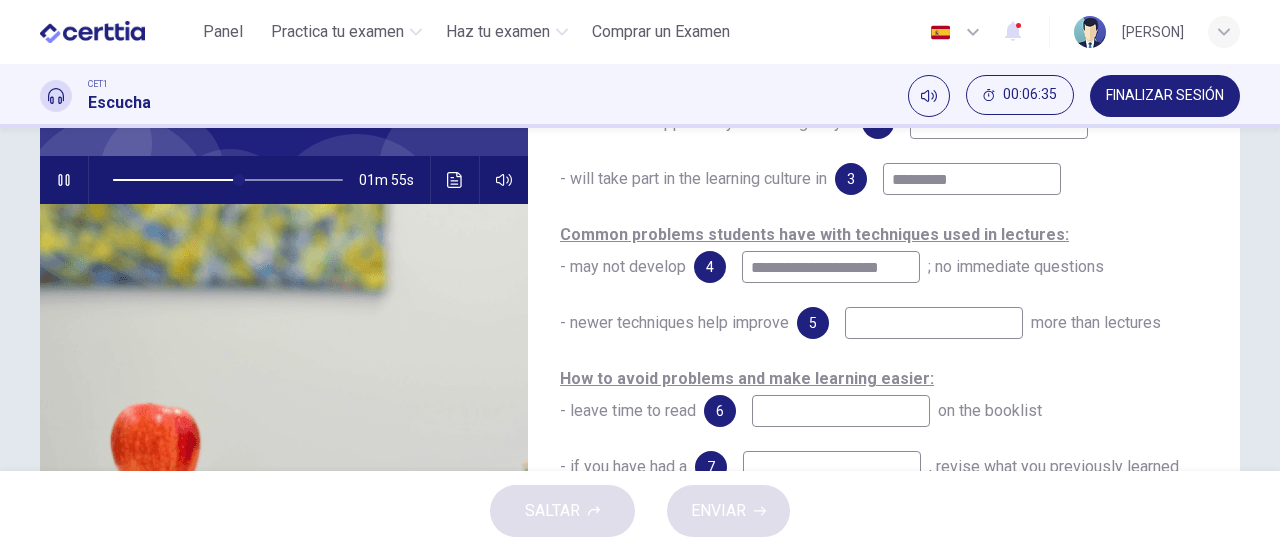 type on "**********" 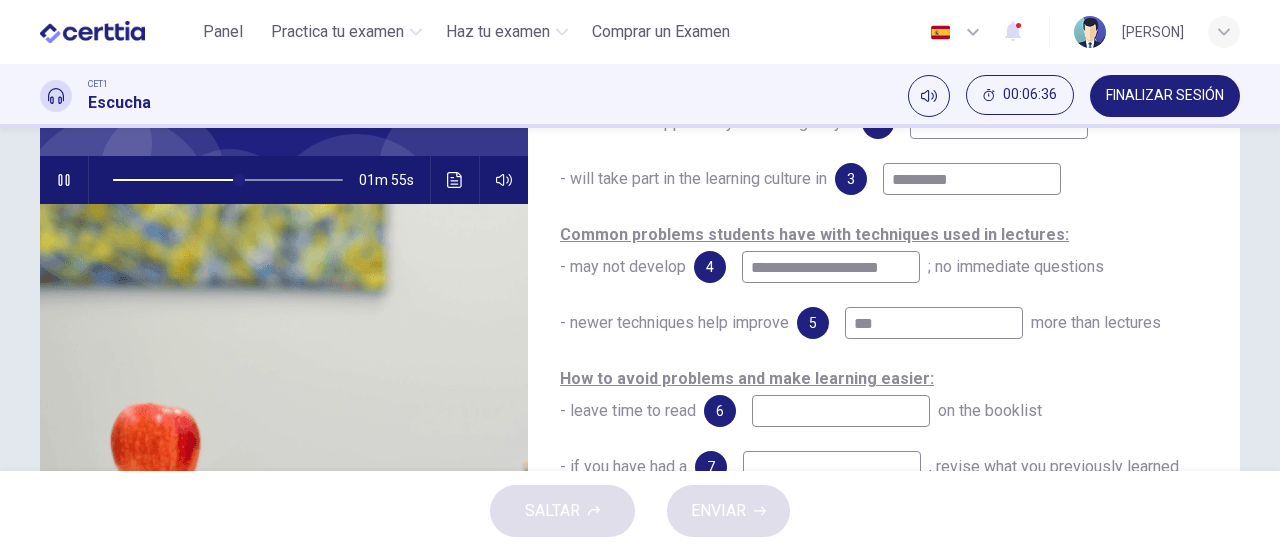type on "****" 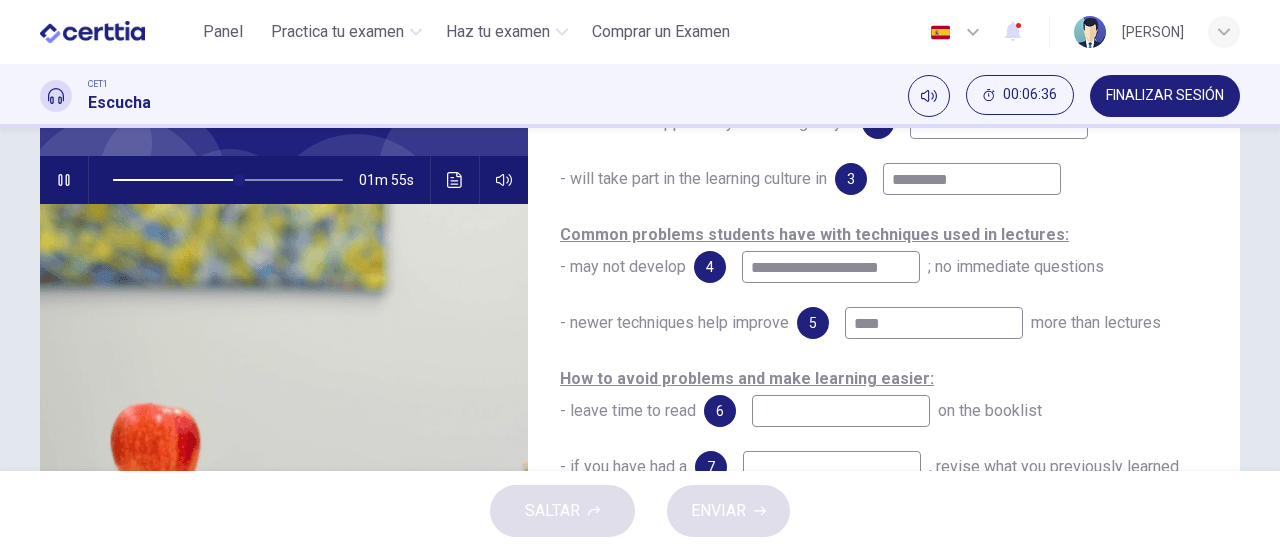 type on "**" 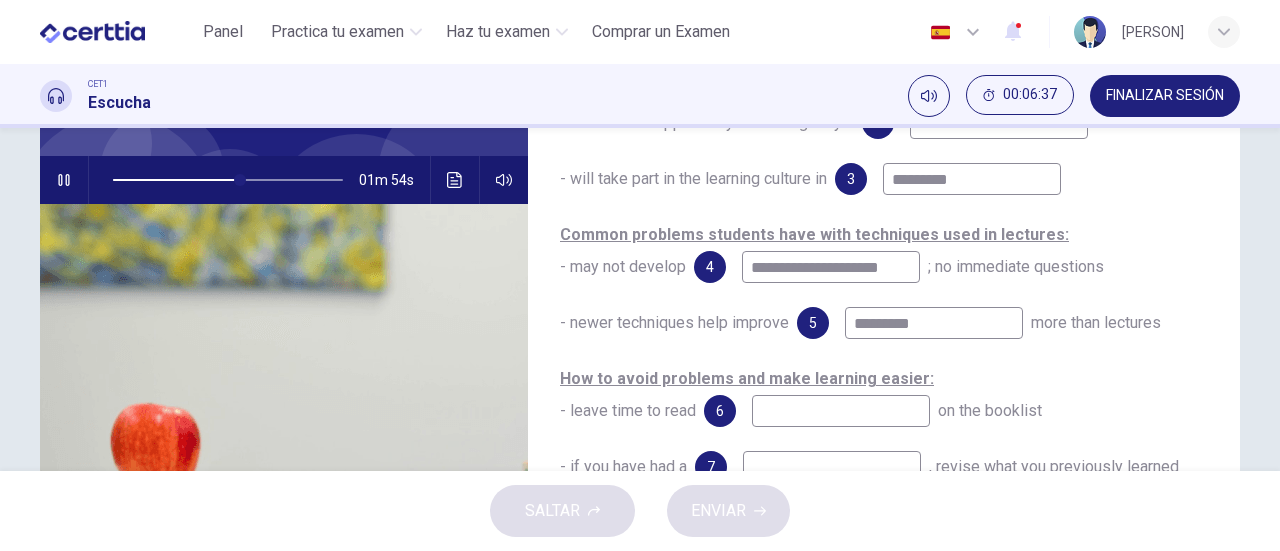 type on "**********" 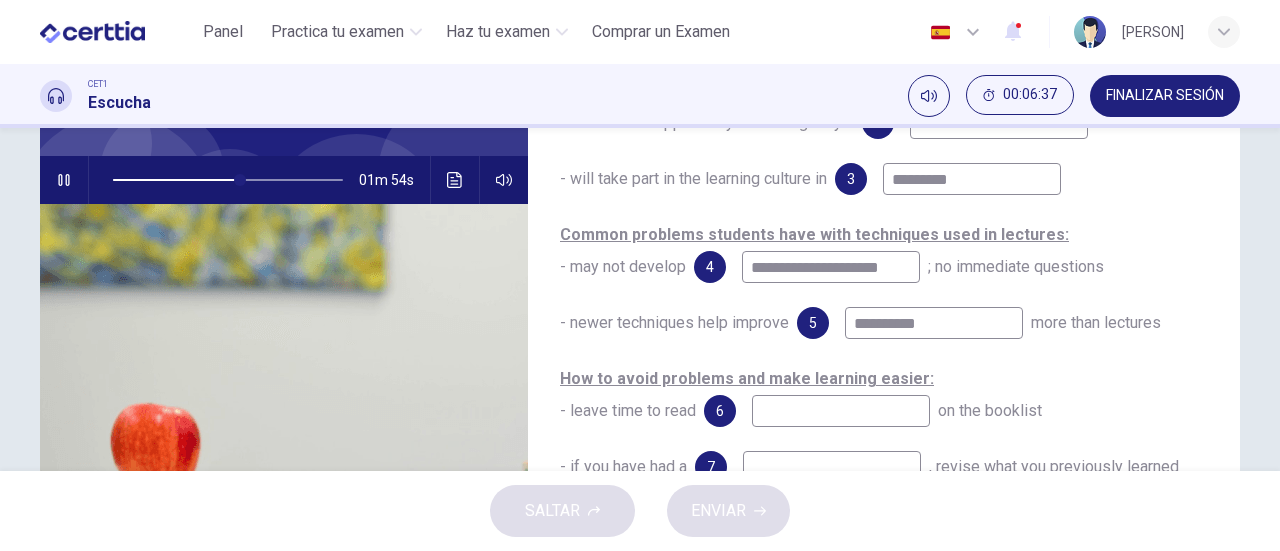 type on "**" 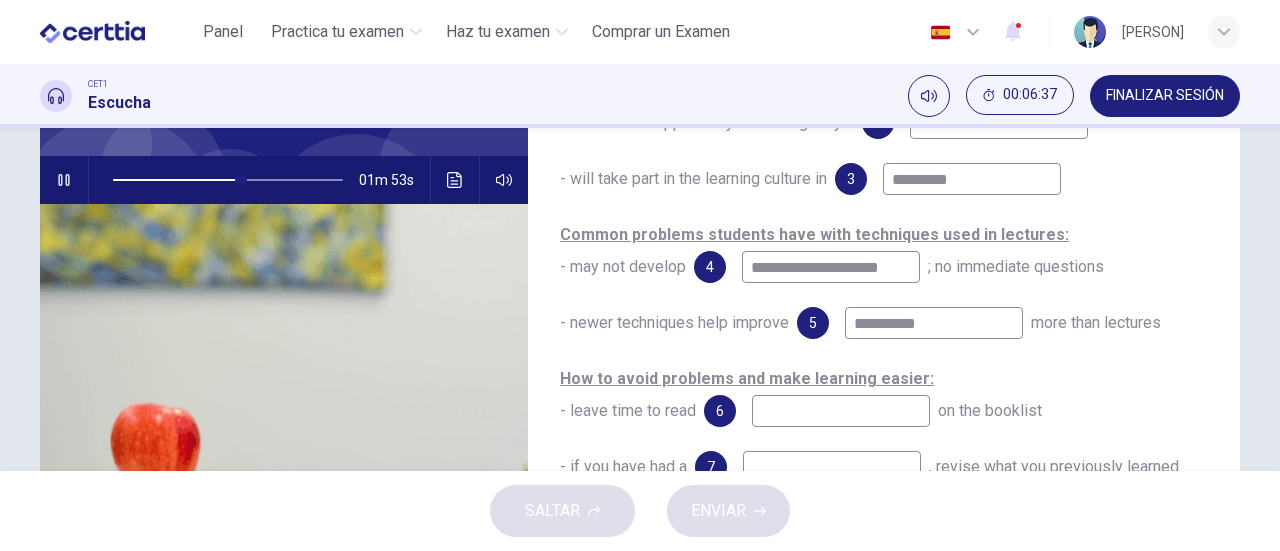 type on "*********" 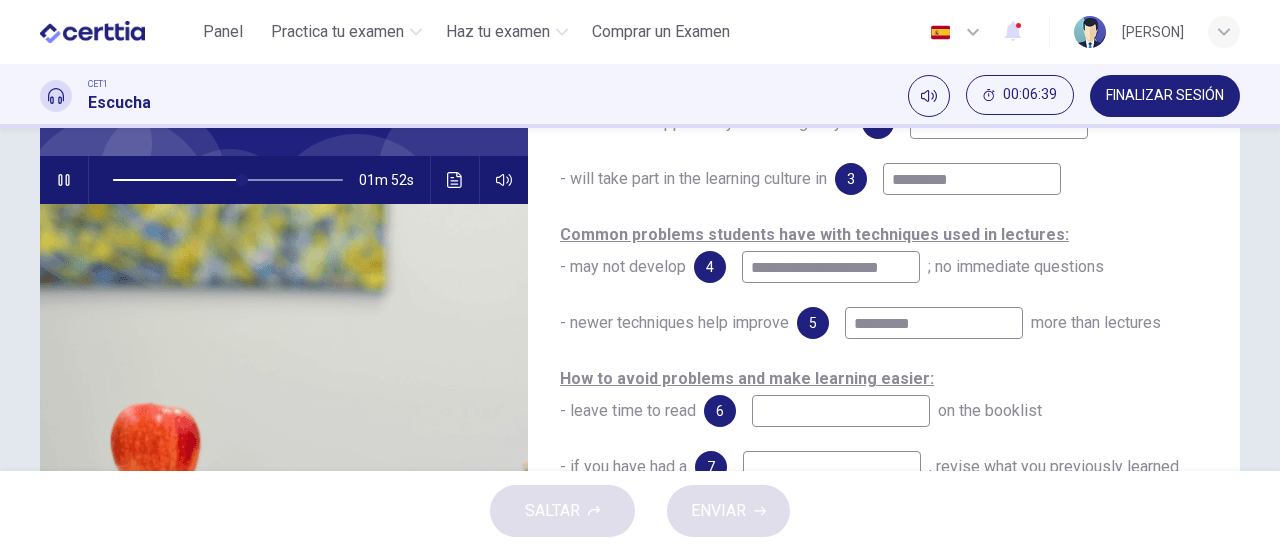 scroll, scrollTop: 284, scrollLeft: 0, axis: vertical 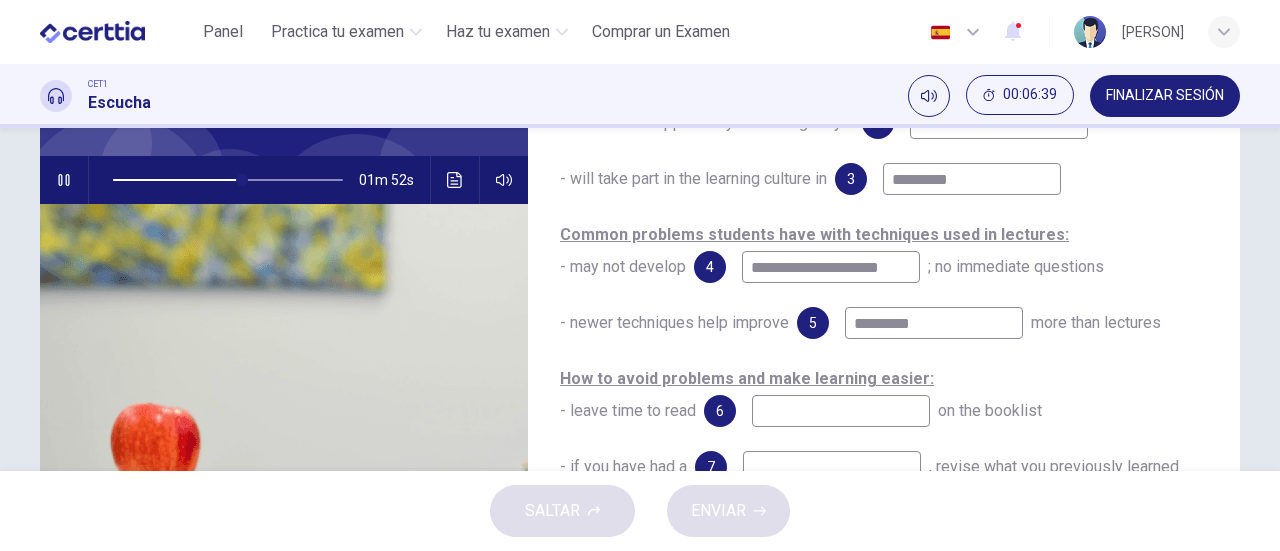type on "**" 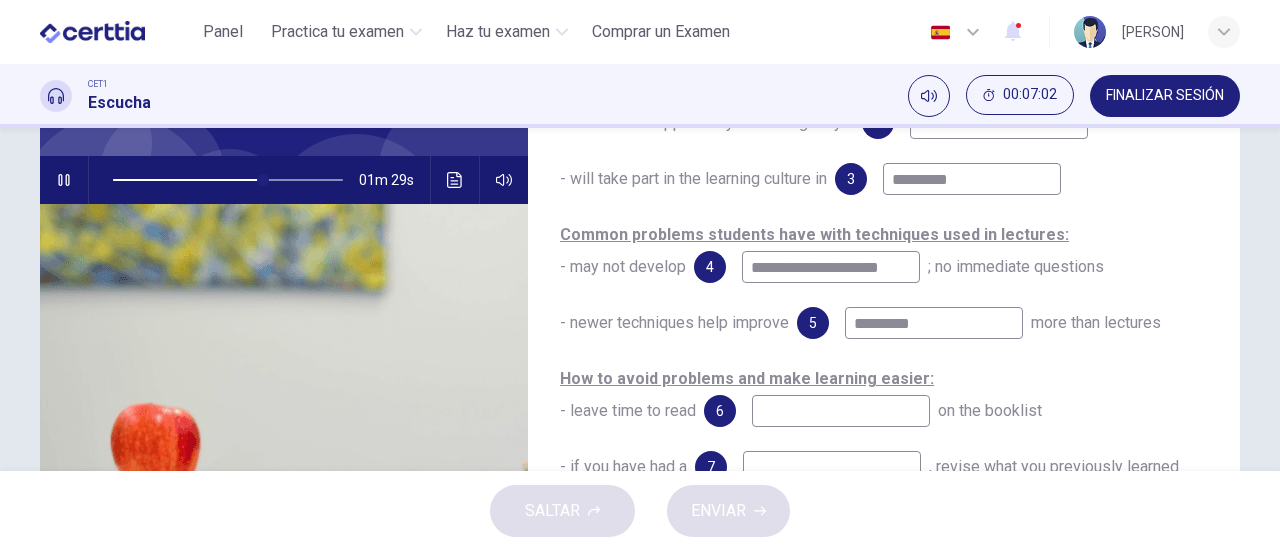 type on "**" 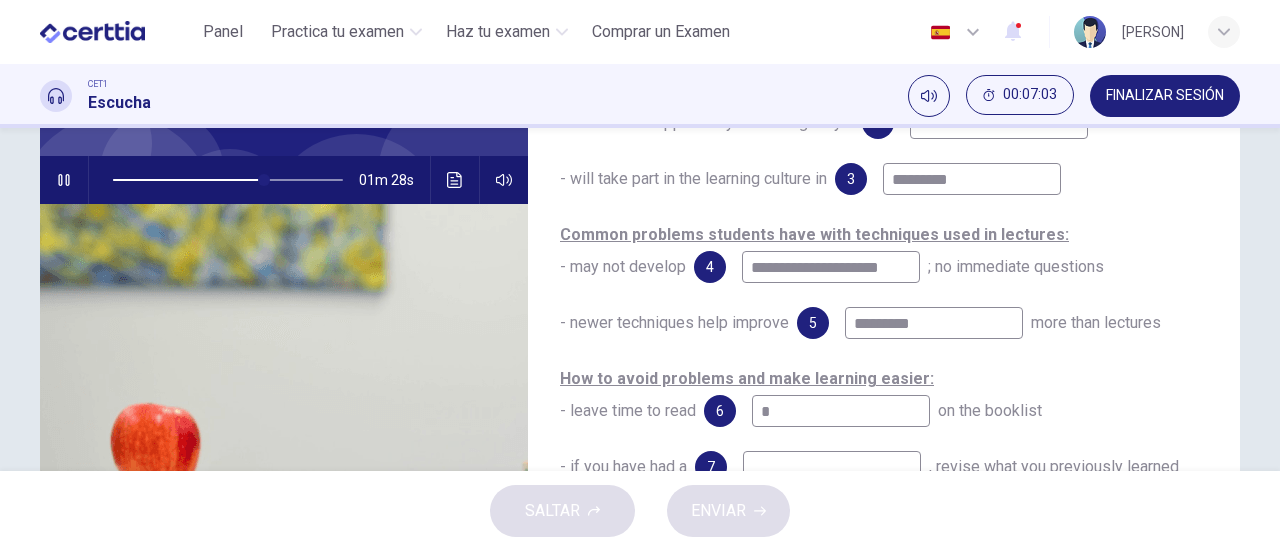 type on "**" 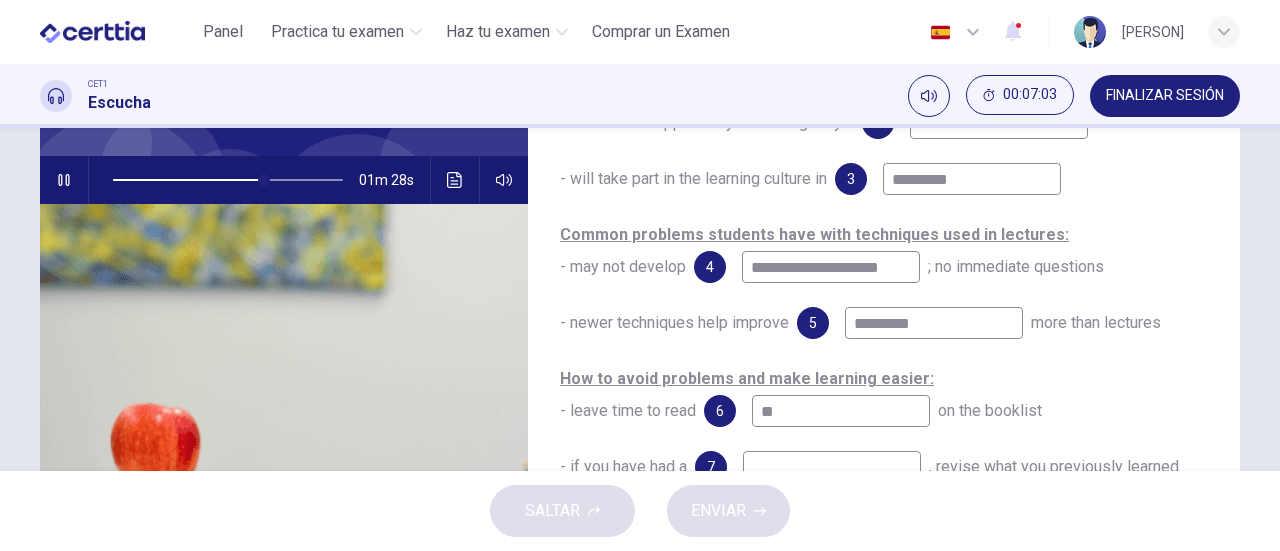 type on "**" 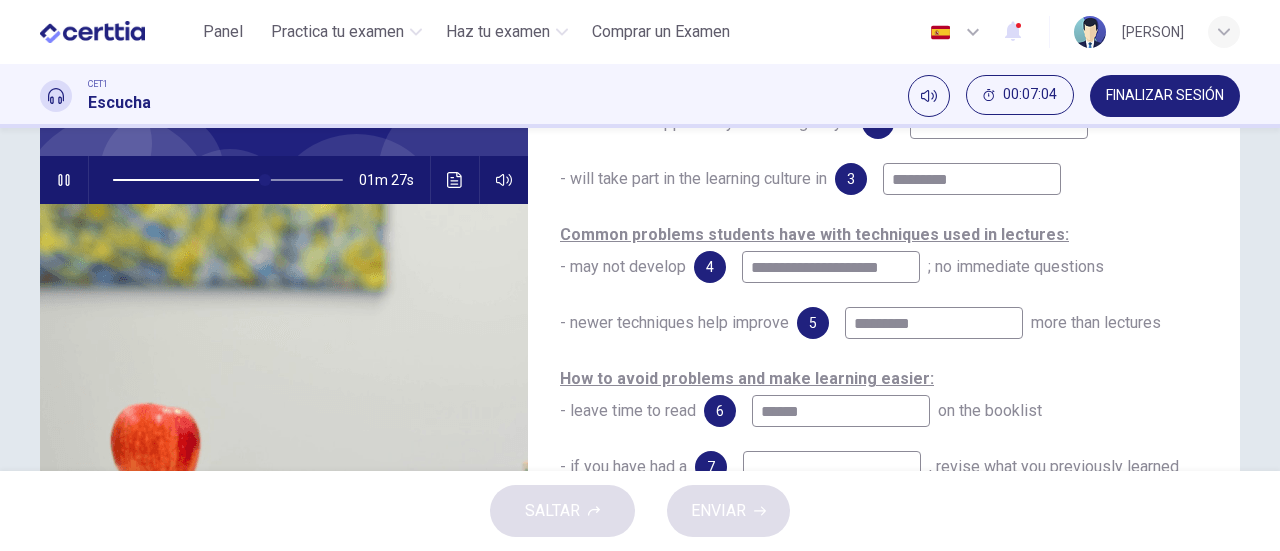 type on "*******" 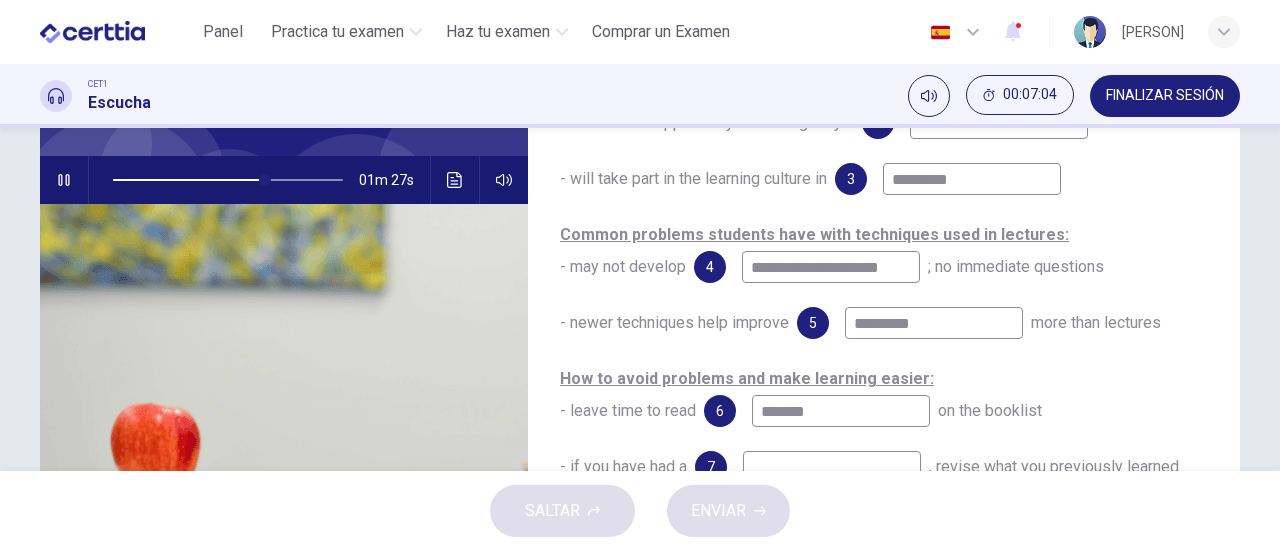 type on "**" 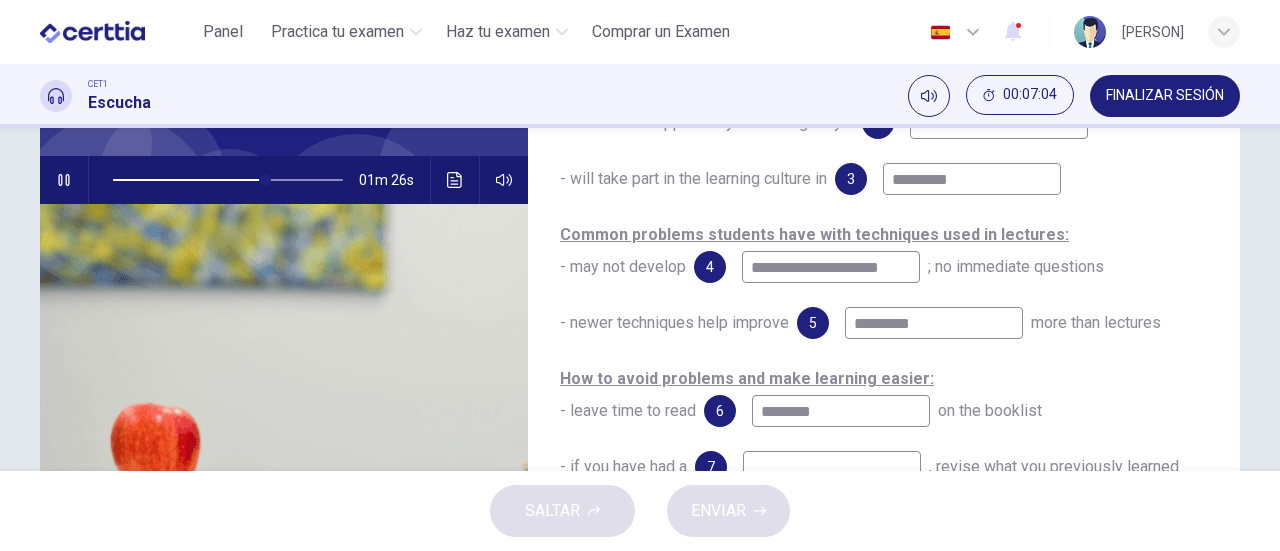 type on "*********" 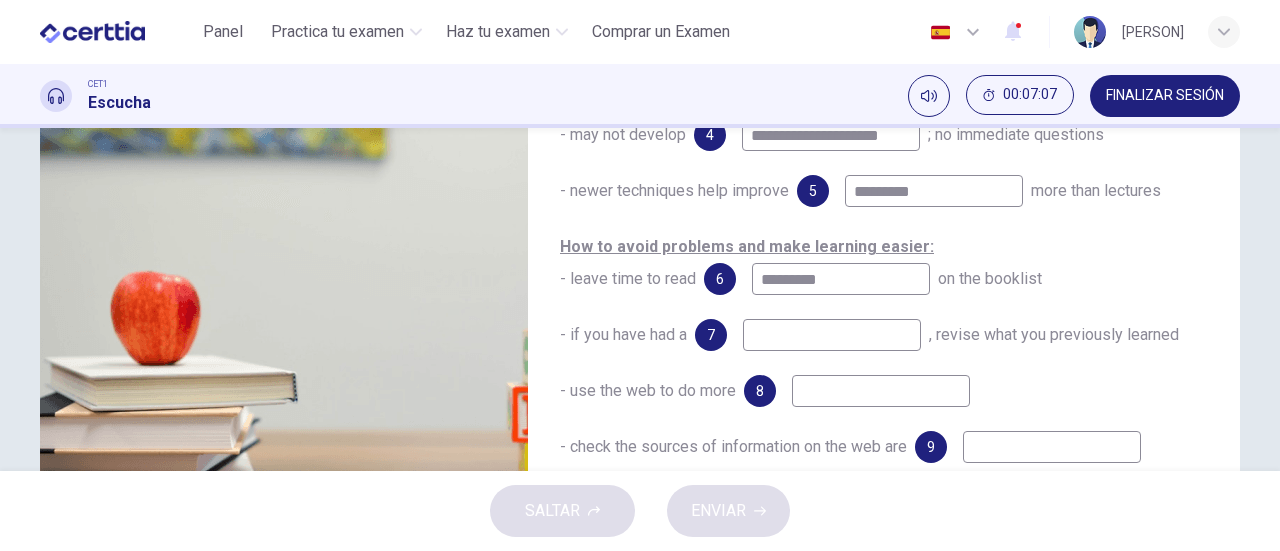 type on "**" 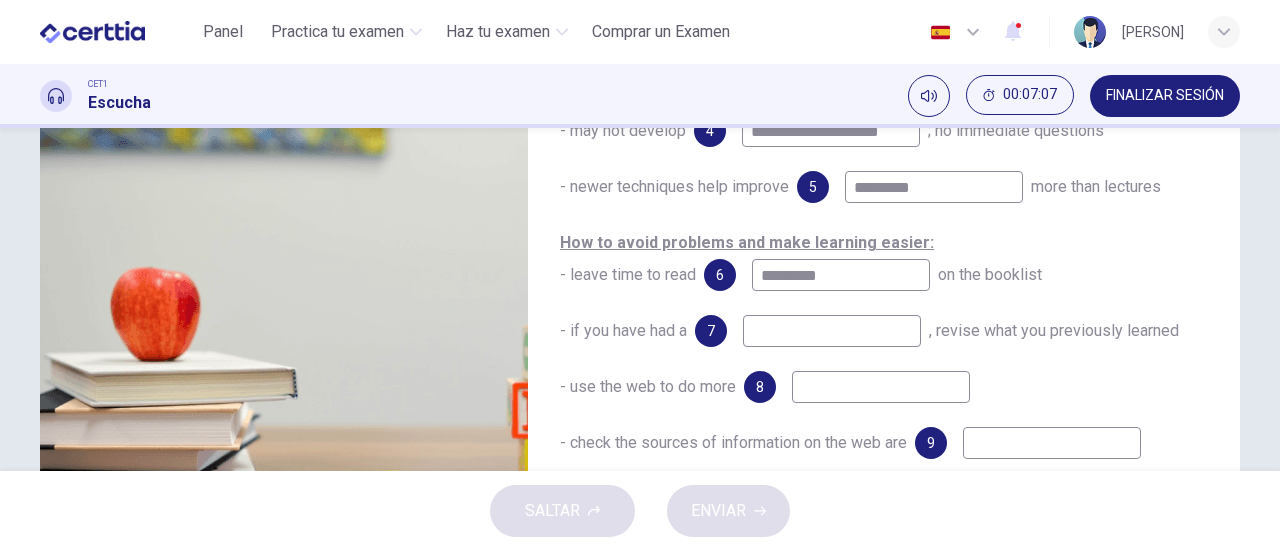 type on "*********" 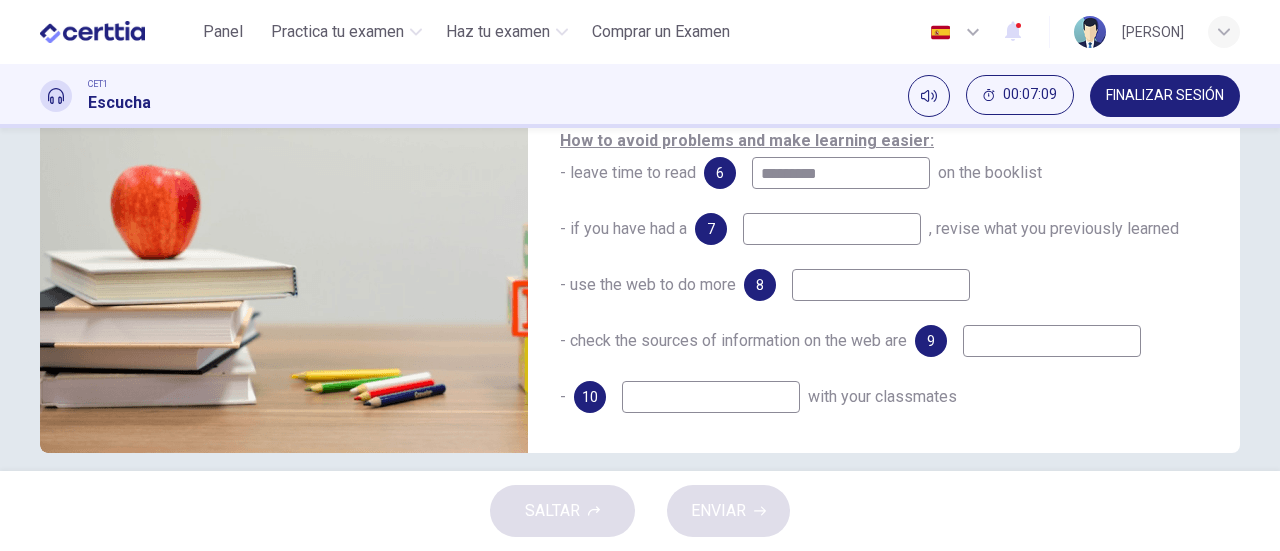 scroll, scrollTop: 414, scrollLeft: 0, axis: vertical 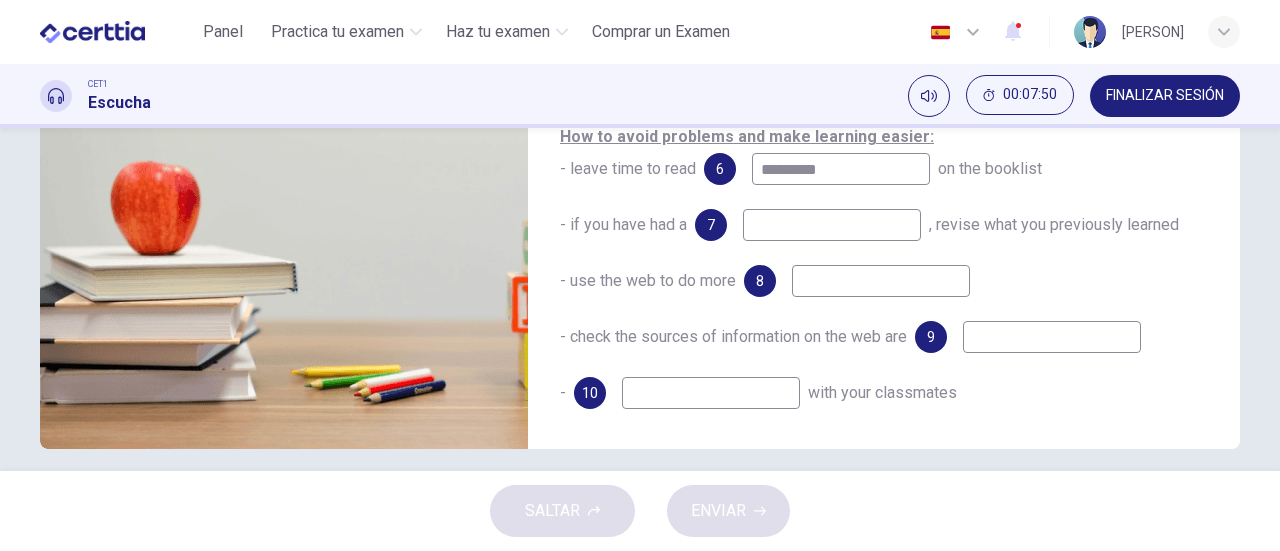 type on "**" 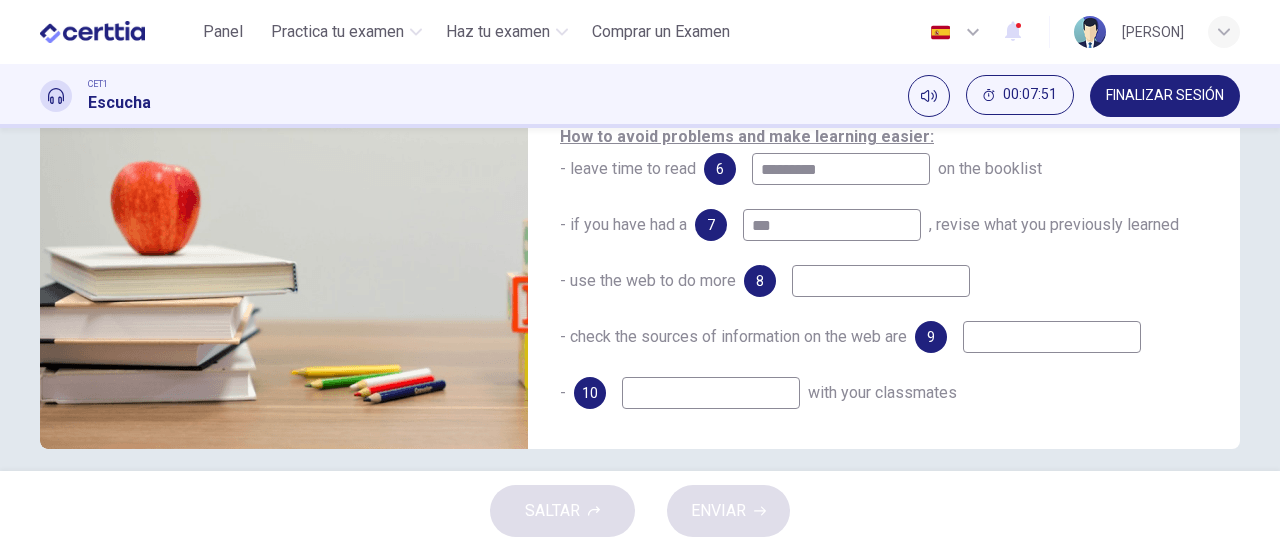 type on "****" 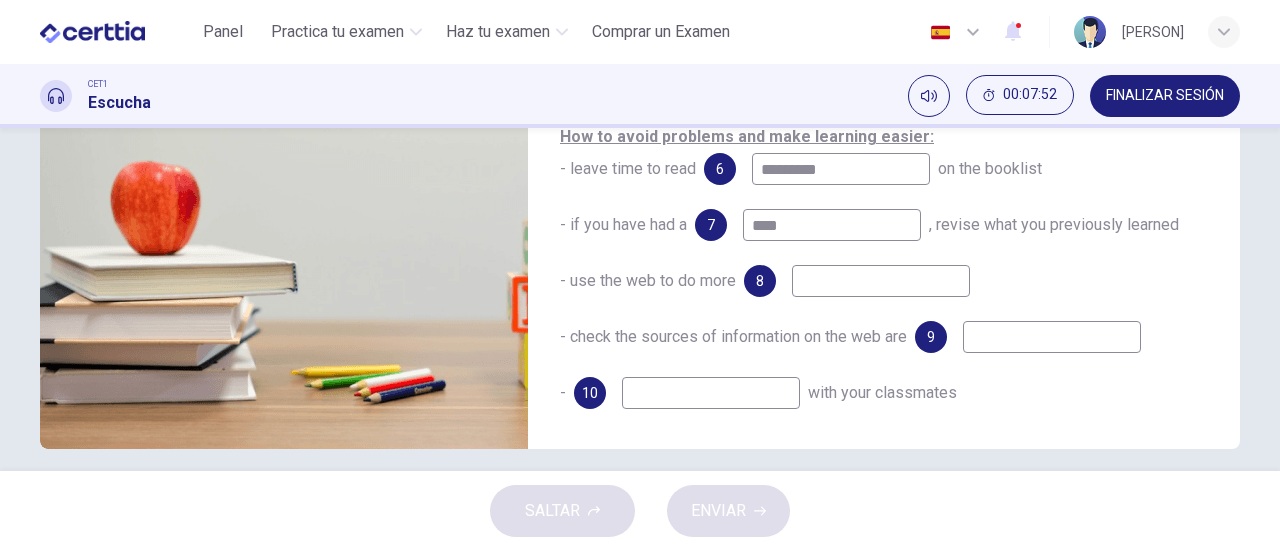 type on "**" 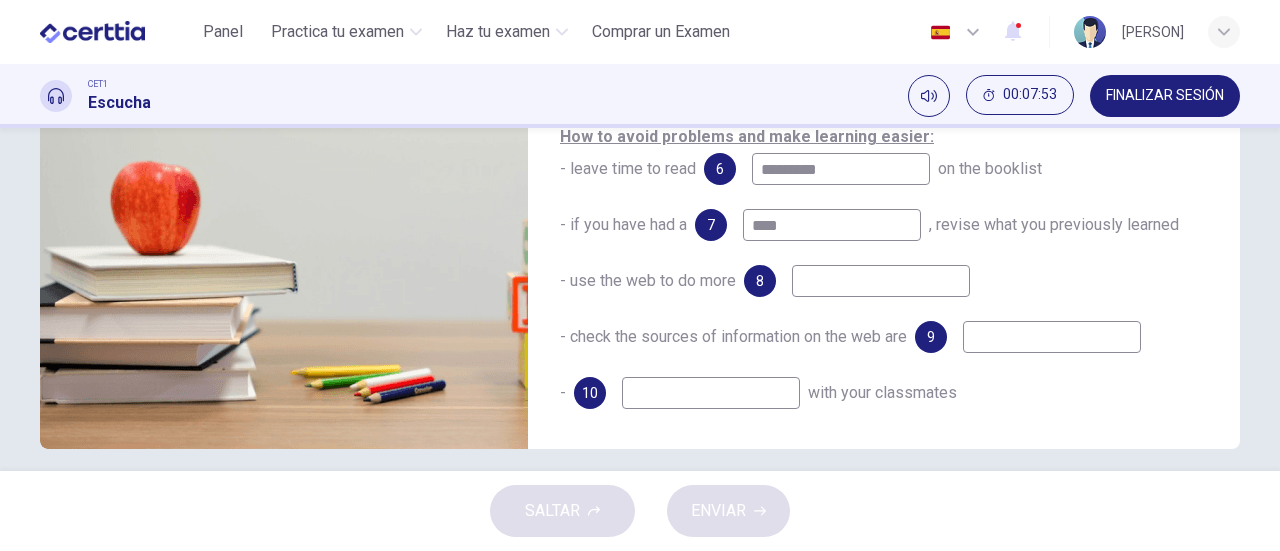 click at bounding box center (881, 281) 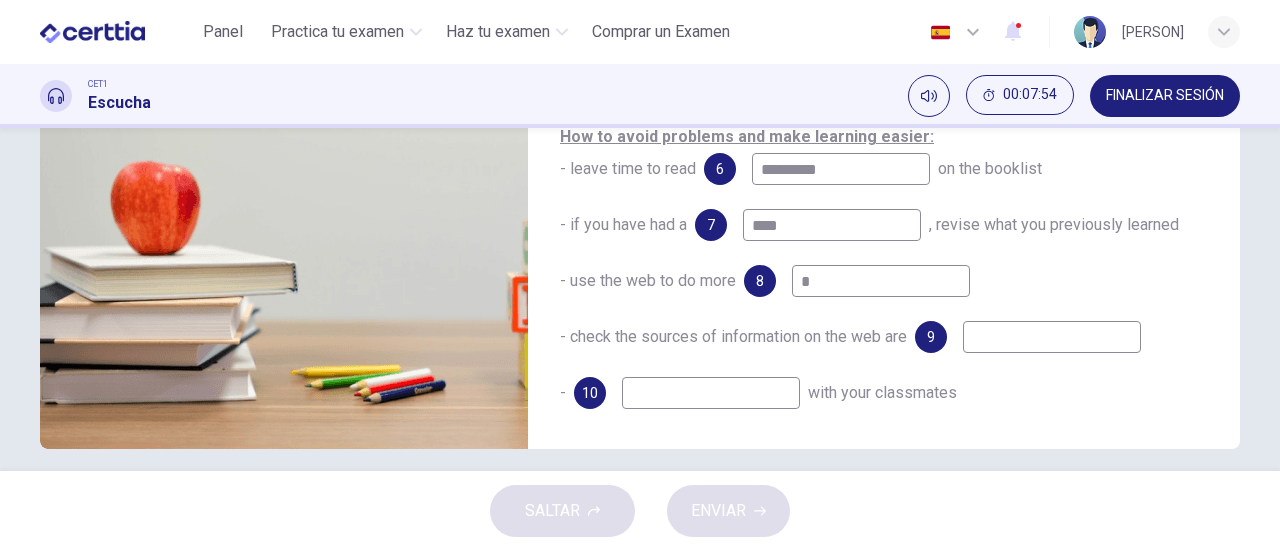 type on "**" 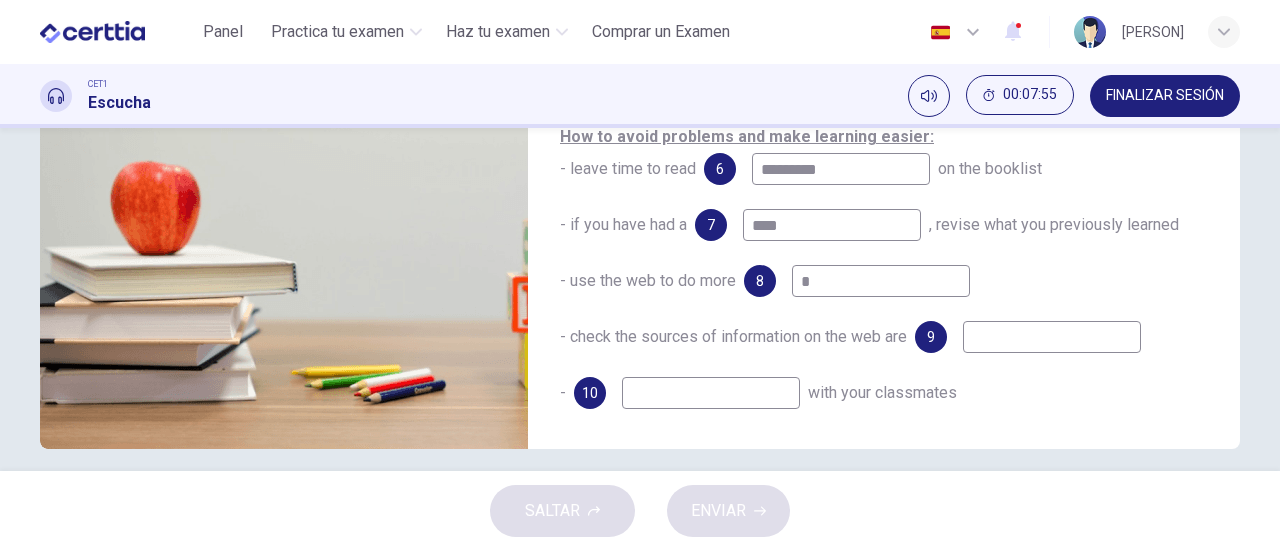 type on "*" 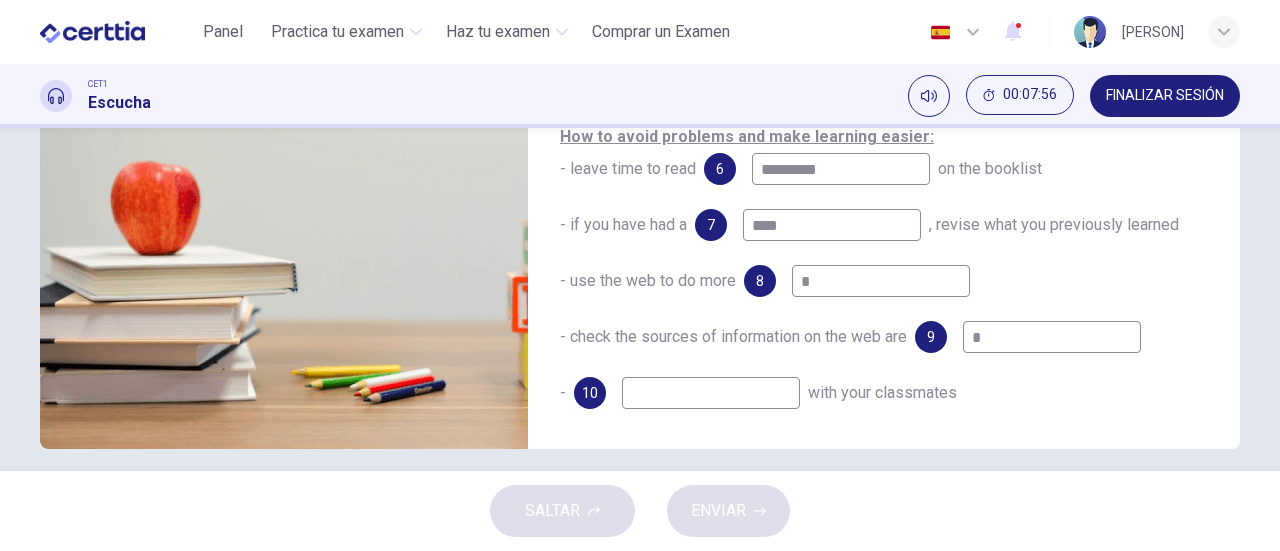 type on "**" 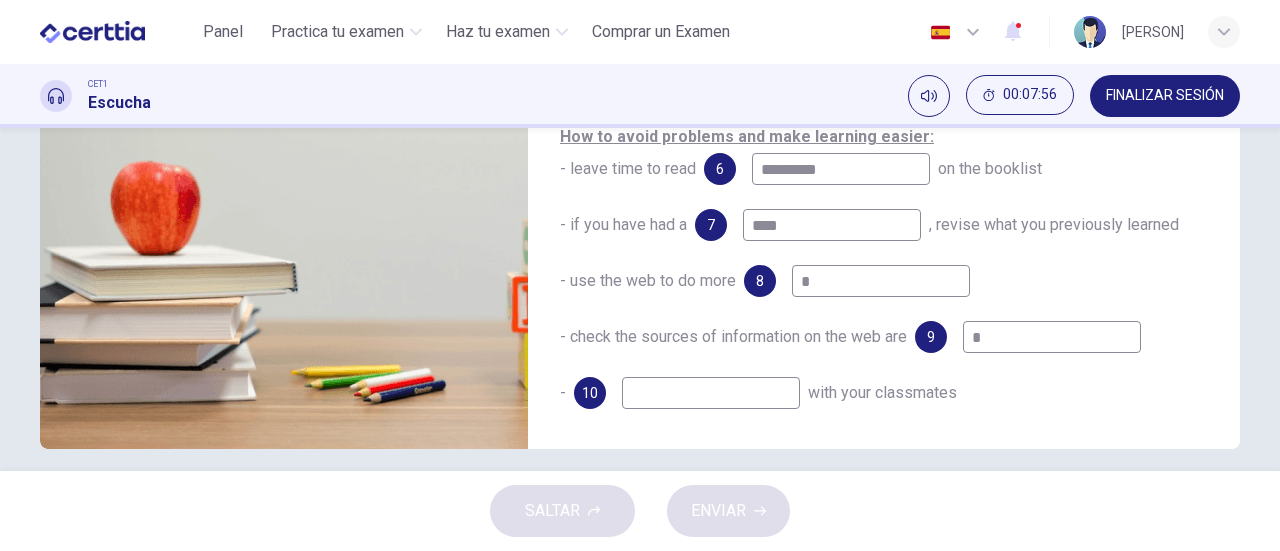 type on "*" 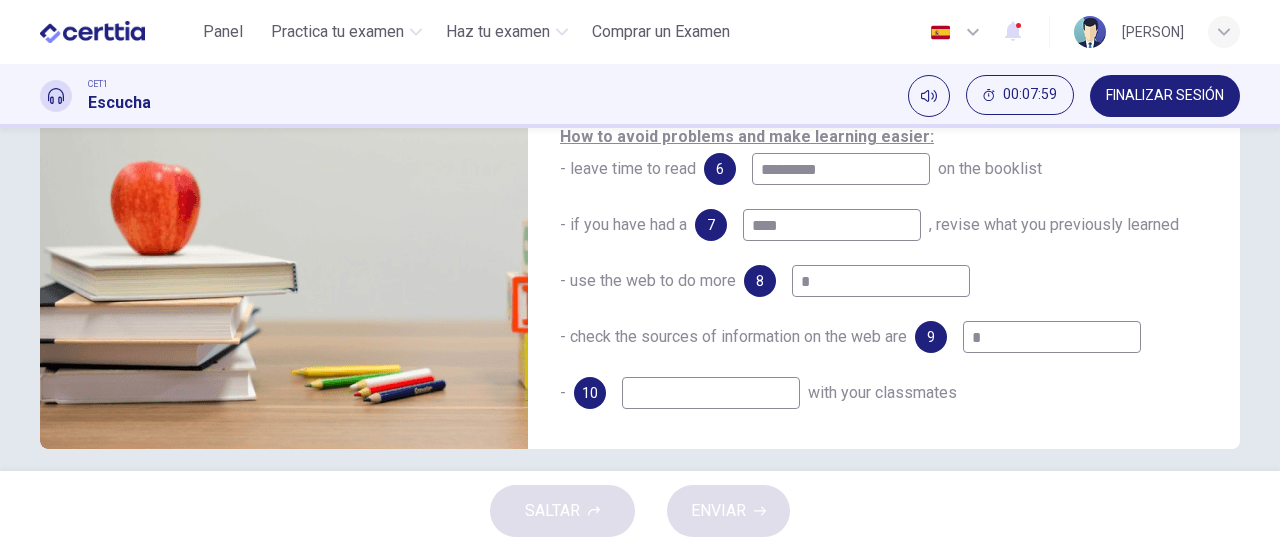 type on "**" 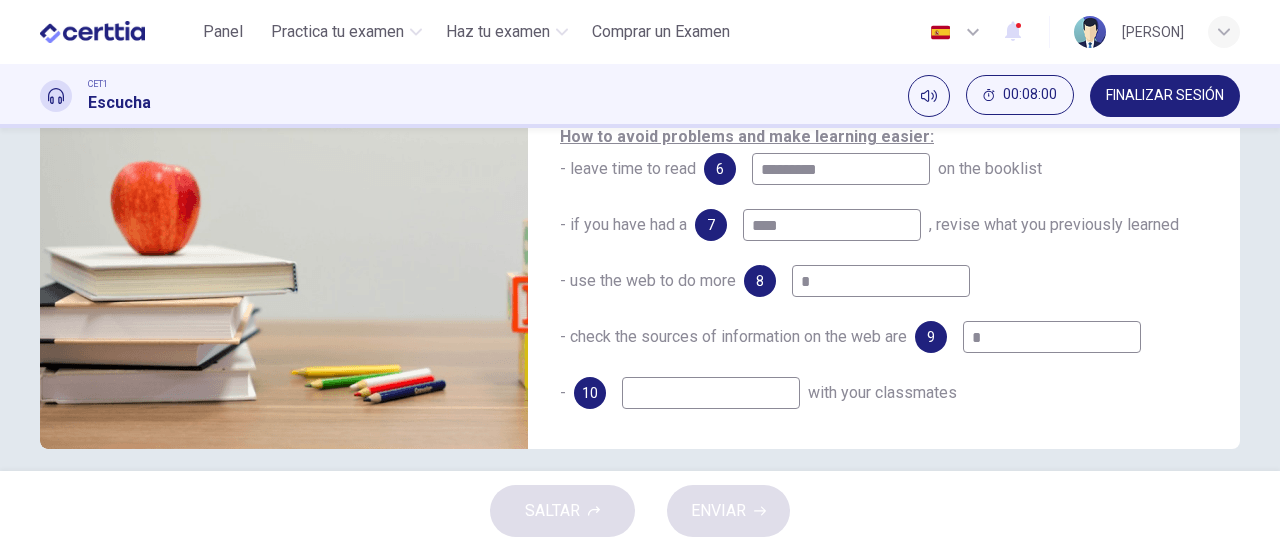 click on "*" at bounding box center (881, 281) 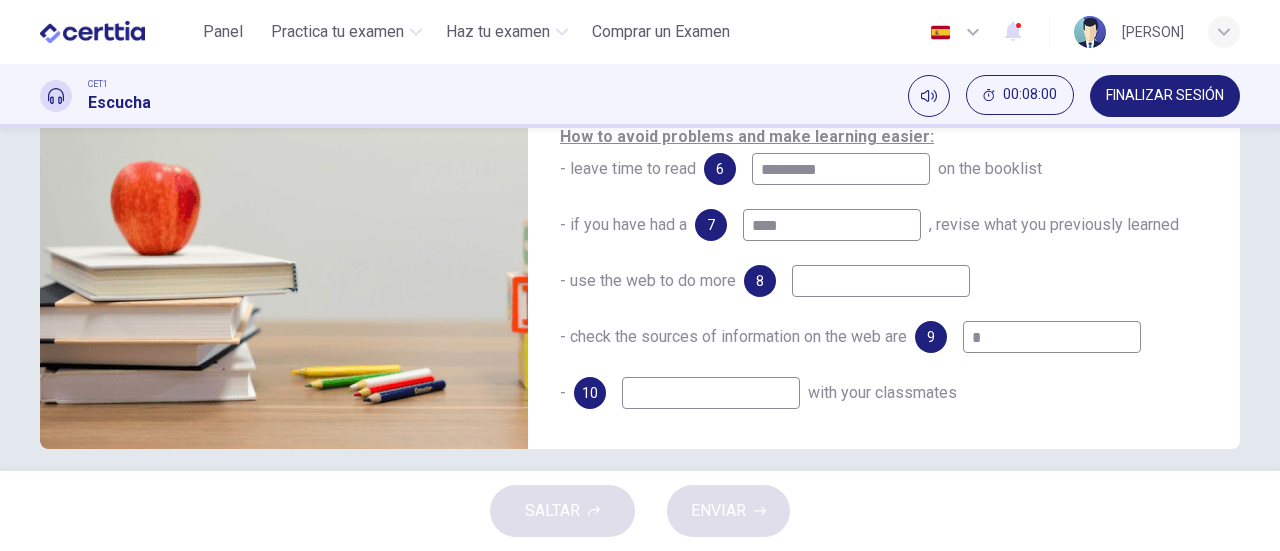 type on "*" 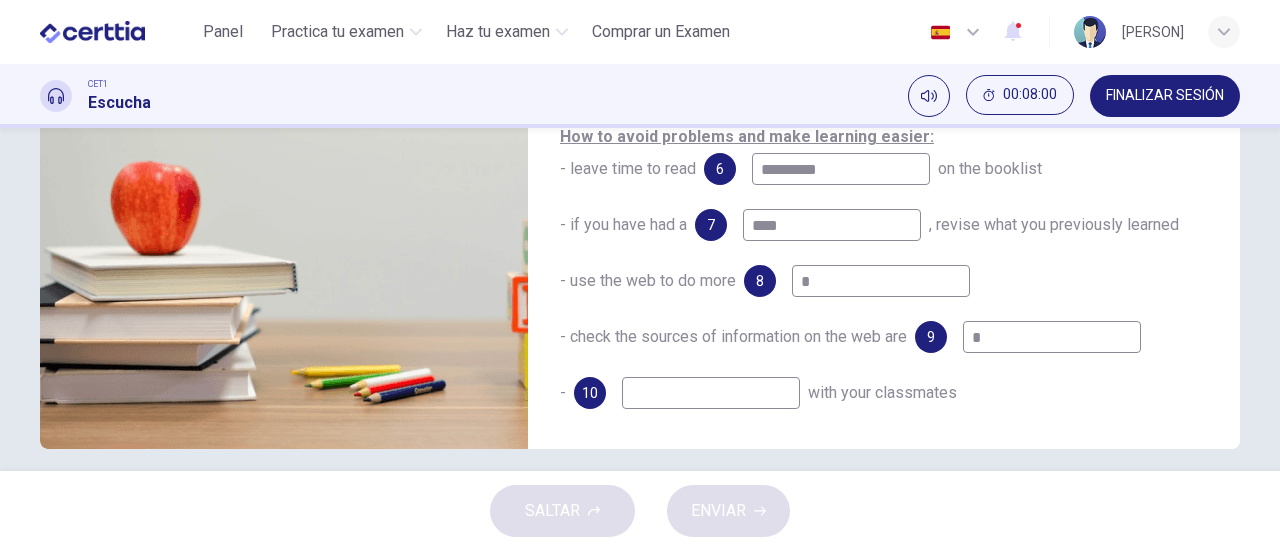 type on "**" 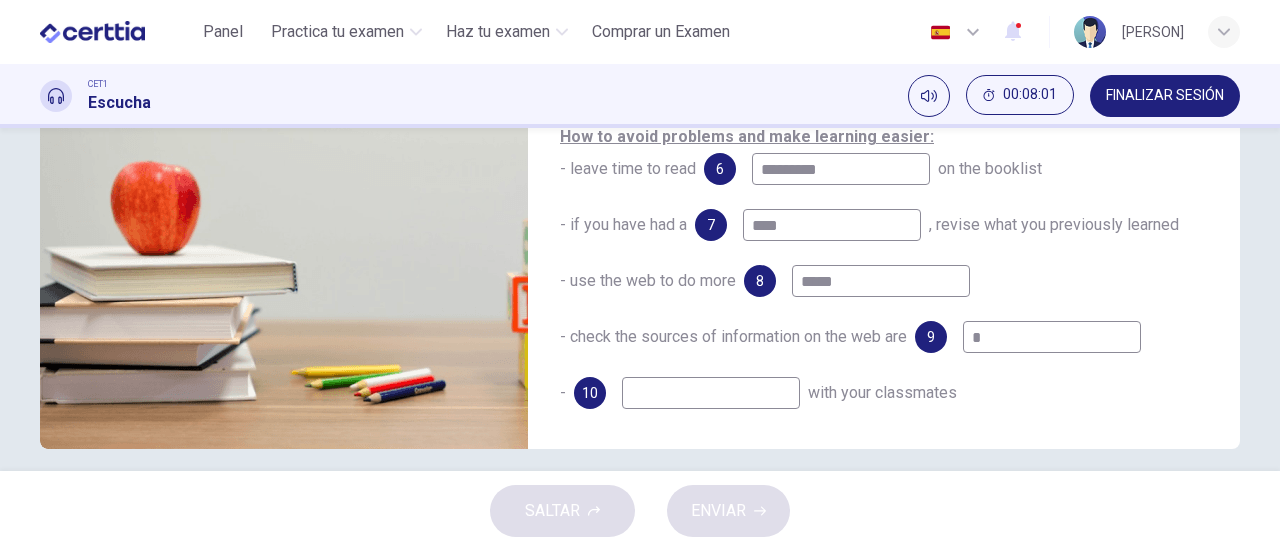type on "******" 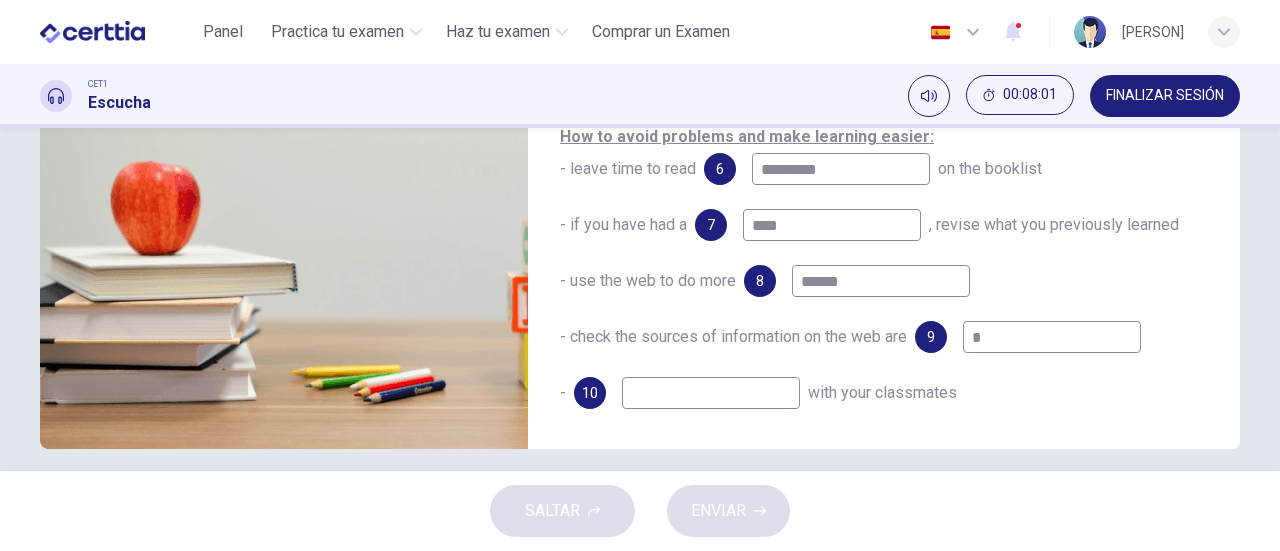 type on "**" 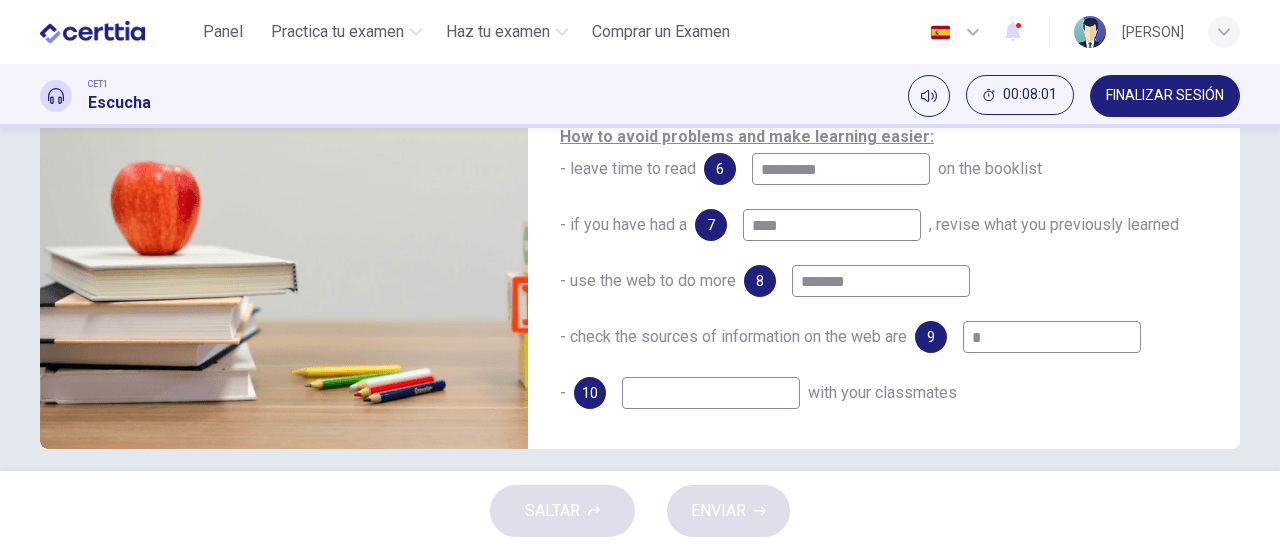 type on "********" 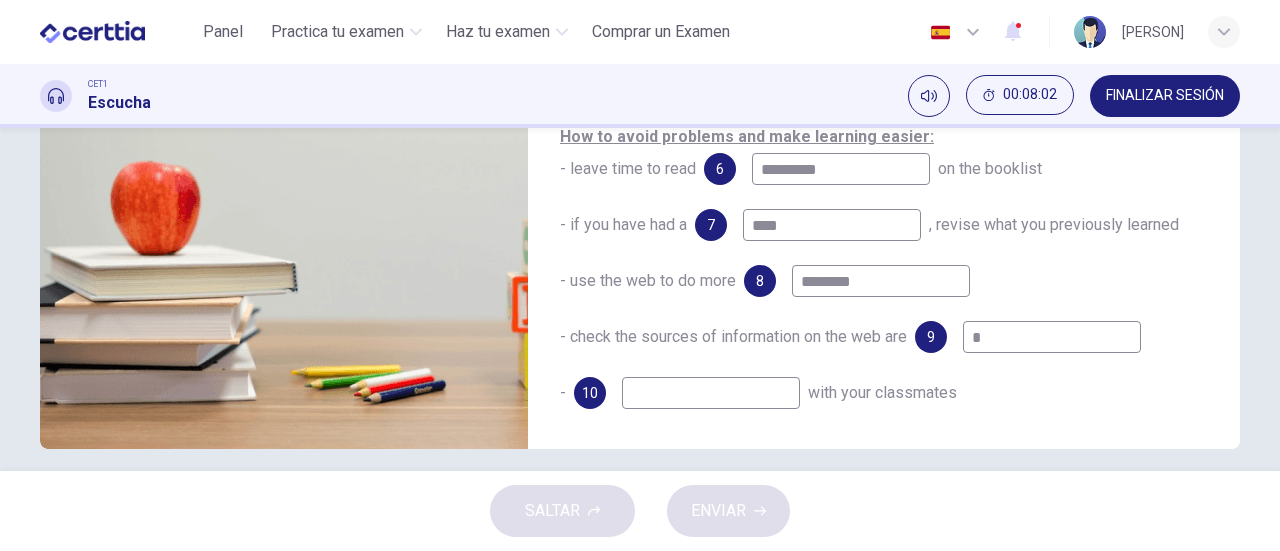 type on "**" 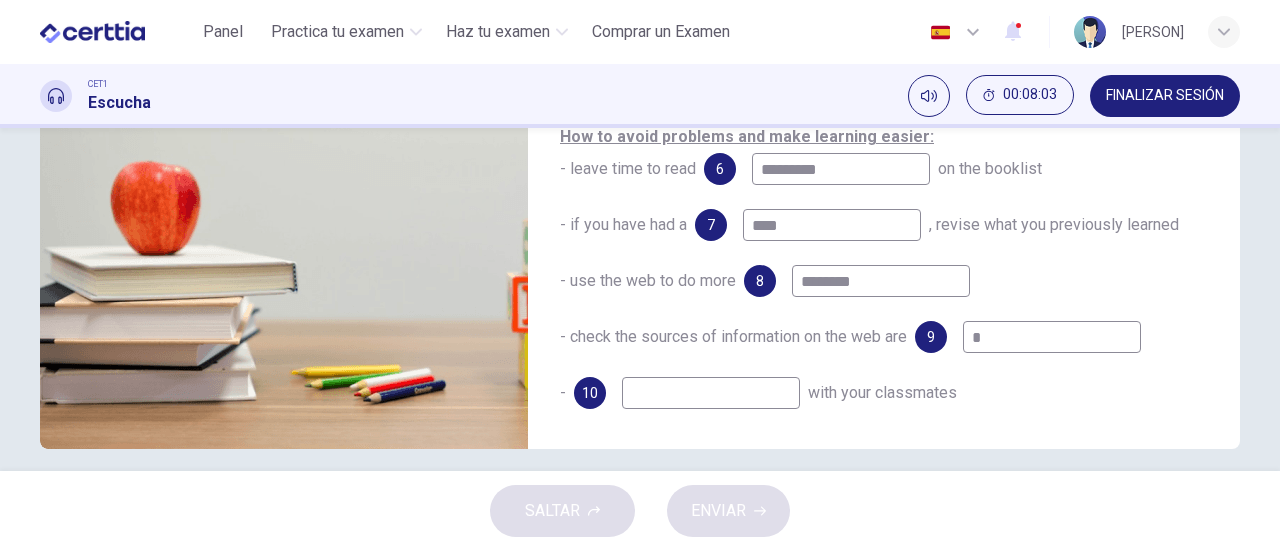 type on "********" 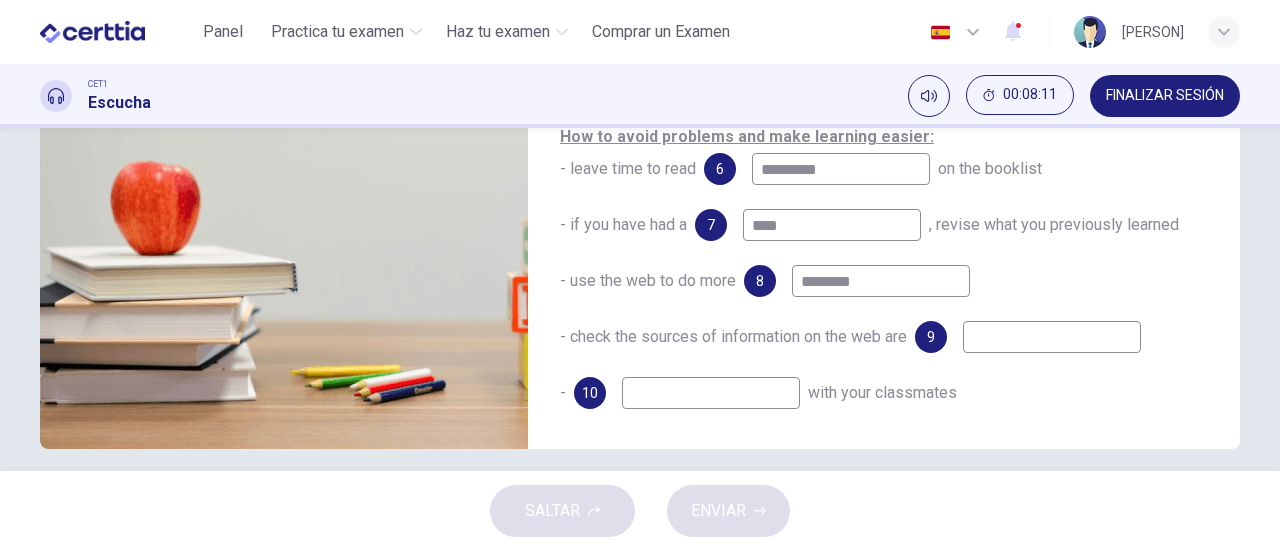 type on "**" 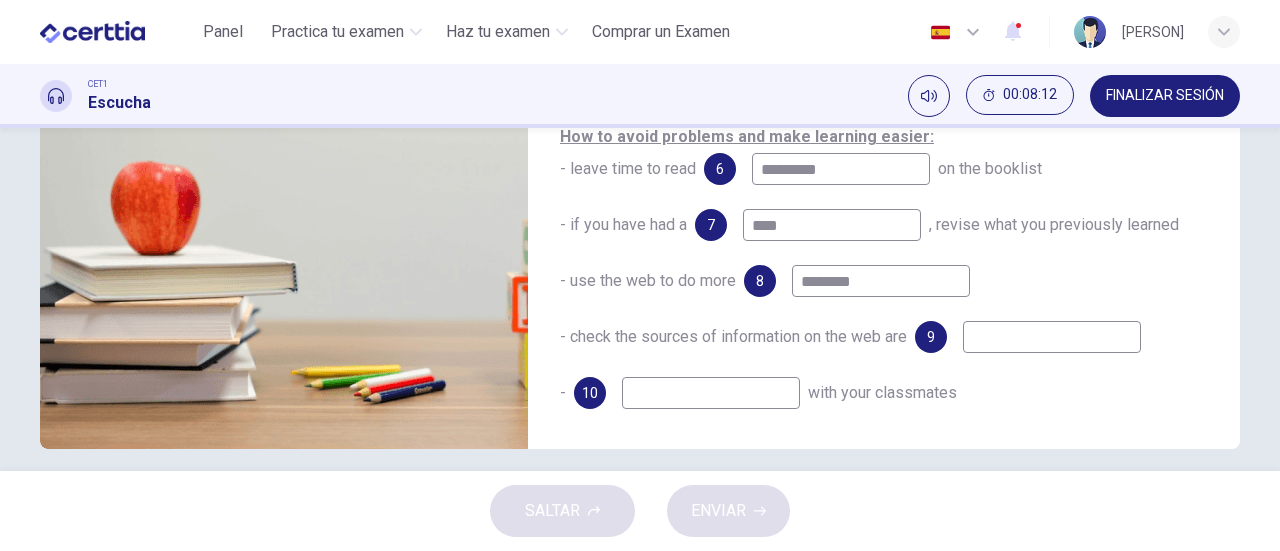 type on "**" 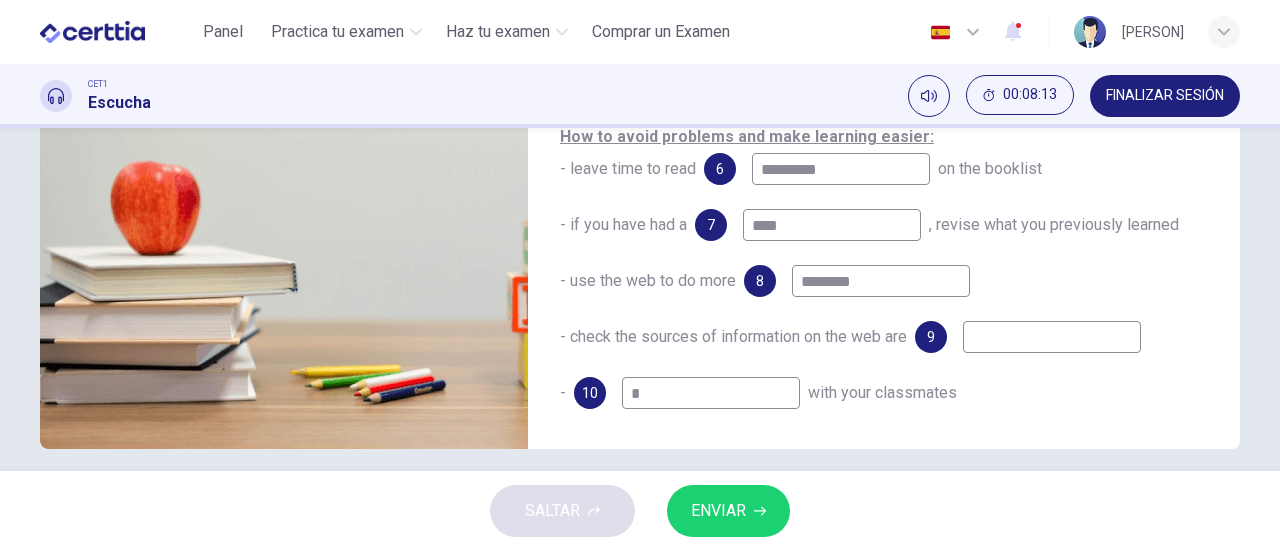 type on "**" 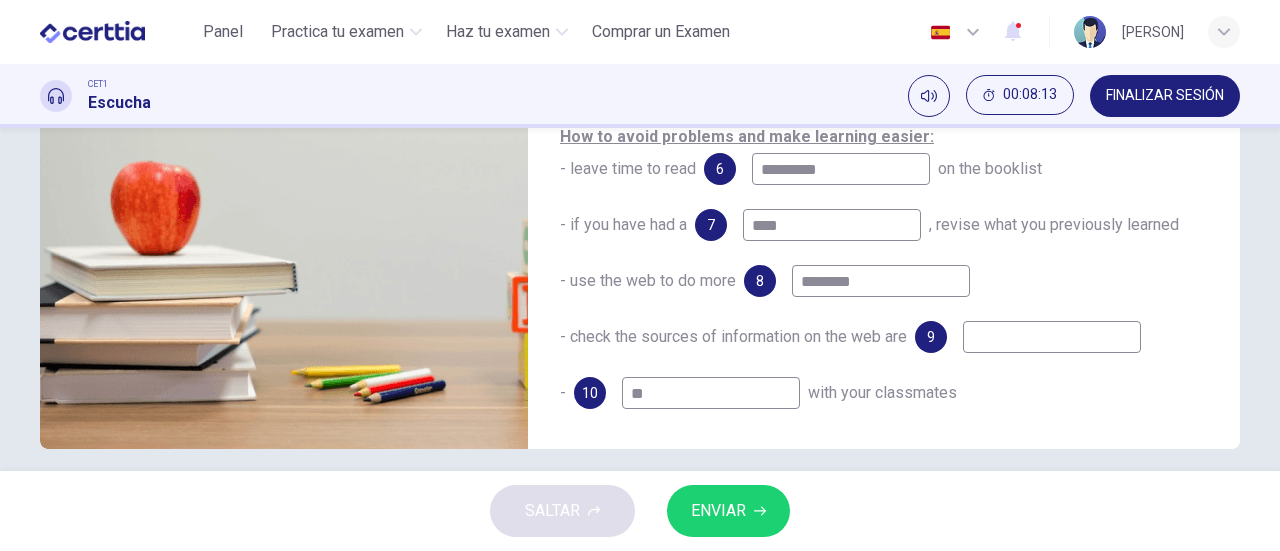 type on "**" 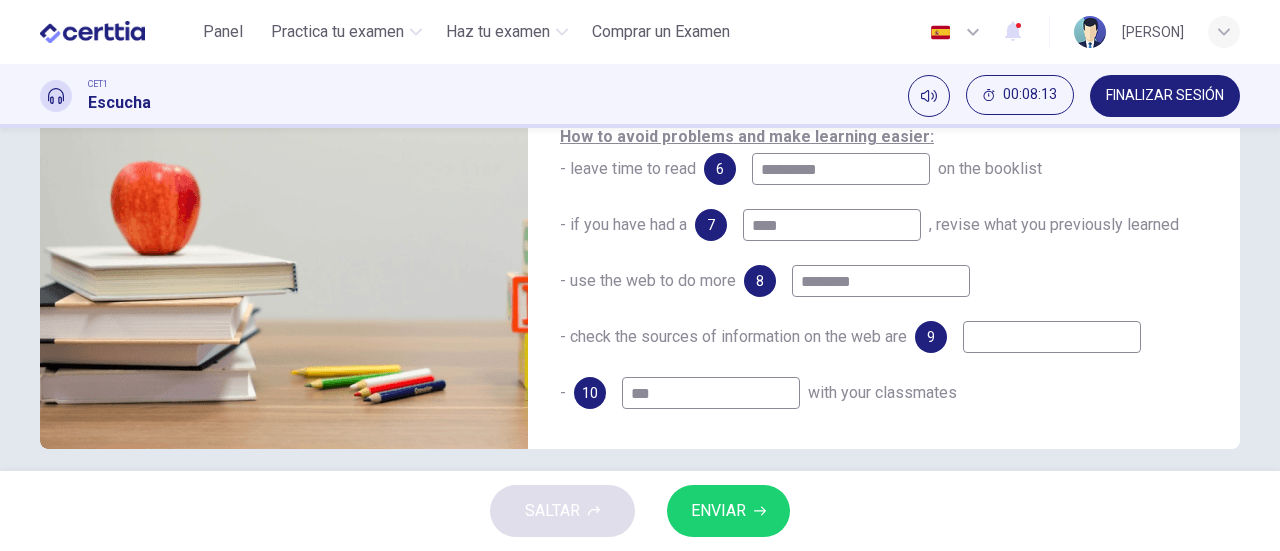type on "**" 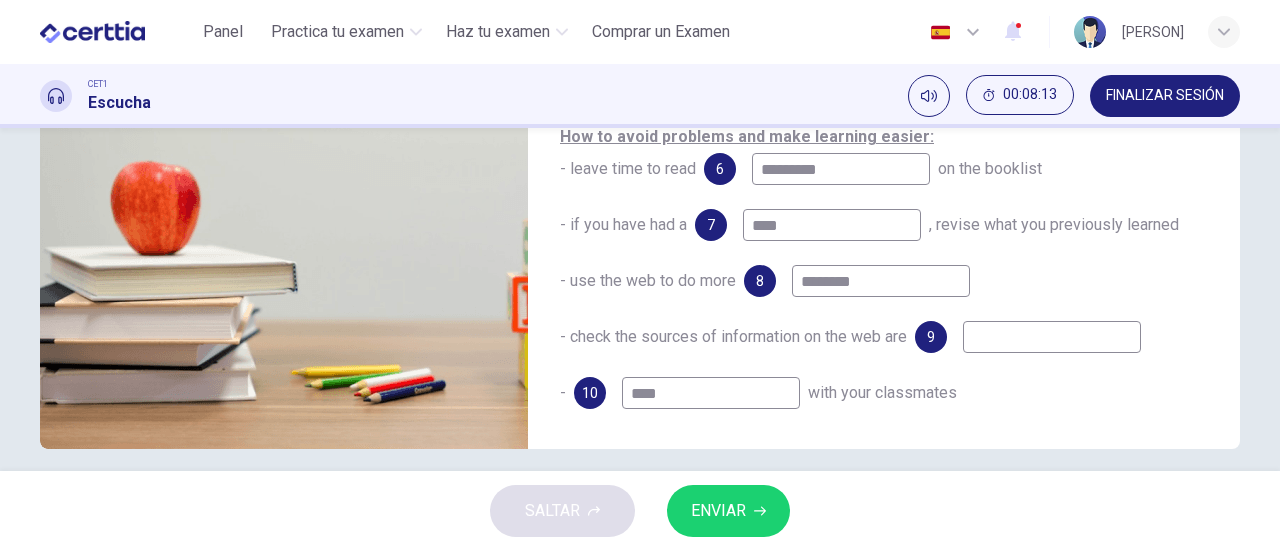 type on "**" 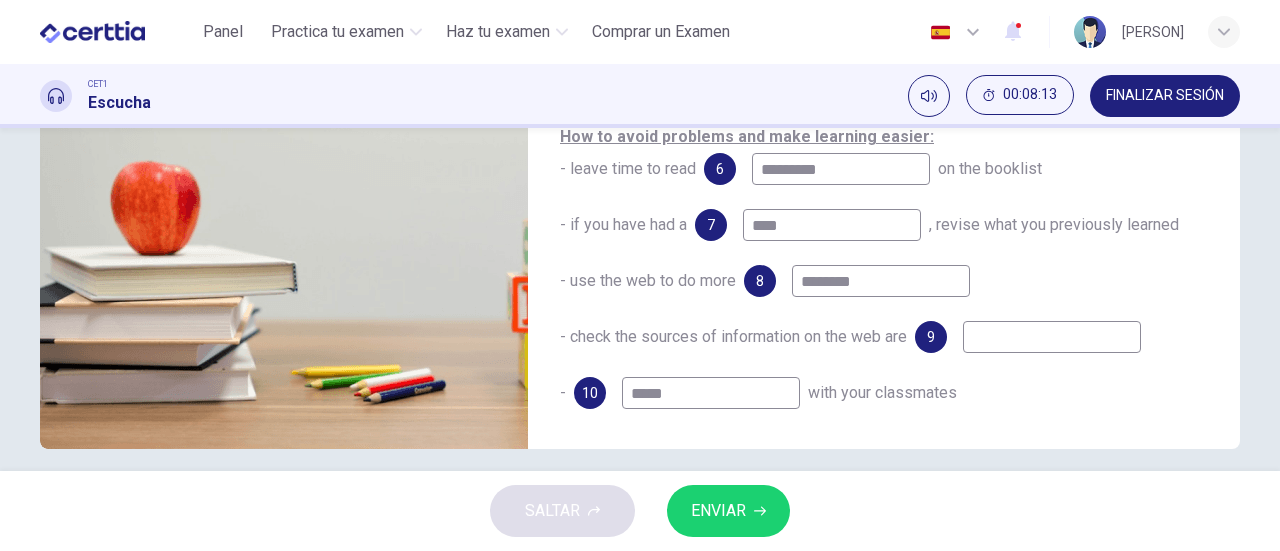 type on "**" 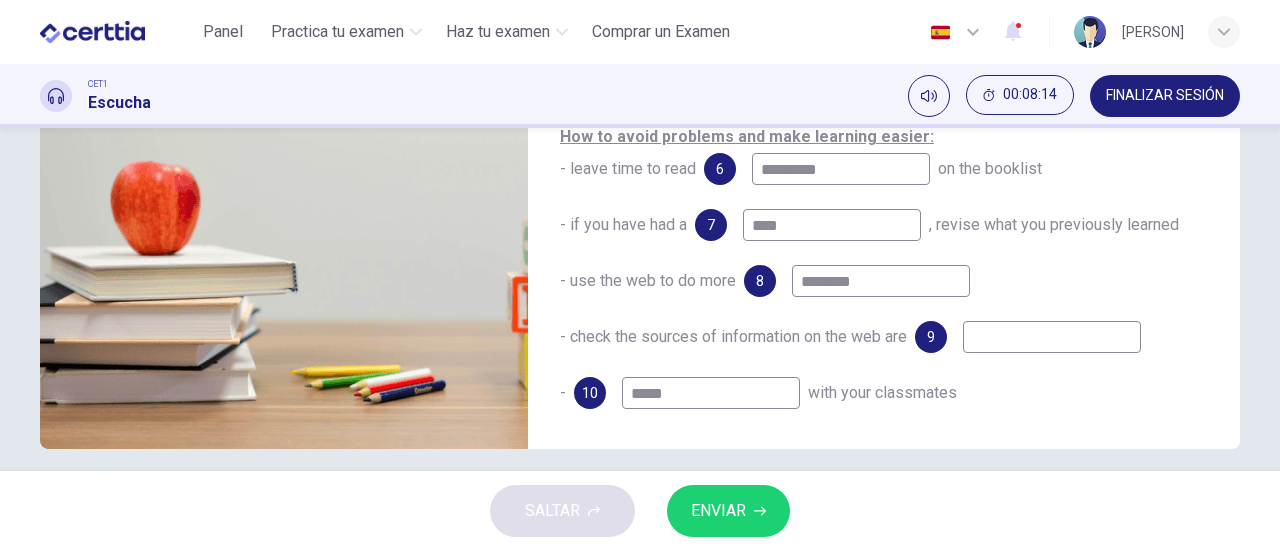 type on "******" 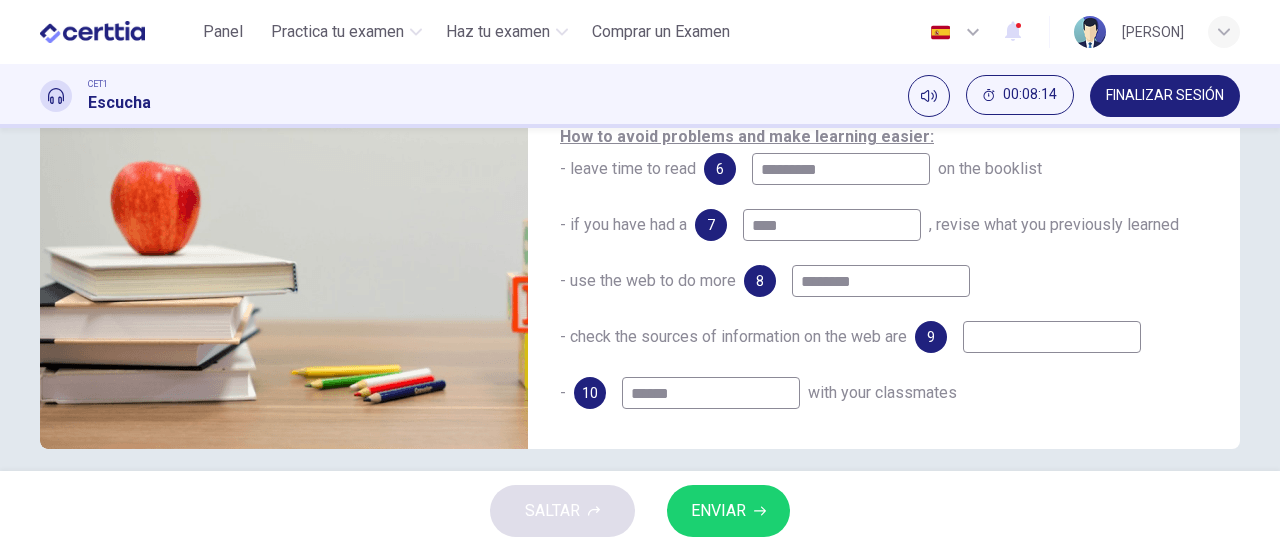 type on "**" 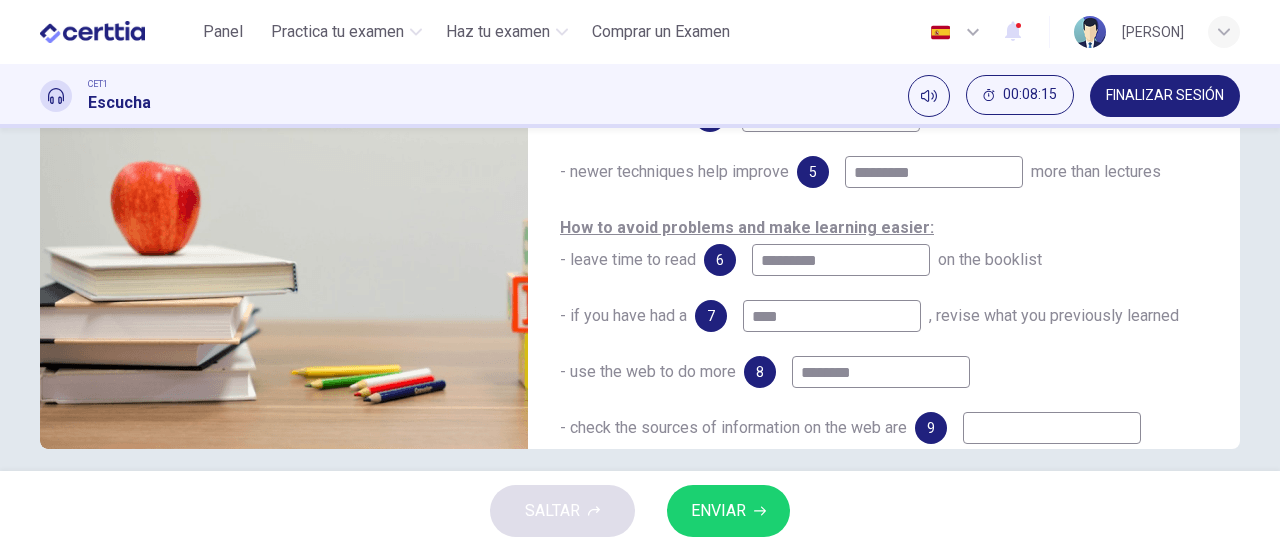 scroll, scrollTop: 38, scrollLeft: 0, axis: vertical 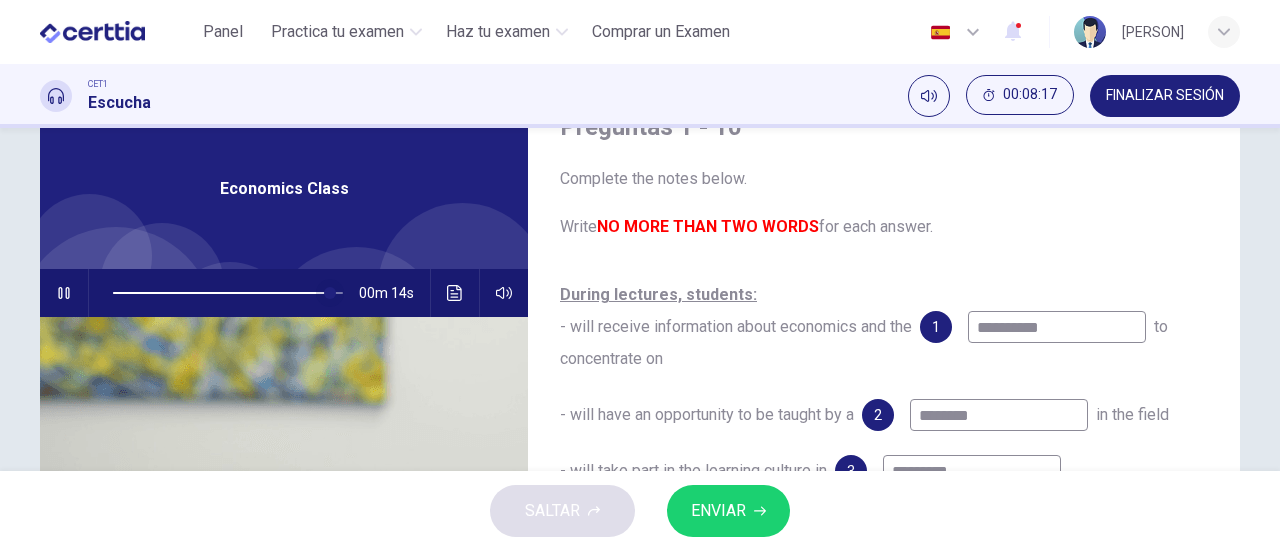 type on "**" 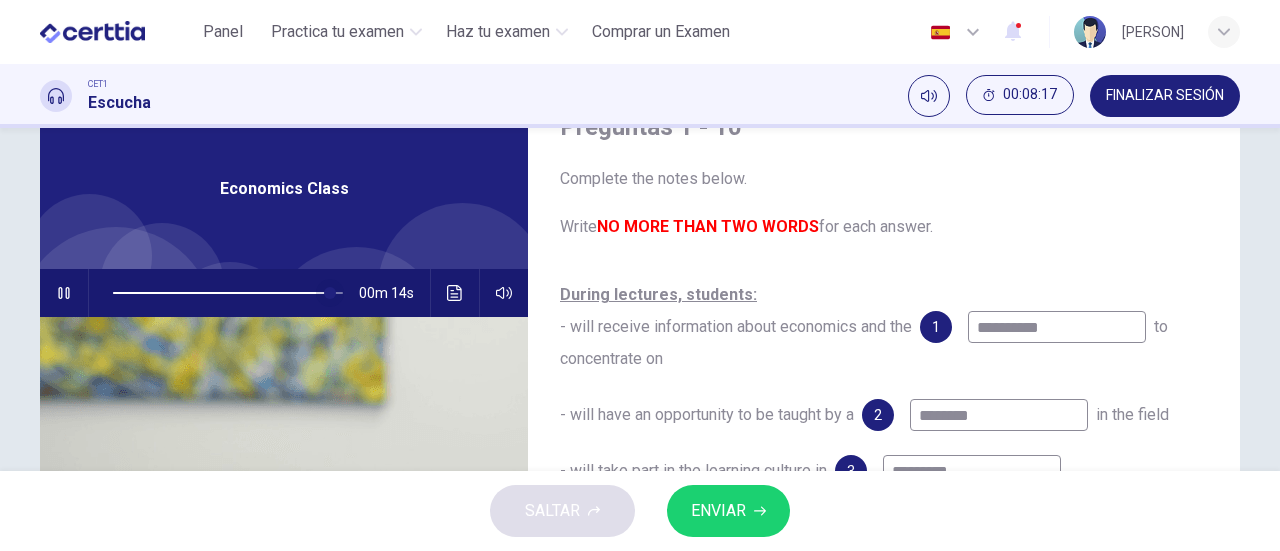 type on "*******" 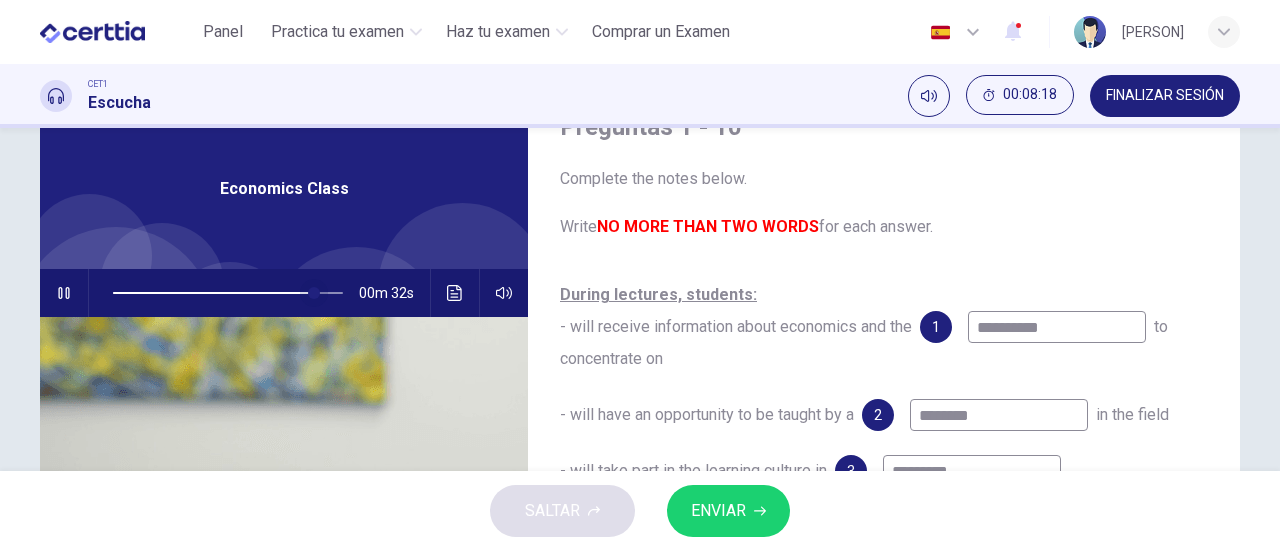 click at bounding box center (314, 293) 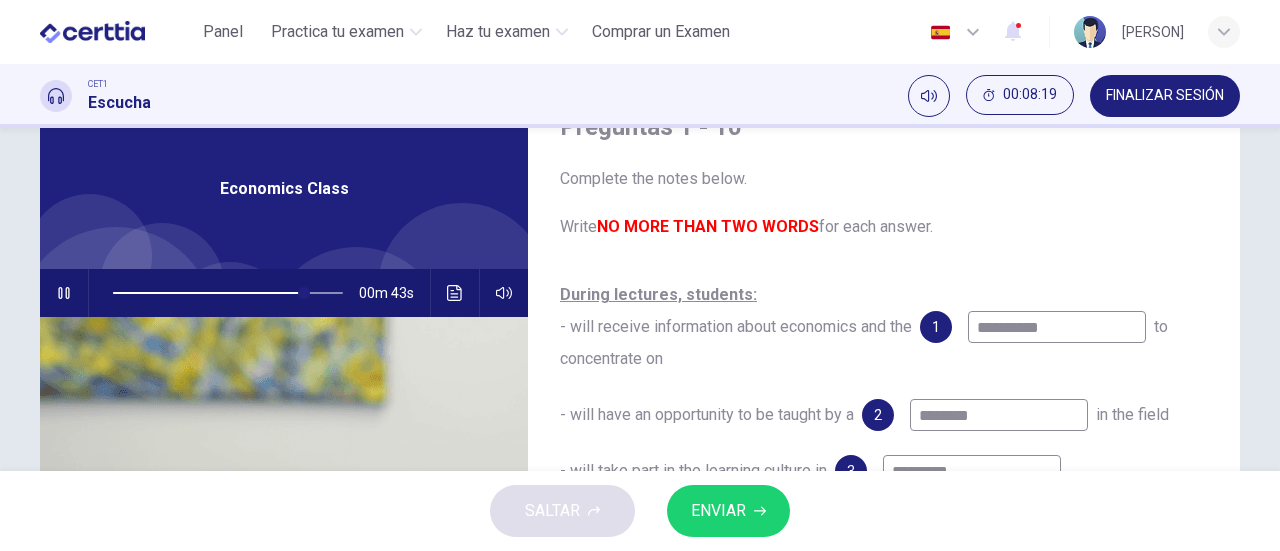 scroll, scrollTop: 284, scrollLeft: 0, axis: vertical 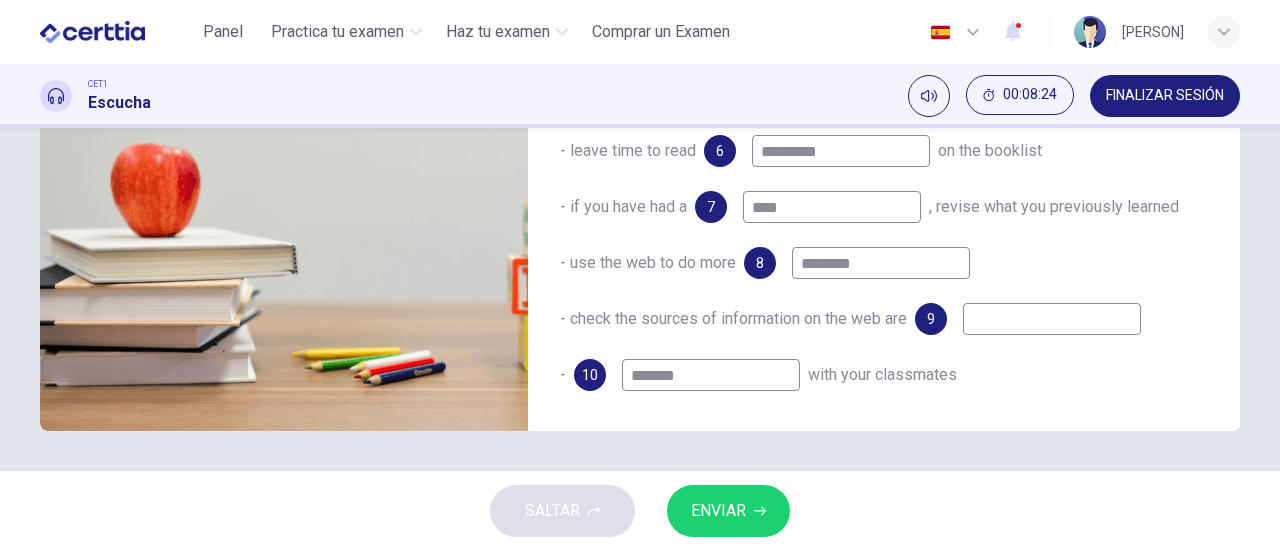 click on "****" at bounding box center (832, 207) 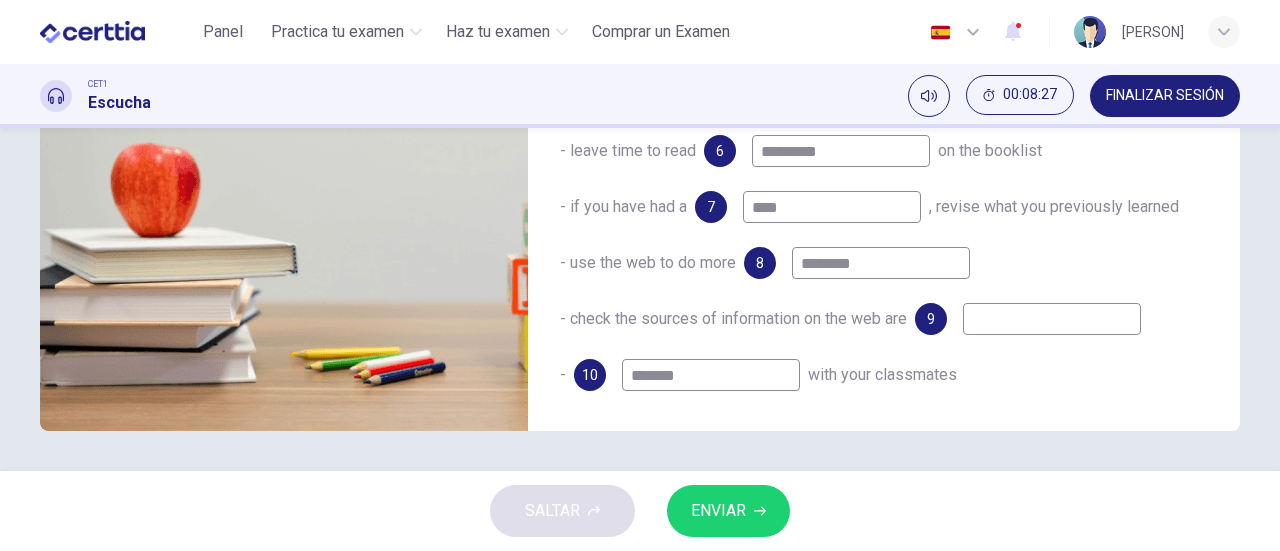click at bounding box center (1052, 319) 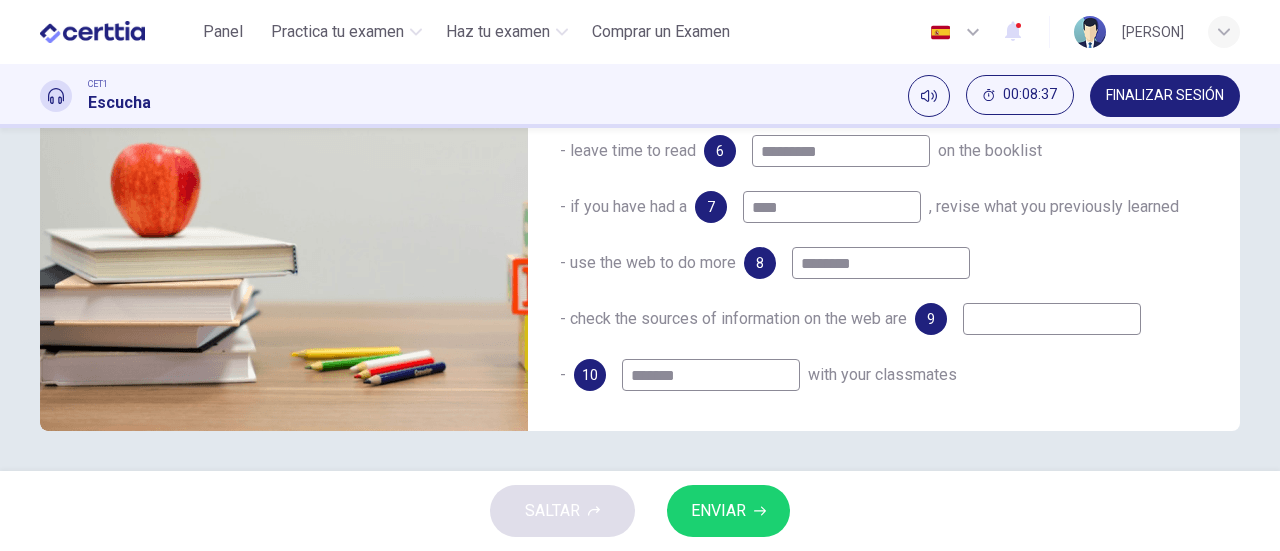 type on "**" 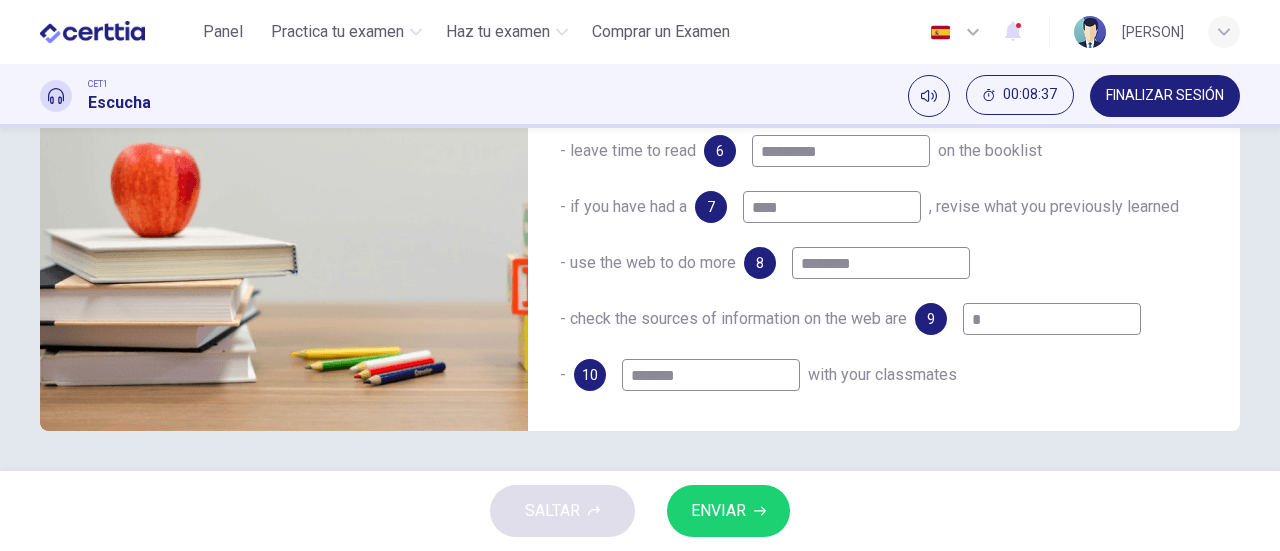 type on "**" 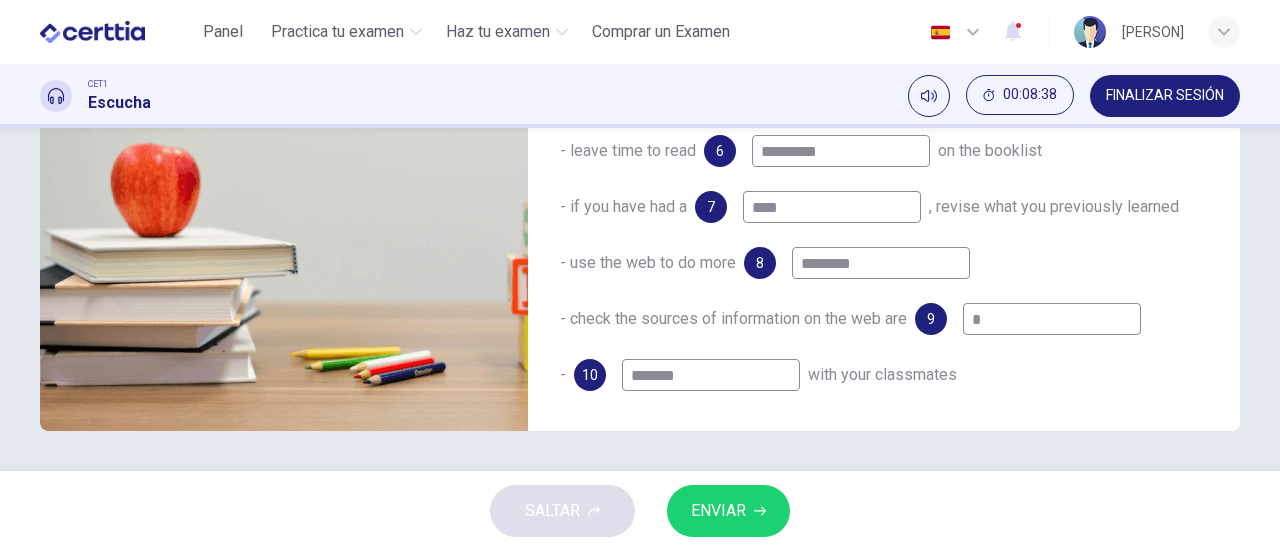type on "**" 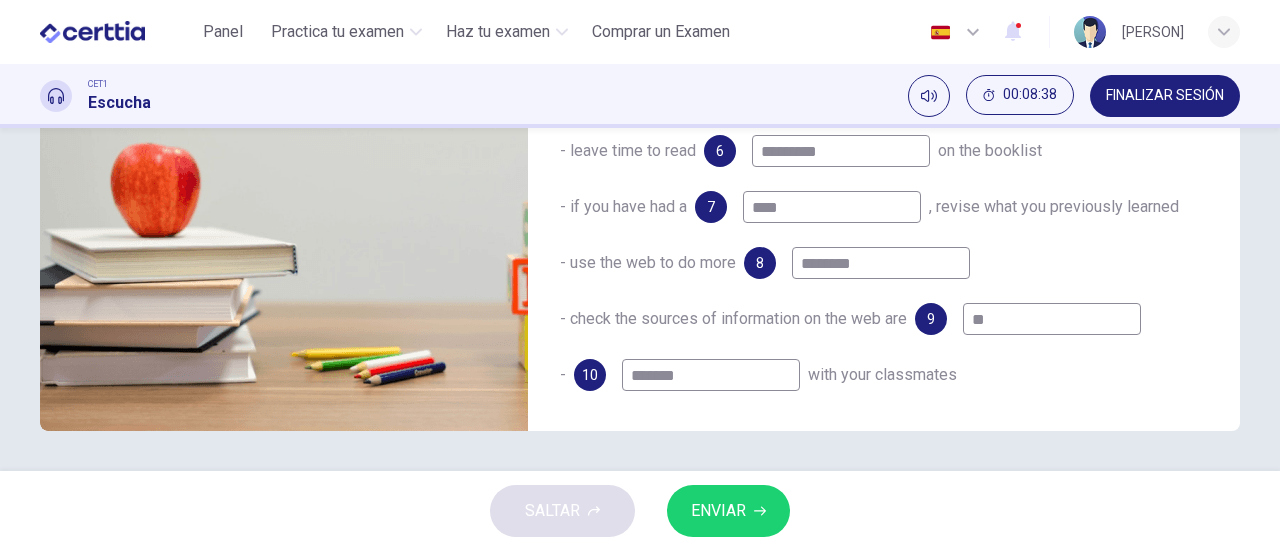 type on "**" 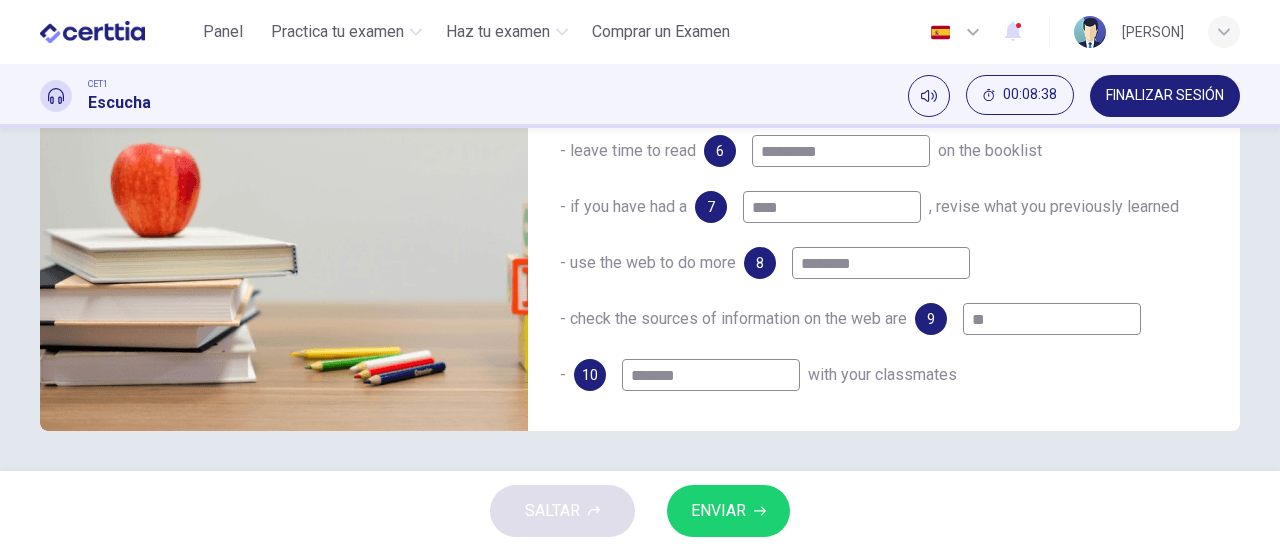 type on "***" 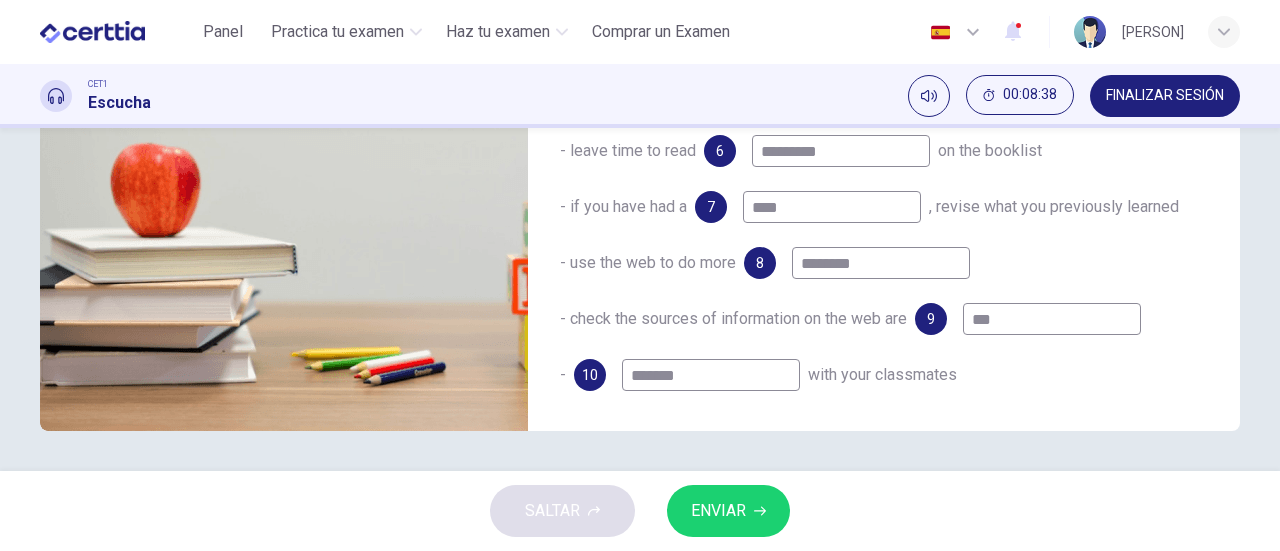 type on "**" 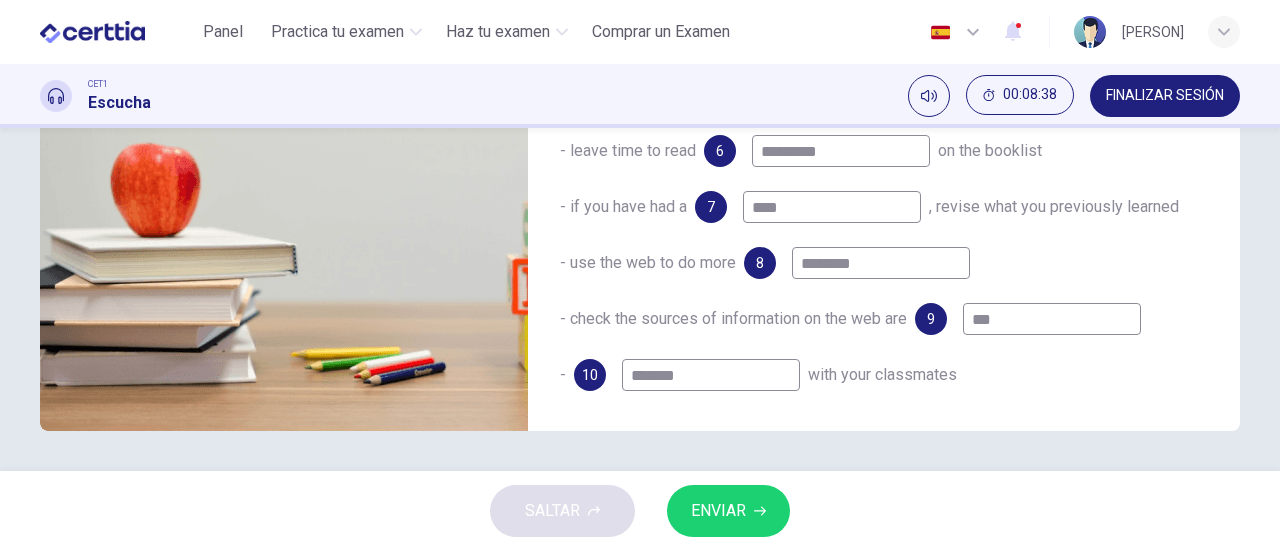 type on "****" 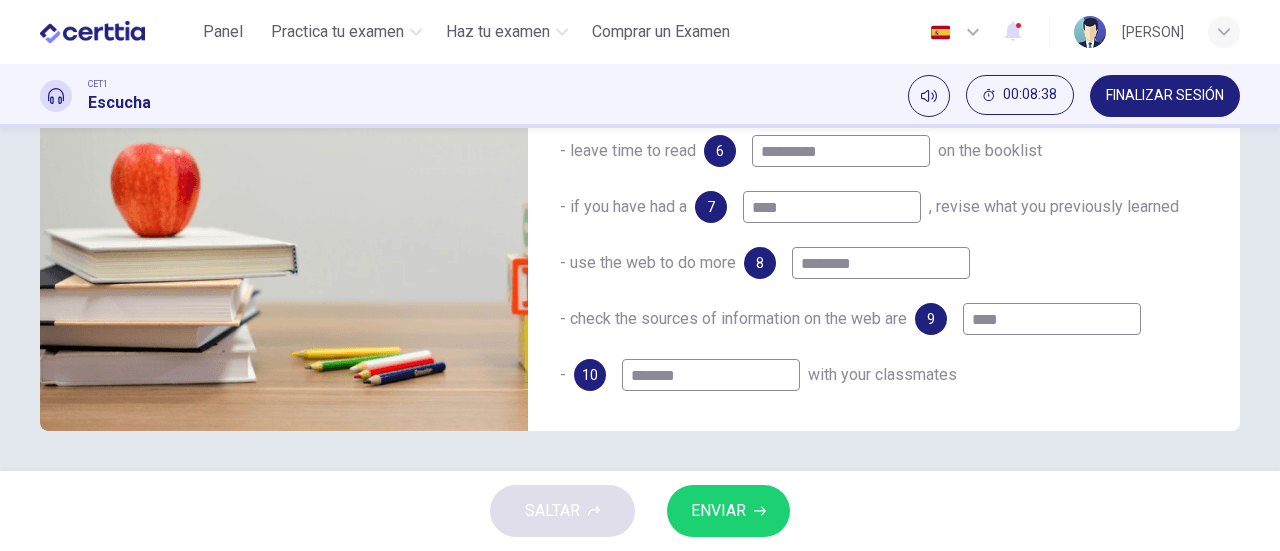 type on "**" 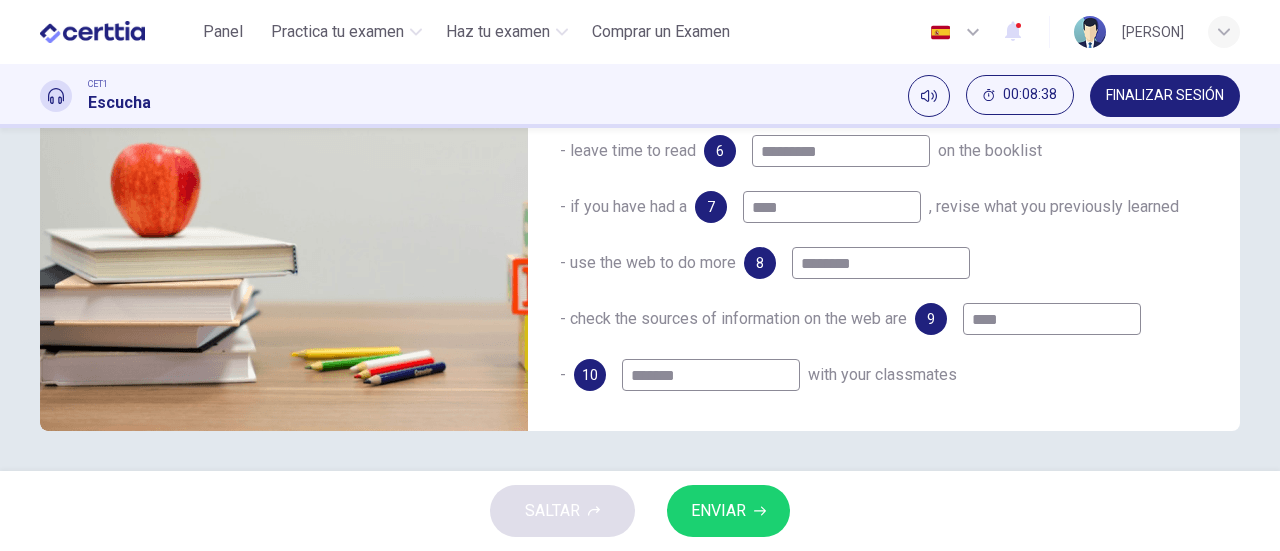 type on "*****" 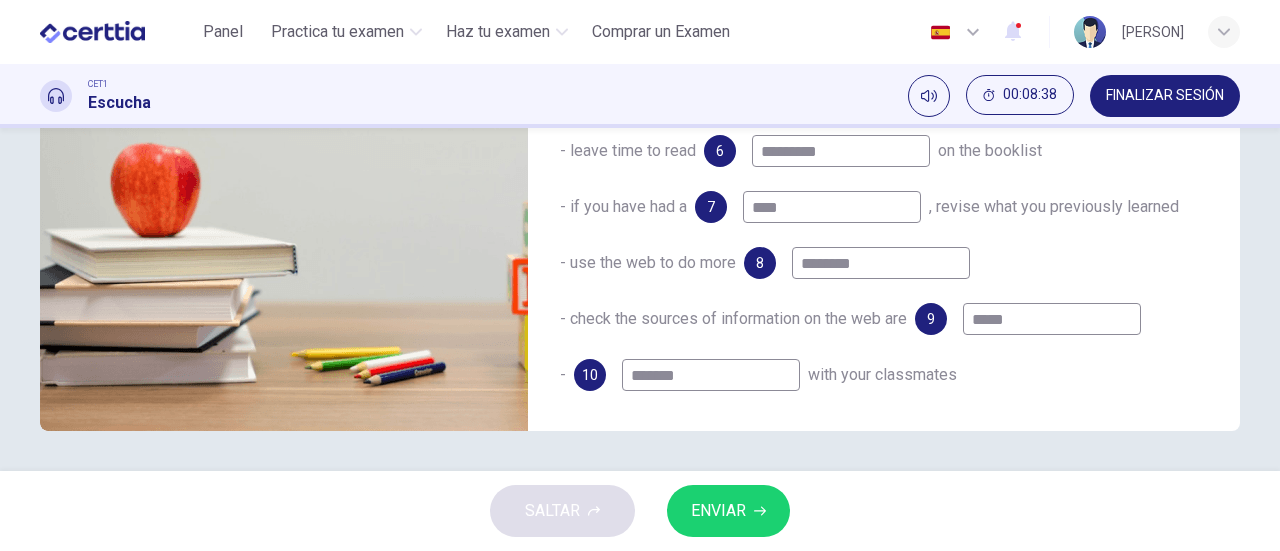 type on "******" 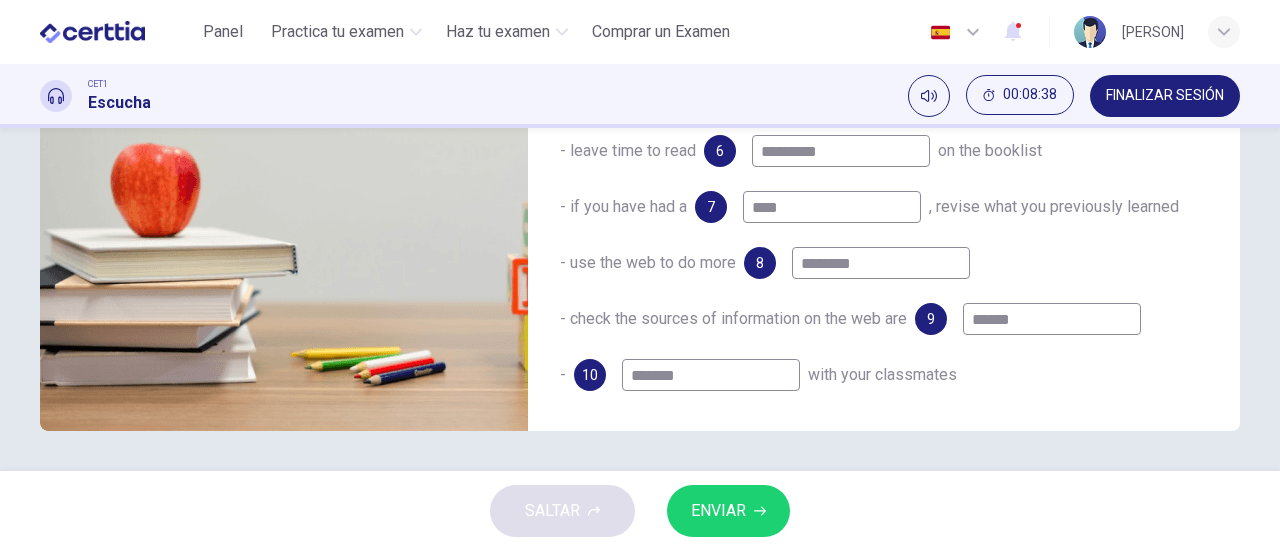 type on "**" 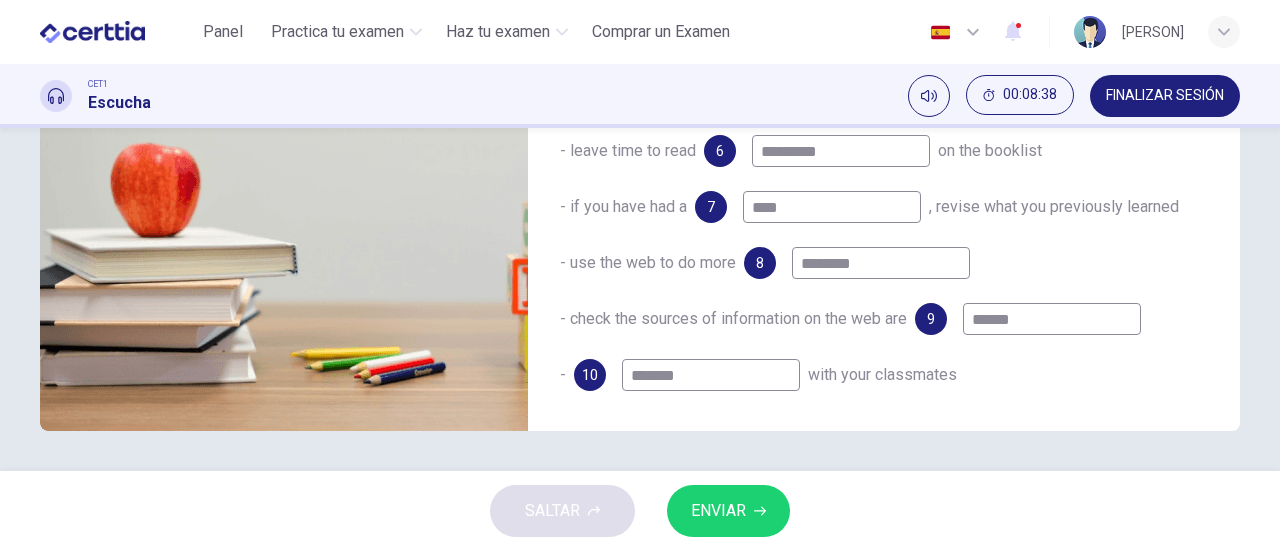 type on "*******" 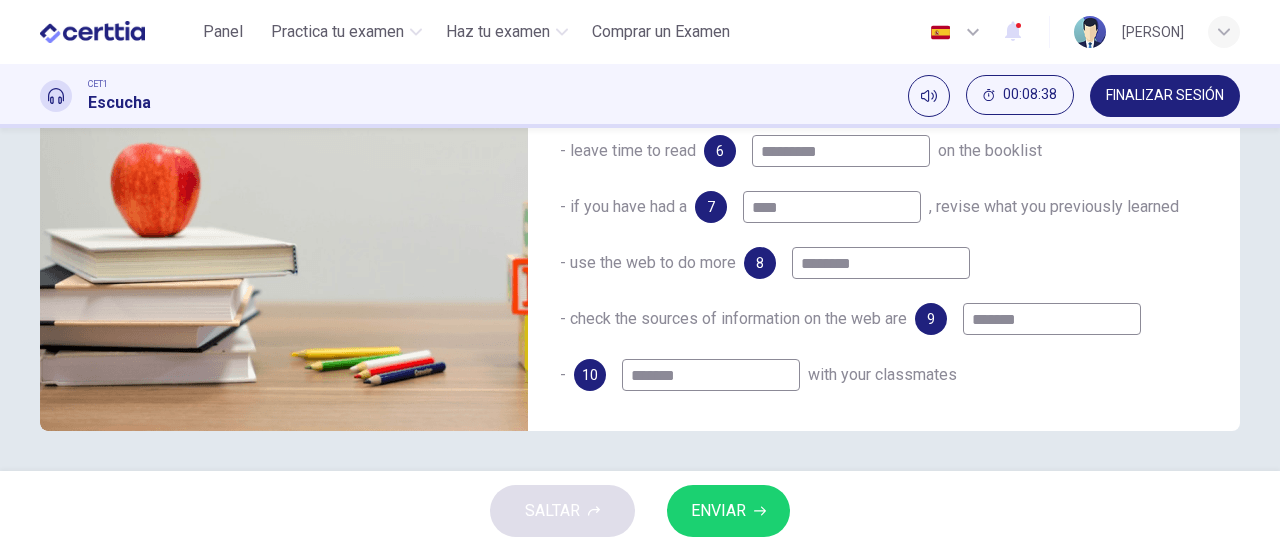 type on "**" 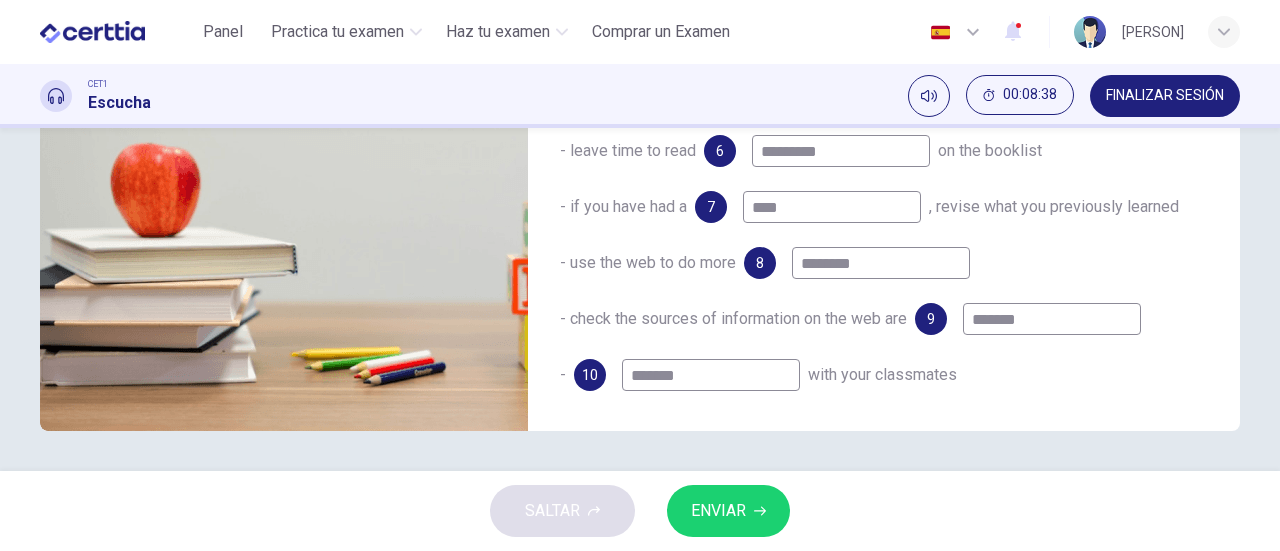 type on "********" 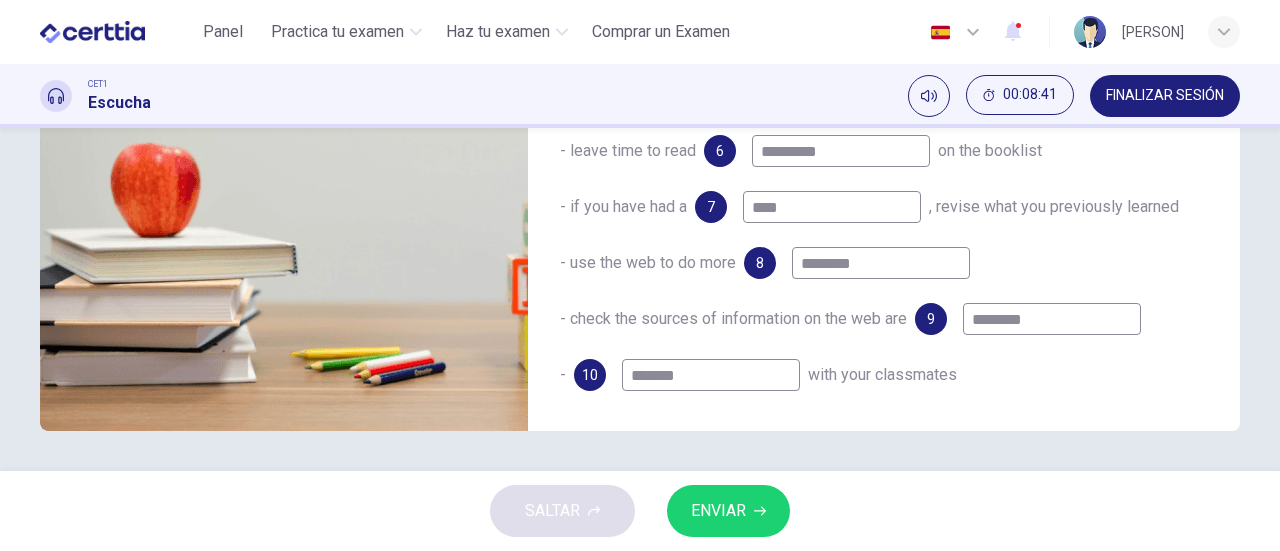 type on "**" 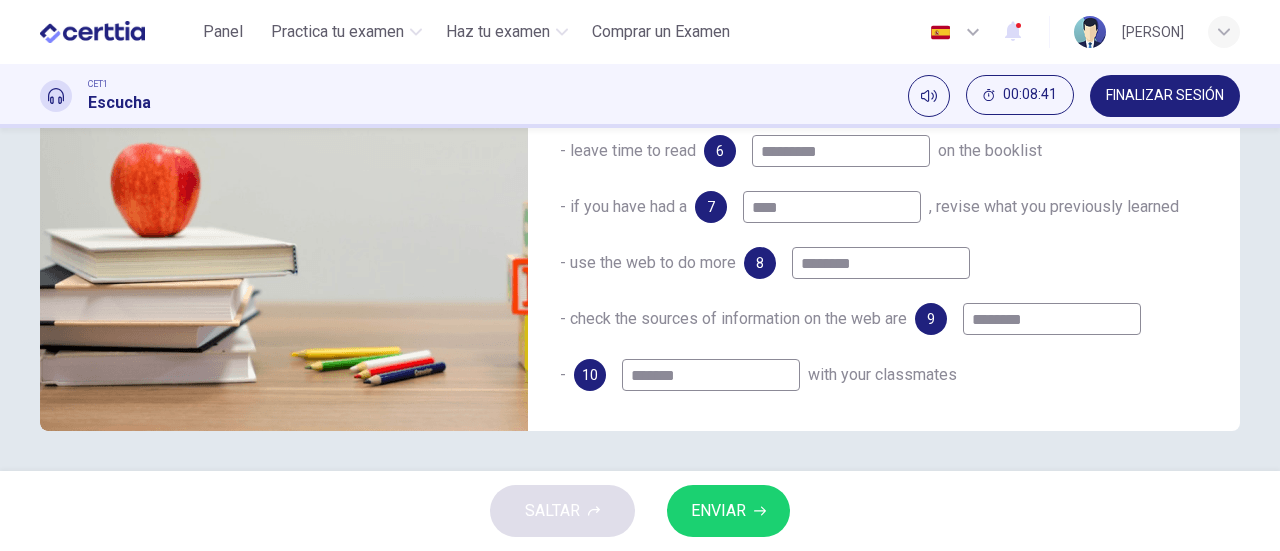 type on "********" 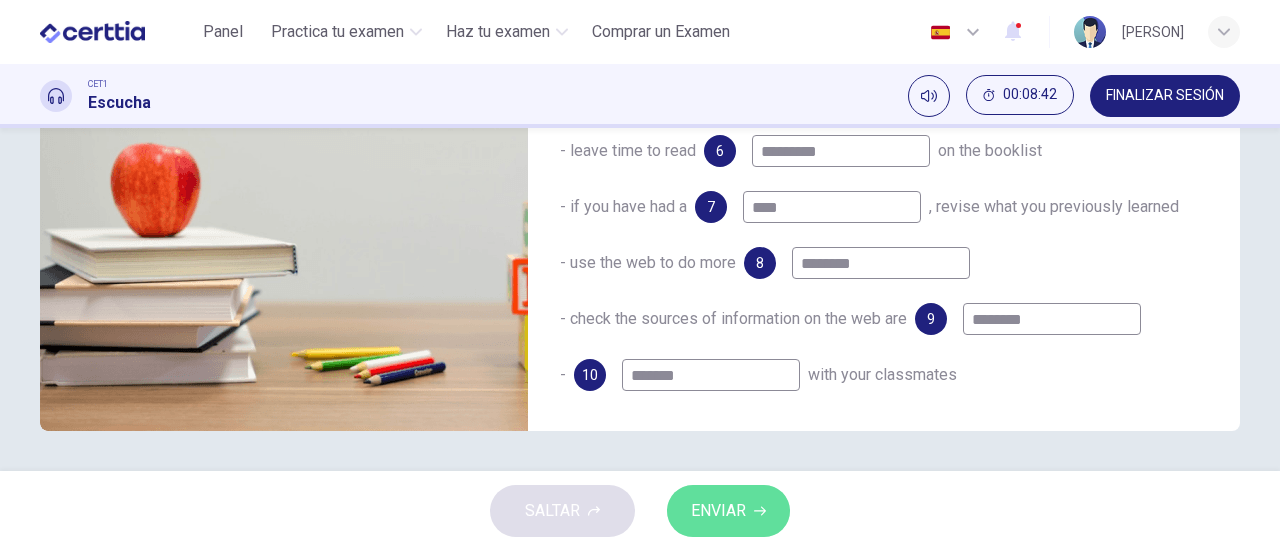 click on "ENVIAR" at bounding box center [718, 511] 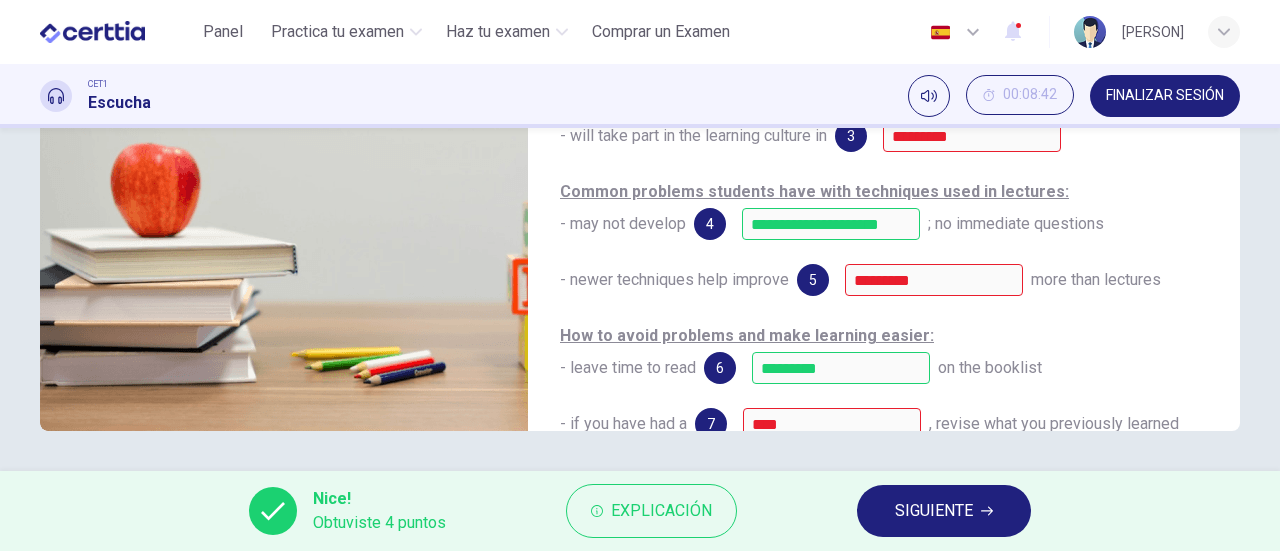 scroll, scrollTop: 0, scrollLeft: 0, axis: both 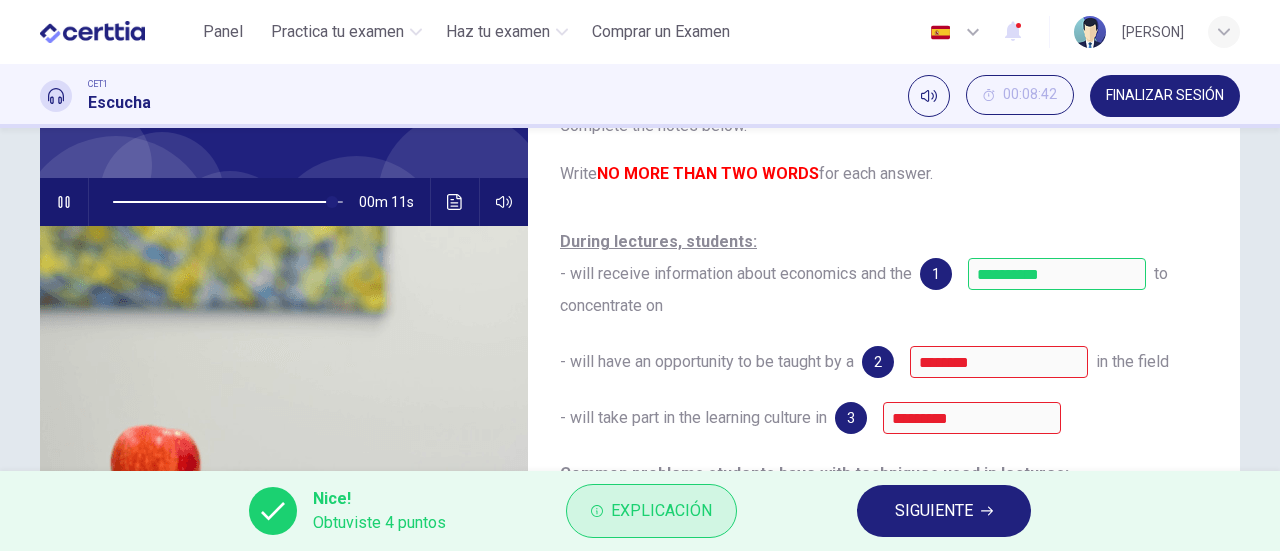 click on "Explicación" at bounding box center (661, 511) 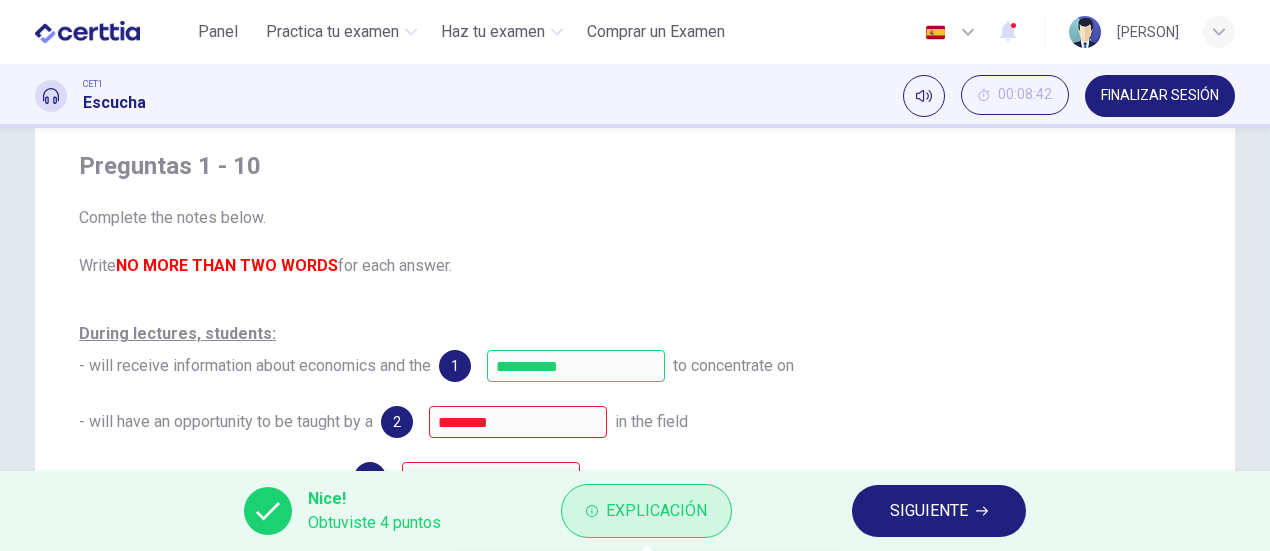 click on "Explicación" at bounding box center (656, 511) 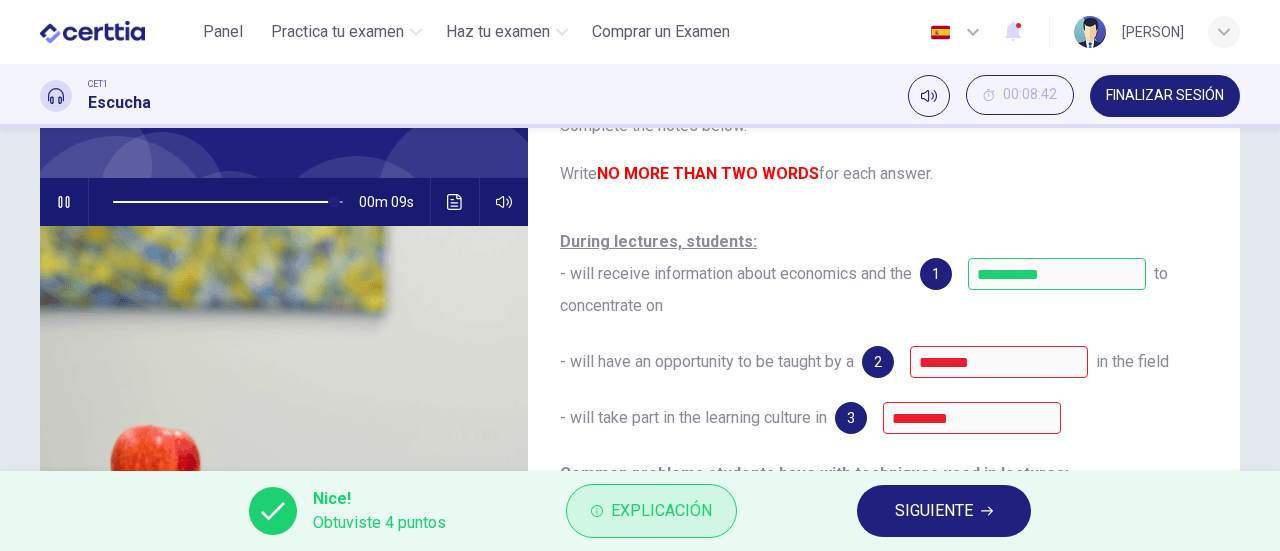 click on "Explicación" at bounding box center (661, 511) 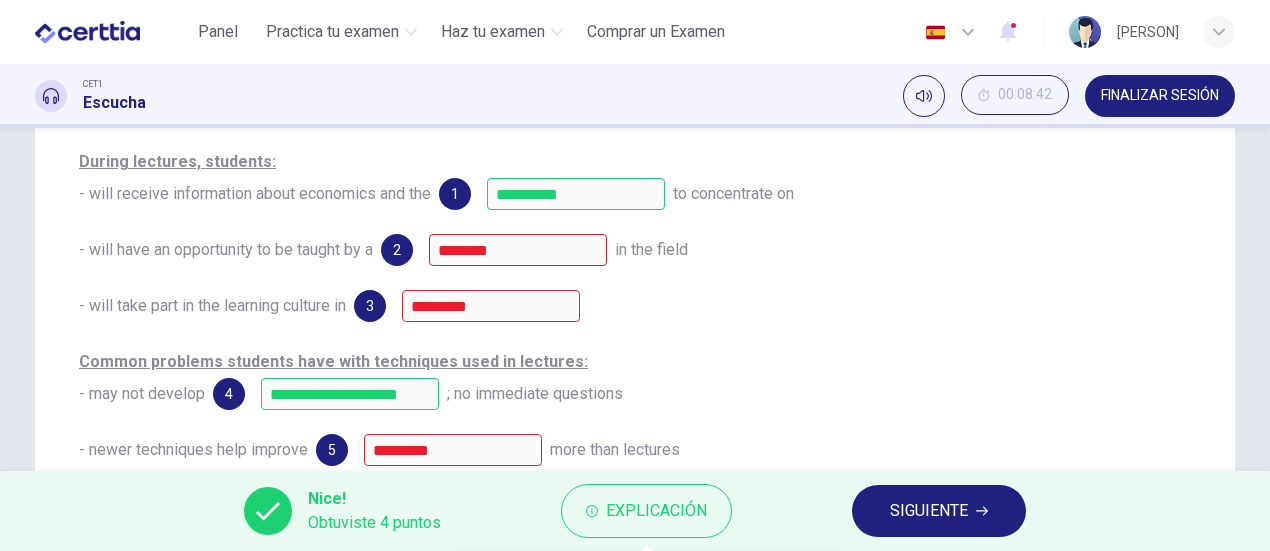 scroll, scrollTop: 316, scrollLeft: 0, axis: vertical 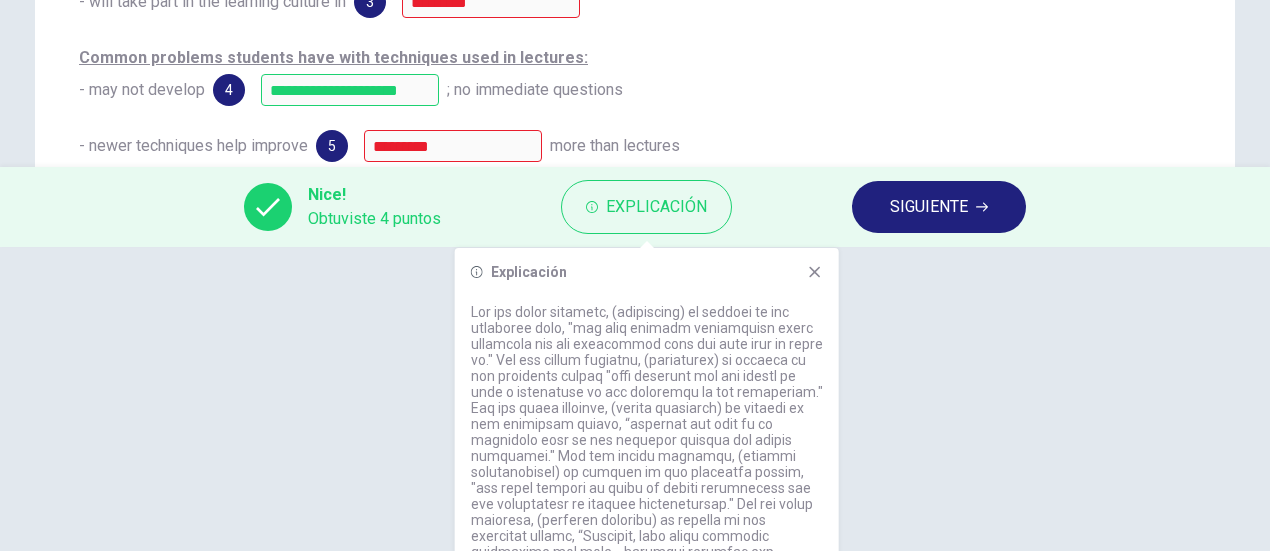 type on "*" 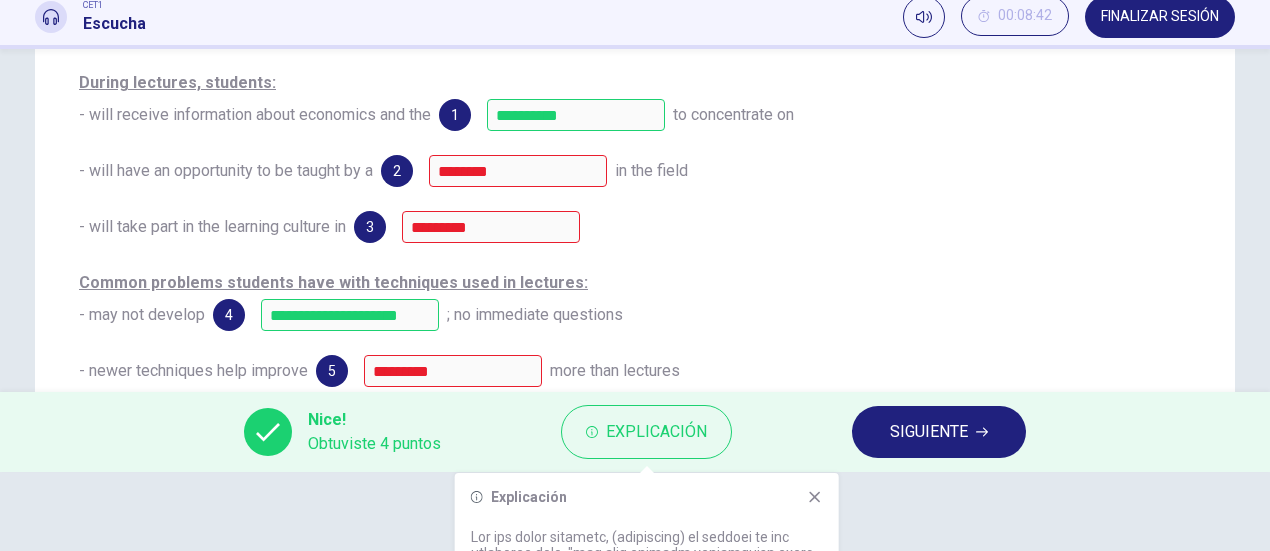 scroll, scrollTop: 0, scrollLeft: 0, axis: both 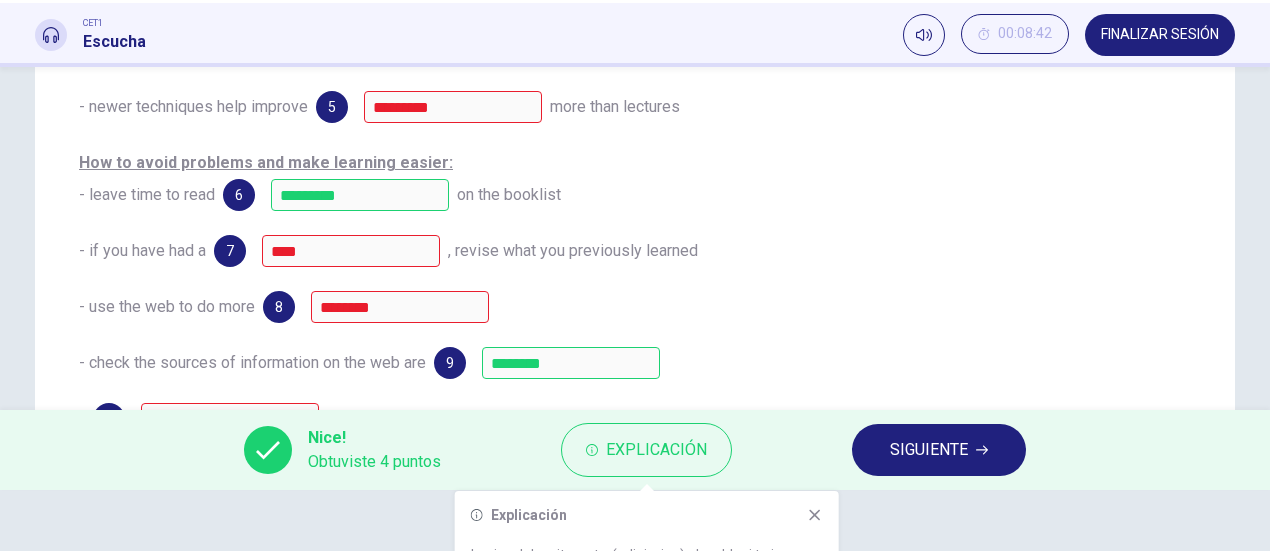 click on "SIGUIENTE" at bounding box center (939, 450) 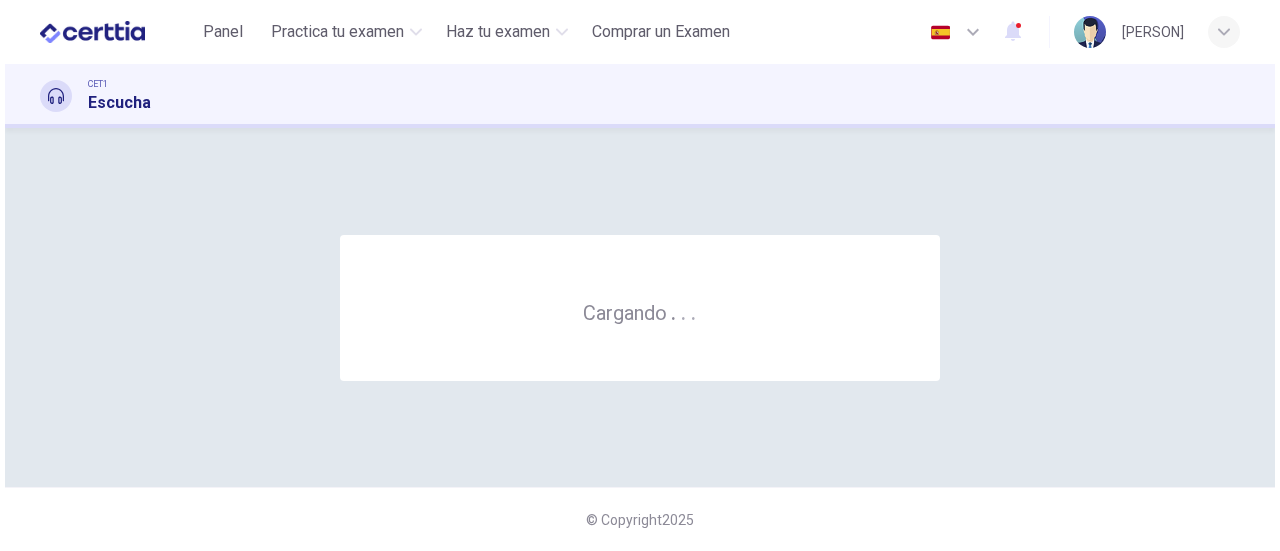 scroll, scrollTop: 0, scrollLeft: 0, axis: both 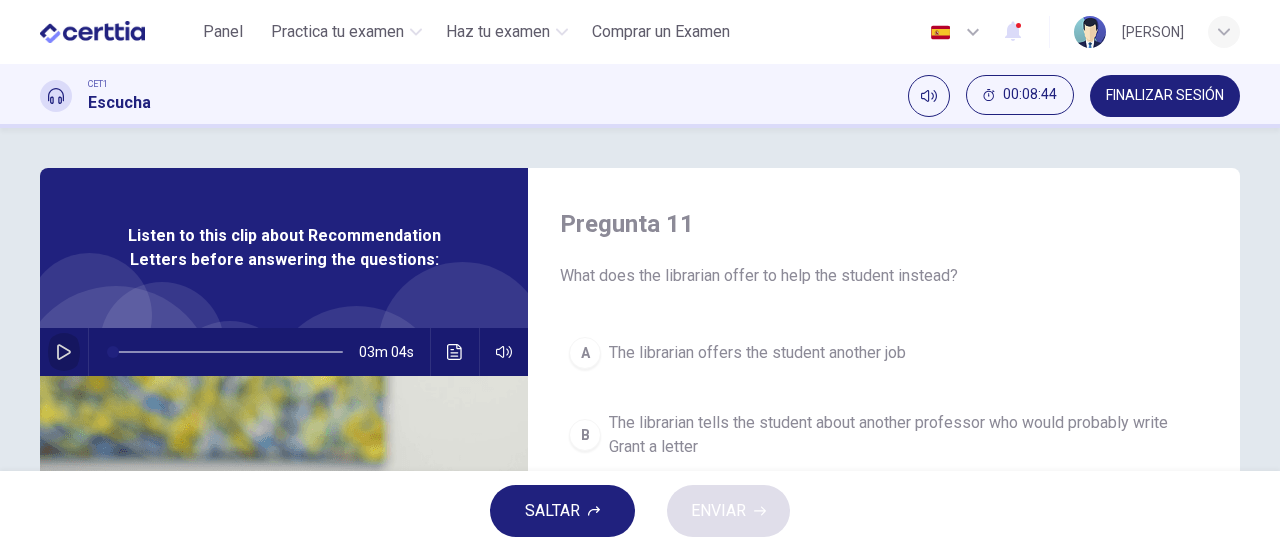 click at bounding box center (64, 352) 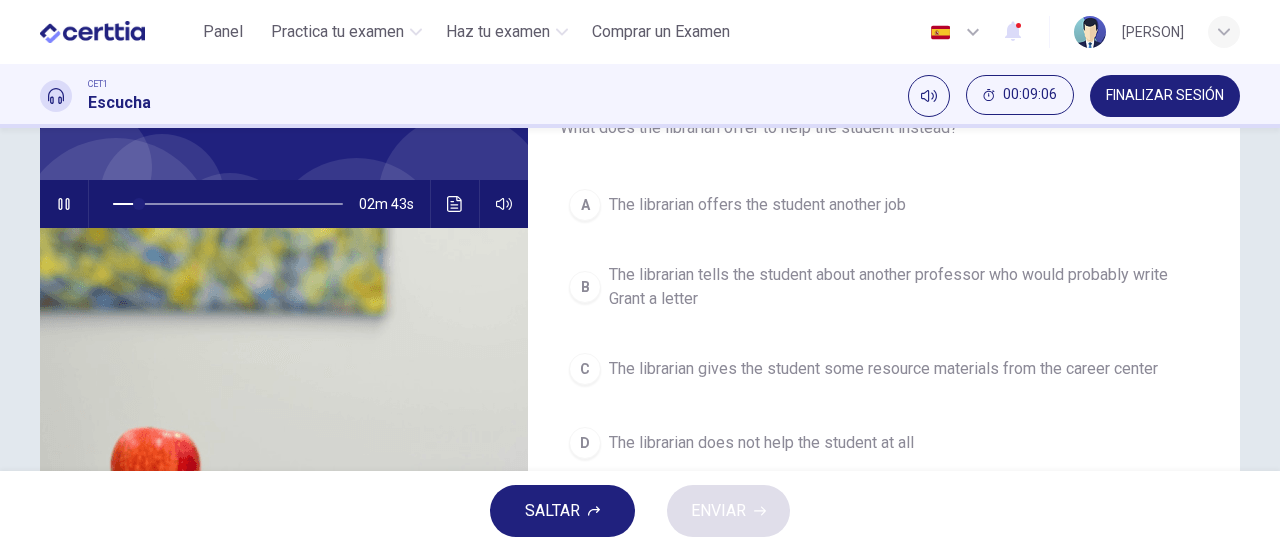 scroll, scrollTop: 150, scrollLeft: 0, axis: vertical 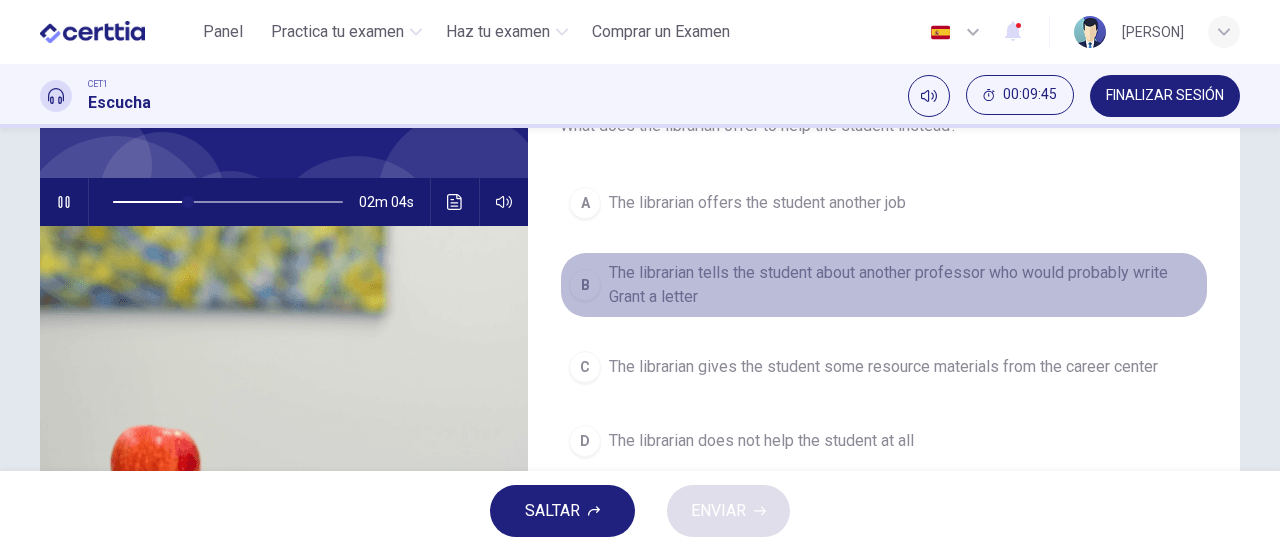 click on "The librarian tells the student about another professor who would probably write Grant a letter" at bounding box center (904, 285) 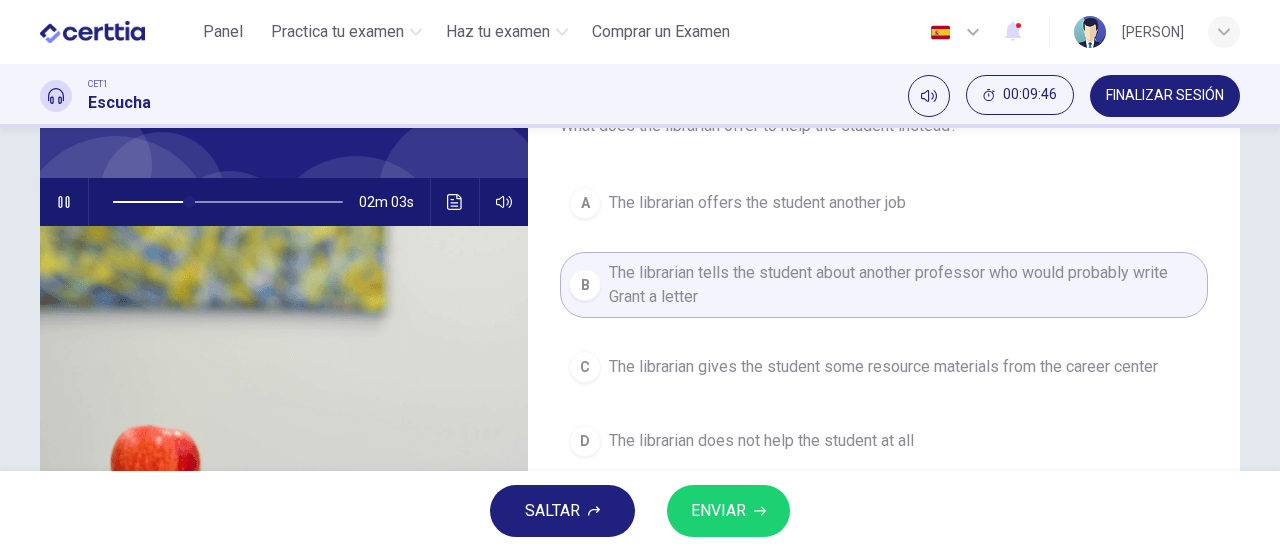 click on "ENVIAR" at bounding box center (718, 511) 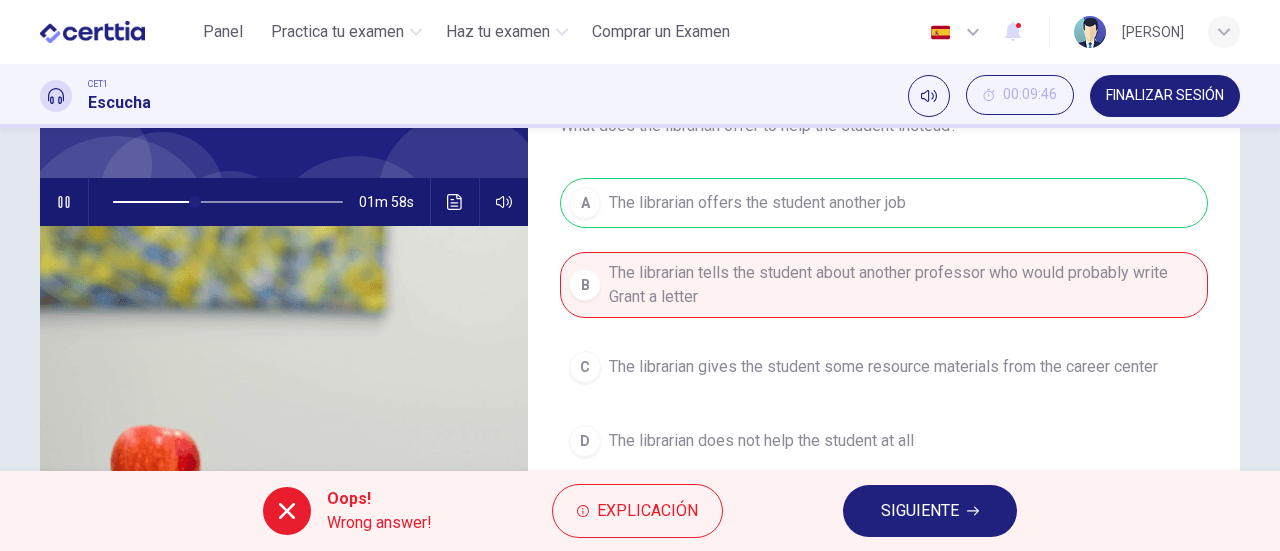 click on "Explicación" at bounding box center [637, 511] 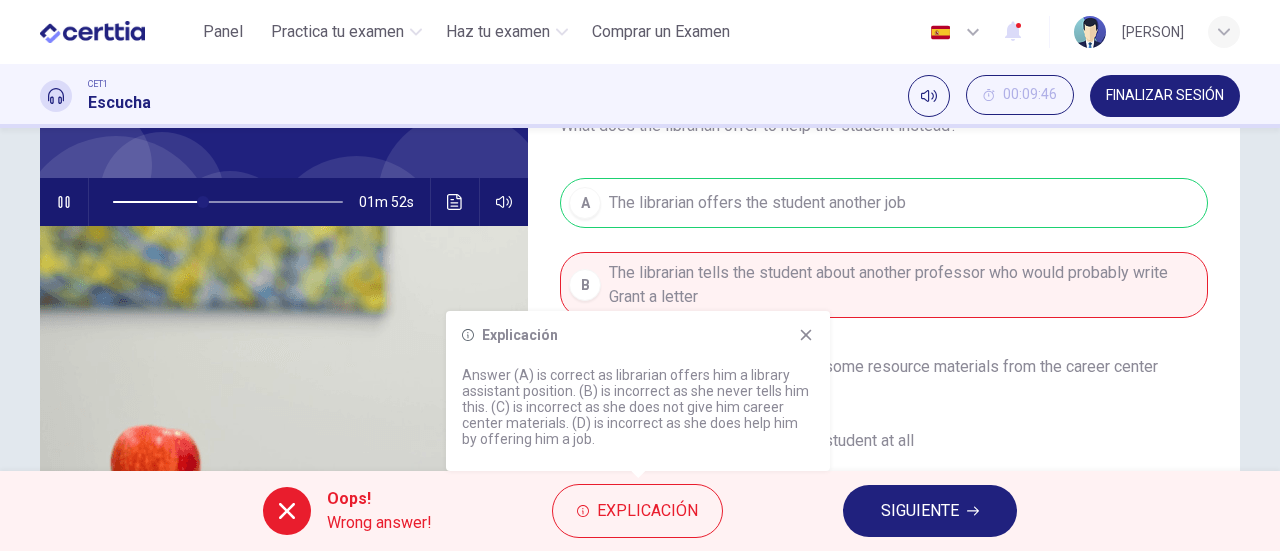 click on "Explicación" at bounding box center (637, 511) 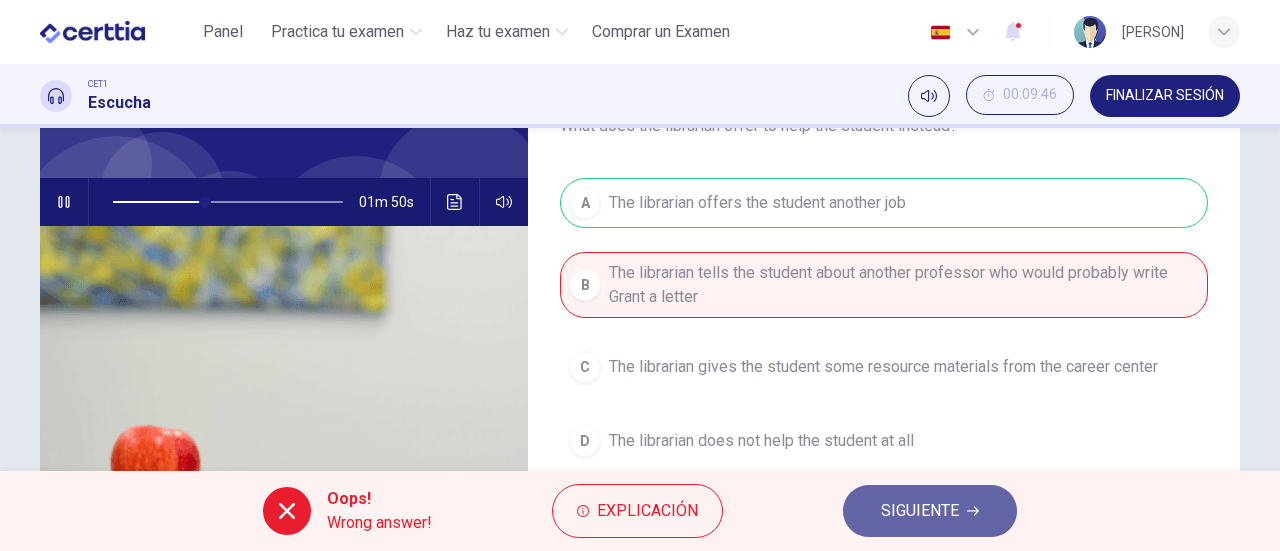 click on "SIGUIENTE" at bounding box center [920, 511] 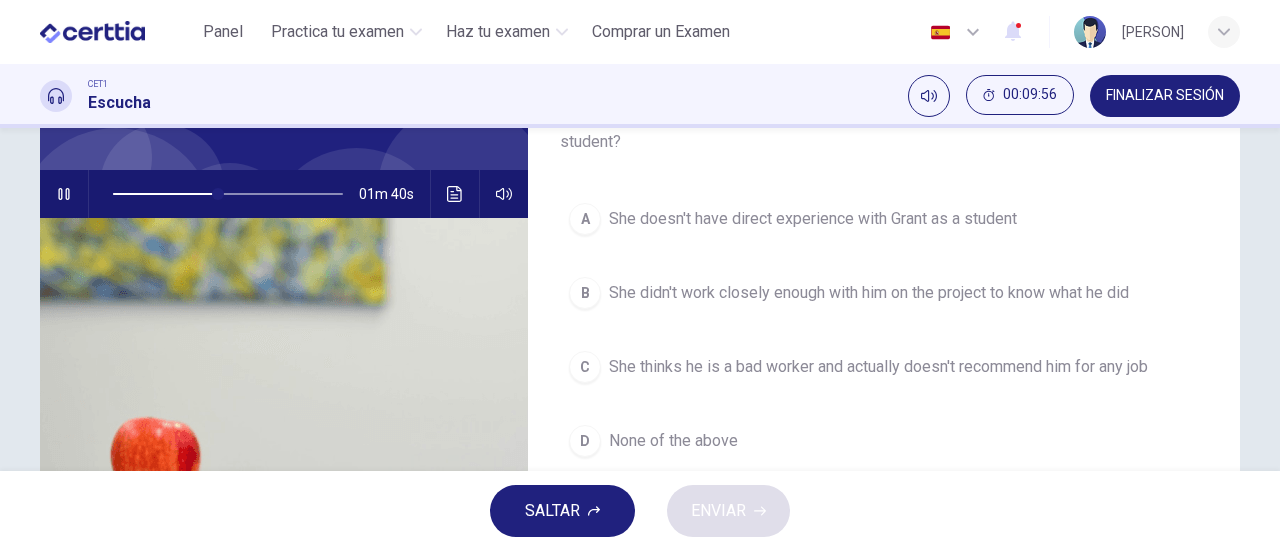 scroll, scrollTop: 159, scrollLeft: 0, axis: vertical 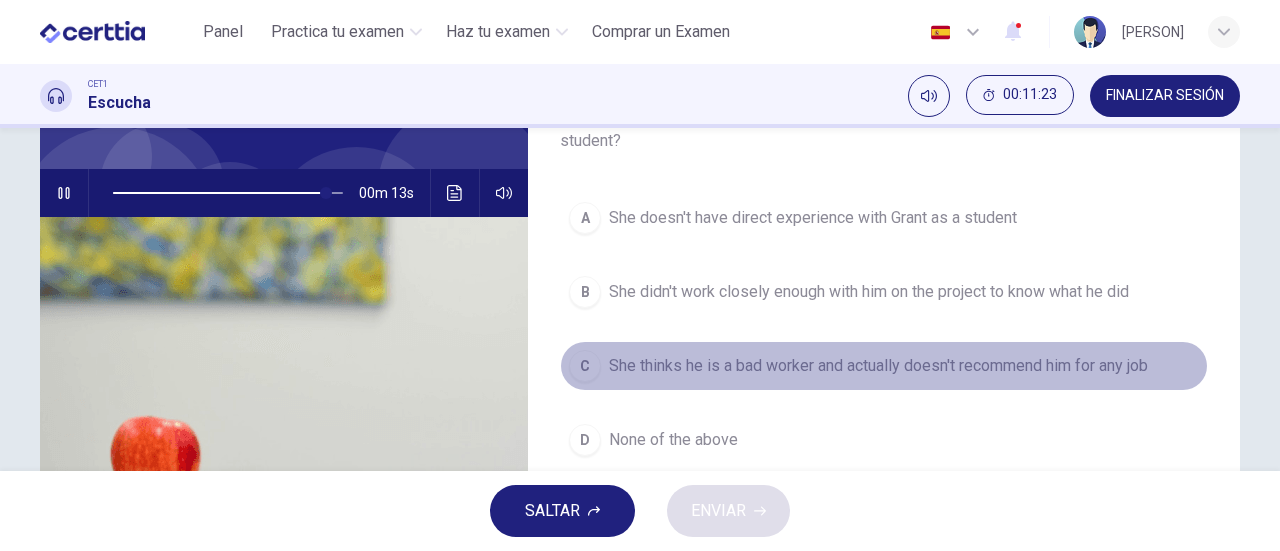 click on "She thinks he is a bad worker and actually doesn't recommend him for any job" at bounding box center (878, 366) 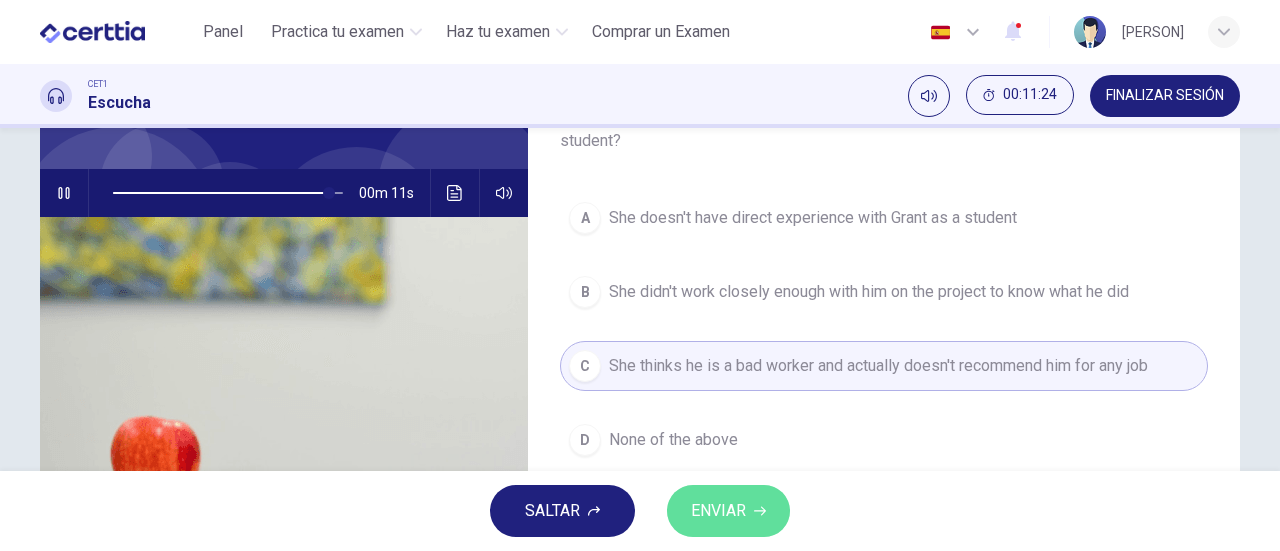 click on "ENVIAR" at bounding box center (718, 511) 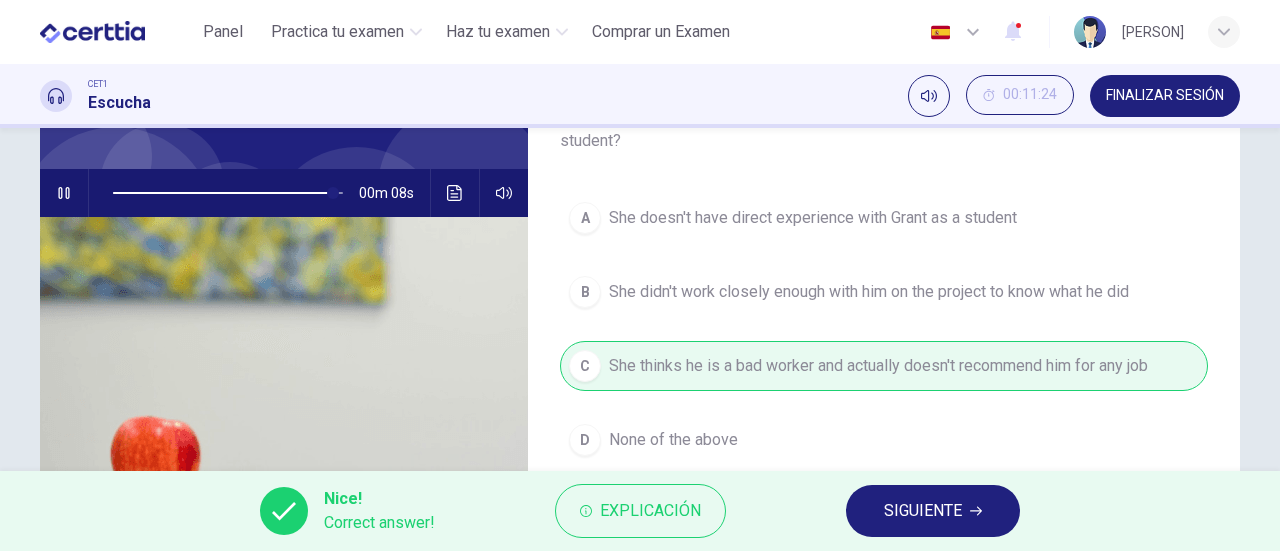 click on "SIGUIENTE" at bounding box center (933, 511) 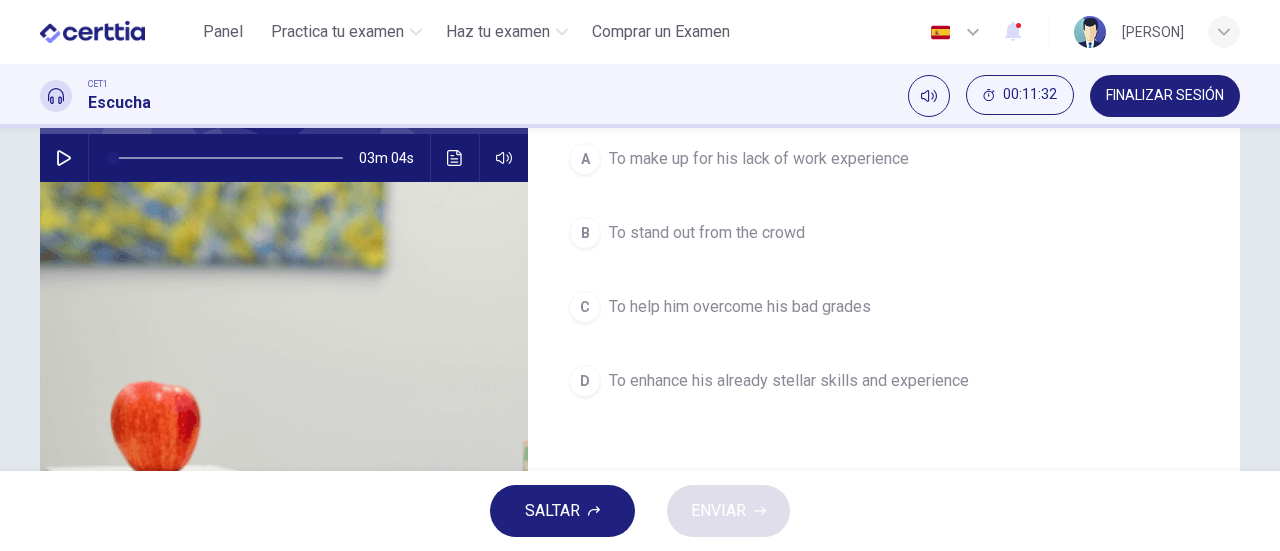 scroll, scrollTop: 198, scrollLeft: 0, axis: vertical 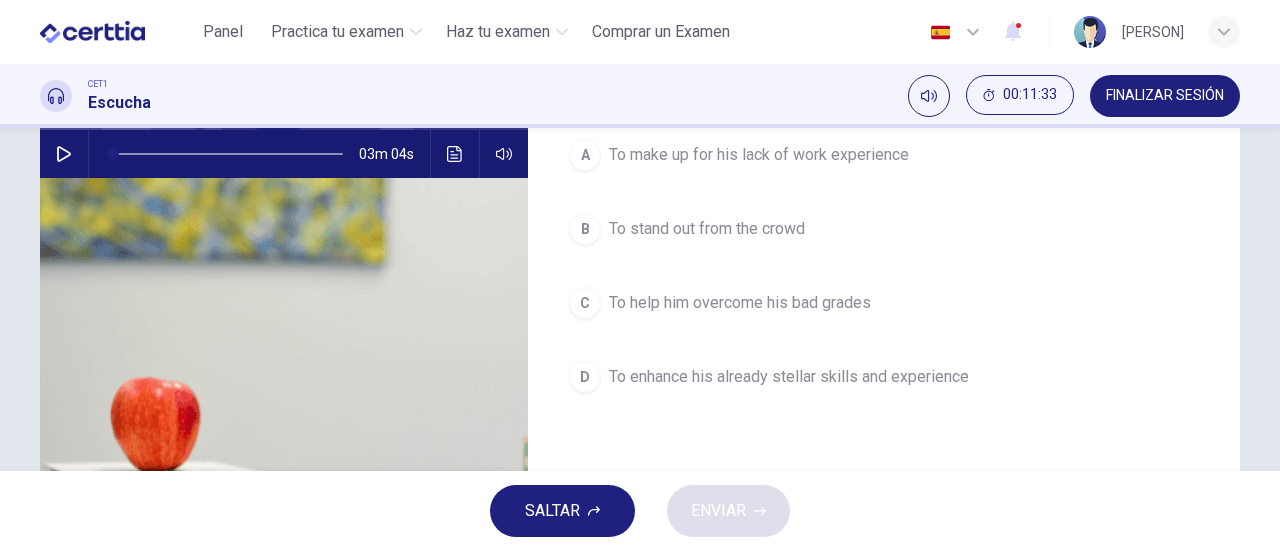 click on "To enhance his already stellar skills and experience" at bounding box center [789, 377] 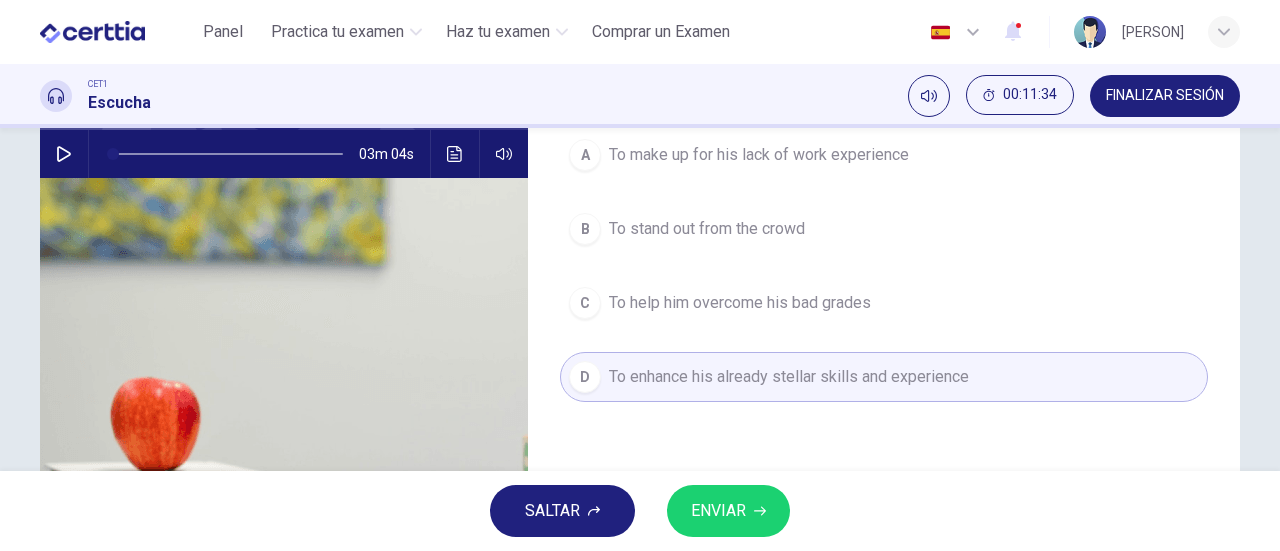 click on "ENVIAR" at bounding box center [728, 511] 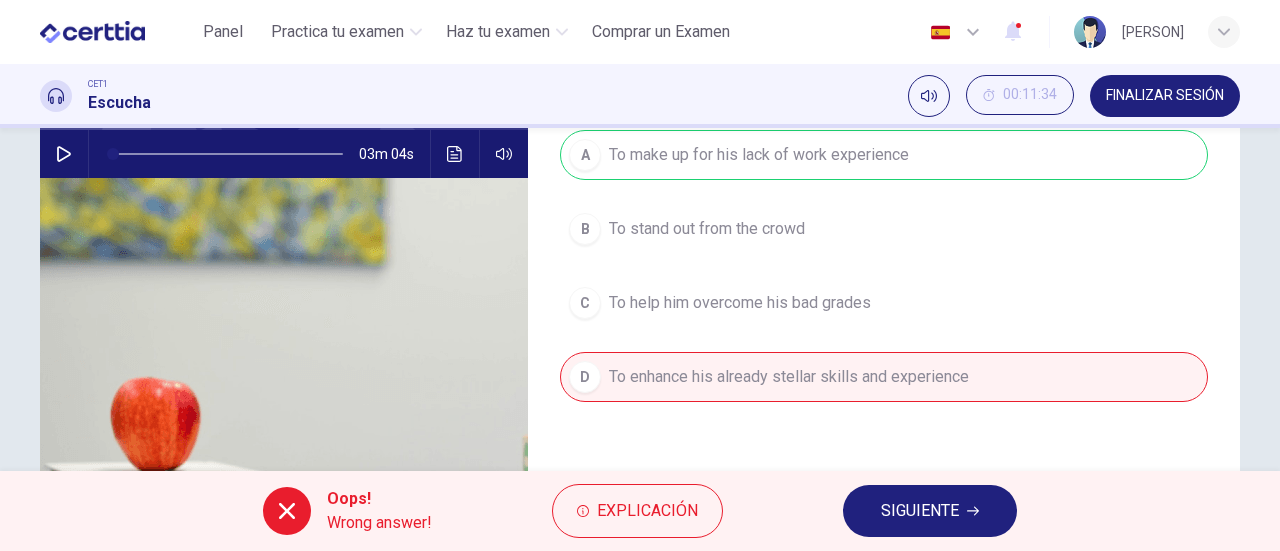 click on "SIGUIENTE" at bounding box center (930, 511) 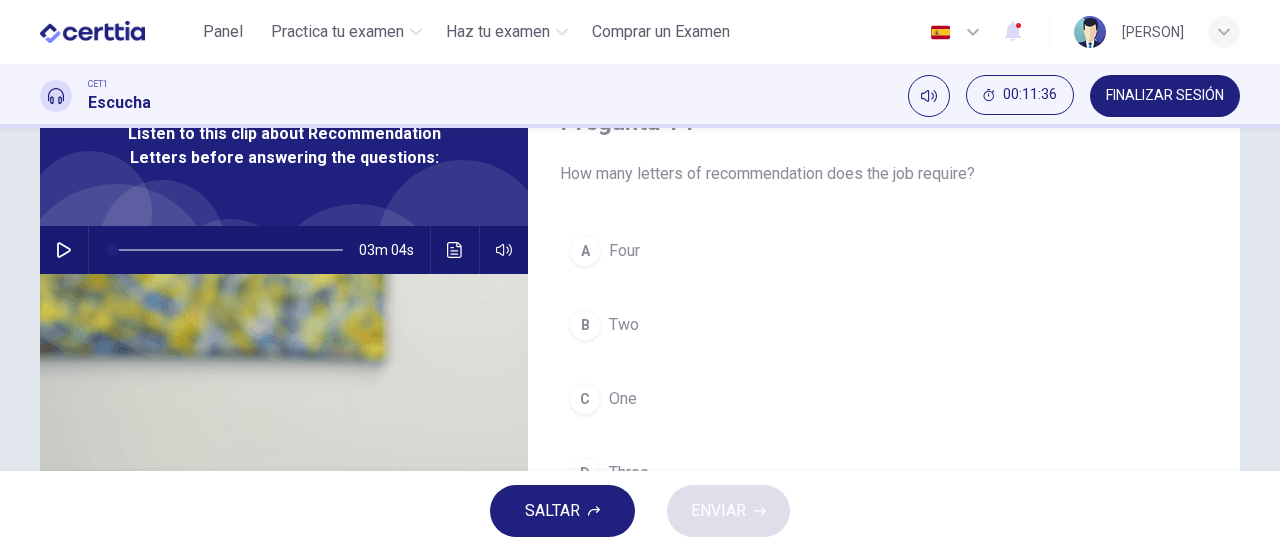scroll, scrollTop: 126, scrollLeft: 0, axis: vertical 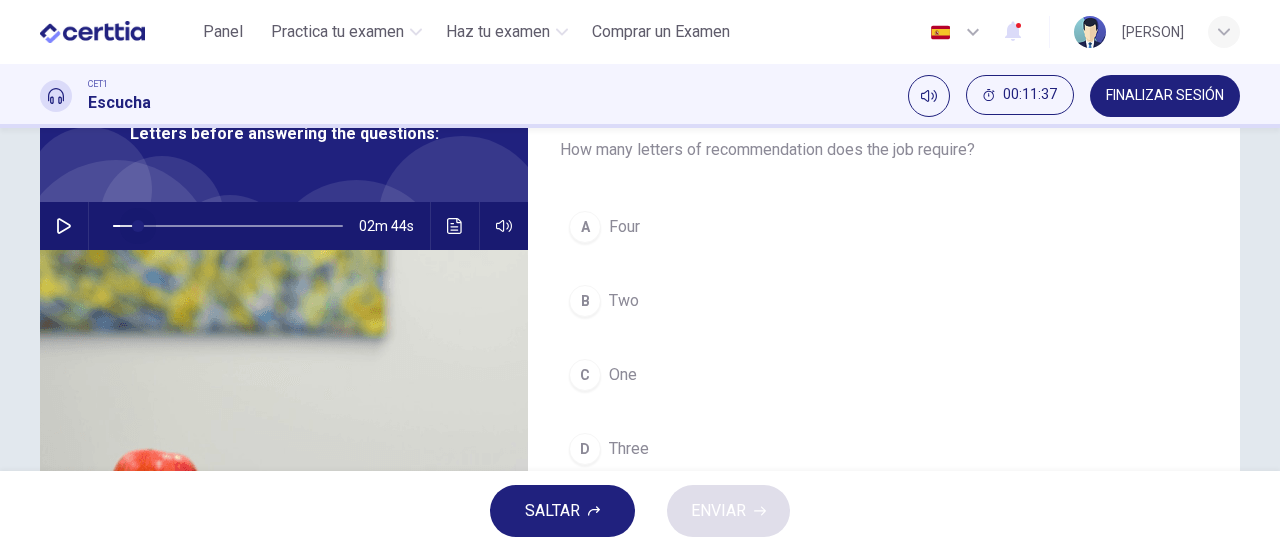 click at bounding box center [228, 226] 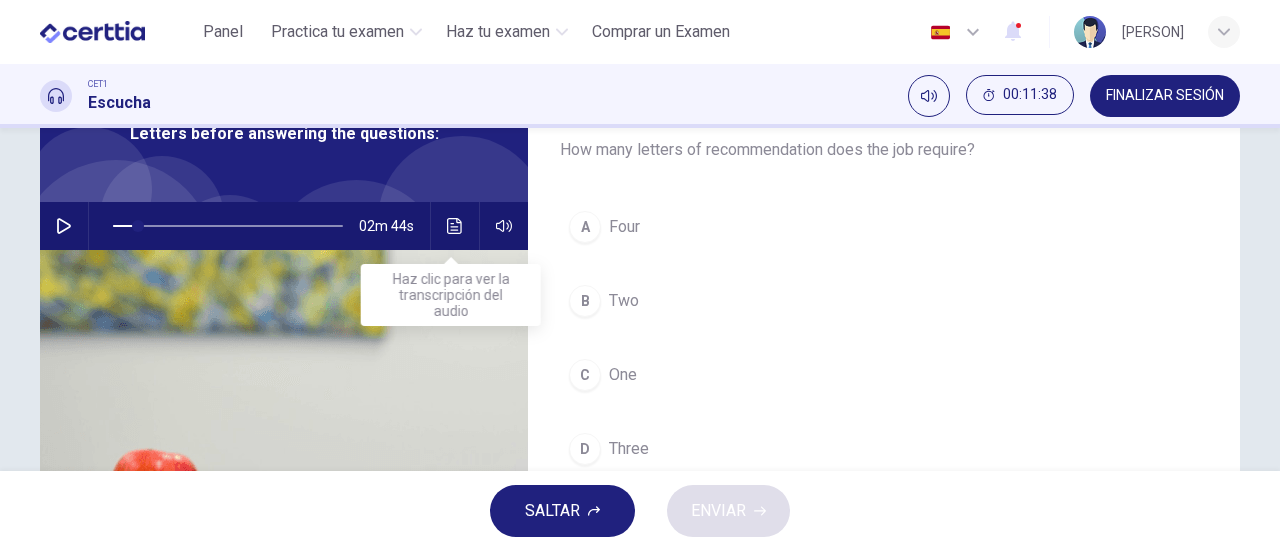 click at bounding box center (455, 226) 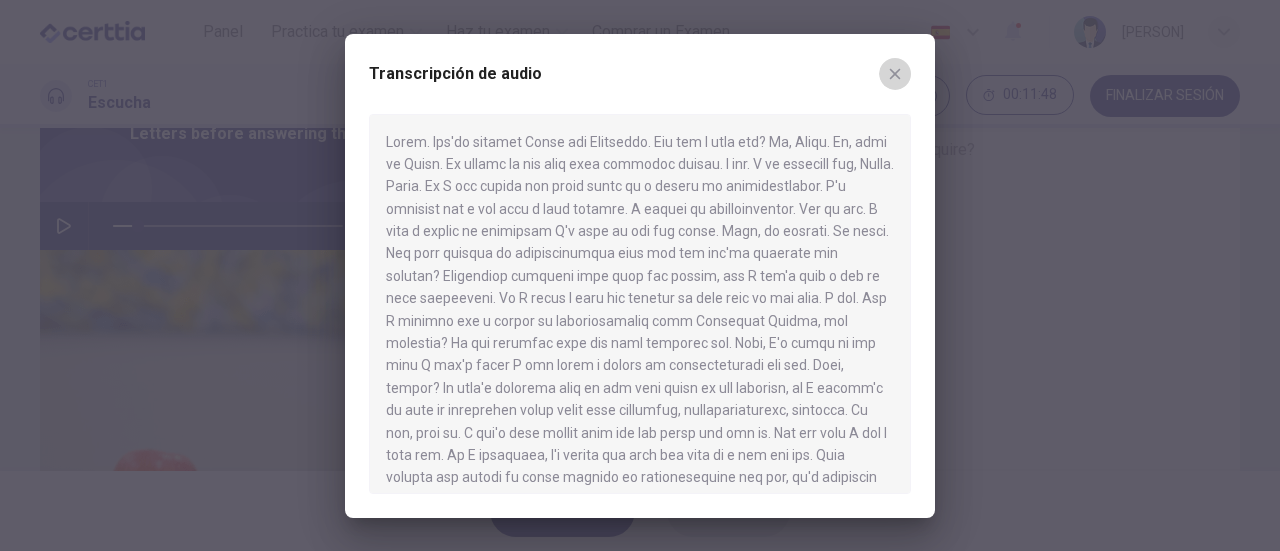 click 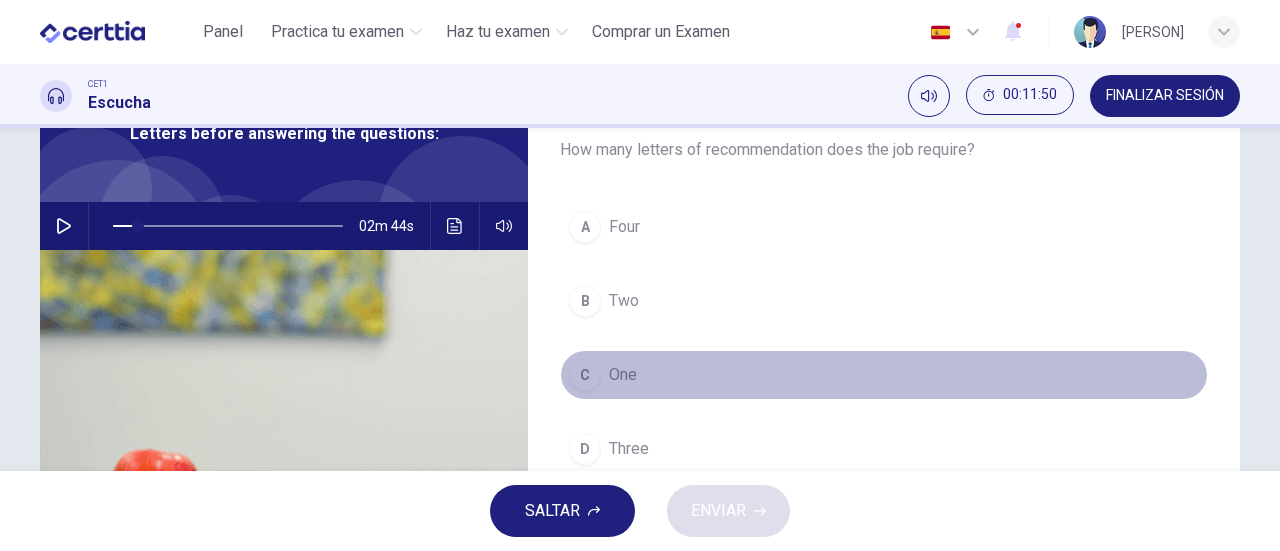 click on "C One" at bounding box center (884, 375) 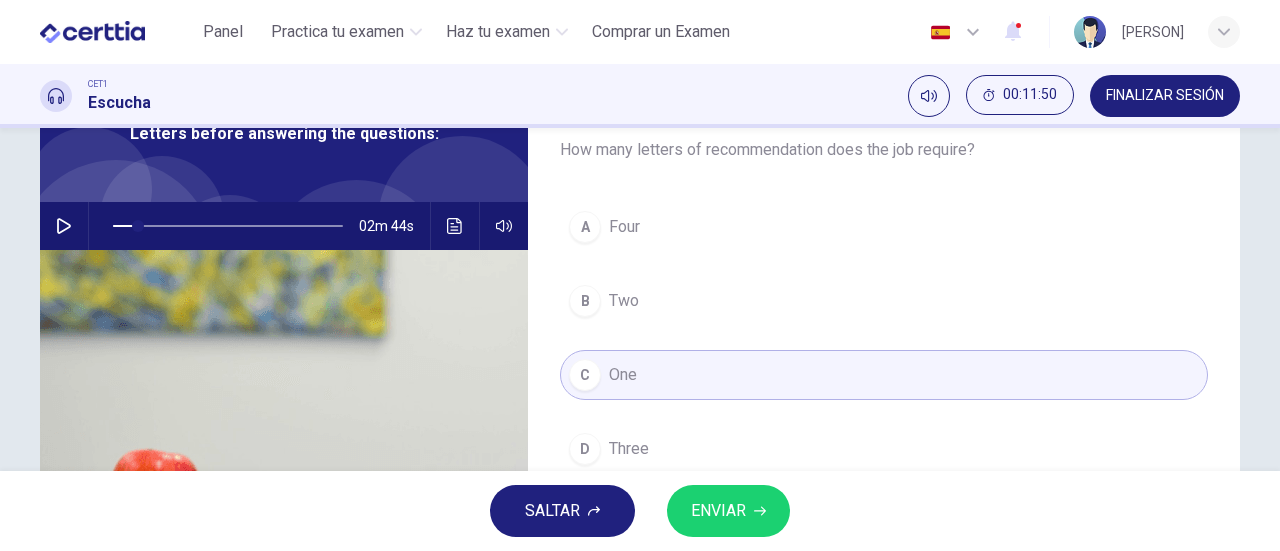 click on "SALTAR ENVIAR" at bounding box center [640, 511] 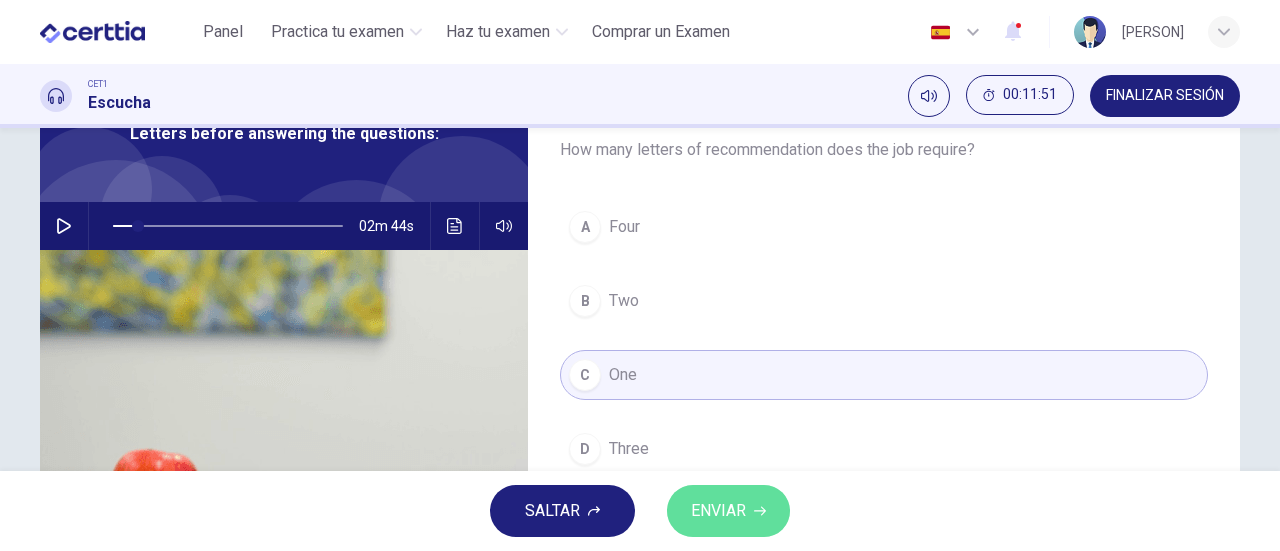 click on "ENVIAR" at bounding box center [718, 511] 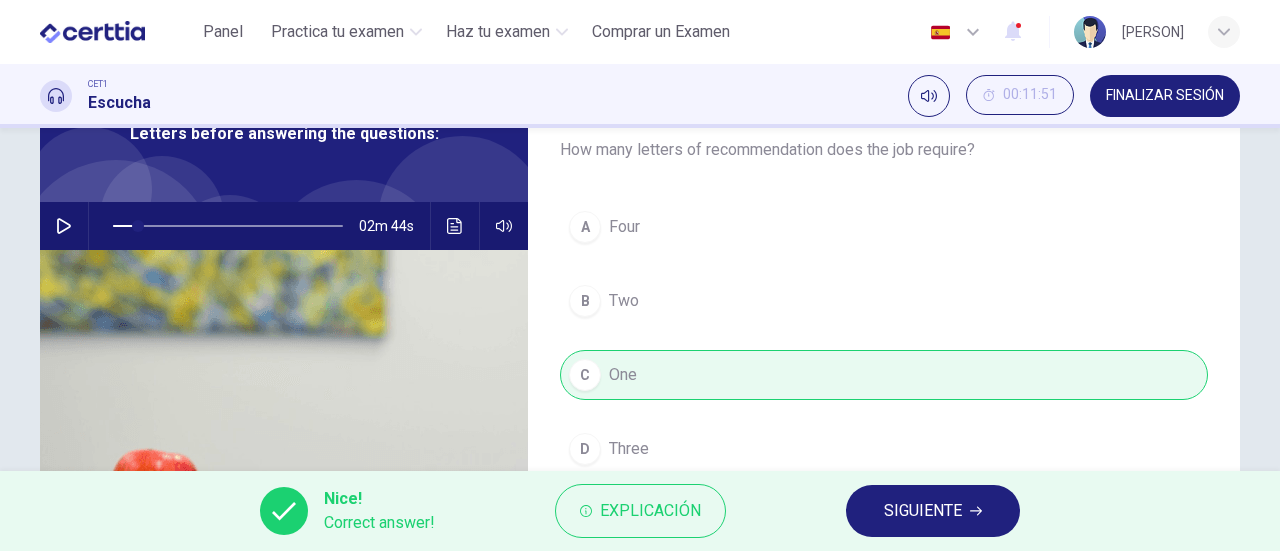 click on "SIGUIENTE" at bounding box center [923, 511] 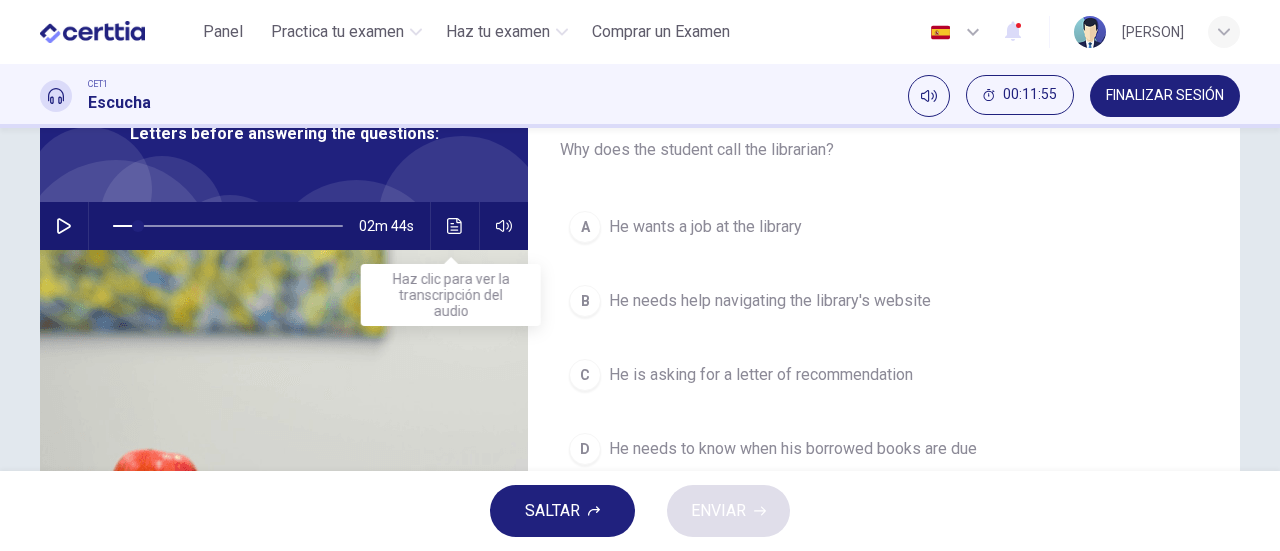 click 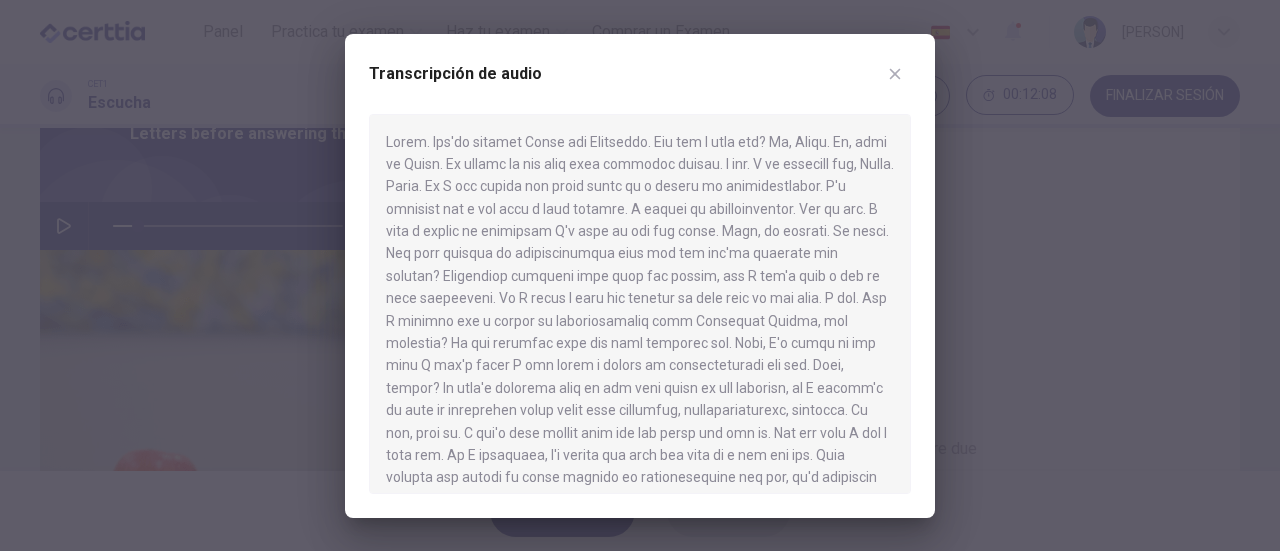 click at bounding box center (640, 275) 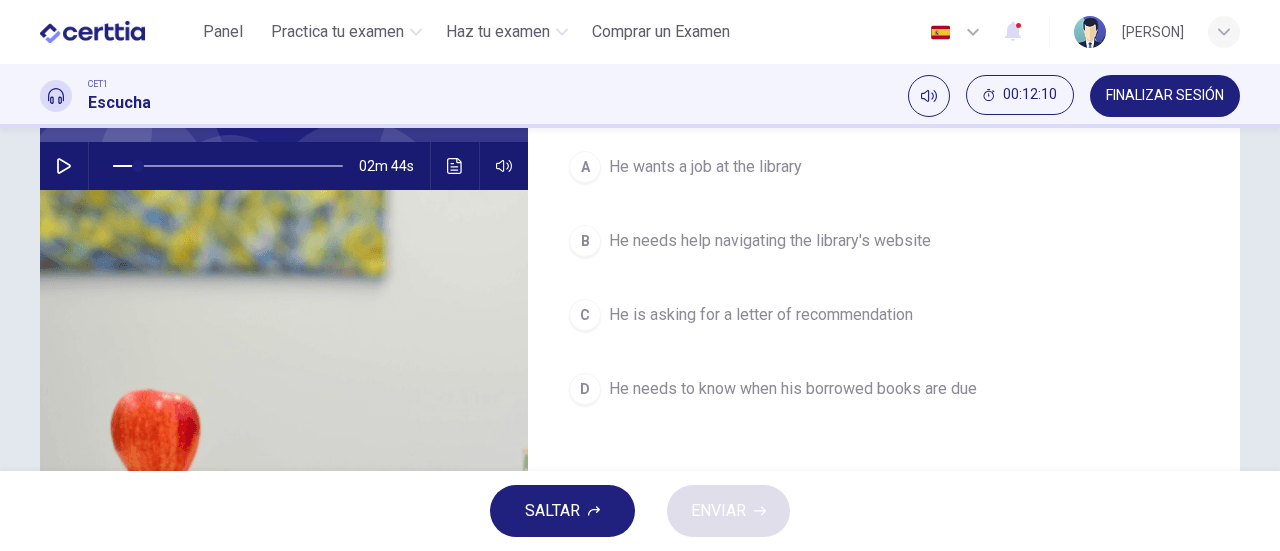 scroll, scrollTop: 192, scrollLeft: 0, axis: vertical 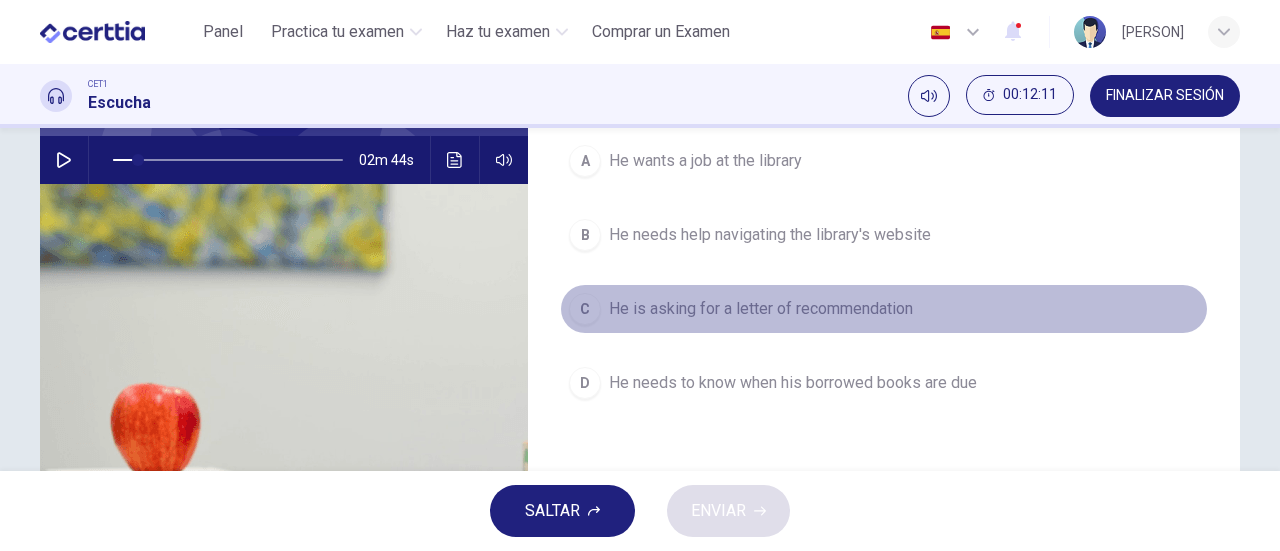 click on "C He is asking for a letter of recommendation" at bounding box center (884, 309) 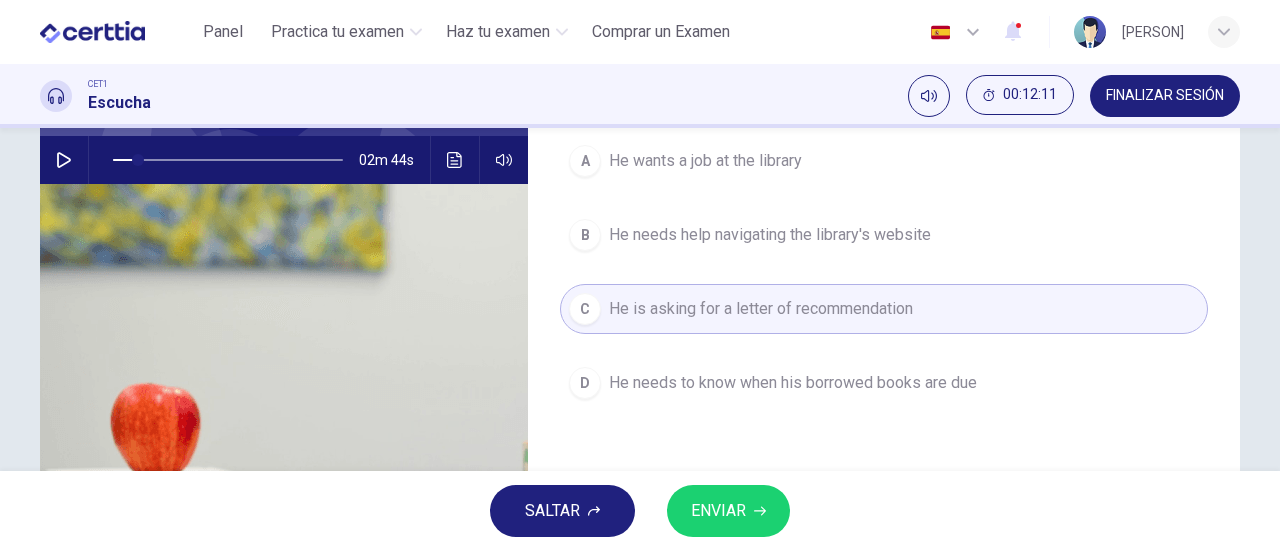 click on "ENVIAR" at bounding box center [718, 511] 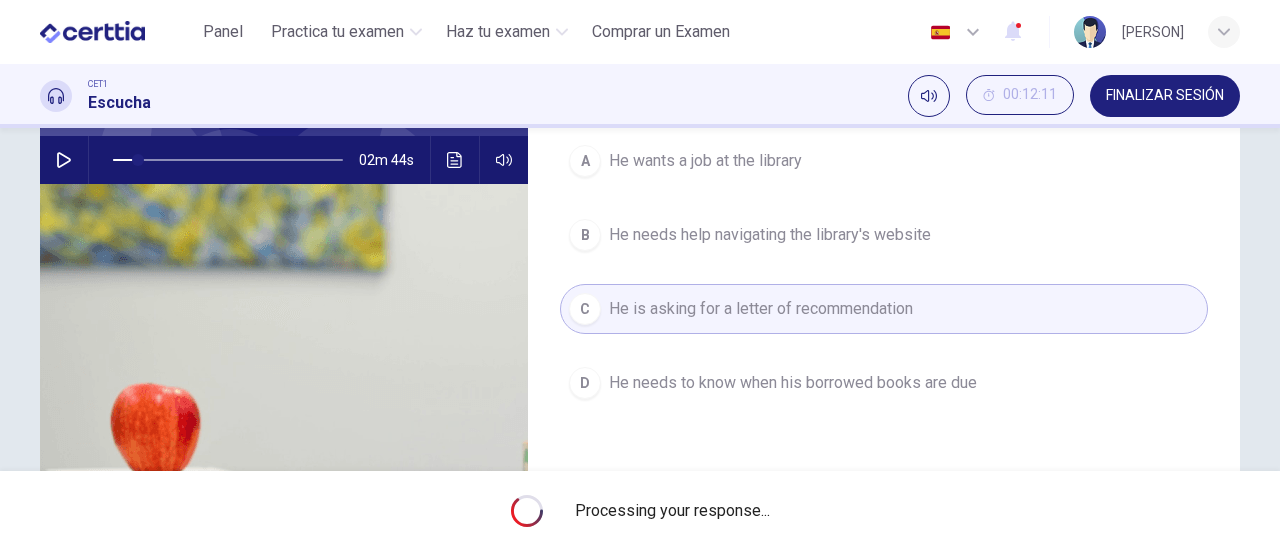 type on "**" 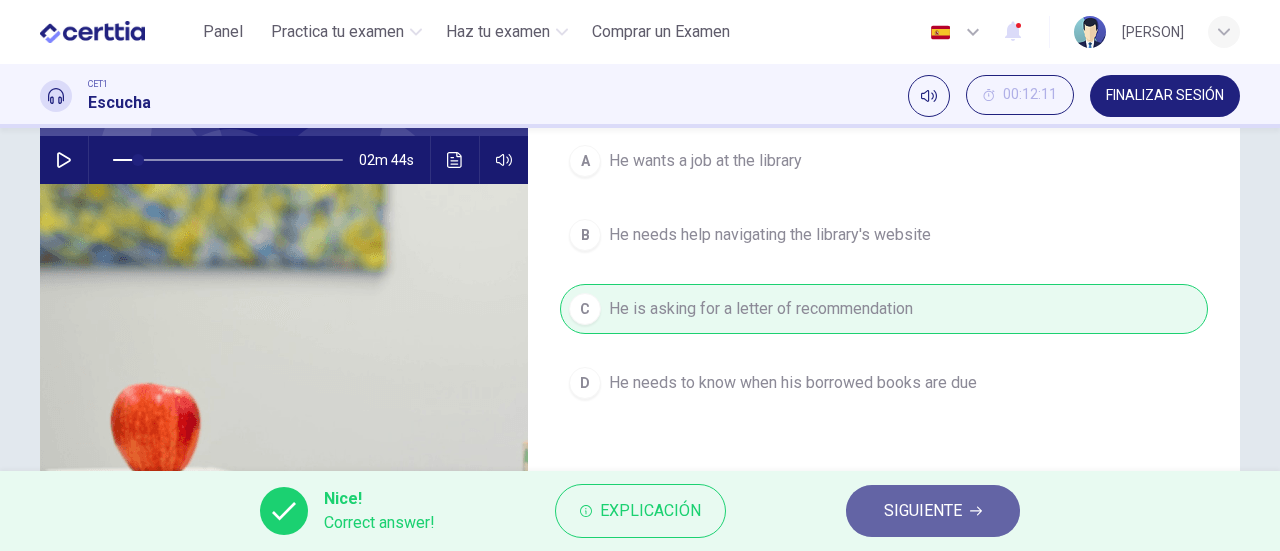 click on "SIGUIENTE" at bounding box center (923, 511) 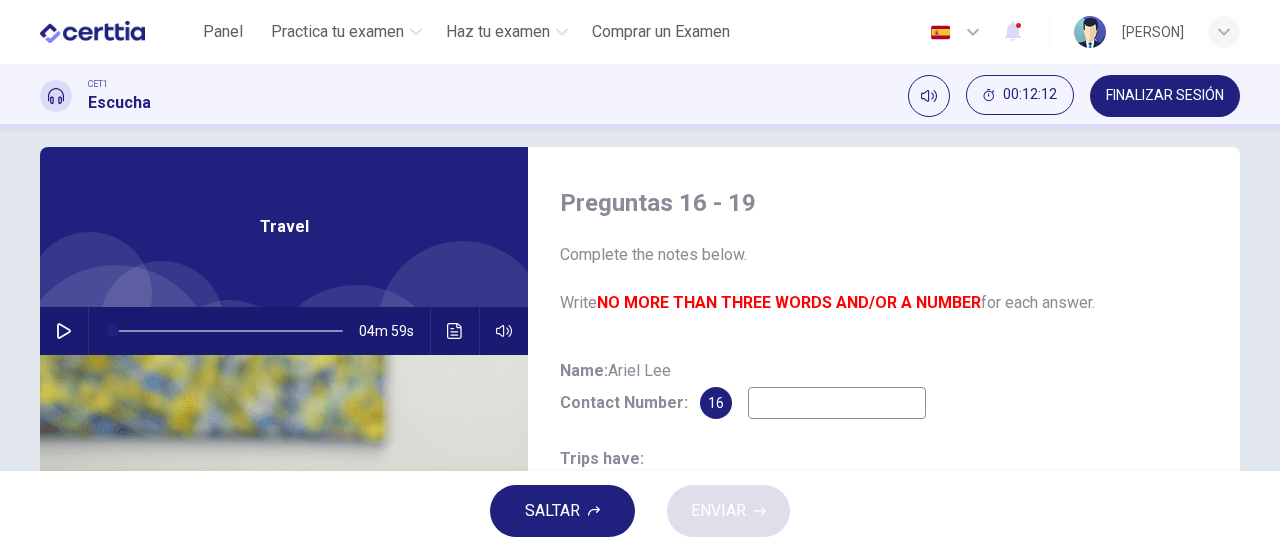scroll, scrollTop: 22, scrollLeft: 0, axis: vertical 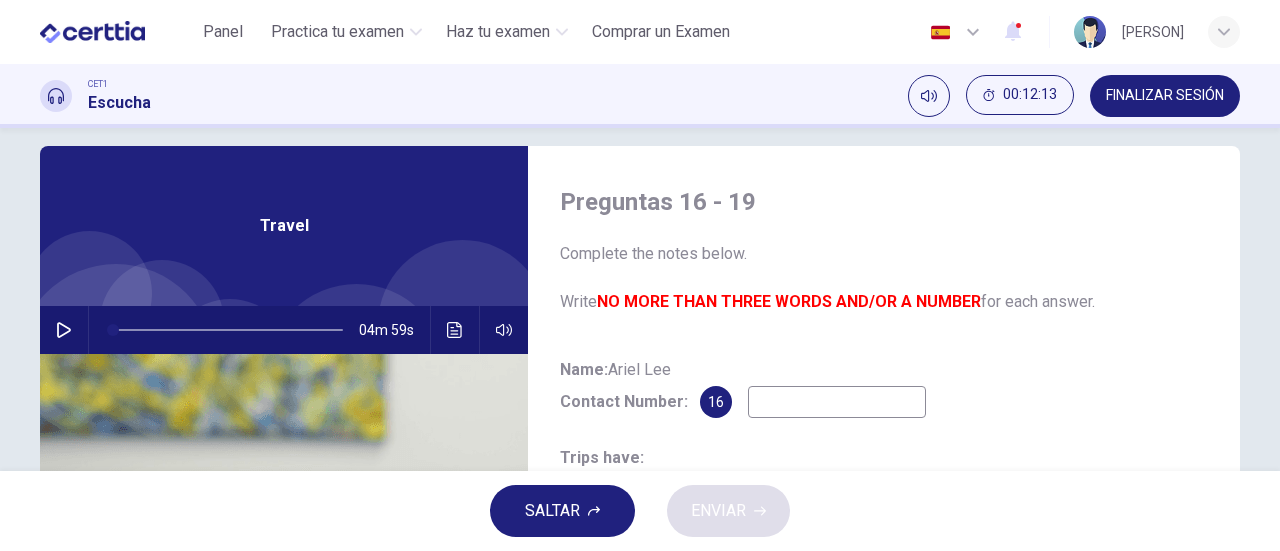 click on "04m 59s" at bounding box center [284, 330] 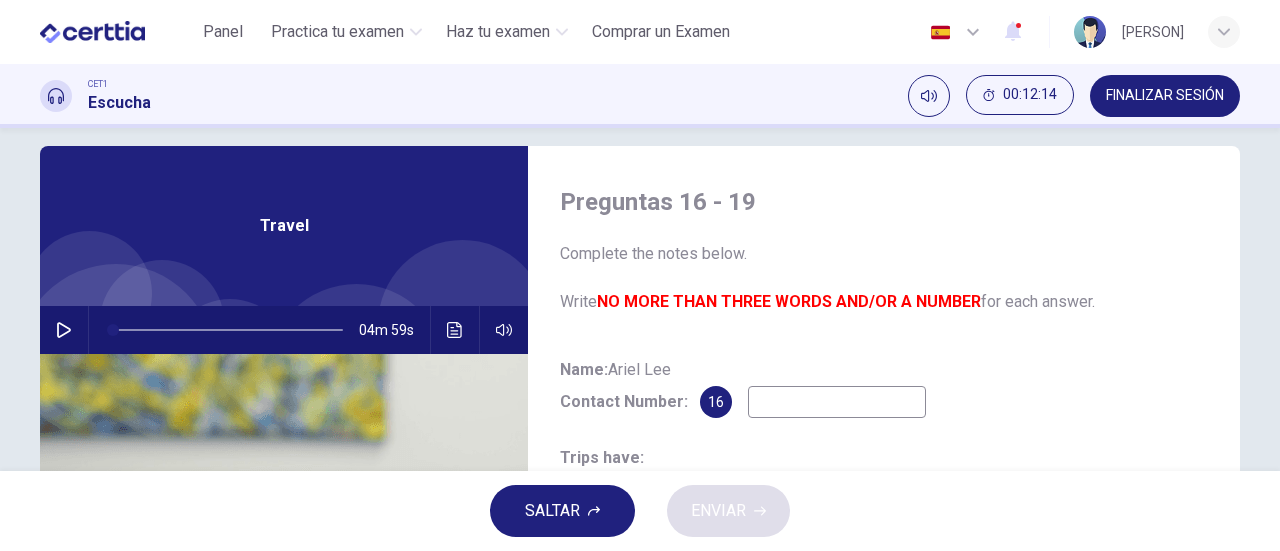 click on "04m 59s" at bounding box center (284, 330) 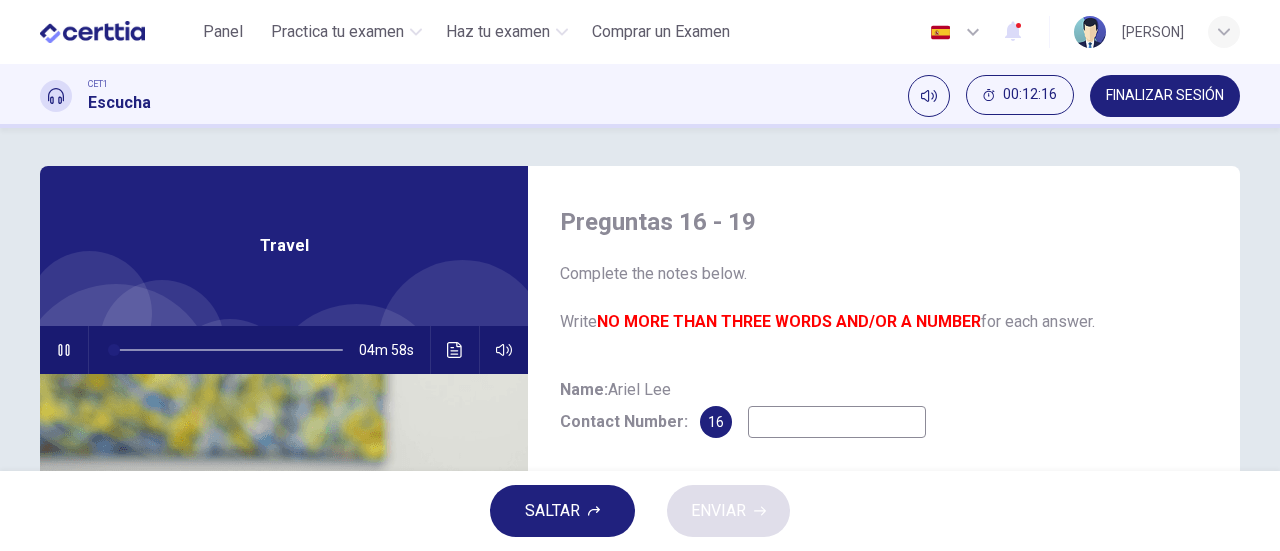 scroll, scrollTop: 0, scrollLeft: 0, axis: both 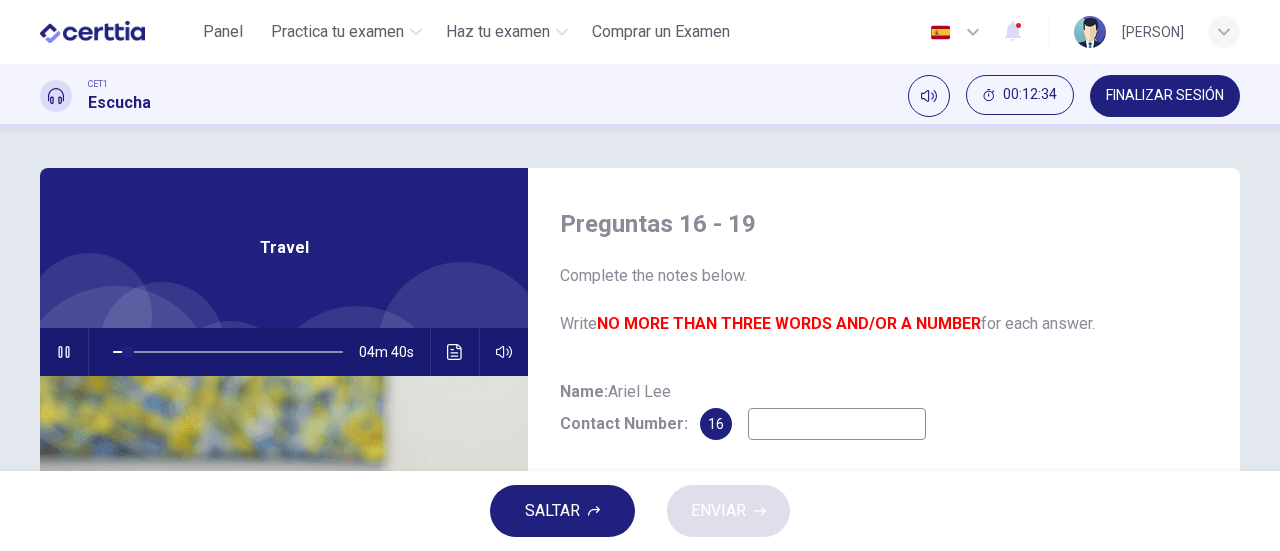 click at bounding box center (837, 424) 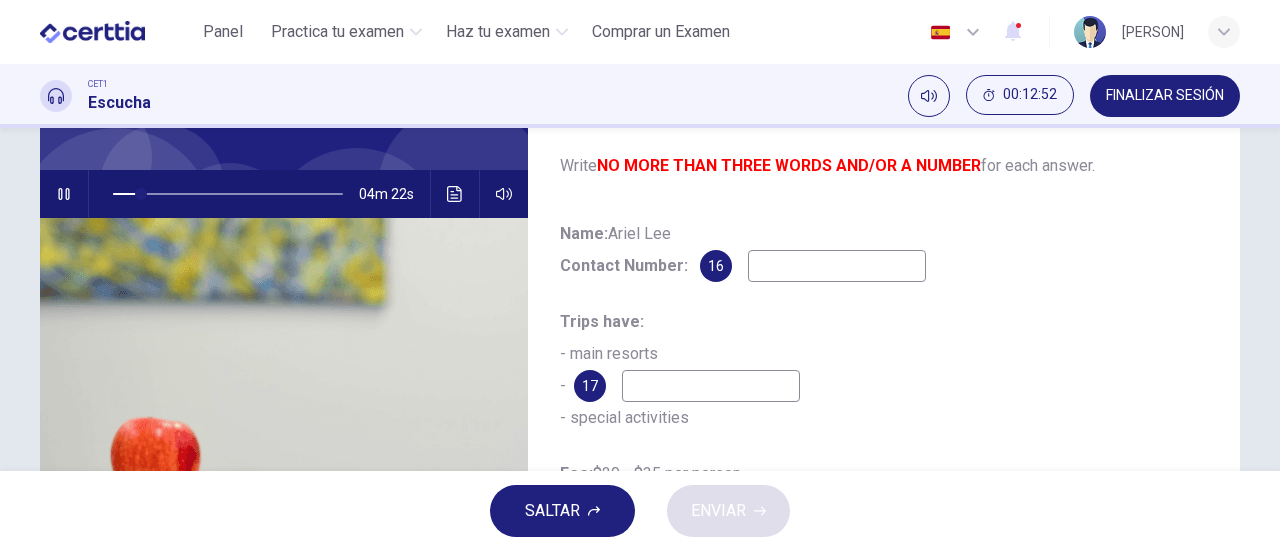 scroll, scrollTop: 158, scrollLeft: 0, axis: vertical 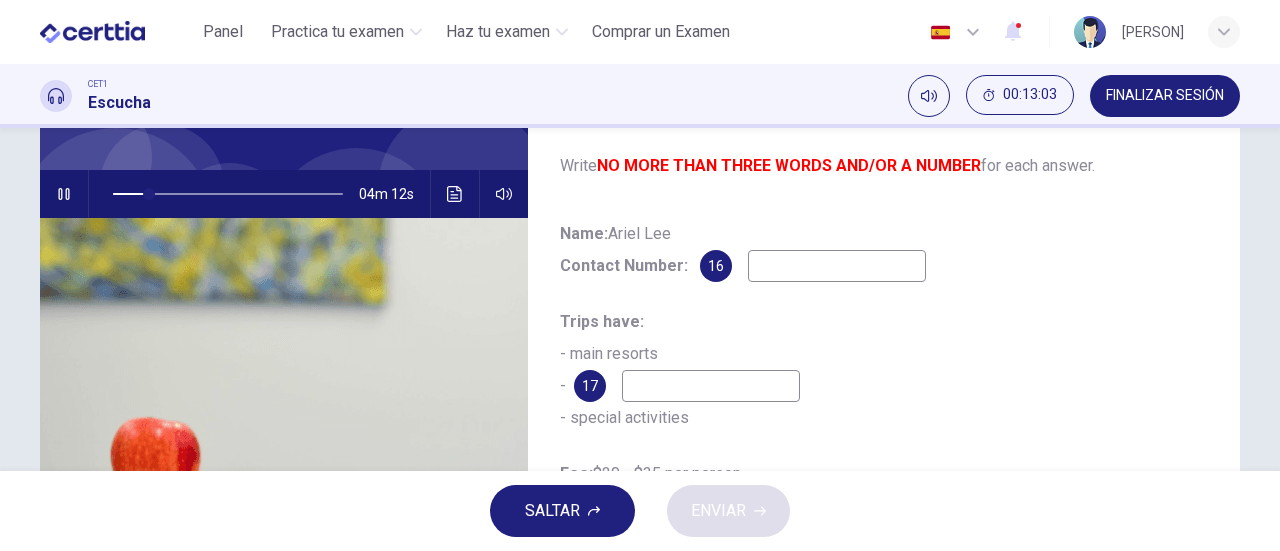 type on "**" 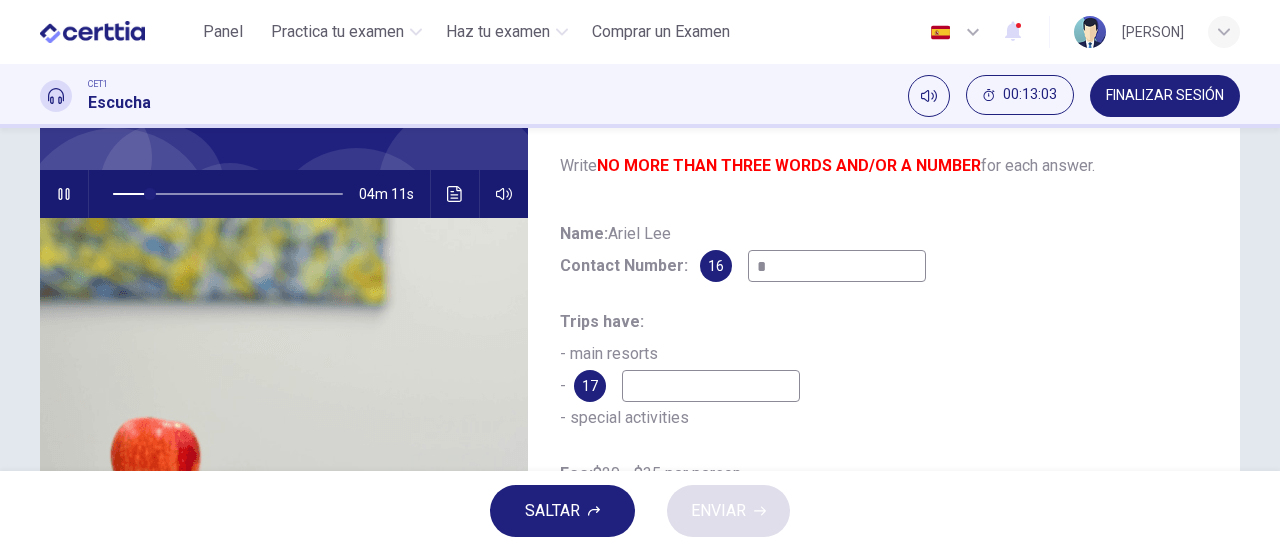 type on "**" 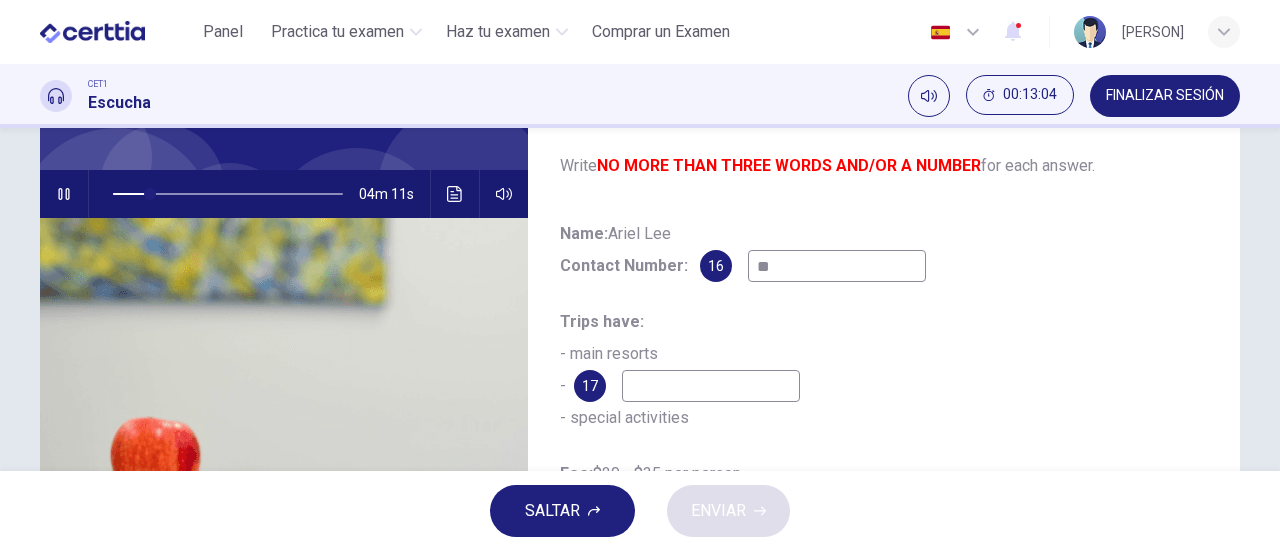 type on "**" 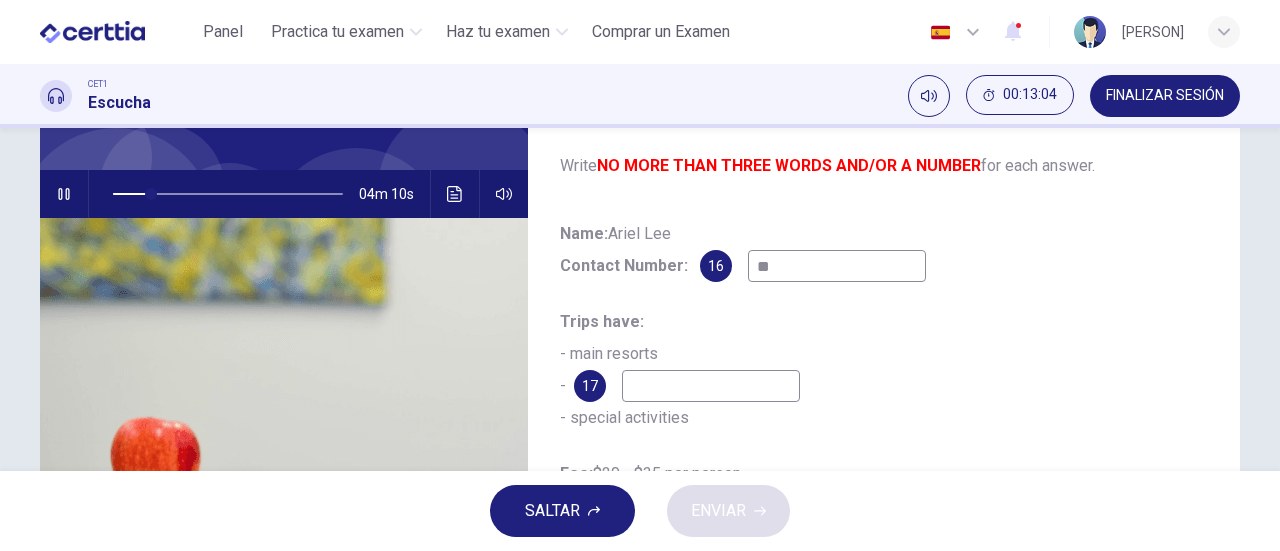 type on "***" 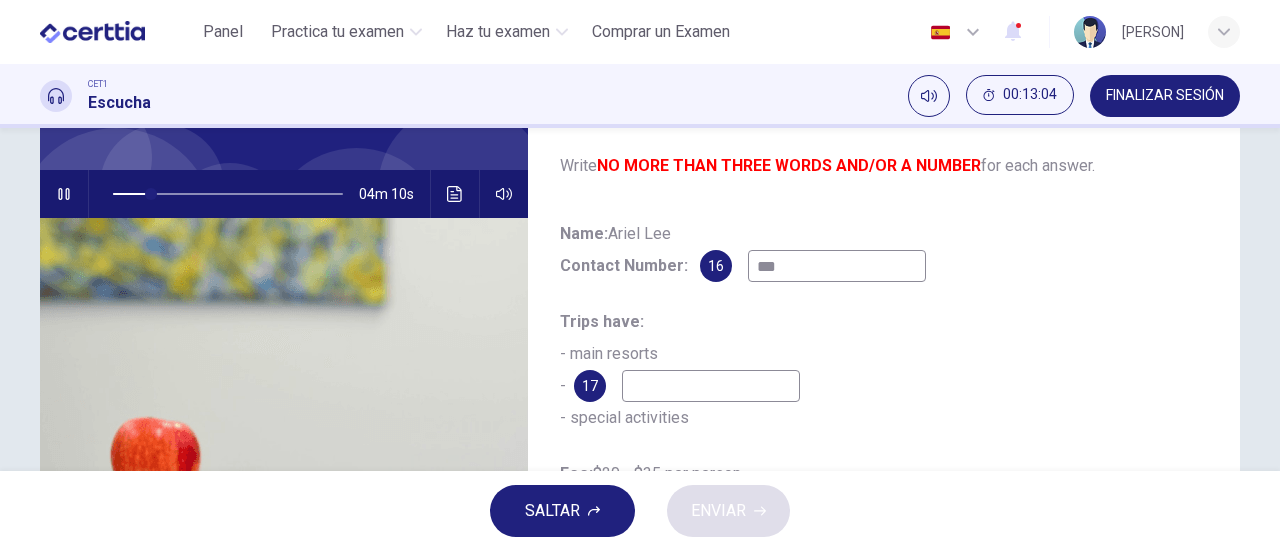 type on "**" 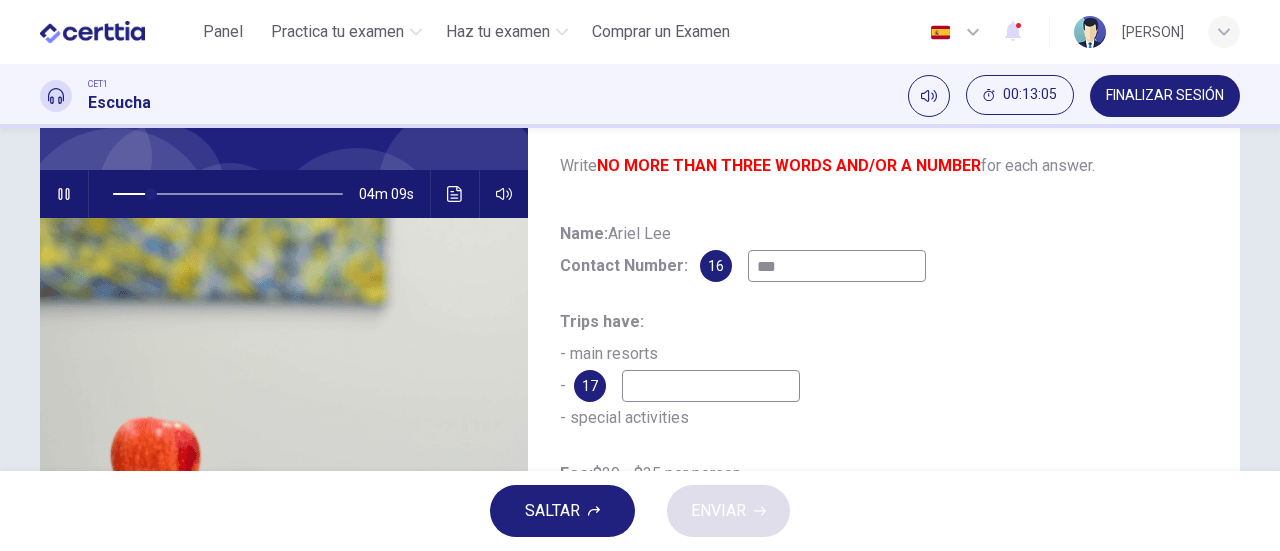 type on "****" 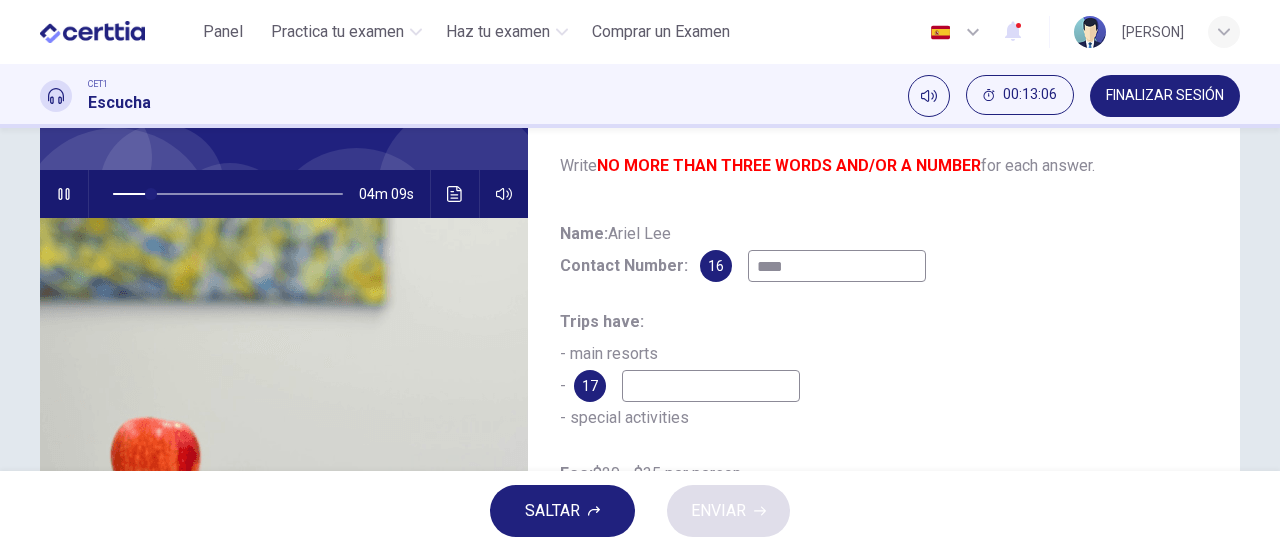 type on "**" 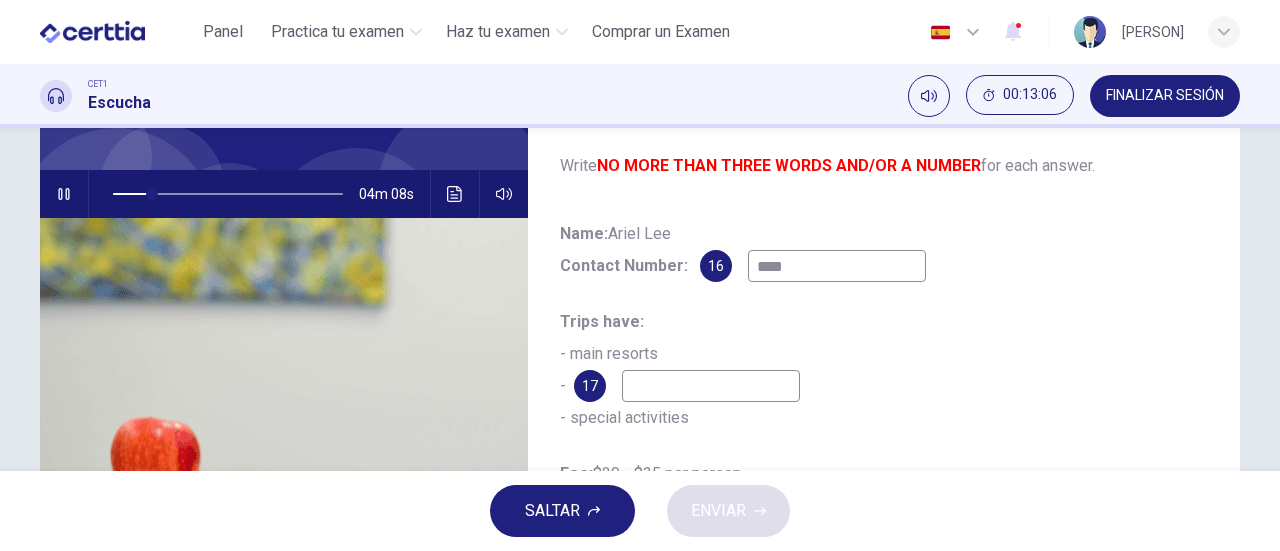 type on "*****" 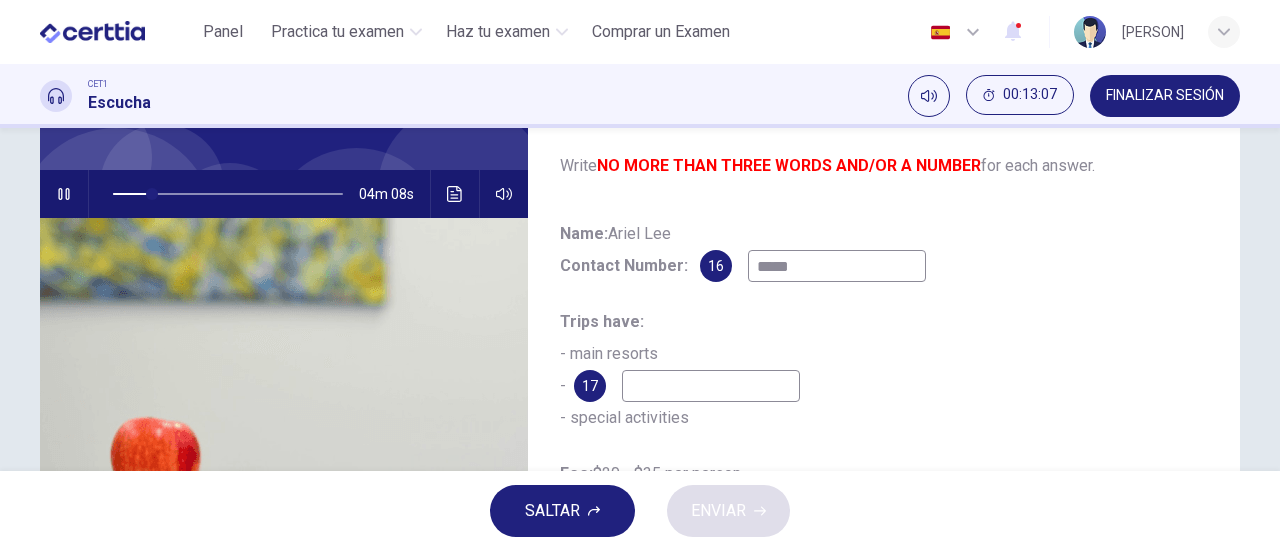 type on "**" 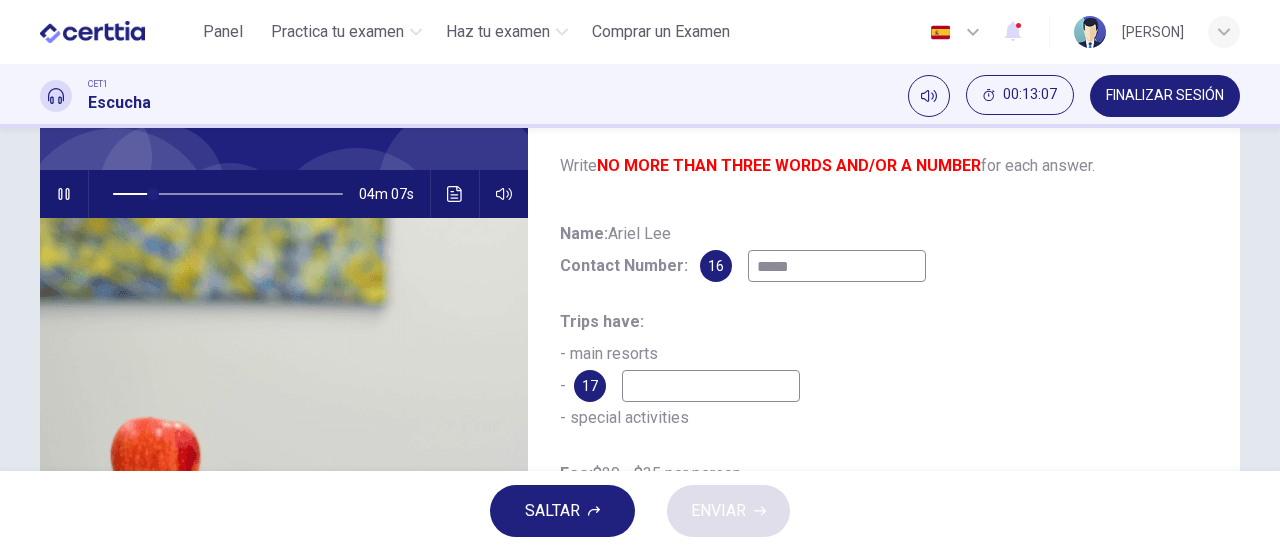 type on "******" 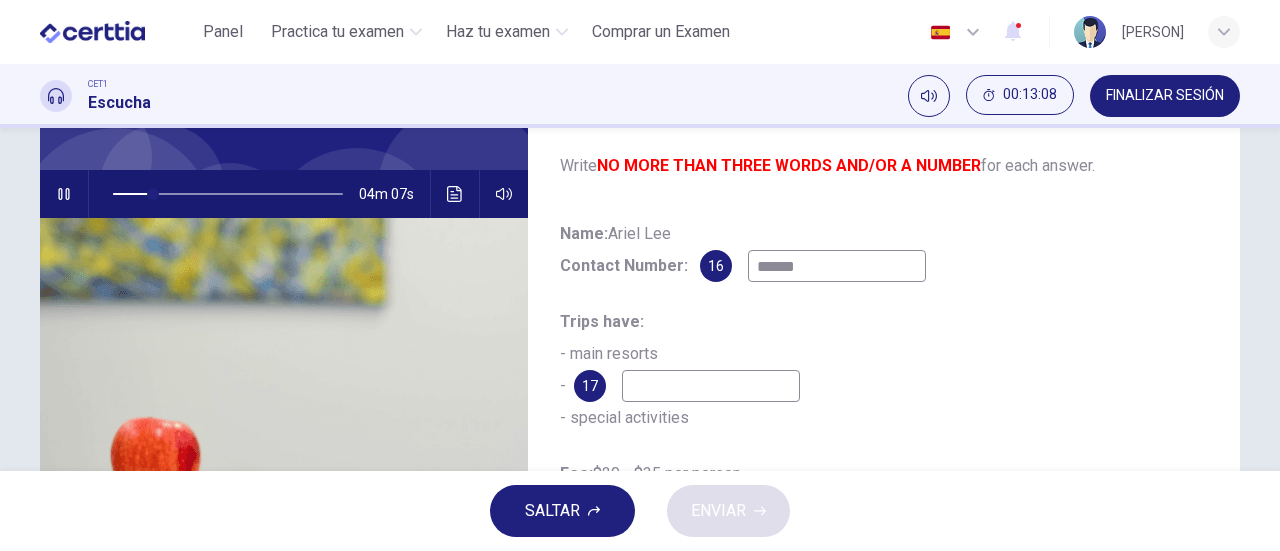 type on "**" 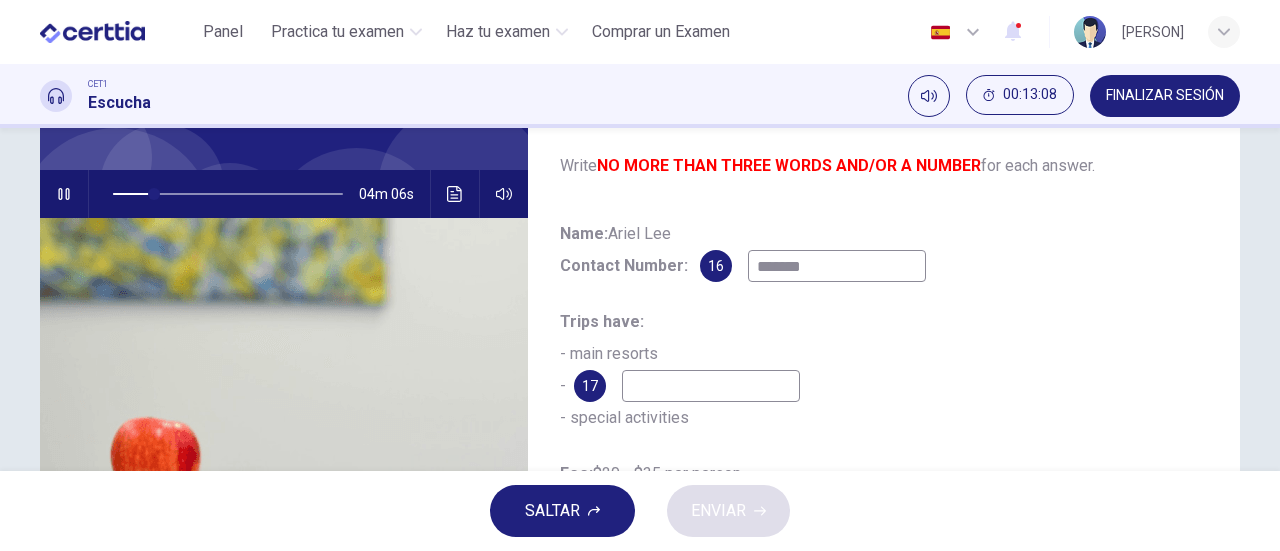 type on "********" 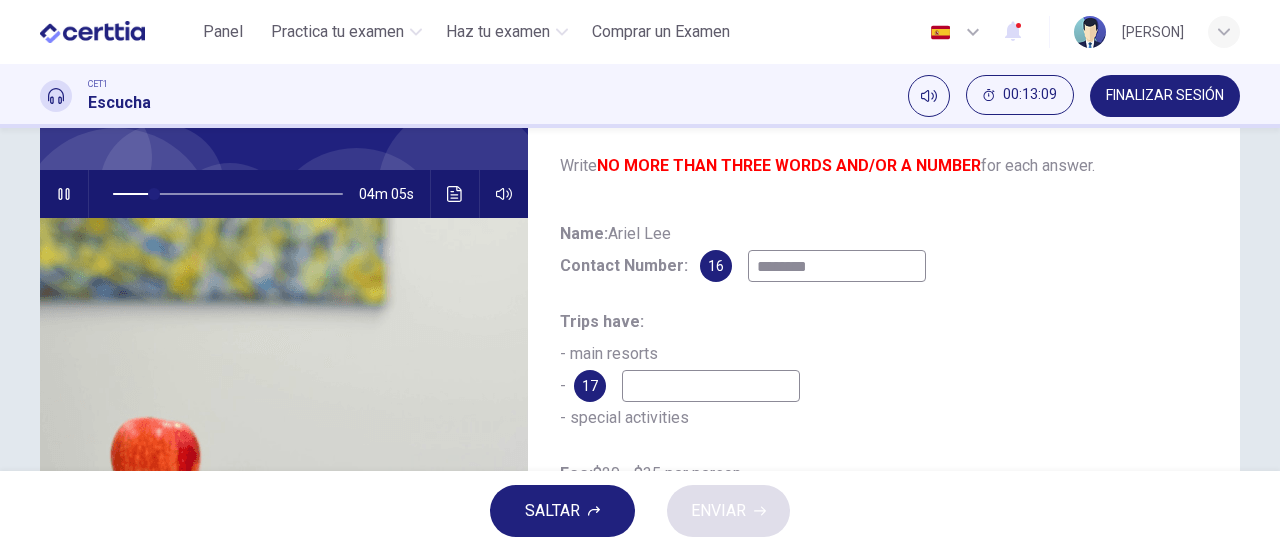 type on "**" 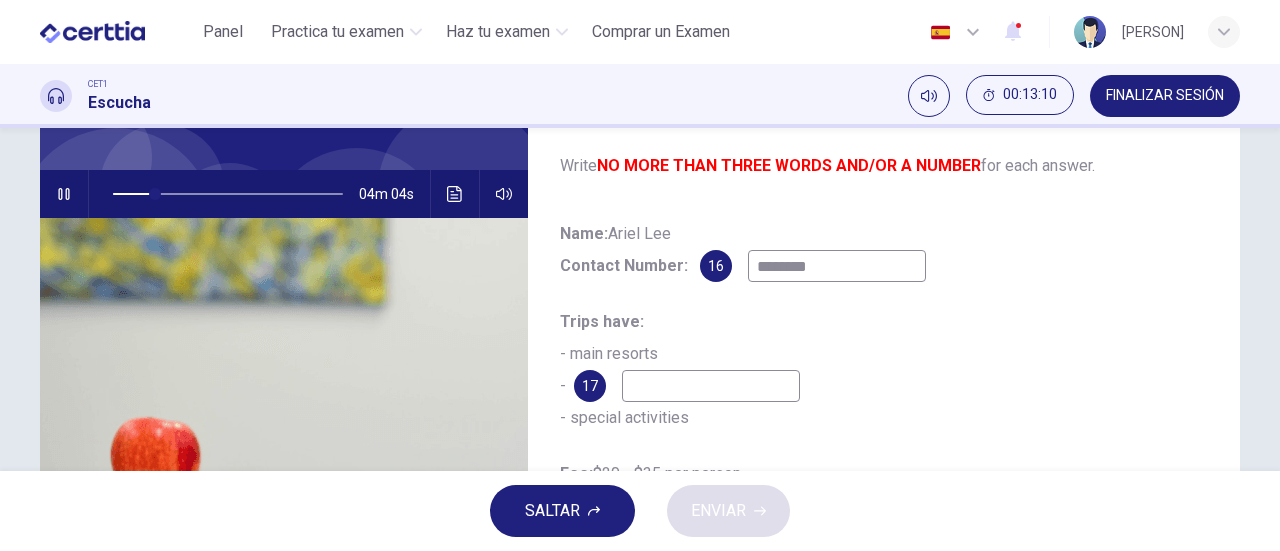 type on "********" 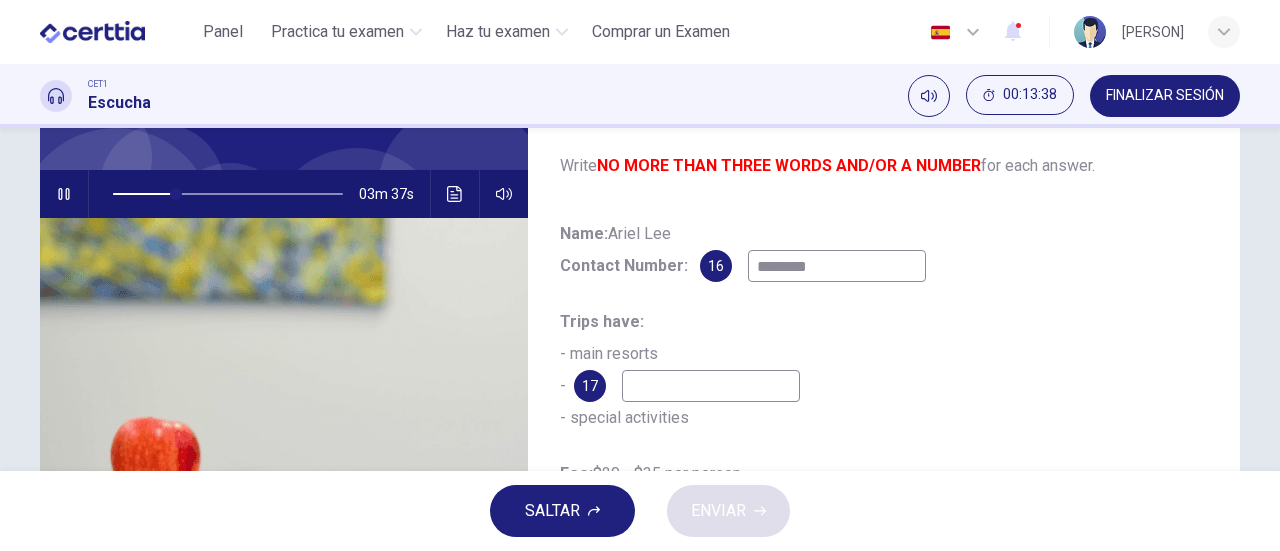 type on "**" 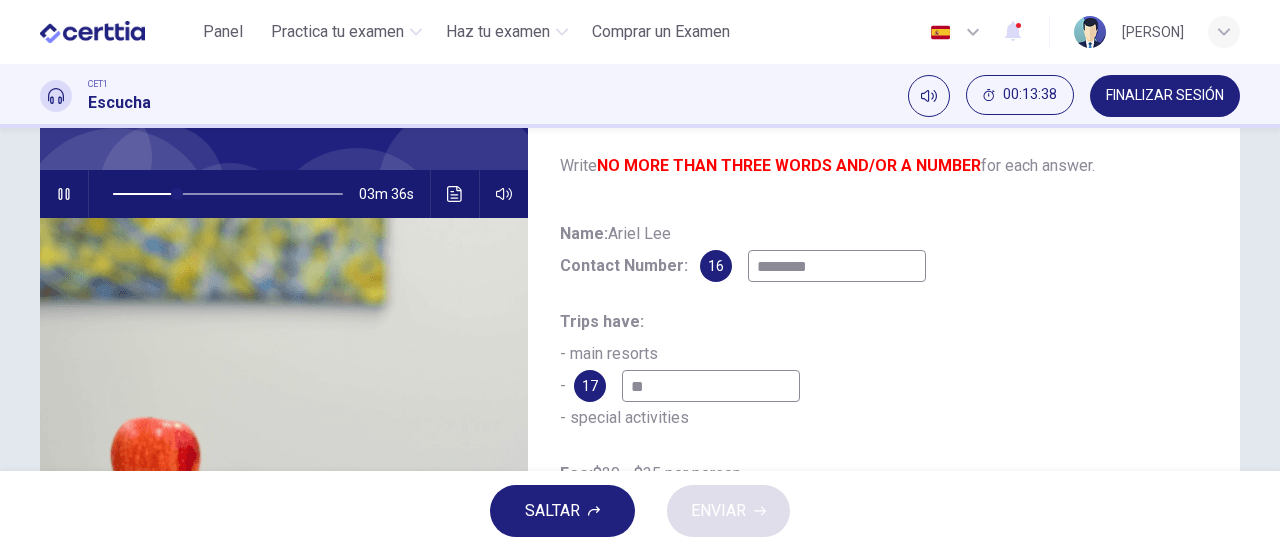 type on "***" 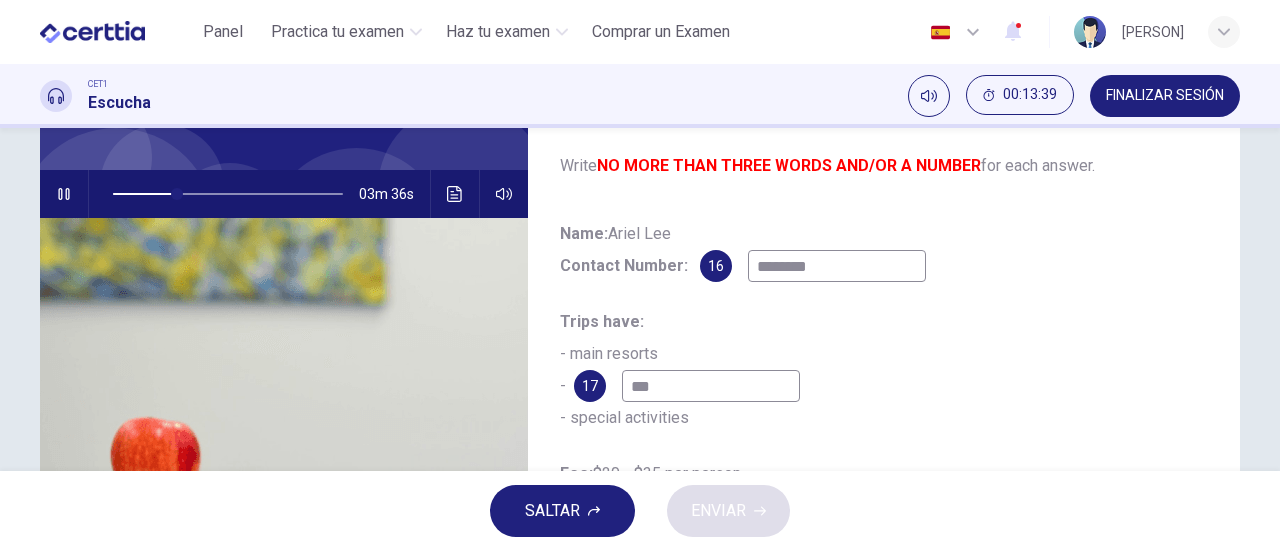 type on "**" 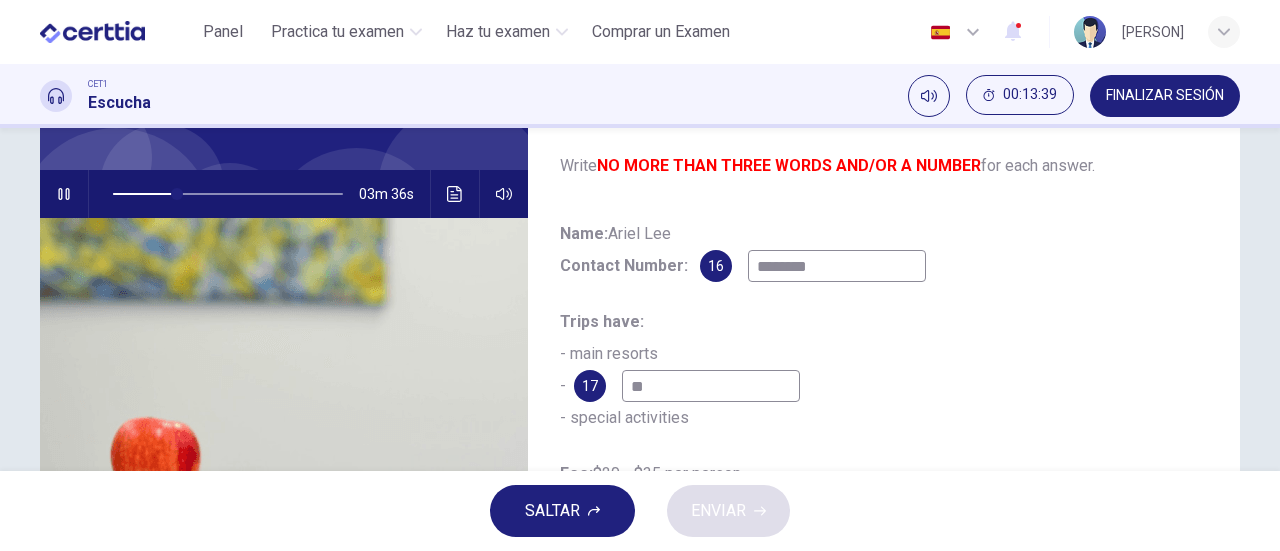 type on "*" 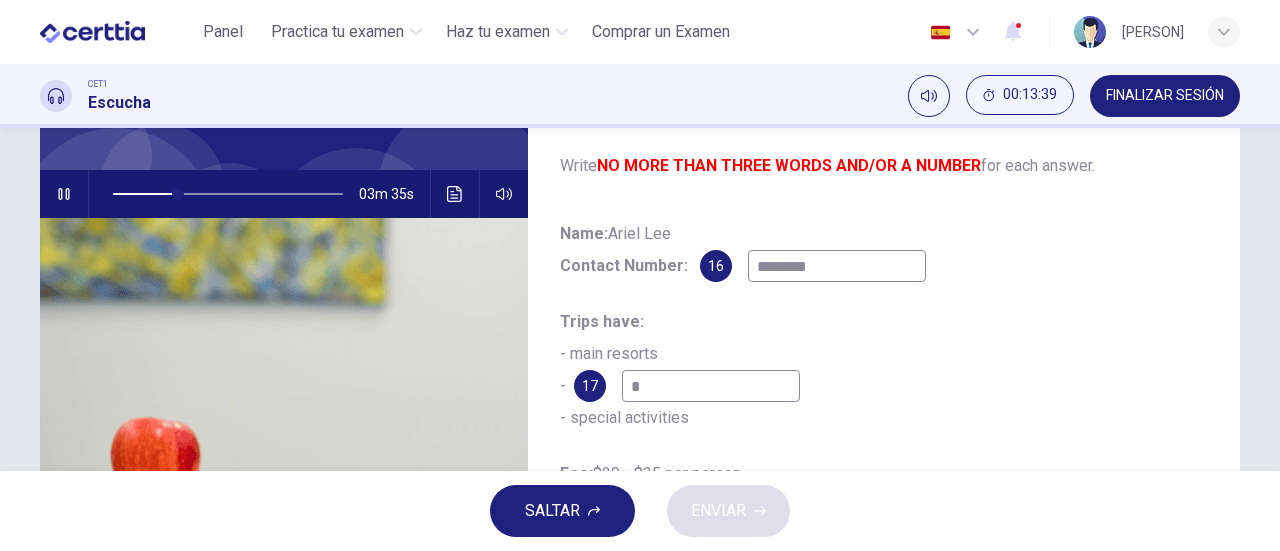 type 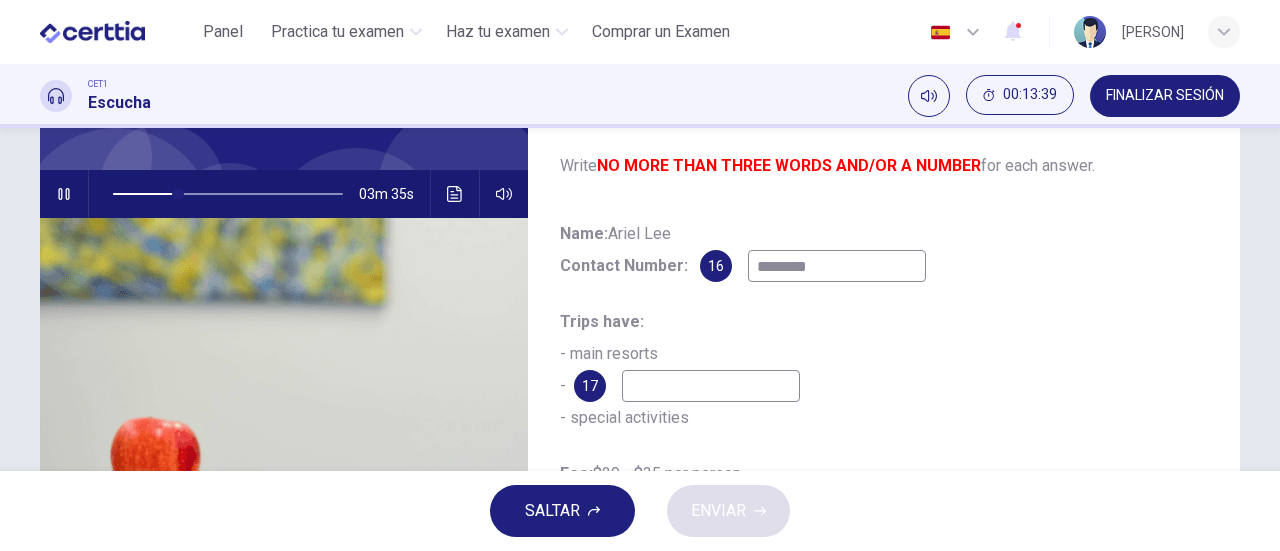 type on "**" 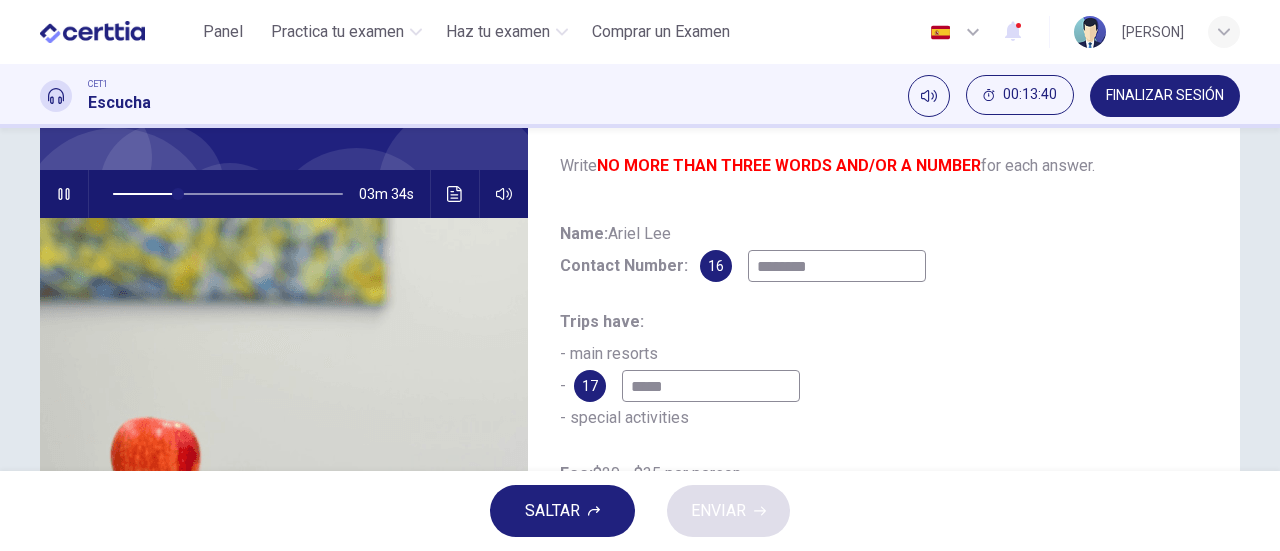 type on "*****" 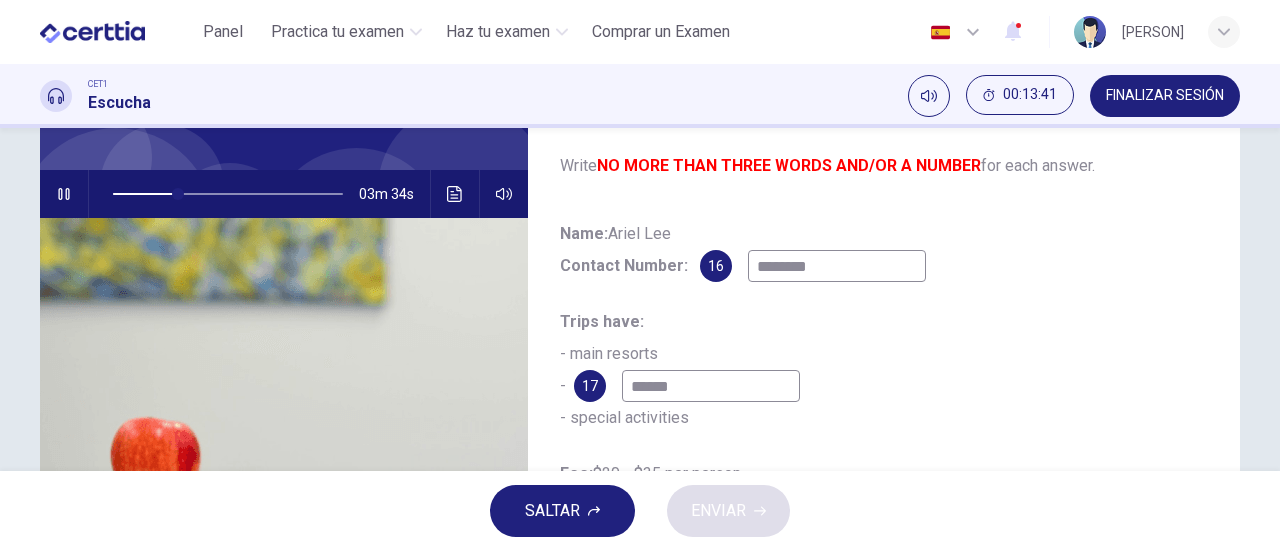 type on "**" 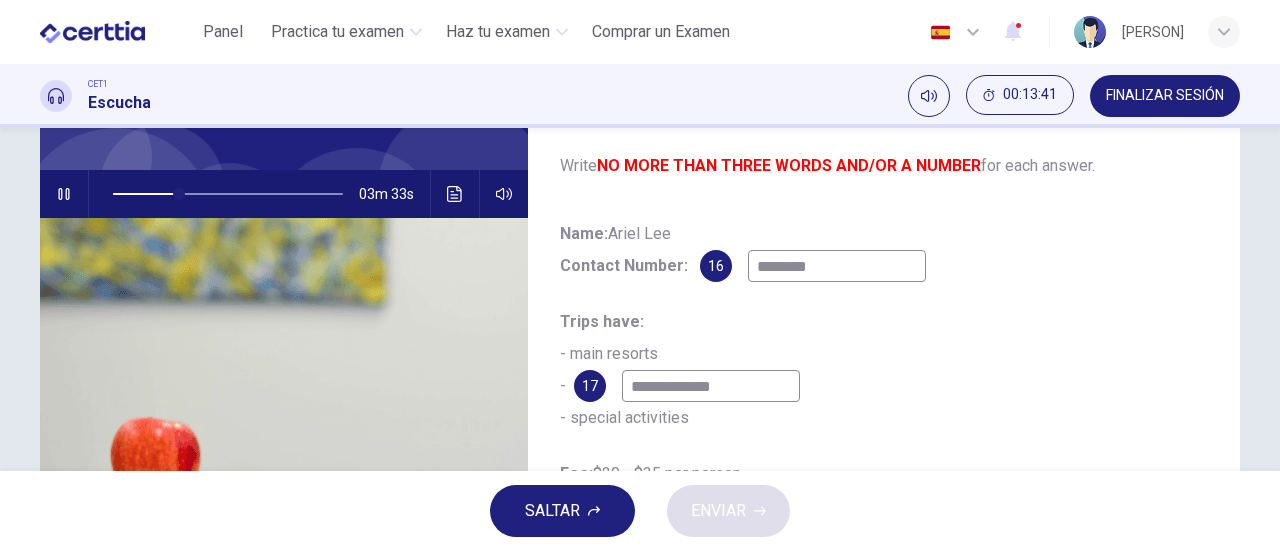 type on "**********" 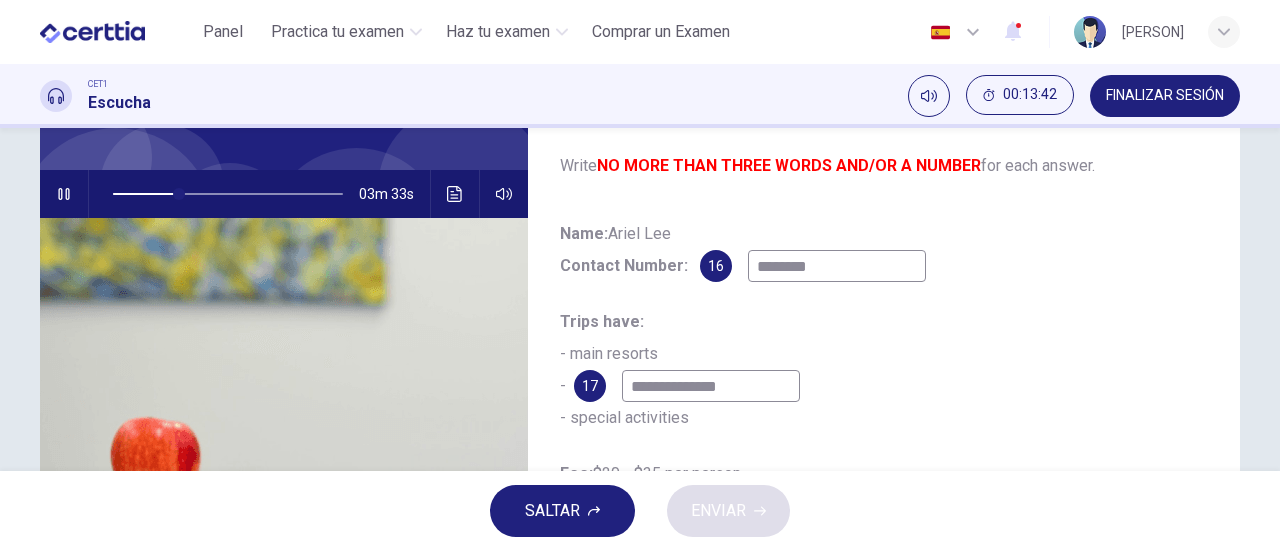 type on "**" 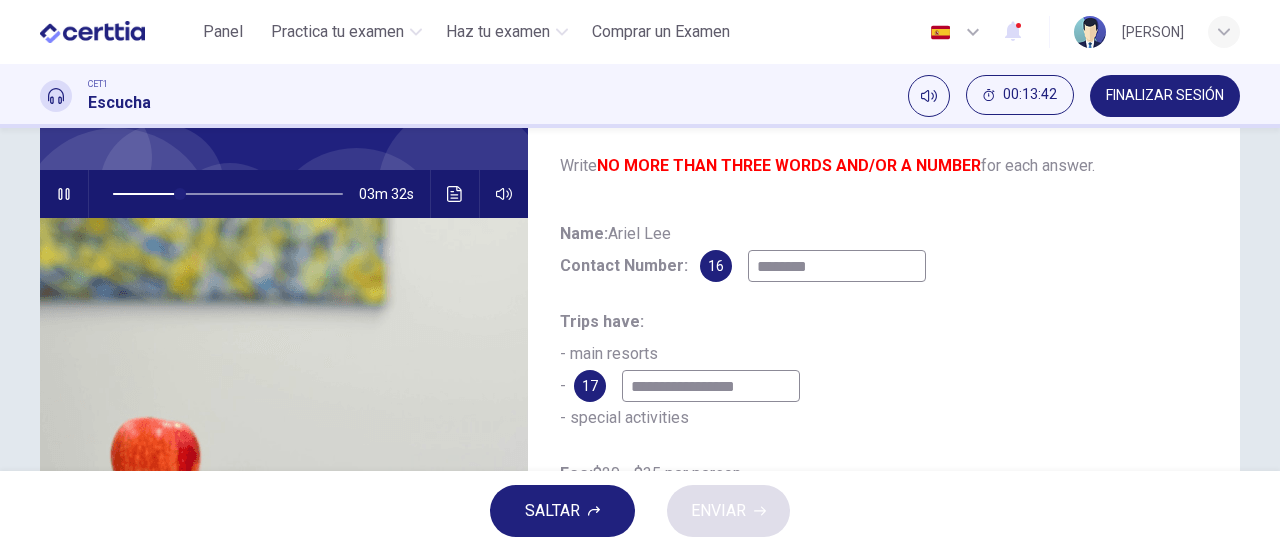type on "**********" 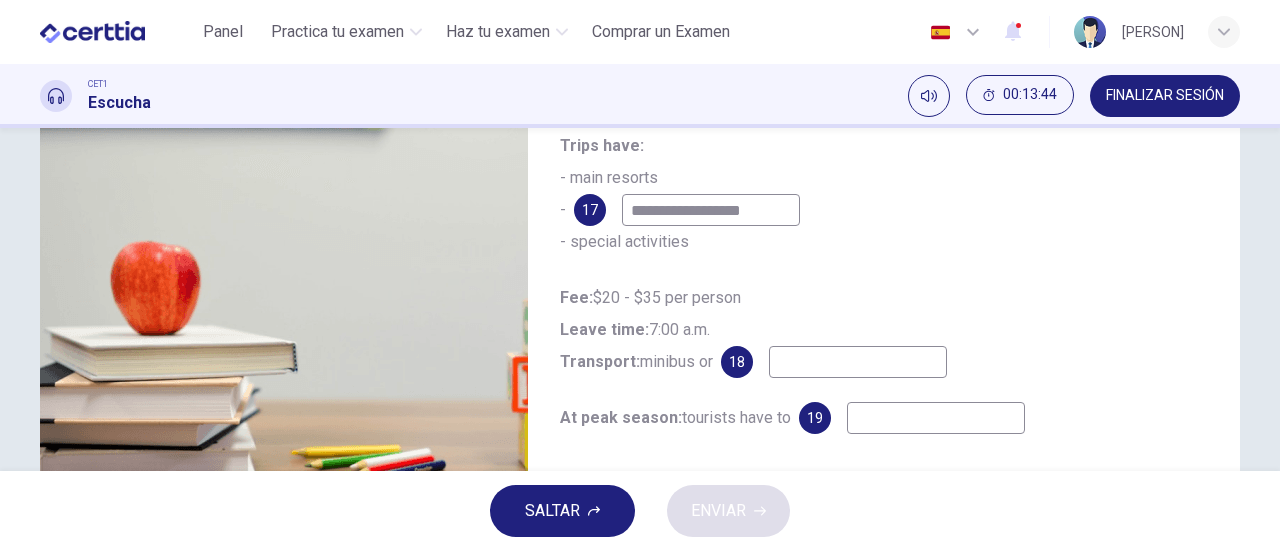 scroll, scrollTop: 336, scrollLeft: 0, axis: vertical 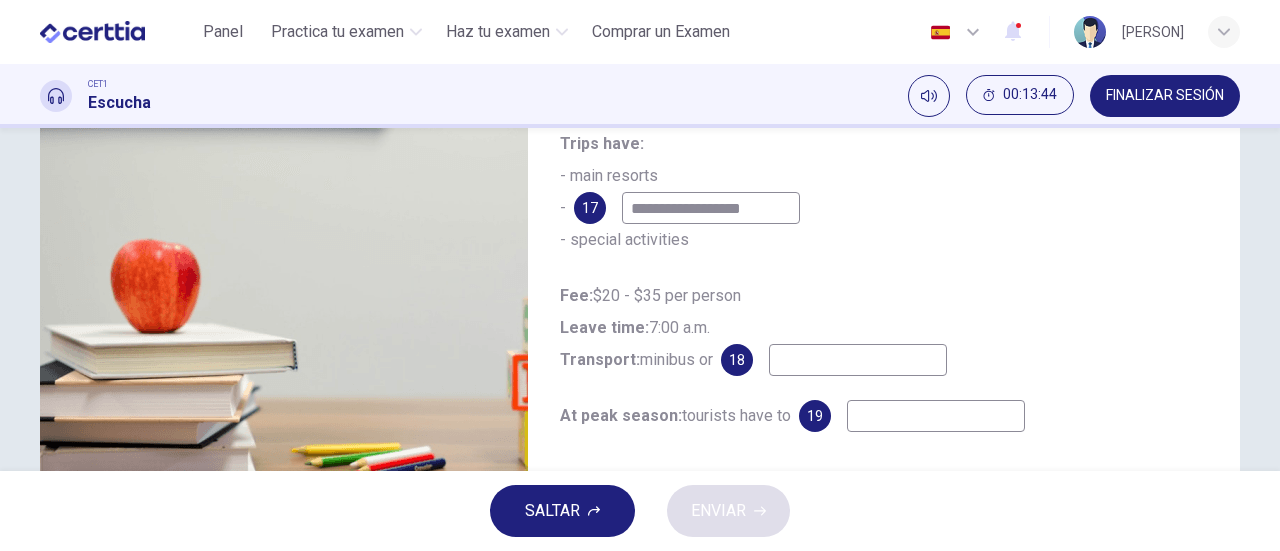 type on "**" 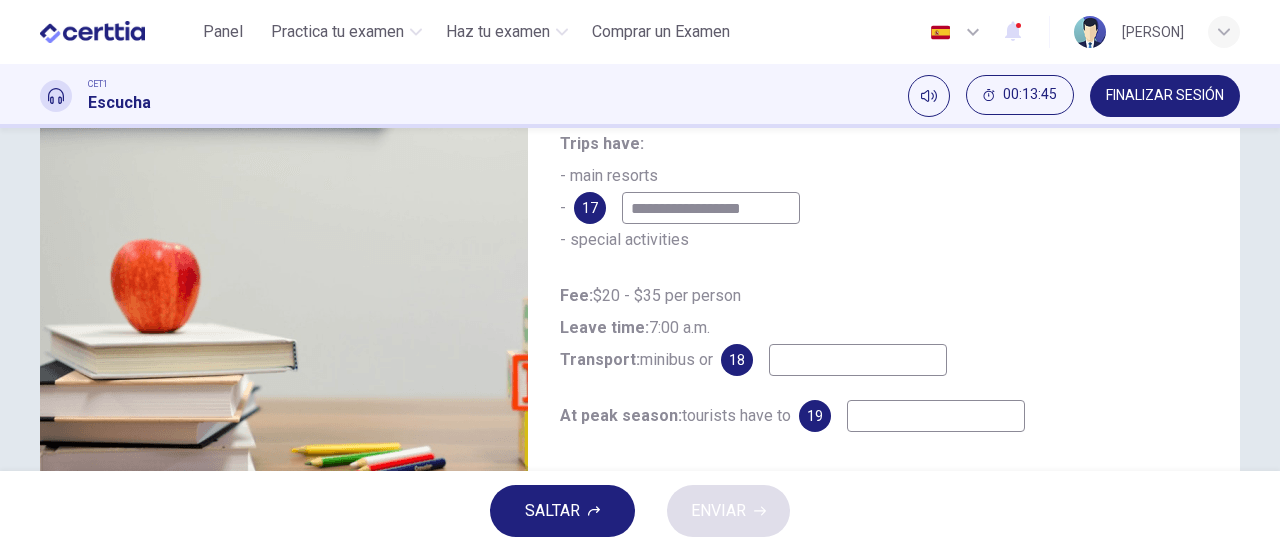 type on "**********" 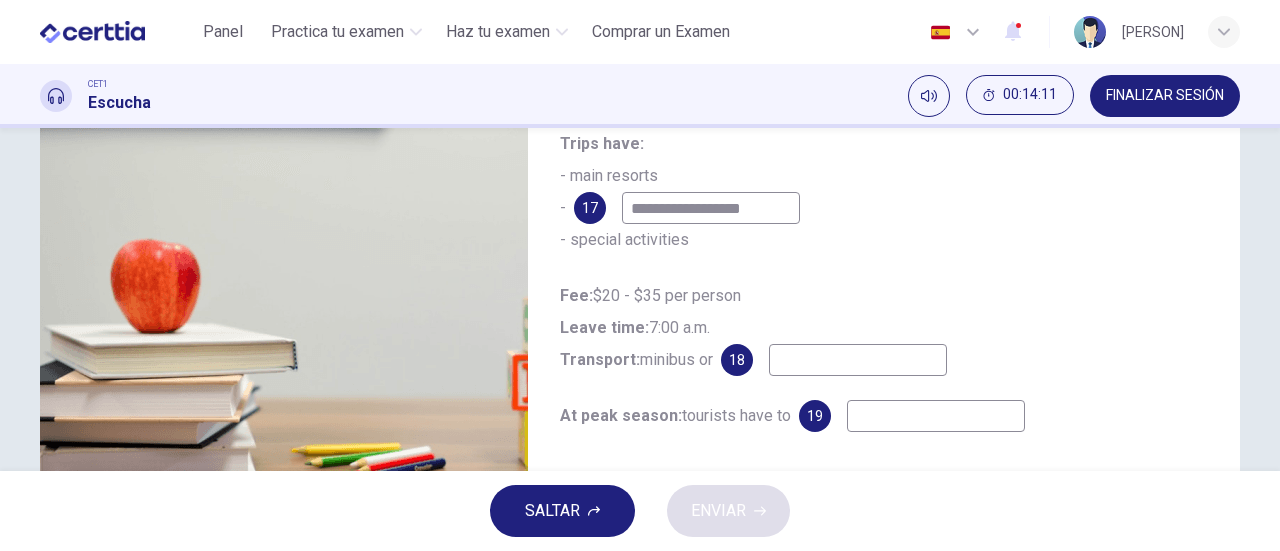 type on "**" 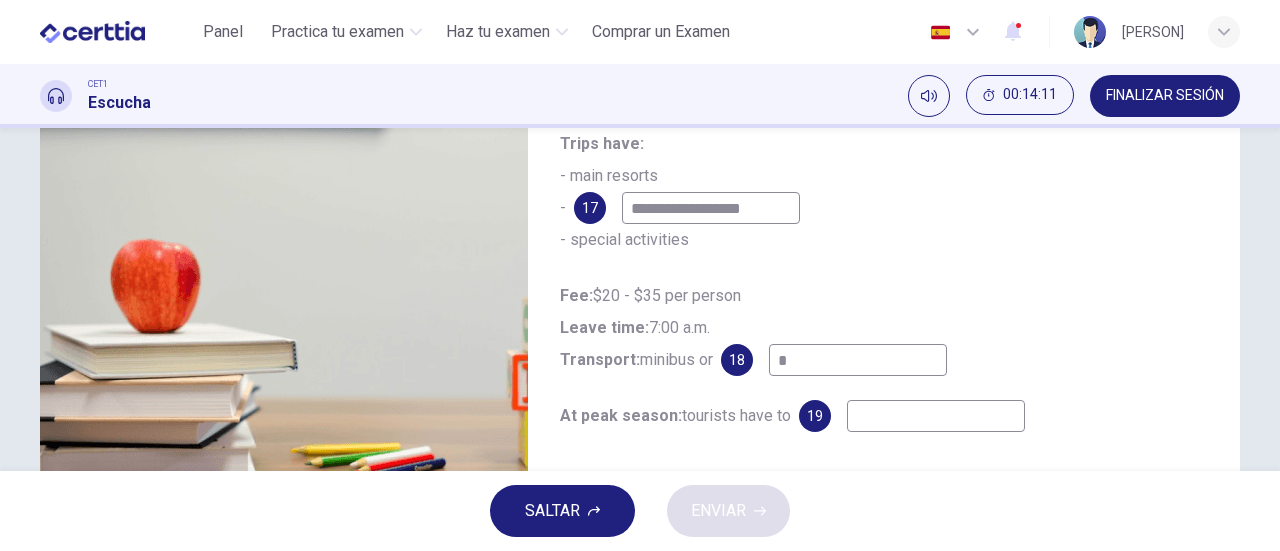 type on "**" 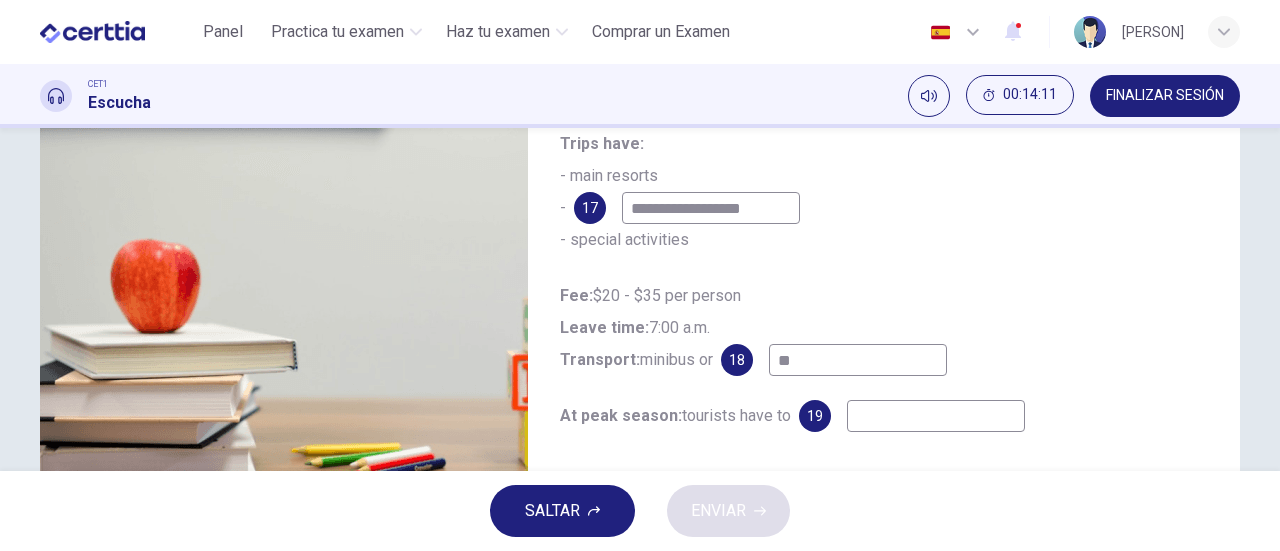 type on "**" 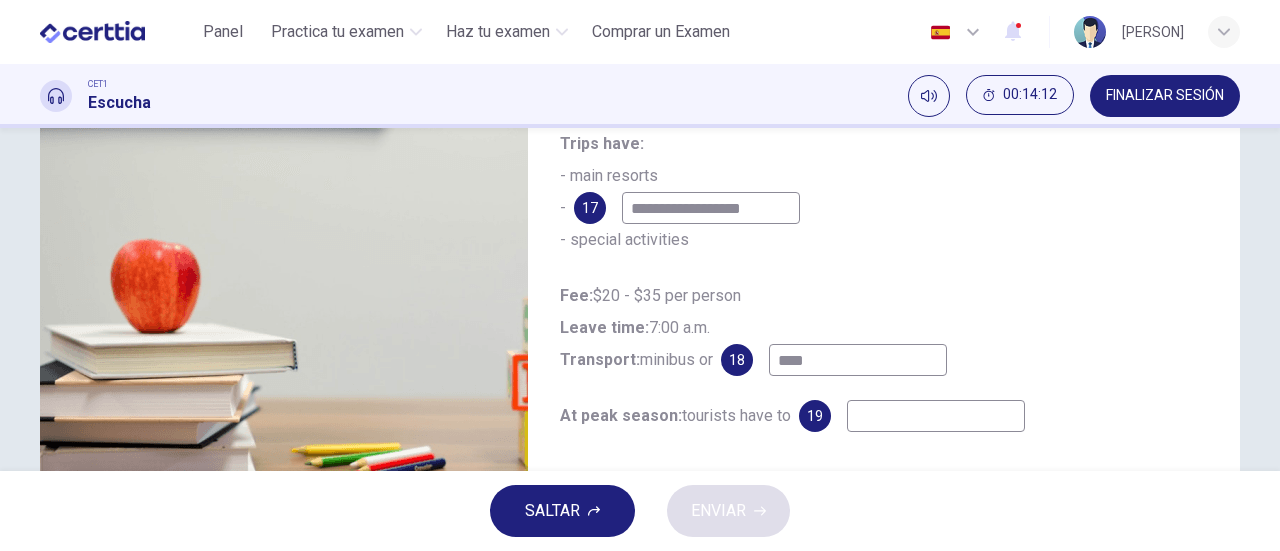 type on "*****" 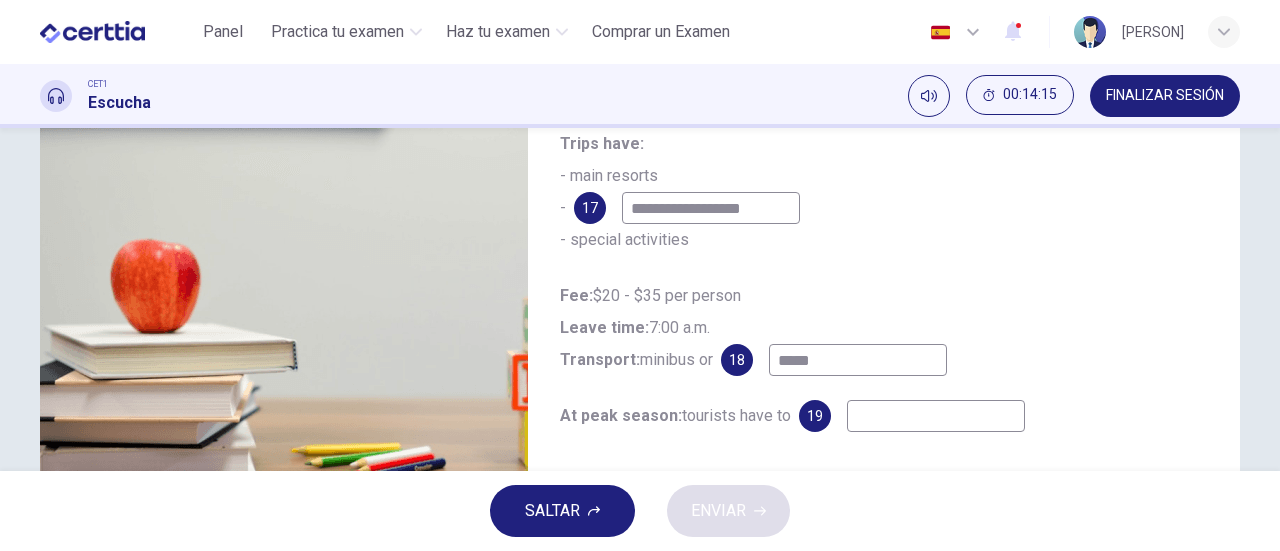 type on "**" 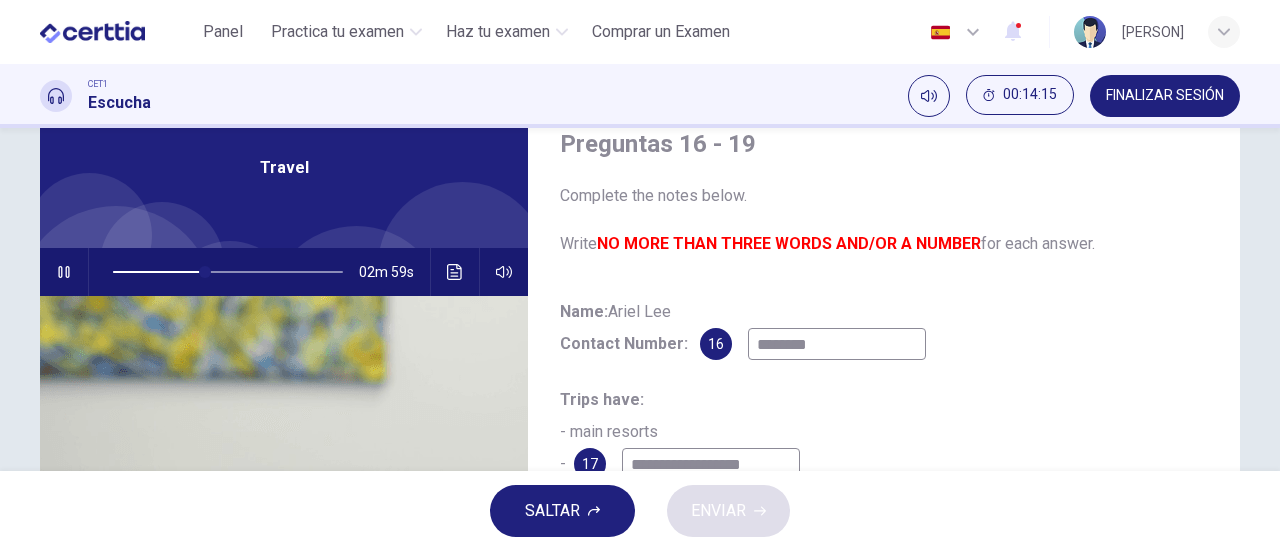 scroll, scrollTop: 0, scrollLeft: 0, axis: both 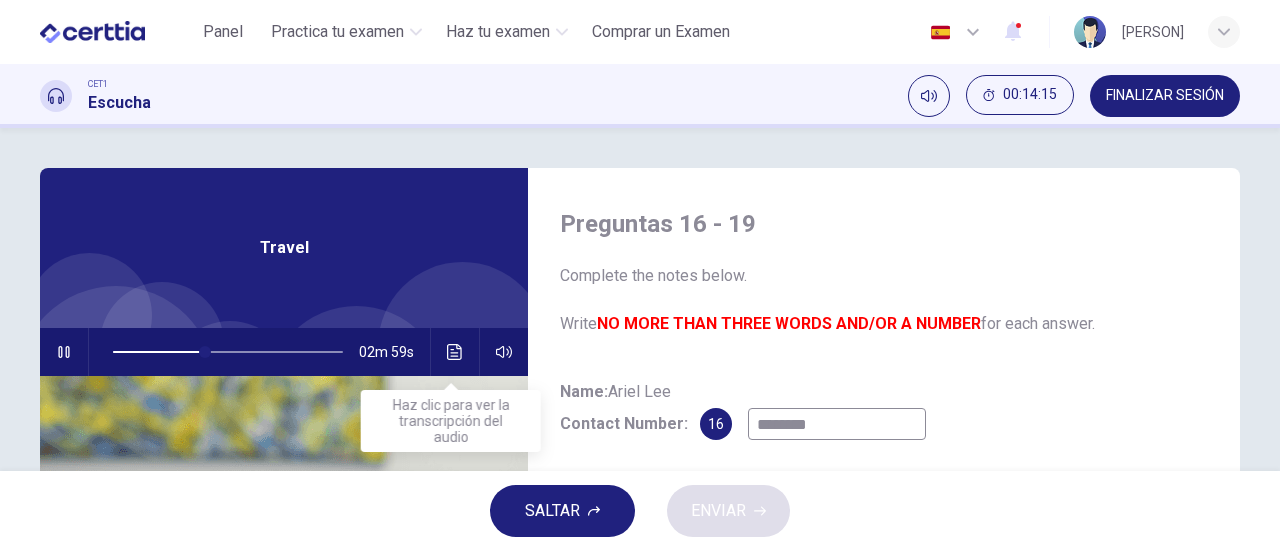 type on "*****" 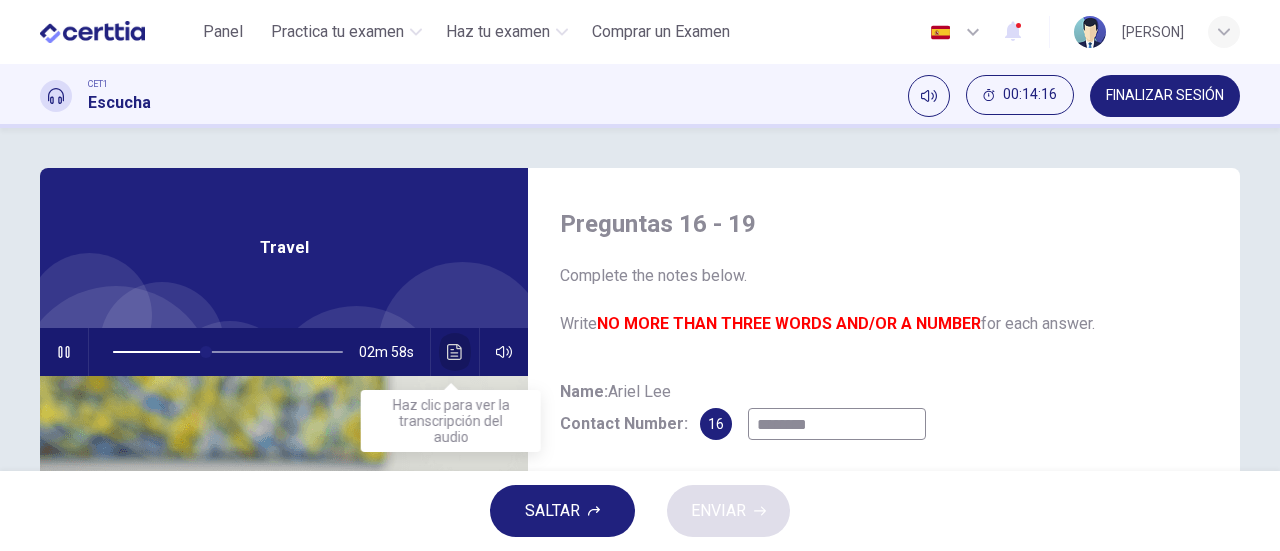 click 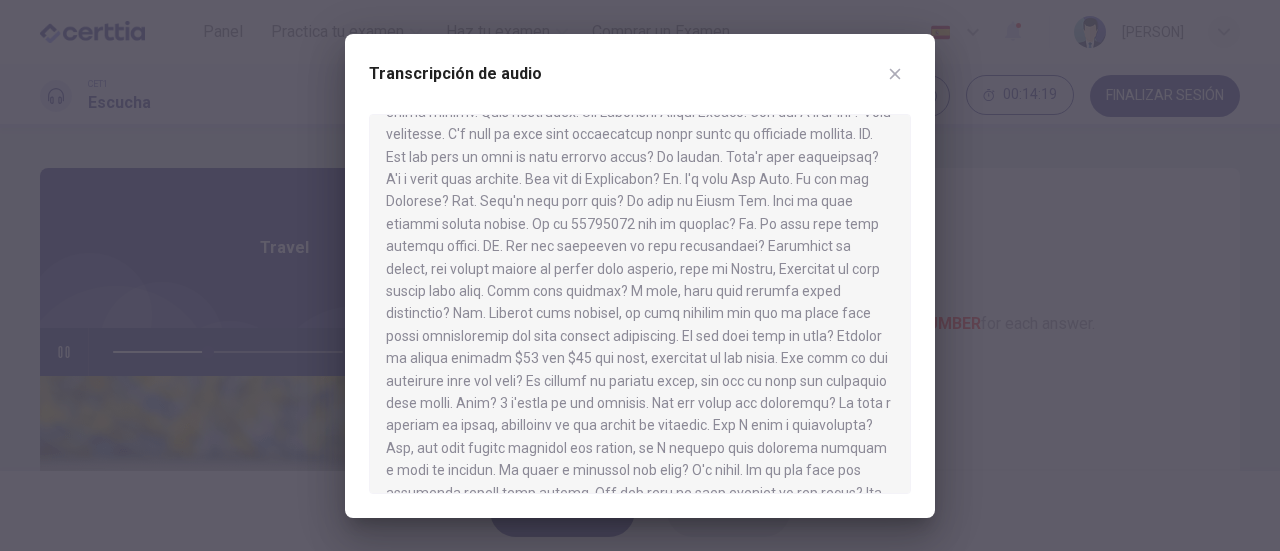 scroll, scrollTop: 56, scrollLeft: 0, axis: vertical 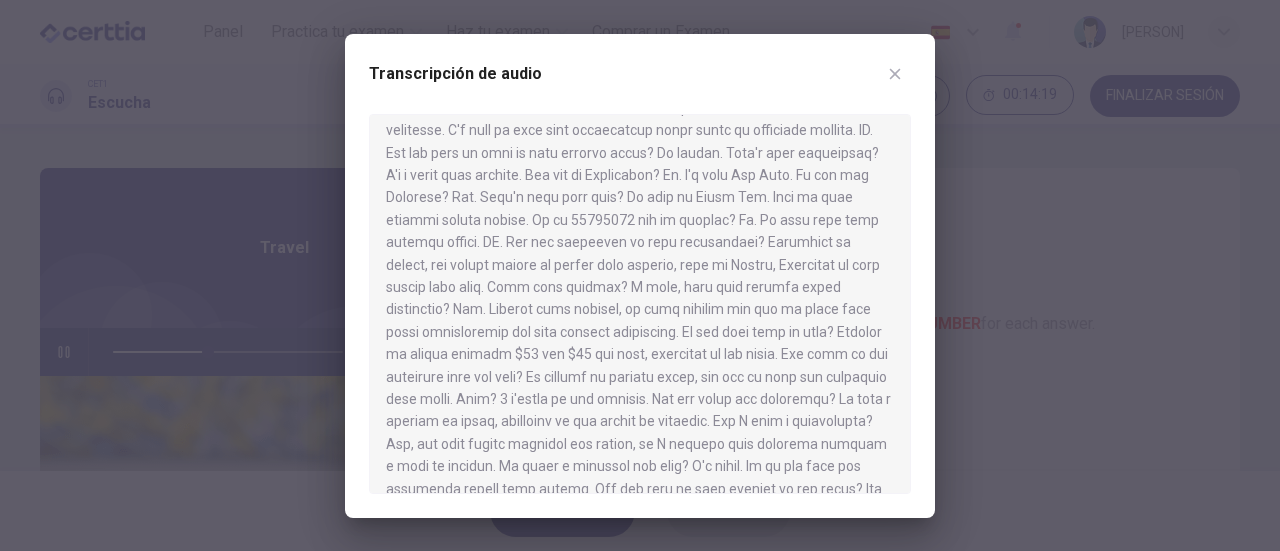 click at bounding box center [895, 74] 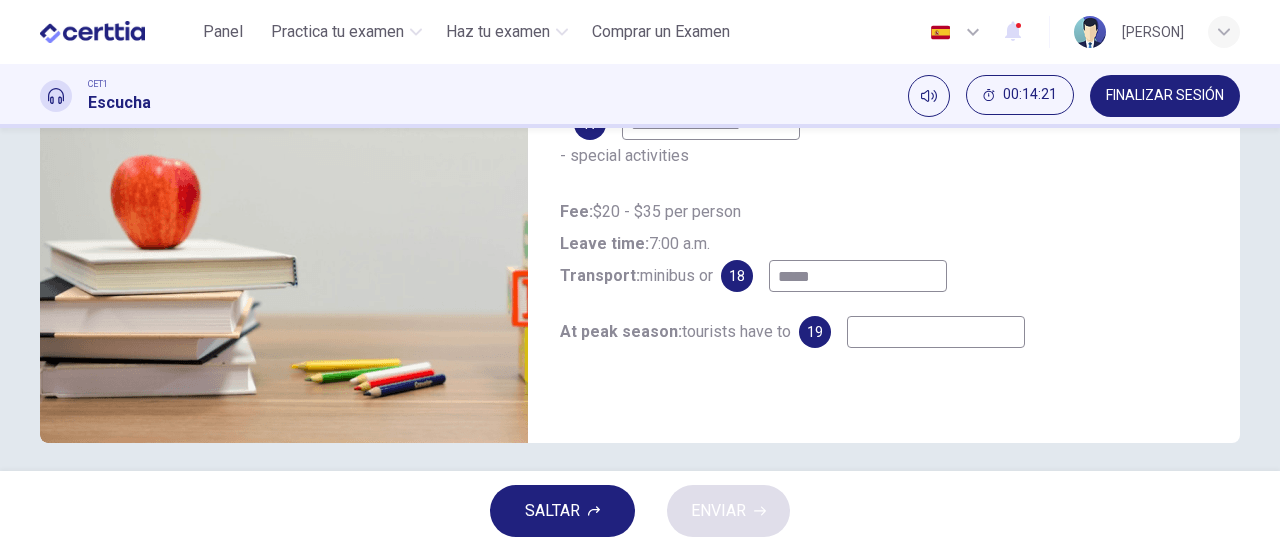 scroll, scrollTop: 424, scrollLeft: 0, axis: vertical 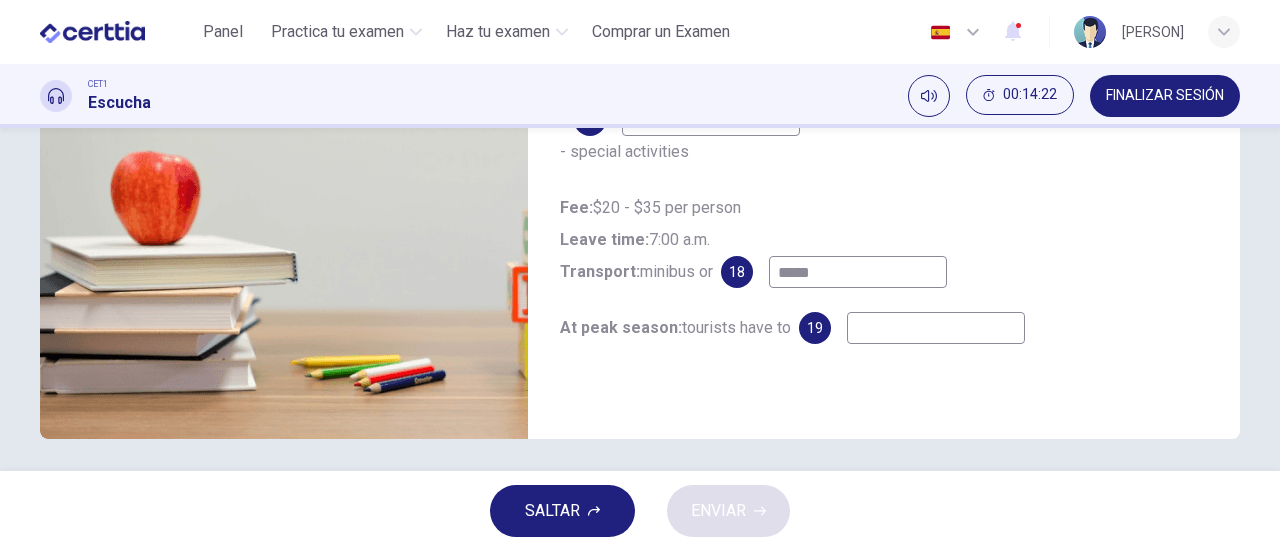 click at bounding box center [936, 328] 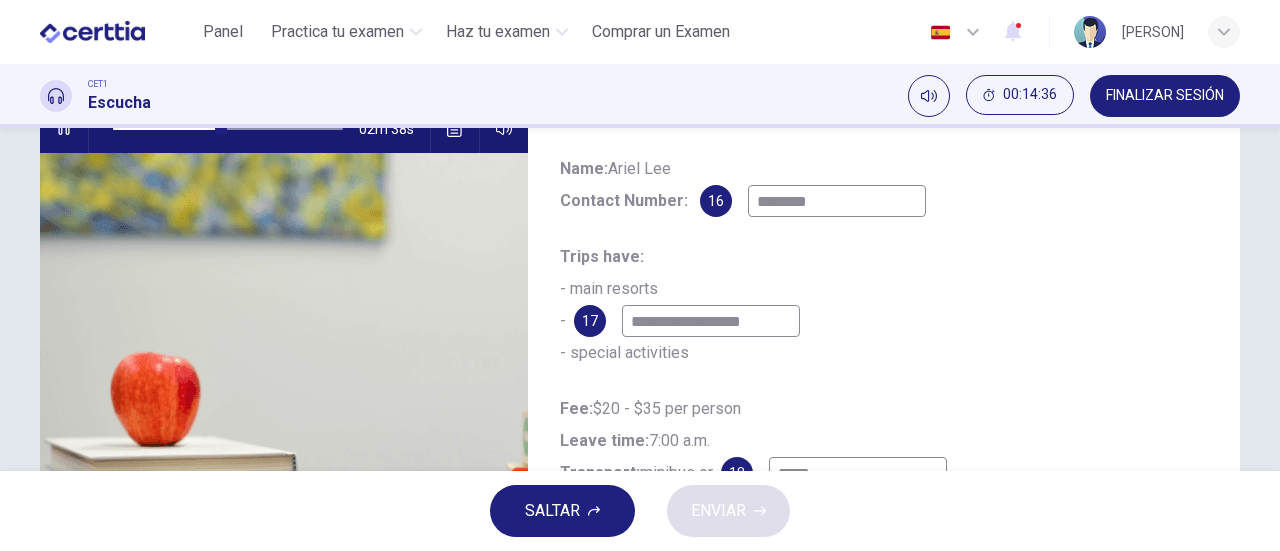 scroll, scrollTop: 118, scrollLeft: 0, axis: vertical 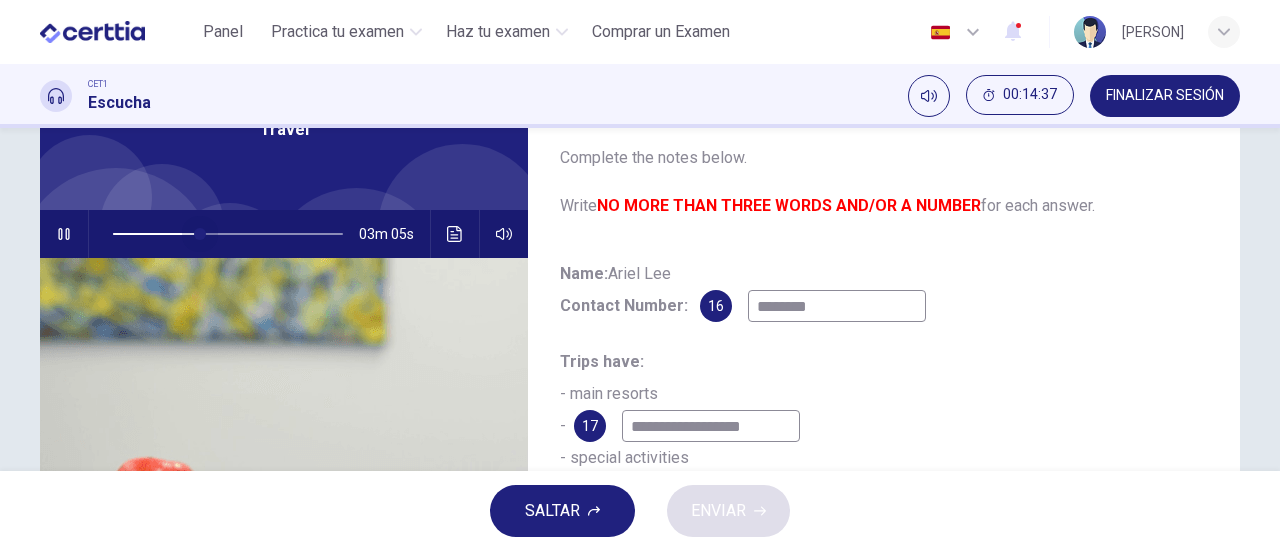 click at bounding box center (228, 234) 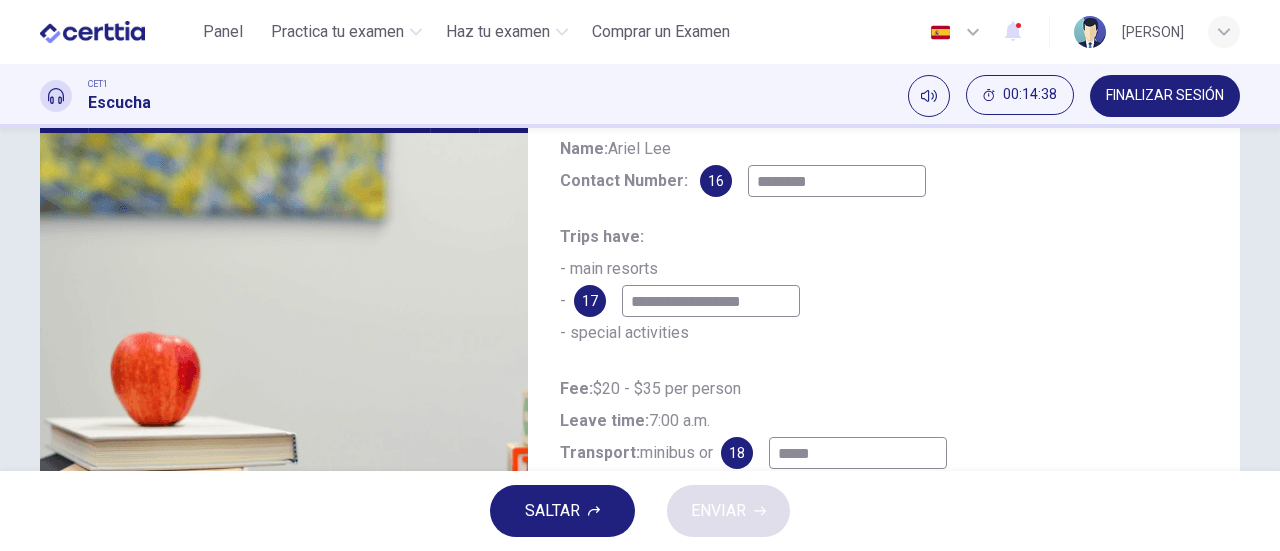 scroll, scrollTop: 432, scrollLeft: 0, axis: vertical 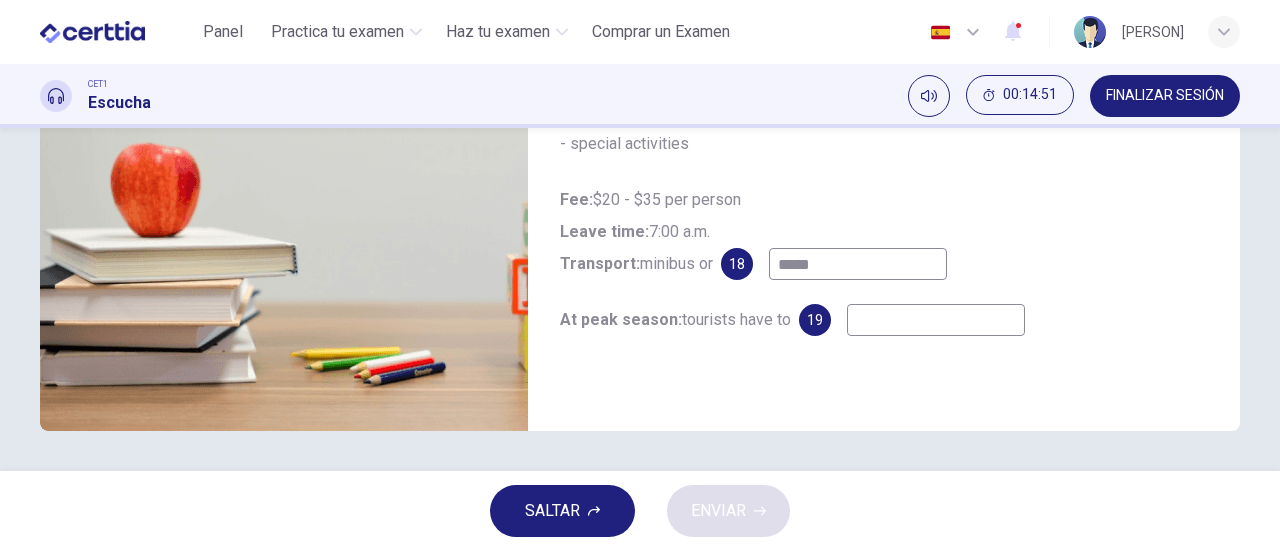 click at bounding box center [936, 320] 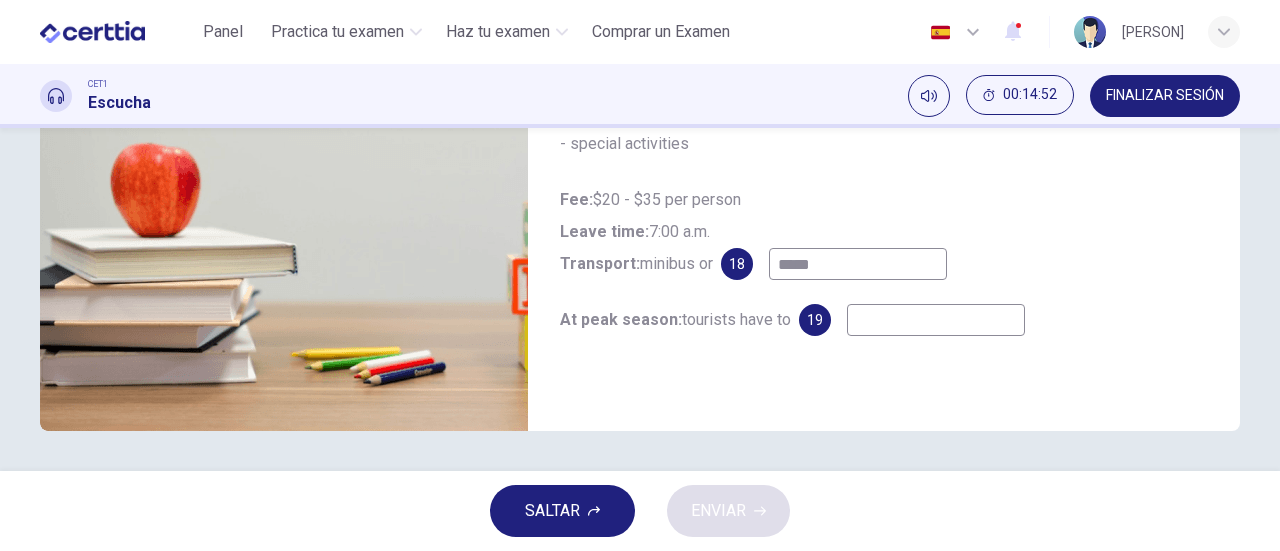 type on "*" 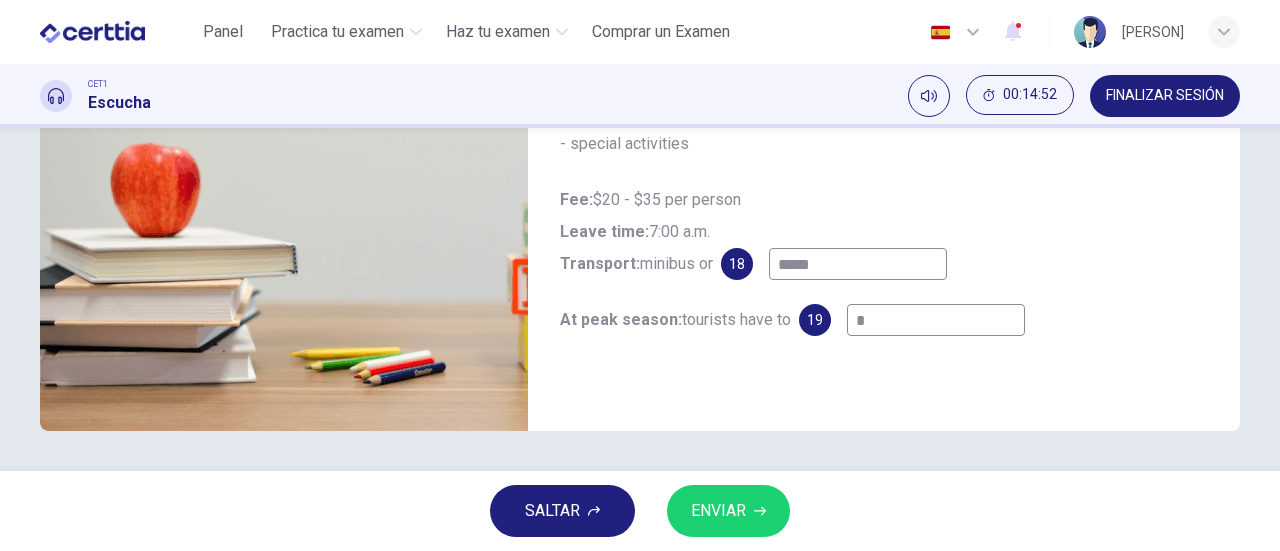 type on "**" 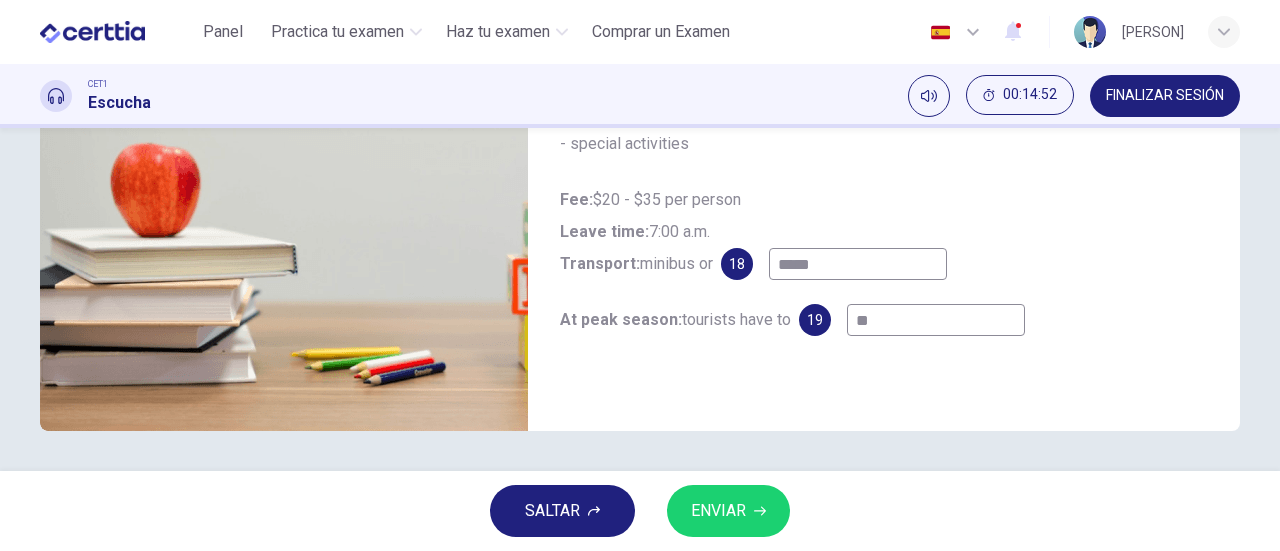 type on "**" 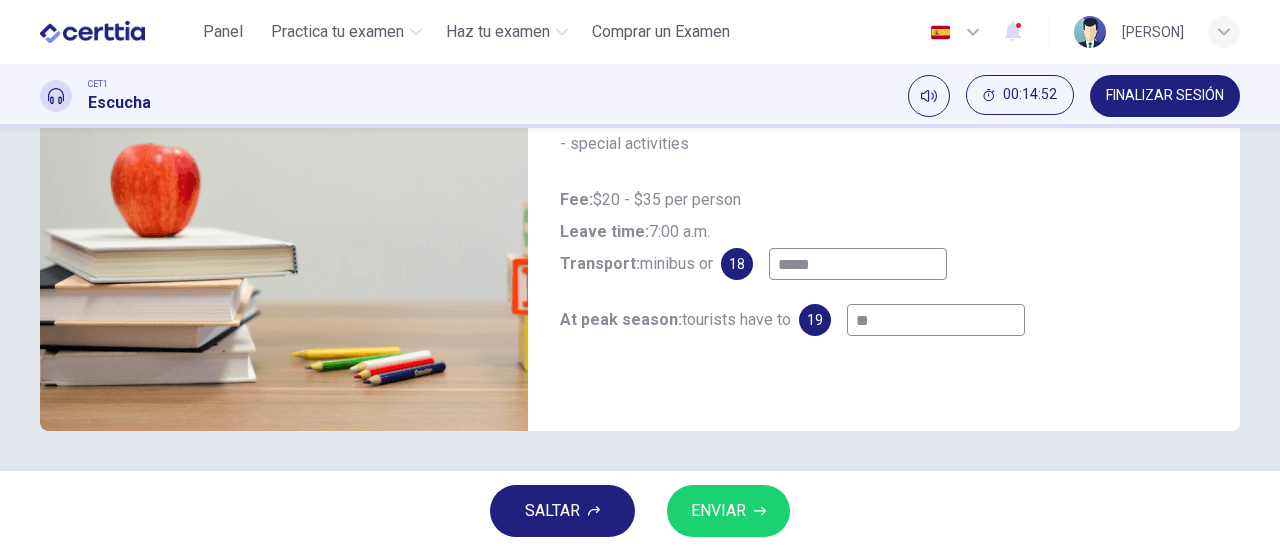 type on "***" 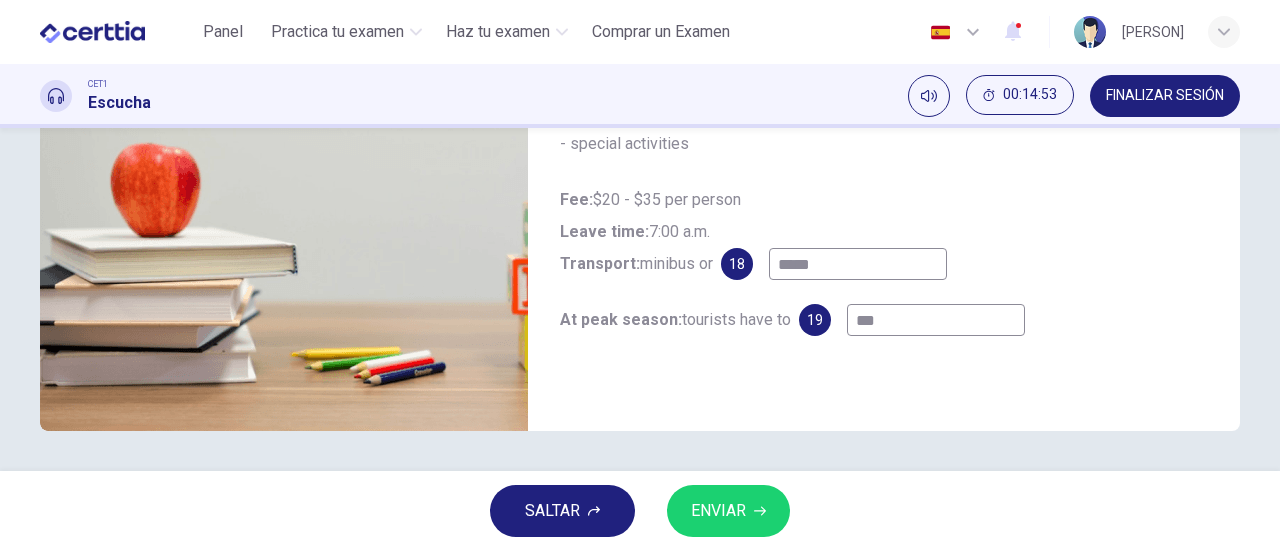 type on "**" 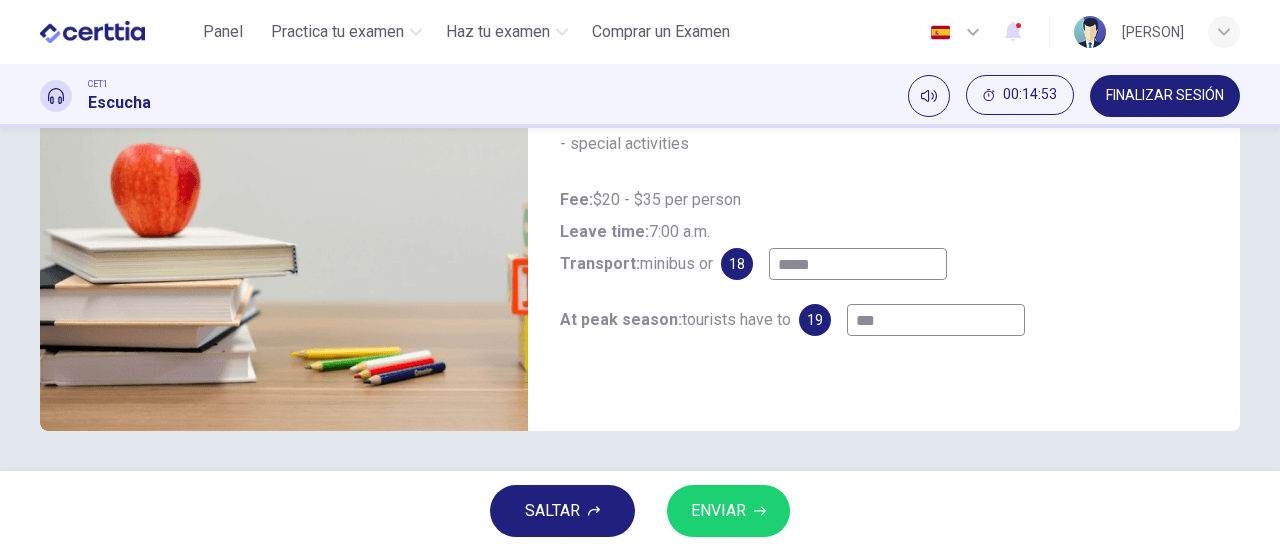 type on "****" 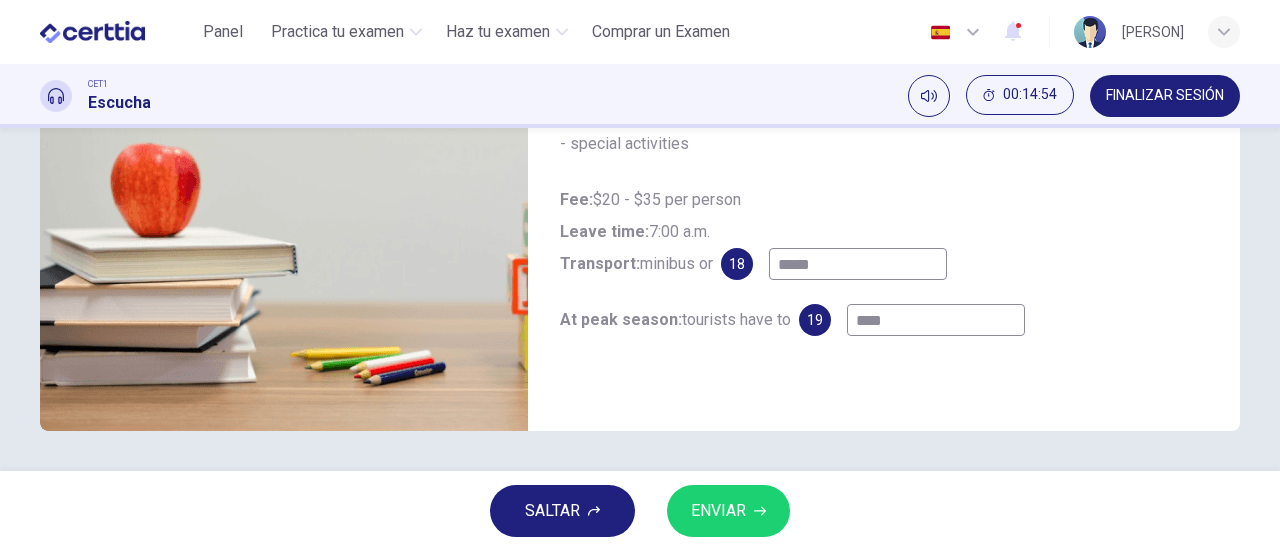 type on "**" 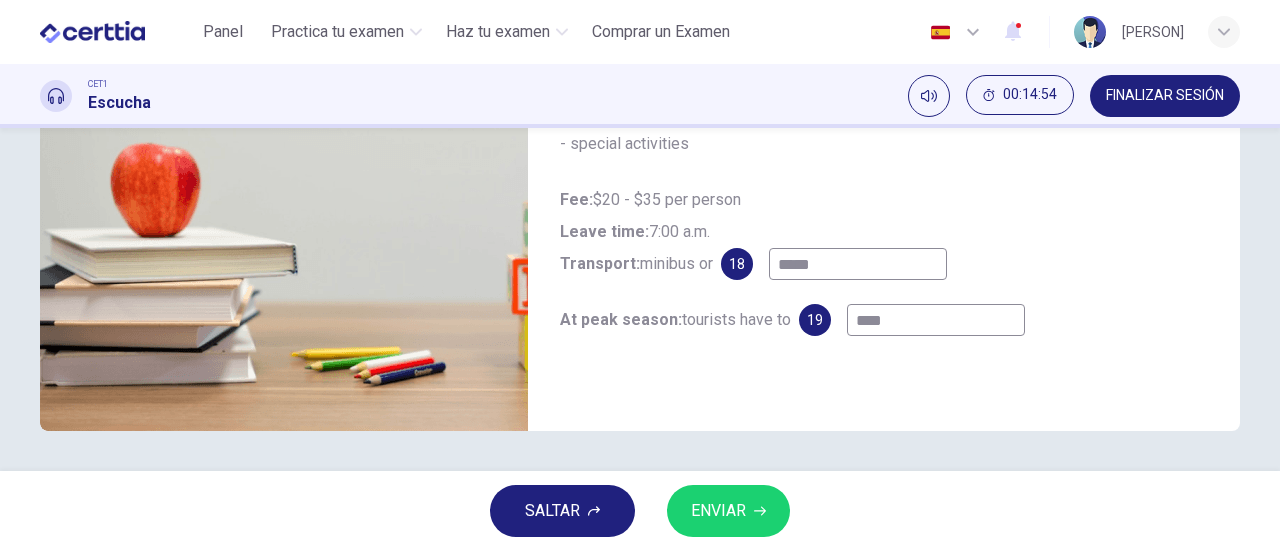 type on "*****" 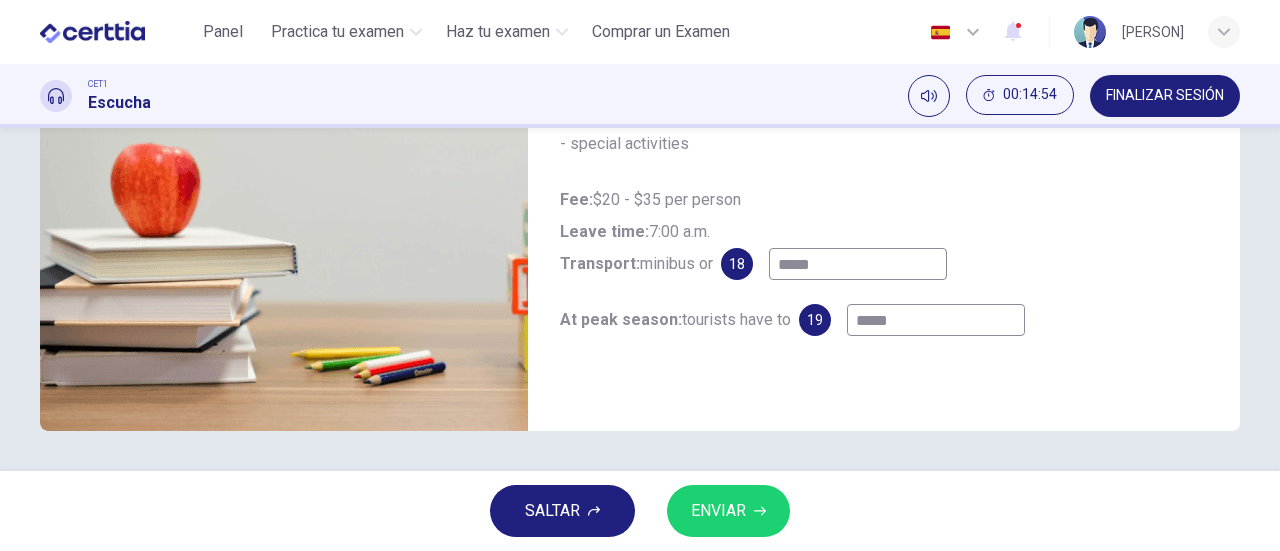 type on "******" 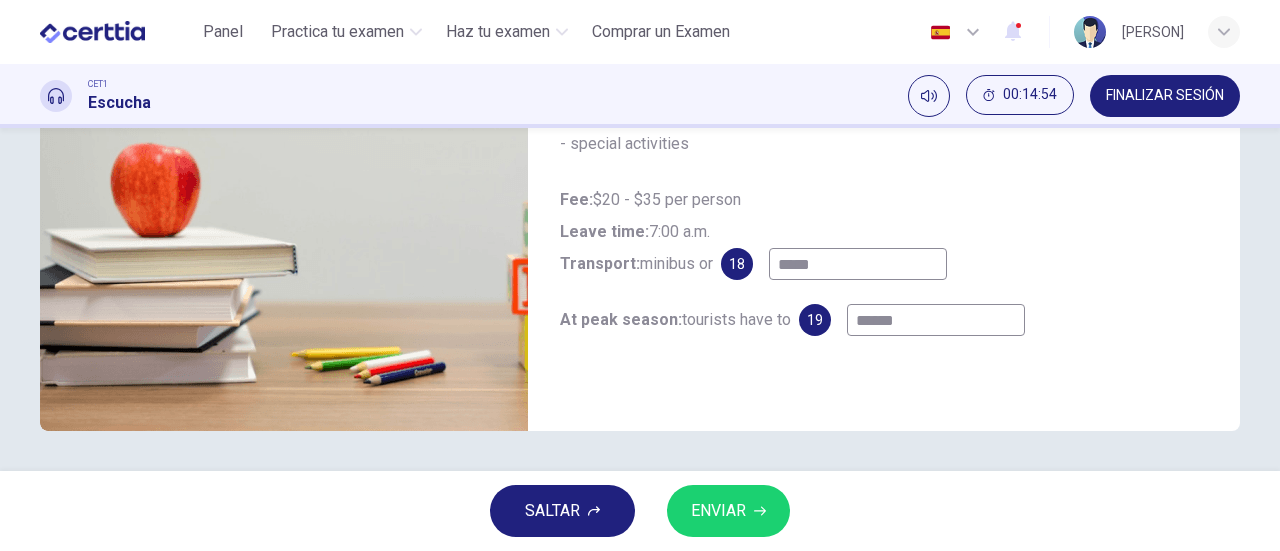 type on "**" 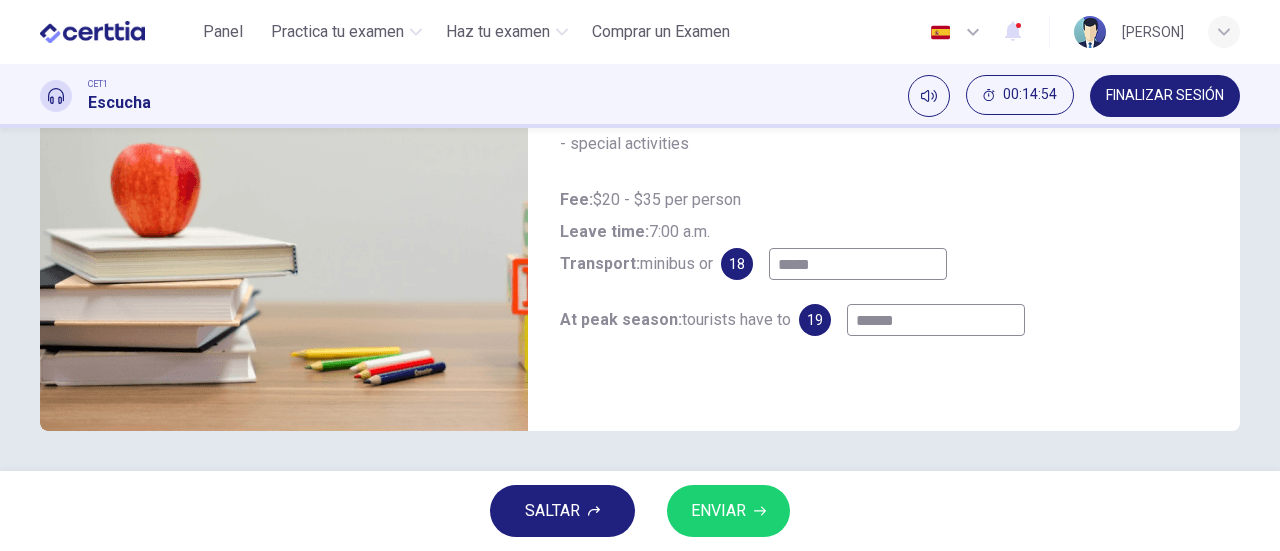 type on "*******" 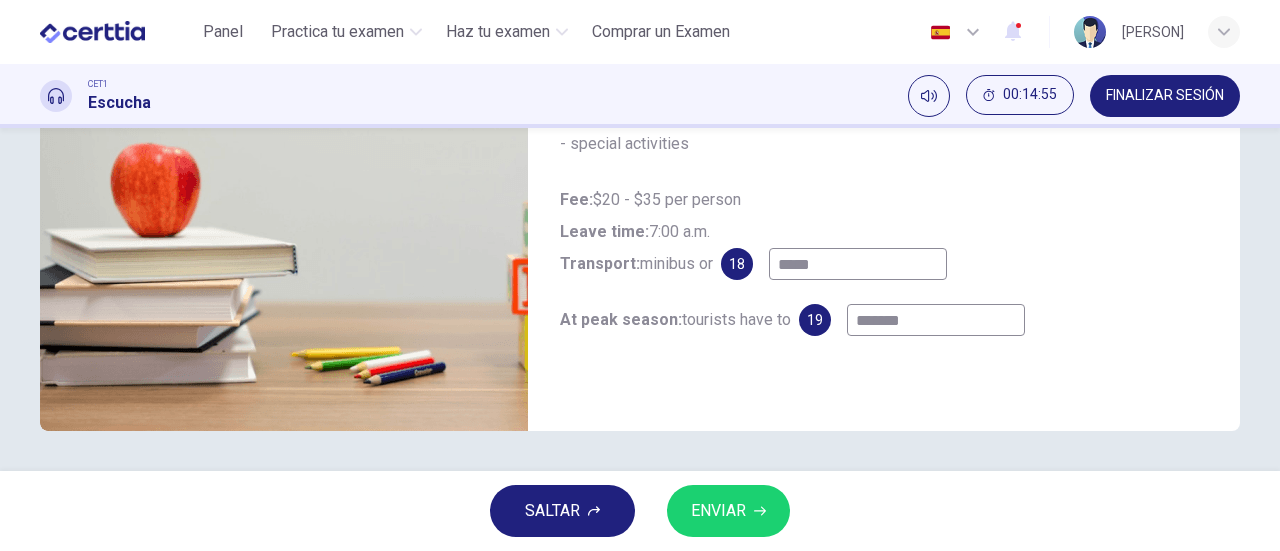 type on "**" 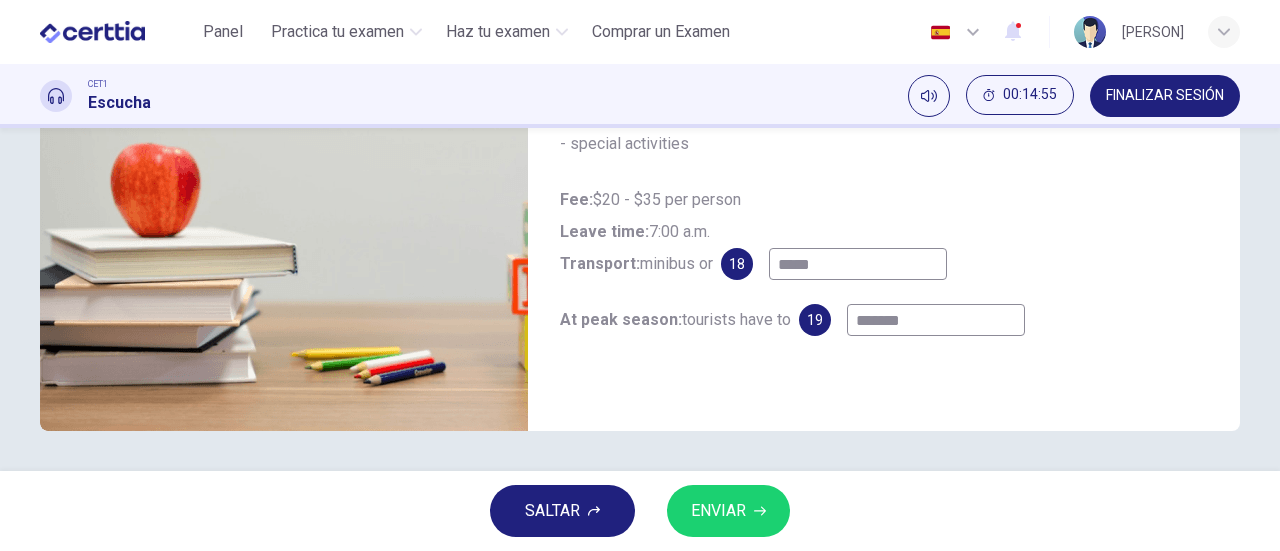 type on "********" 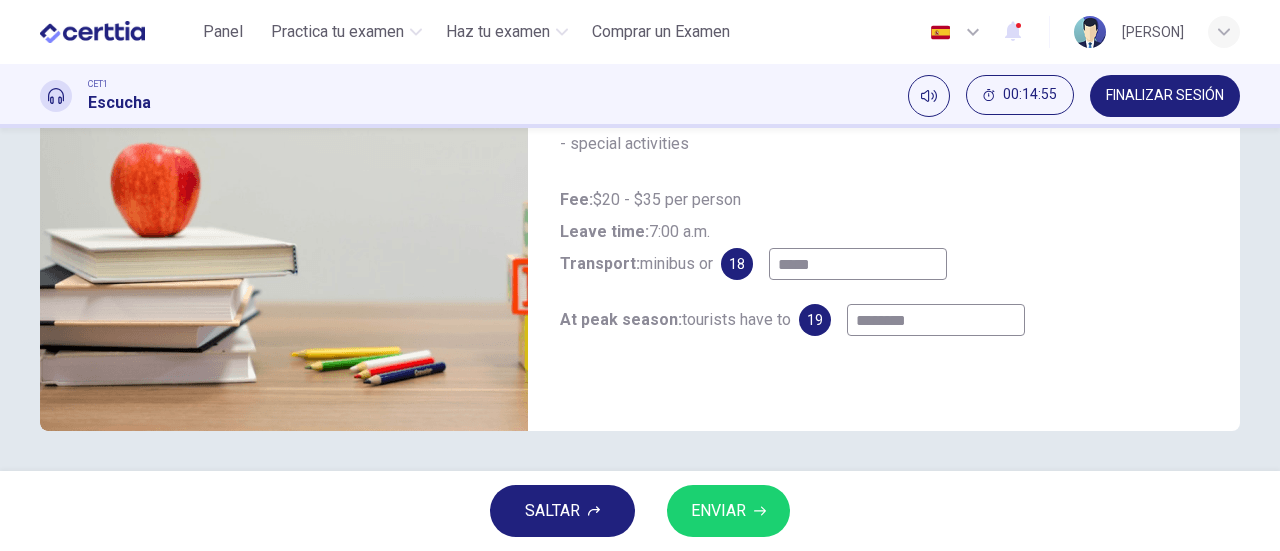 type on "********" 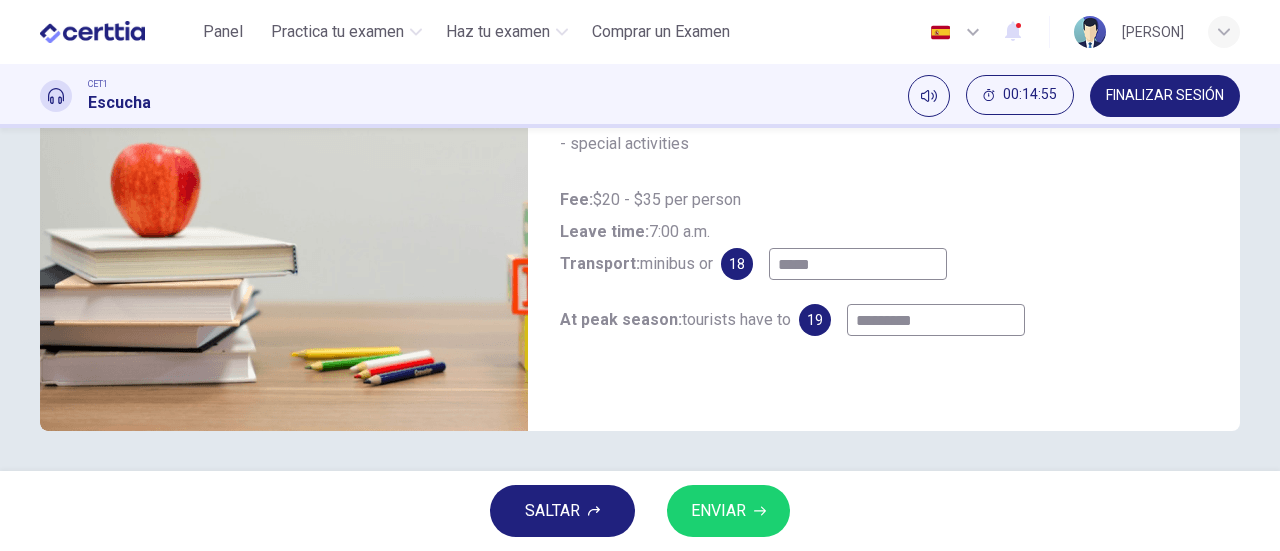 type on "**" 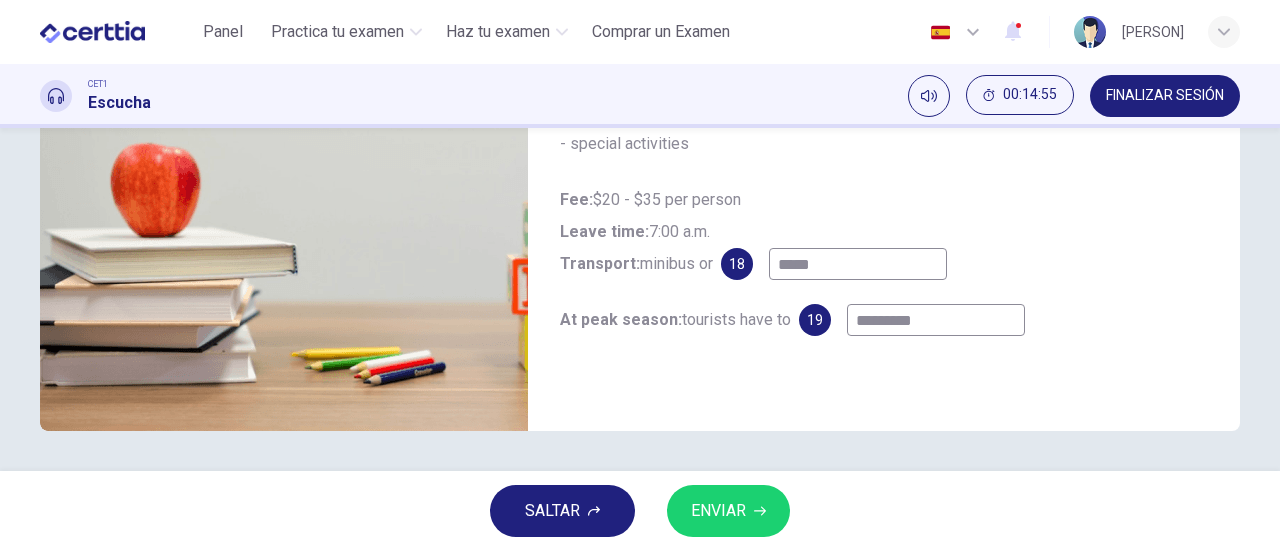 type on "********" 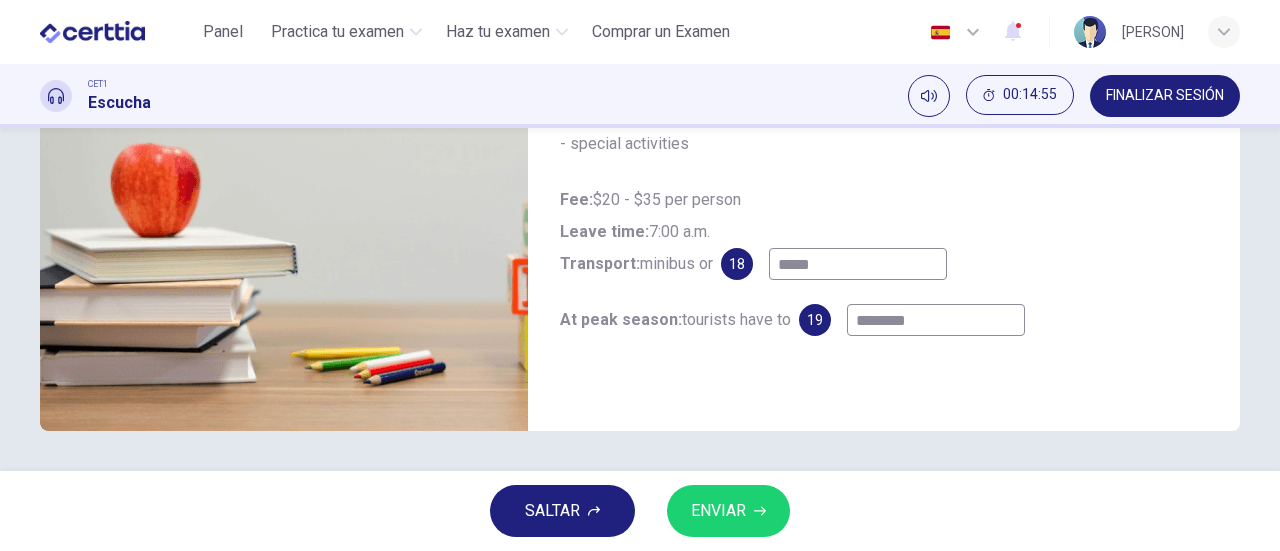 type on "**" 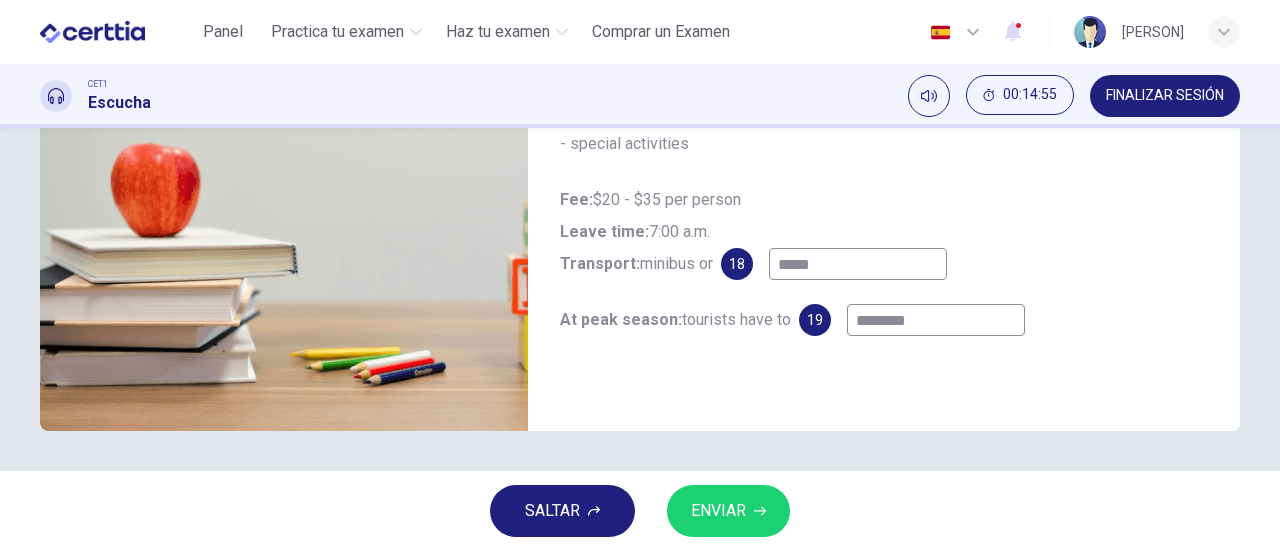 type on "*******" 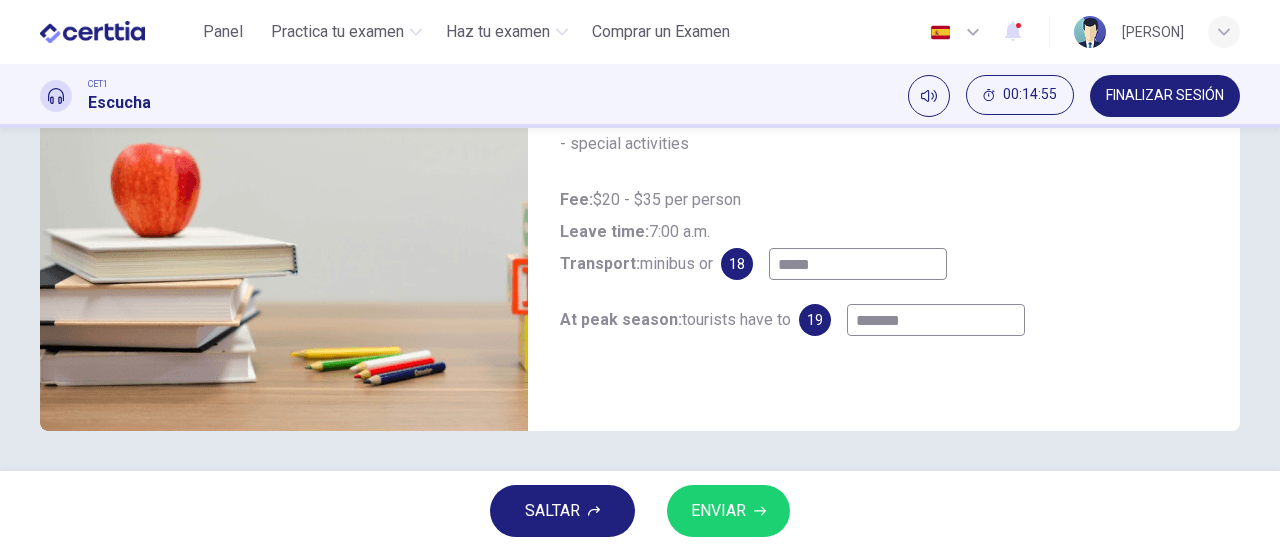type on "**" 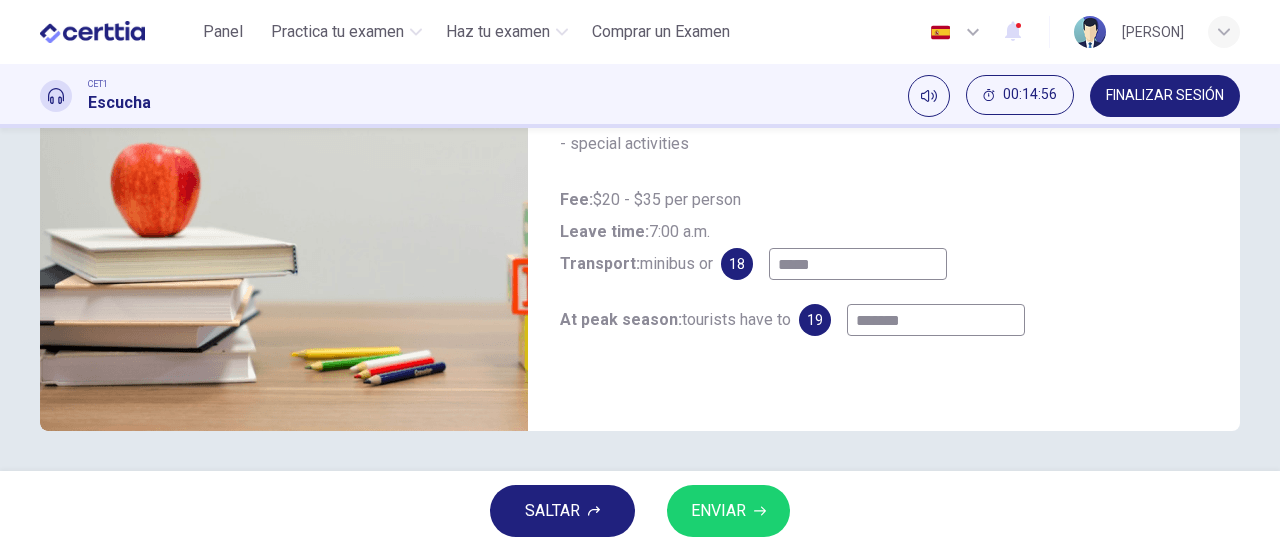 type on "*******" 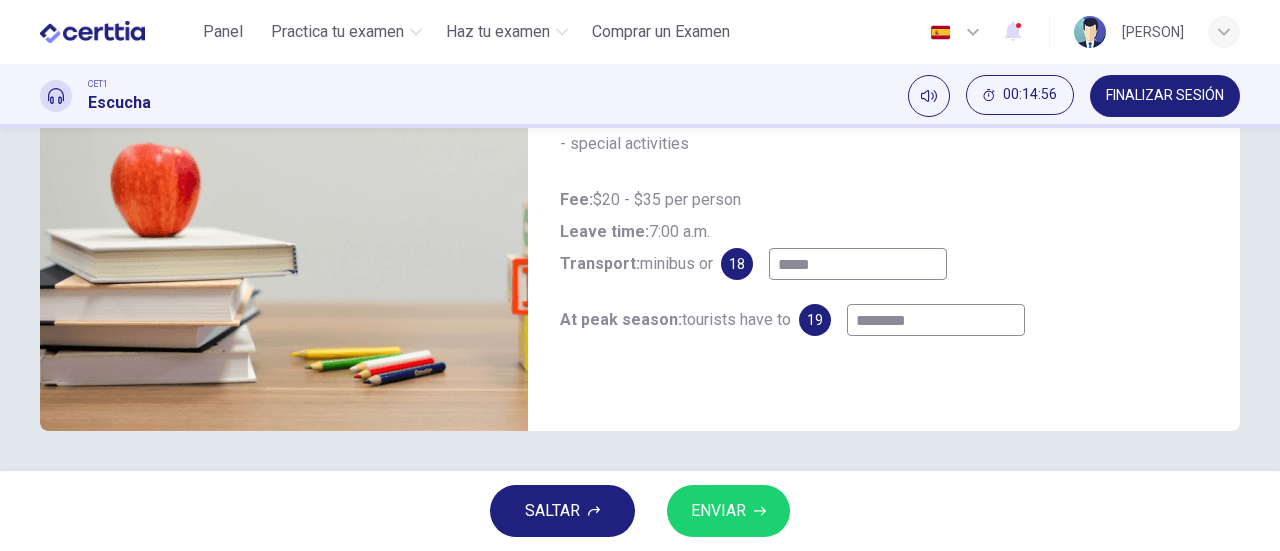 type on "**" 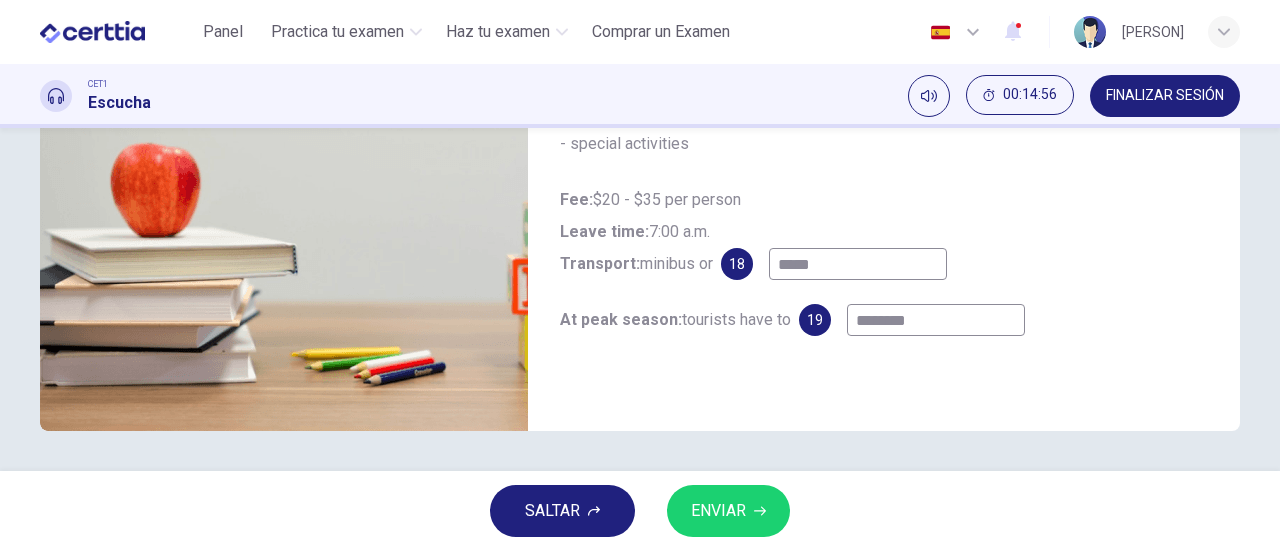 type on "*********" 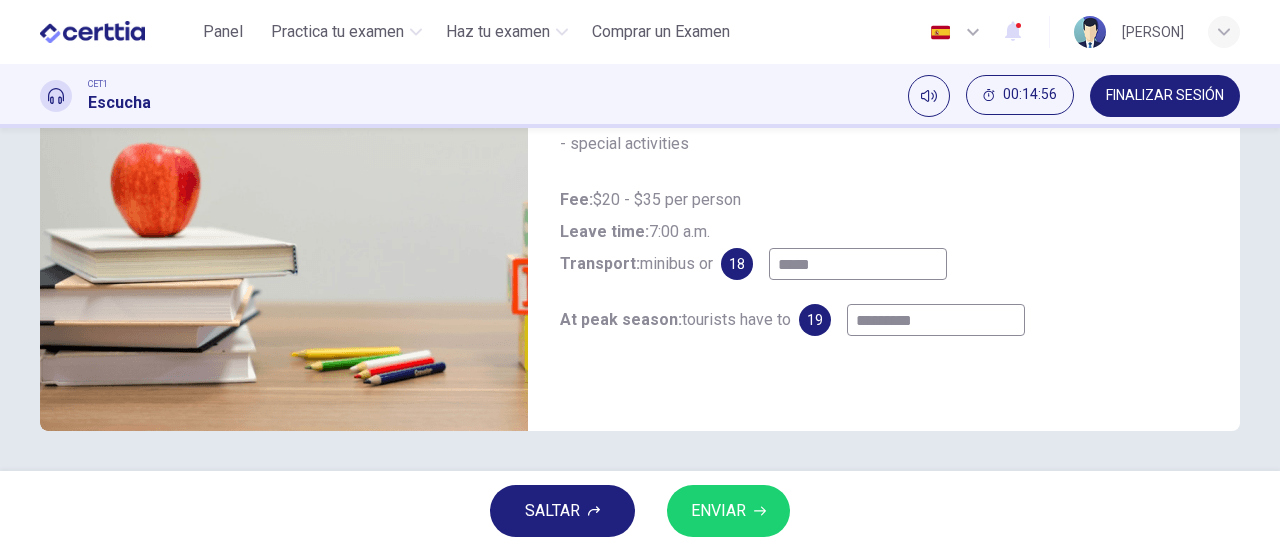 type on "**" 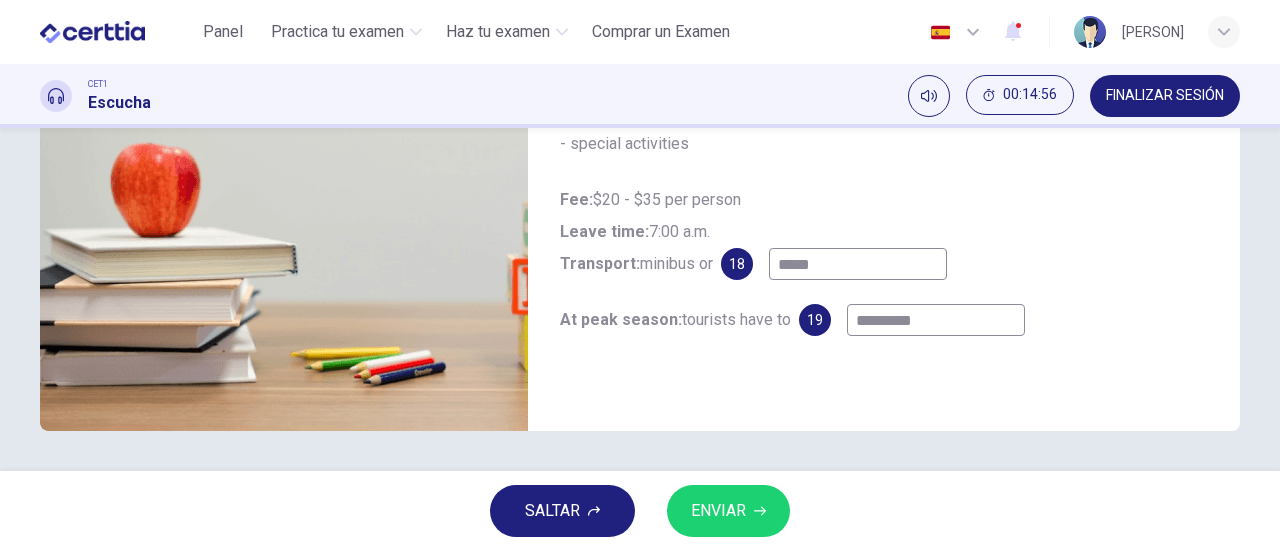 type on "*********" 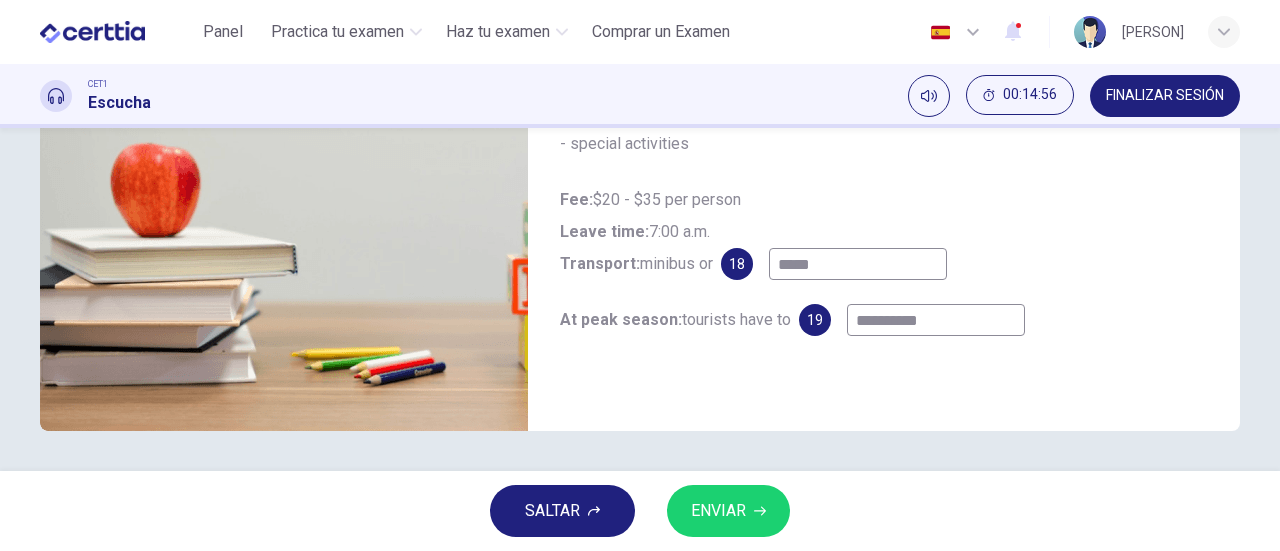 type on "**" 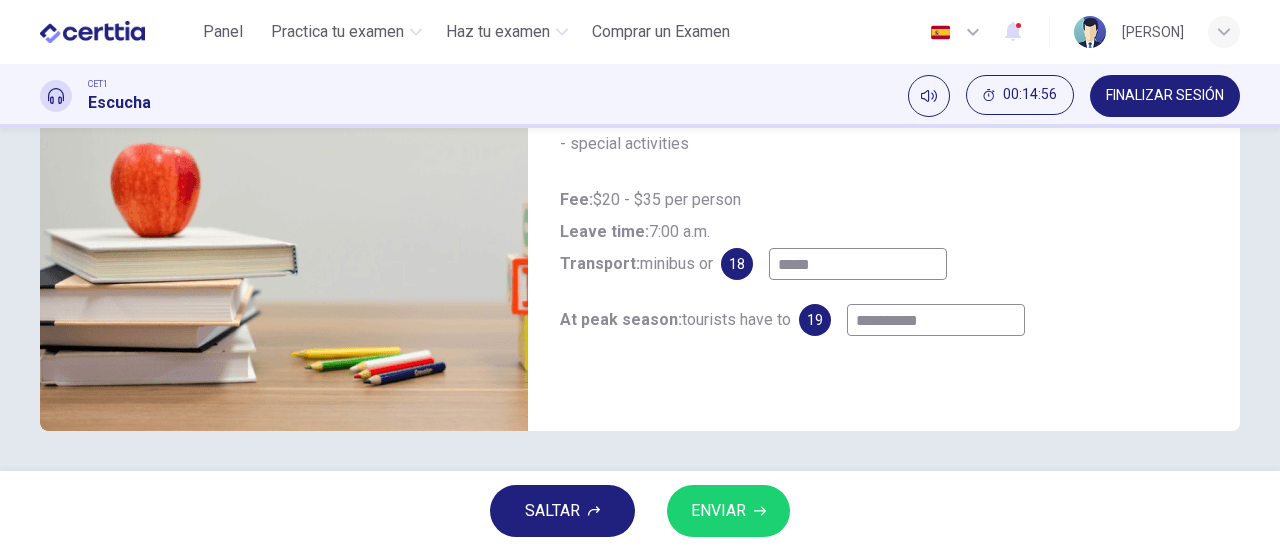 type on "**********" 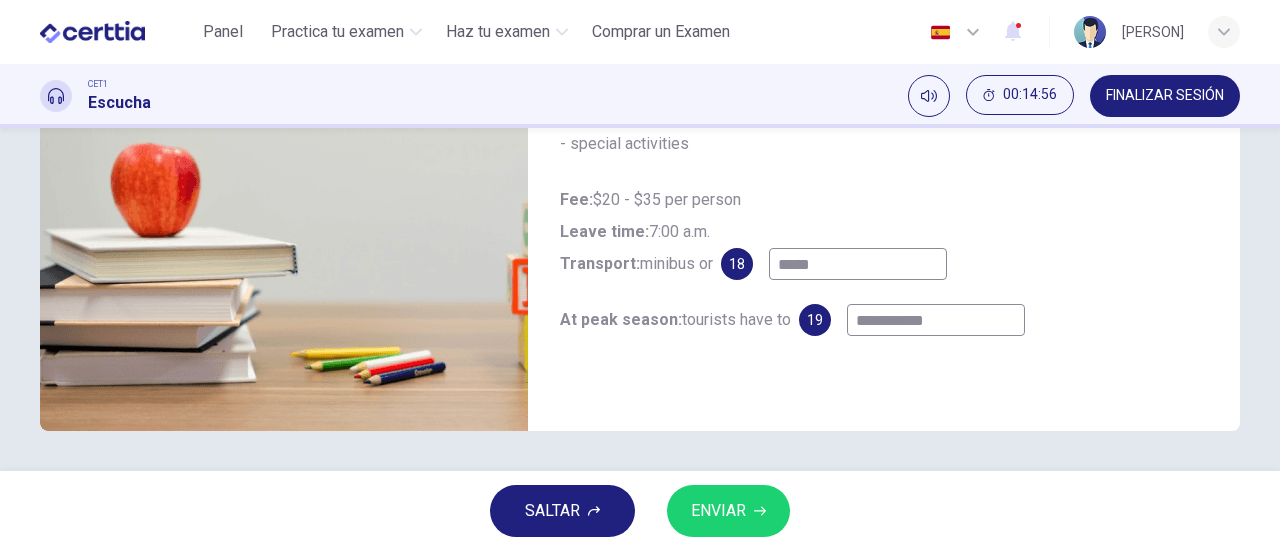 type on "**" 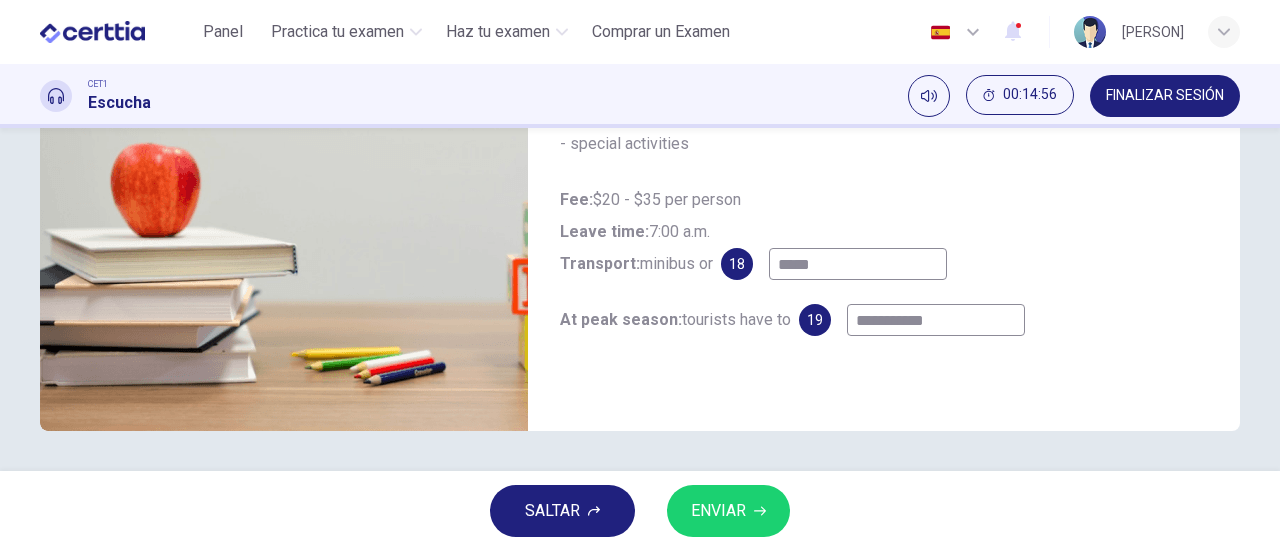 type on "**********" 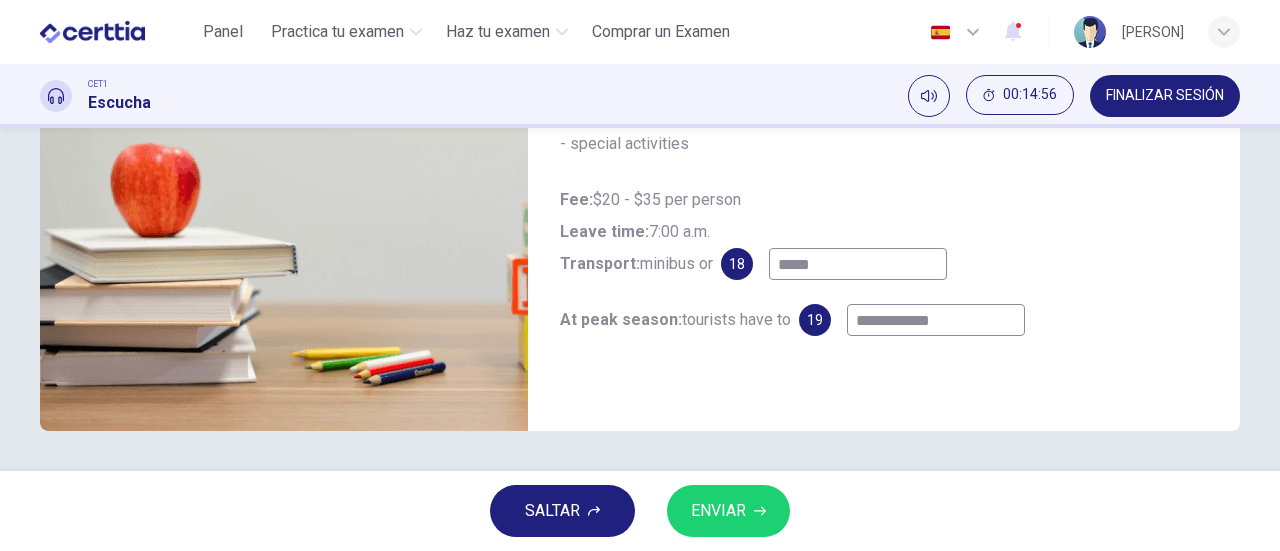 type on "**" 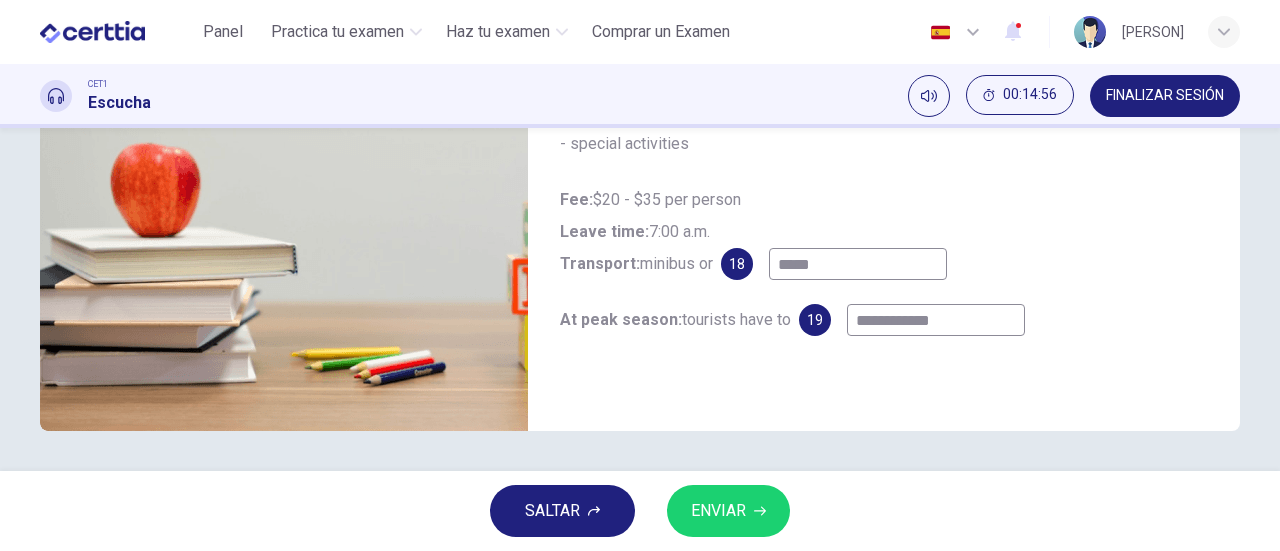 type on "**********" 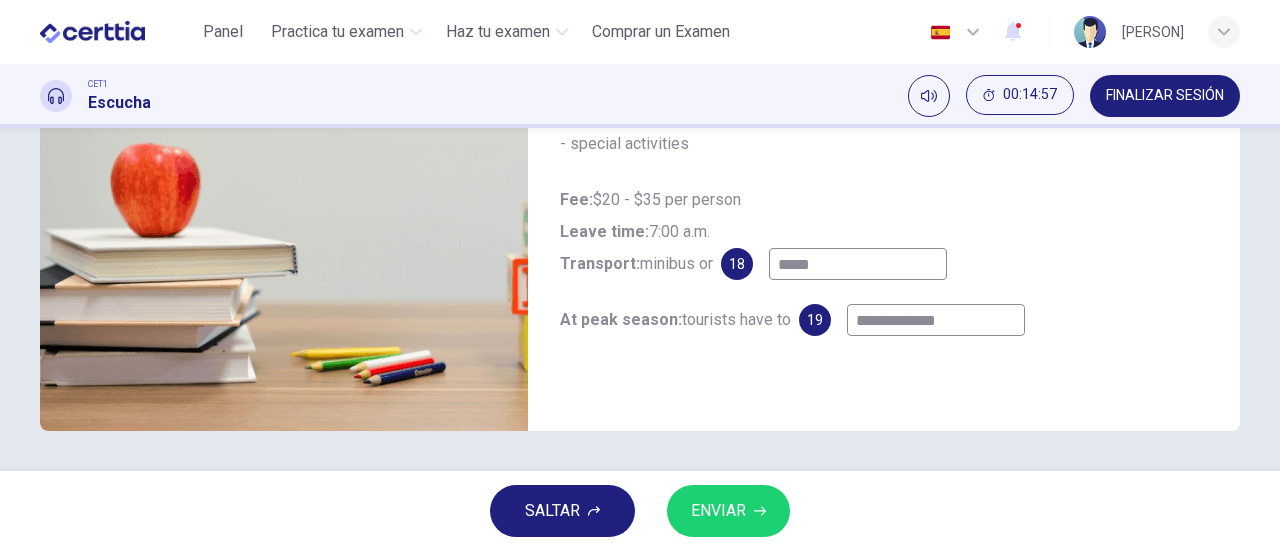 type on "**" 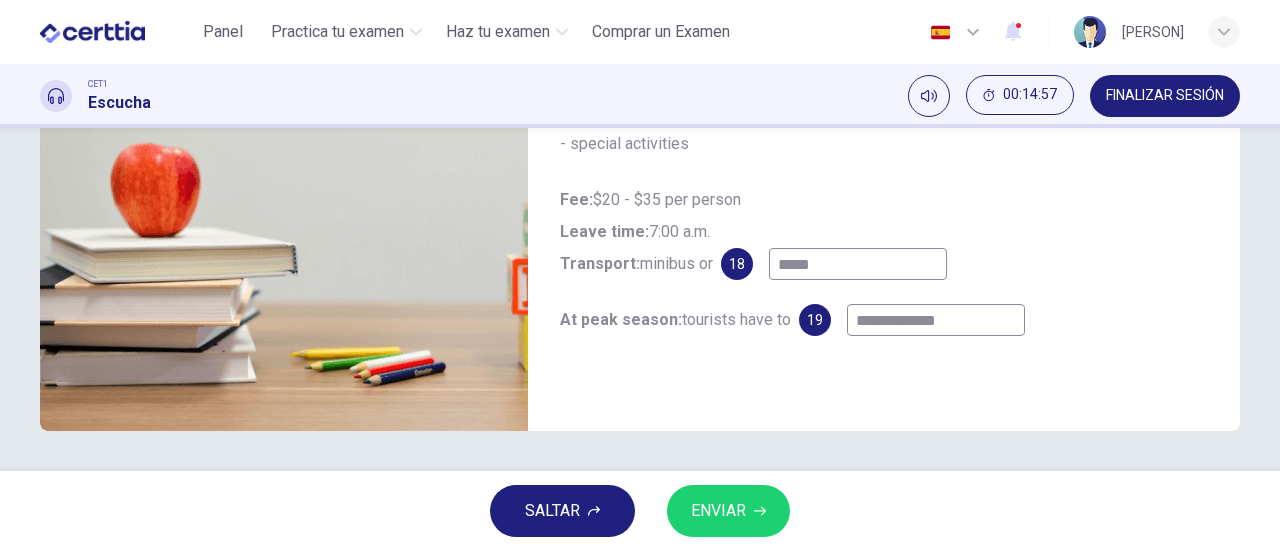 type on "**********" 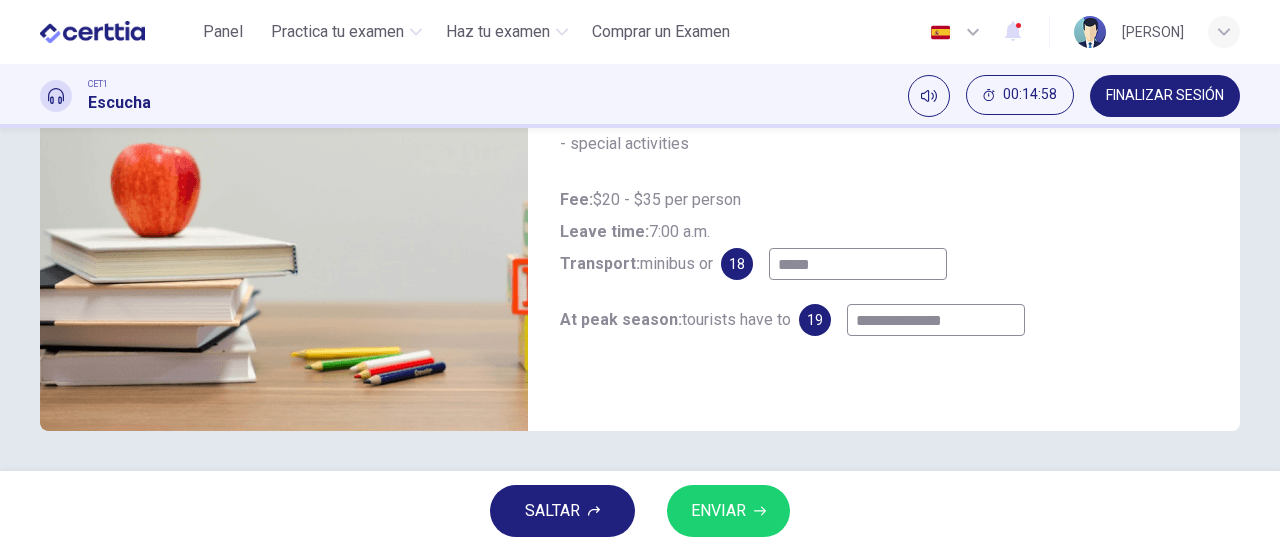 type on "**" 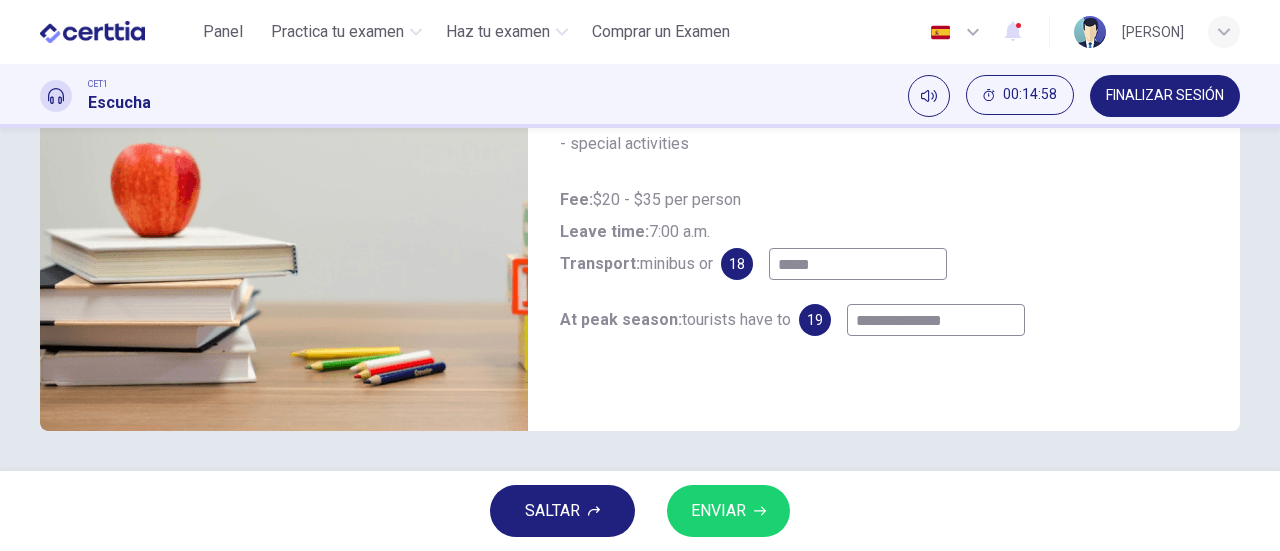 type on "**********" 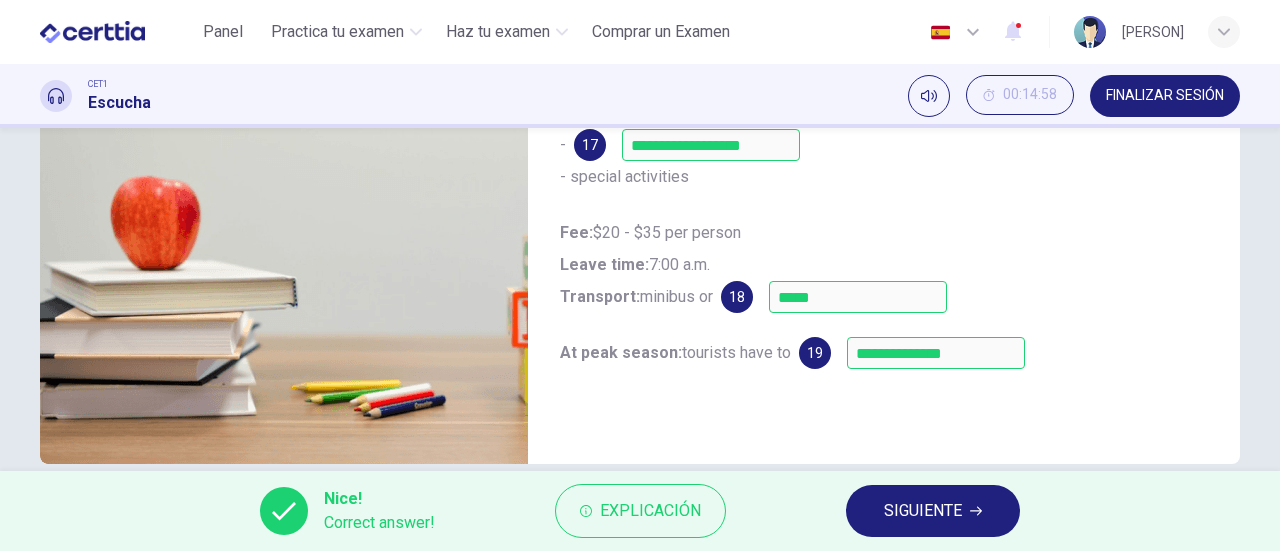 scroll, scrollTop: 432, scrollLeft: 0, axis: vertical 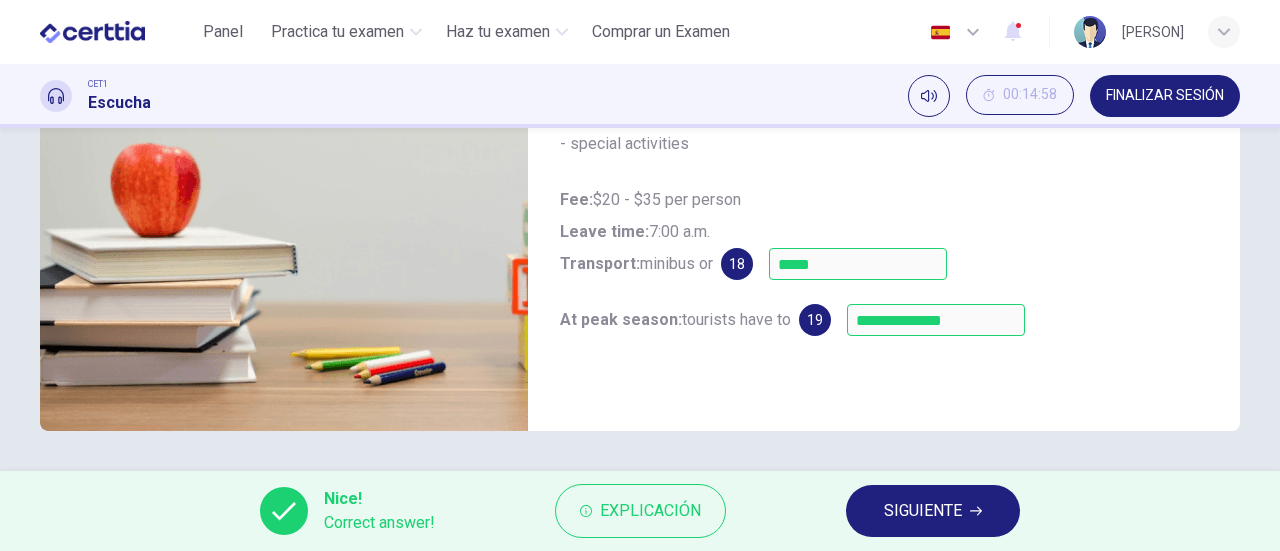click on "SIGUIENTE" at bounding box center [933, 511] 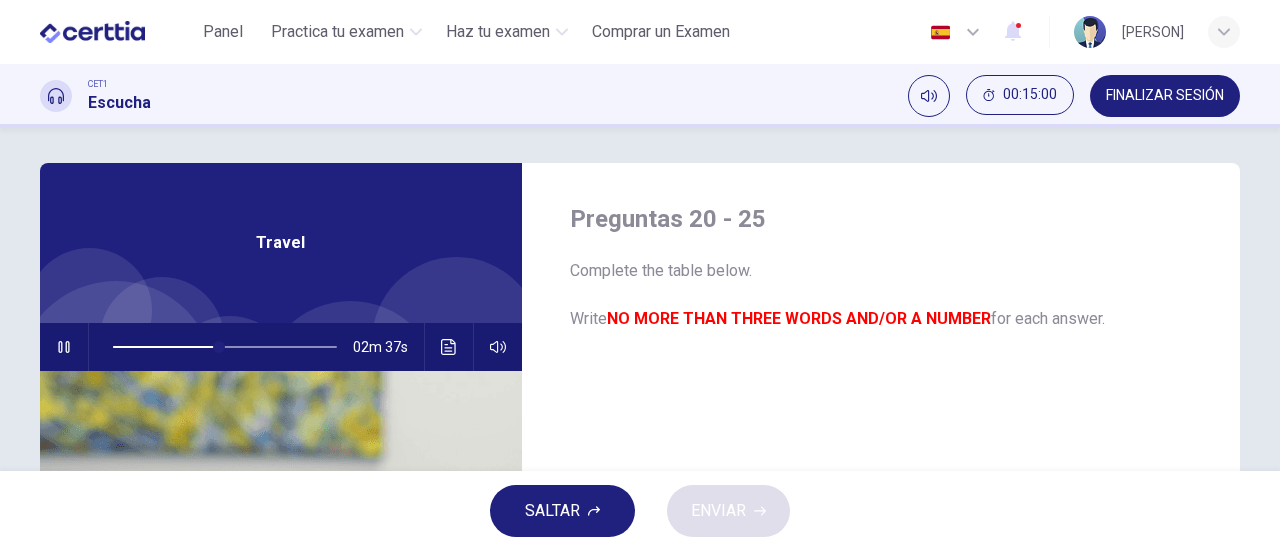 scroll, scrollTop: 0, scrollLeft: 0, axis: both 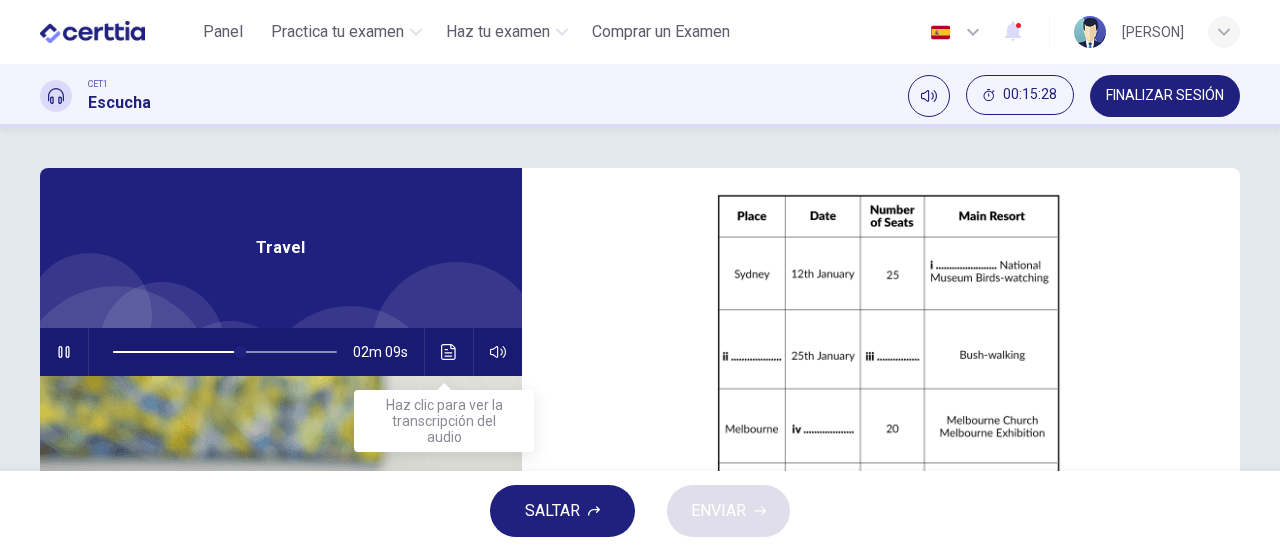 click 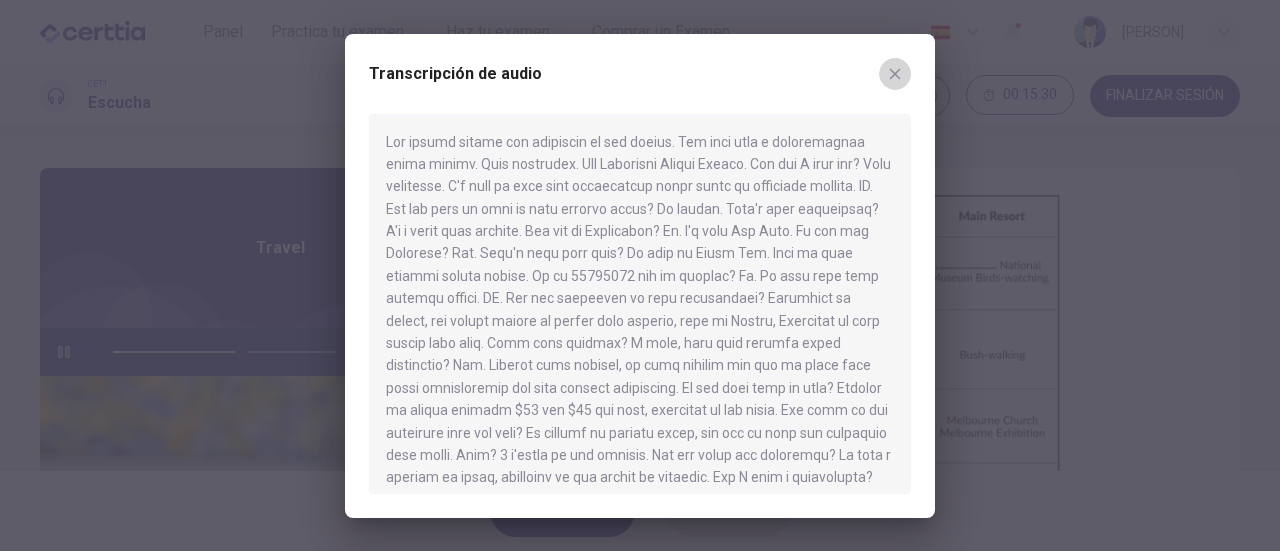click at bounding box center [895, 74] 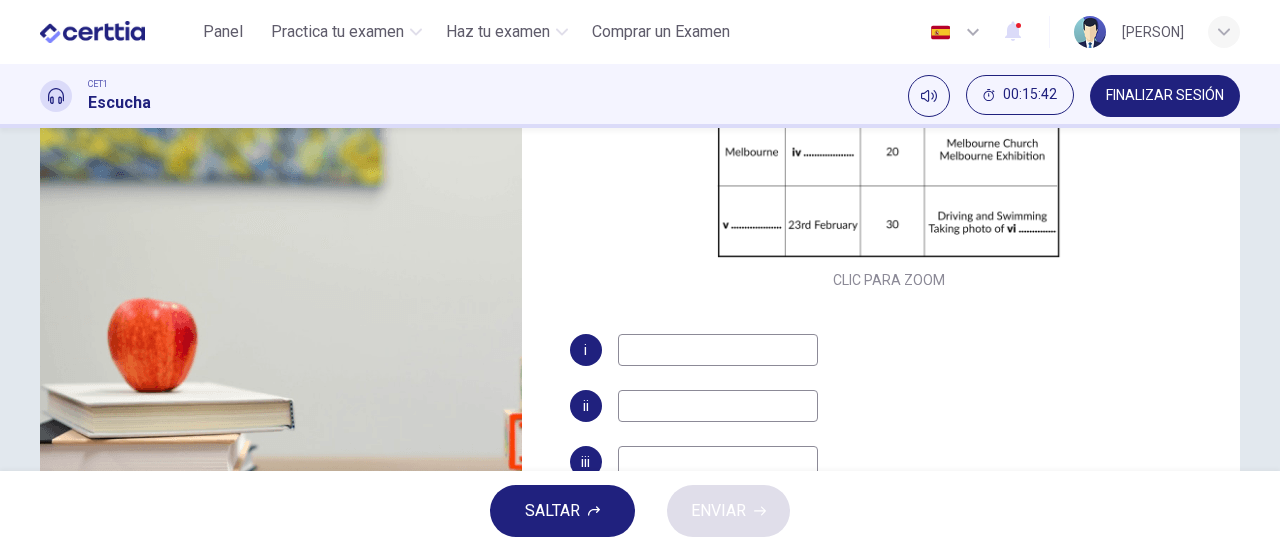 scroll, scrollTop: 279, scrollLeft: 0, axis: vertical 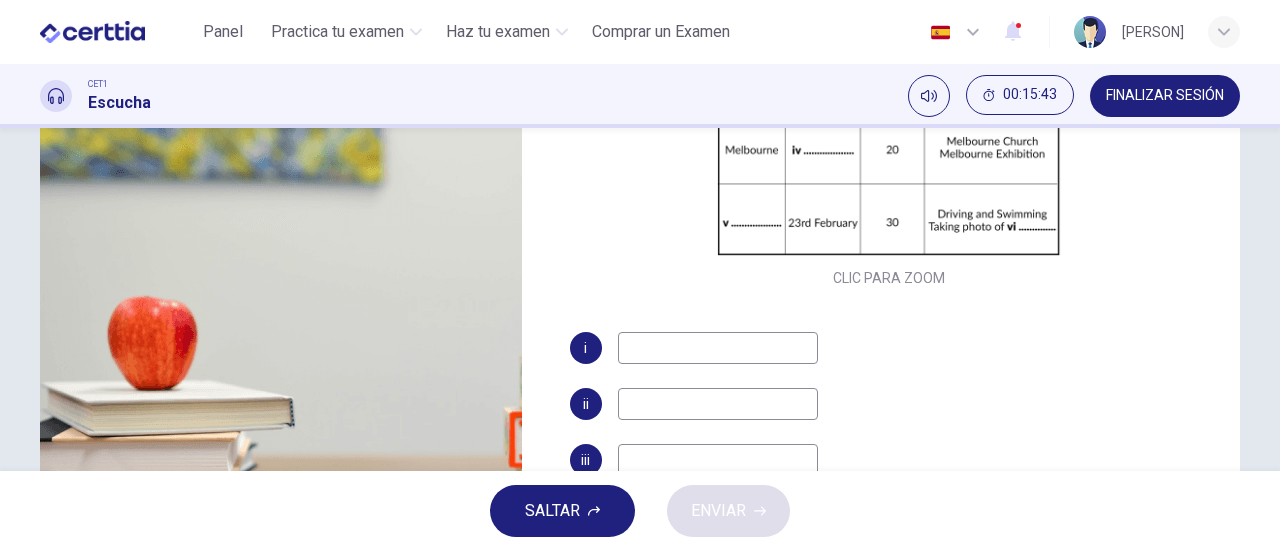 type on "**" 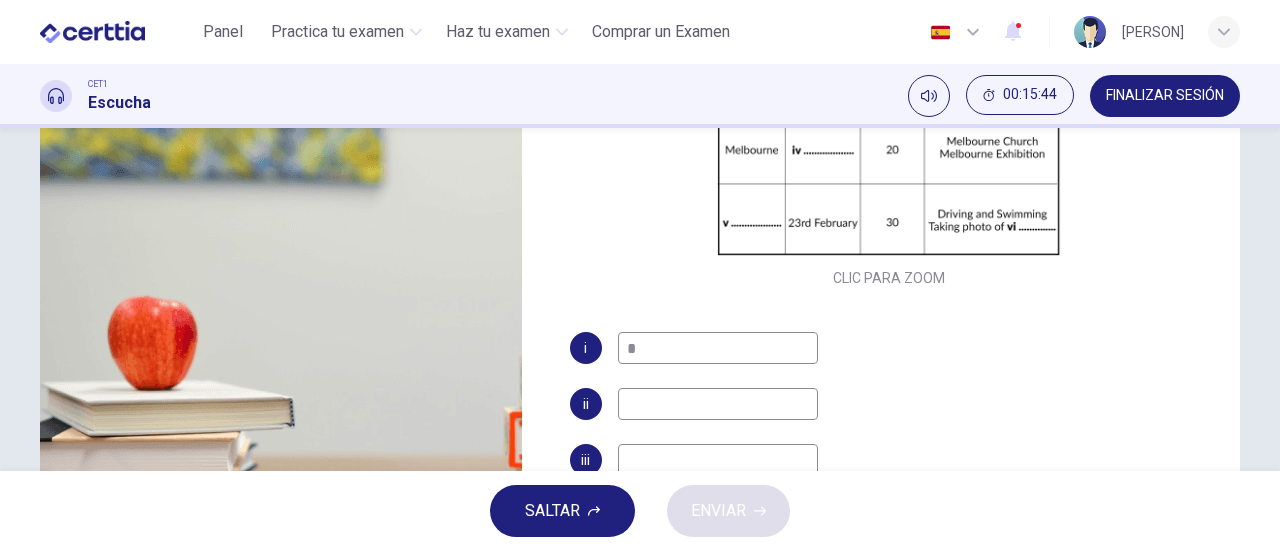 type on "**" 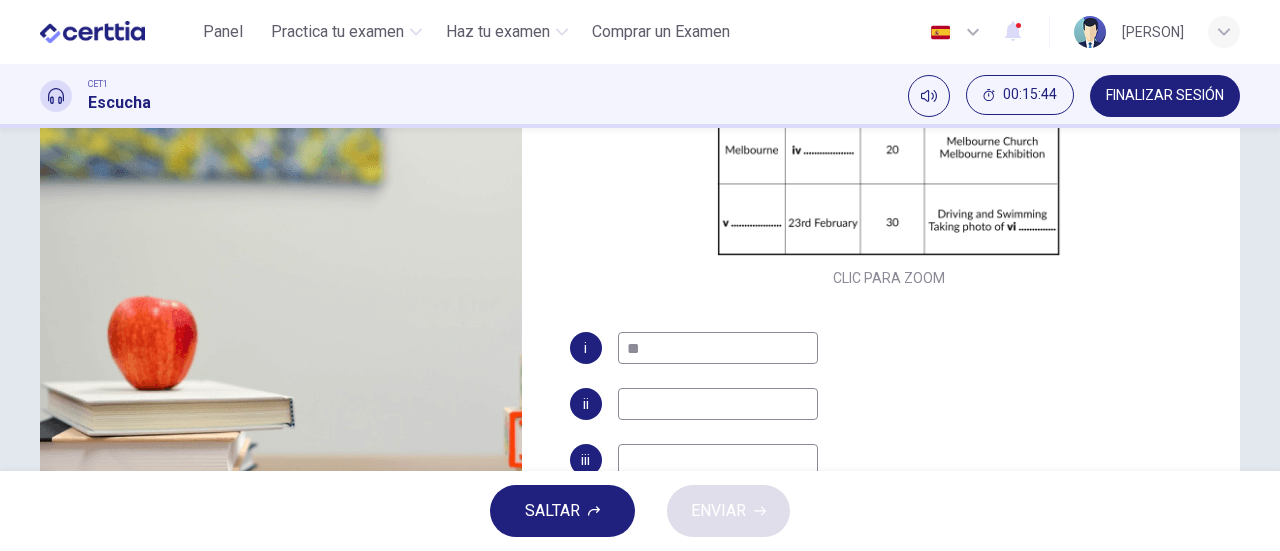 type on "***" 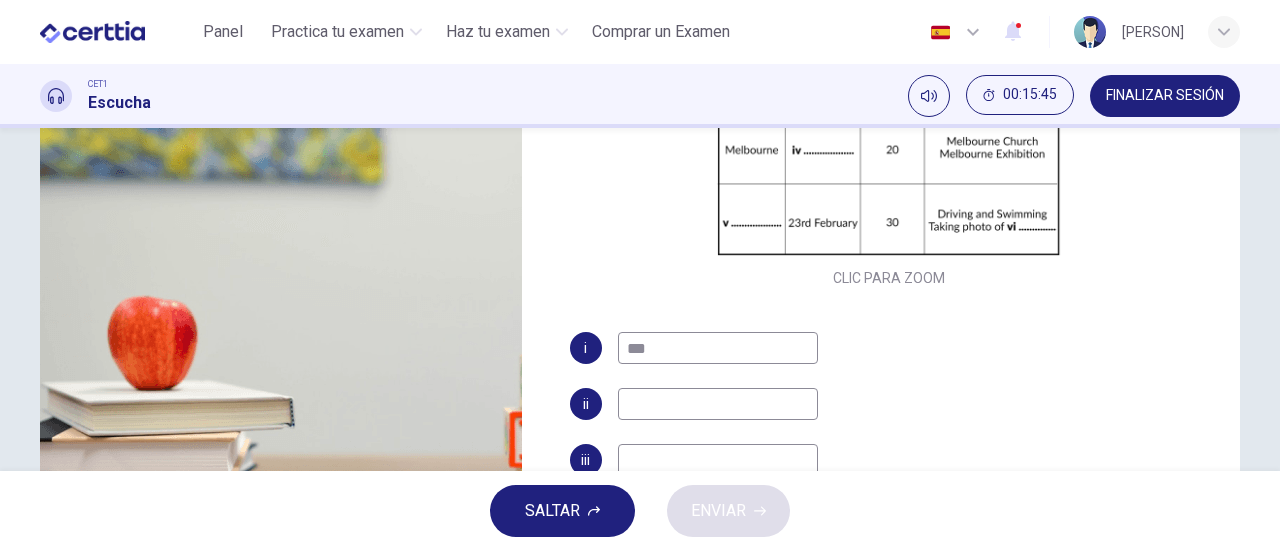 type on "**" 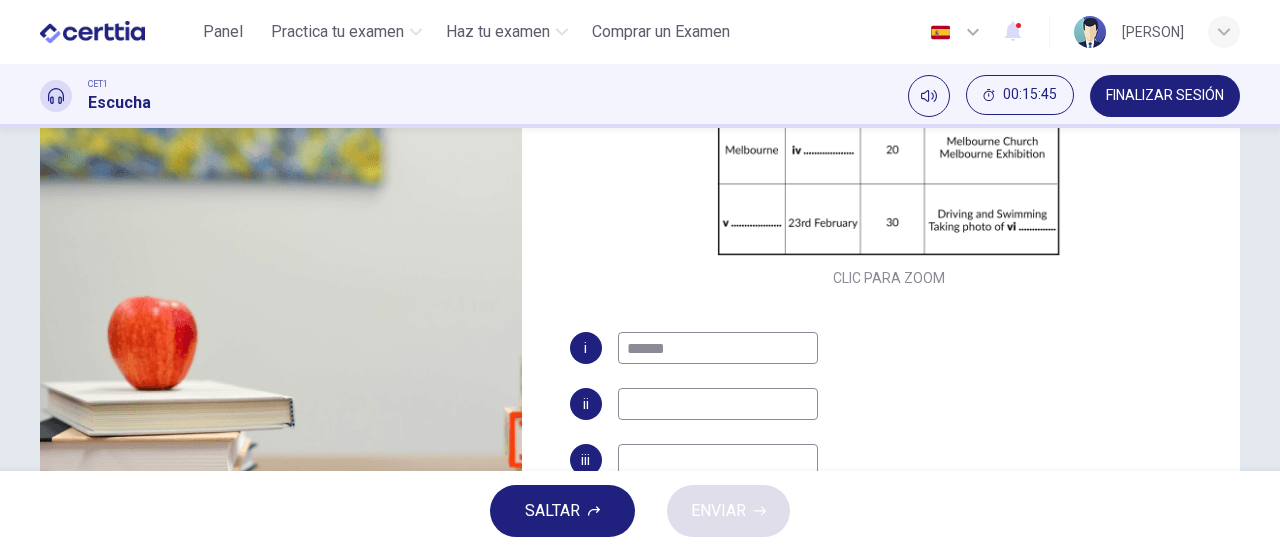 type on "*******" 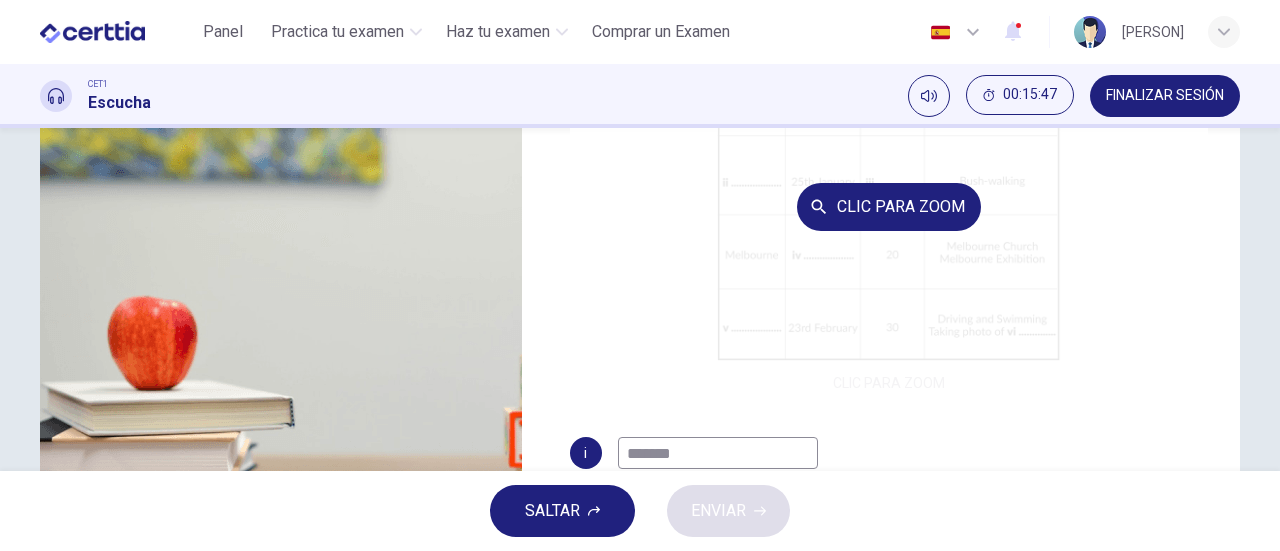 scroll, scrollTop: 0, scrollLeft: 0, axis: both 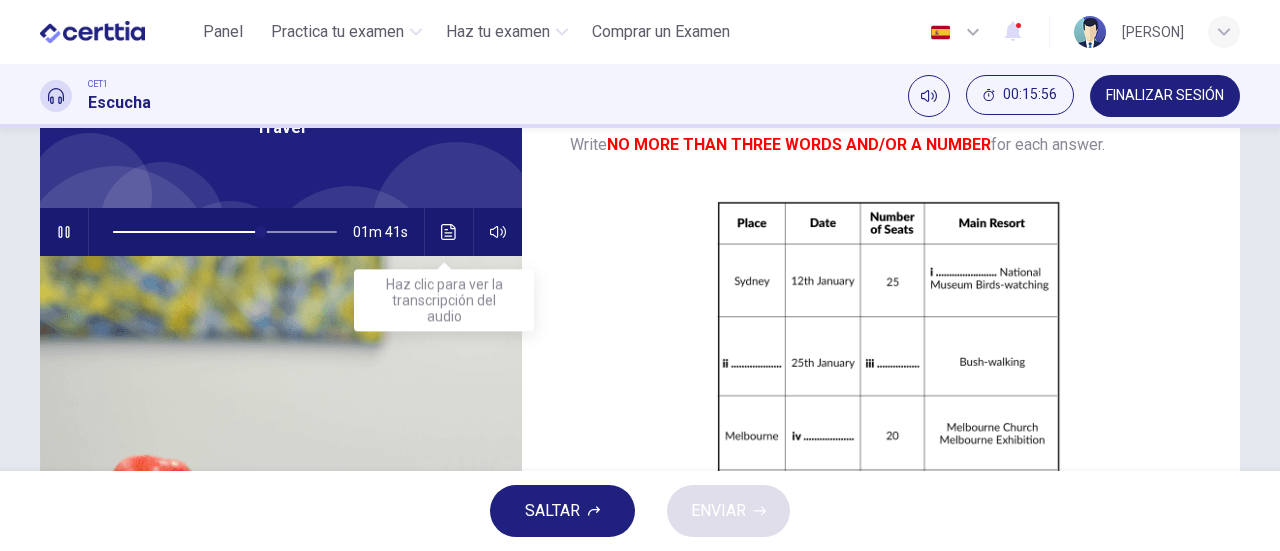 type on "**" 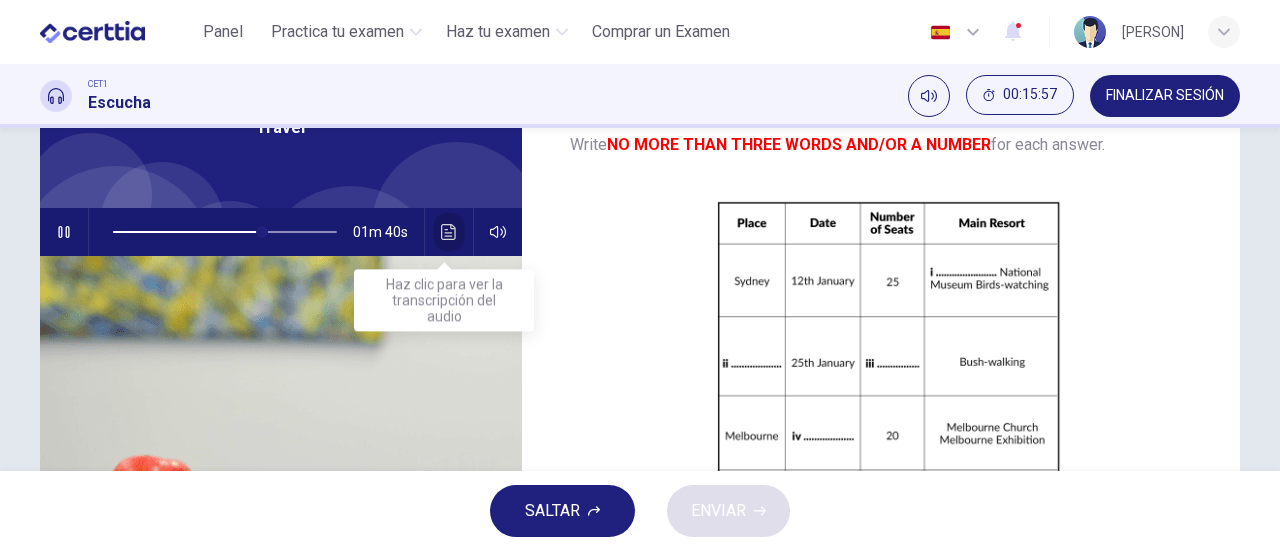 click 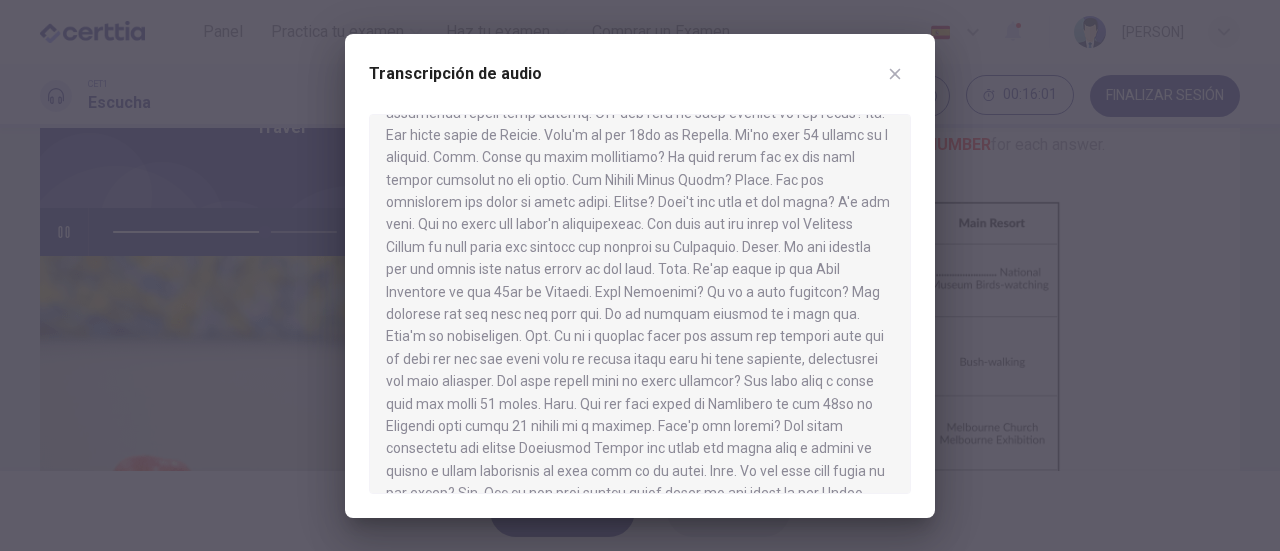 scroll, scrollTop: 433, scrollLeft: 0, axis: vertical 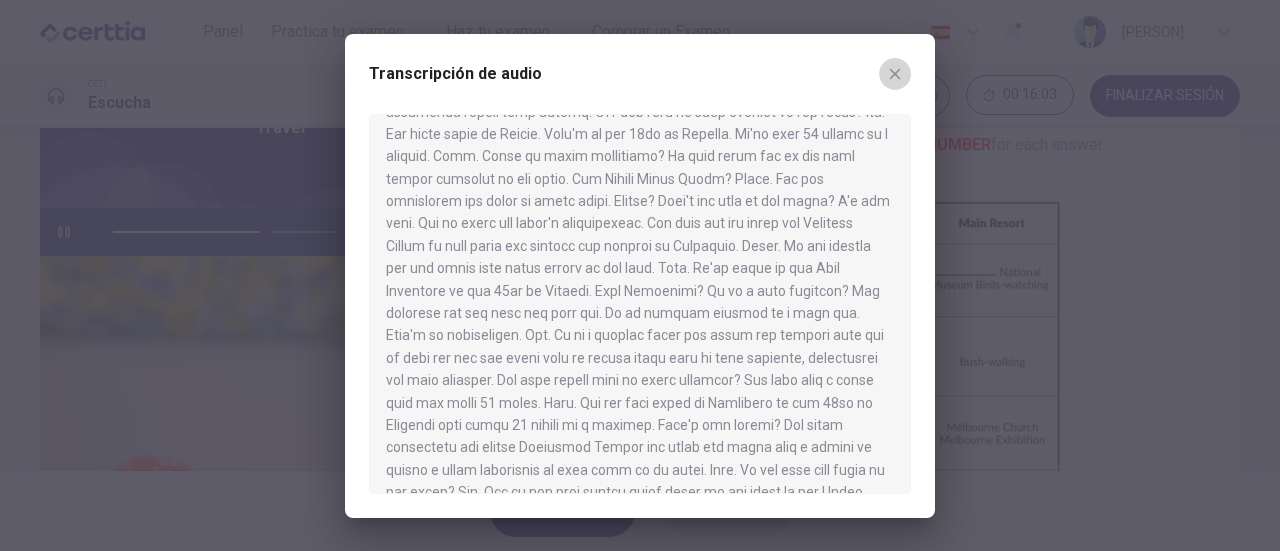 click 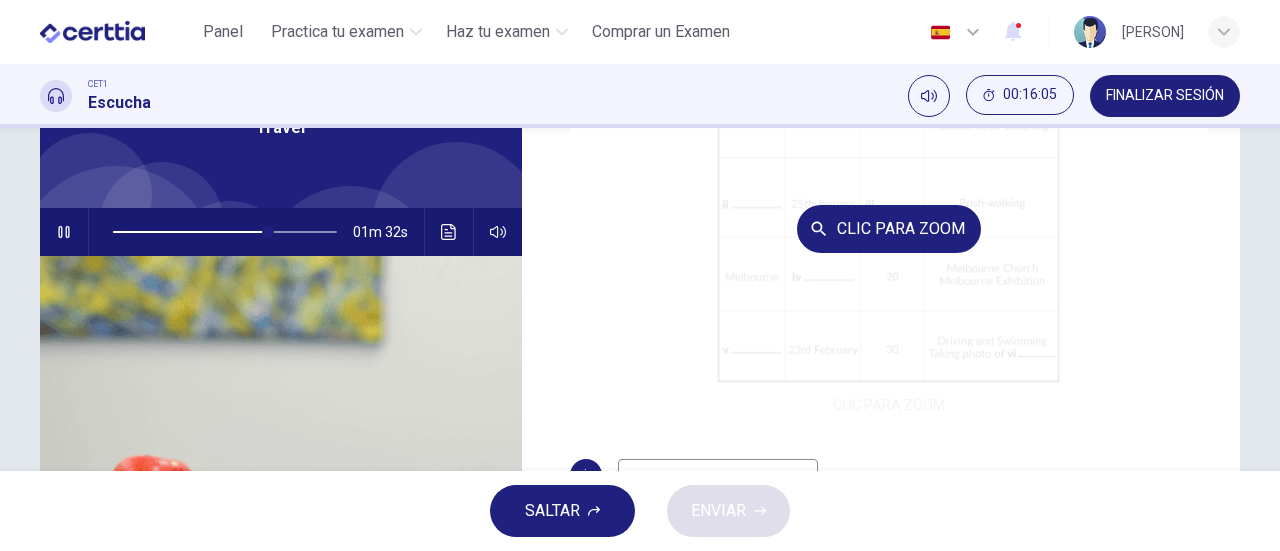 scroll, scrollTop: 286, scrollLeft: 0, axis: vertical 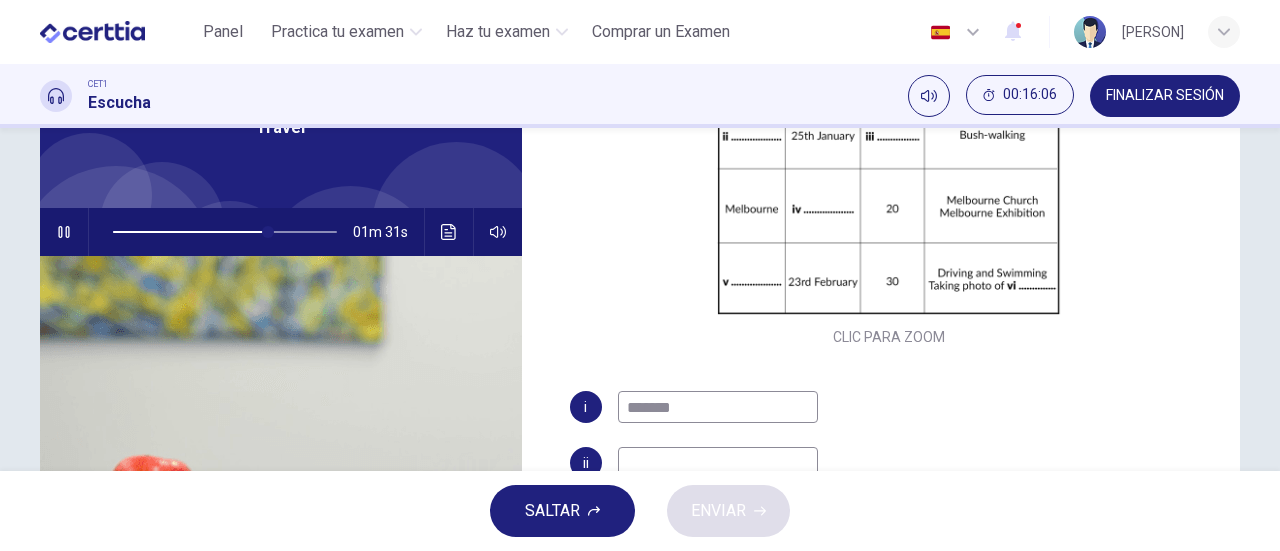 click at bounding box center (718, 463) 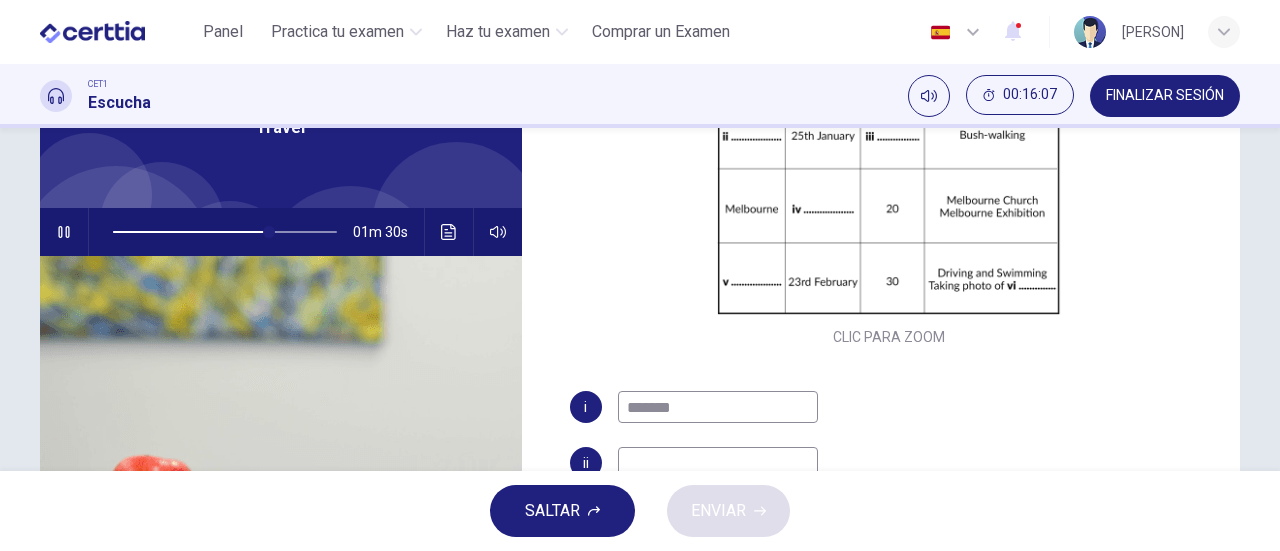 type on "**" 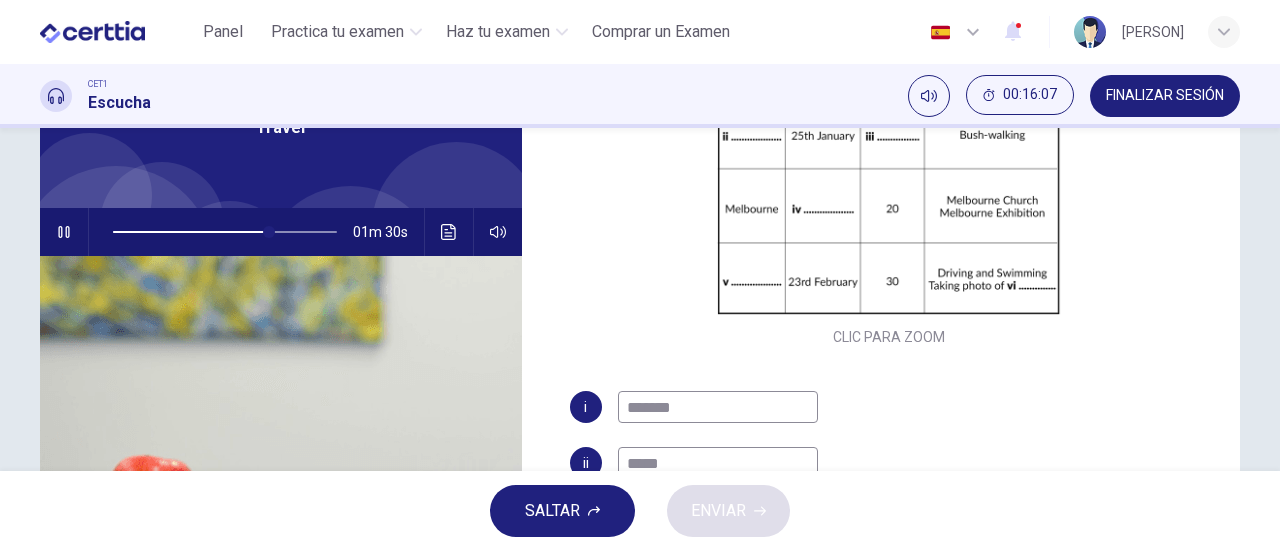 type on "******" 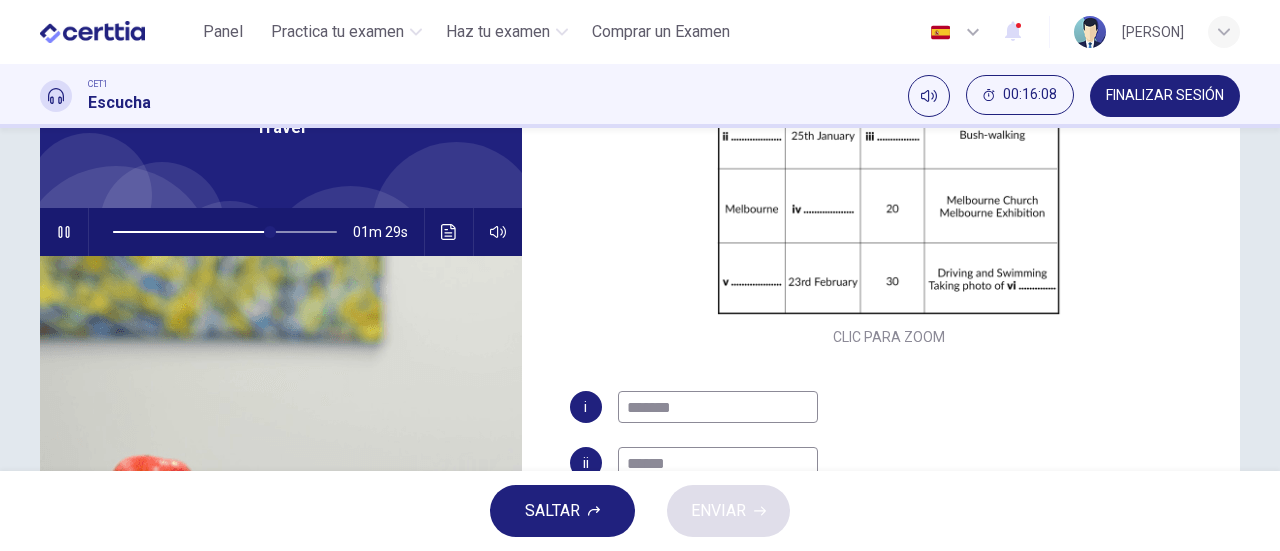 type 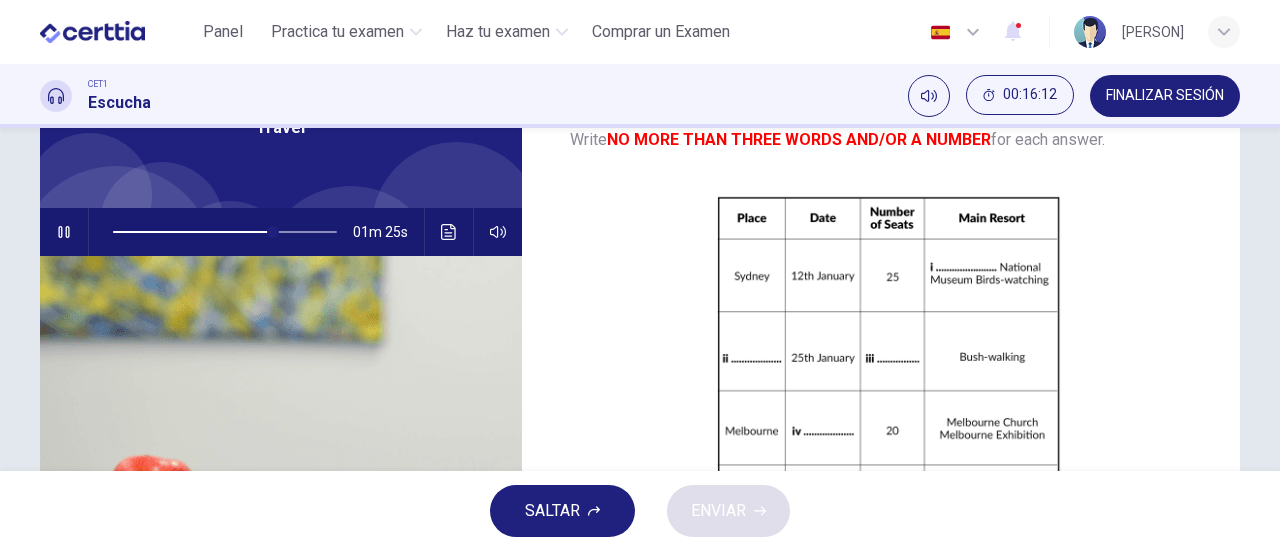 scroll, scrollTop: 28, scrollLeft: 0, axis: vertical 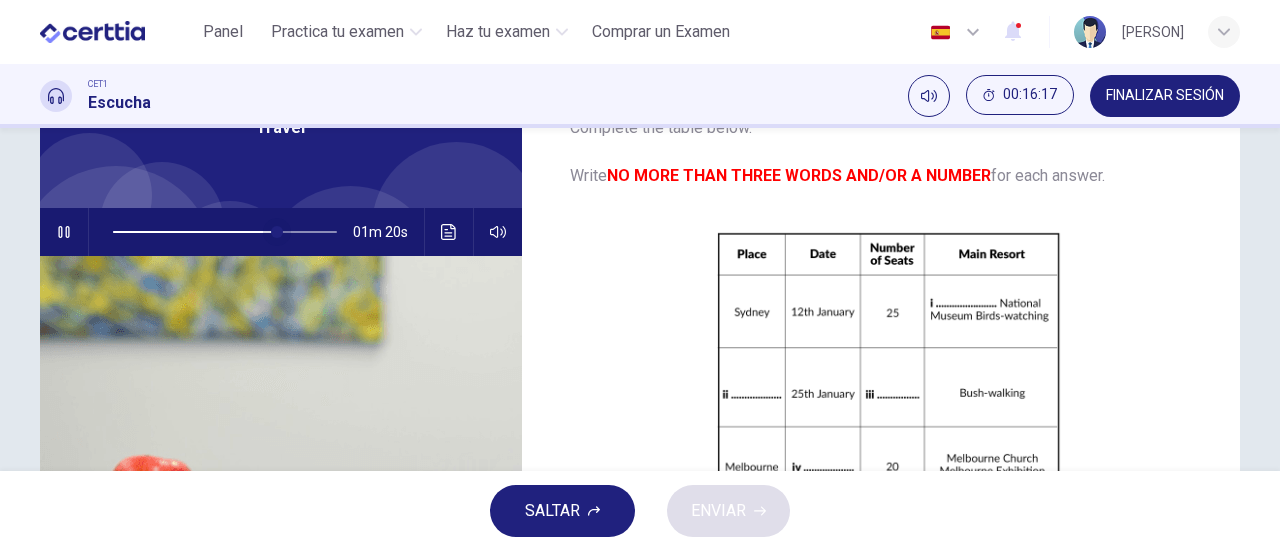 click at bounding box center (277, 232) 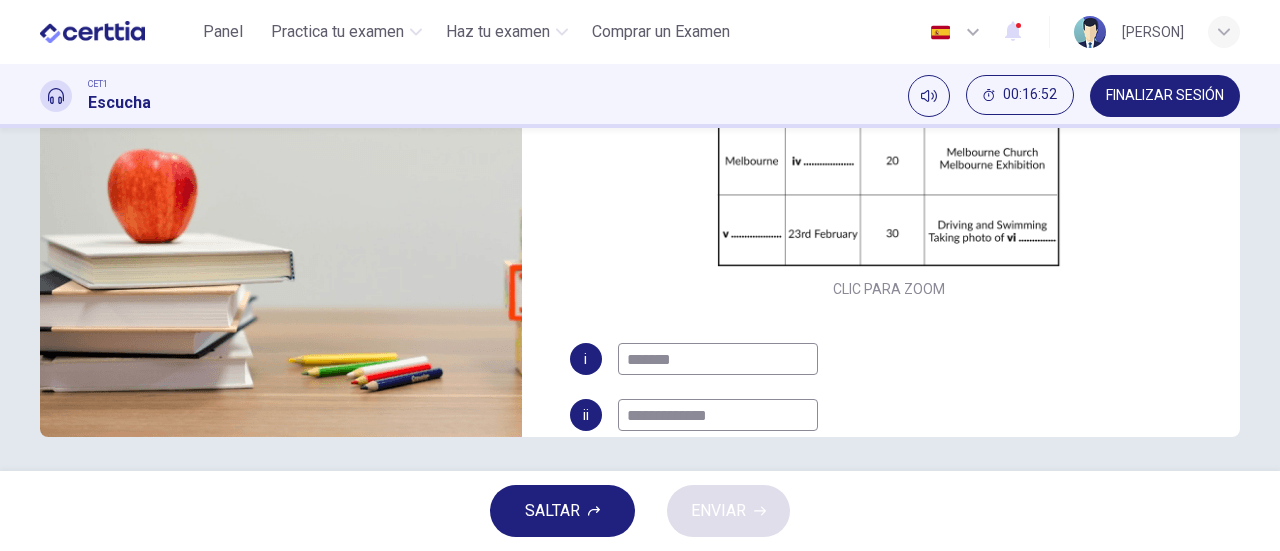 scroll, scrollTop: 432, scrollLeft: 0, axis: vertical 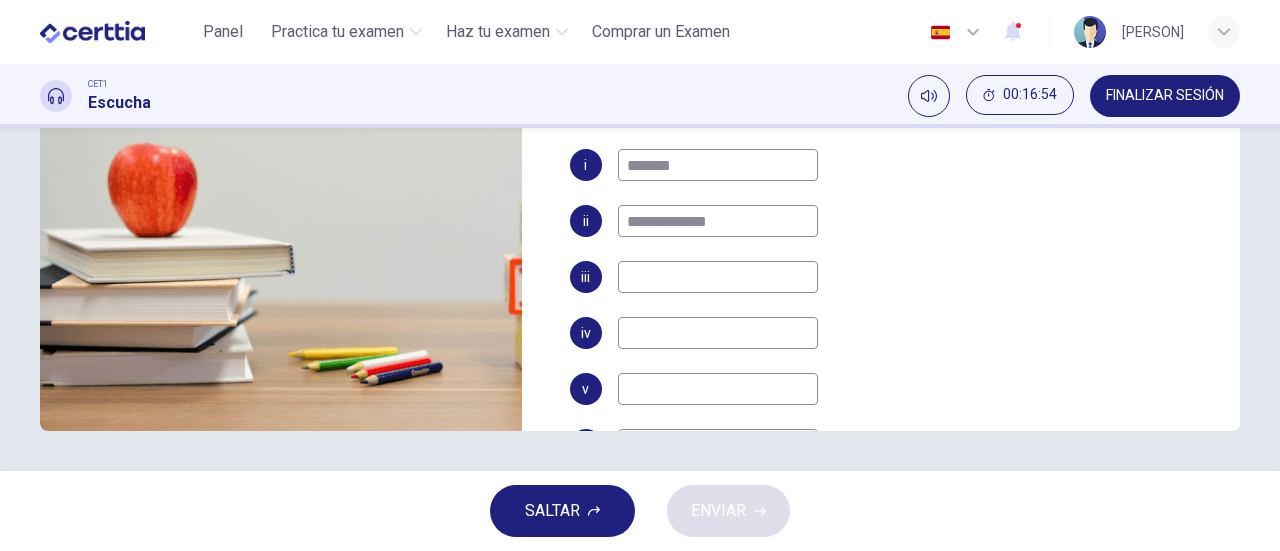 click at bounding box center (718, 277) 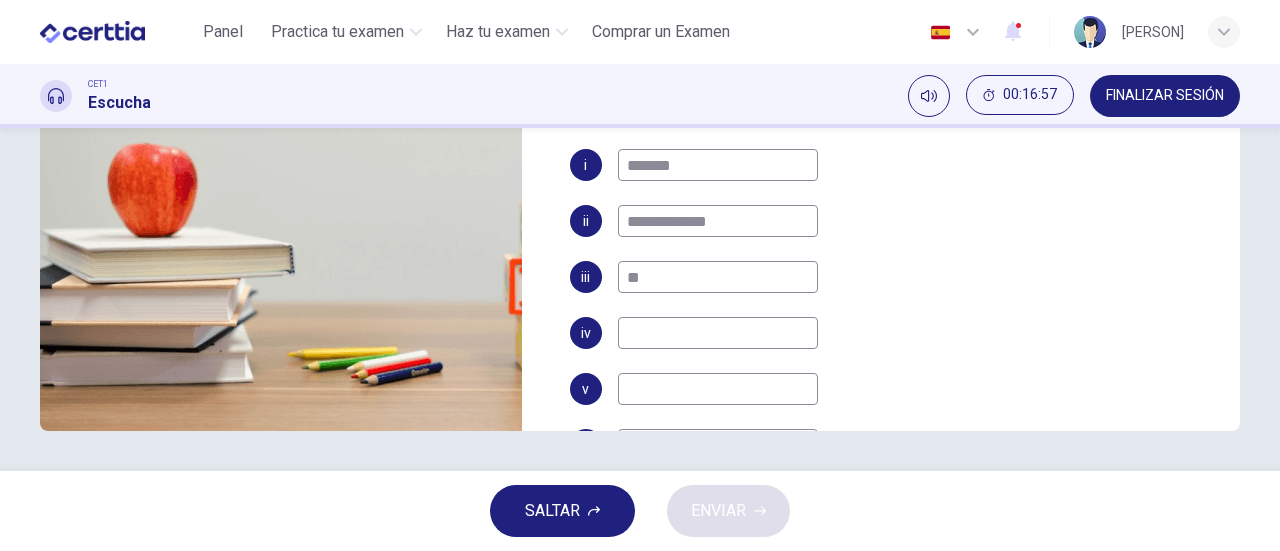scroll, scrollTop: 0, scrollLeft: 0, axis: both 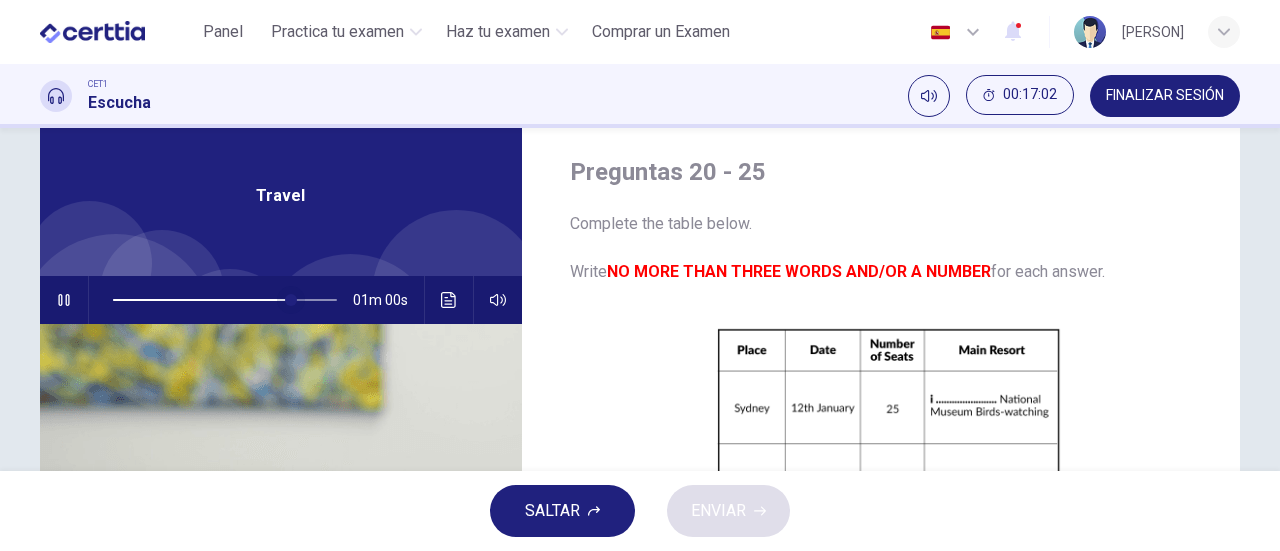 click at bounding box center (291, 300) 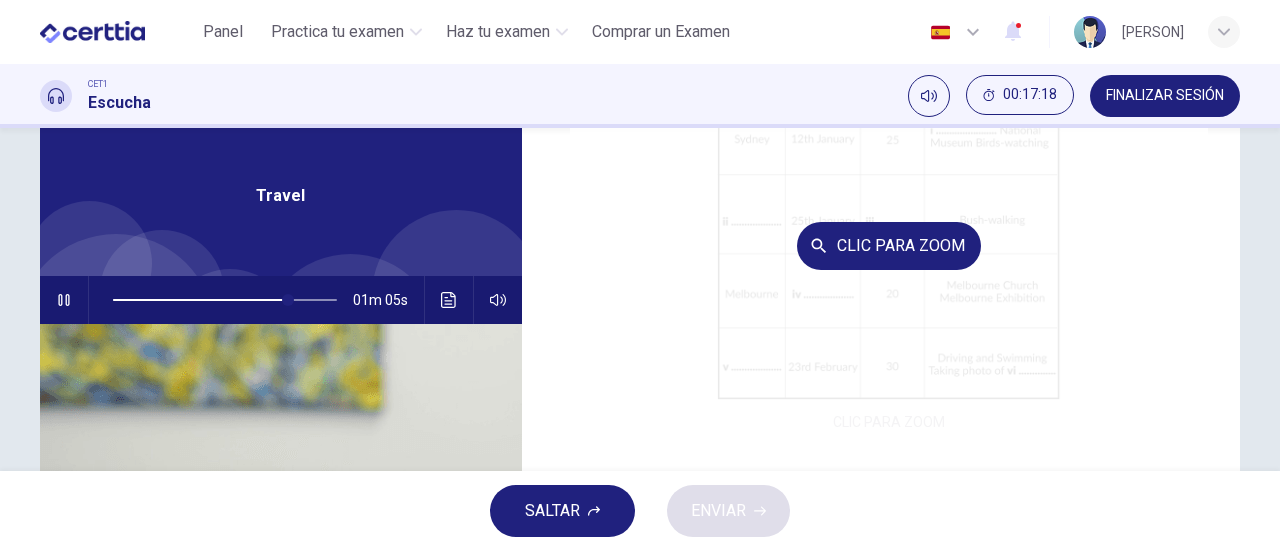 scroll, scrollTop: 286, scrollLeft: 0, axis: vertical 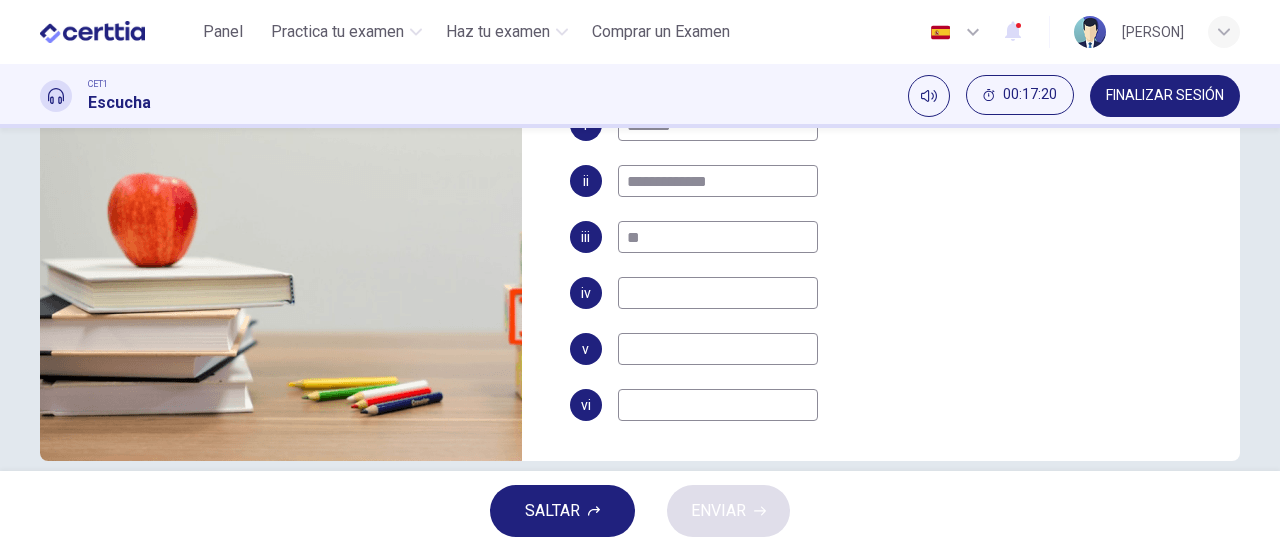click at bounding box center [718, 293] 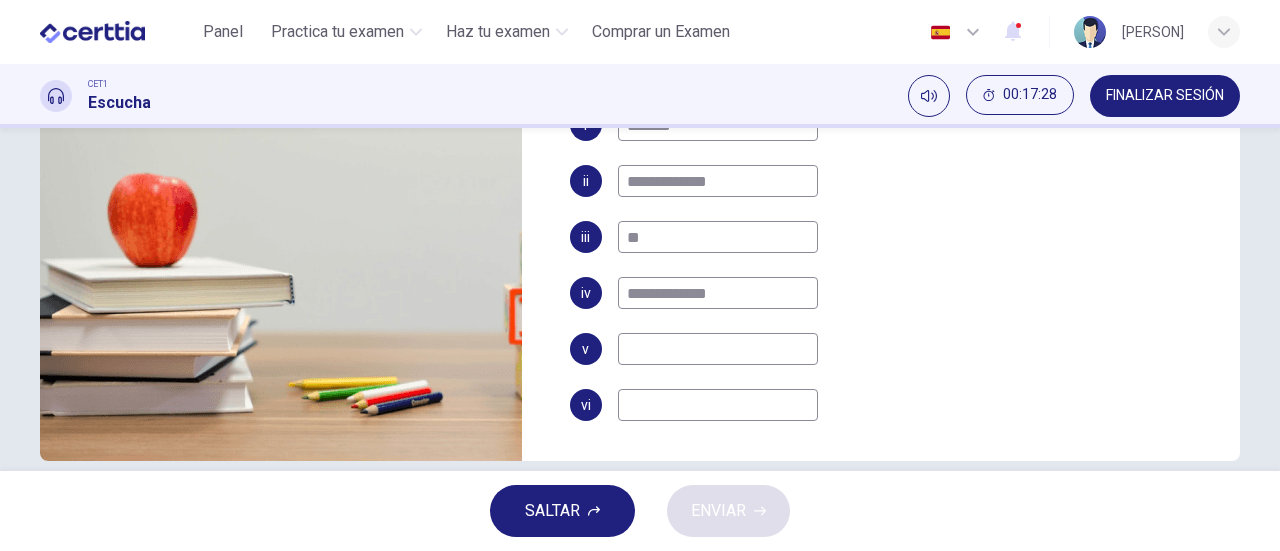 scroll, scrollTop: 0, scrollLeft: 0, axis: both 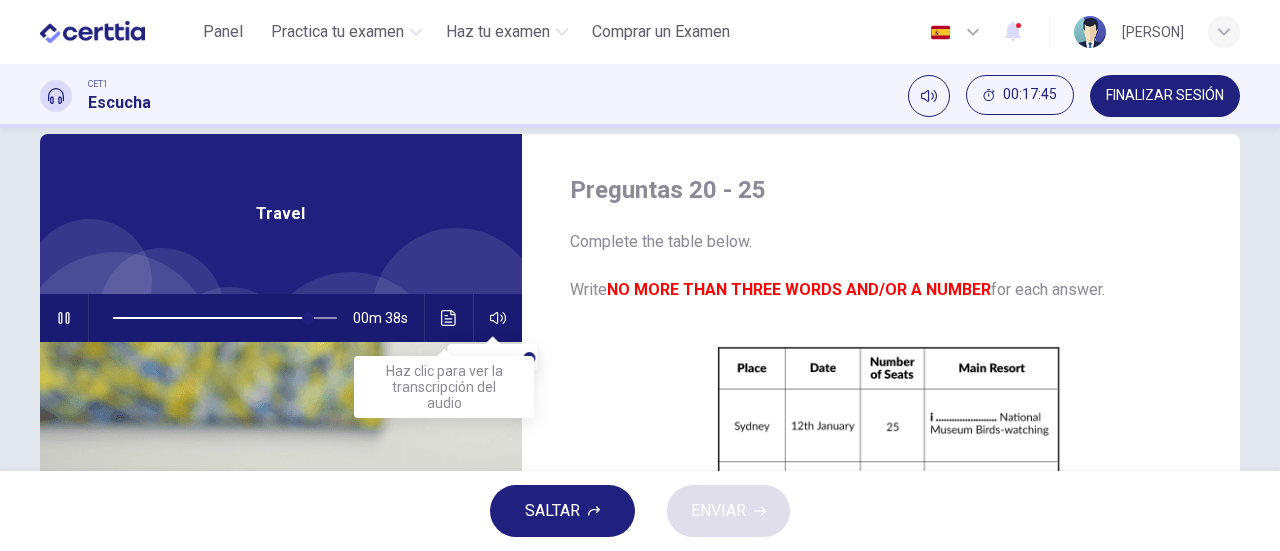 click 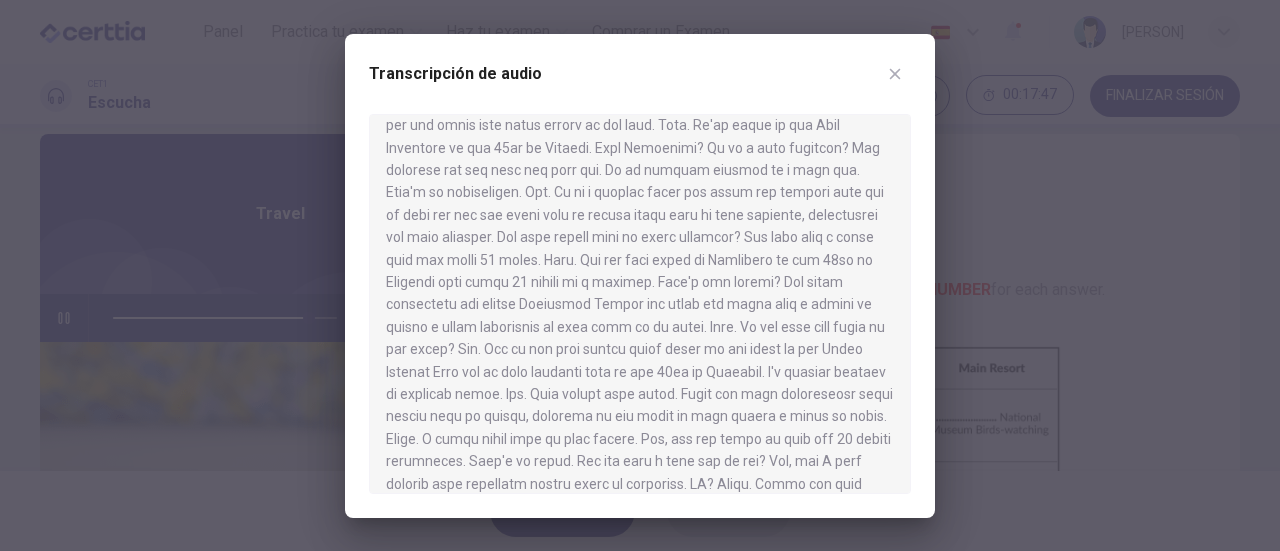 scroll, scrollTop: 616, scrollLeft: 0, axis: vertical 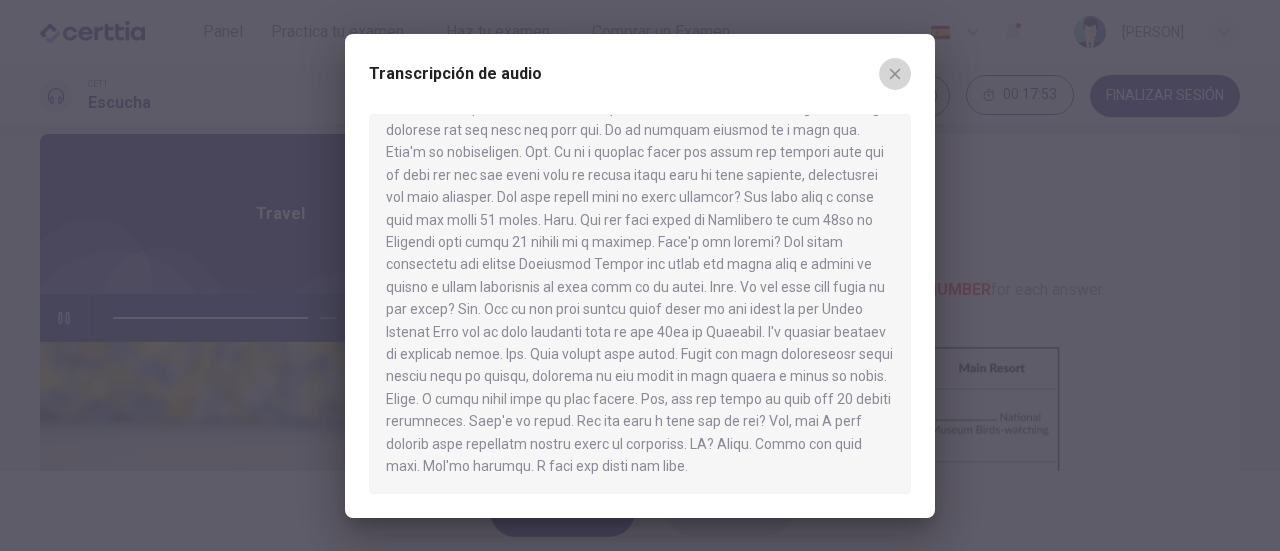 click at bounding box center (895, 74) 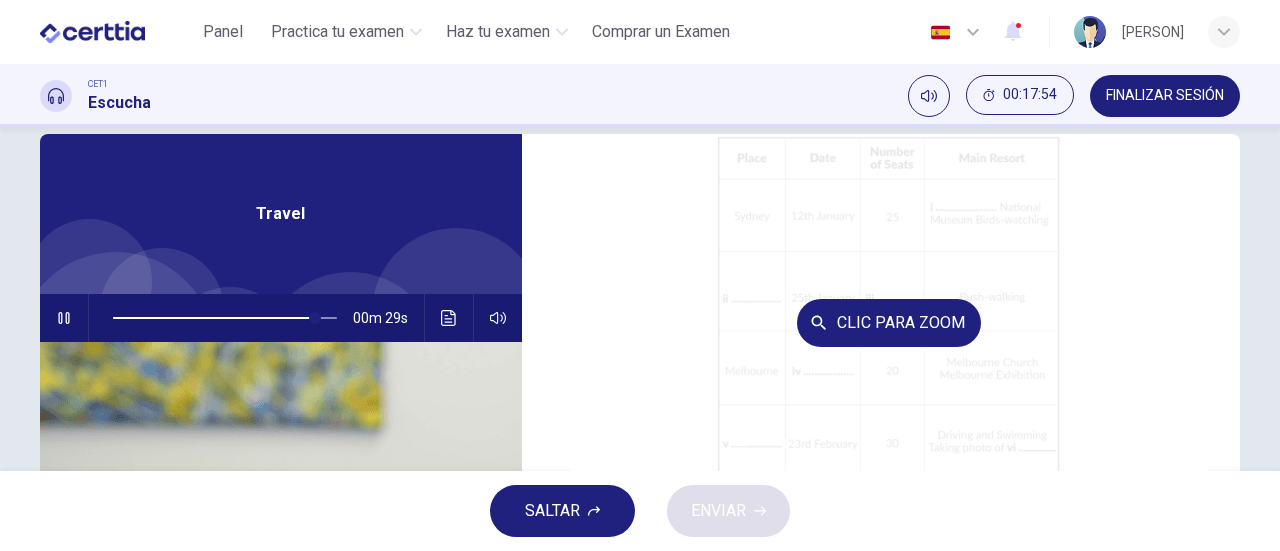 scroll, scrollTop: 286, scrollLeft: 0, axis: vertical 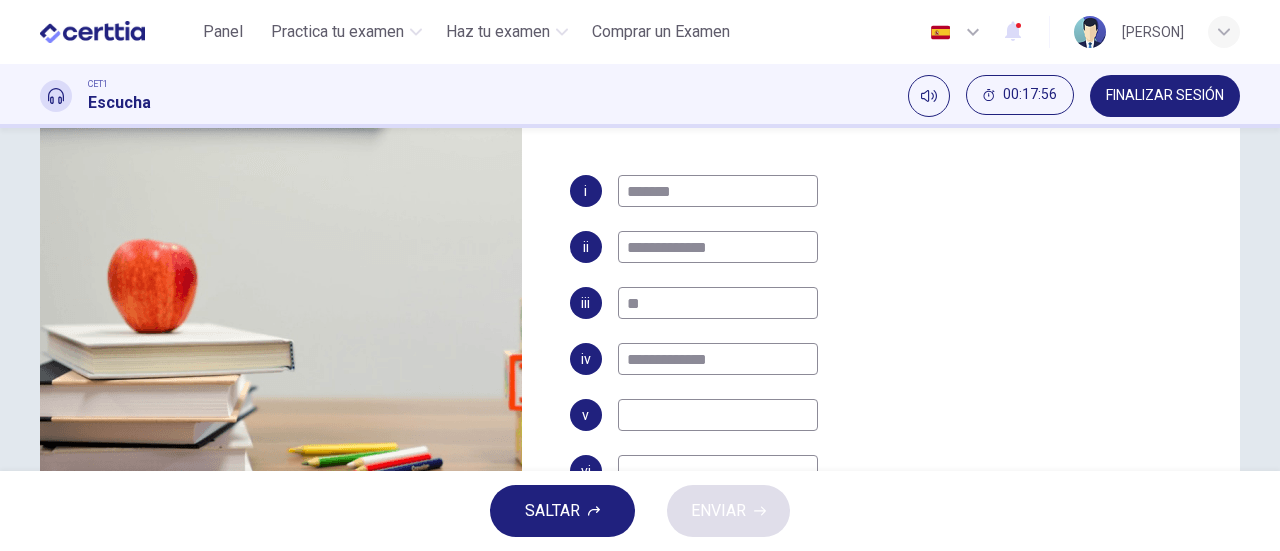click at bounding box center [718, 415] 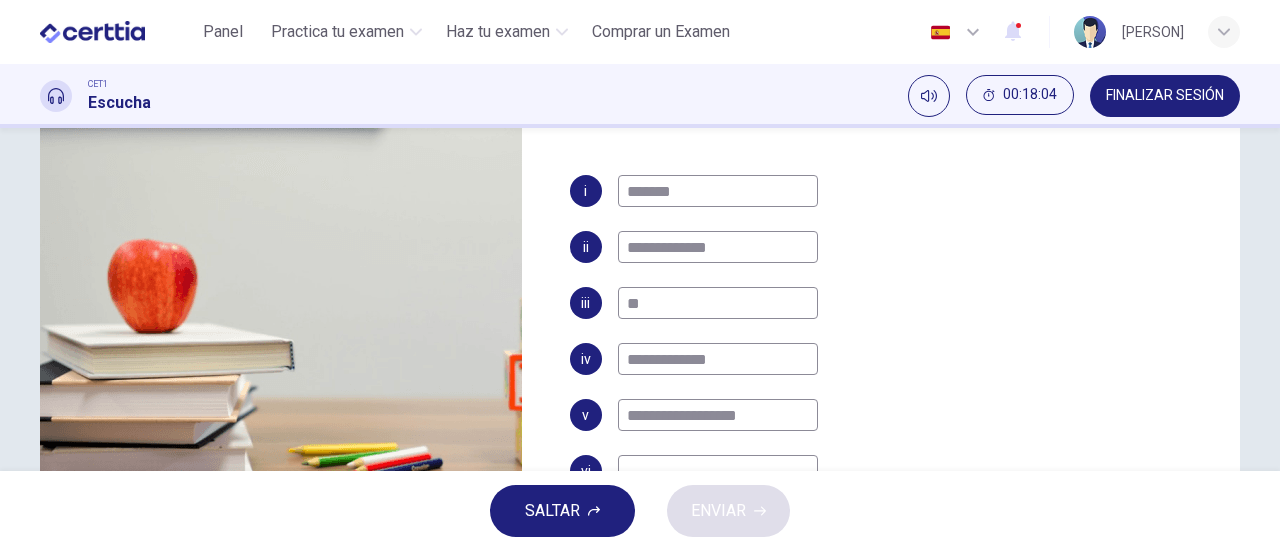 click on "**********" at bounding box center (718, 415) 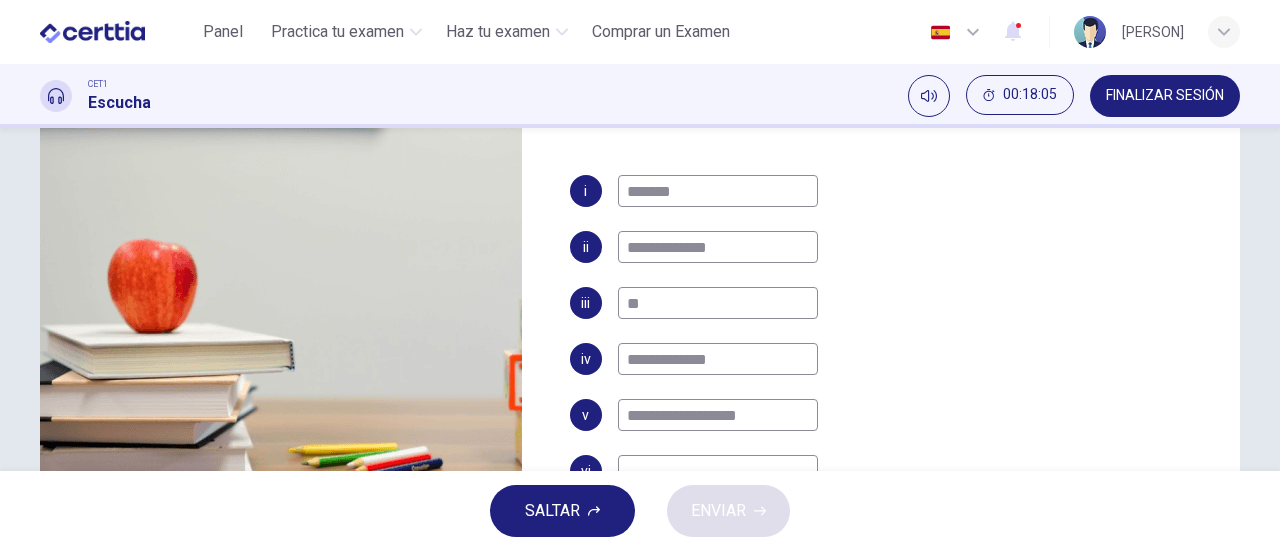 scroll, scrollTop: 0, scrollLeft: 0, axis: both 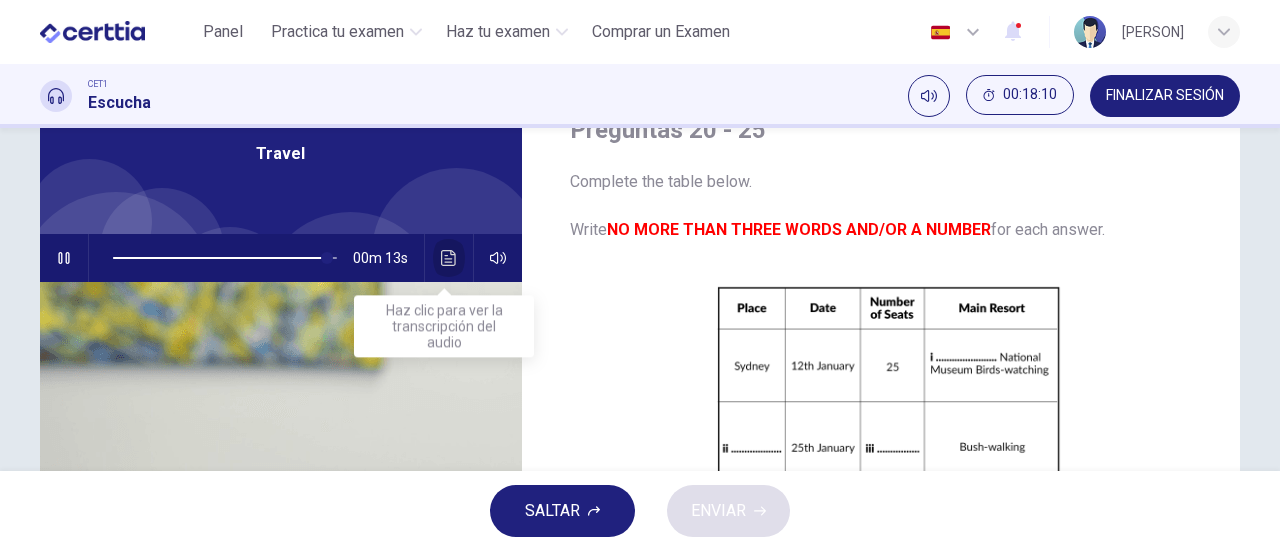 click at bounding box center [449, 258] 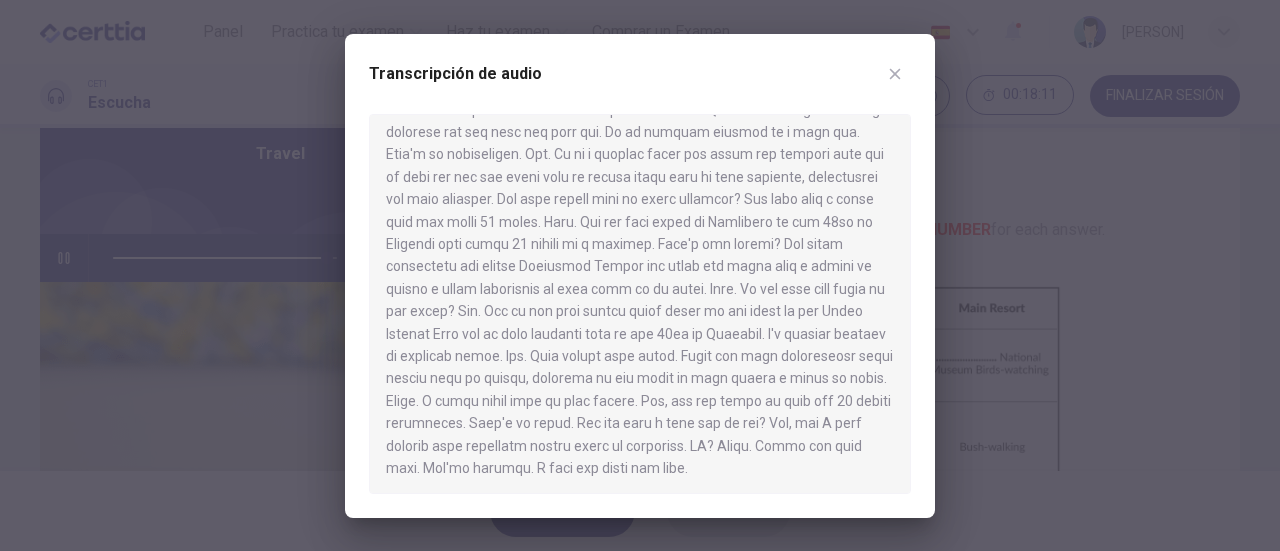 scroll, scrollTop: 616, scrollLeft: 0, axis: vertical 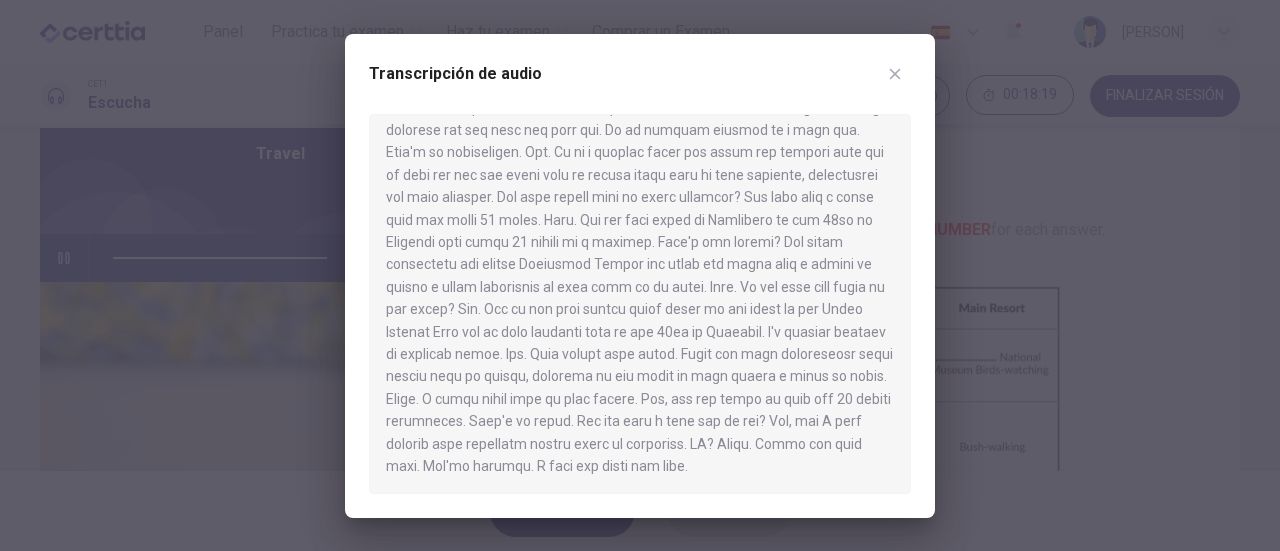 click 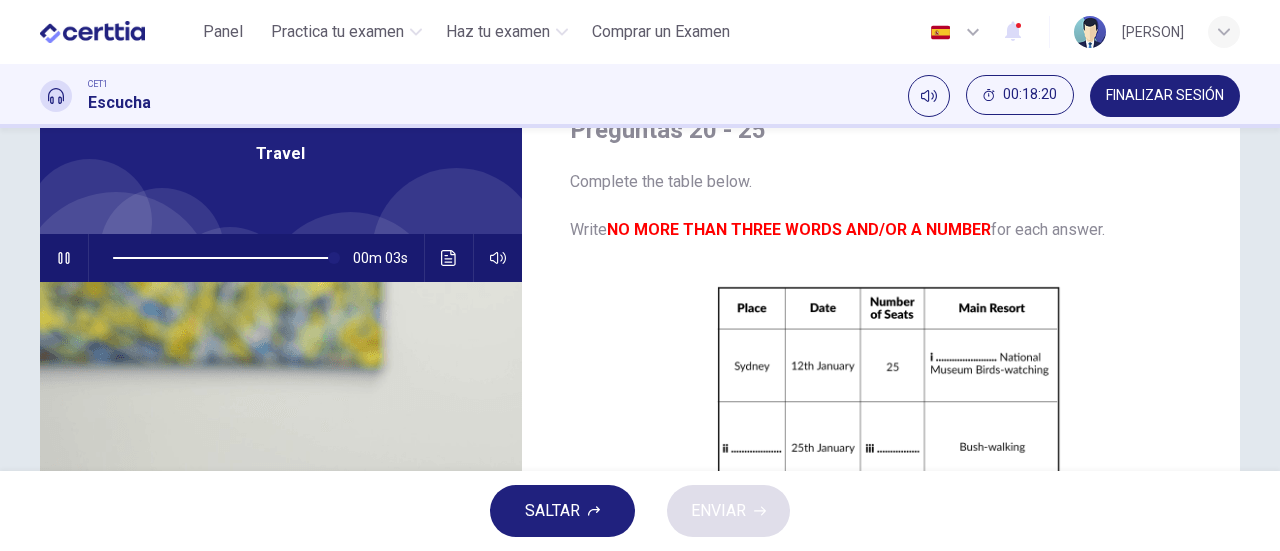 scroll, scrollTop: 286, scrollLeft: 0, axis: vertical 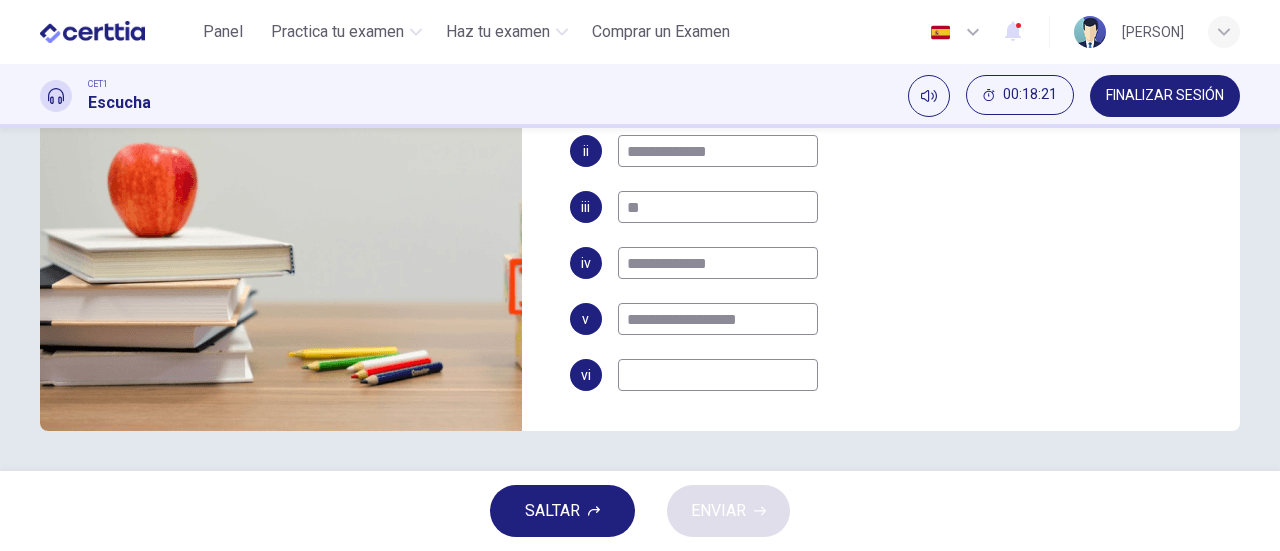 click at bounding box center (718, 375) 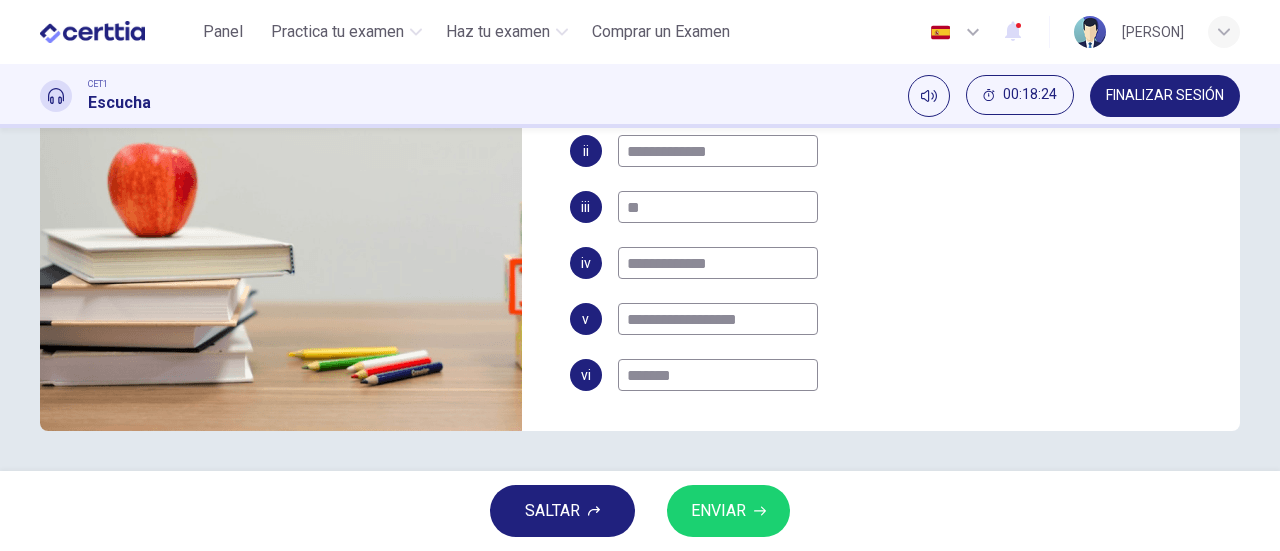 click on "ENVIAR" at bounding box center [718, 511] 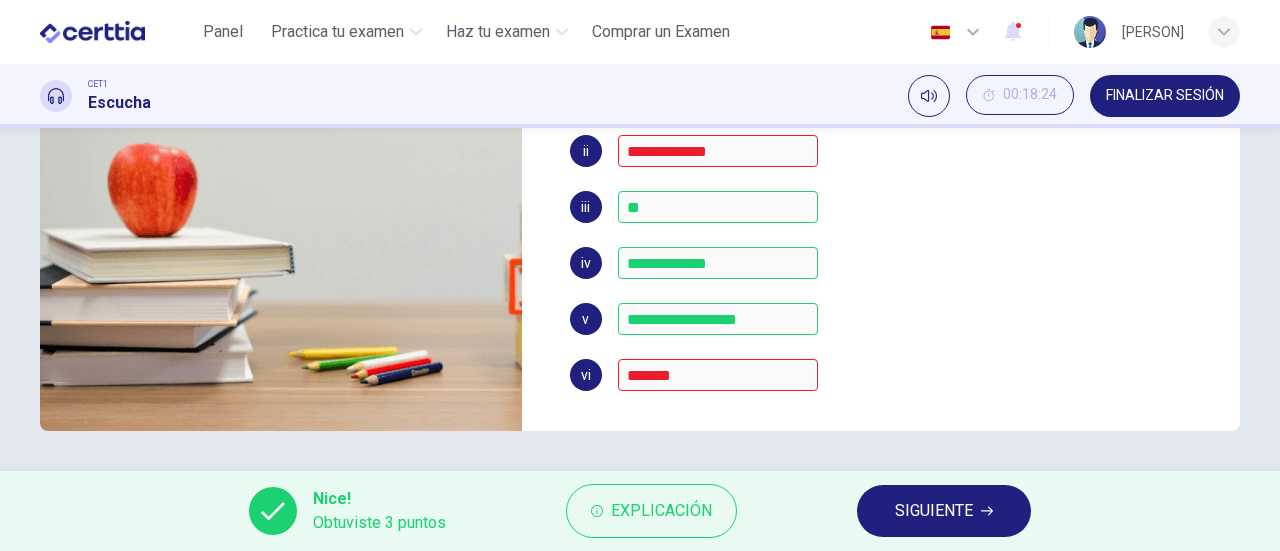 click on "Explicación" at bounding box center (651, 511) 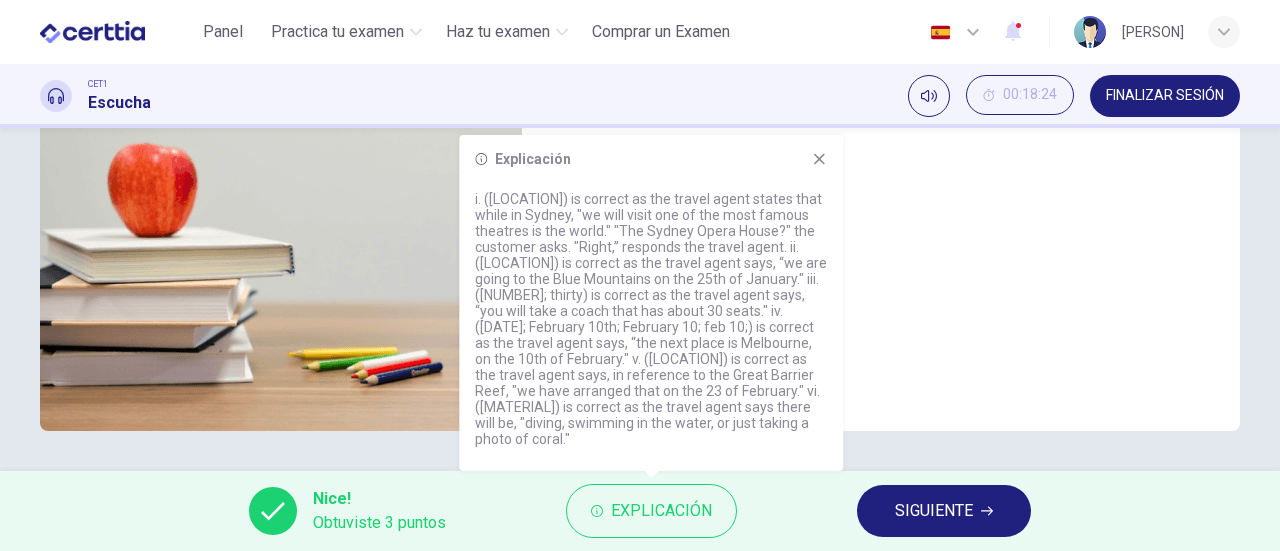 click 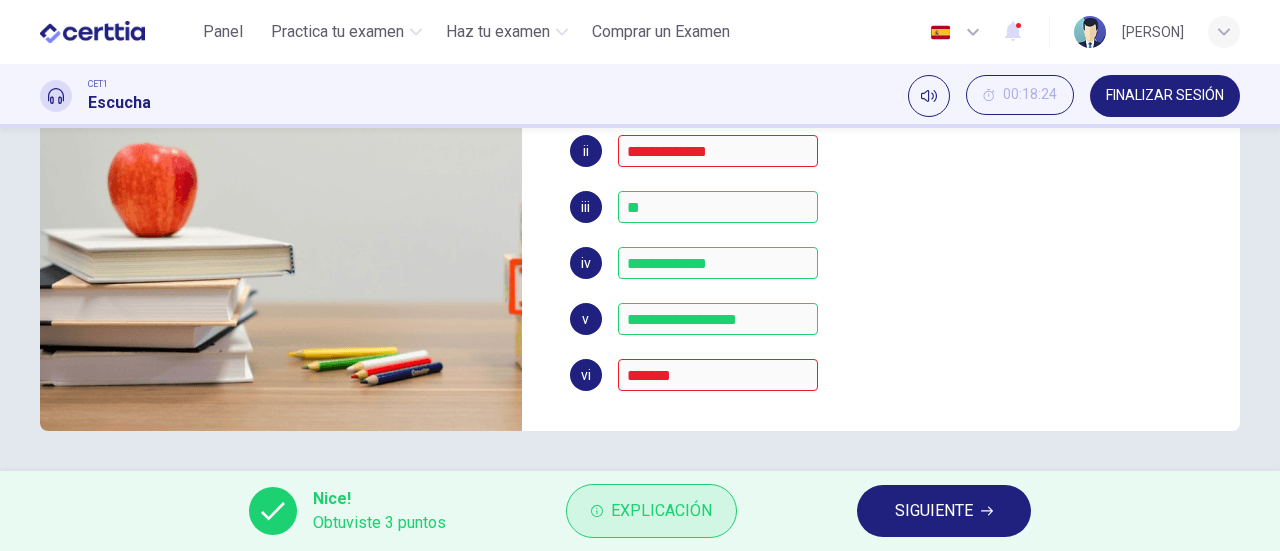 click on "Explicación" at bounding box center [661, 511] 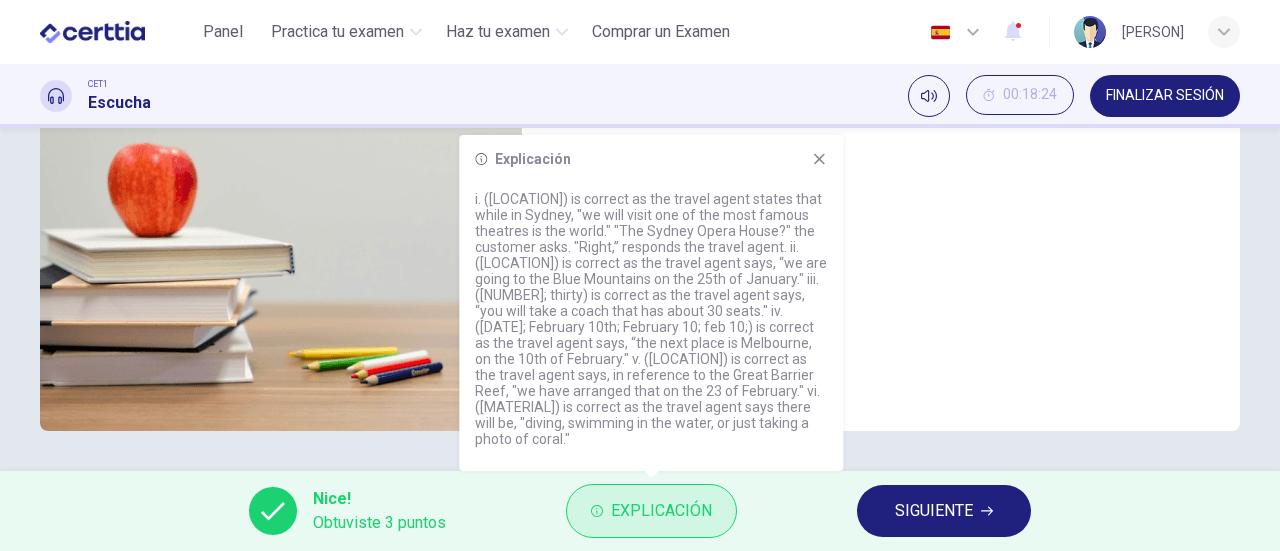 click on "Explicación" at bounding box center (661, 511) 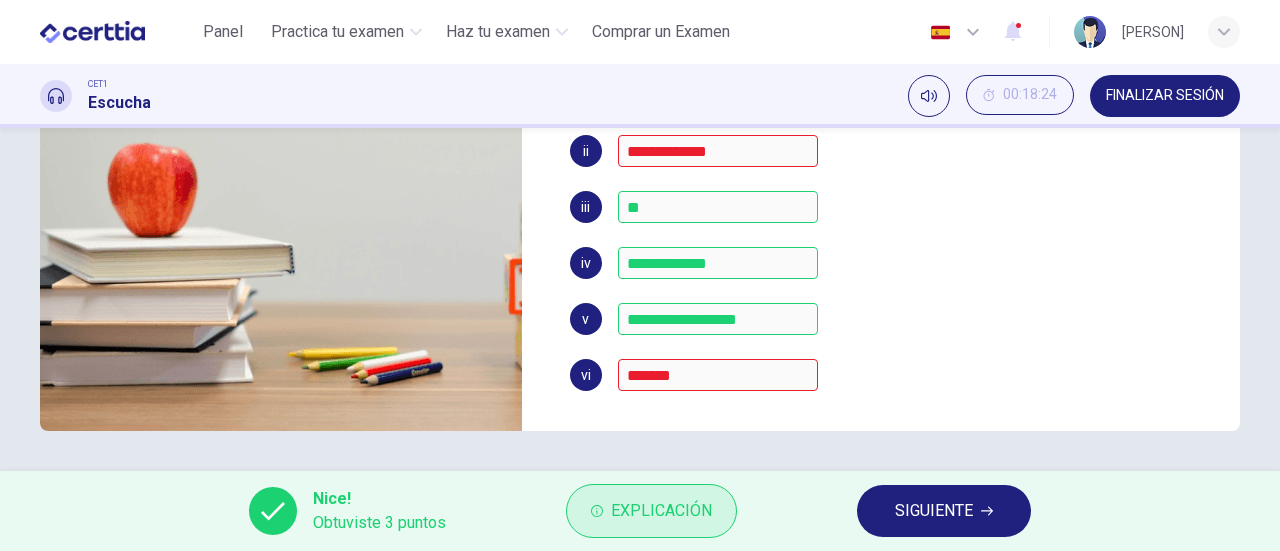 click on "Explicación" at bounding box center [661, 511] 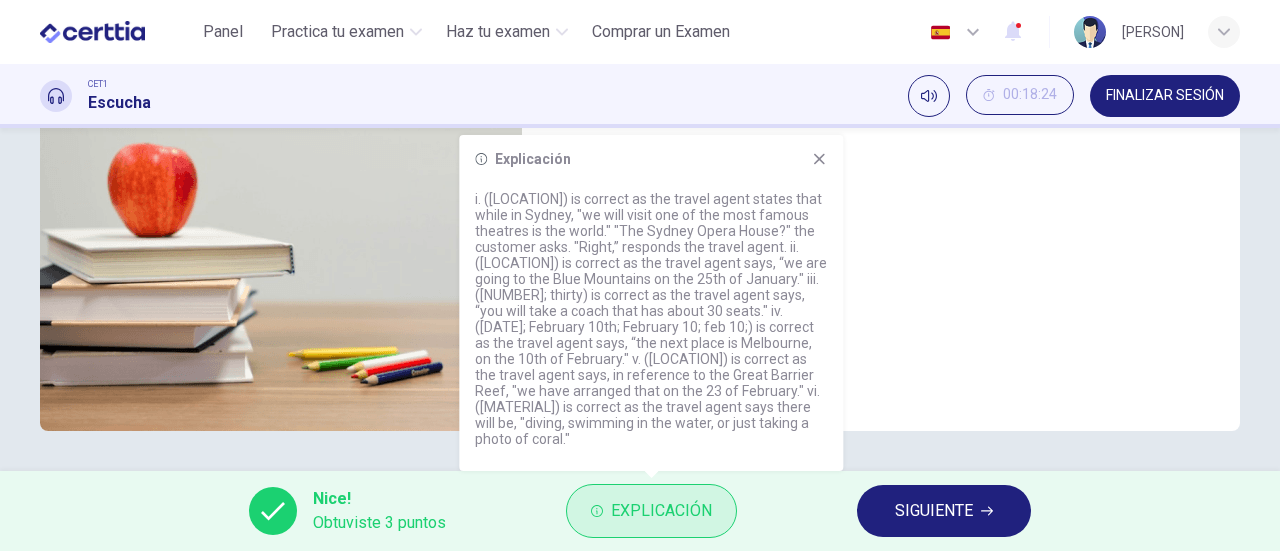 click on "Explicación" at bounding box center [661, 511] 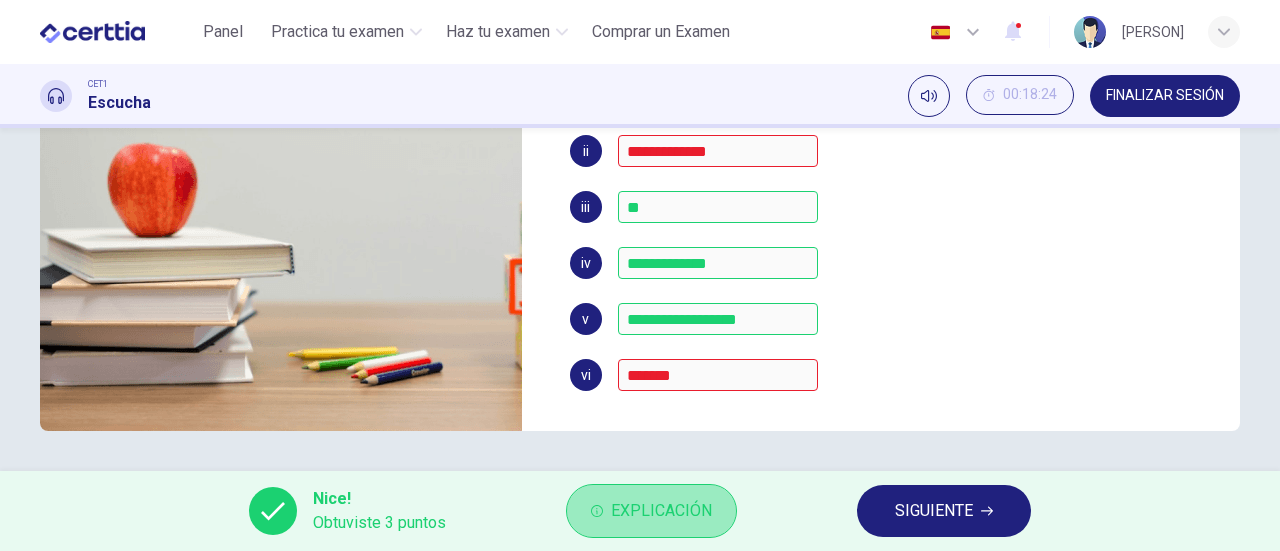 click on "Explicación" at bounding box center [661, 511] 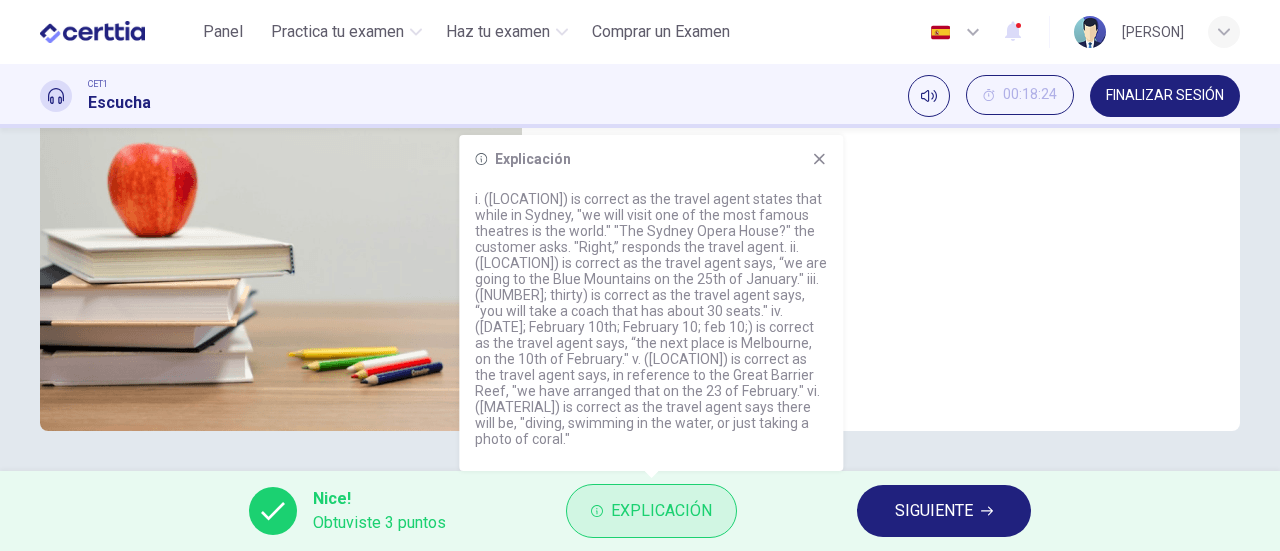 click on "Explicación" at bounding box center [661, 511] 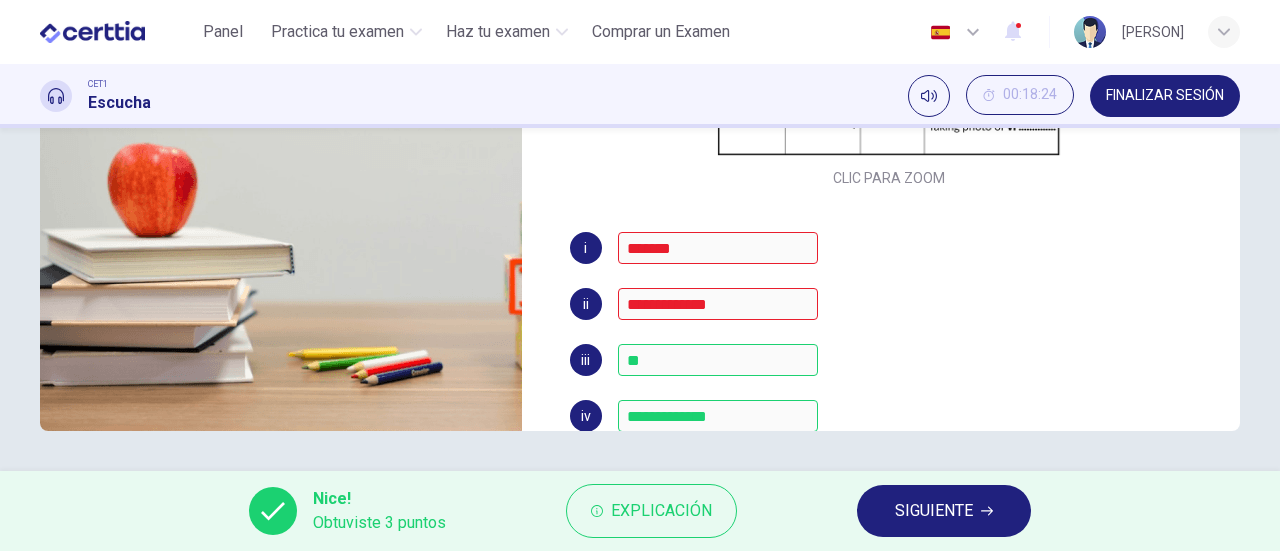 scroll, scrollTop: 286, scrollLeft: 0, axis: vertical 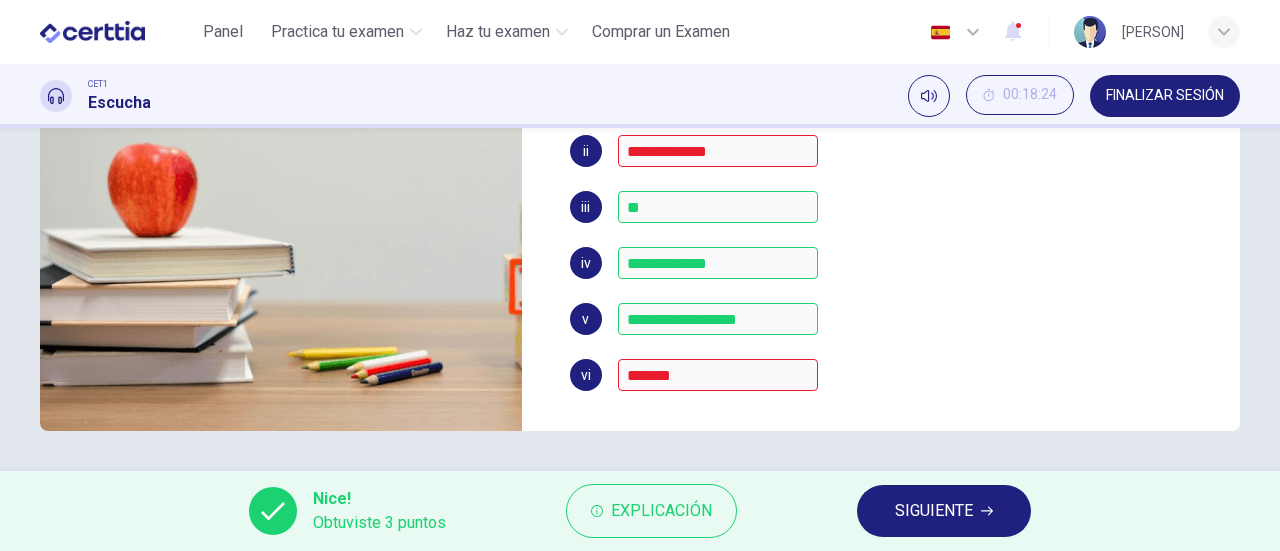 click on "SIGUIENTE" at bounding box center [934, 511] 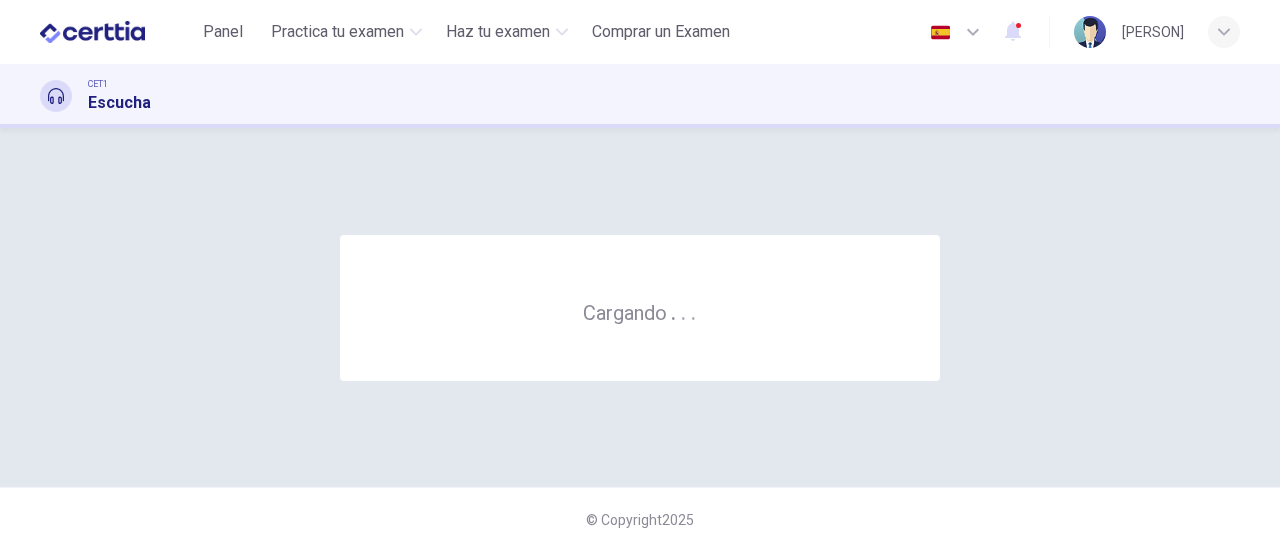 scroll, scrollTop: 0, scrollLeft: 0, axis: both 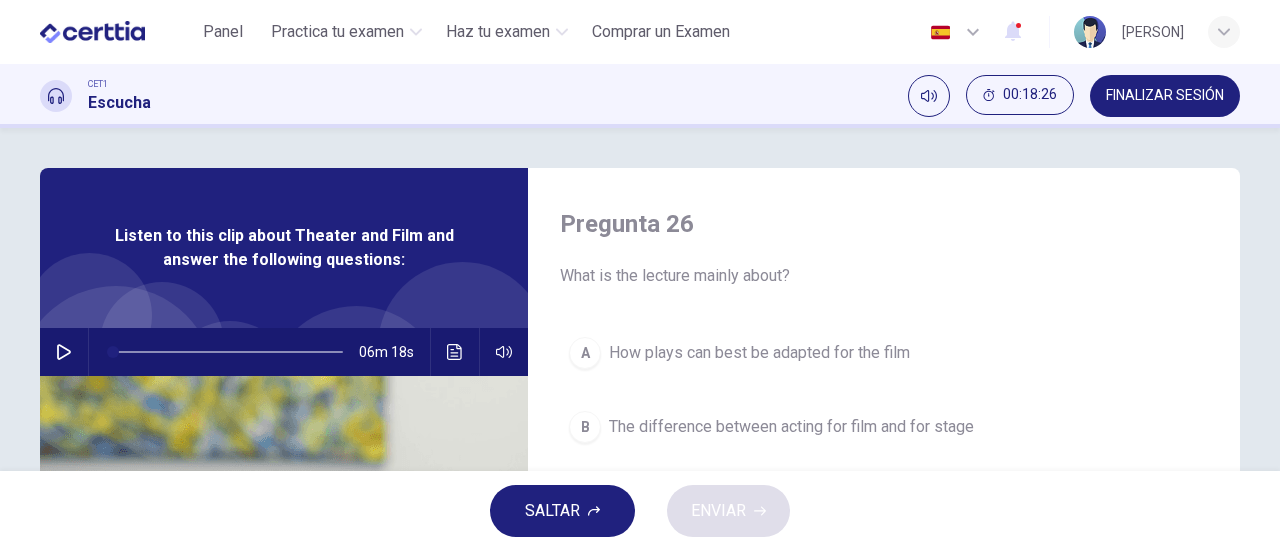 click at bounding box center (64, 352) 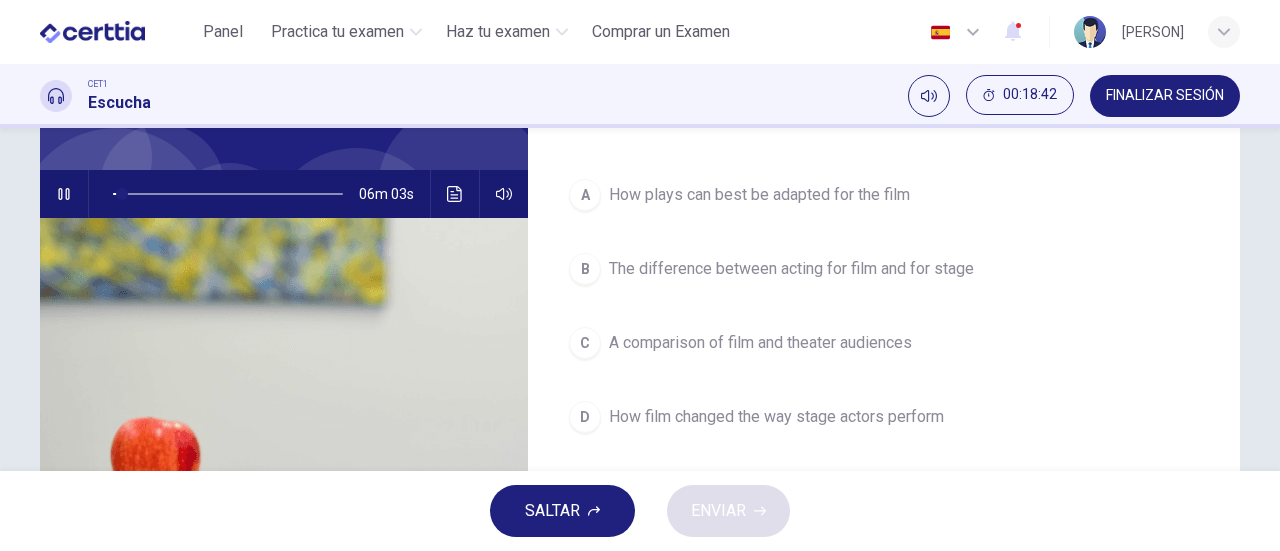 scroll, scrollTop: 159, scrollLeft: 0, axis: vertical 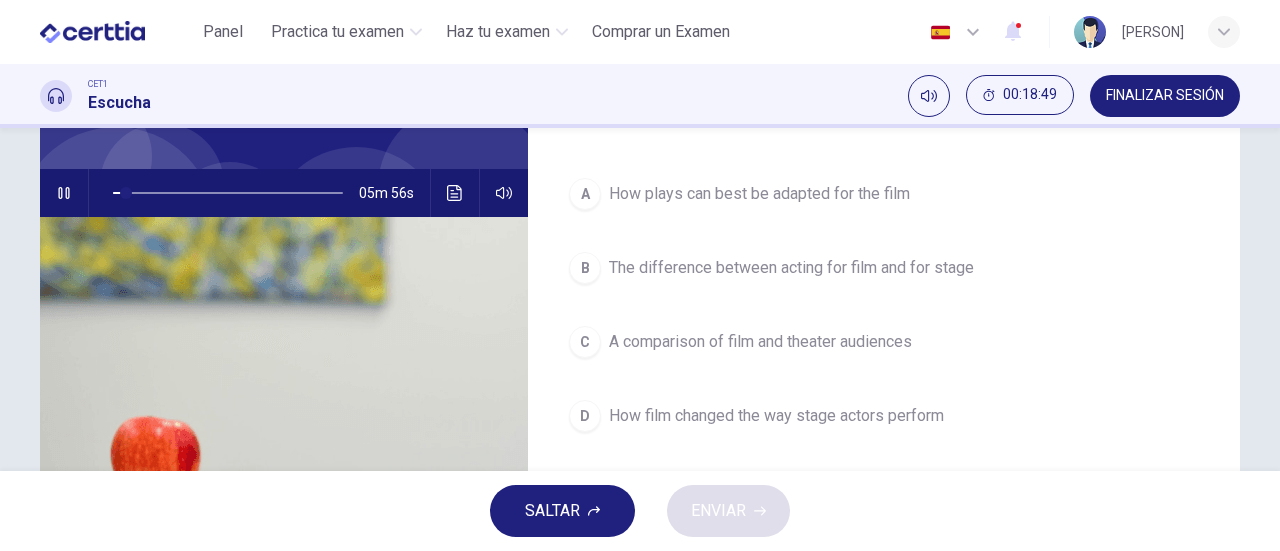 click on "How film changed the way stage actors perform" at bounding box center [776, 416] 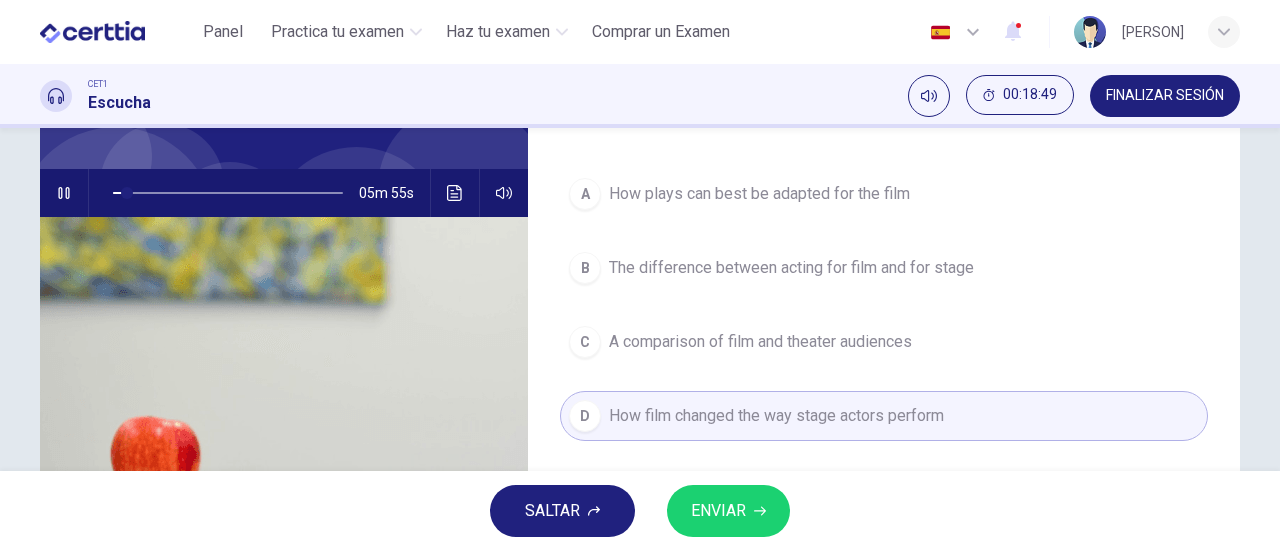 click on "SALTAR ENVIAR" at bounding box center (640, 511) 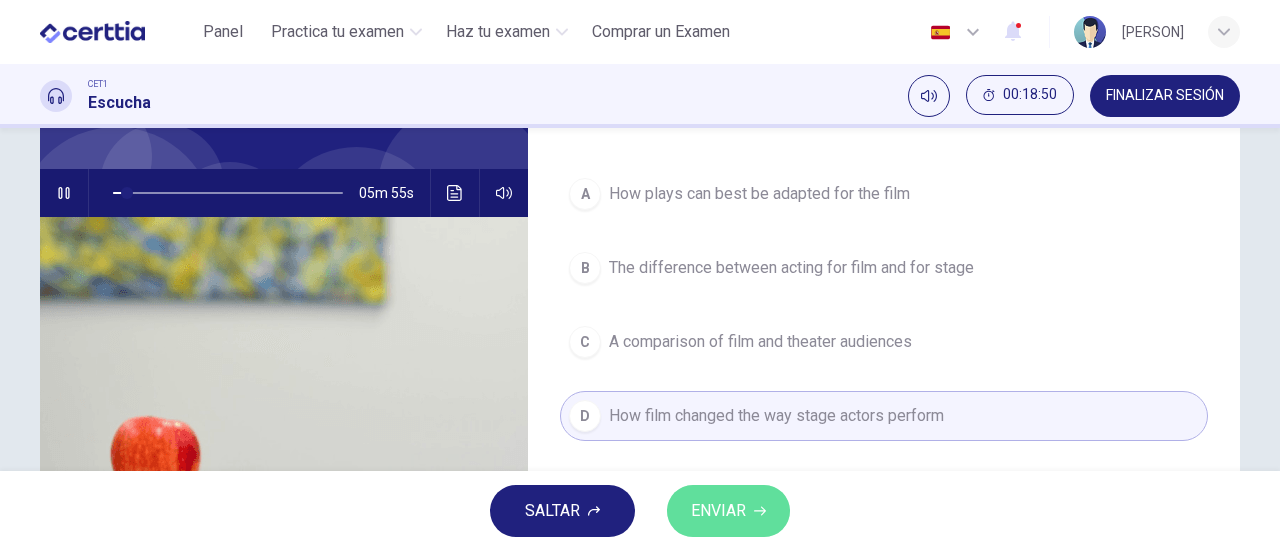 click on "ENVIAR" at bounding box center [718, 511] 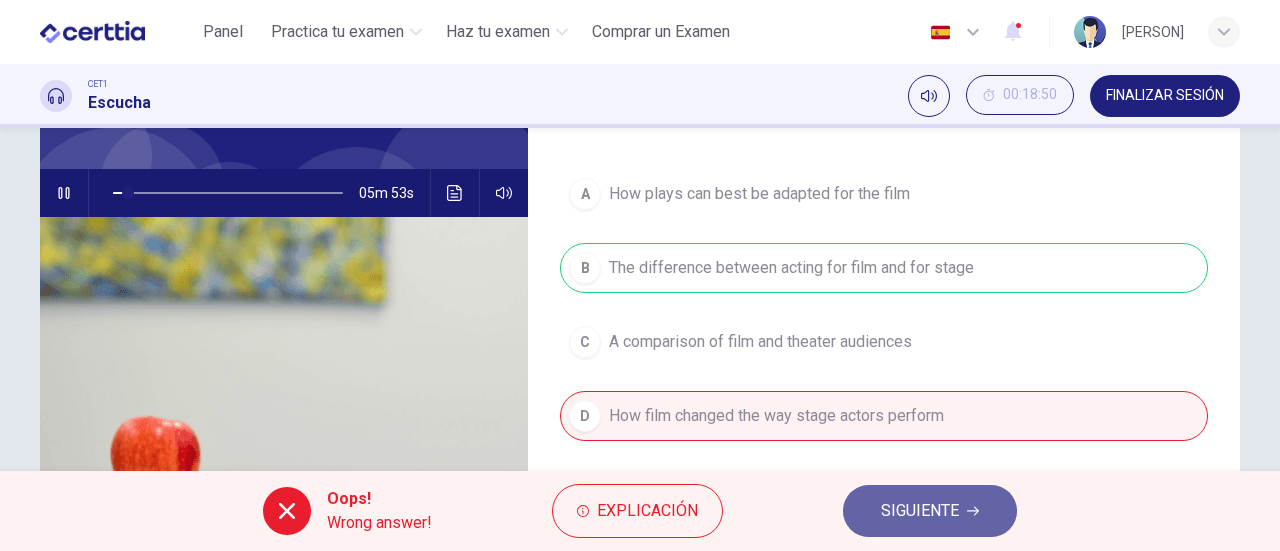 click on "SIGUIENTE" at bounding box center (920, 511) 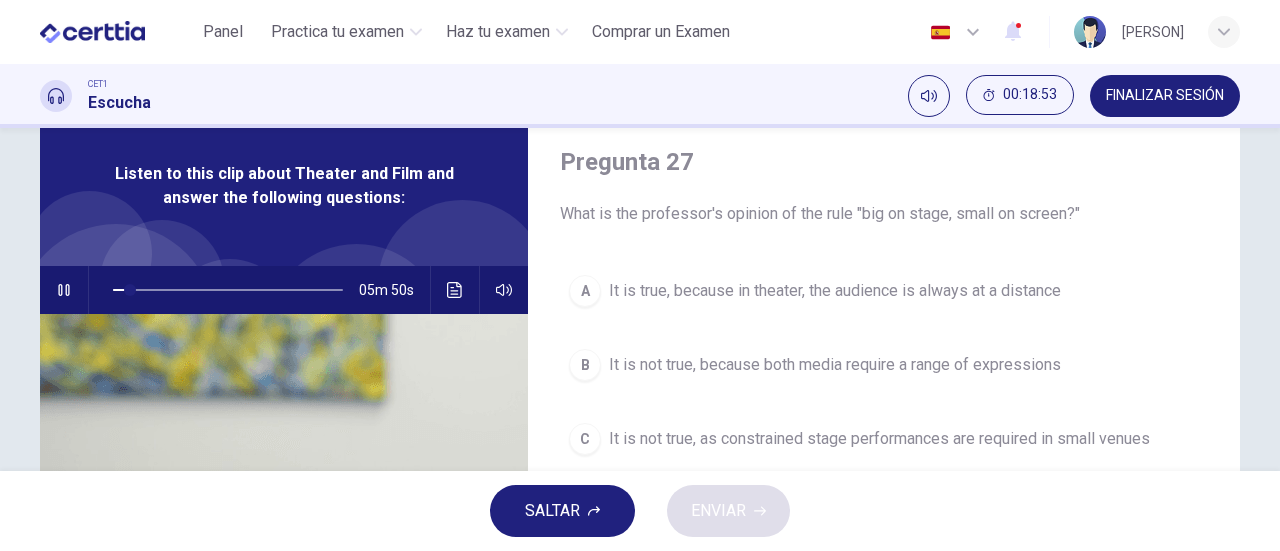 scroll, scrollTop: 0, scrollLeft: 0, axis: both 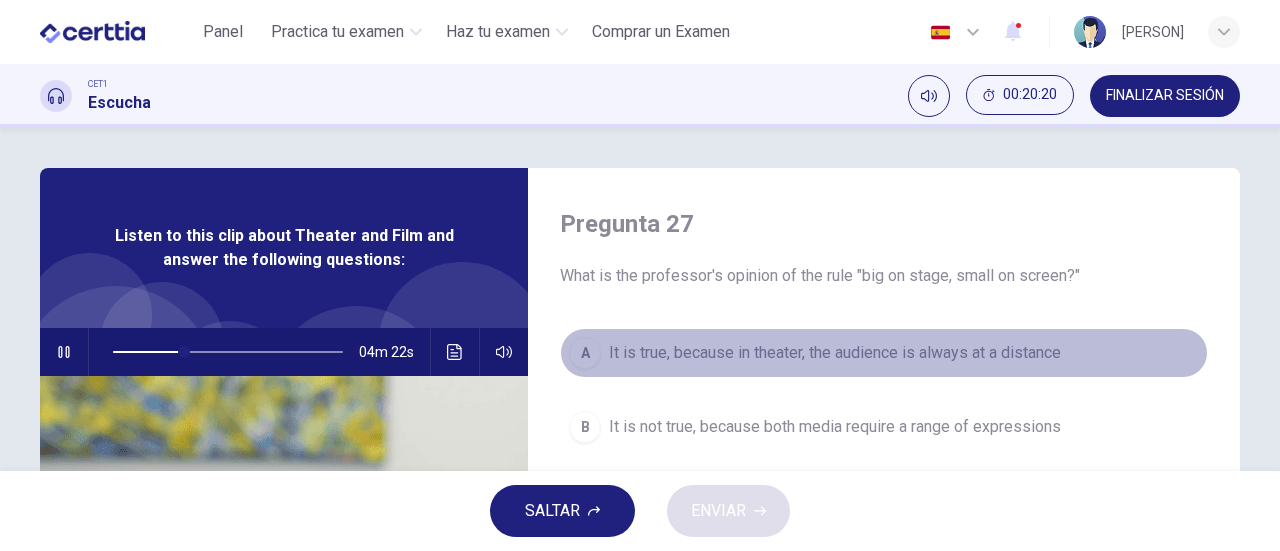 click on "A It is true, because in theater, the audience is always at a distance" at bounding box center (884, 353) 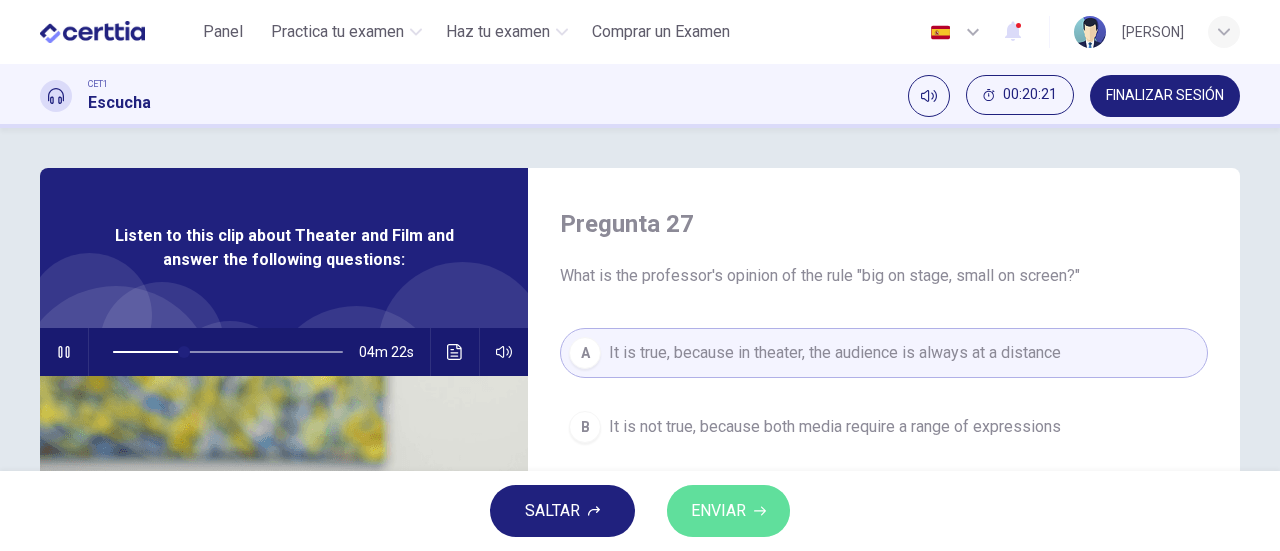 click on "ENVIAR" at bounding box center [718, 511] 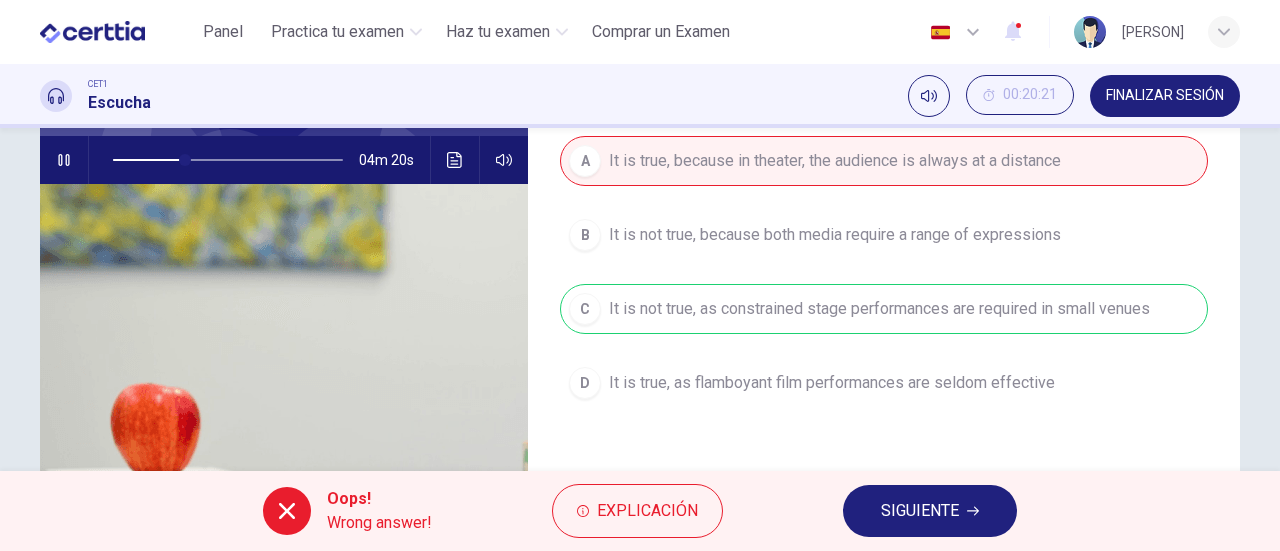 scroll, scrollTop: 195, scrollLeft: 0, axis: vertical 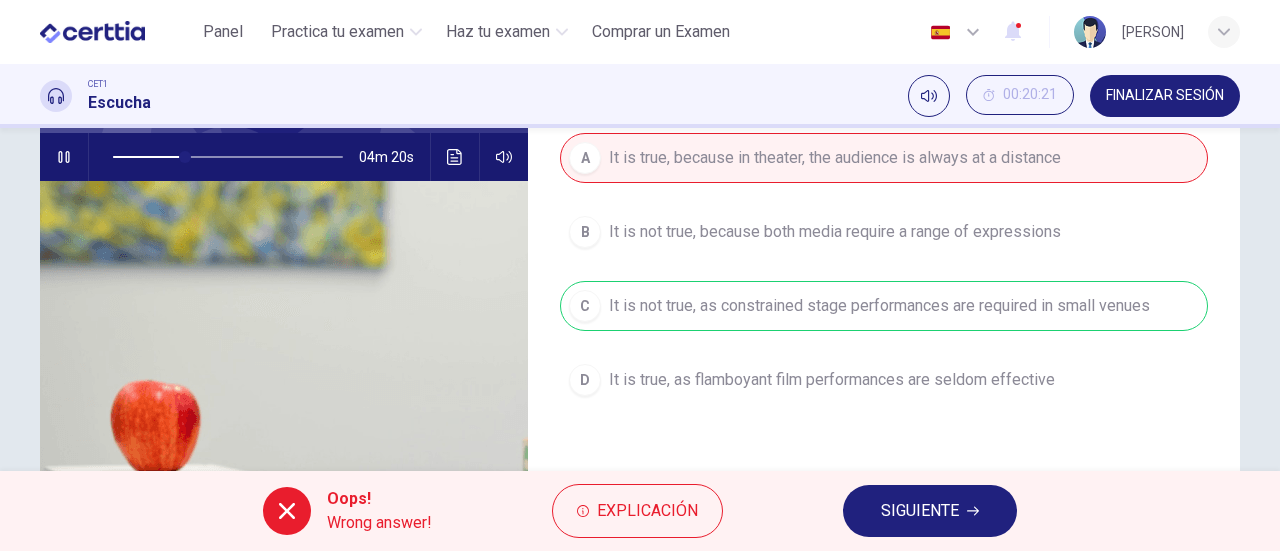 click on "SIGUIENTE" at bounding box center [920, 511] 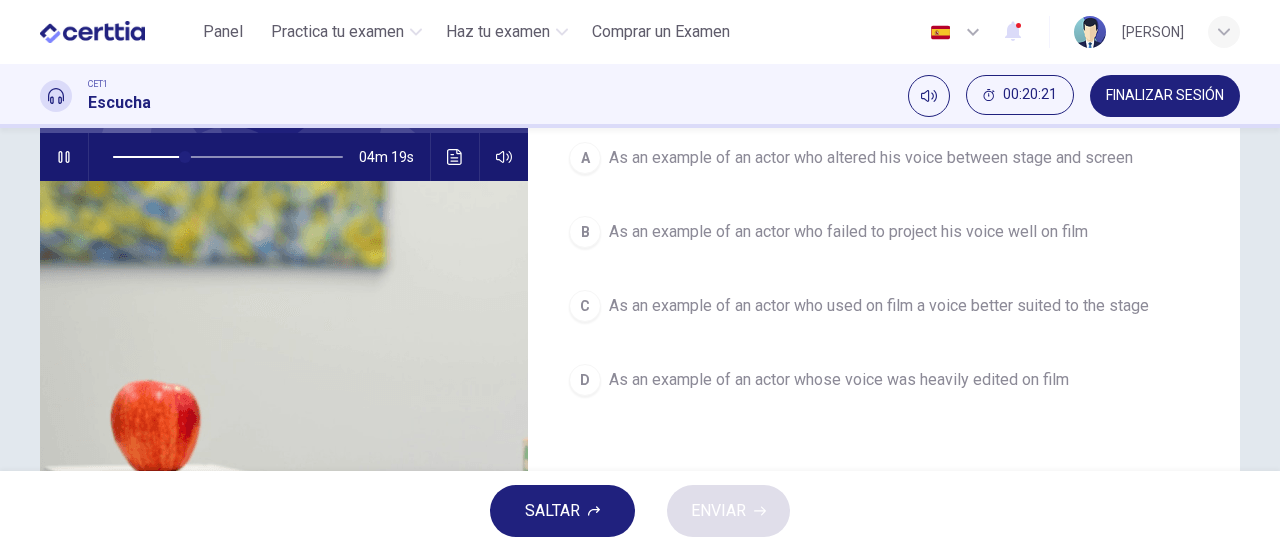 click on "As an example of an actor who used on film a voice better suited to the stage" at bounding box center (879, 306) 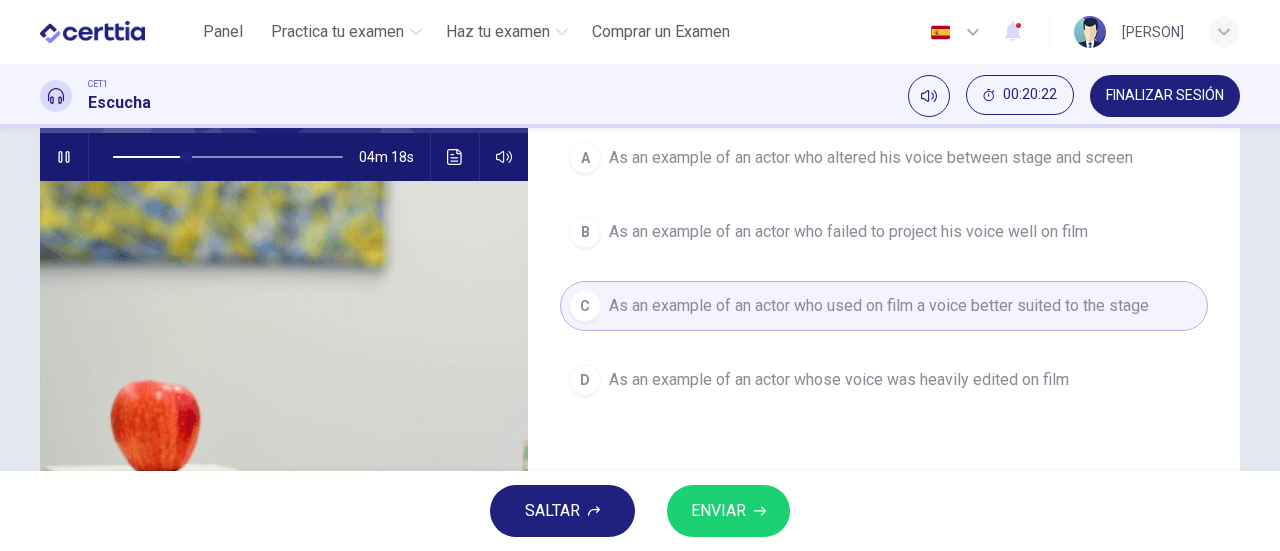 click on "ENVIAR" at bounding box center (718, 511) 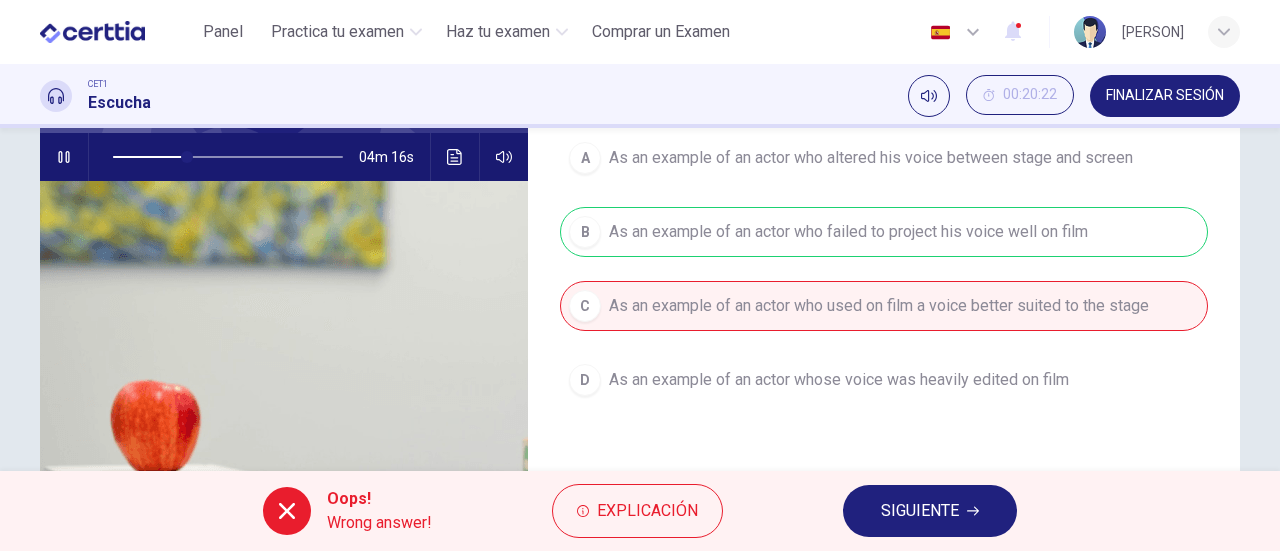 click on "Oops! Wrong answer! Explicación SIGUIENTE" at bounding box center [640, 511] 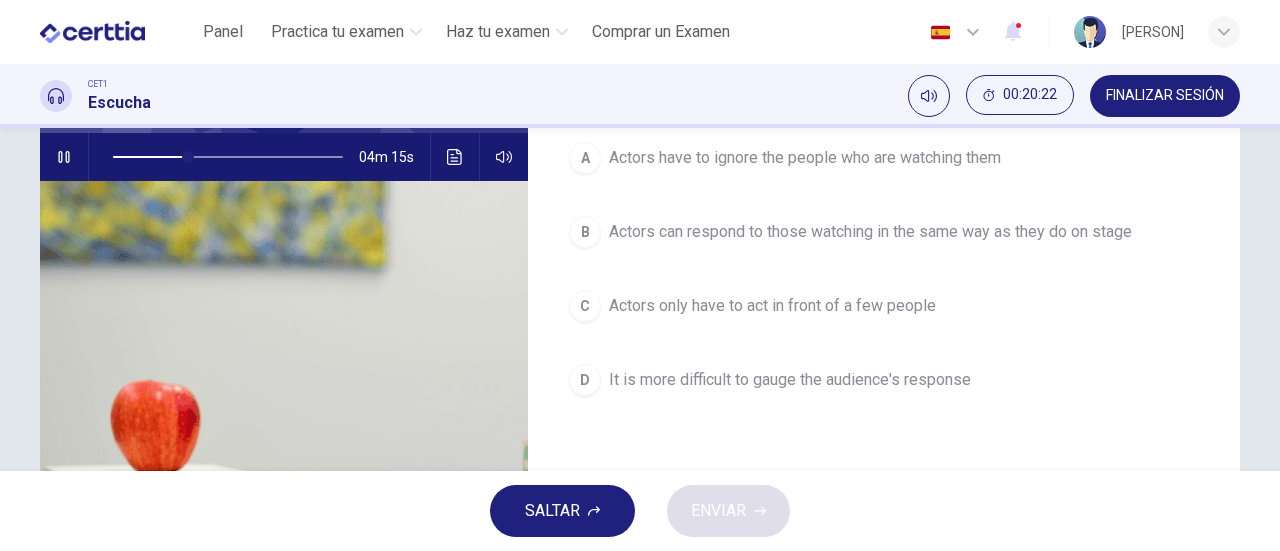 click on "Actors can respond to those watching in the same way as they do on stage" at bounding box center (870, 232) 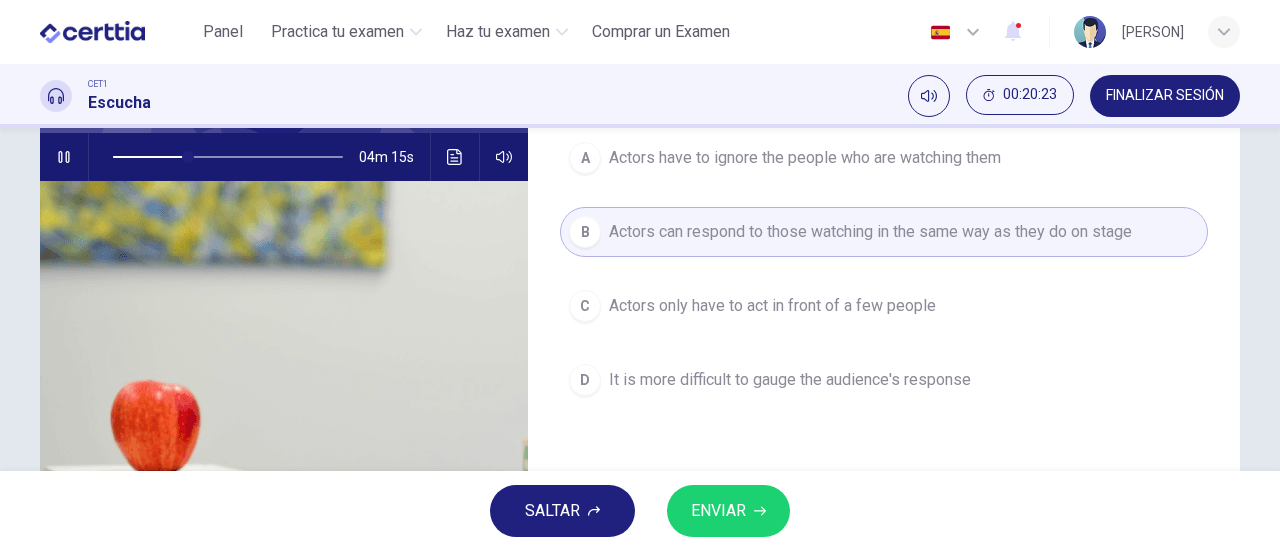 click on "ENVIAR" at bounding box center (728, 511) 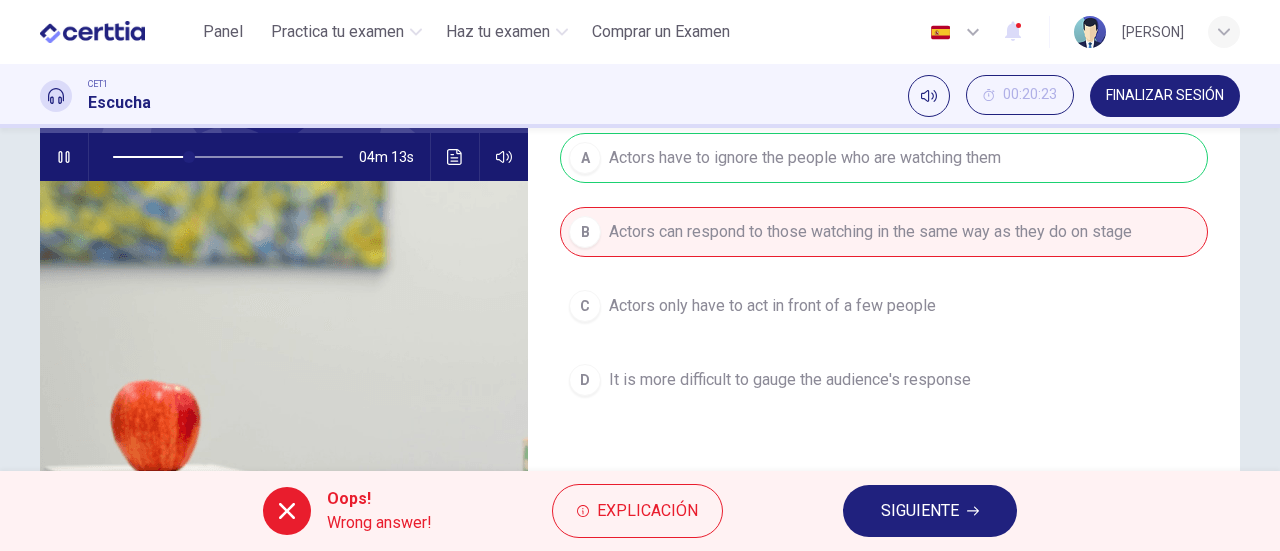 click on "Oops! Wrong answer! Explicación SIGUIENTE" at bounding box center [640, 511] 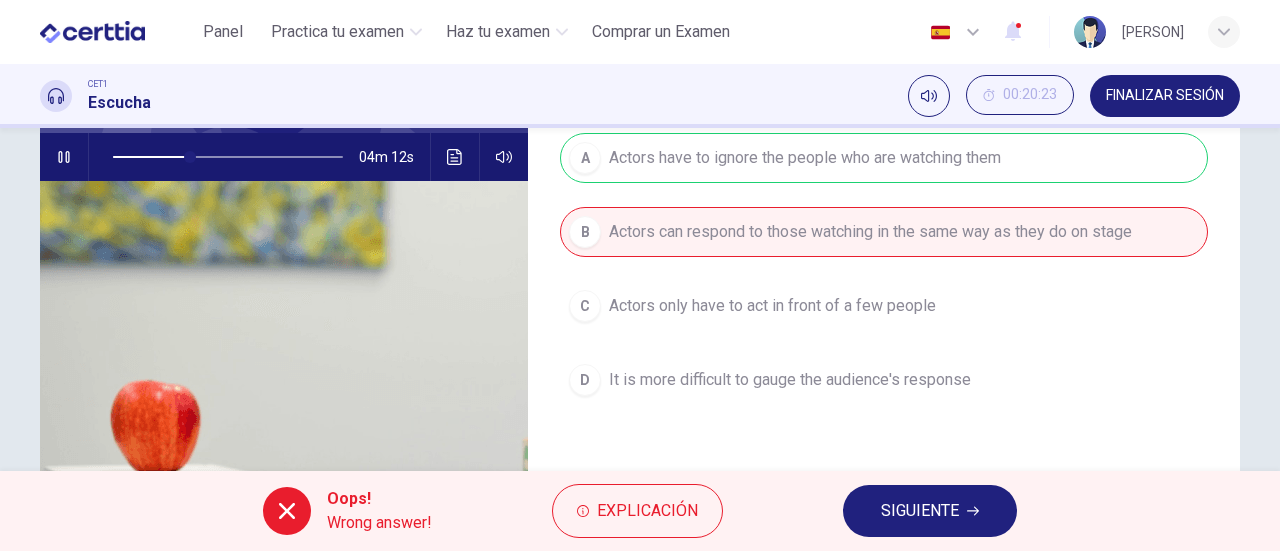click on "SIGUIENTE" at bounding box center (930, 511) 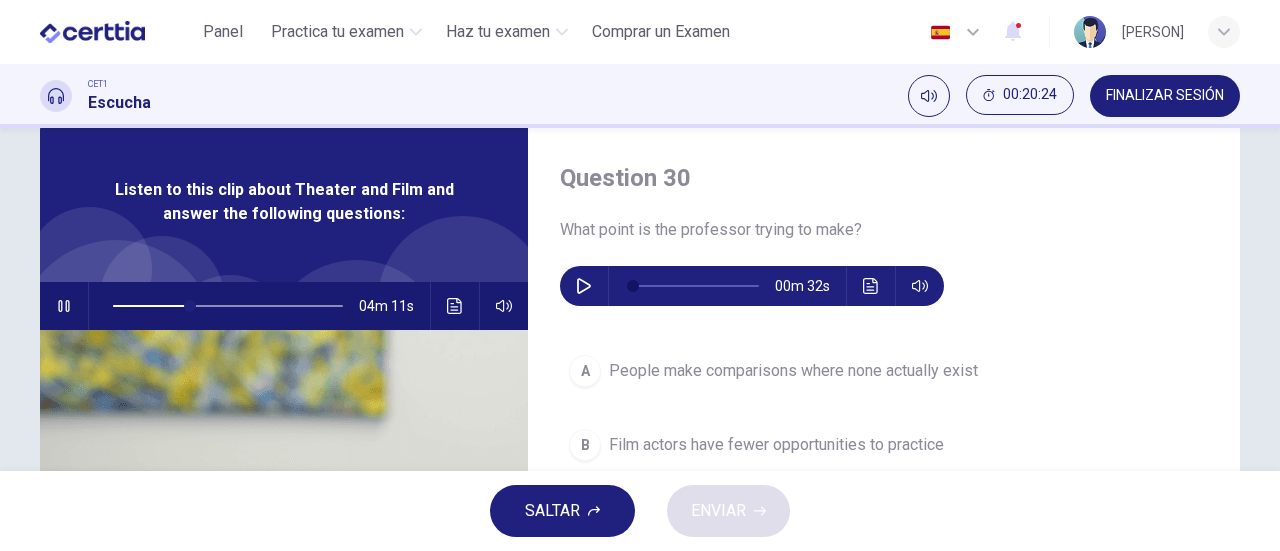 scroll, scrollTop: 0, scrollLeft: 0, axis: both 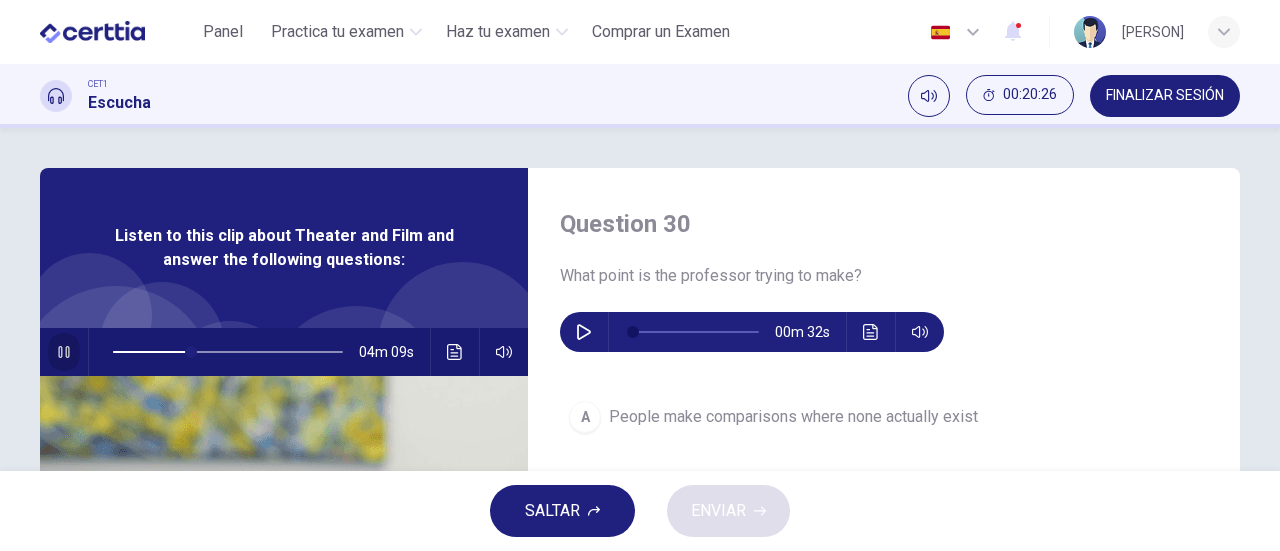 click 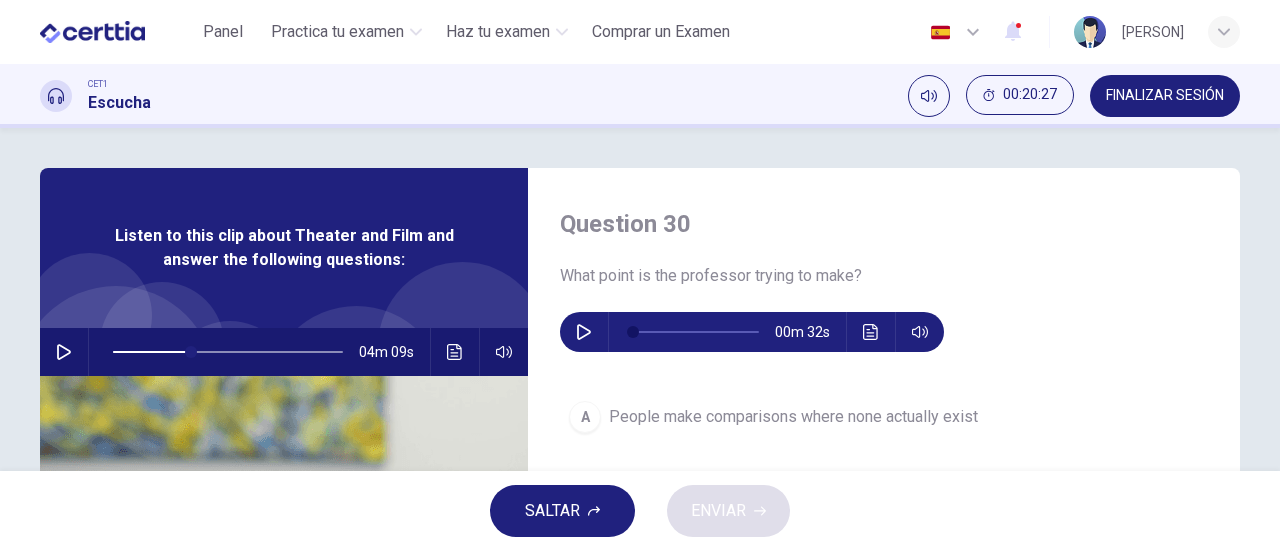 click 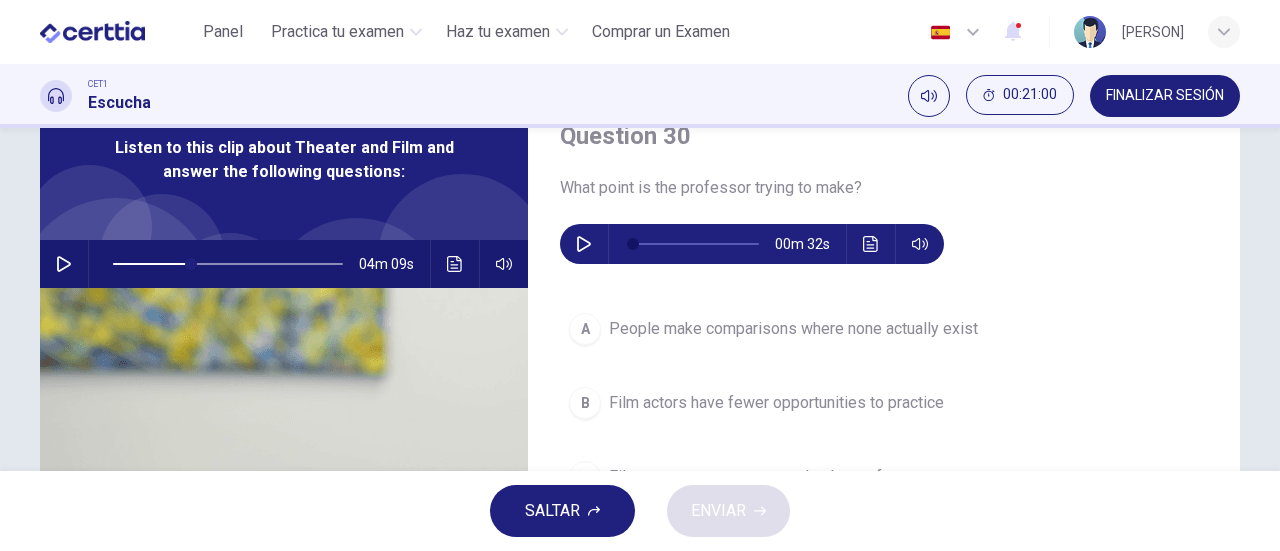 scroll, scrollTop: 120, scrollLeft: 0, axis: vertical 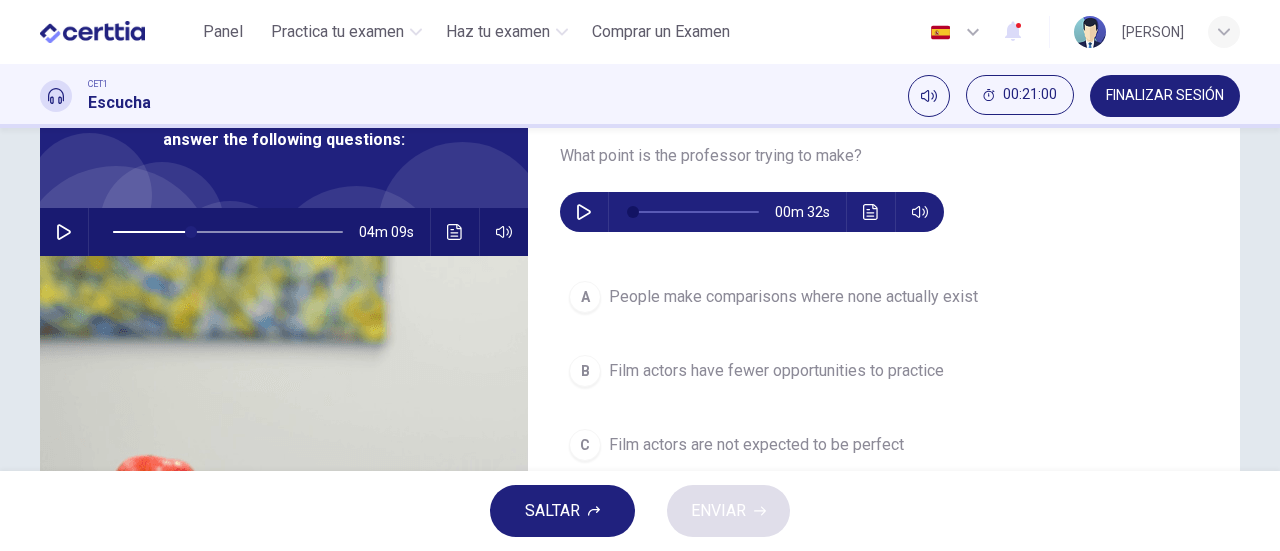 click on "A People make comparisons where none actually exist B Film actors have fewer opportunities to practice C Film actors are not expected to be perfect D It is important to recognise the differences between the two media" at bounding box center (884, 428) 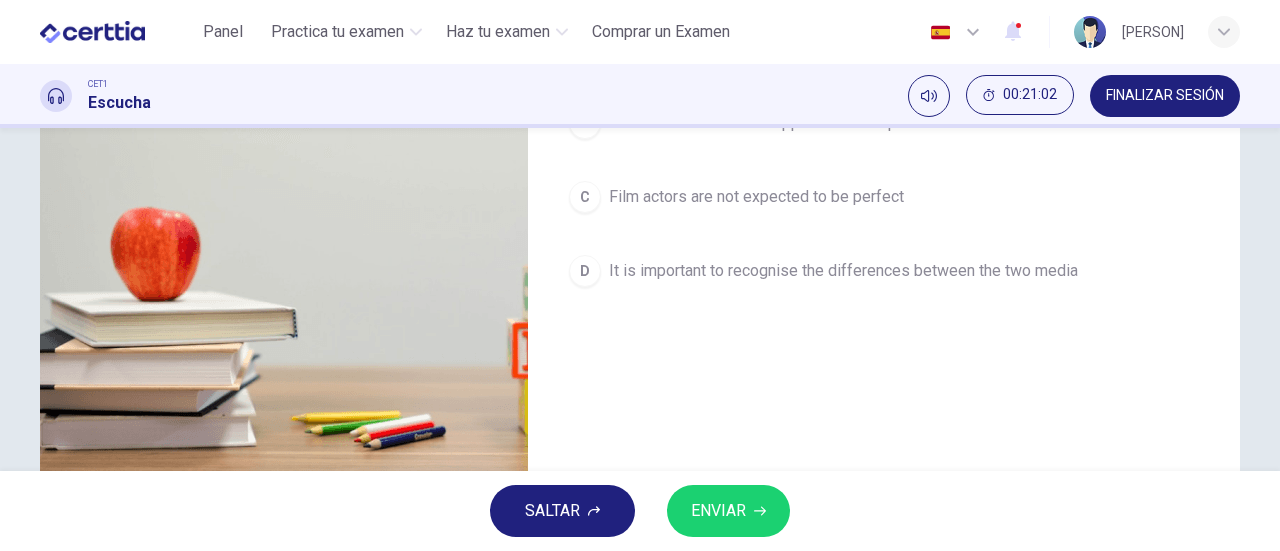 scroll, scrollTop: 386, scrollLeft: 0, axis: vertical 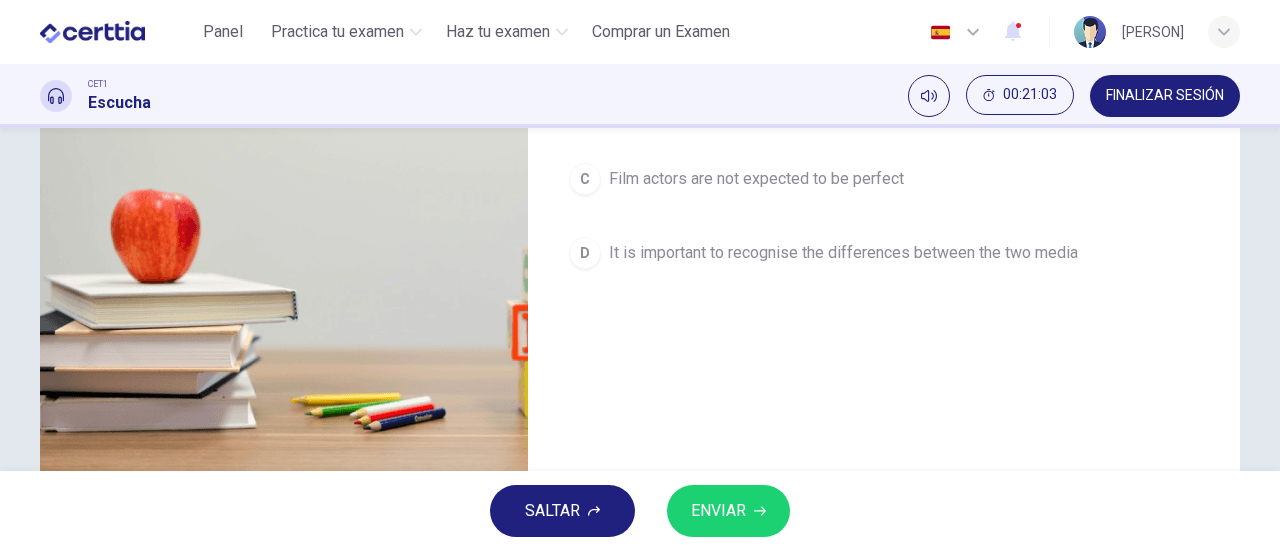 click on "D It is important to recognise the differences between the two media" at bounding box center [884, 253] 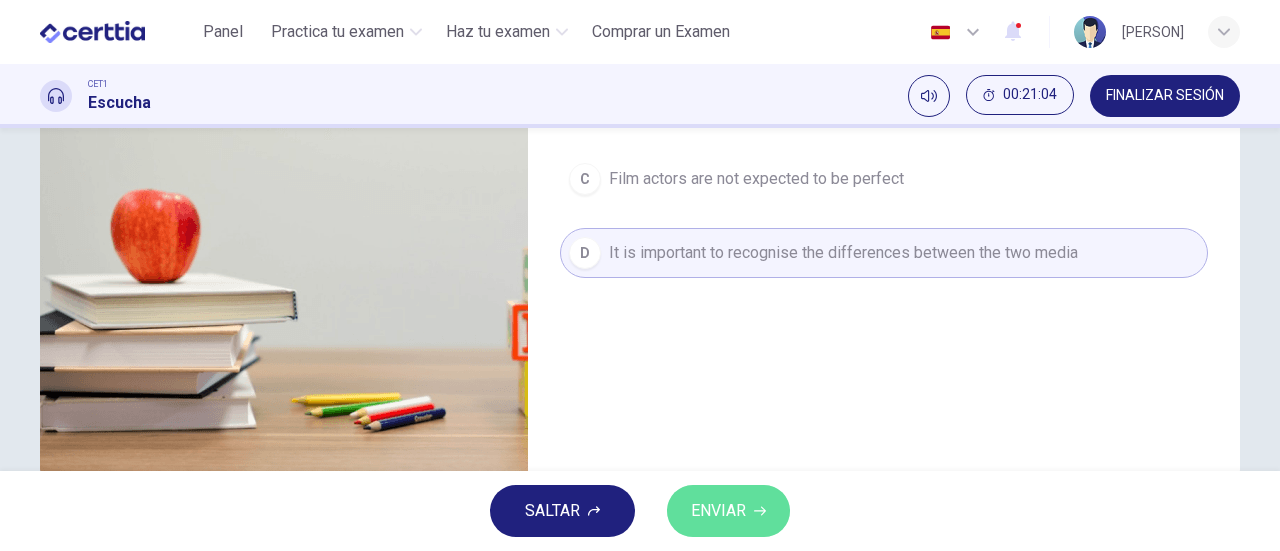 click on "ENVIAR" at bounding box center (728, 511) 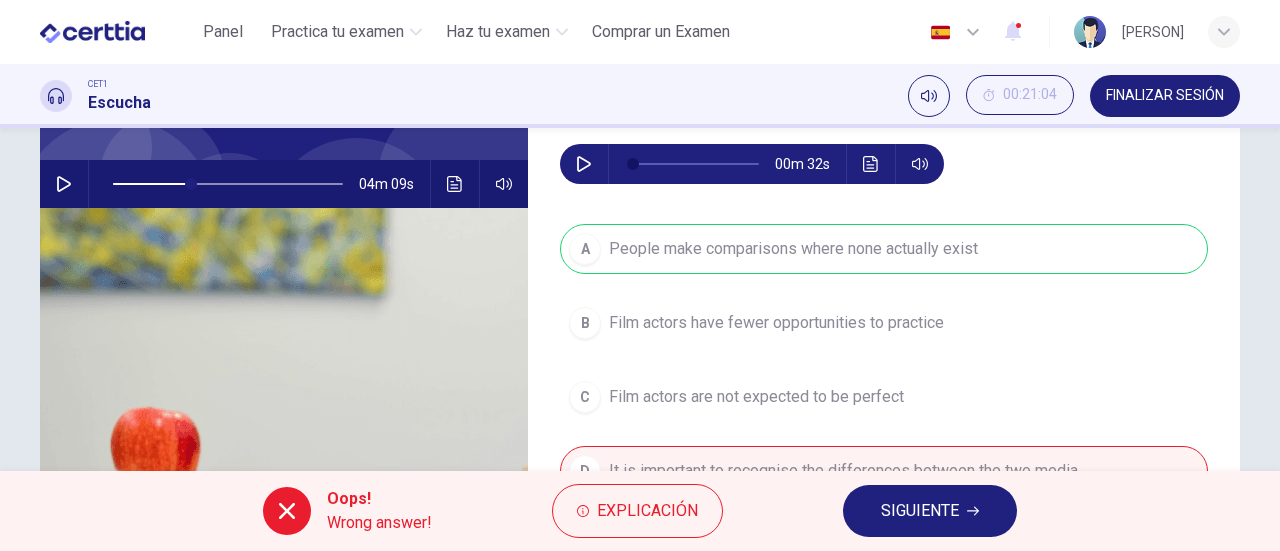 scroll, scrollTop: 167, scrollLeft: 0, axis: vertical 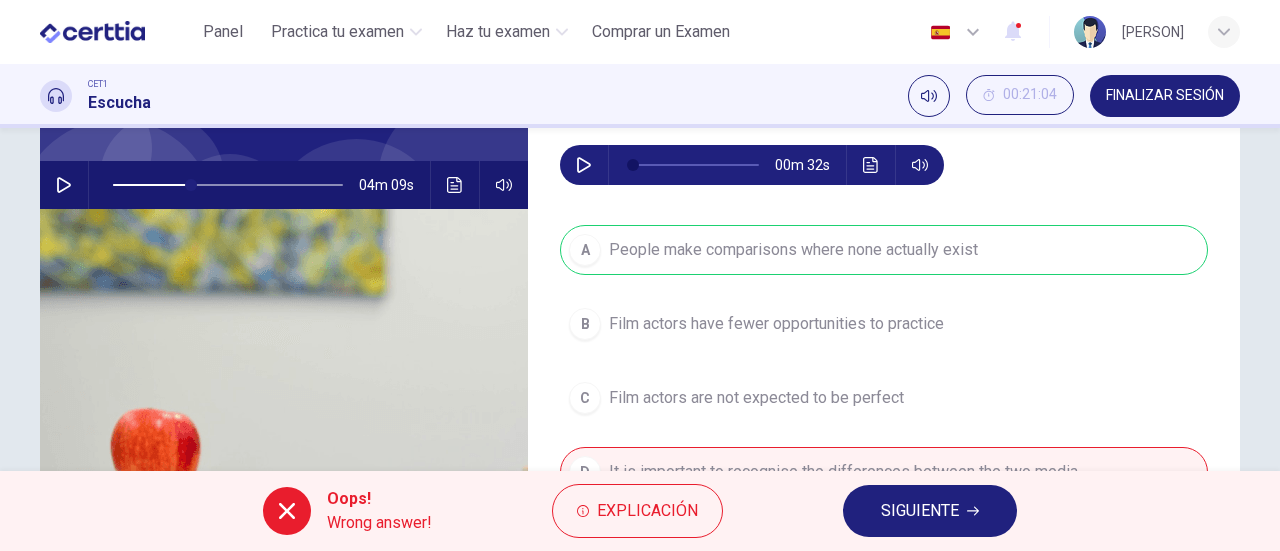 click on "SIGUIENTE" at bounding box center (920, 511) 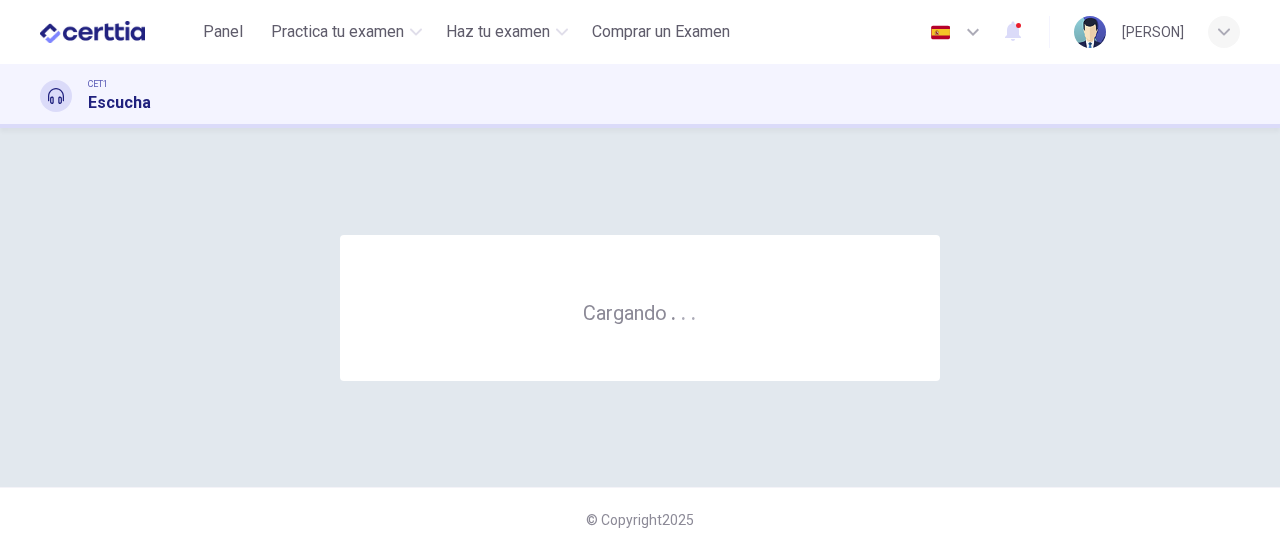 scroll, scrollTop: 0, scrollLeft: 0, axis: both 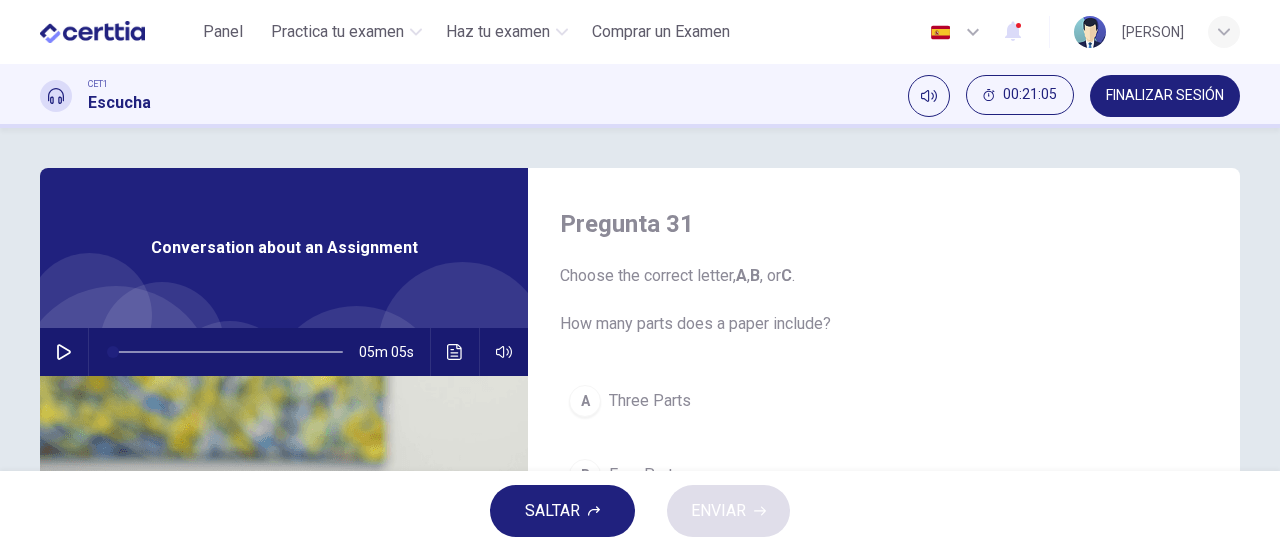 click at bounding box center [64, 352] 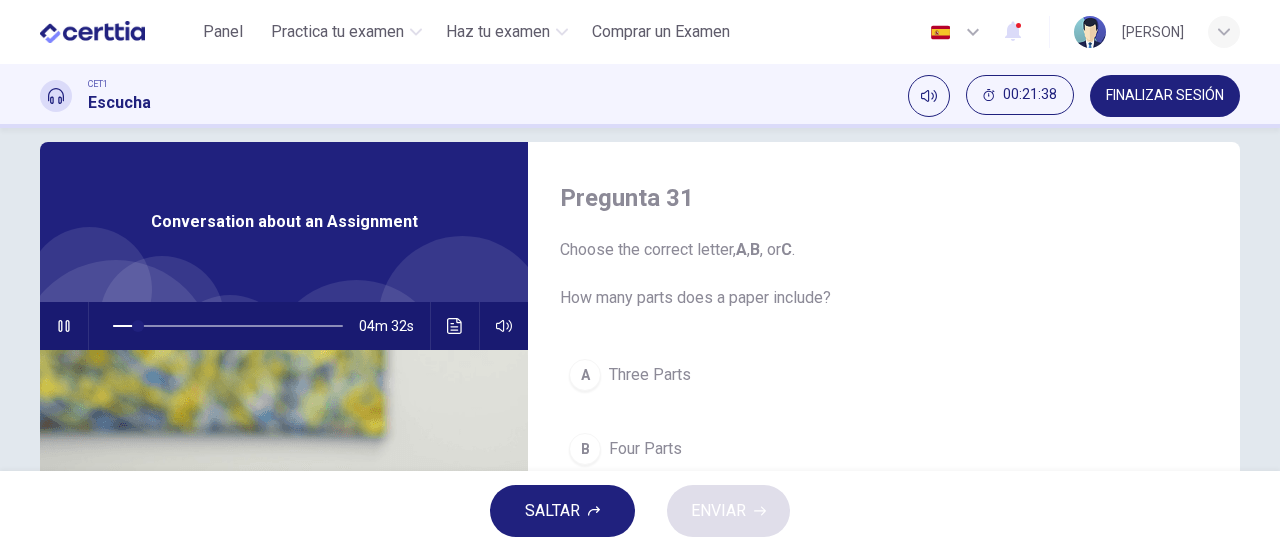scroll, scrollTop: 0, scrollLeft: 0, axis: both 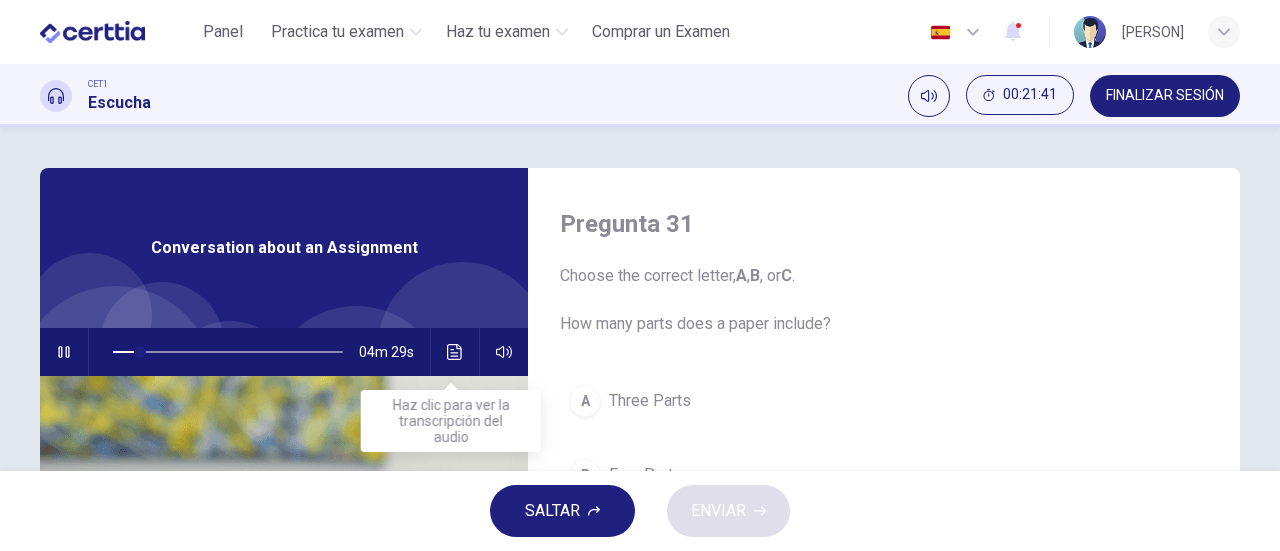 click 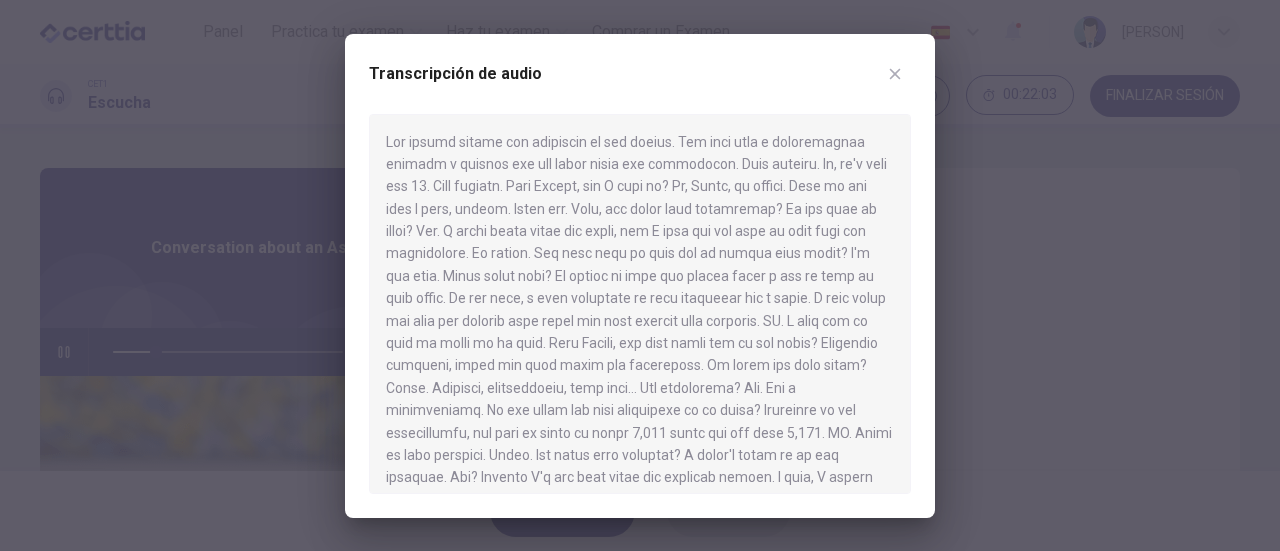 click at bounding box center (640, 275) 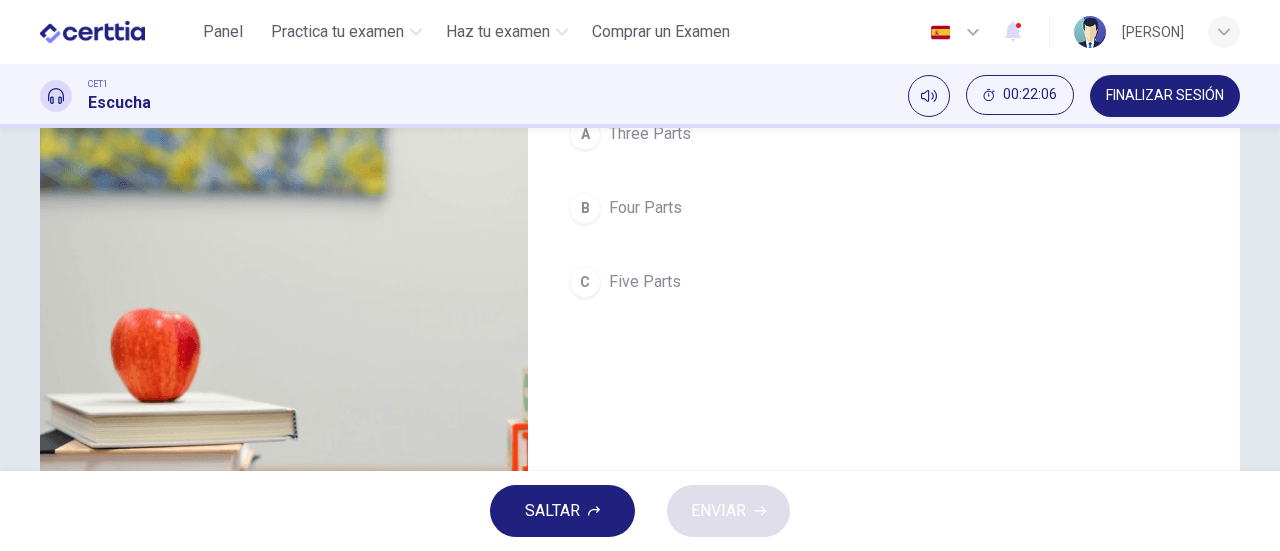 scroll, scrollTop: 0, scrollLeft: 0, axis: both 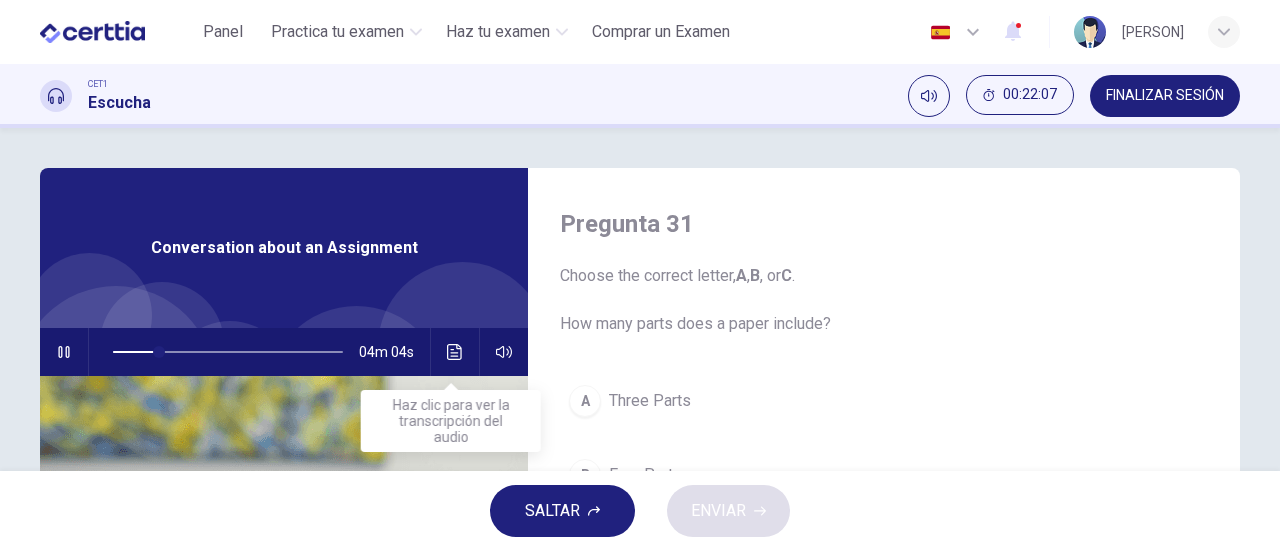 click at bounding box center [455, 352] 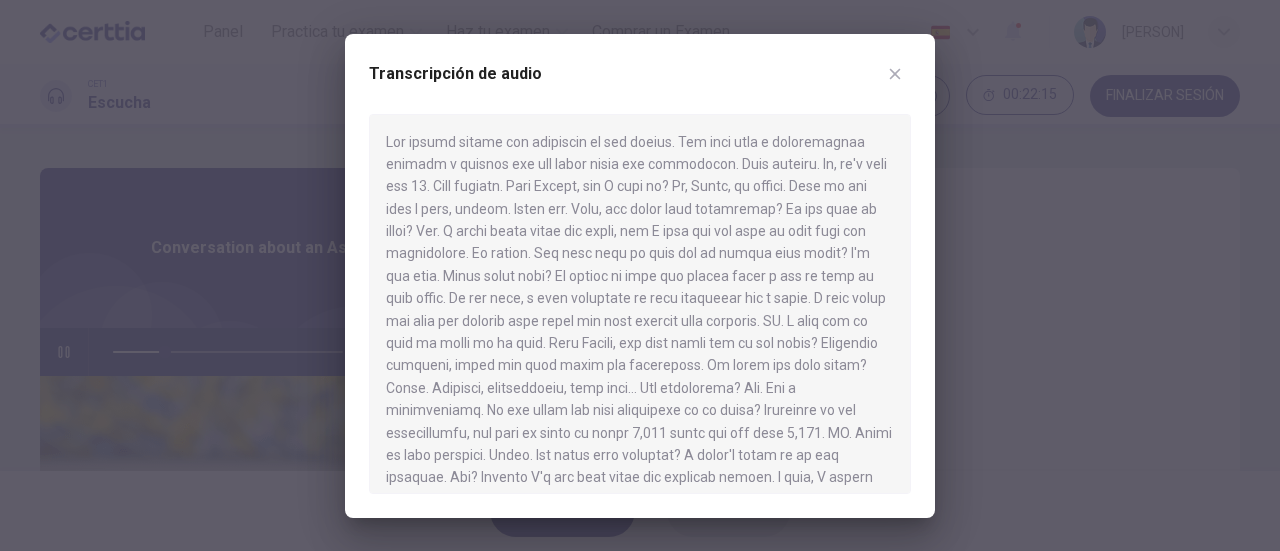 click at bounding box center [640, 275] 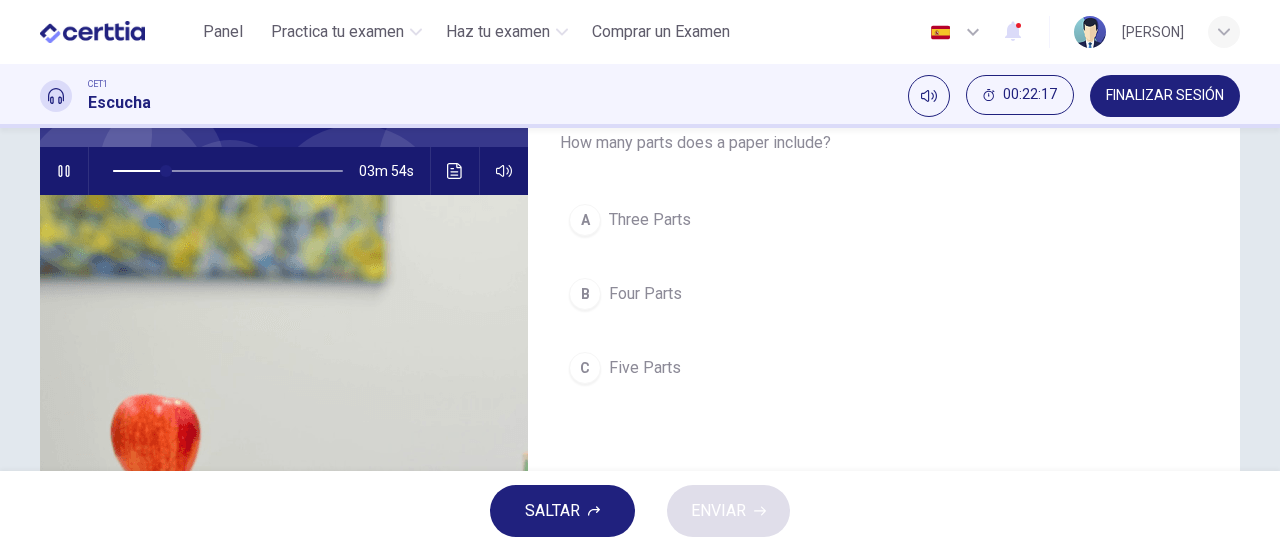 scroll, scrollTop: 160, scrollLeft: 0, axis: vertical 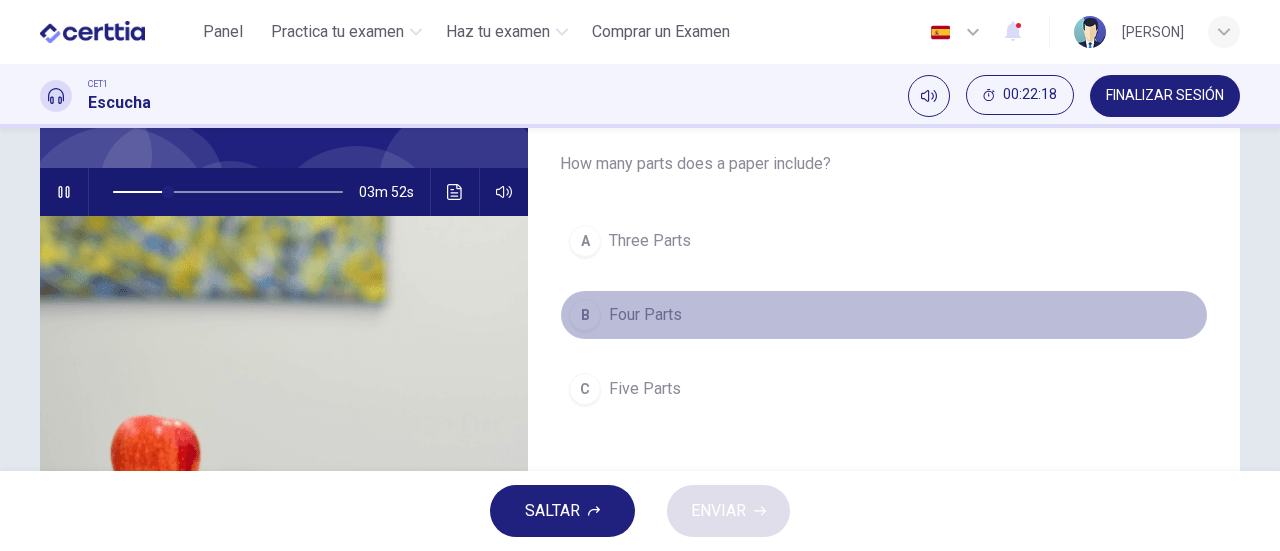 click on "B Four Parts" at bounding box center [884, 315] 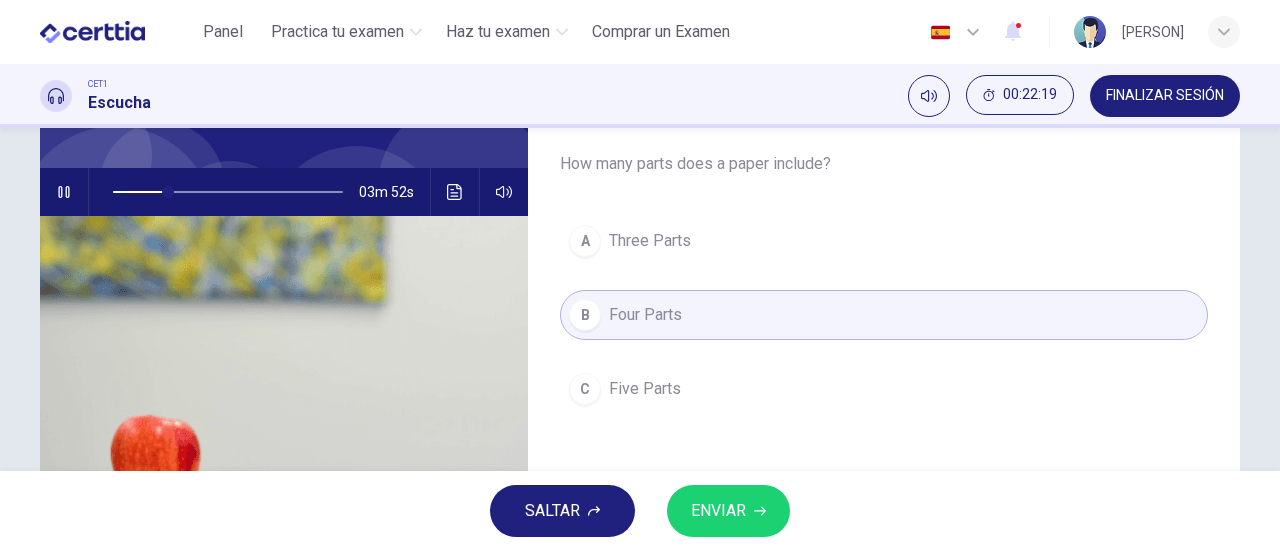 click on "ENVIAR" at bounding box center [728, 511] 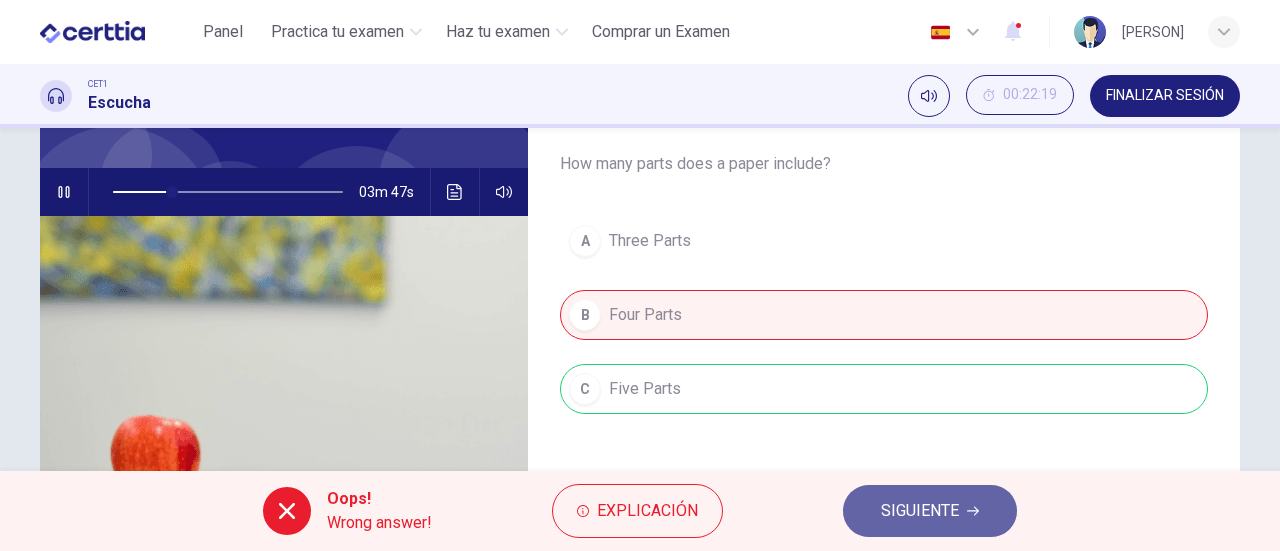 click on "SIGUIENTE" at bounding box center (920, 511) 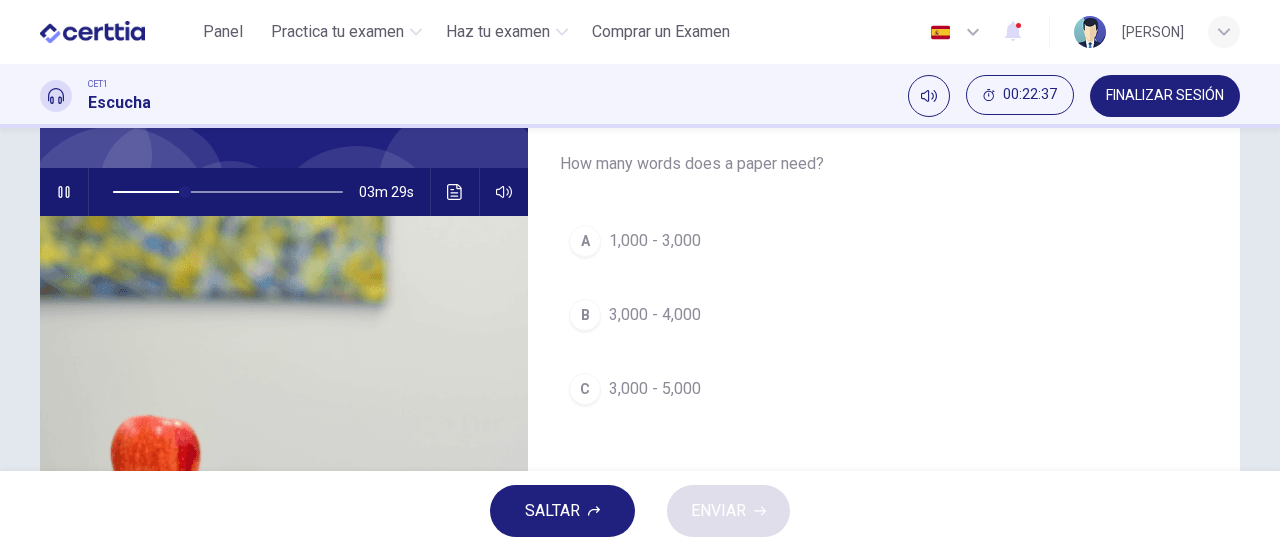 click on "3,000 - 5,000" at bounding box center (655, 389) 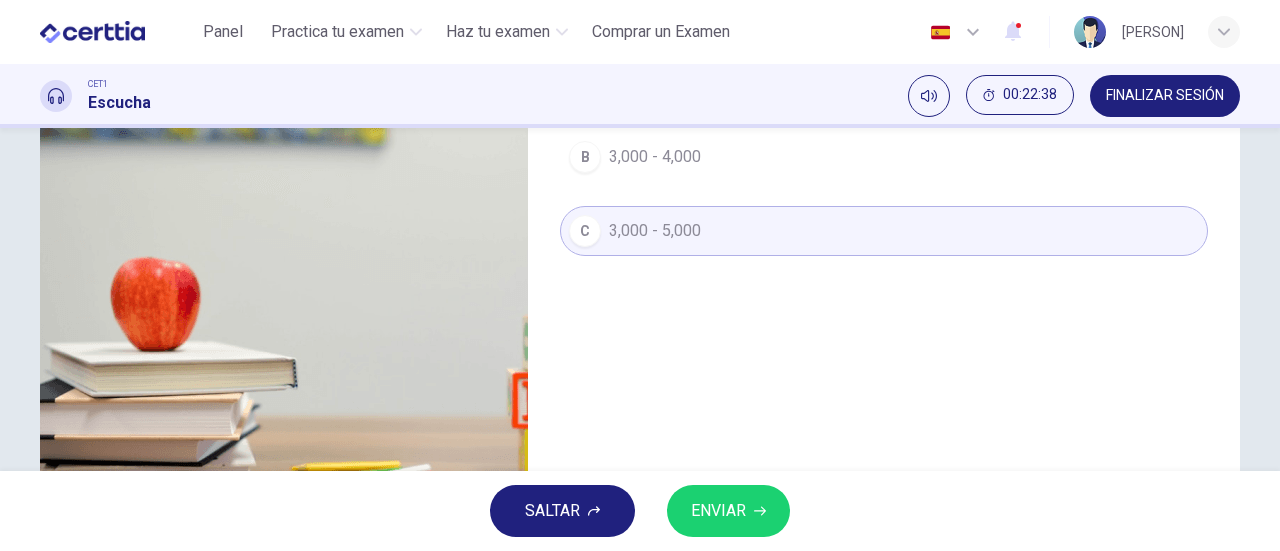 scroll, scrollTop: 326, scrollLeft: 0, axis: vertical 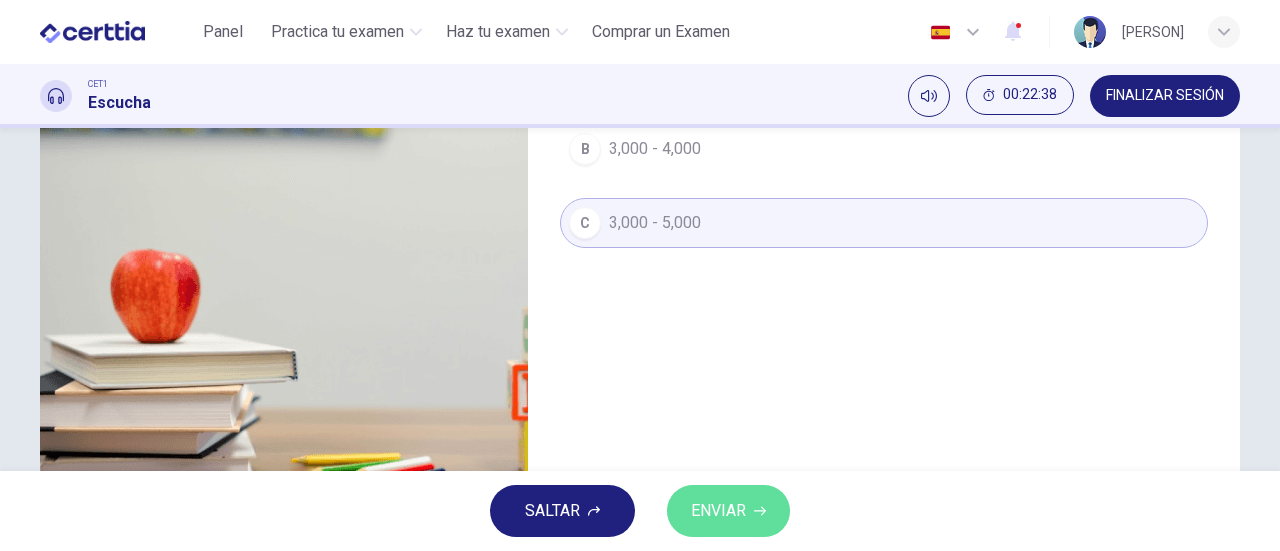 click on "ENVIAR" at bounding box center (728, 511) 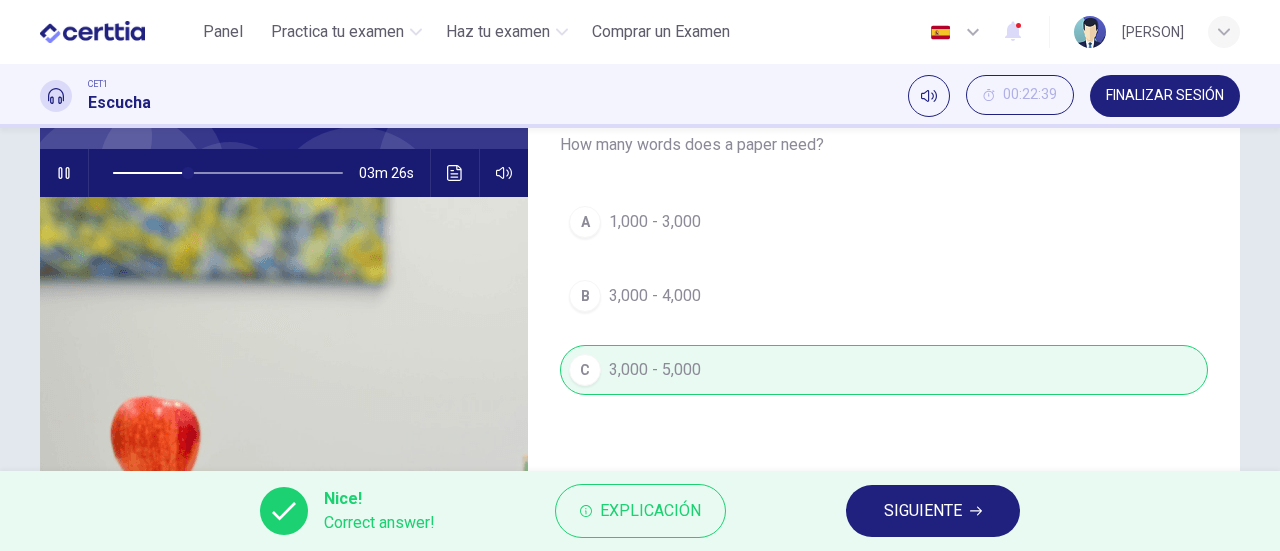 scroll, scrollTop: 149, scrollLeft: 0, axis: vertical 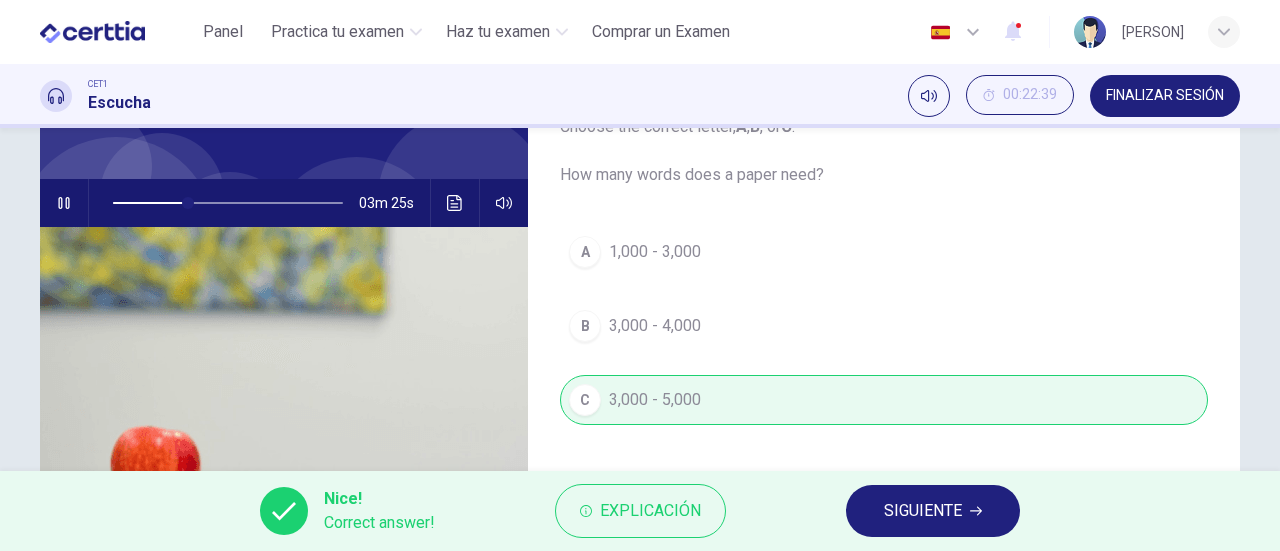 click on "SIGUIENTE" at bounding box center (923, 511) 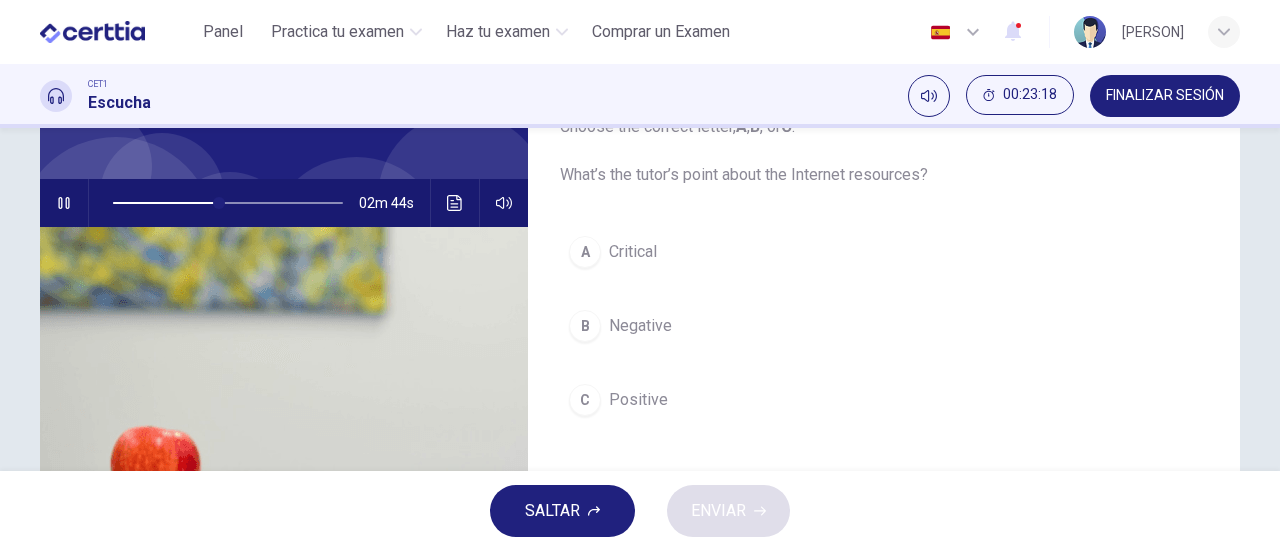 click on "Positive" at bounding box center [638, 400] 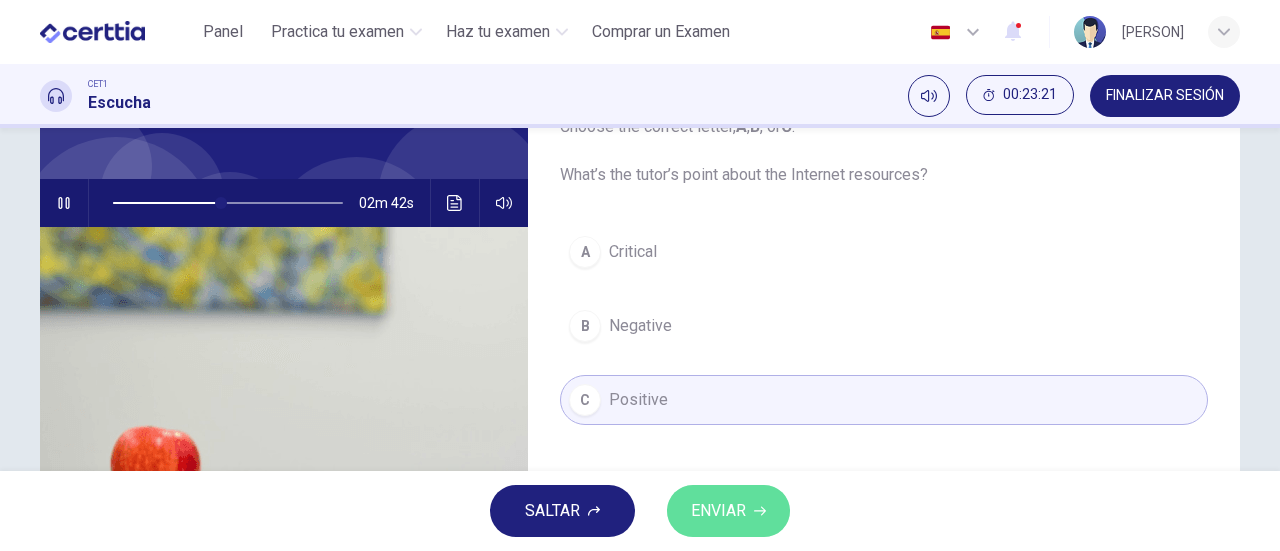 click on "ENVIAR" at bounding box center (728, 511) 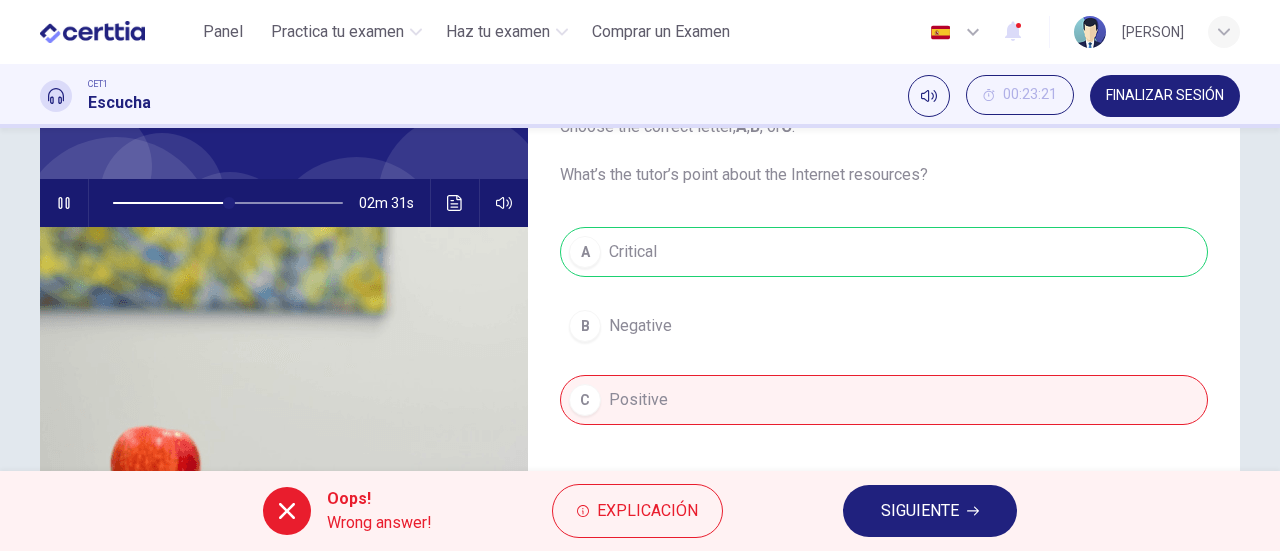 click on "SIGUIENTE" at bounding box center (930, 511) 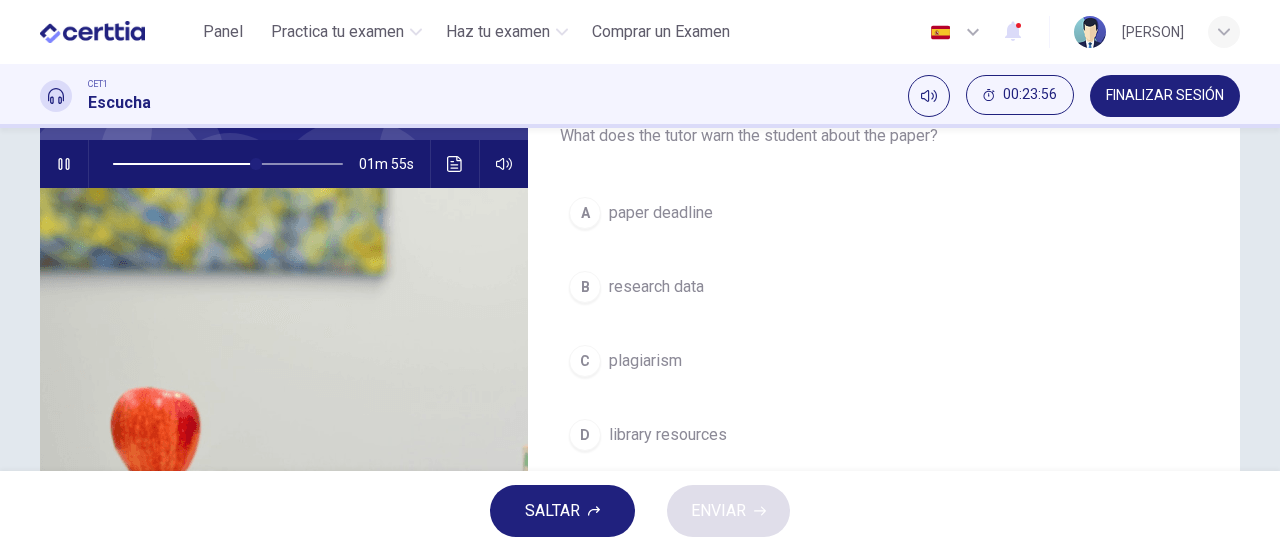 scroll, scrollTop: 178, scrollLeft: 0, axis: vertical 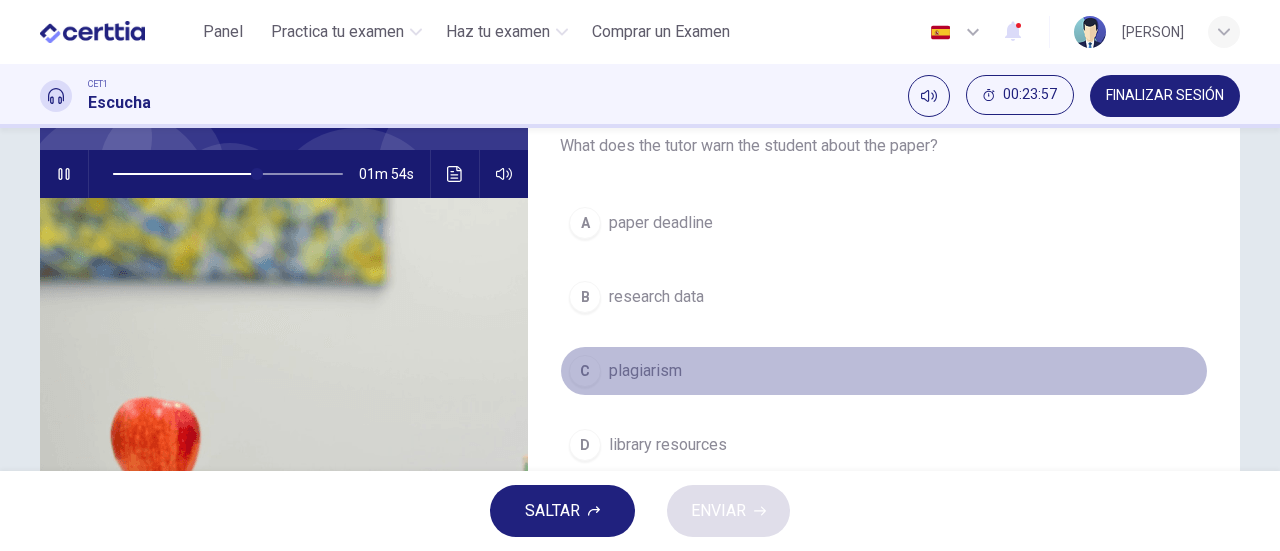 click on "plagiarism" at bounding box center [645, 371] 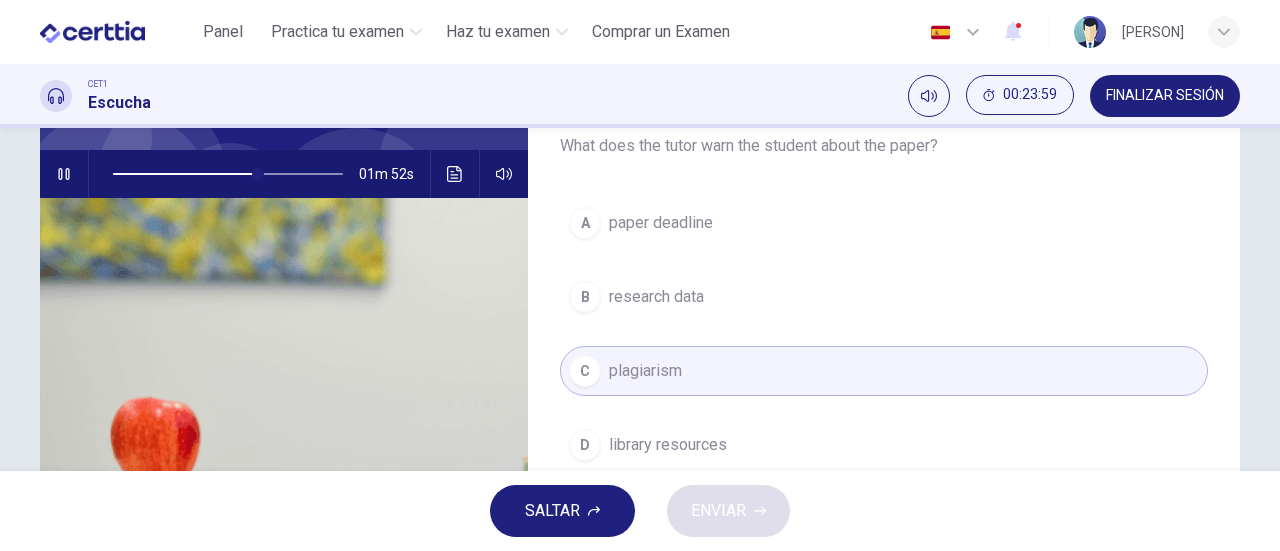 click on "C" at bounding box center (585, 371) 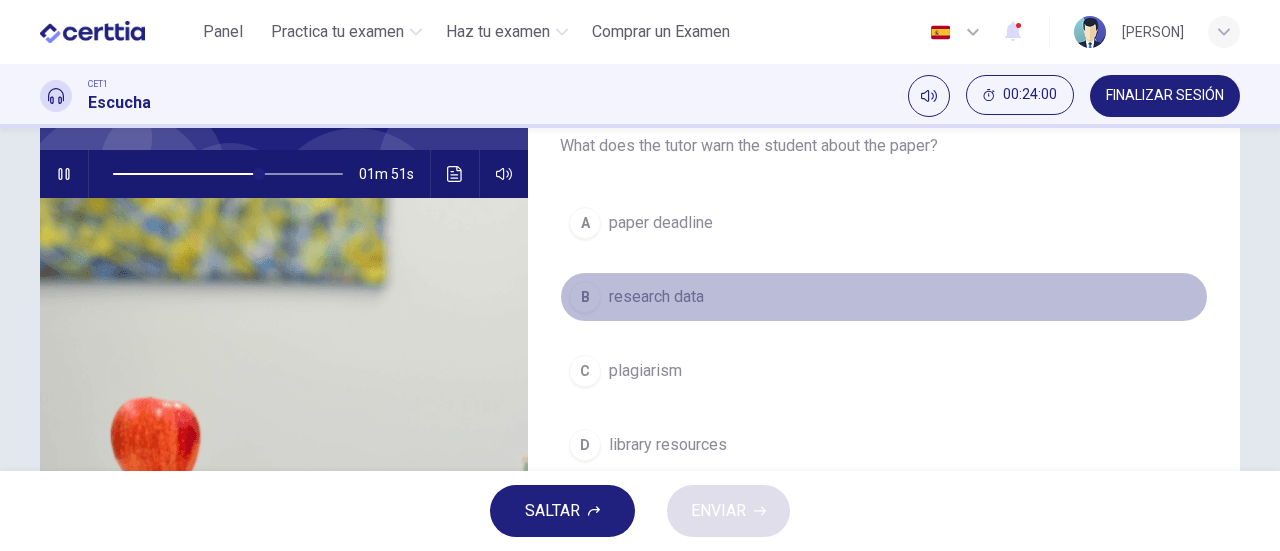 click on "research data" at bounding box center [656, 297] 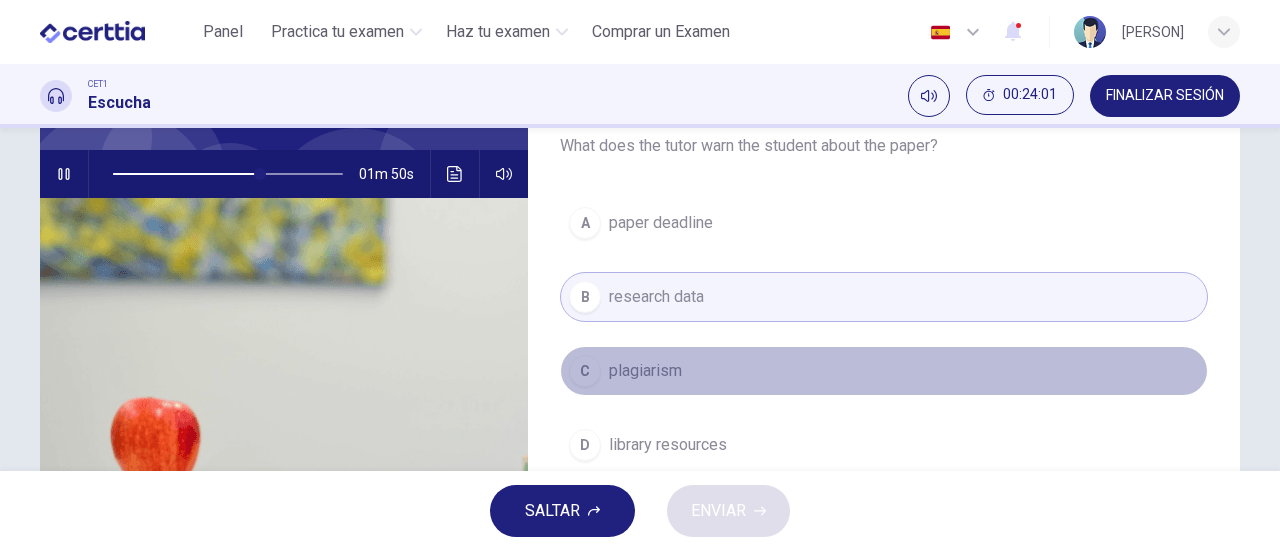 click on "plagiarism" at bounding box center [645, 371] 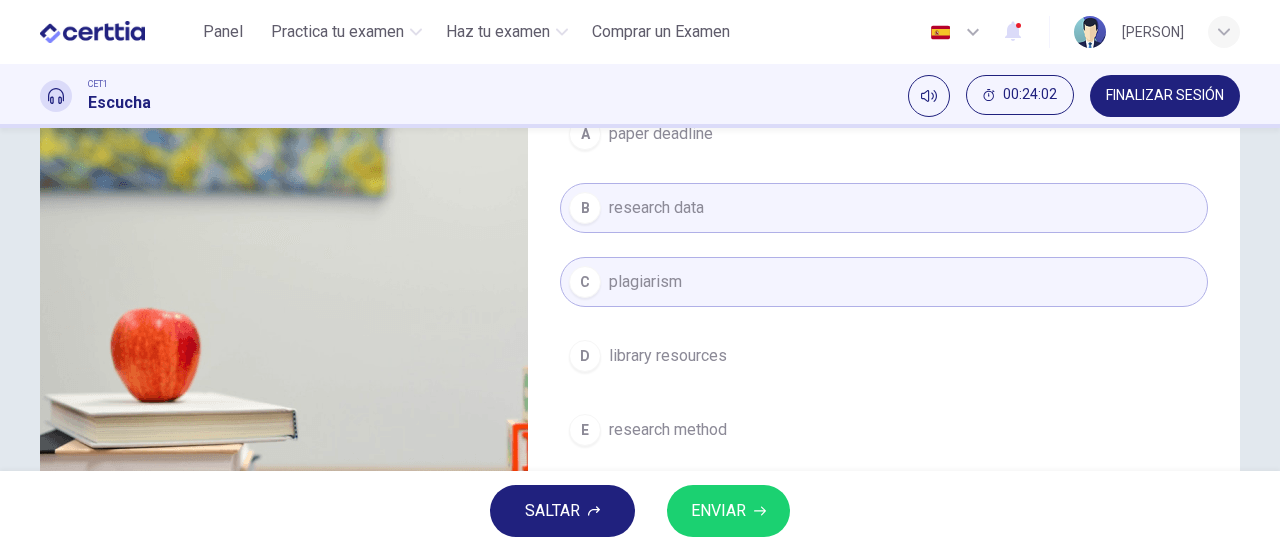 scroll, scrollTop: 227, scrollLeft: 0, axis: vertical 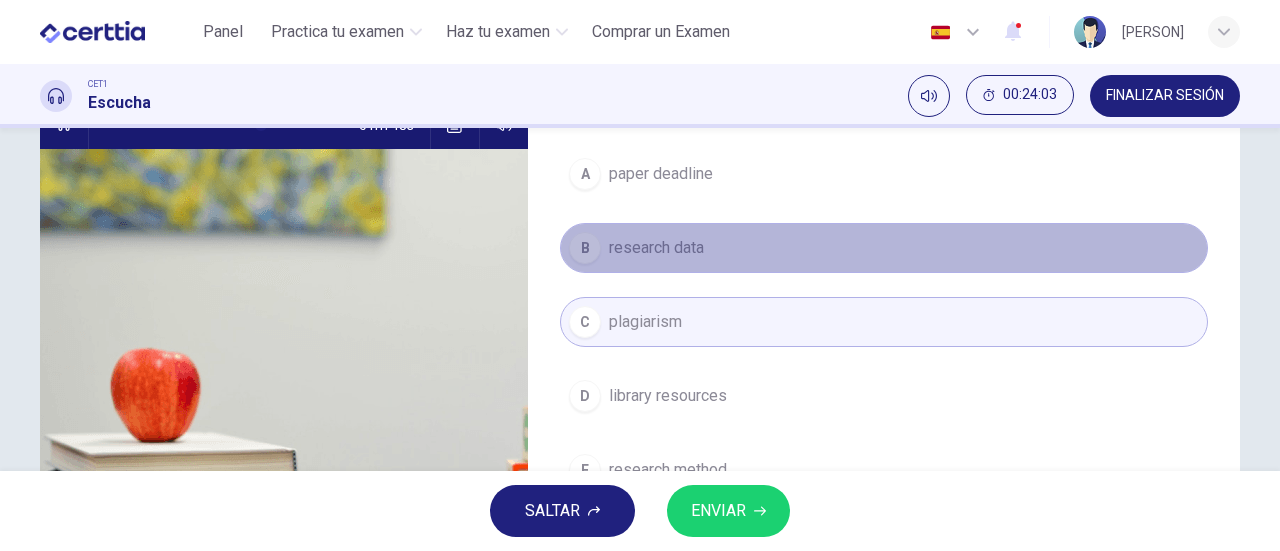 click on "B research data" at bounding box center [884, 248] 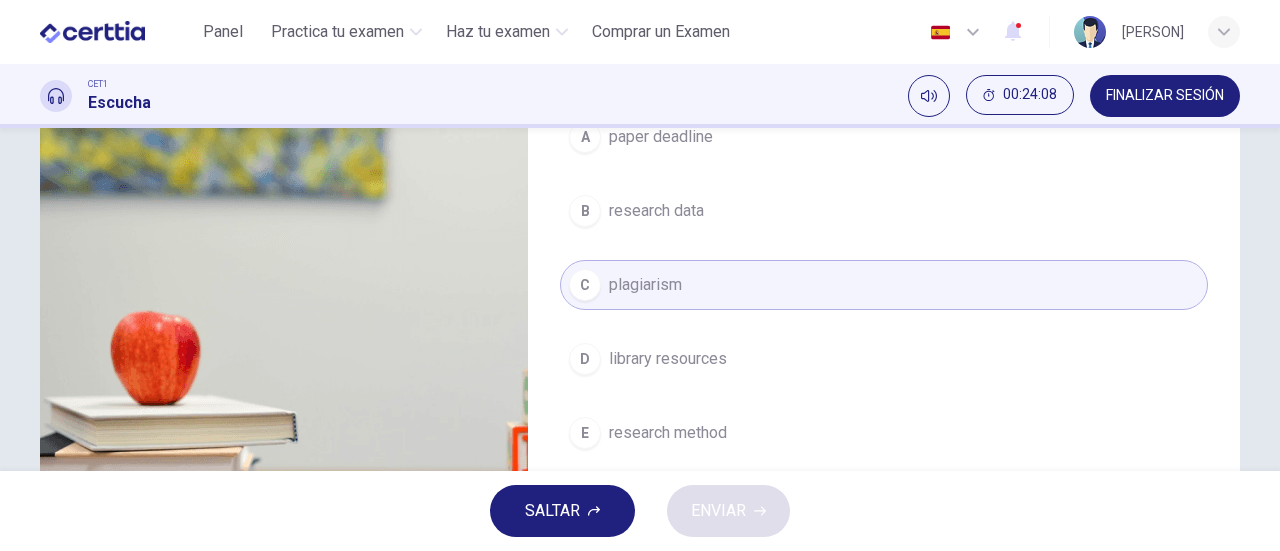 scroll, scrollTop: 272, scrollLeft: 0, axis: vertical 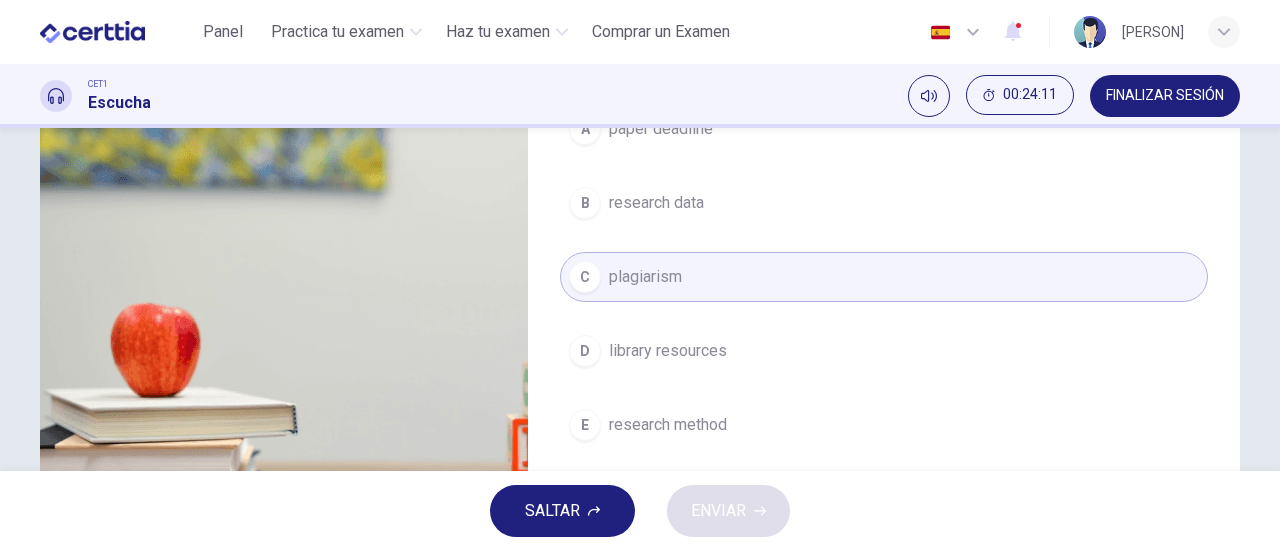click on "library resources" at bounding box center (668, 351) 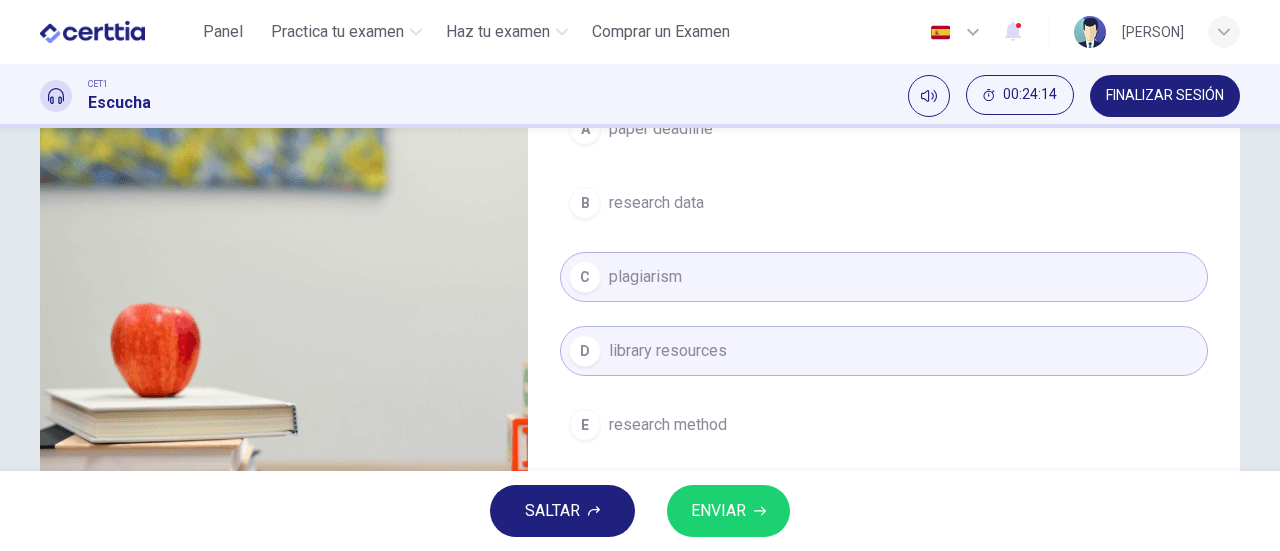click on "library resources" at bounding box center [668, 351] 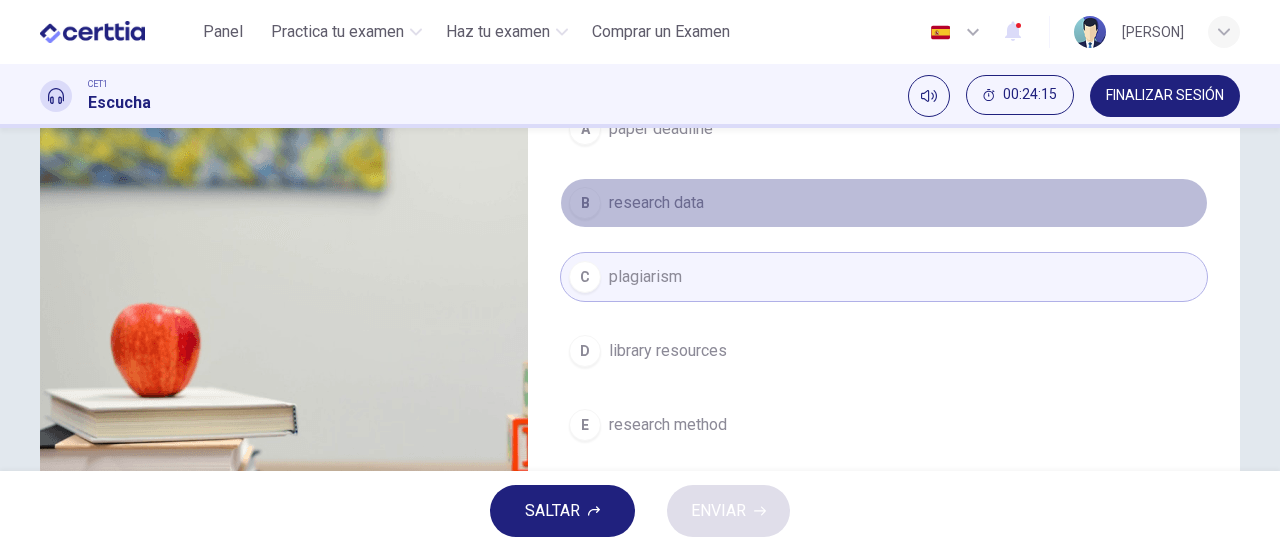 click on "research data" at bounding box center [656, 203] 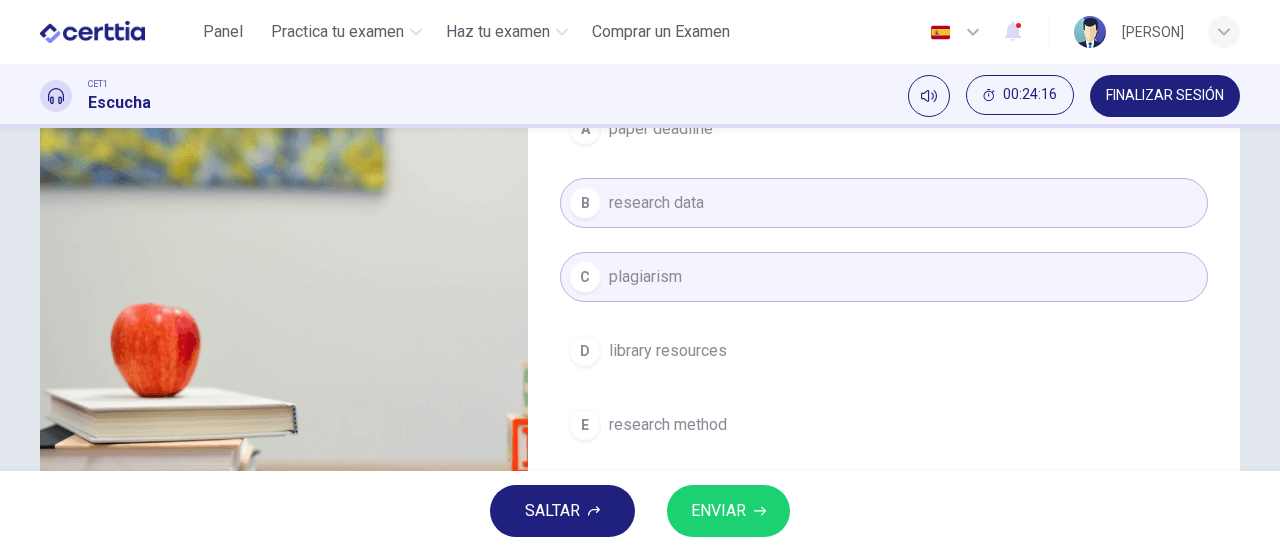 click on "ENVIAR" at bounding box center [718, 511] 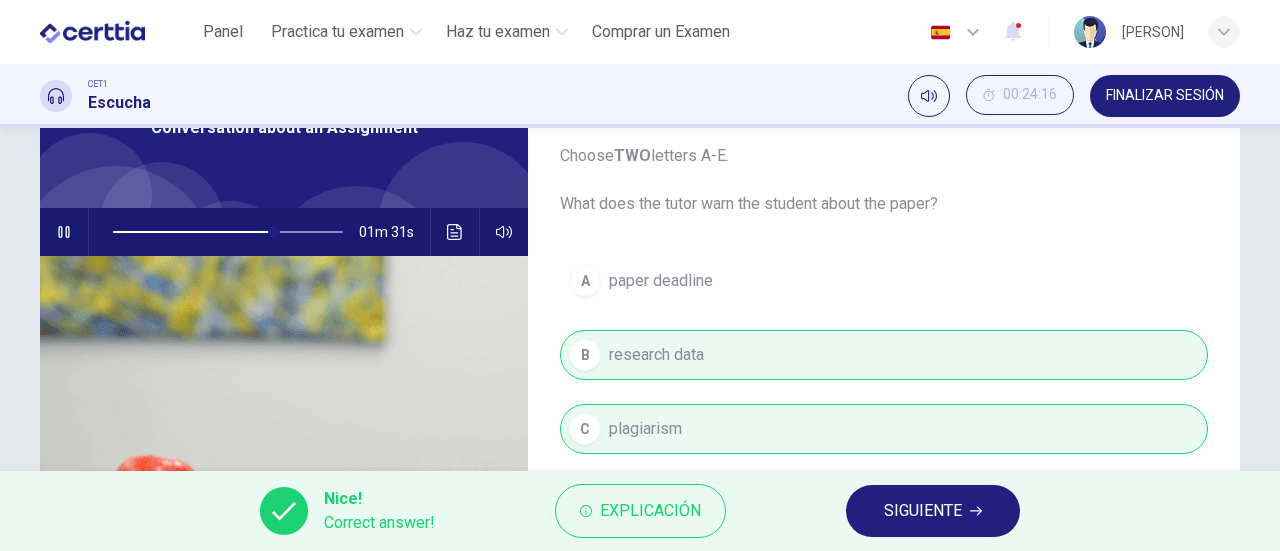 scroll, scrollTop: 119, scrollLeft: 0, axis: vertical 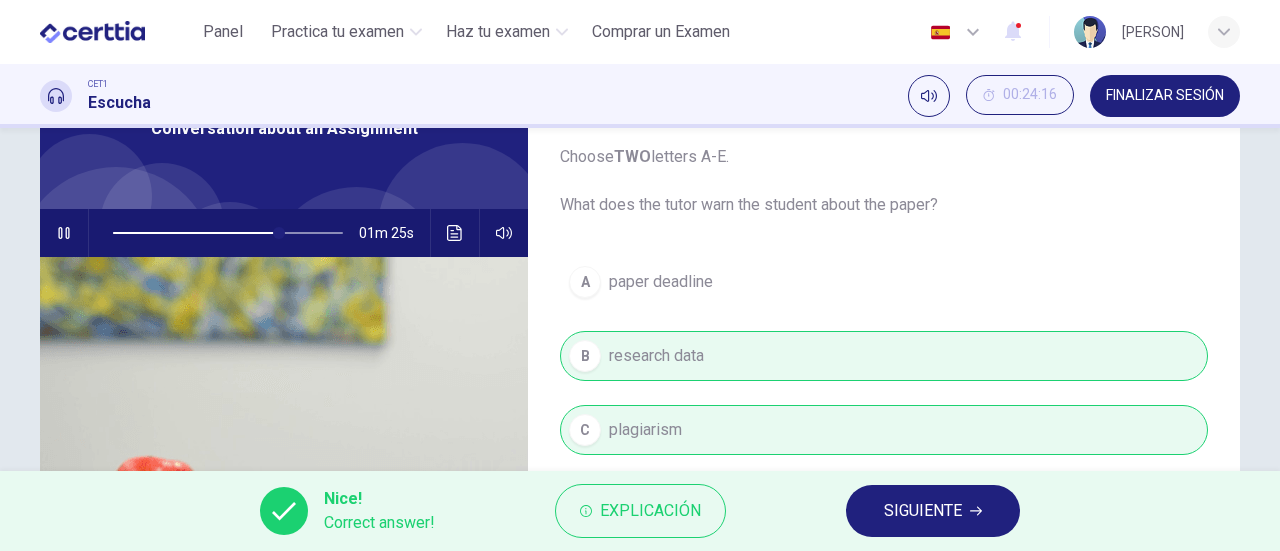 click on "SIGUIENTE" at bounding box center (923, 511) 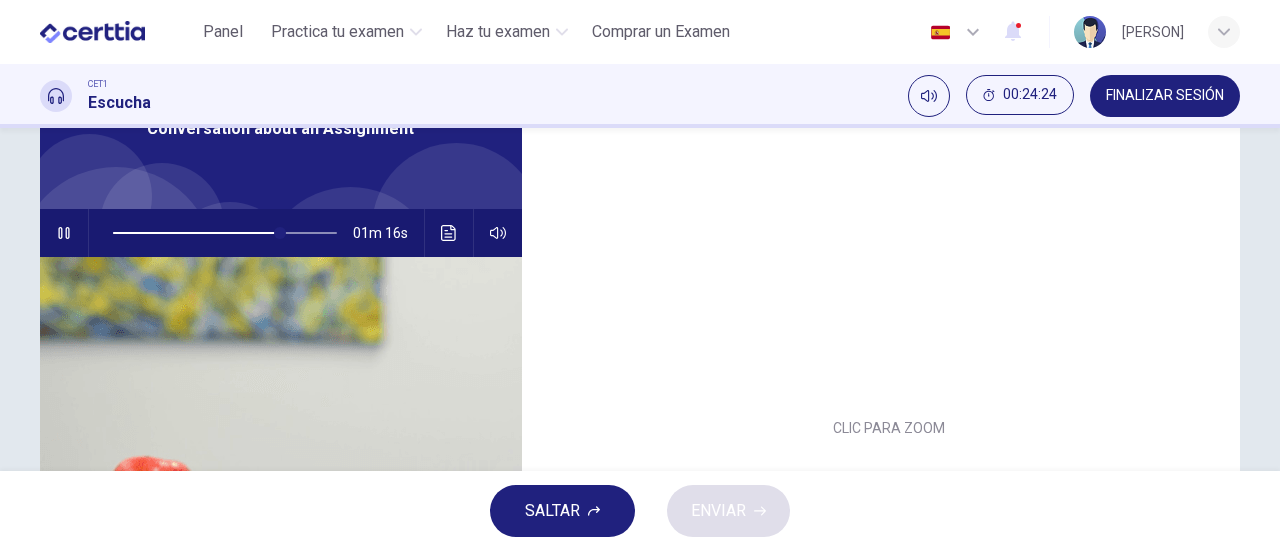 scroll, scrollTop: 230, scrollLeft: 0, axis: vertical 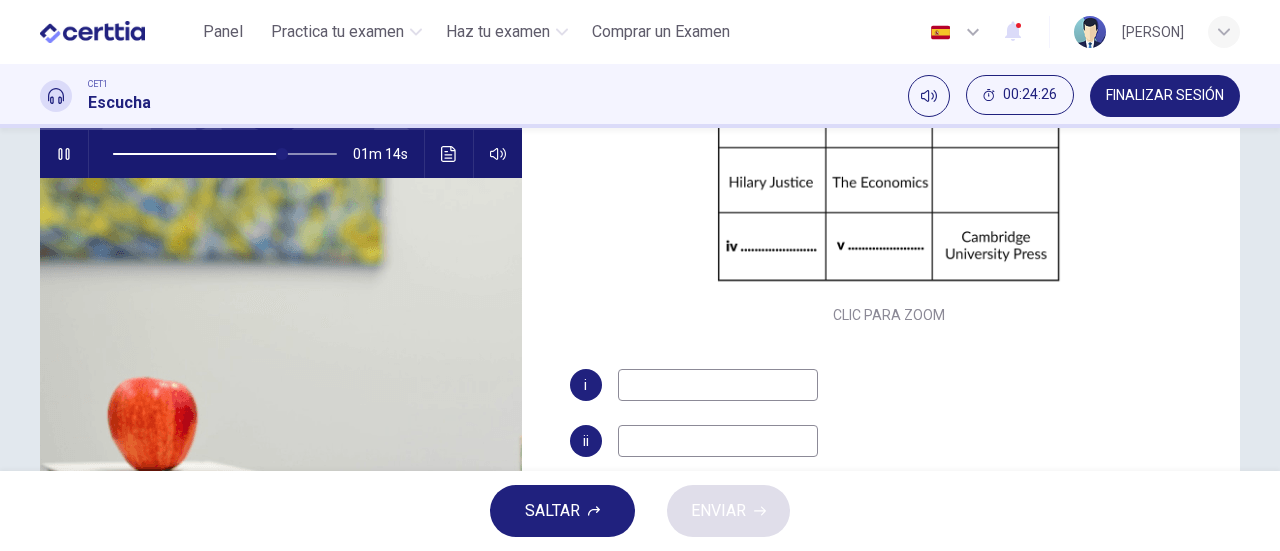 click at bounding box center [718, 385] 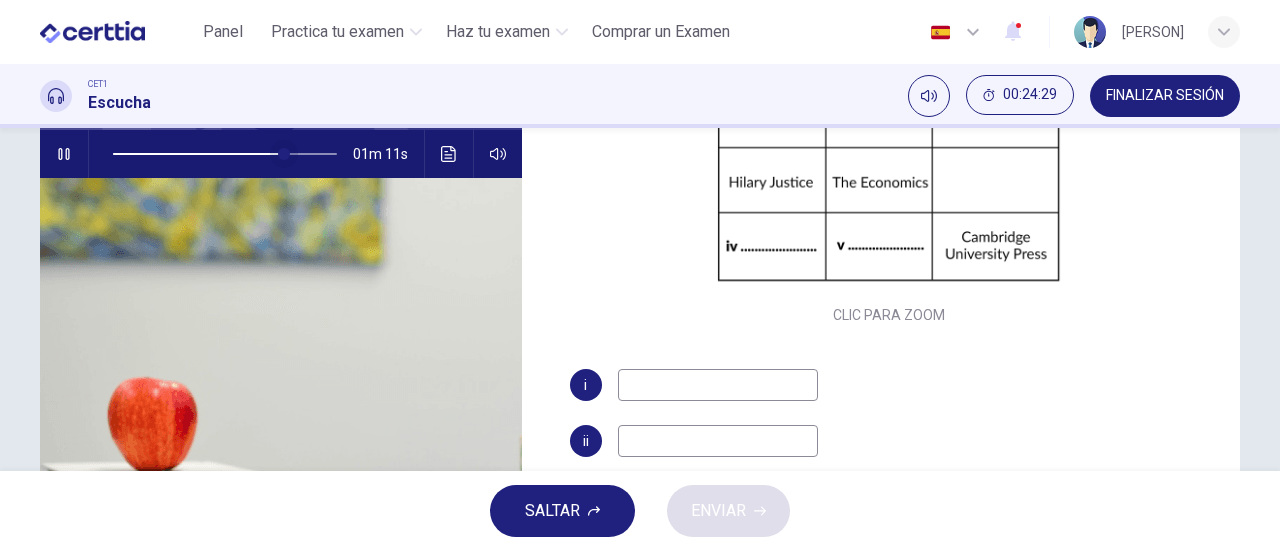 click at bounding box center [284, 154] 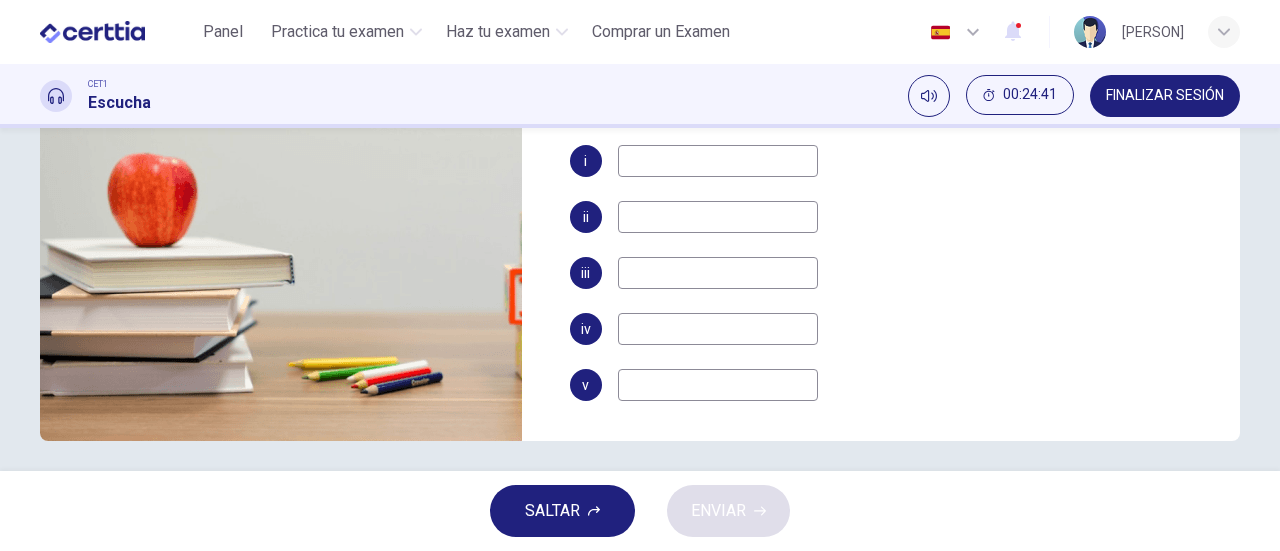 scroll, scrollTop: 432, scrollLeft: 0, axis: vertical 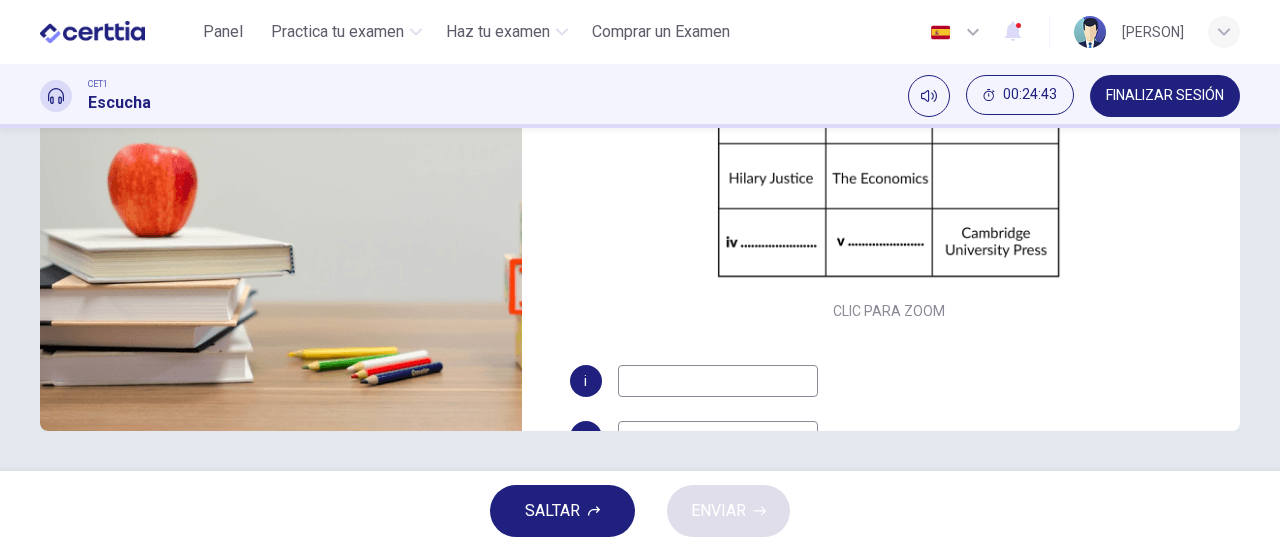 click at bounding box center (718, 381) 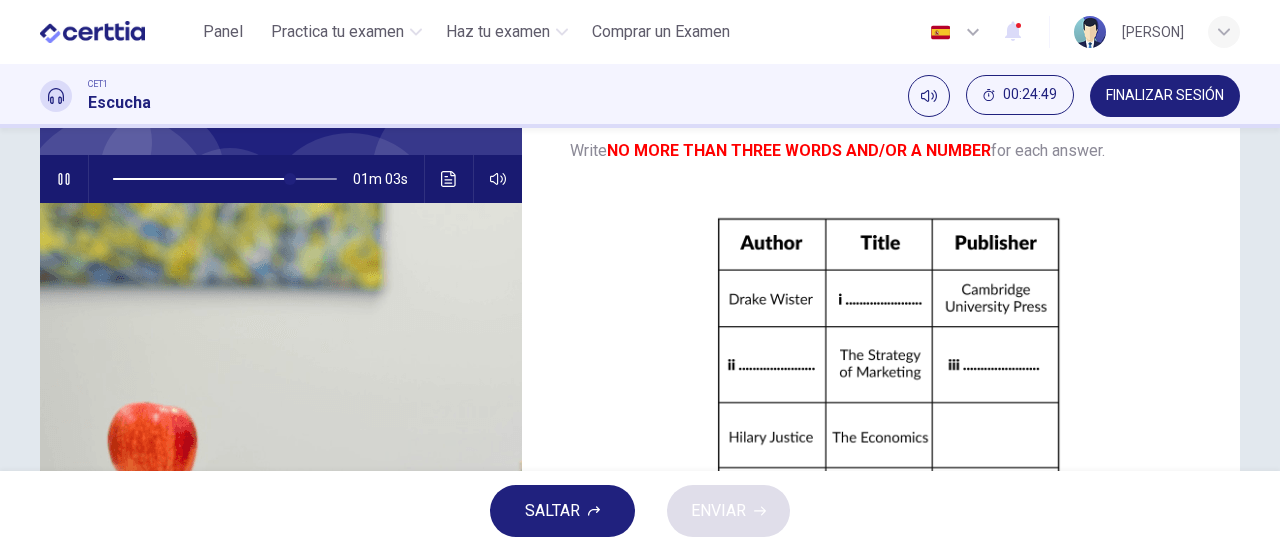 scroll, scrollTop: 117, scrollLeft: 0, axis: vertical 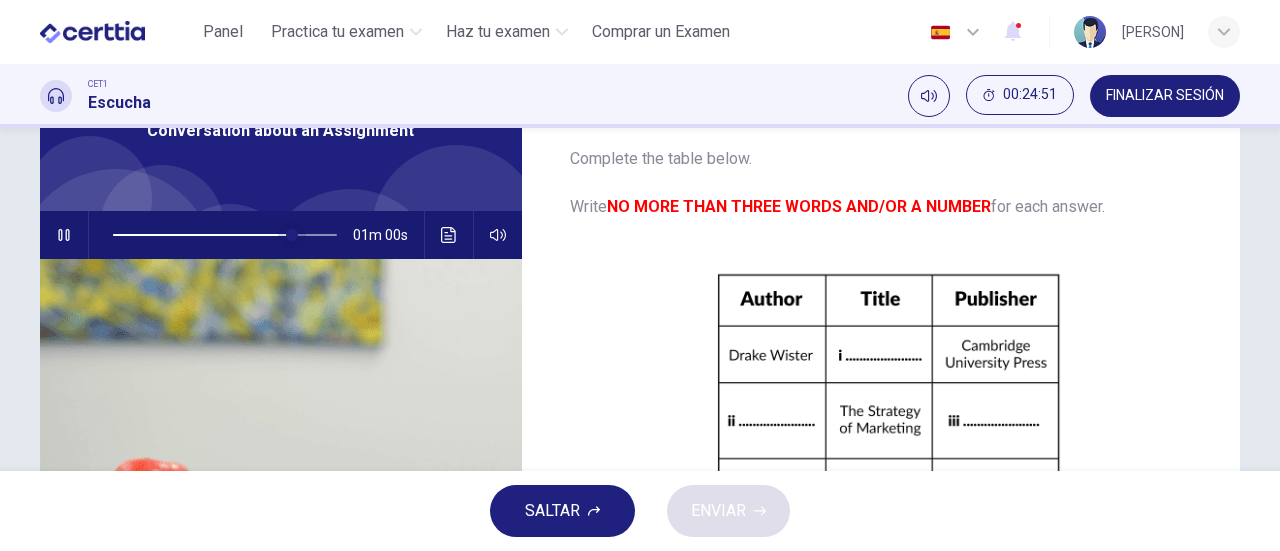 click at bounding box center (292, 235) 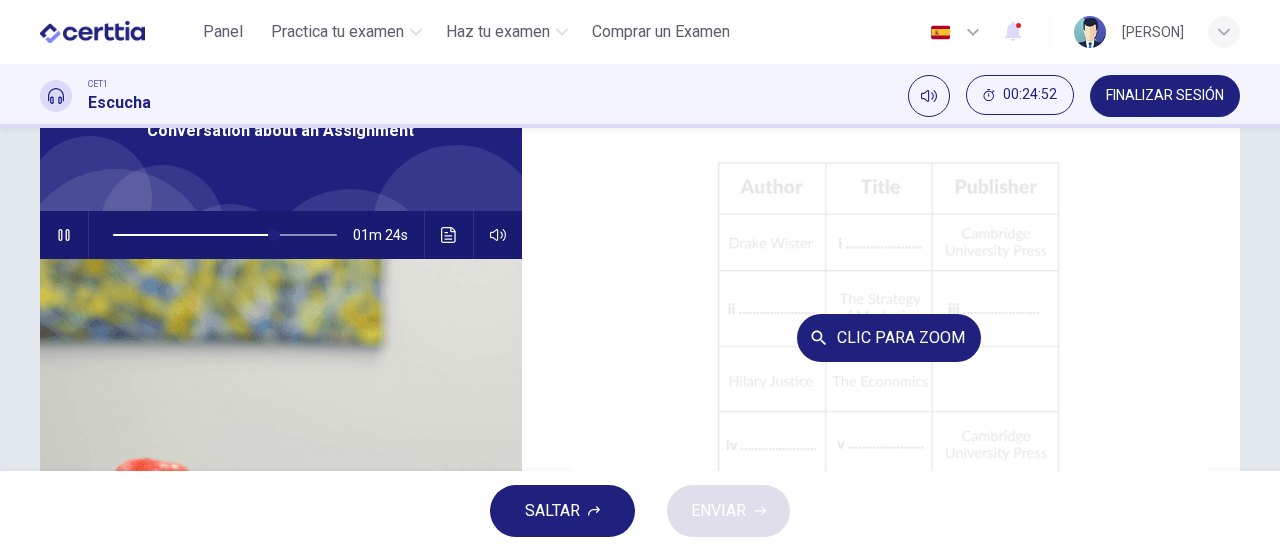 scroll, scrollTop: 230, scrollLeft: 0, axis: vertical 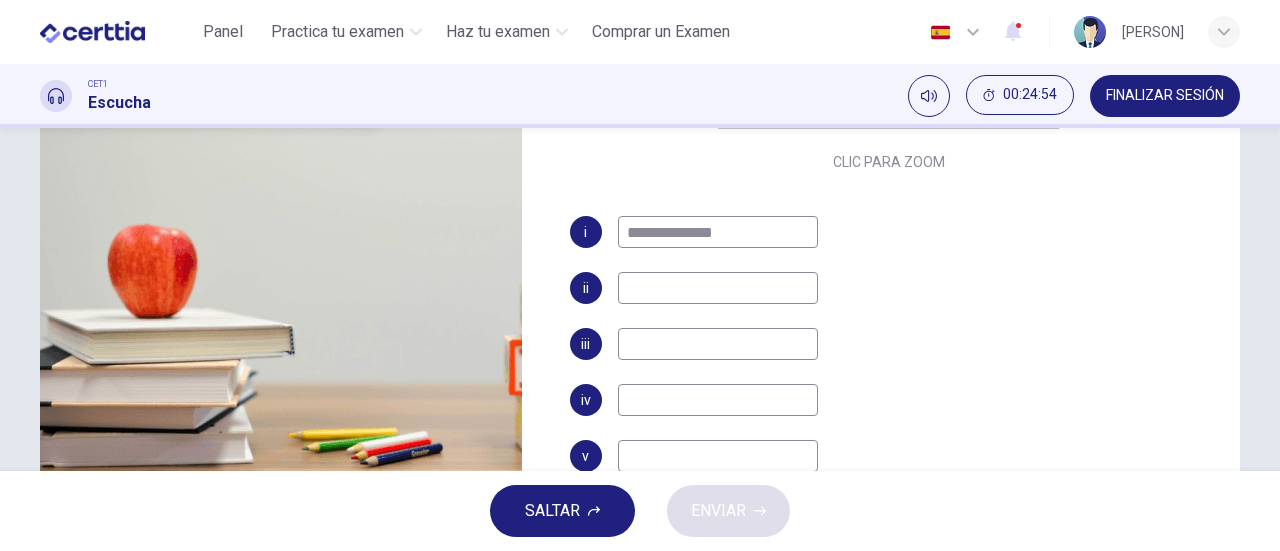 click at bounding box center [718, 288] 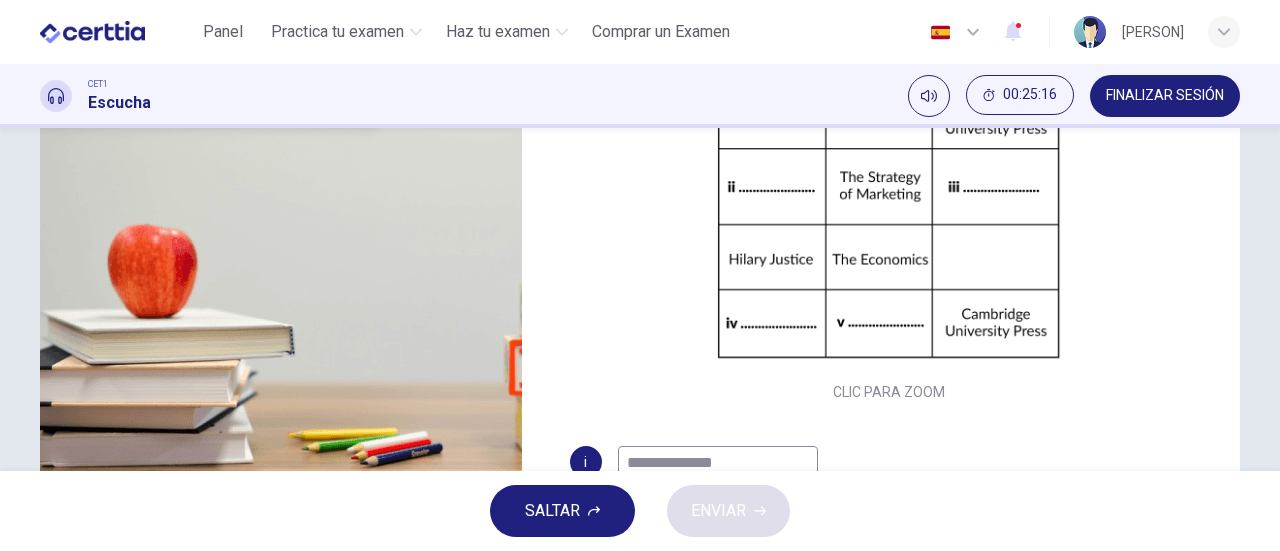scroll, scrollTop: 0, scrollLeft: 0, axis: both 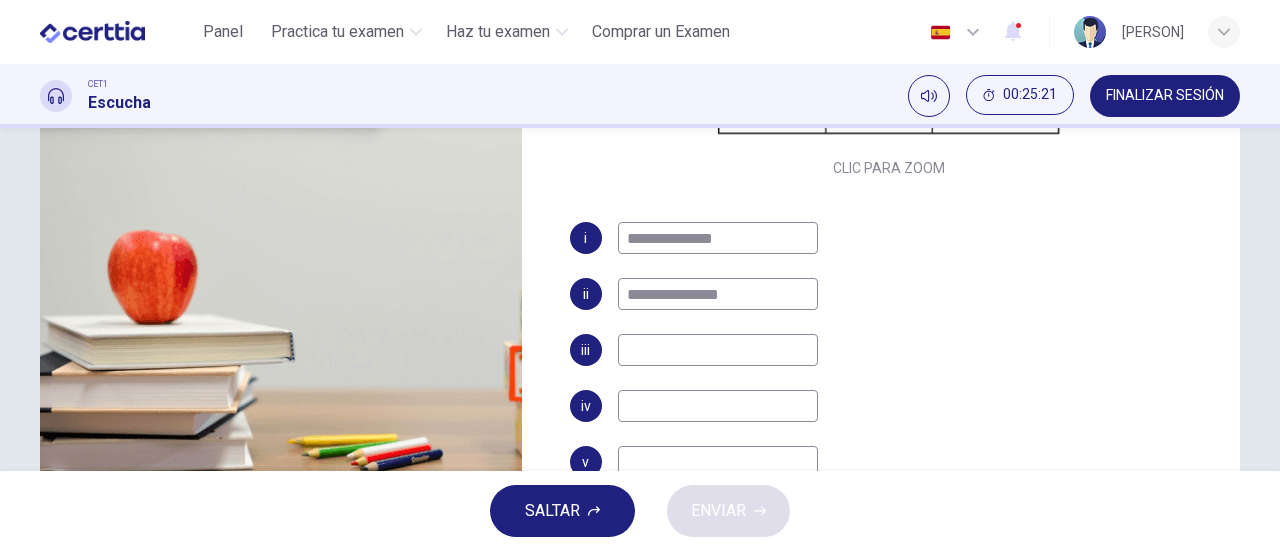 click at bounding box center (718, 350) 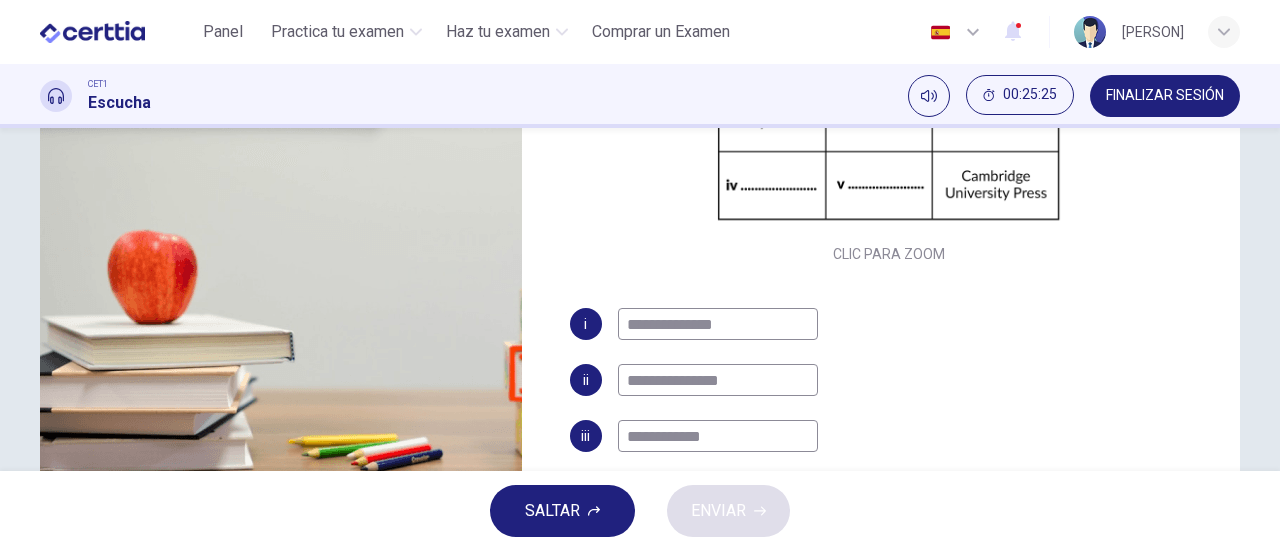 scroll, scrollTop: 0, scrollLeft: 0, axis: both 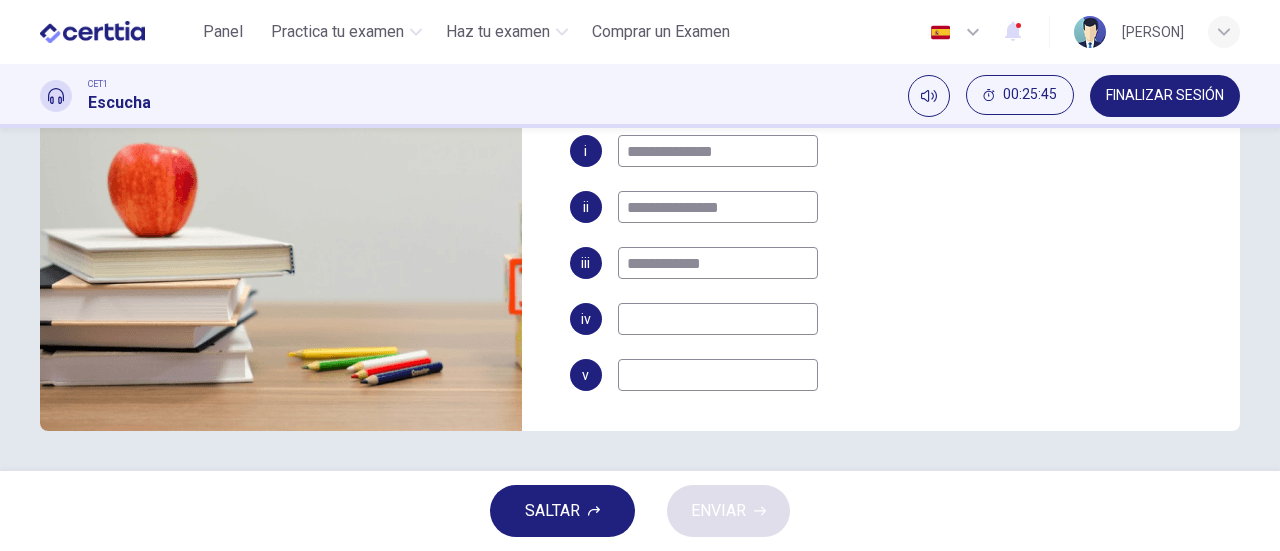 click at bounding box center (718, 319) 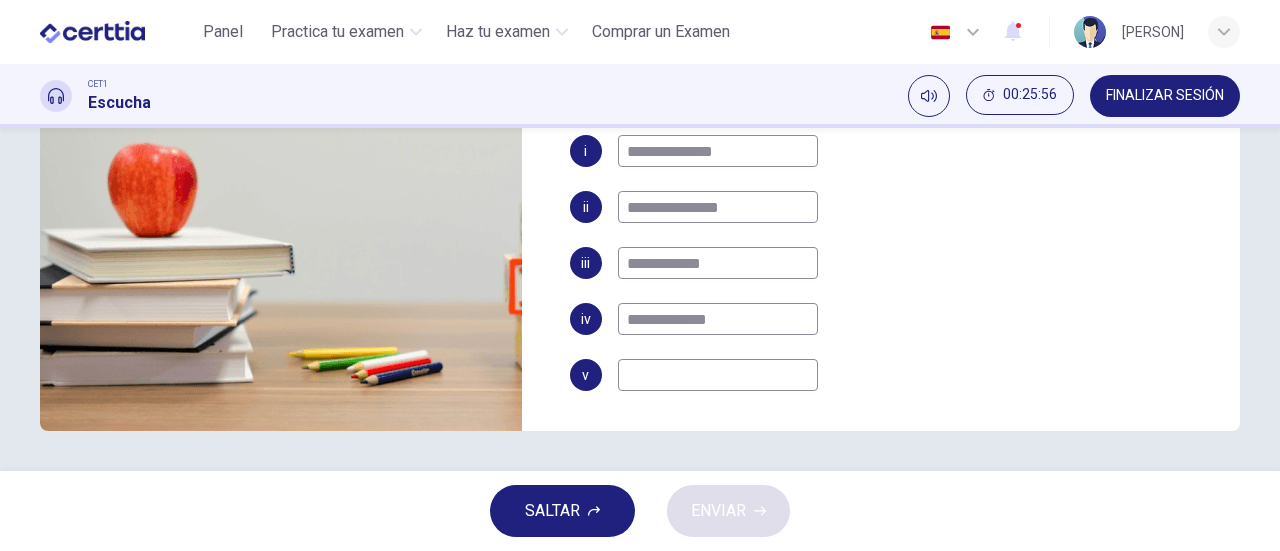 click at bounding box center [718, 375] 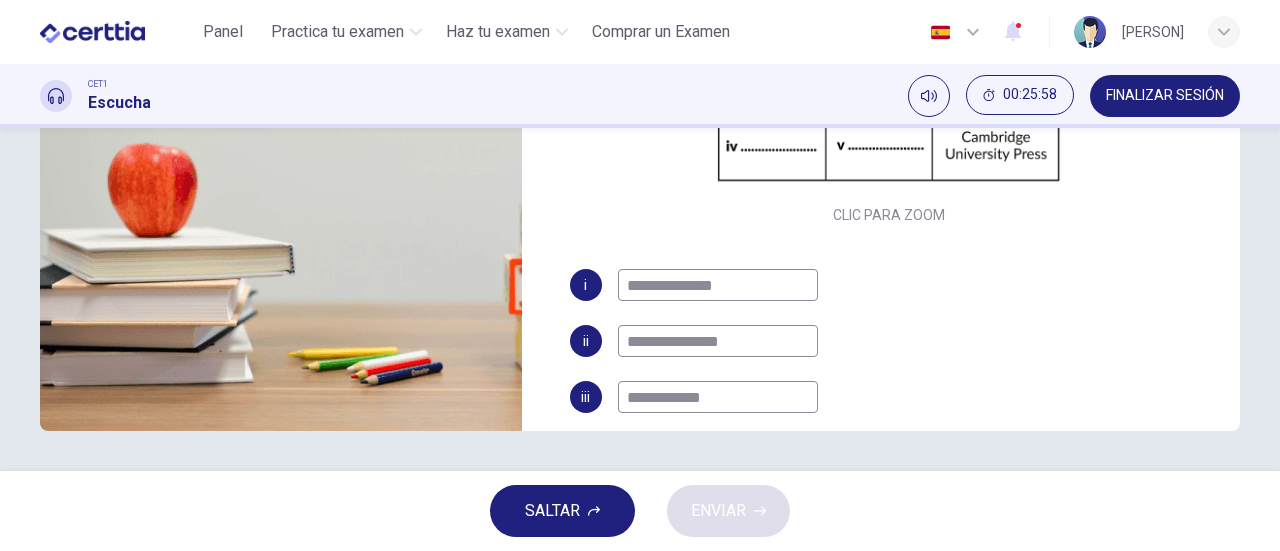 scroll, scrollTop: 230, scrollLeft: 0, axis: vertical 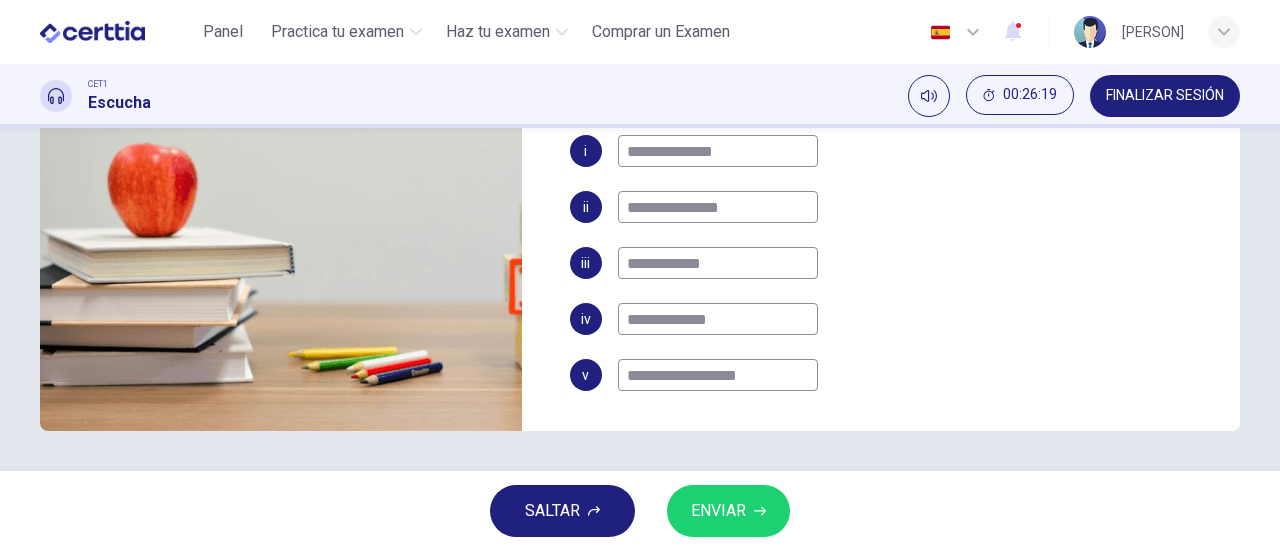 click on "**********" at bounding box center [718, 375] 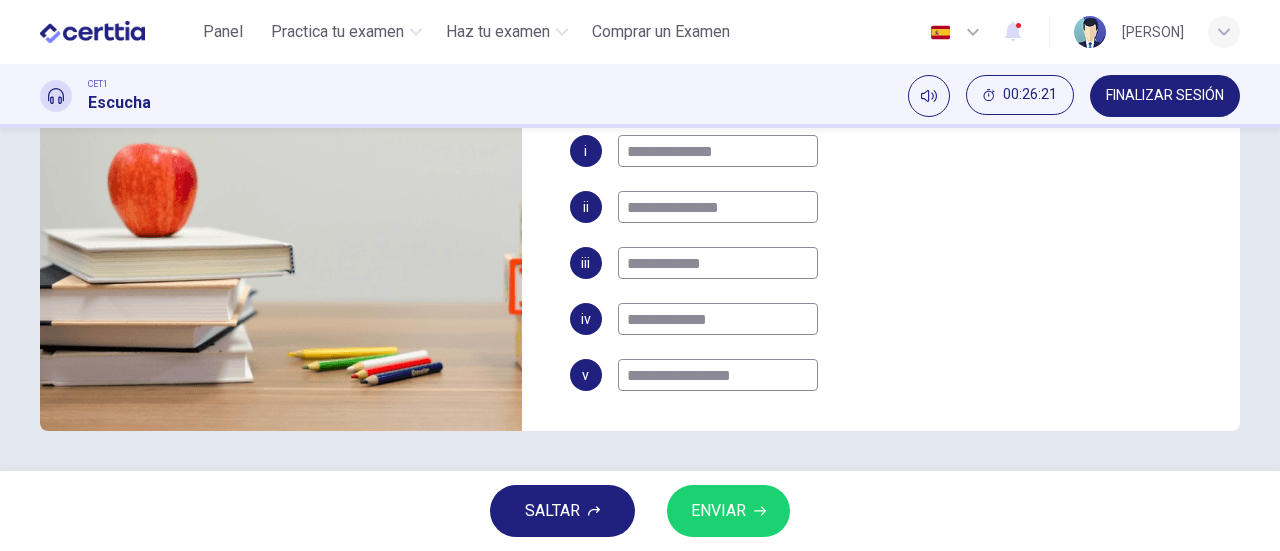 click on "**********" at bounding box center (718, 375) 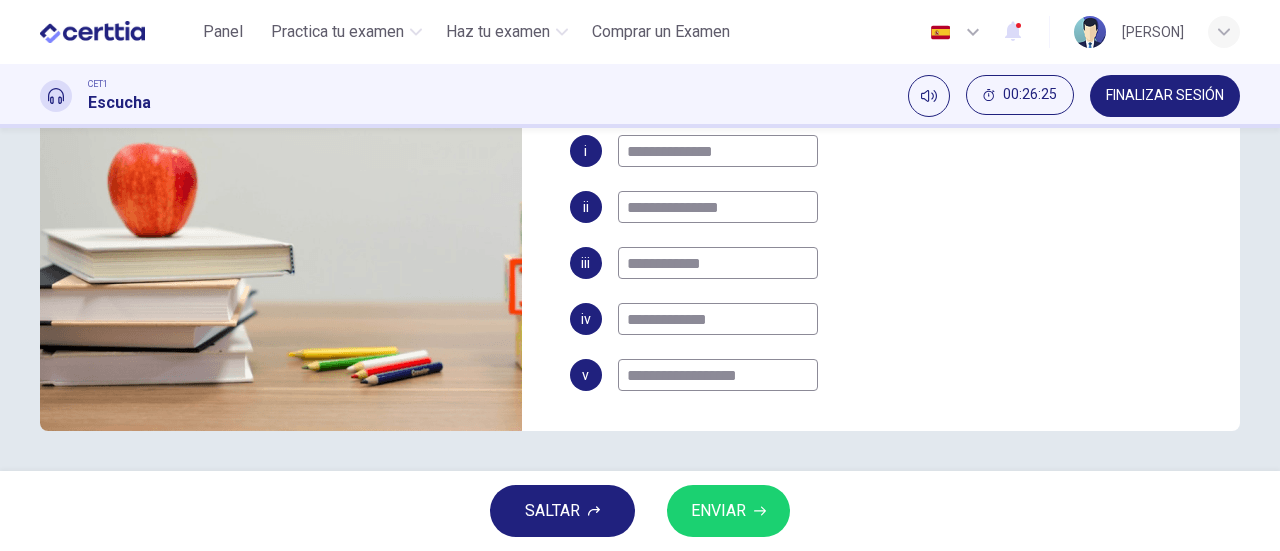 click on "ENVIAR" at bounding box center (718, 511) 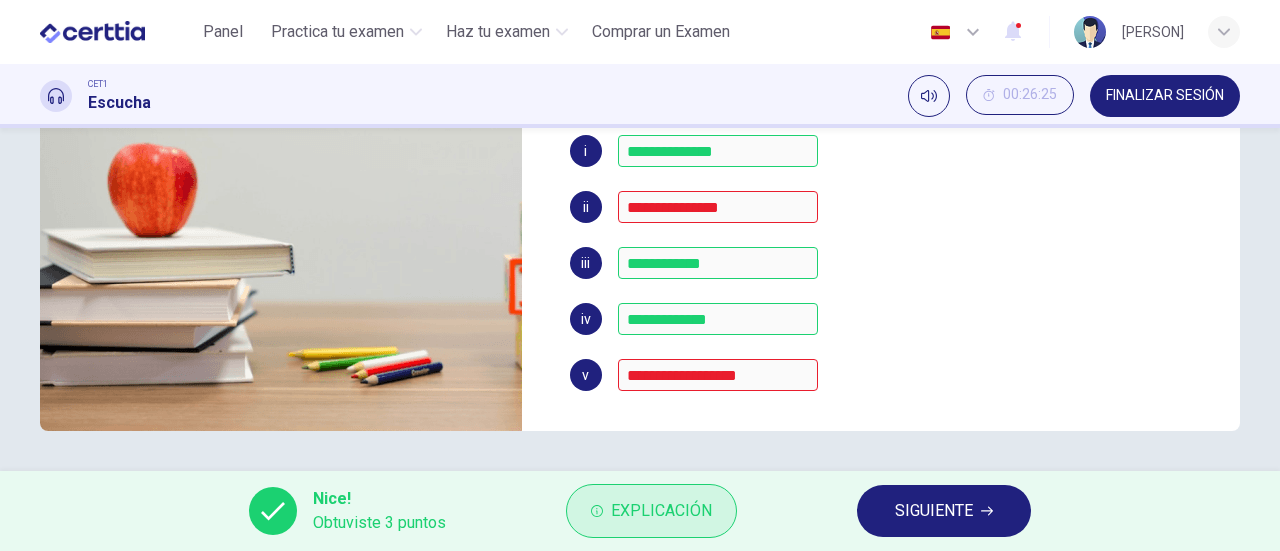 click on "Explicación" at bounding box center [661, 511] 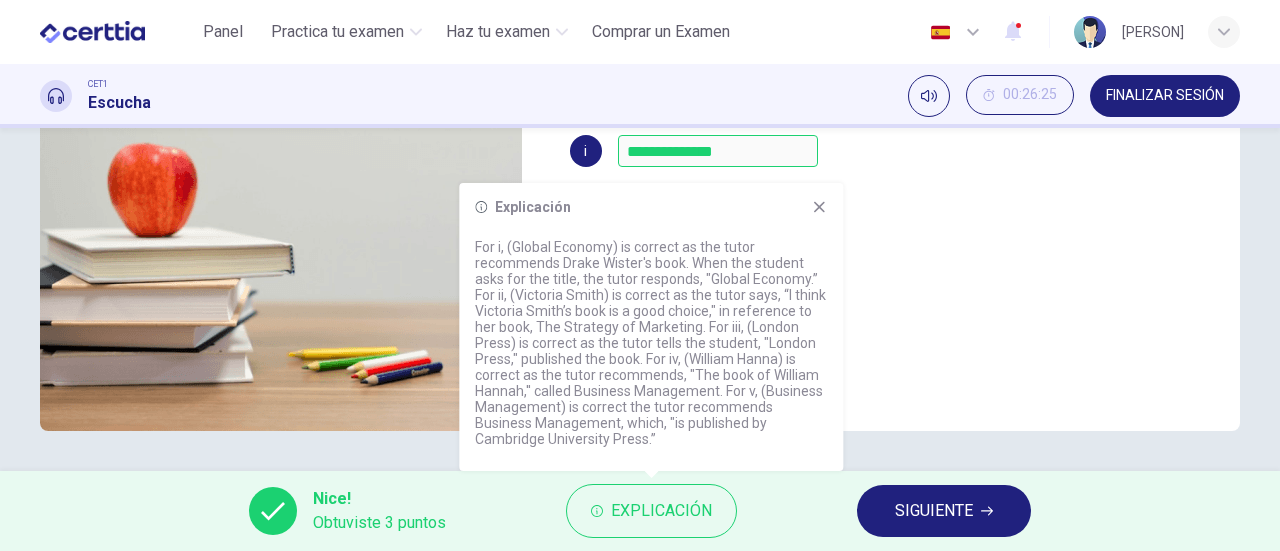 click on "Explicación For i, (Global Economy) is correct as the tutor recommends Drake Wister's book. When the student asks for the title, the tutor responds, "Global Economy.”
For ii, (Victoria Smith) is correct as the tutor says, “I think Victoria Smith’s book is a good choice," in reference to her book, The Strategy of Marketing.
For iii, (London Press) is correct as the tutor tells the student, "London Press," published the book.
For iv, (William Hanna) is correct as the tutor recommends, "The book of William Hannah,'' called Business Management.
For v, (Business Management) is correct the tutor recommends Business Management, which, "is published by Cambridge University Press.”" at bounding box center [651, 327] 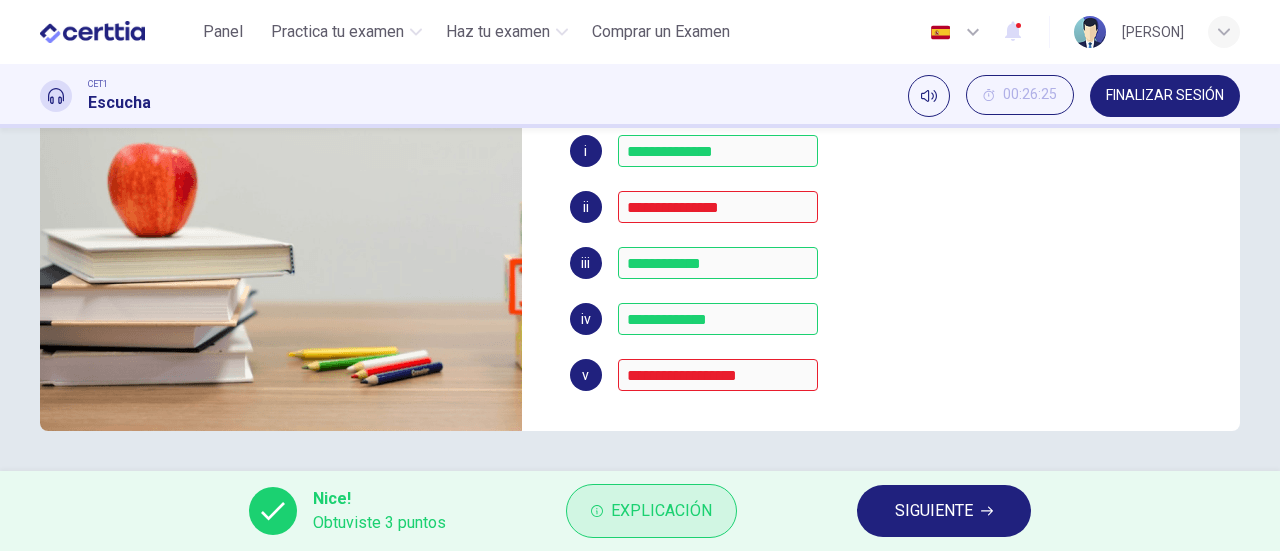 click on "Explicación" at bounding box center (651, 511) 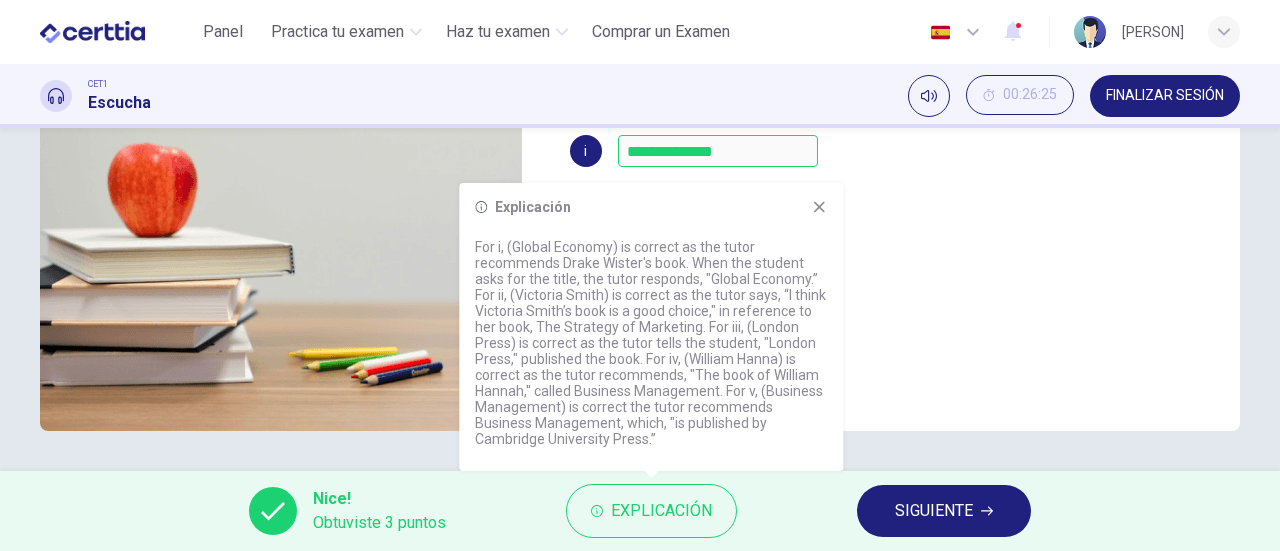 click 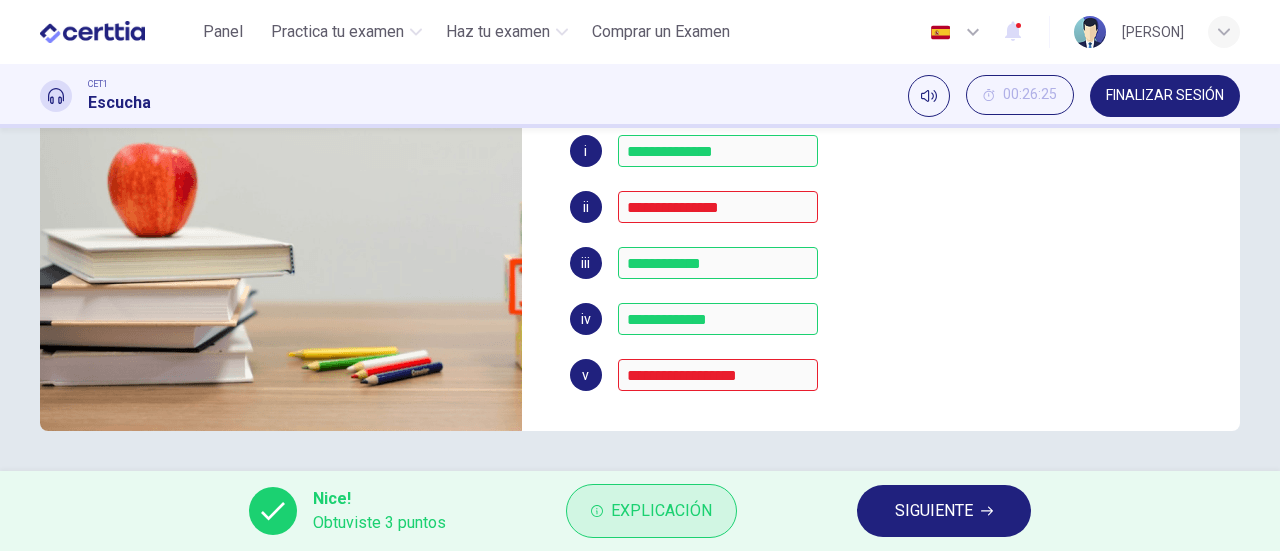click on "Explicación" at bounding box center [661, 511] 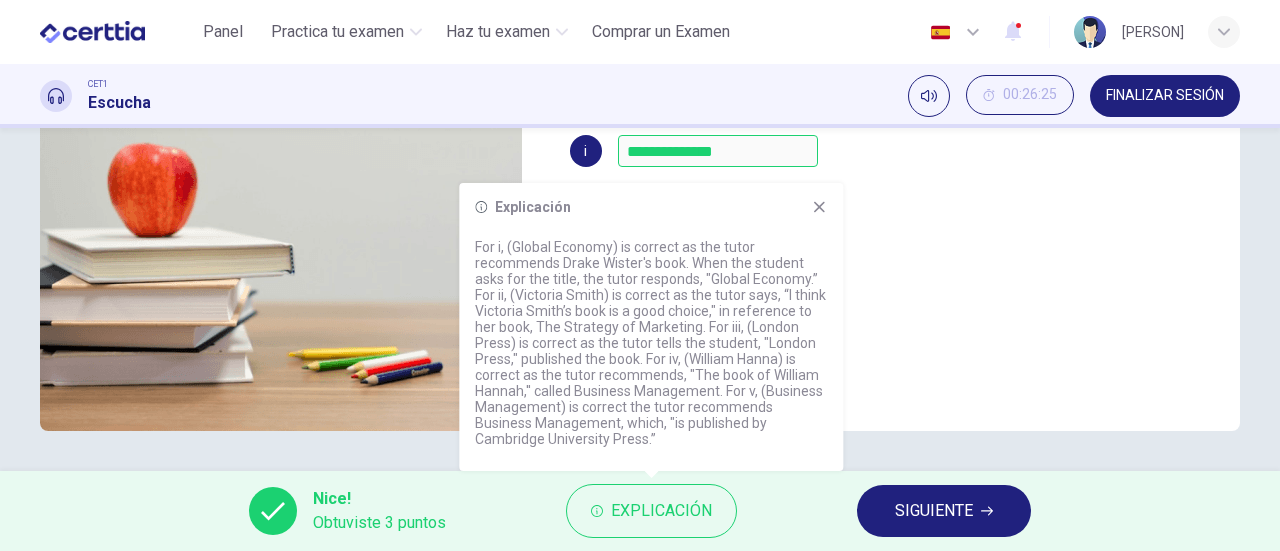 click 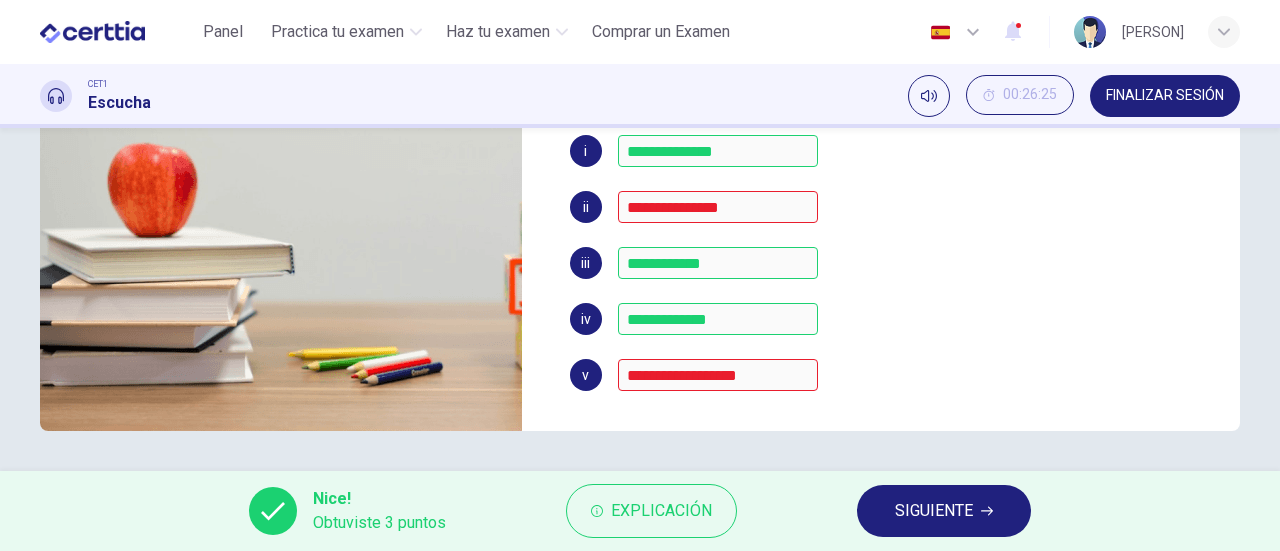 click on "SIGUIENTE" at bounding box center [944, 511] 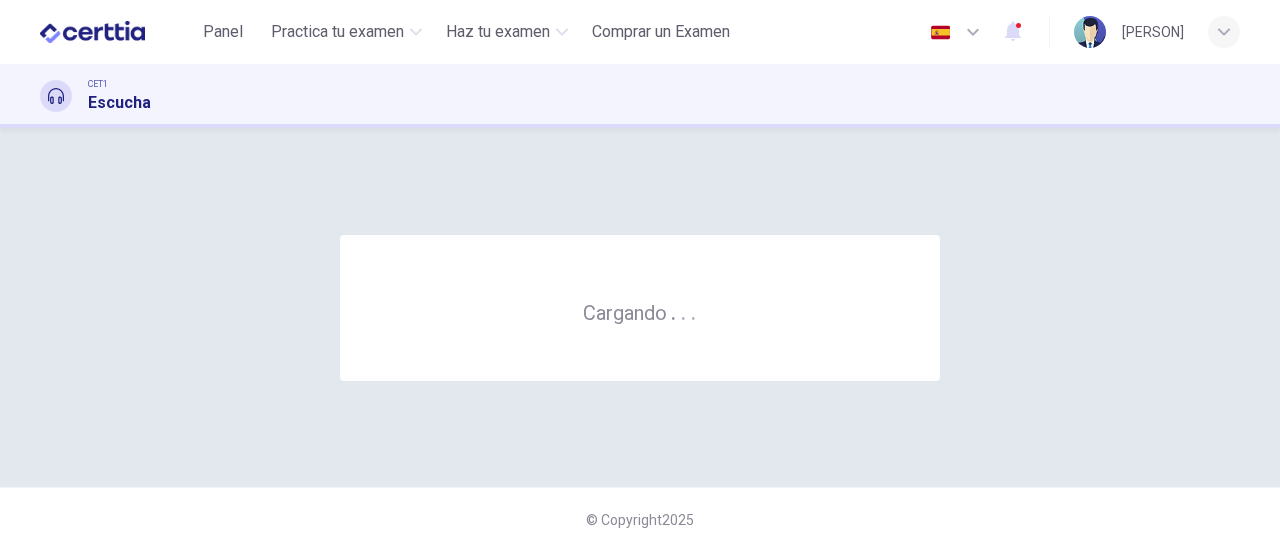 scroll, scrollTop: 0, scrollLeft: 0, axis: both 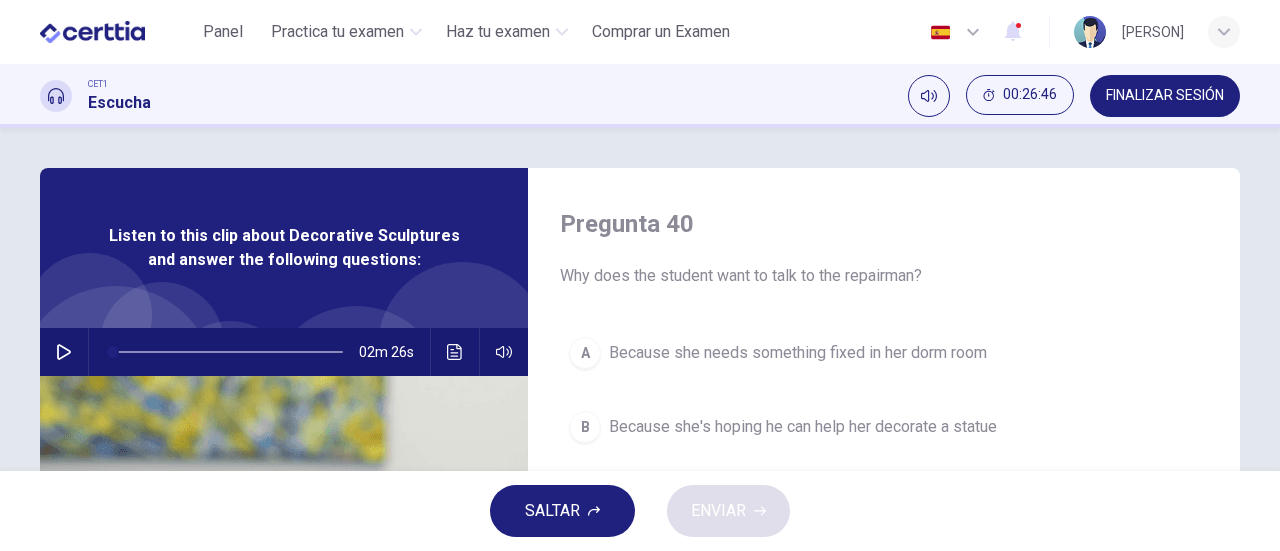 click at bounding box center [64, 352] 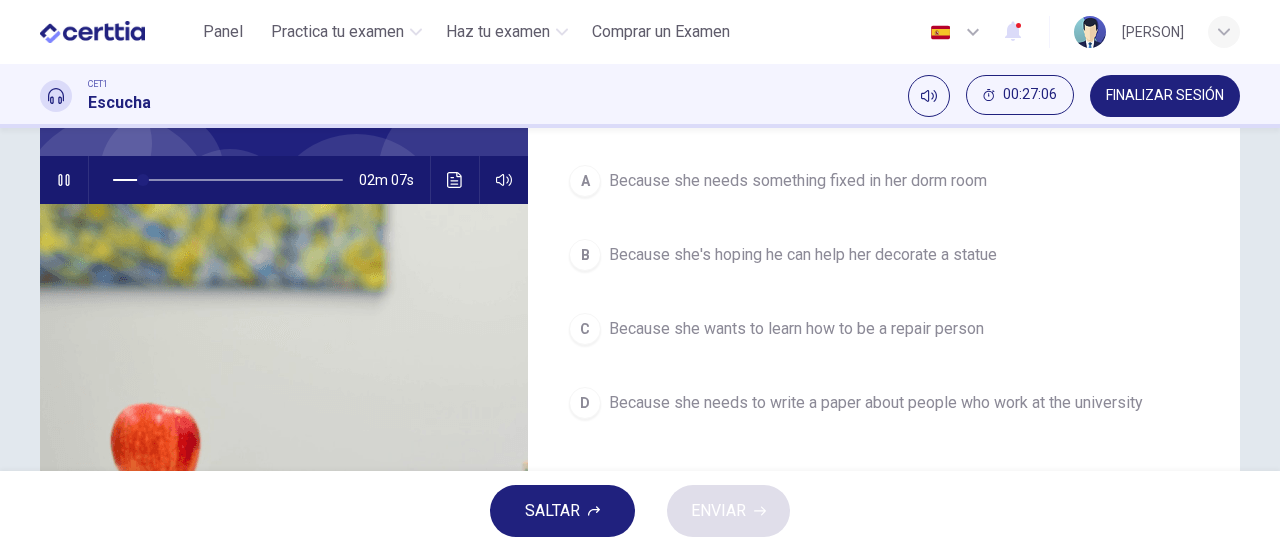 scroll, scrollTop: 172, scrollLeft: 0, axis: vertical 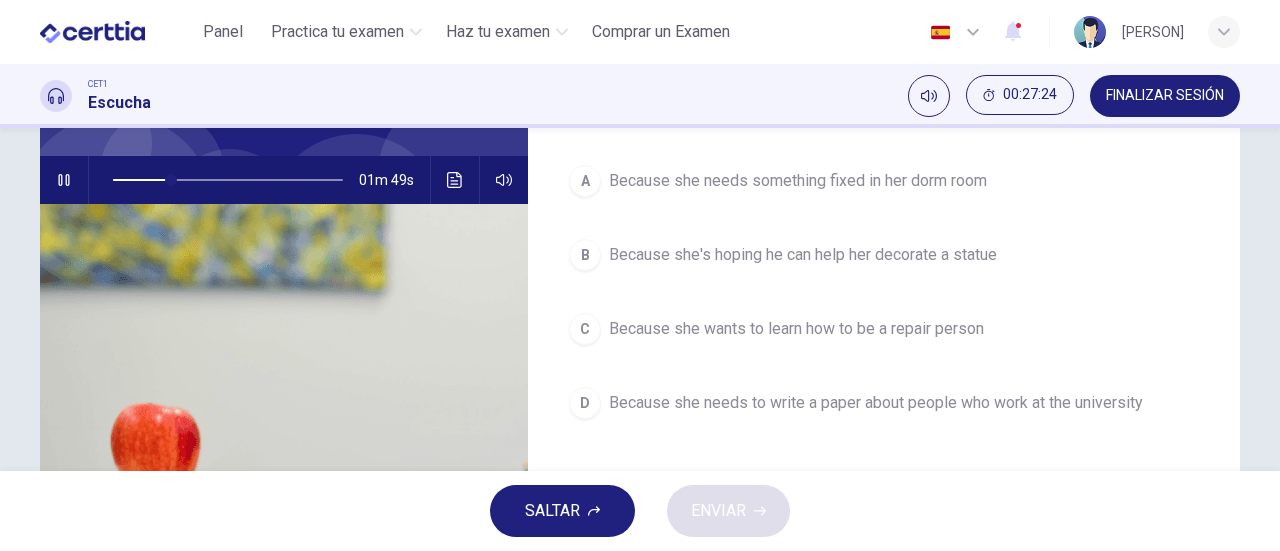 click on "Because she's hoping he can help her decorate a statue" at bounding box center [803, 255] 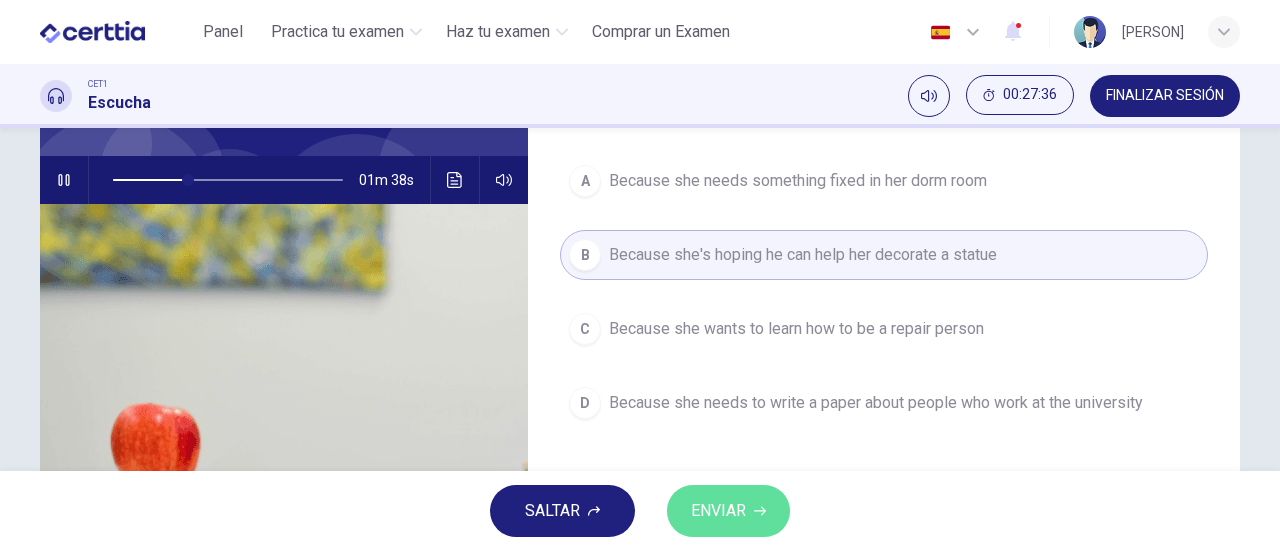 click on "ENVIAR" at bounding box center [728, 511] 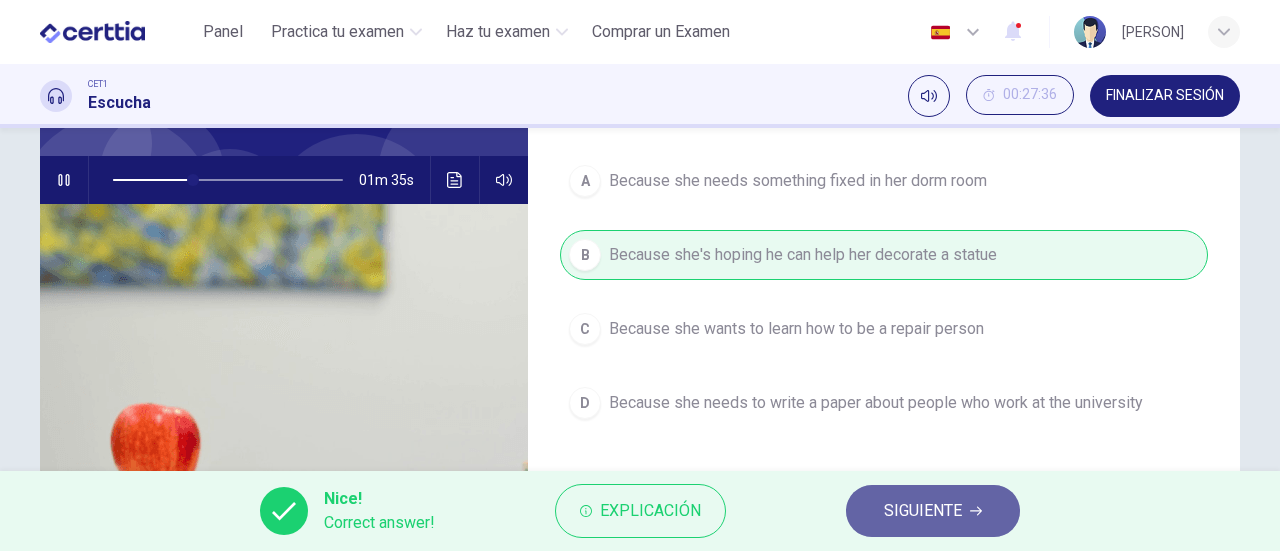 click on "SIGUIENTE" at bounding box center (923, 511) 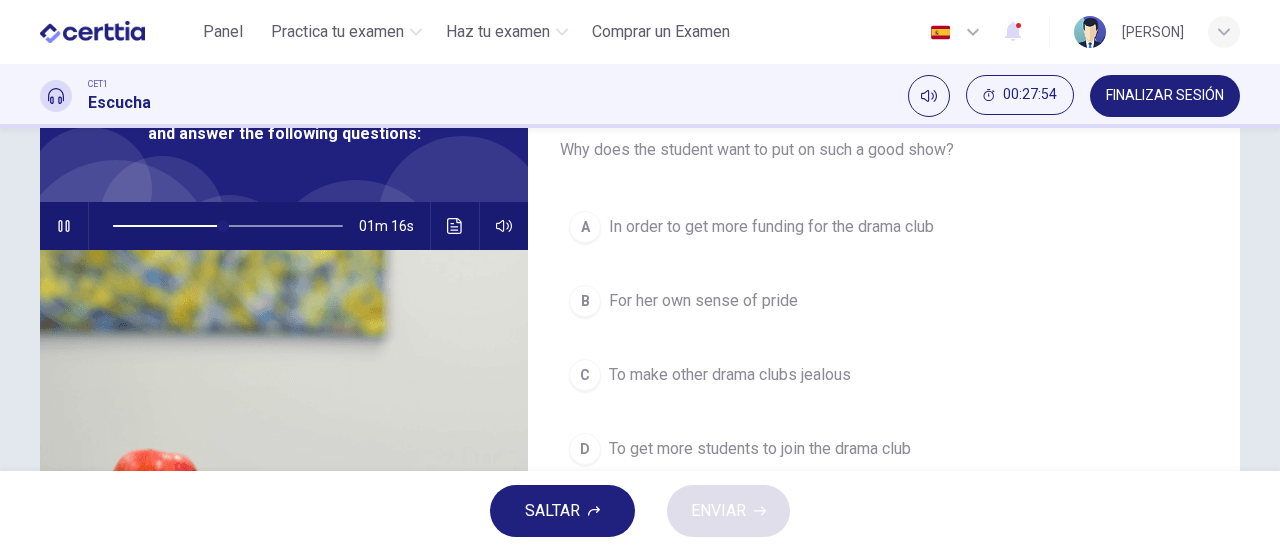 scroll, scrollTop: 137, scrollLeft: 0, axis: vertical 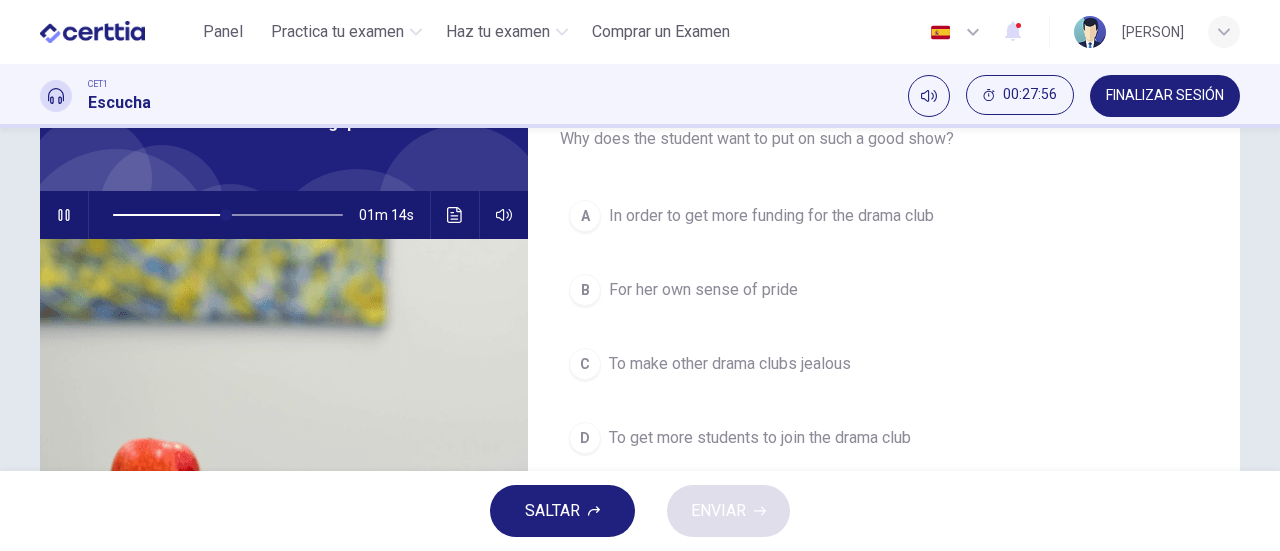 click on "To get more students to join the drama club" at bounding box center (760, 438) 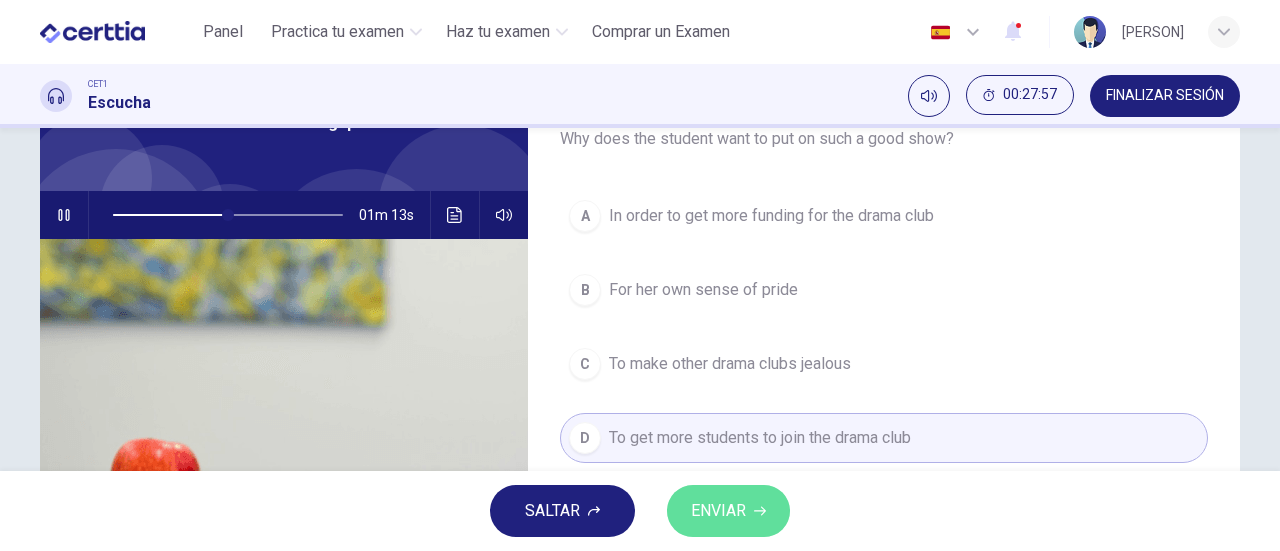 click on "ENVIAR" at bounding box center (728, 511) 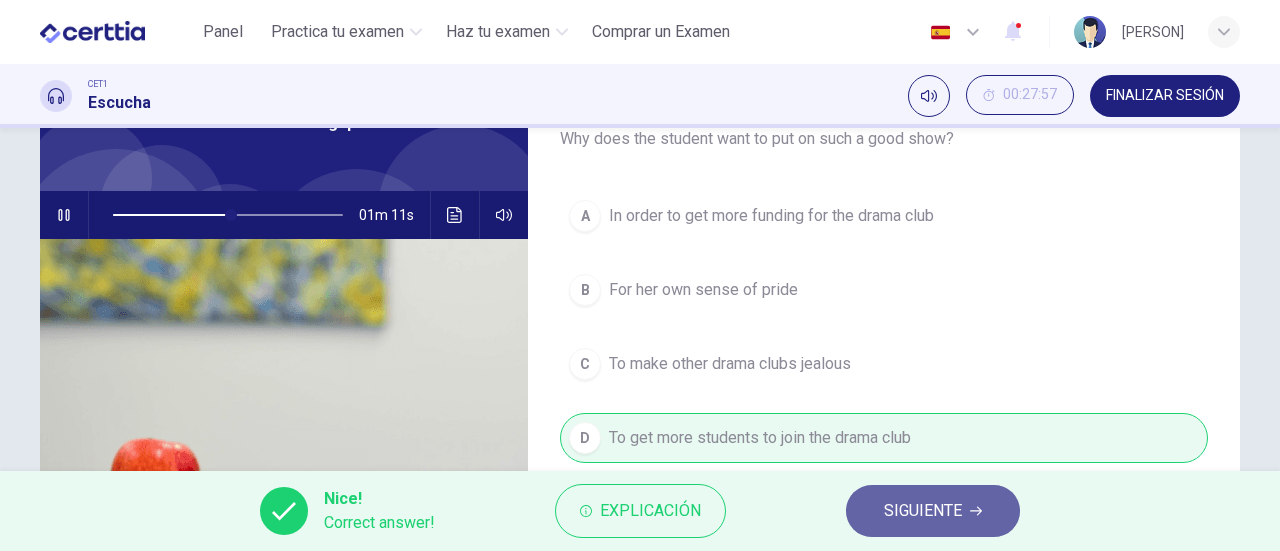 click on "SIGUIENTE" at bounding box center (933, 511) 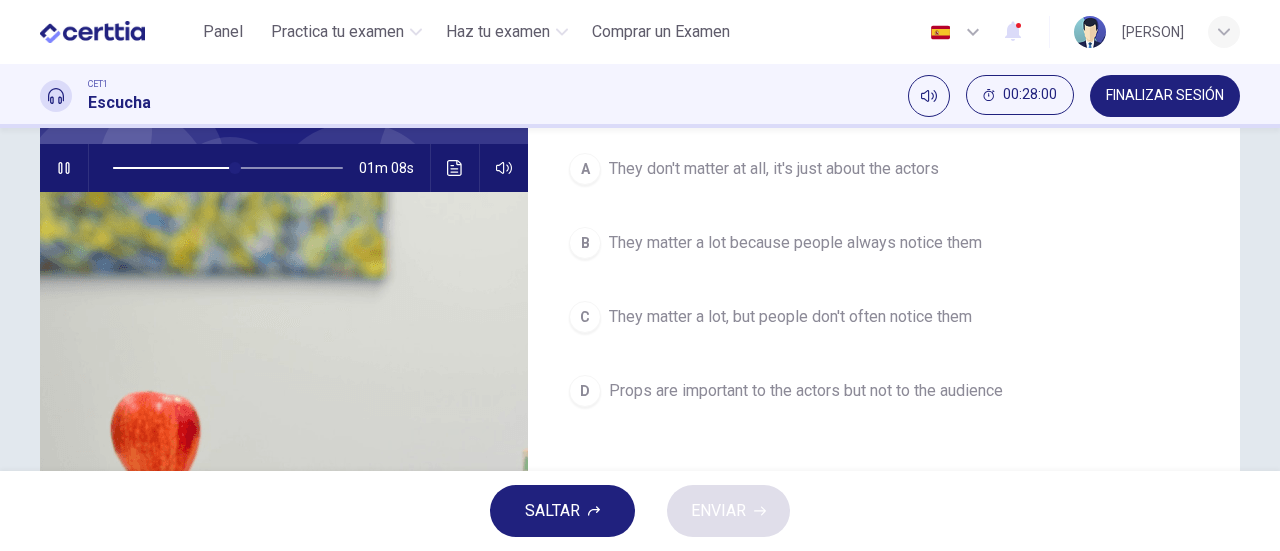 scroll, scrollTop: 186, scrollLeft: 0, axis: vertical 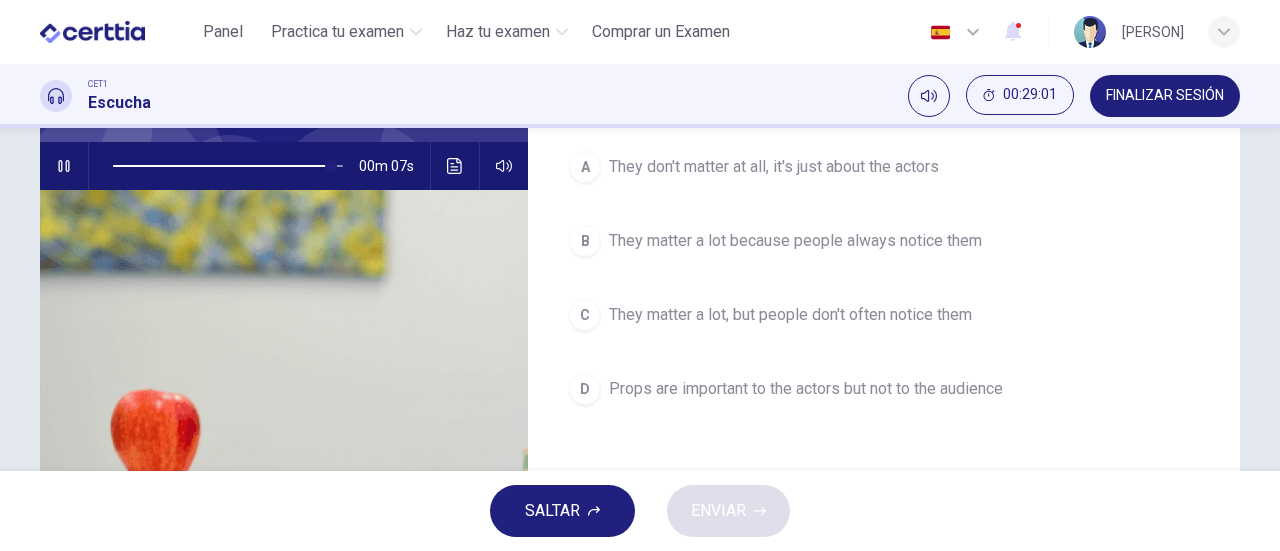 click at bounding box center (64, 166) 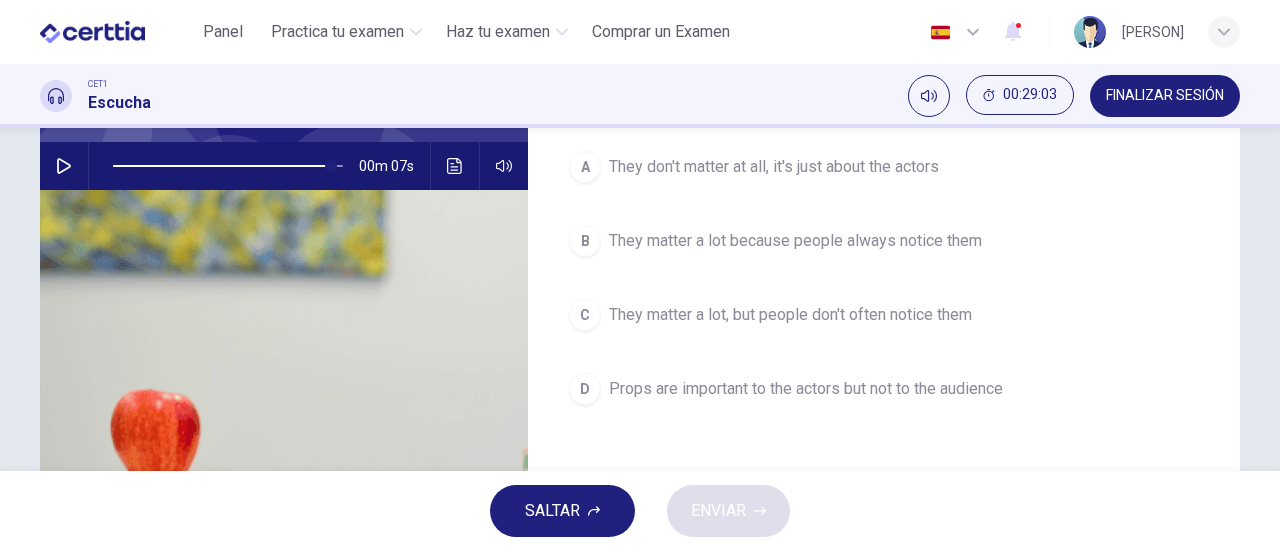 click at bounding box center (228, 166) 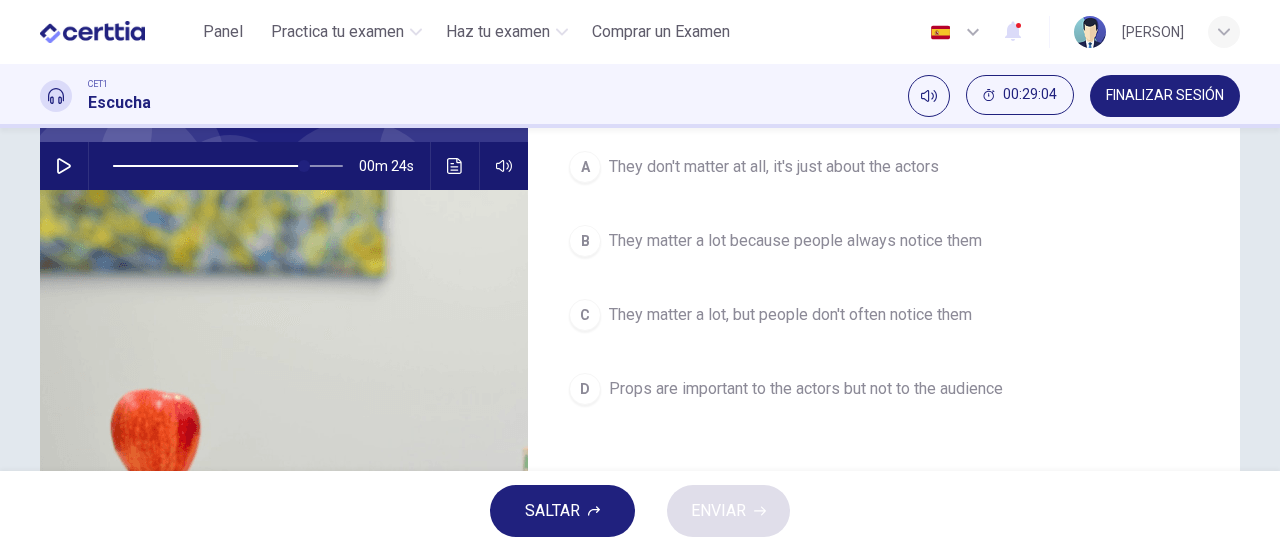 click on "00m 24s" at bounding box center (284, 166) 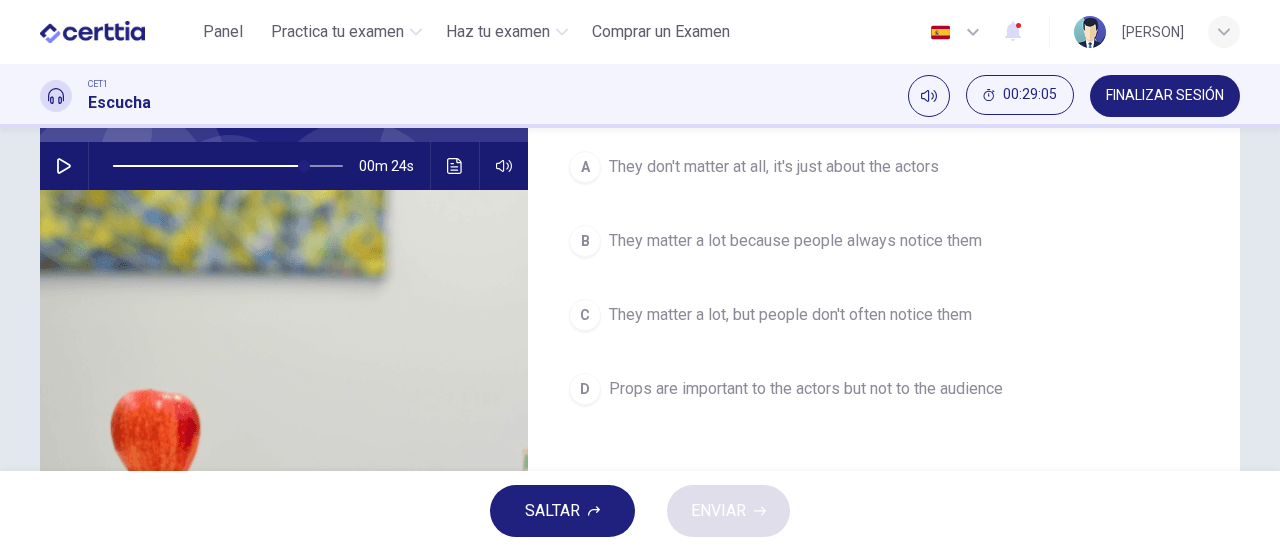 click at bounding box center [64, 166] 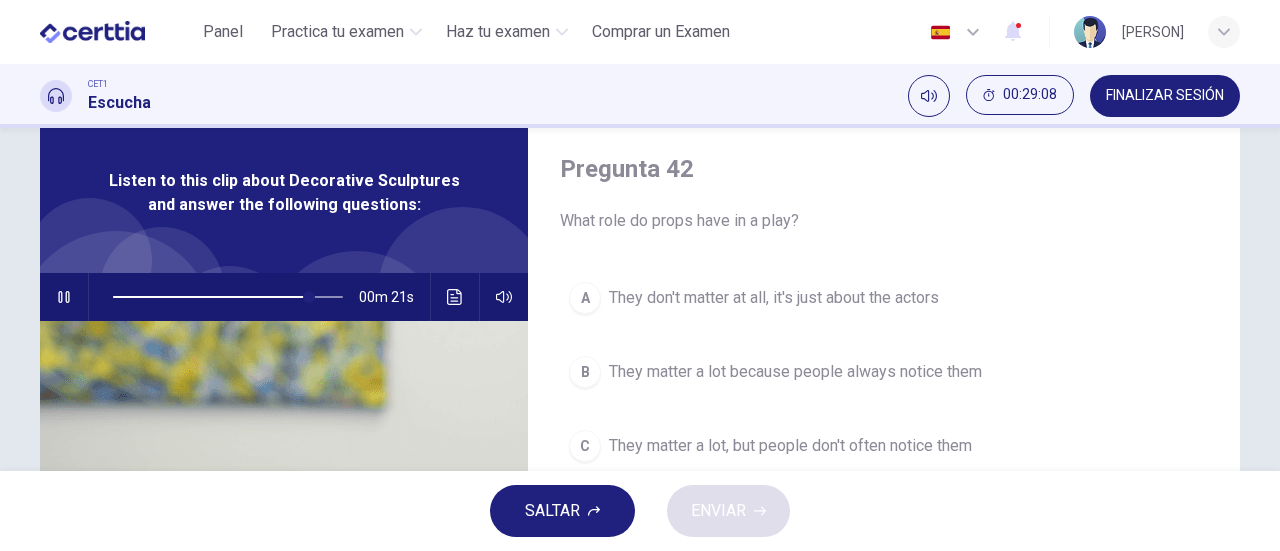 scroll, scrollTop: 60, scrollLeft: 0, axis: vertical 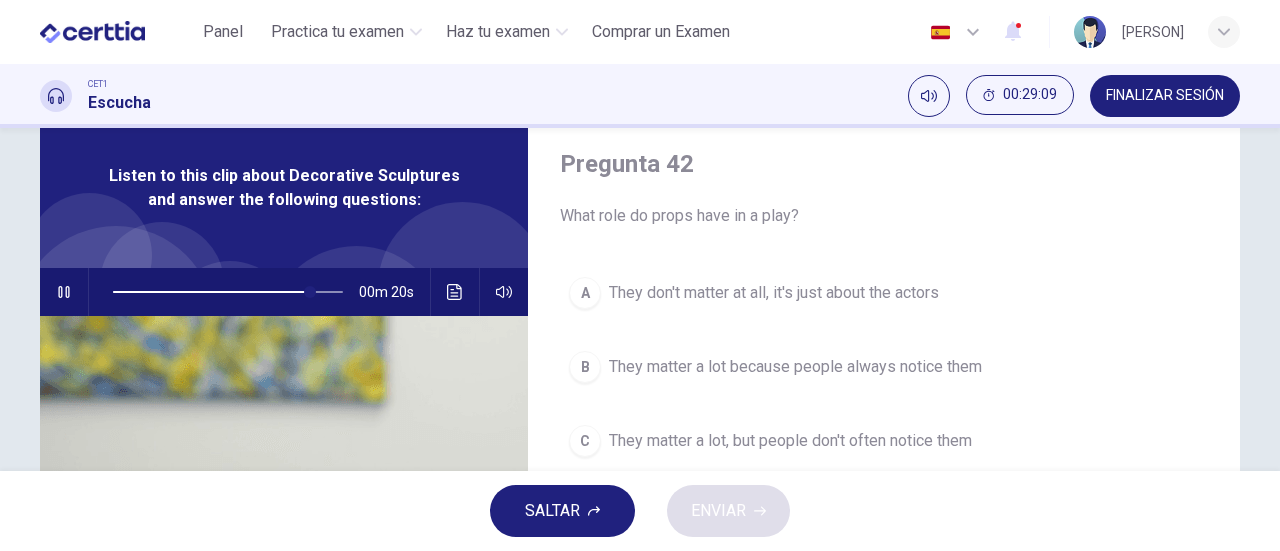 click at bounding box center [228, 292] 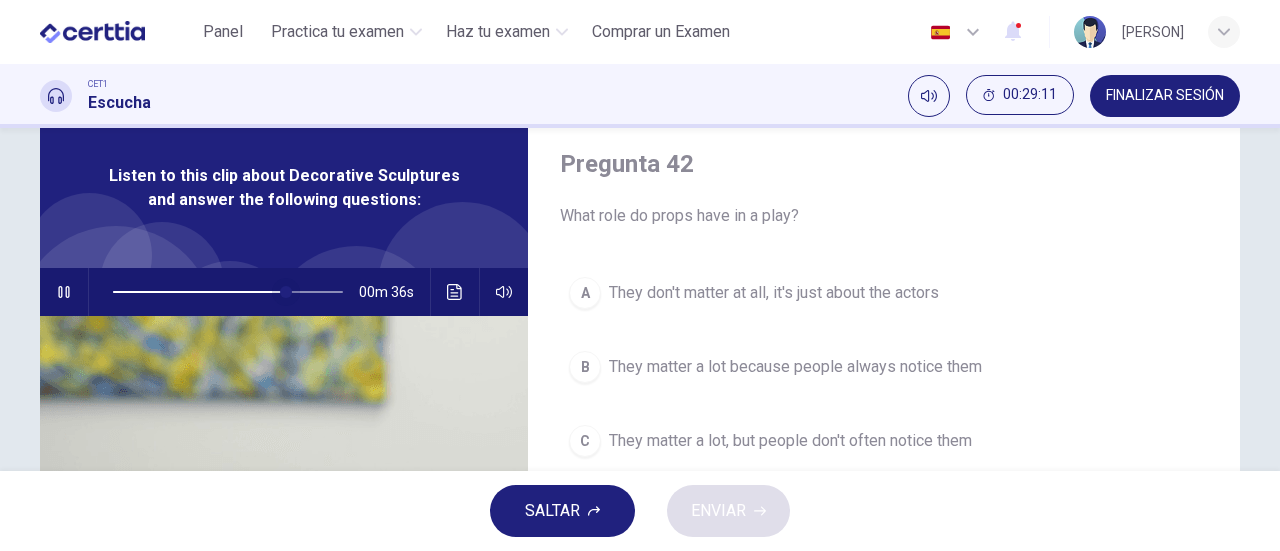 click at bounding box center [286, 292] 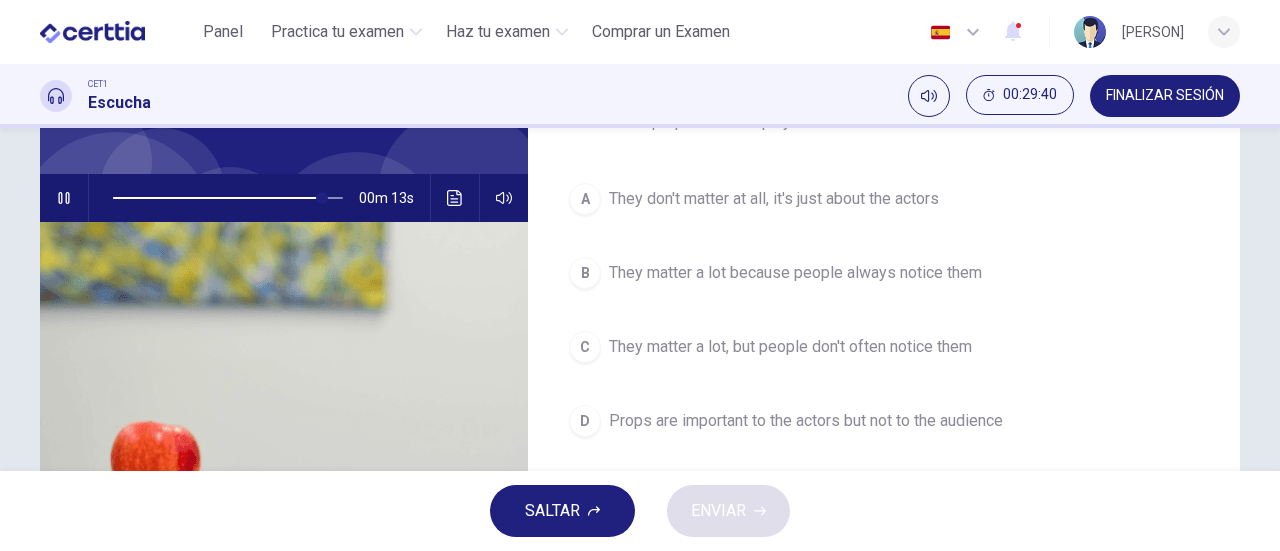 scroll, scrollTop: 155, scrollLeft: 0, axis: vertical 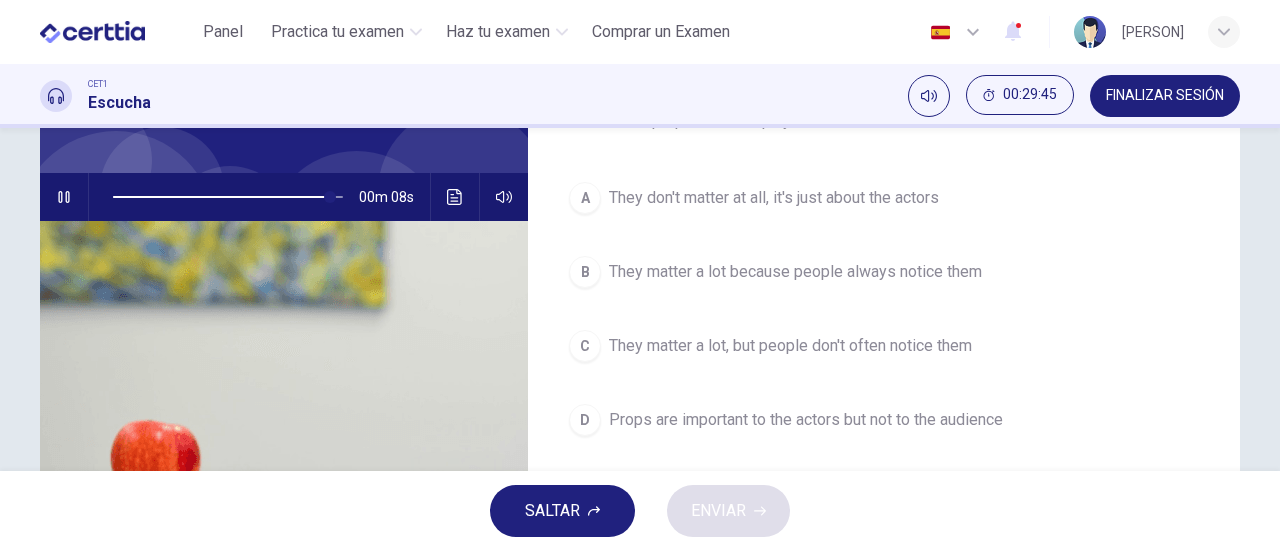 click on "They matter a lot because people always notice them" at bounding box center [795, 272] 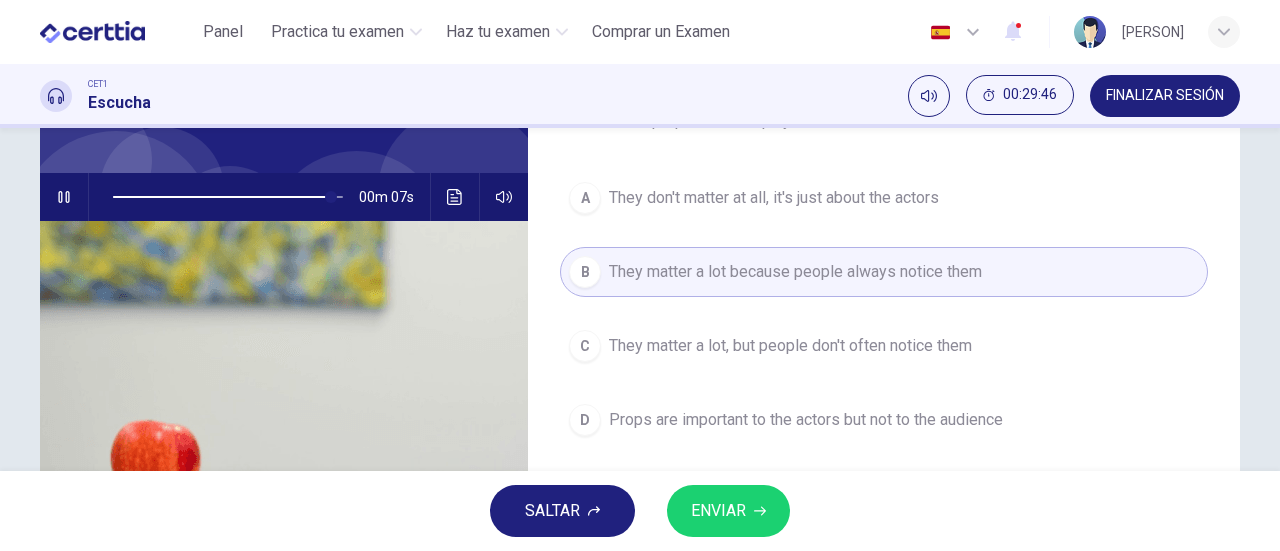 click on "ENVIAR" at bounding box center [718, 511] 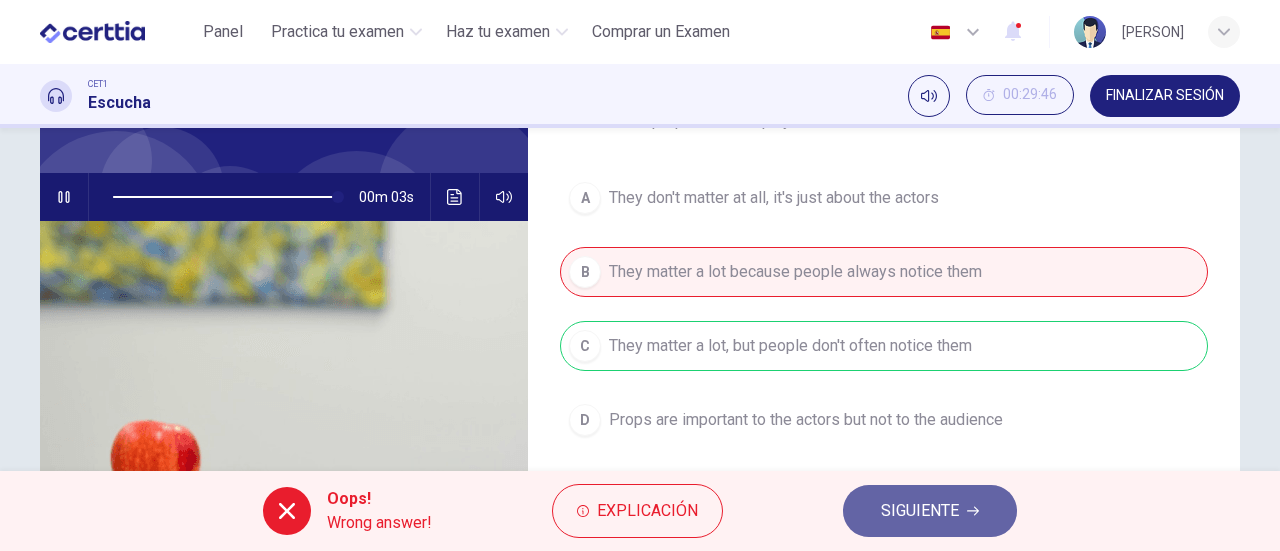 click on "SIGUIENTE" at bounding box center [930, 511] 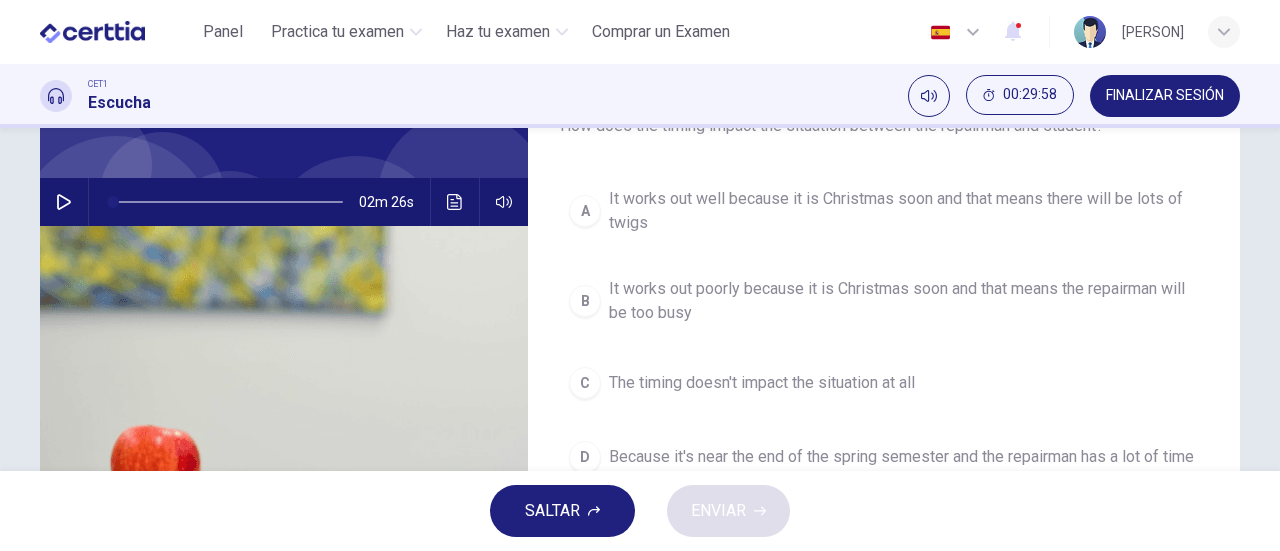 scroll, scrollTop: 144, scrollLeft: 0, axis: vertical 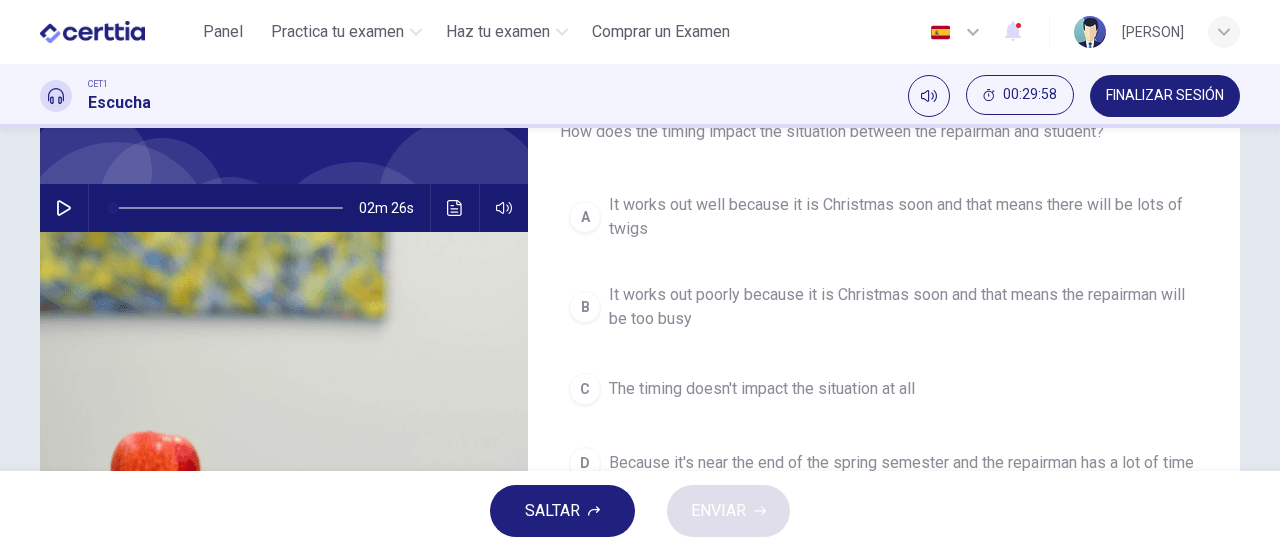 click on "It works out well because it is Christmas soon and that means there will be lots of twigs" at bounding box center [904, 217] 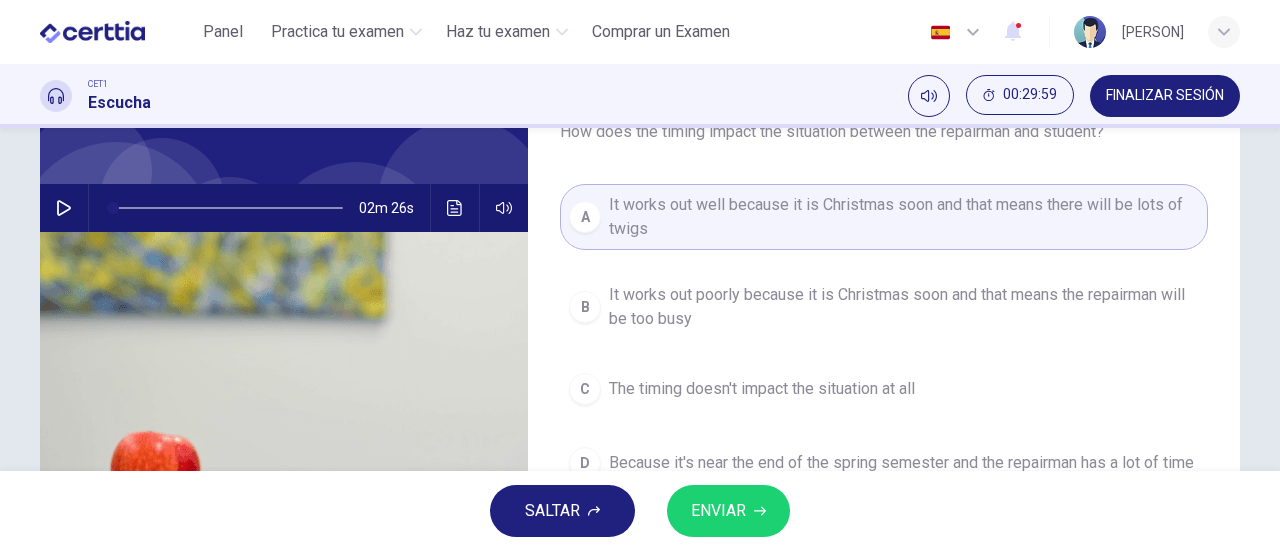 click on "ENVIAR" at bounding box center [728, 511] 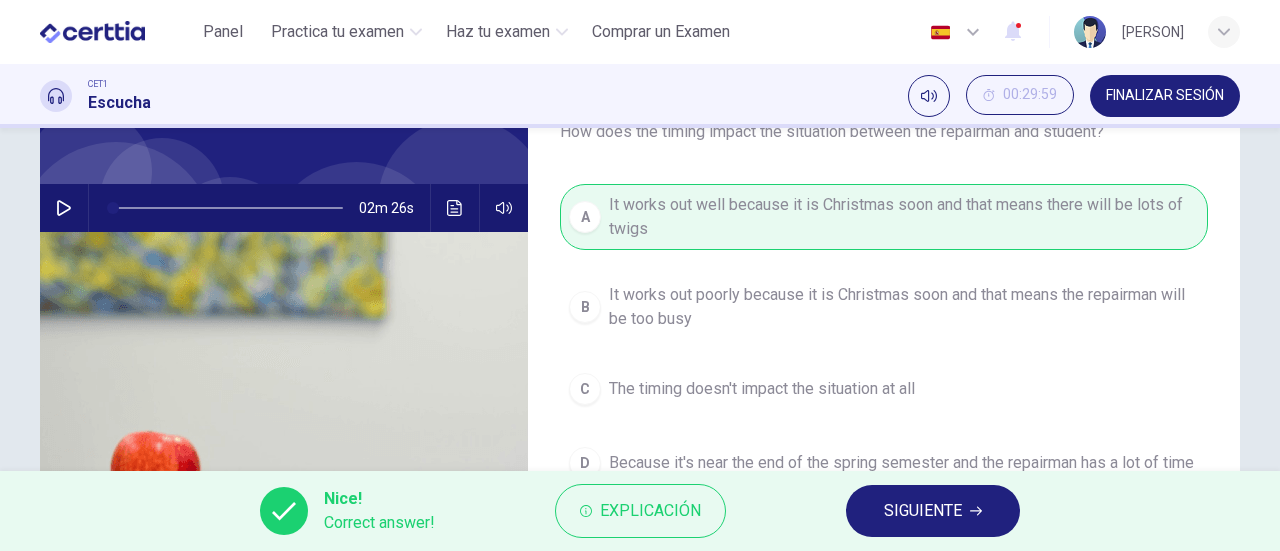 click on "Nice! Correct answer! Explicación SIGUIENTE" at bounding box center (640, 511) 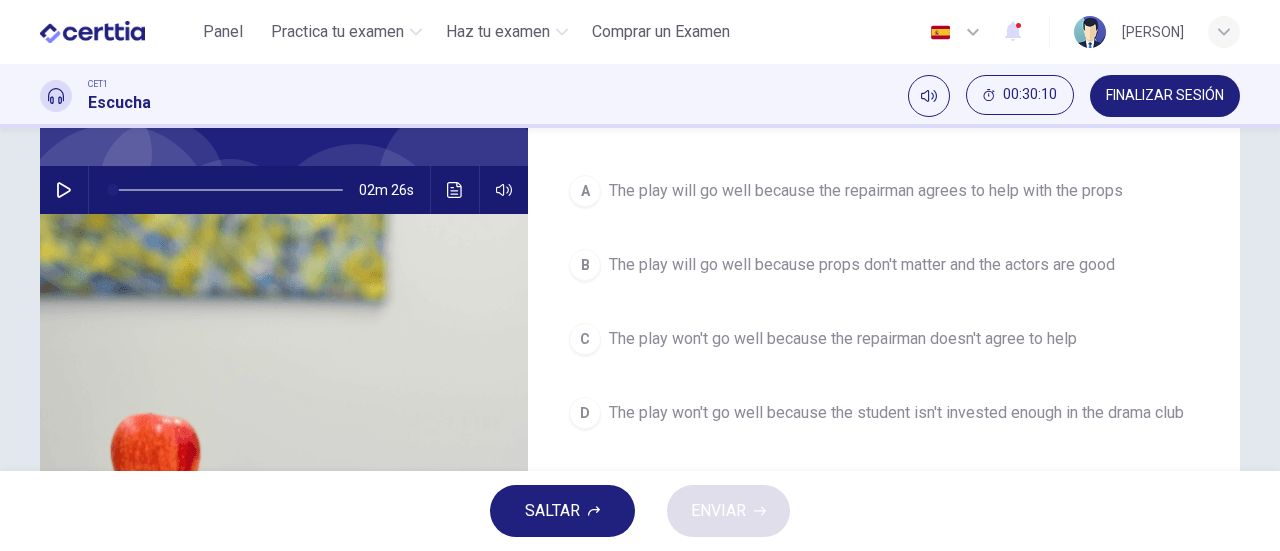 scroll, scrollTop: 166, scrollLeft: 0, axis: vertical 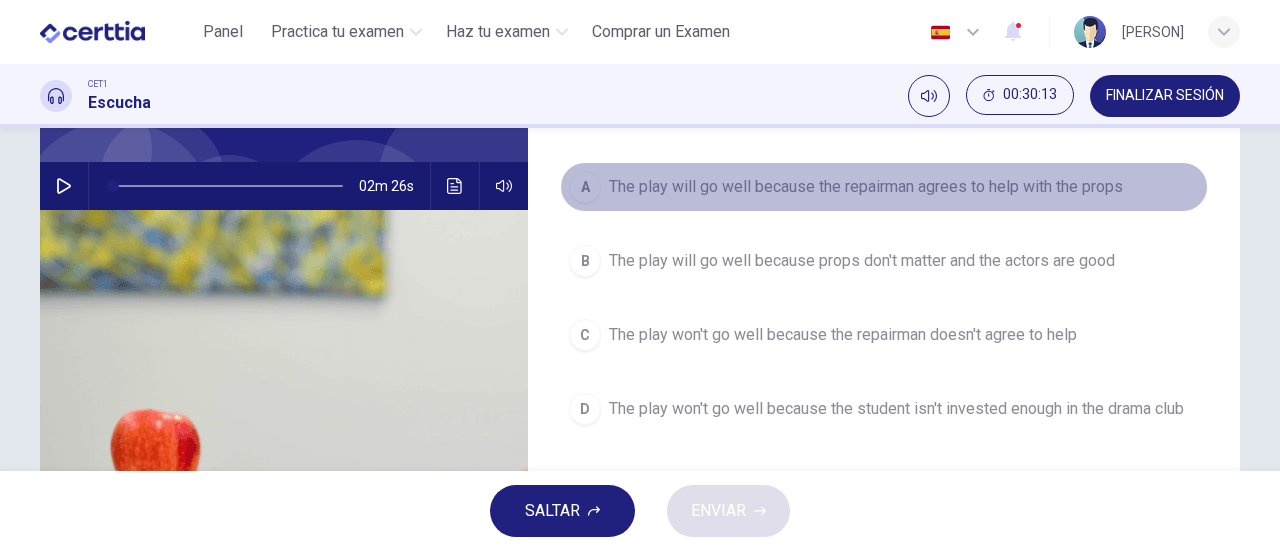 click on "The play will go well because the repairman agrees to help with the props" at bounding box center (866, 187) 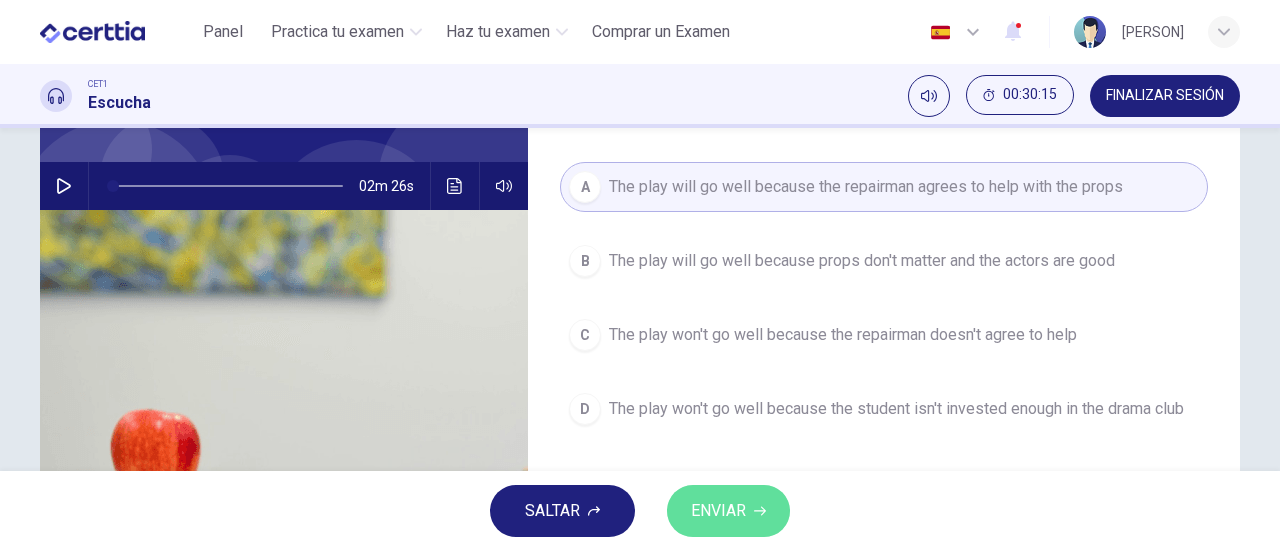 click on "ENVIAR" at bounding box center (718, 511) 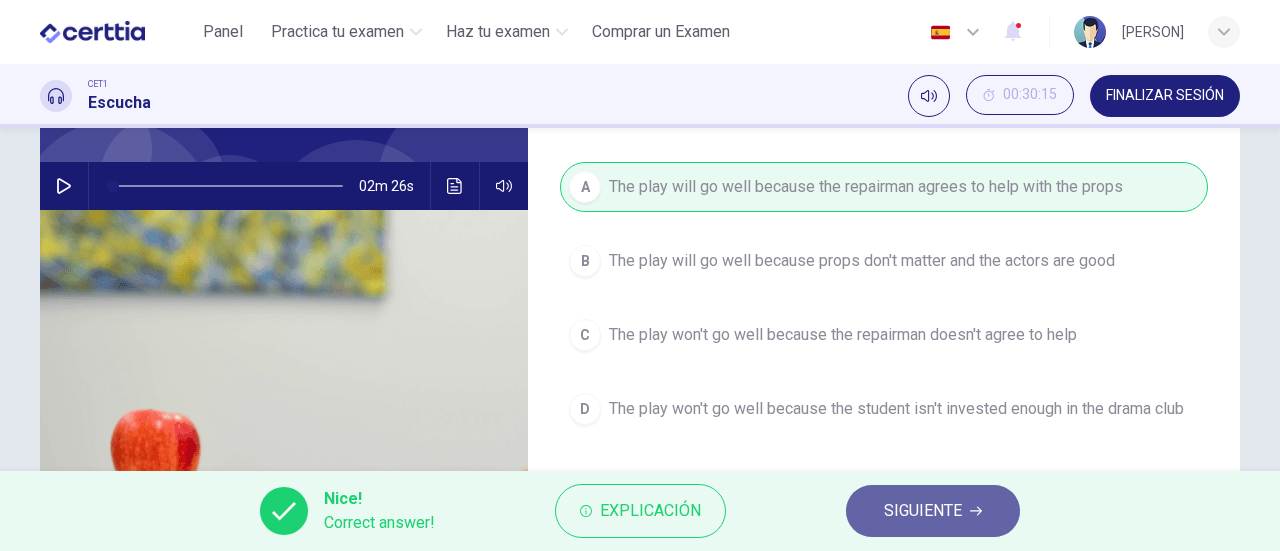 click on "SIGUIENTE" at bounding box center [923, 511] 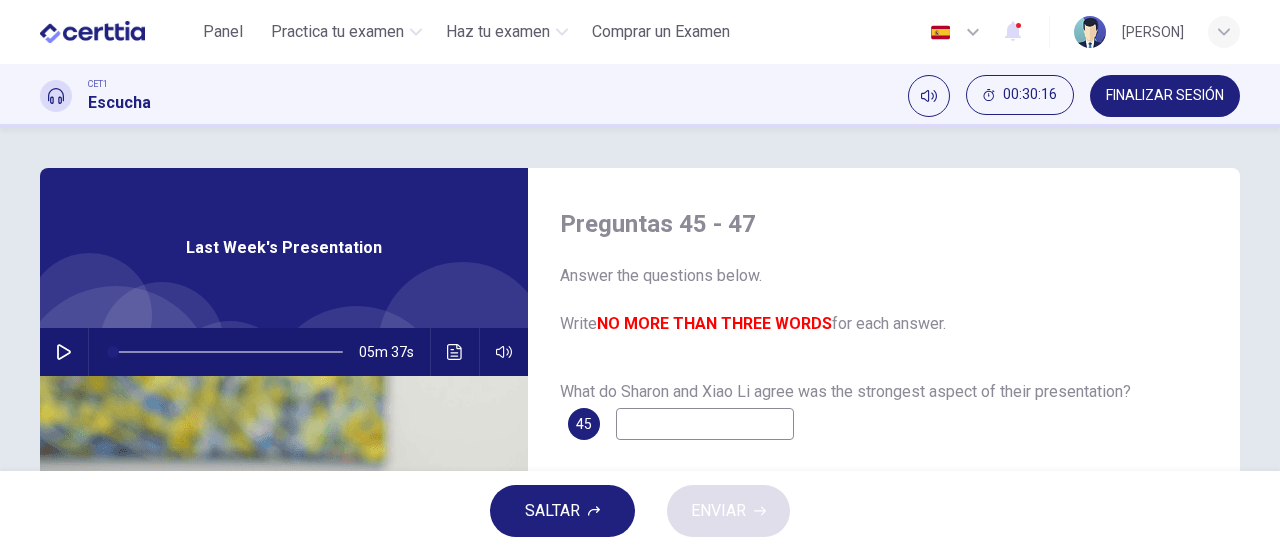 click at bounding box center [64, 352] 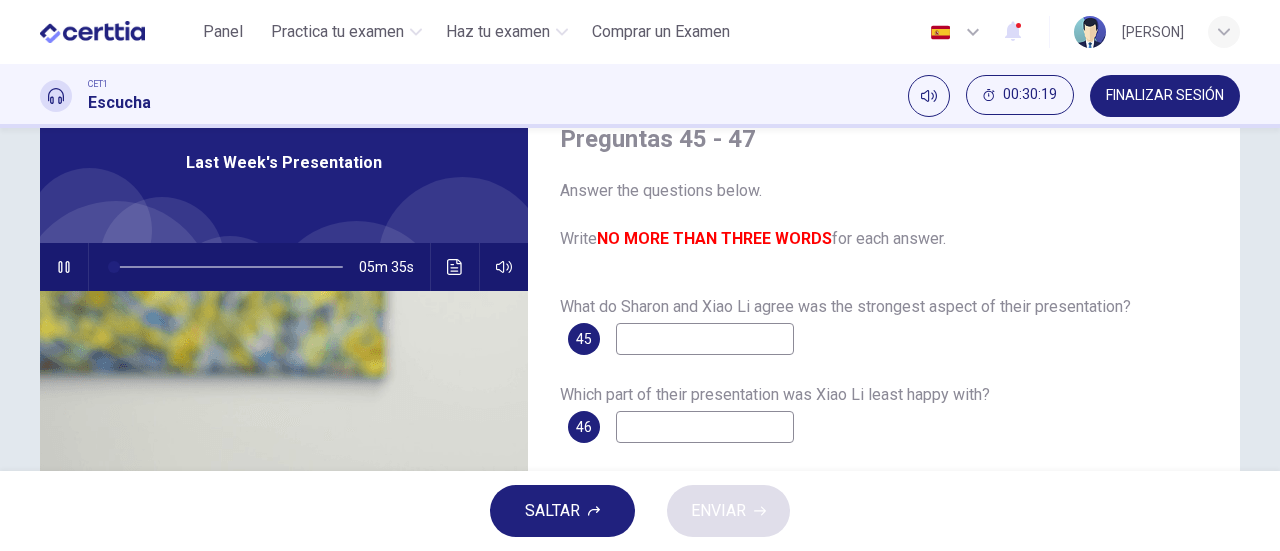 scroll, scrollTop: 117, scrollLeft: 0, axis: vertical 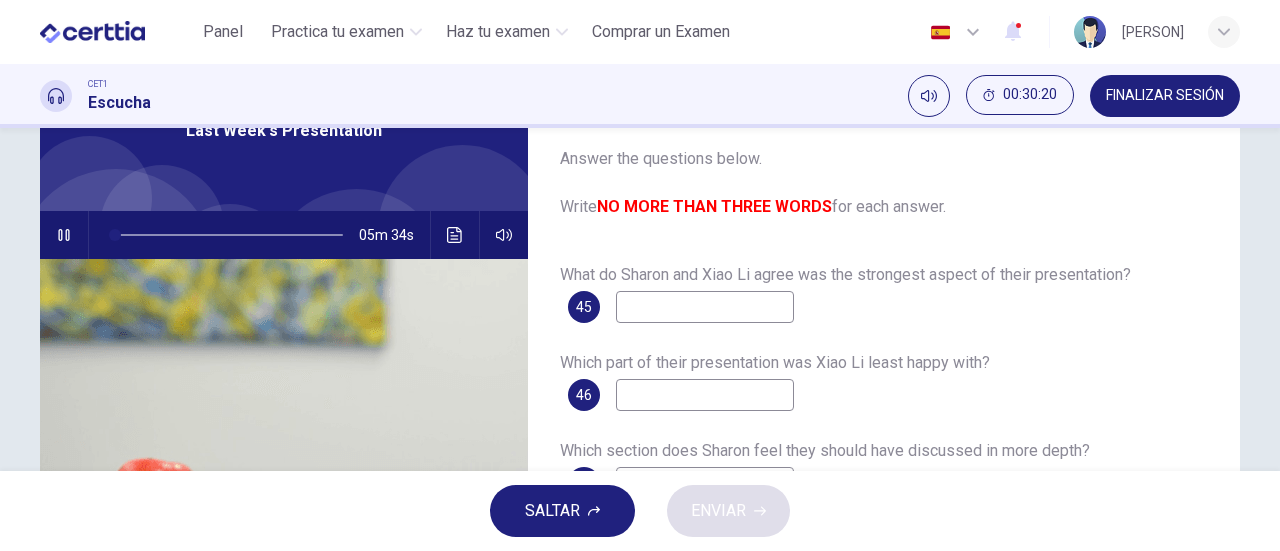 click at bounding box center (705, 307) 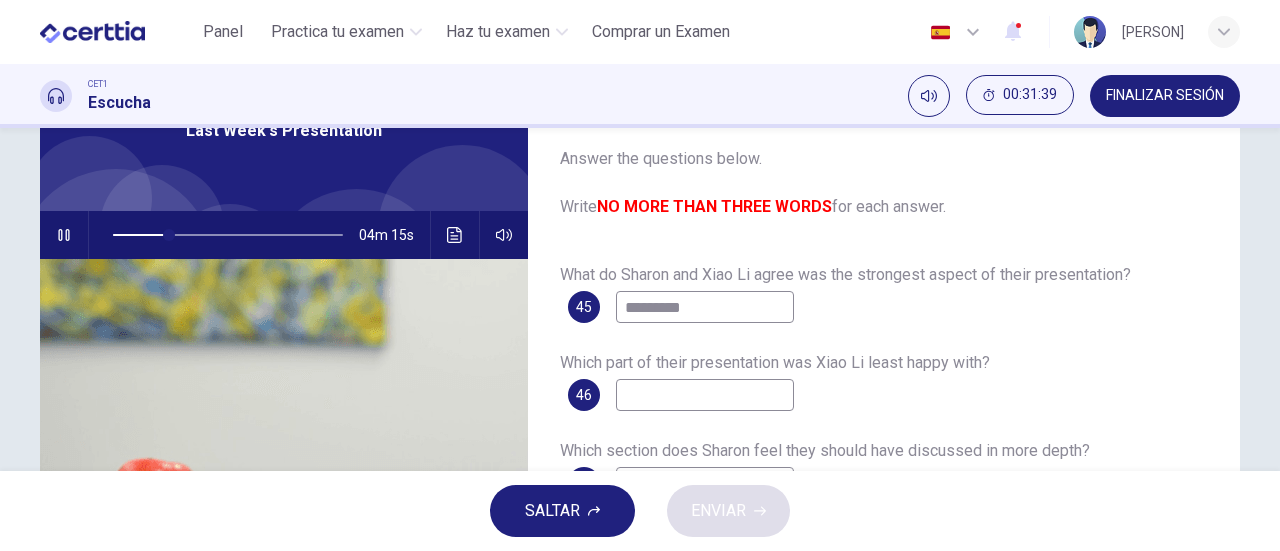 click at bounding box center [705, 395] 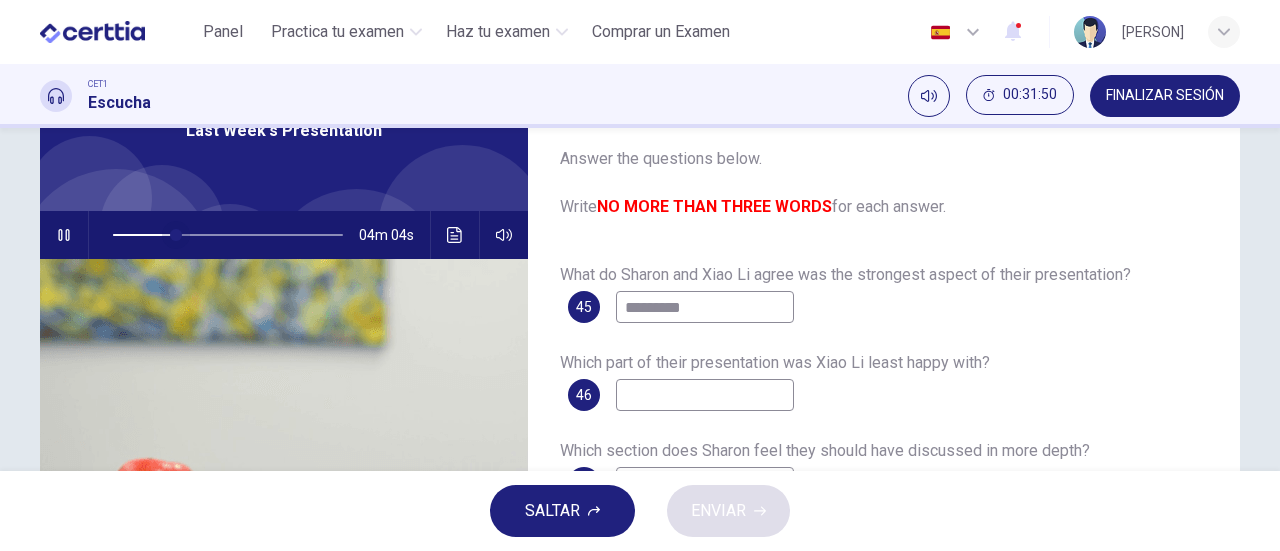 click at bounding box center (176, 235) 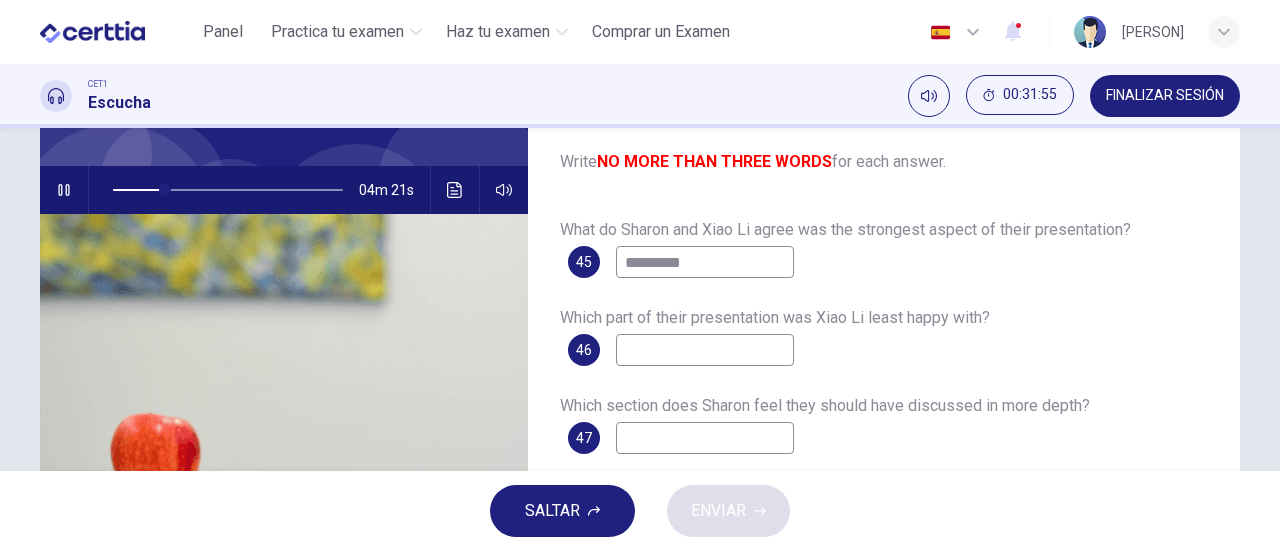 scroll, scrollTop: 170, scrollLeft: 0, axis: vertical 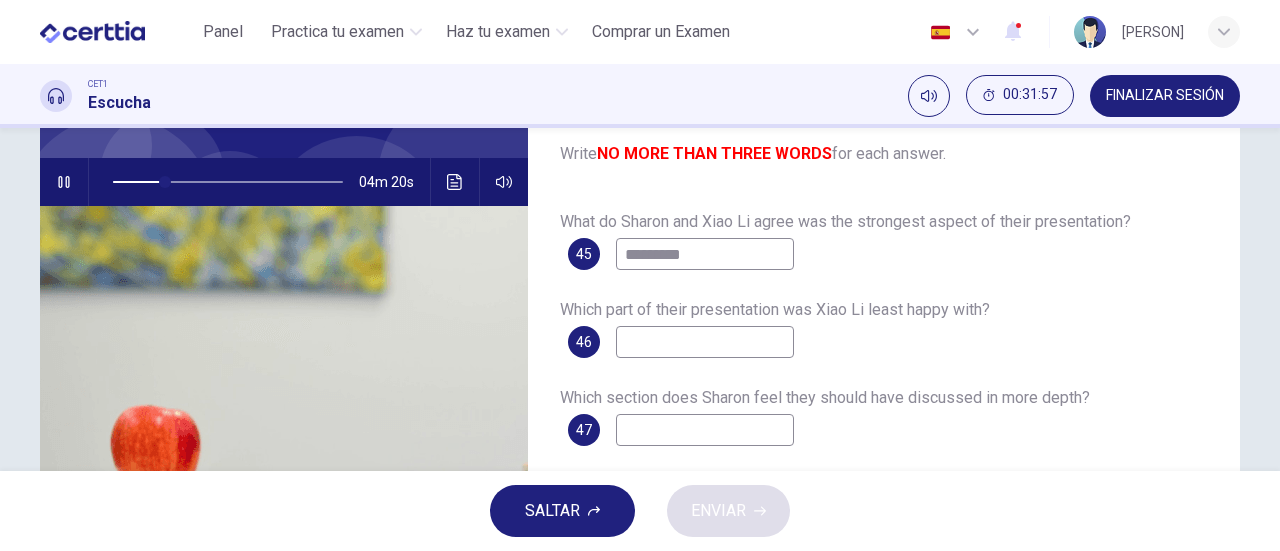 click at bounding box center [705, 342] 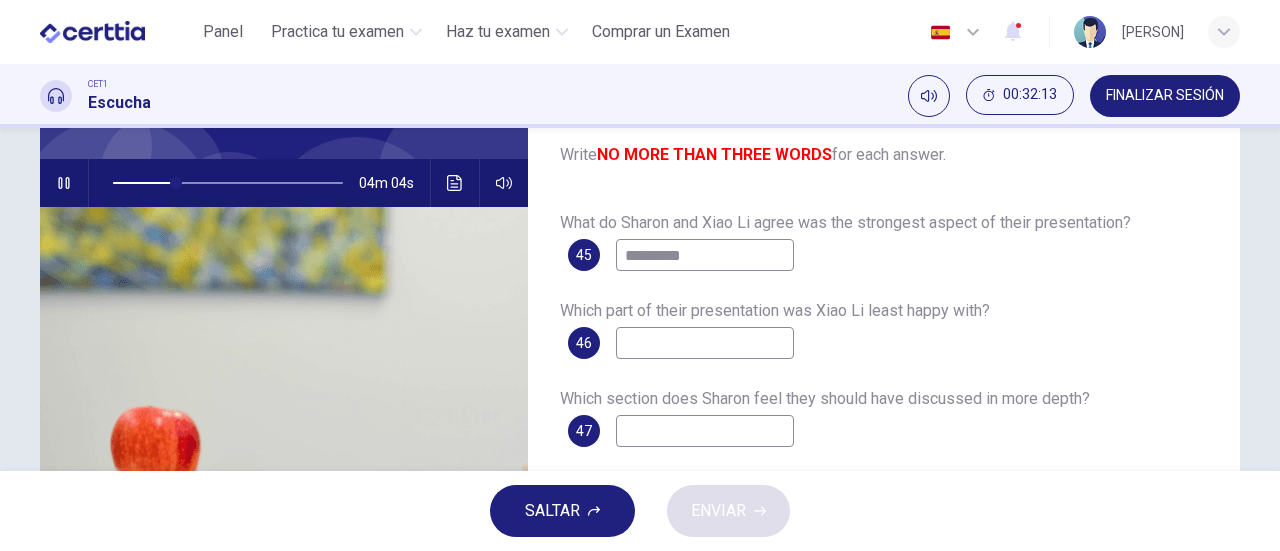 scroll, scrollTop: 172, scrollLeft: 0, axis: vertical 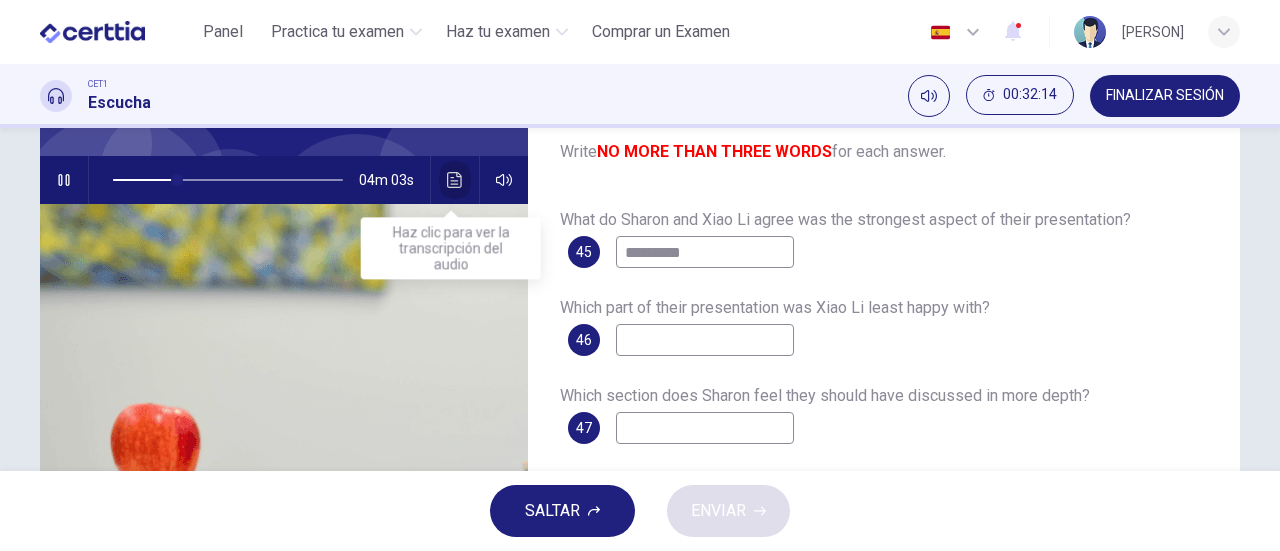 click 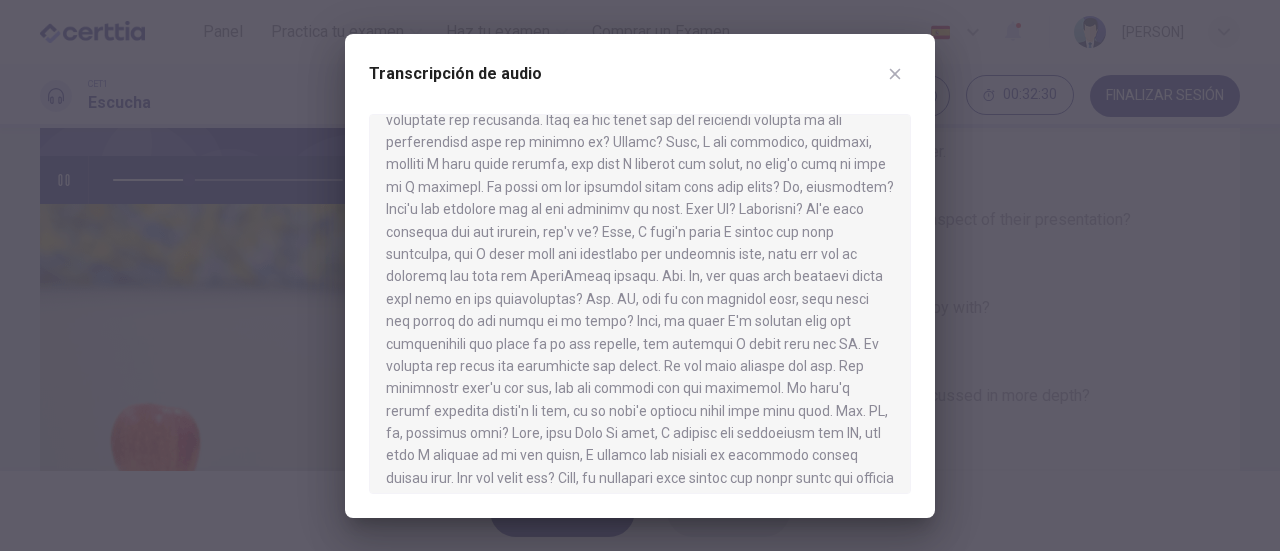 scroll, scrollTop: 203, scrollLeft: 0, axis: vertical 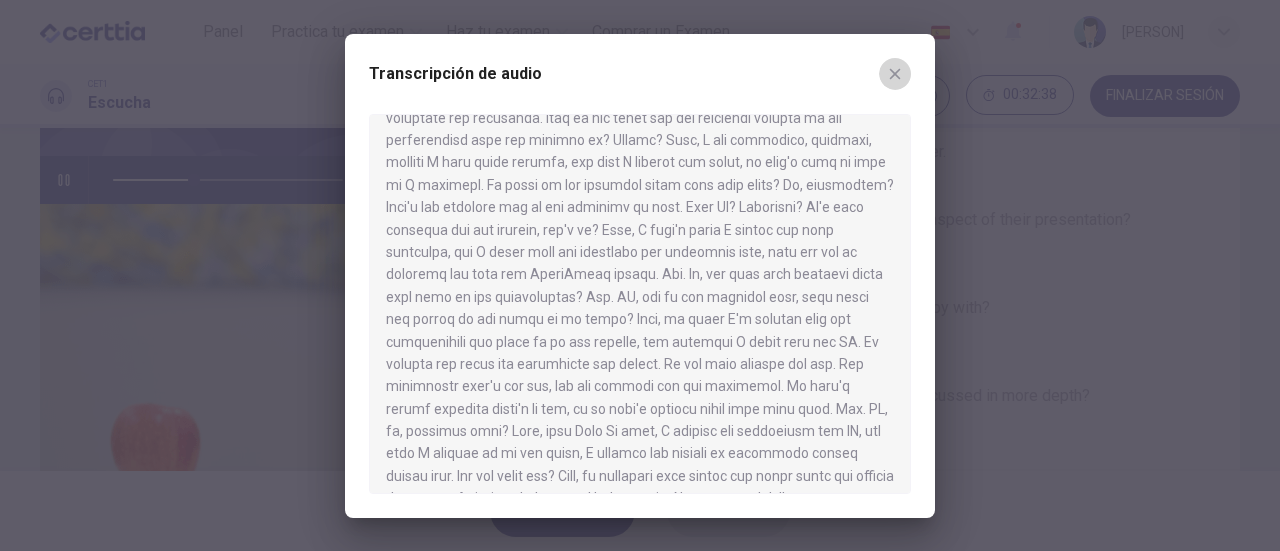 click 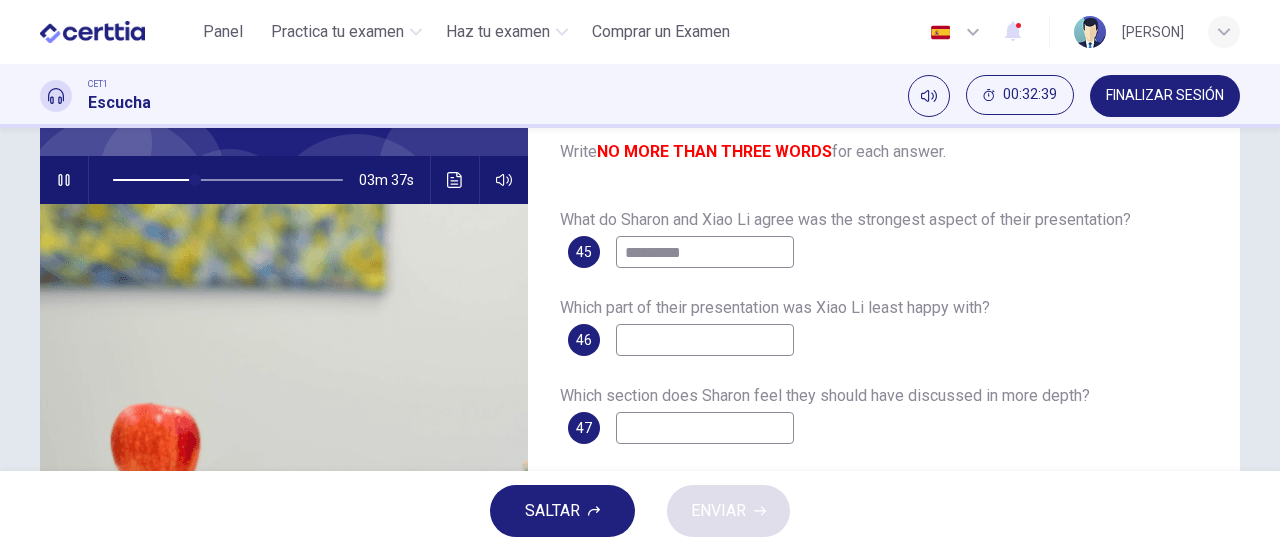 click on "What do Sharon and Xiao Li agree was the strongest aspect of their presentation? 45 ********* Which part of their presentation was Xiao Li least happy with? 46 Which section does Sharon feel they should have discussed in more
depth? 47" at bounding box center [884, 344] 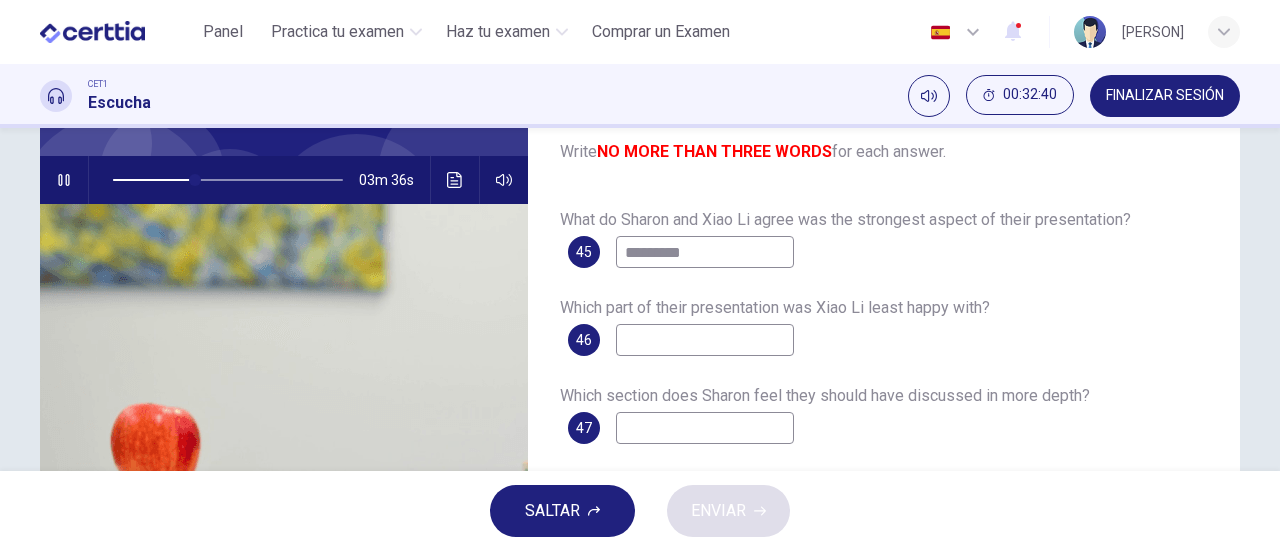 click at bounding box center [705, 340] 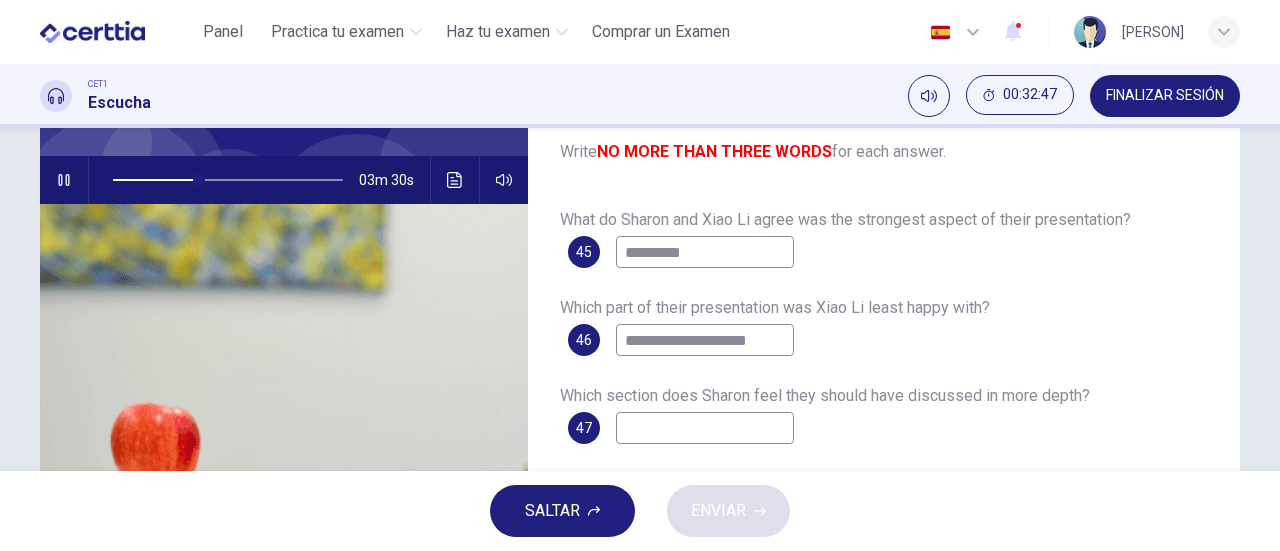 click at bounding box center [705, 428] 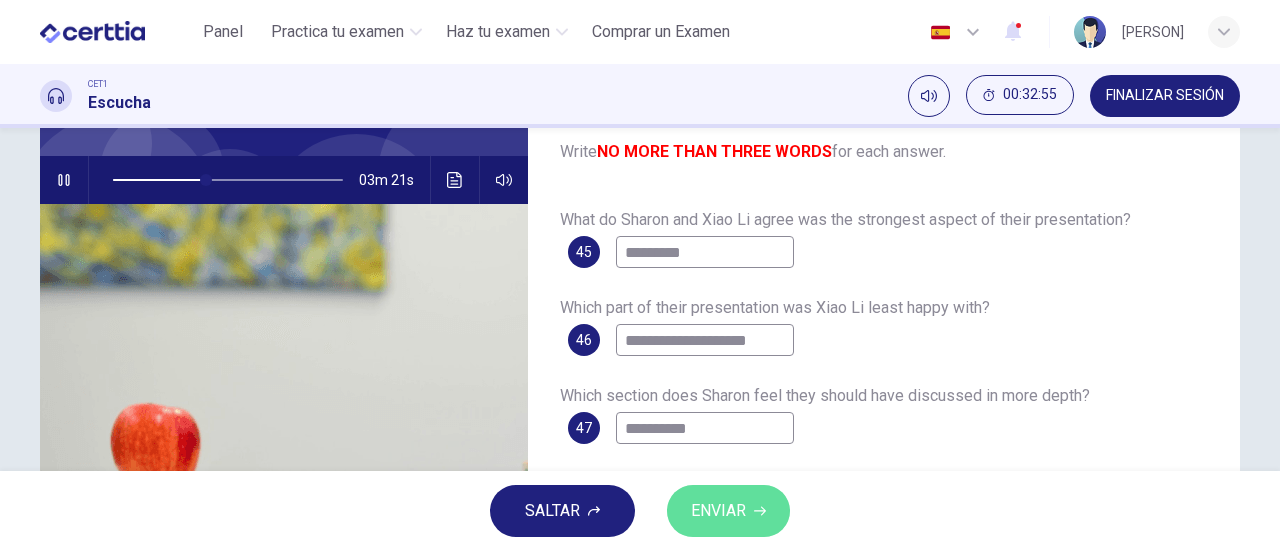 click on "ENVIAR" at bounding box center [728, 511] 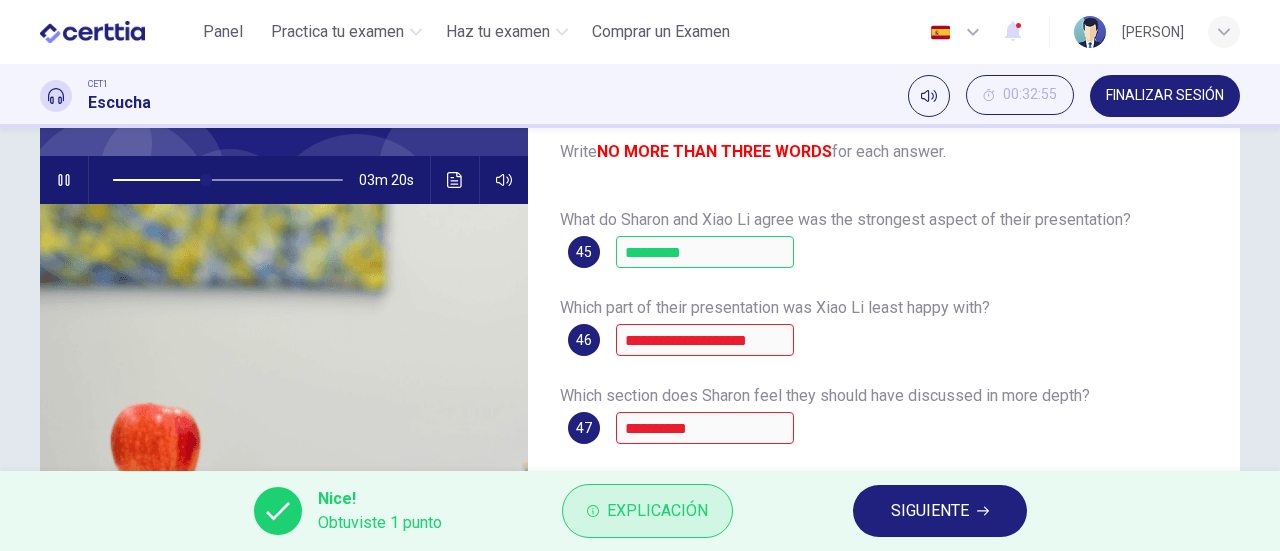 click on "Explicación" at bounding box center [657, 511] 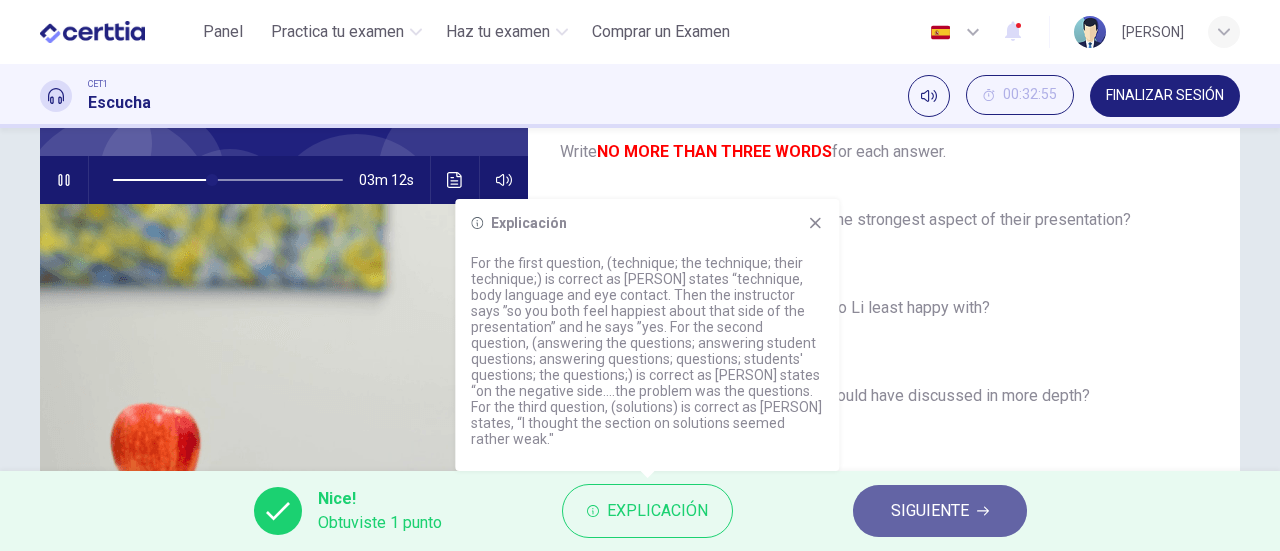 click on "SIGUIENTE" at bounding box center [930, 511] 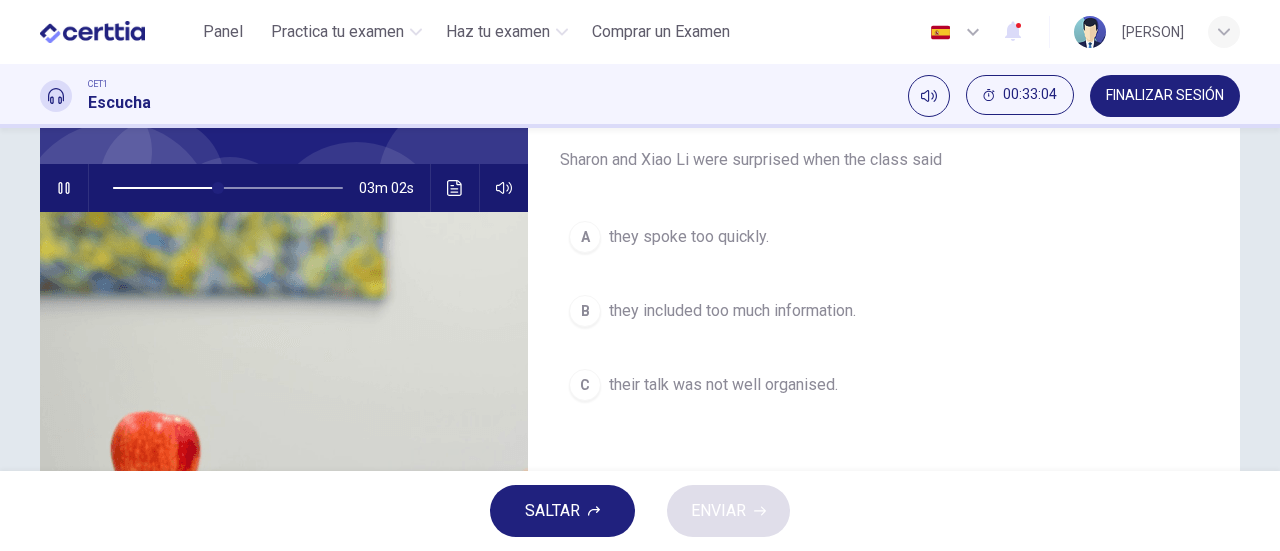 scroll, scrollTop: 162, scrollLeft: 0, axis: vertical 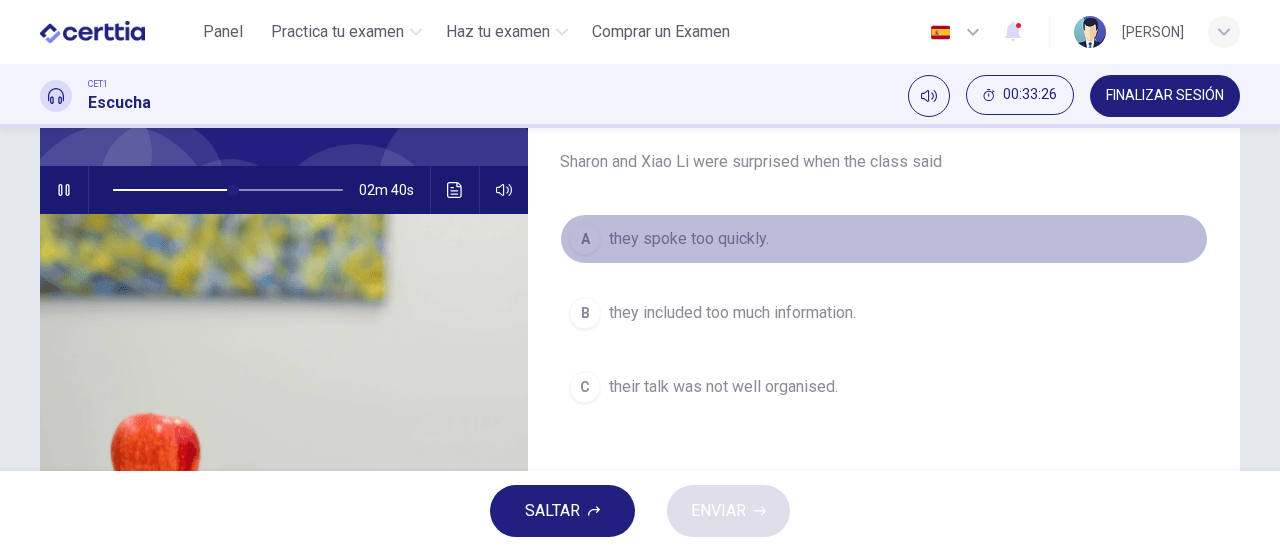 click on "they spoke too quickly." at bounding box center (689, 239) 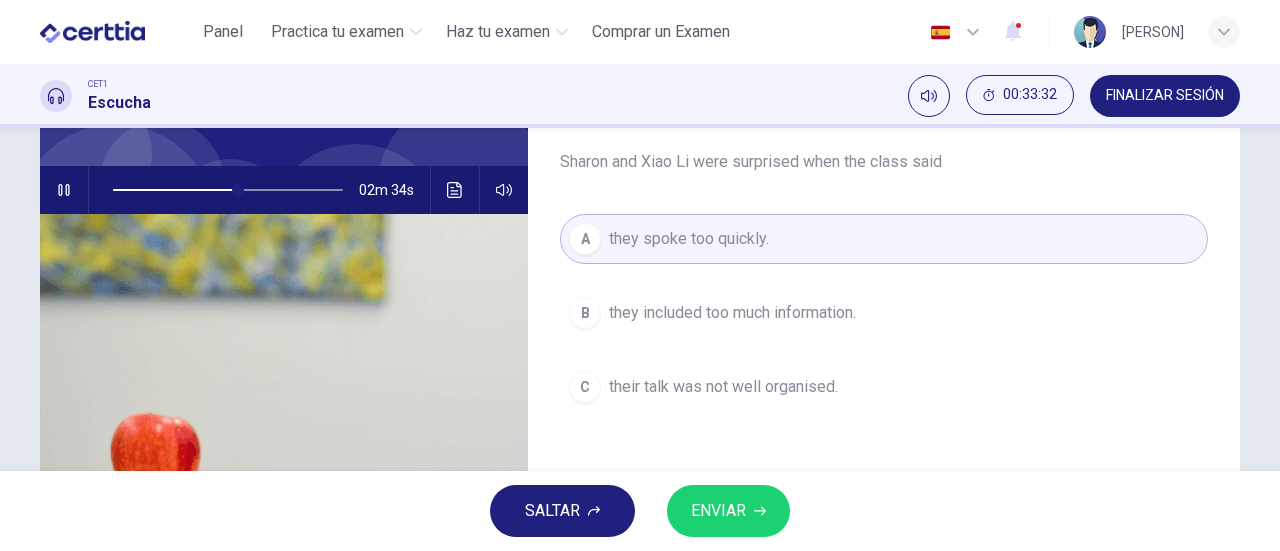 click on "ENVIAR" at bounding box center [728, 511] 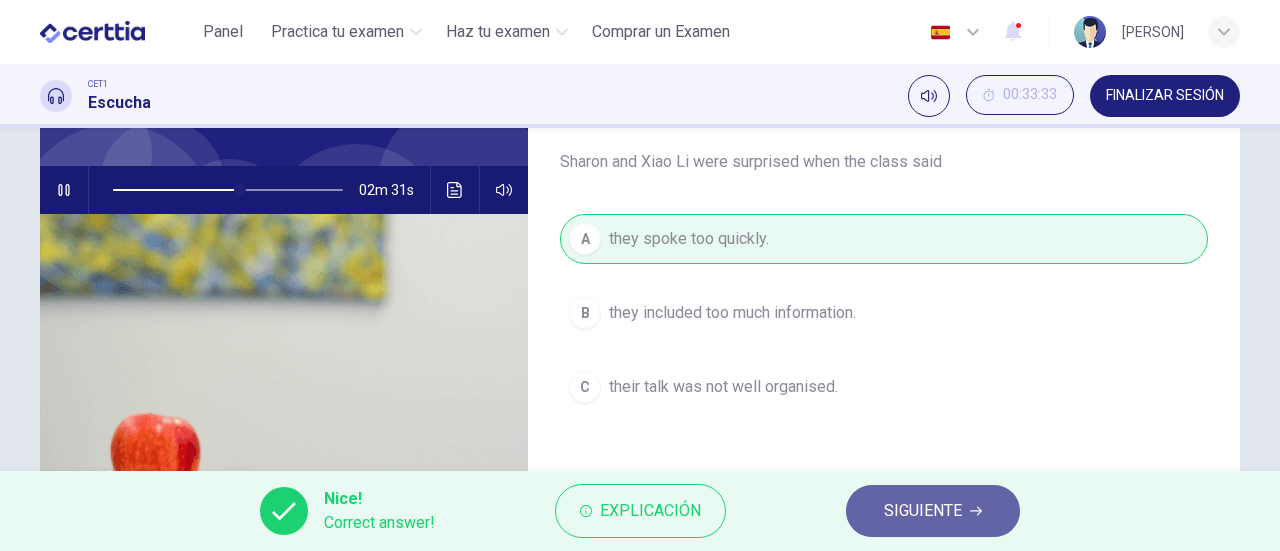 click on "SIGUIENTE" at bounding box center [923, 511] 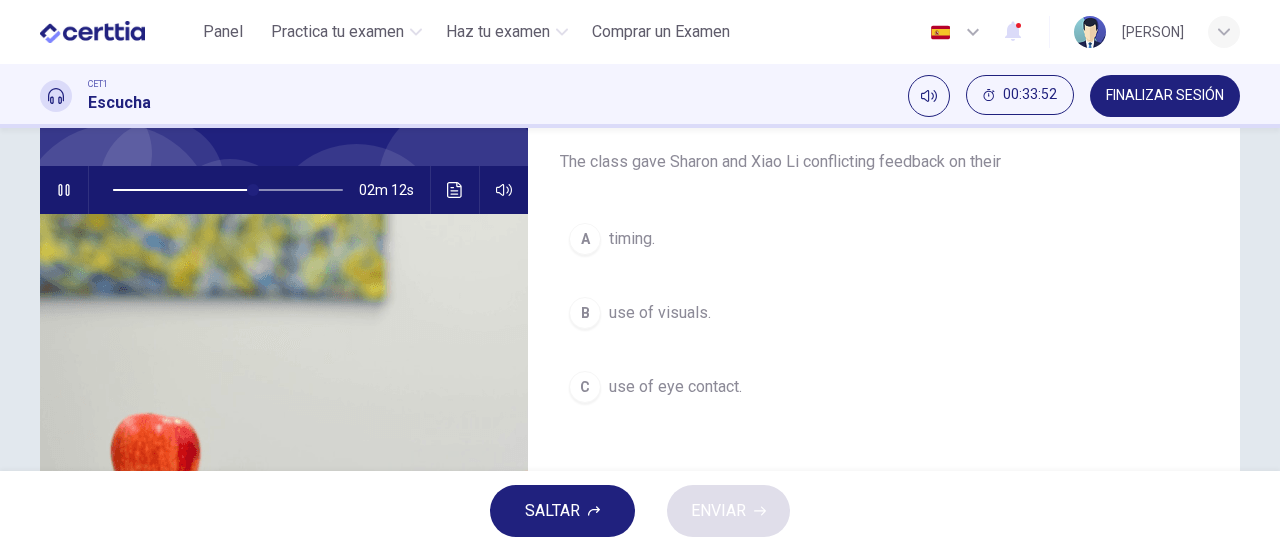 drag, startPoint x: 624, startPoint y: 337, endPoint x: 604, endPoint y: 314, distance: 30.479502 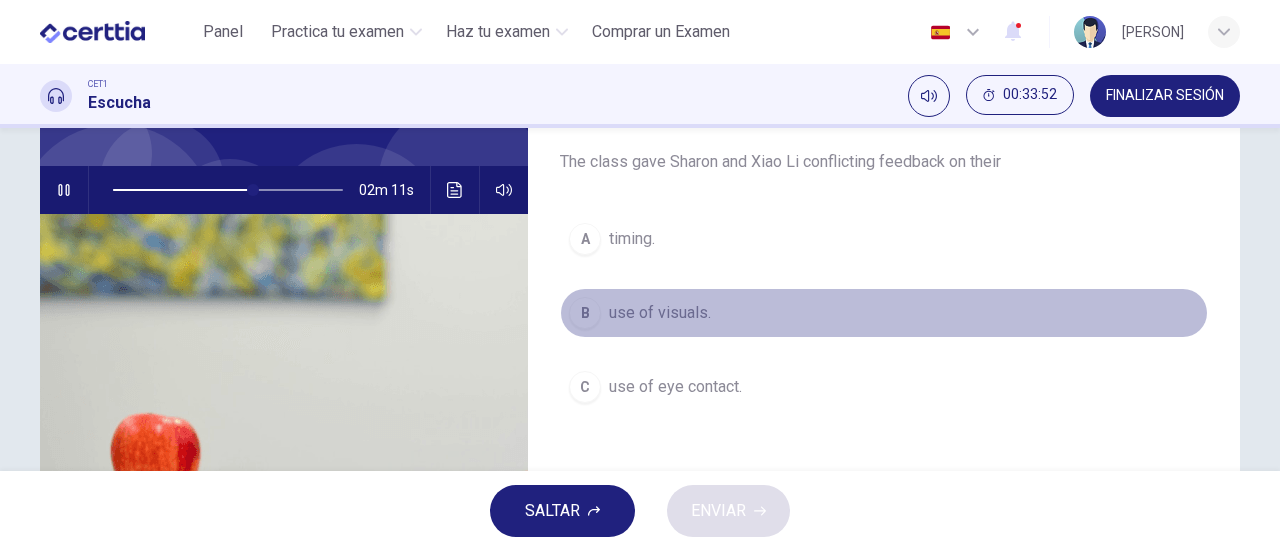 click on "use of visuals." at bounding box center (660, 313) 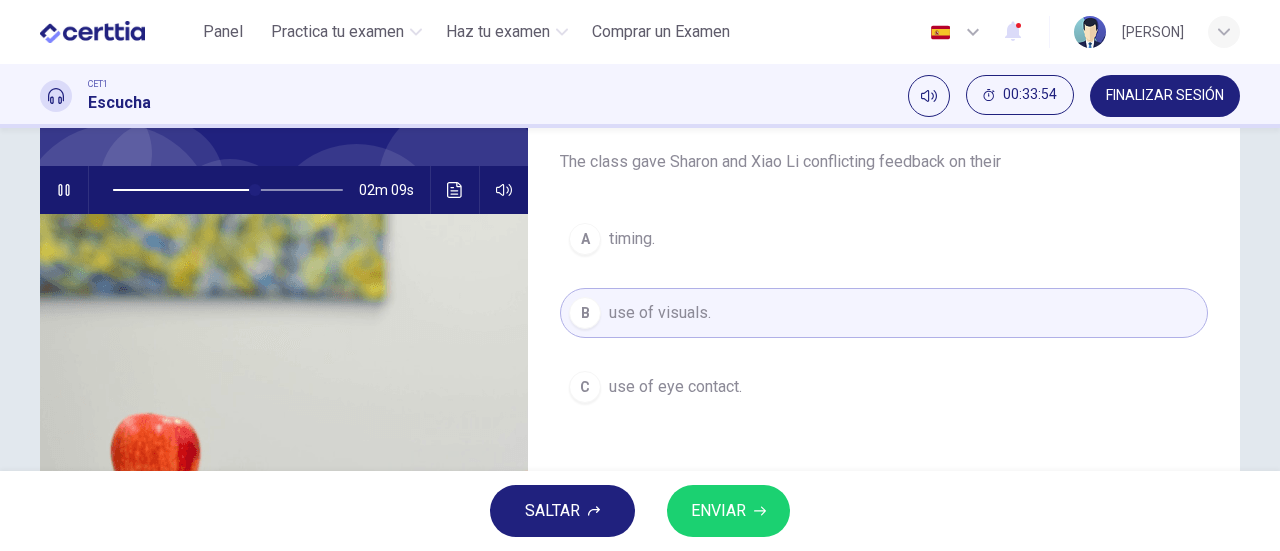 click on "ENVIAR" at bounding box center (718, 511) 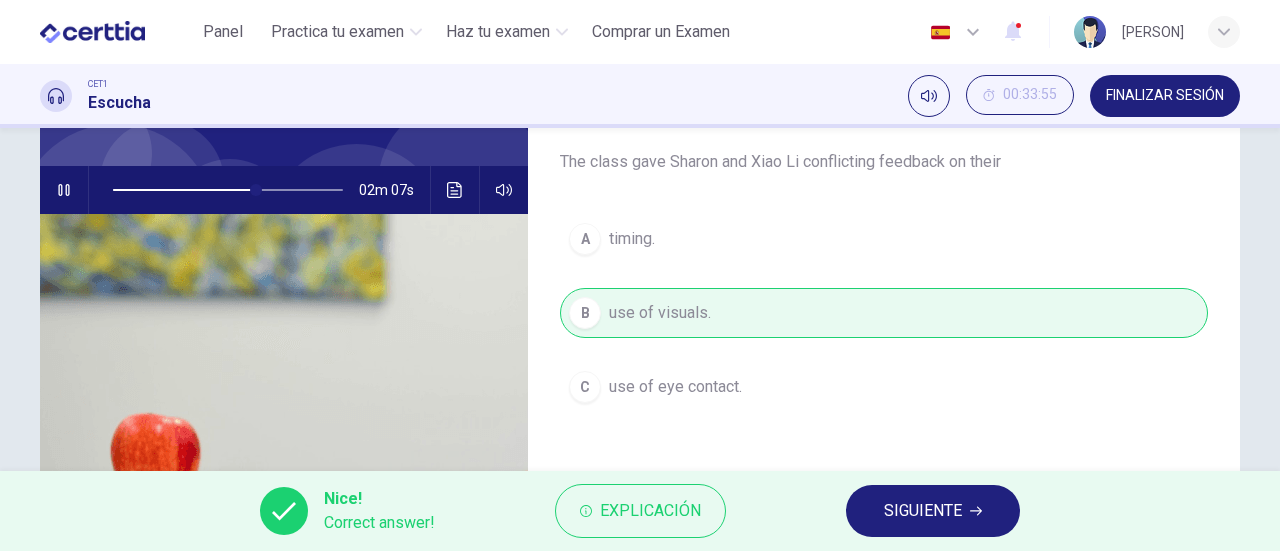click on "SIGUIENTE" at bounding box center [923, 511] 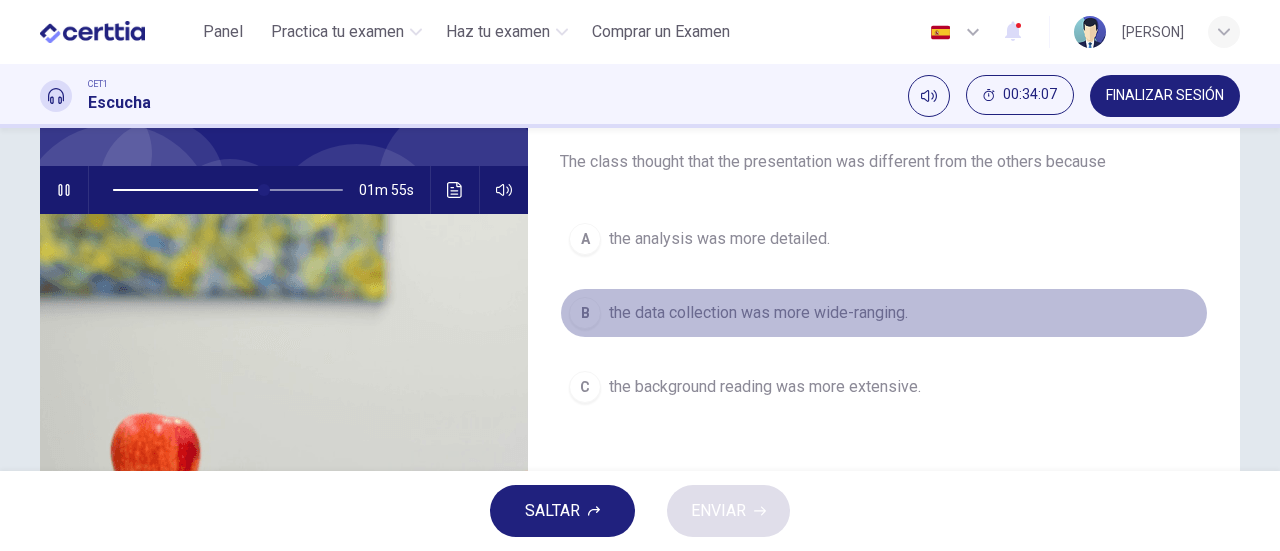 click on "the data collection was more wide-ranging." at bounding box center [758, 313] 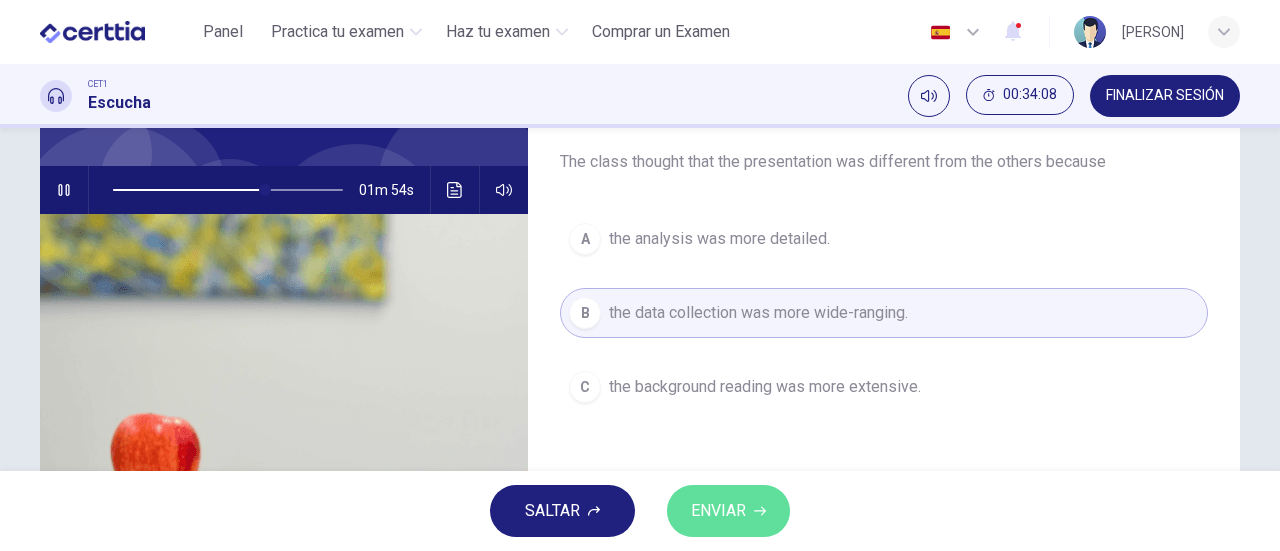 click on "ENVIAR" at bounding box center (718, 511) 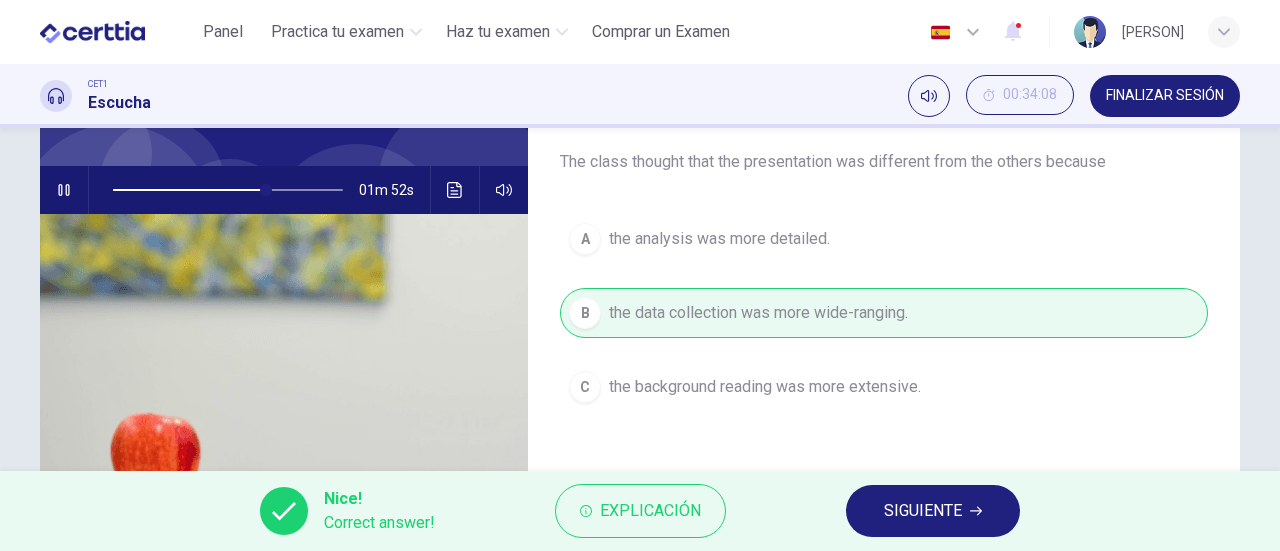 click on "SIGUIENTE" at bounding box center (933, 511) 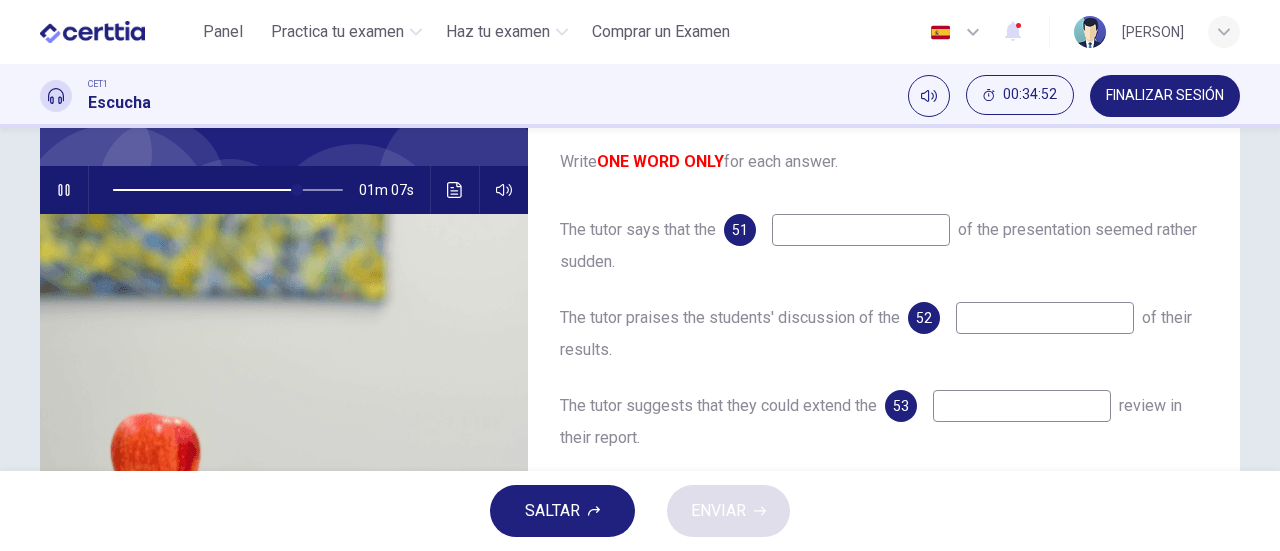 click at bounding box center [861, 230] 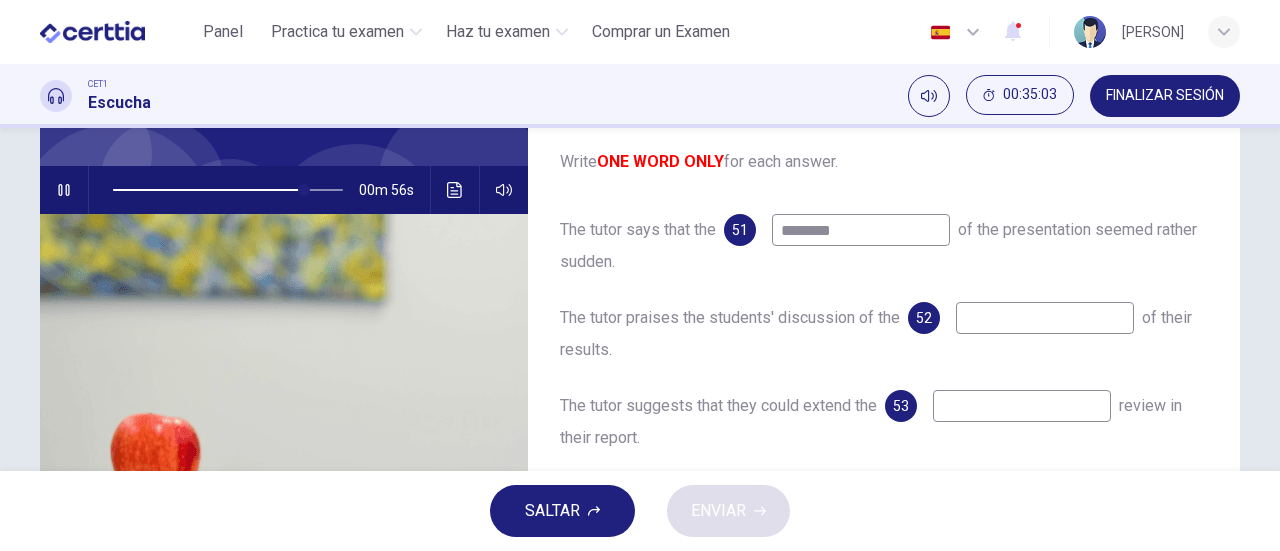 click at bounding box center [1045, 318] 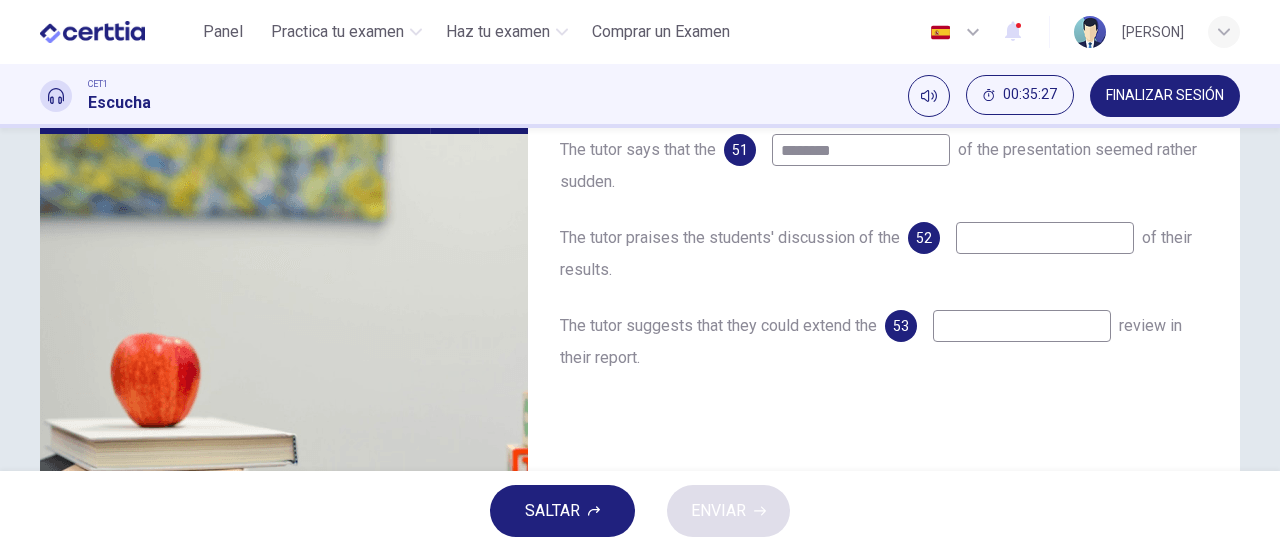 scroll, scrollTop: 246, scrollLeft: 0, axis: vertical 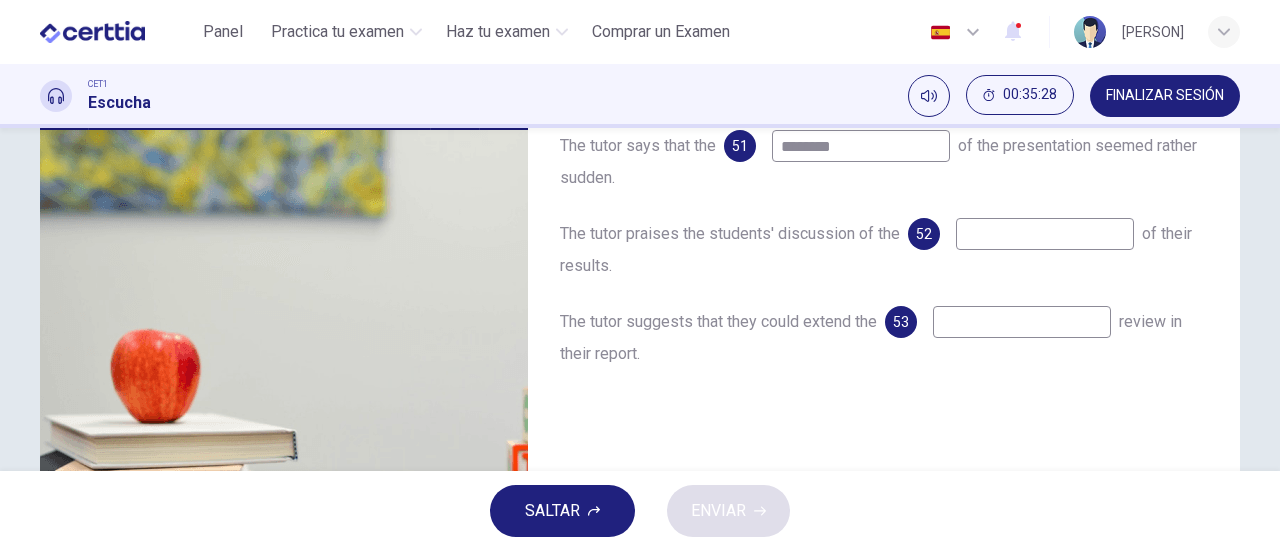 click at bounding box center (1022, 322) 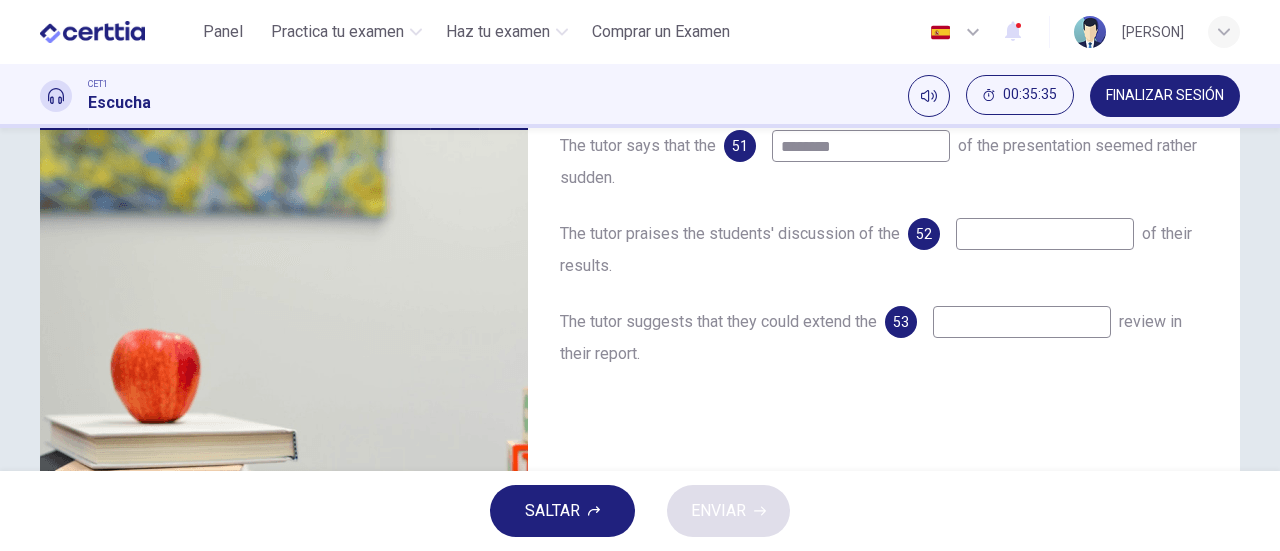 click on "The tutor says that the  51 *******  of the presentation seemed rather sudden. The tutor praises the students' discussion of the  52  of their results. The tutor suggests that they could extend the  53  review in their report." at bounding box center (884, 270) 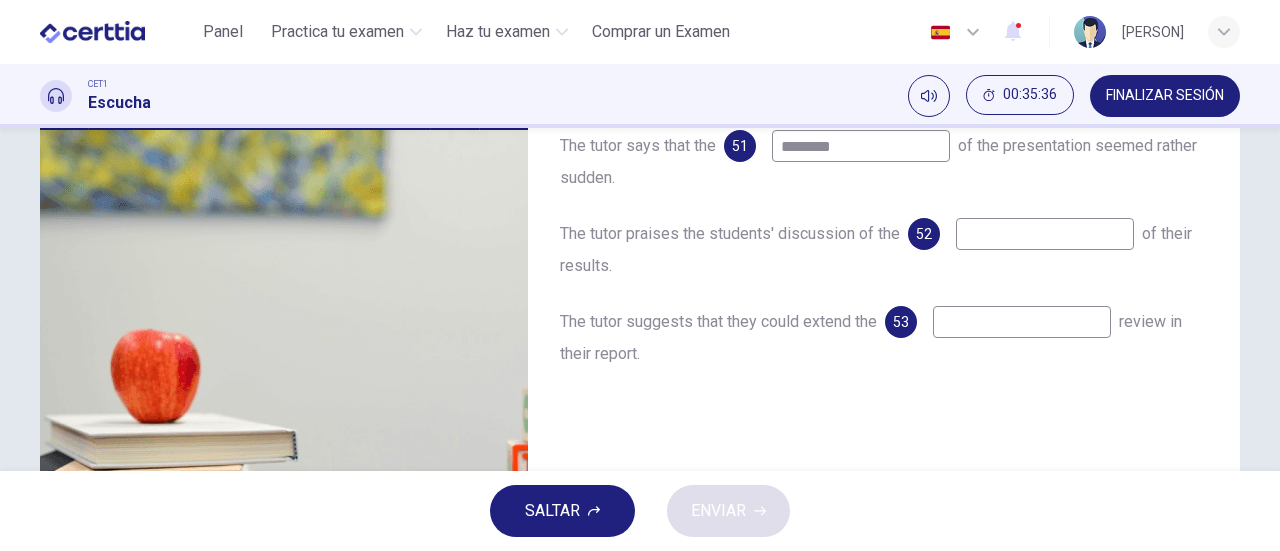 click at bounding box center (1045, 234) 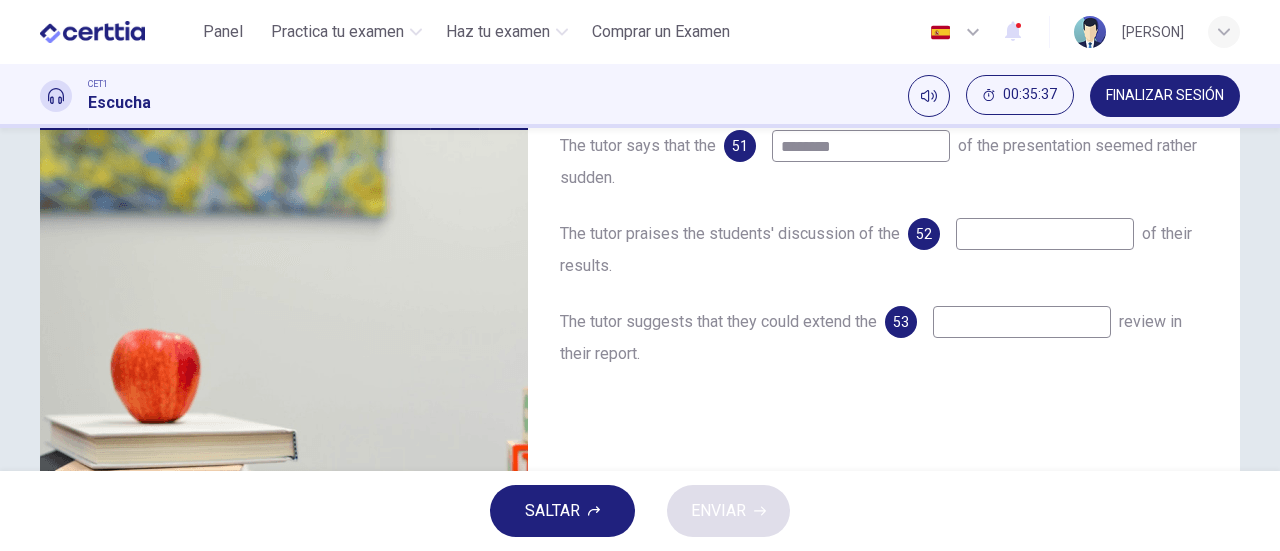 click at bounding box center (1022, 322) 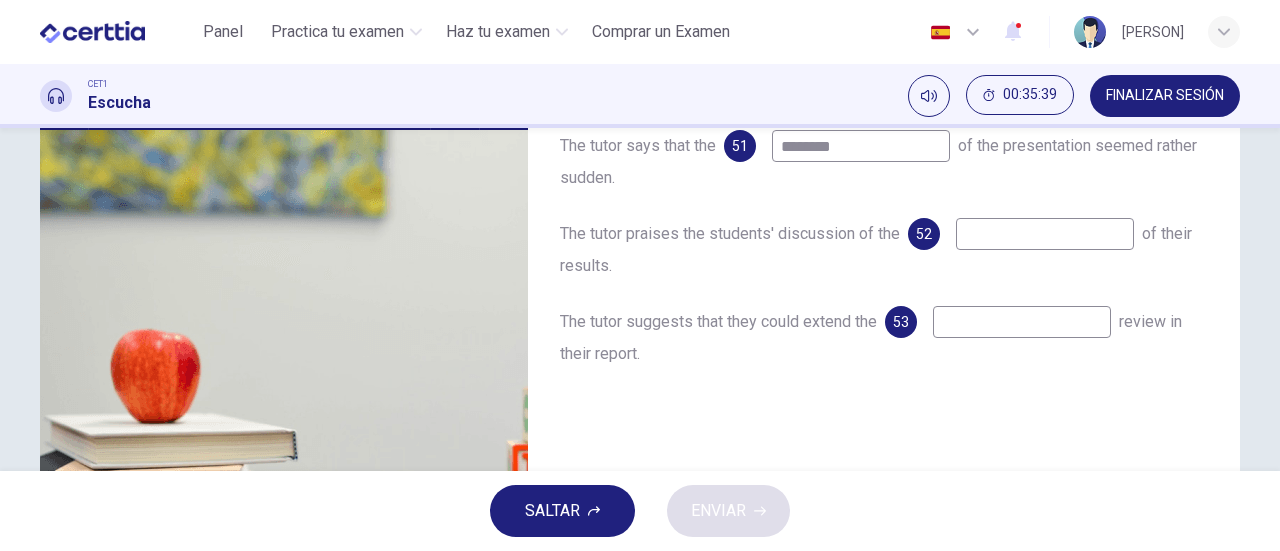 click at bounding box center (1045, 234) 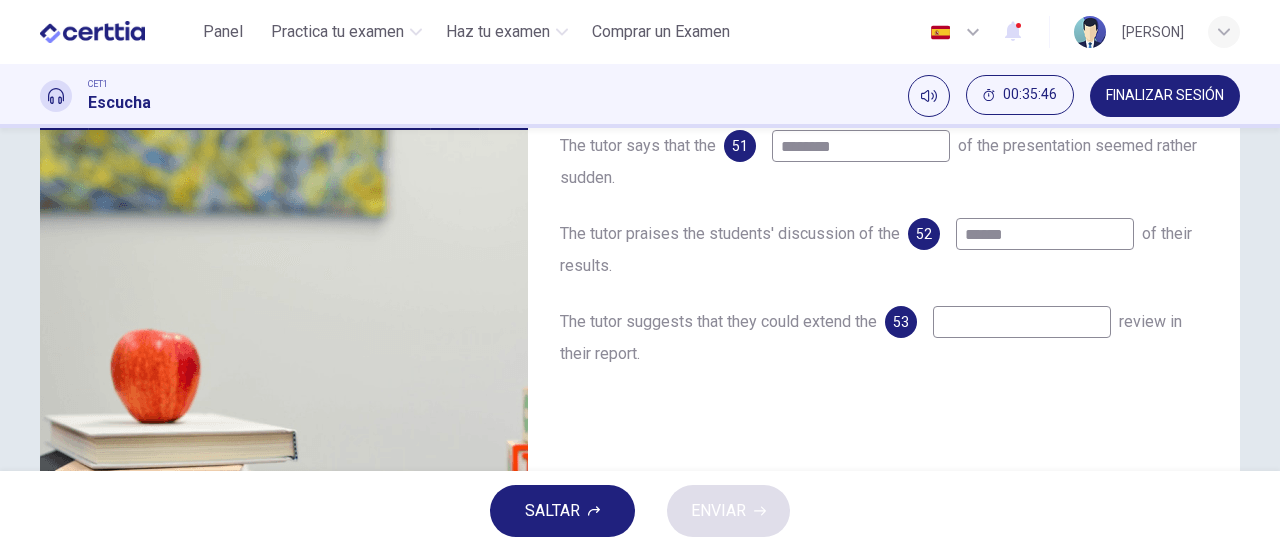 click at bounding box center [1022, 322] 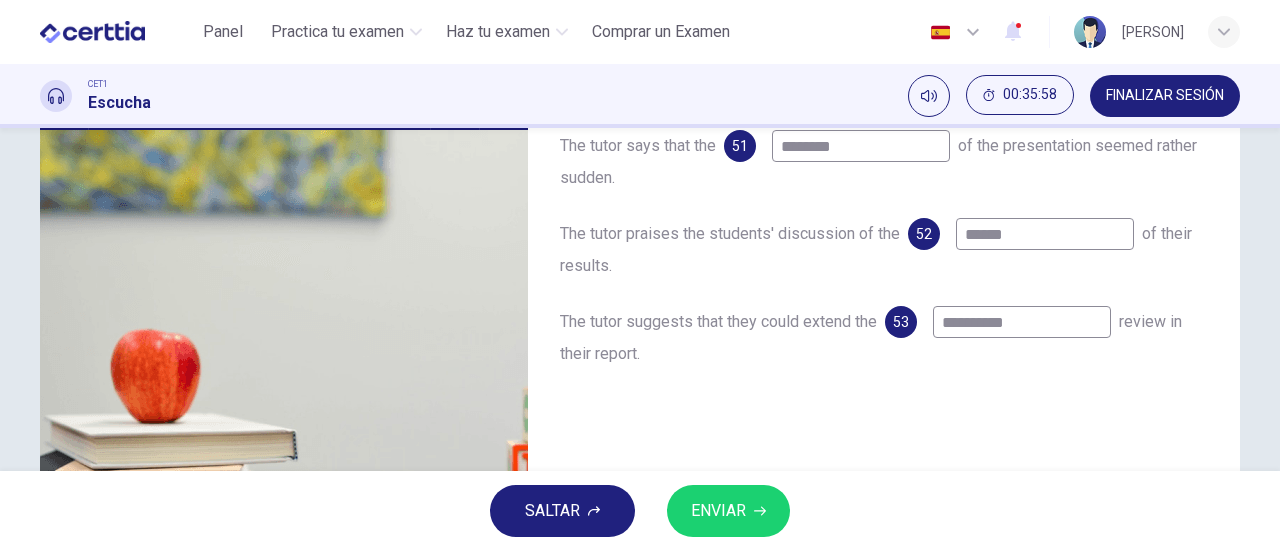 click on "SALTAR ENVIAR" at bounding box center (640, 511) 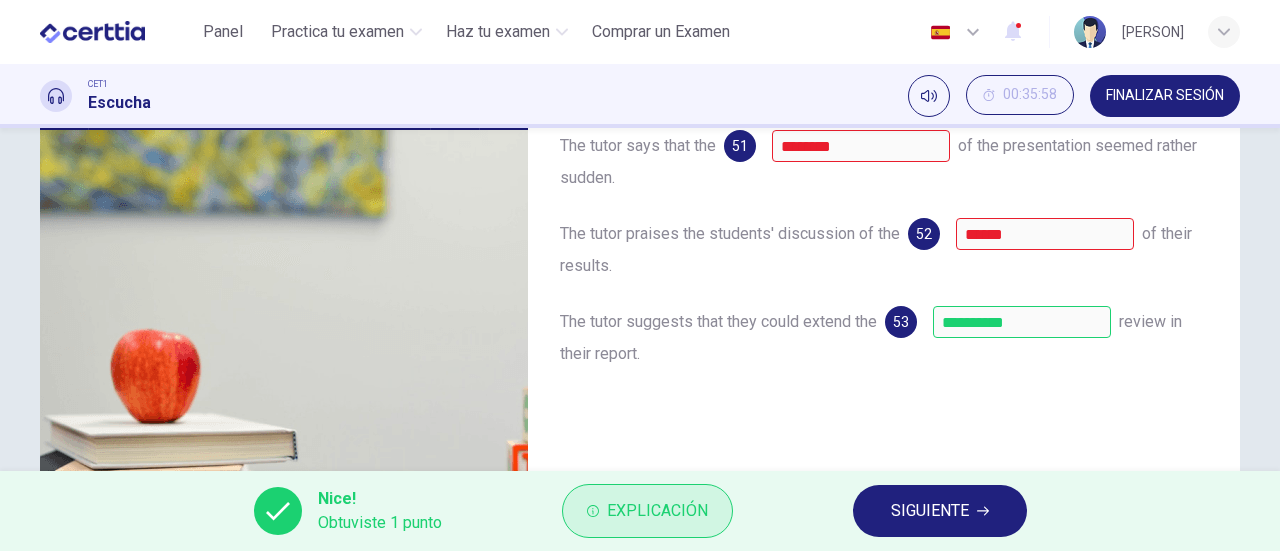 click on "Explicación" at bounding box center (657, 511) 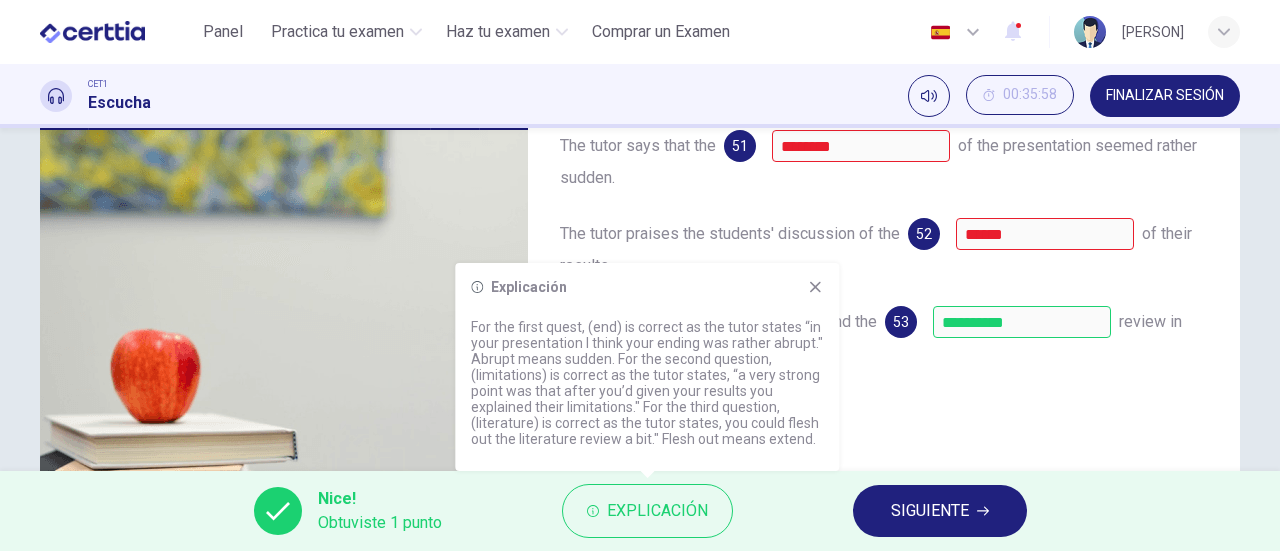click on "**********" at bounding box center (998, 322) 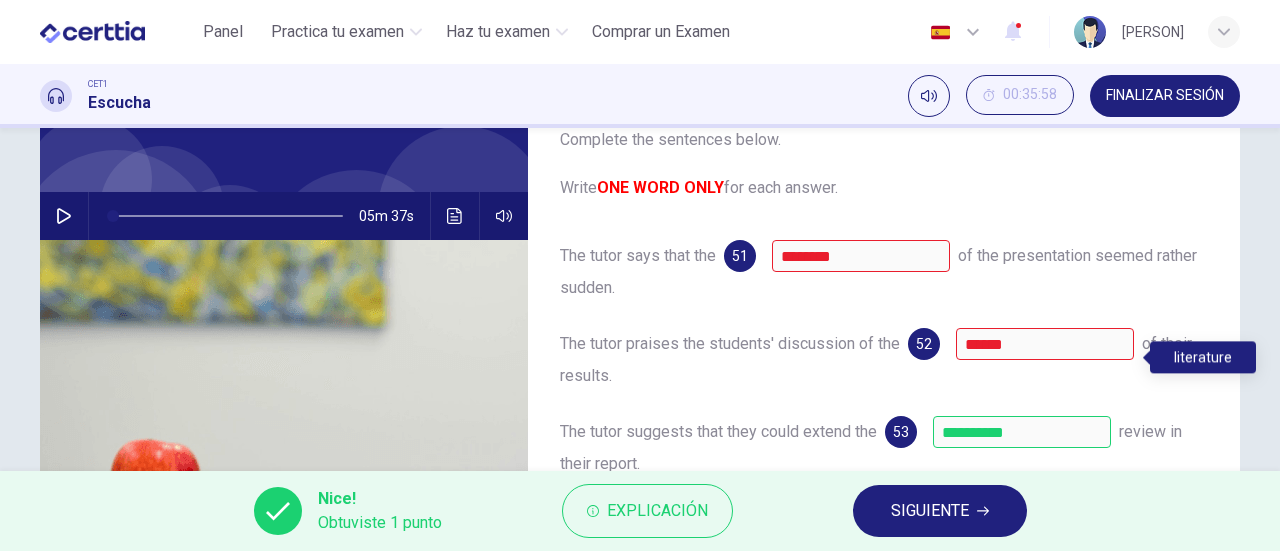 scroll, scrollTop: 120, scrollLeft: 0, axis: vertical 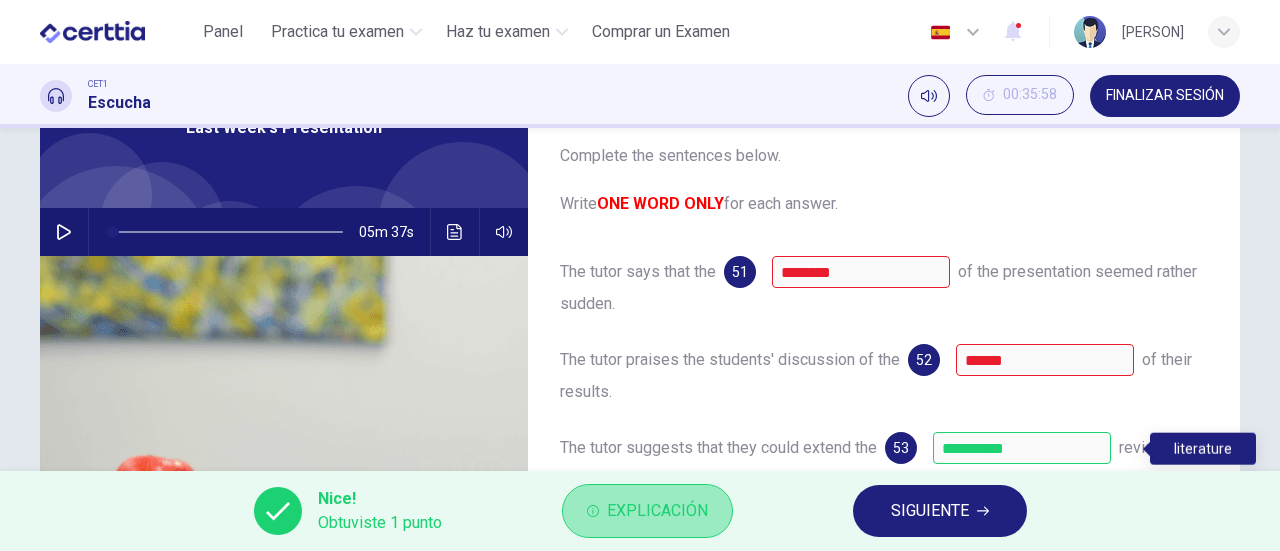 click on "Explicación" at bounding box center (647, 511) 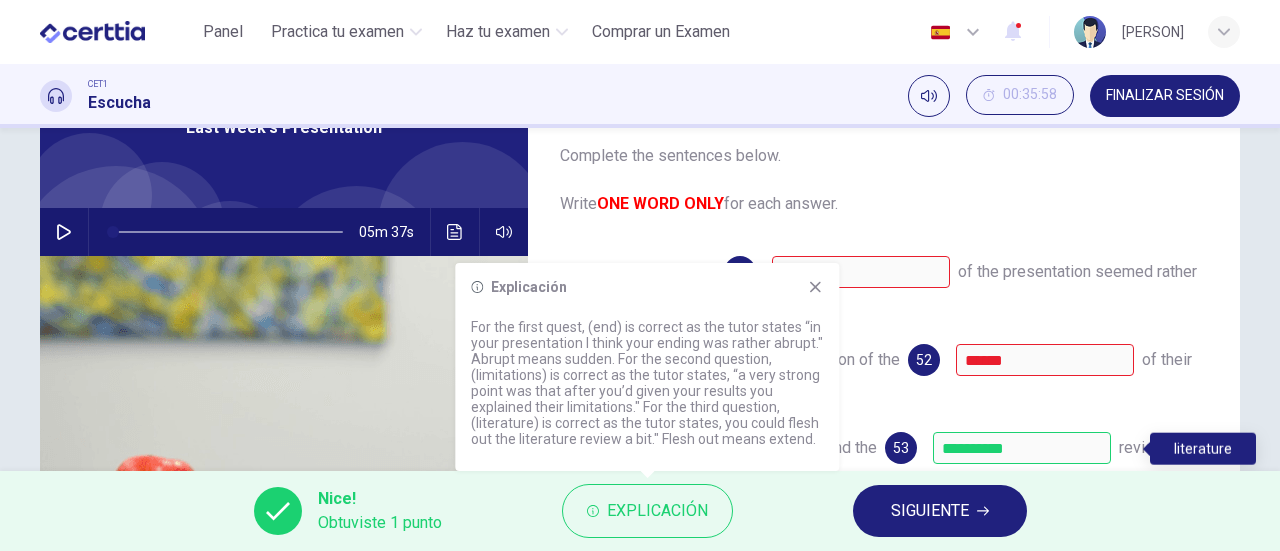 click on "**********" at bounding box center [884, 396] 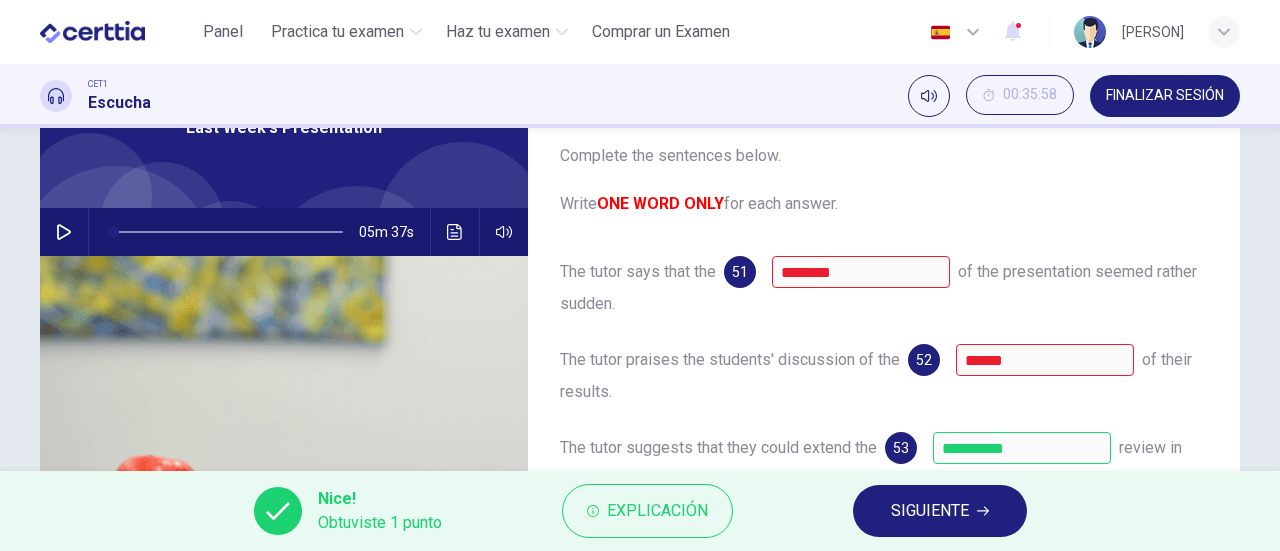 click on "Nice! Obtuviste 1
punto Explicación SIGUIENTE" at bounding box center [640, 511] 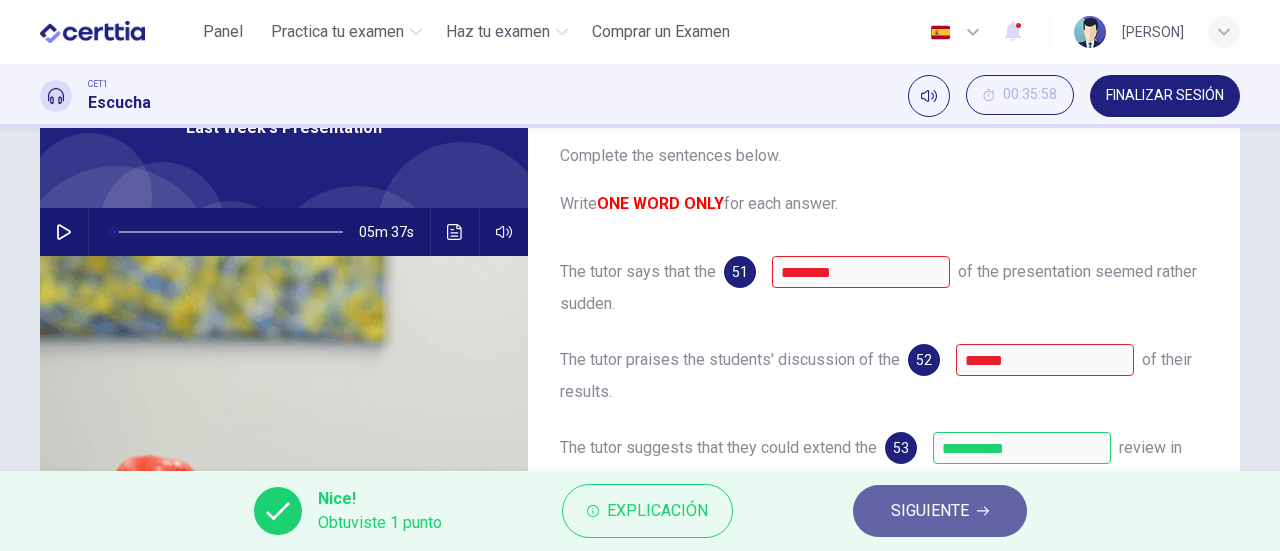 click on "SIGUIENTE" at bounding box center (930, 511) 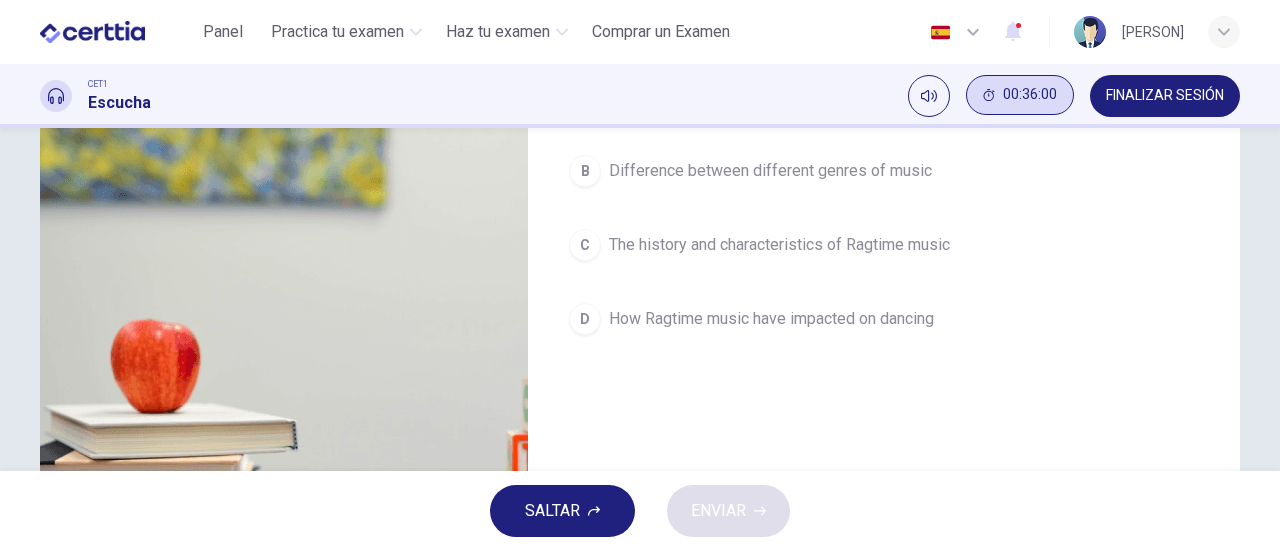 scroll, scrollTop: 240, scrollLeft: 0, axis: vertical 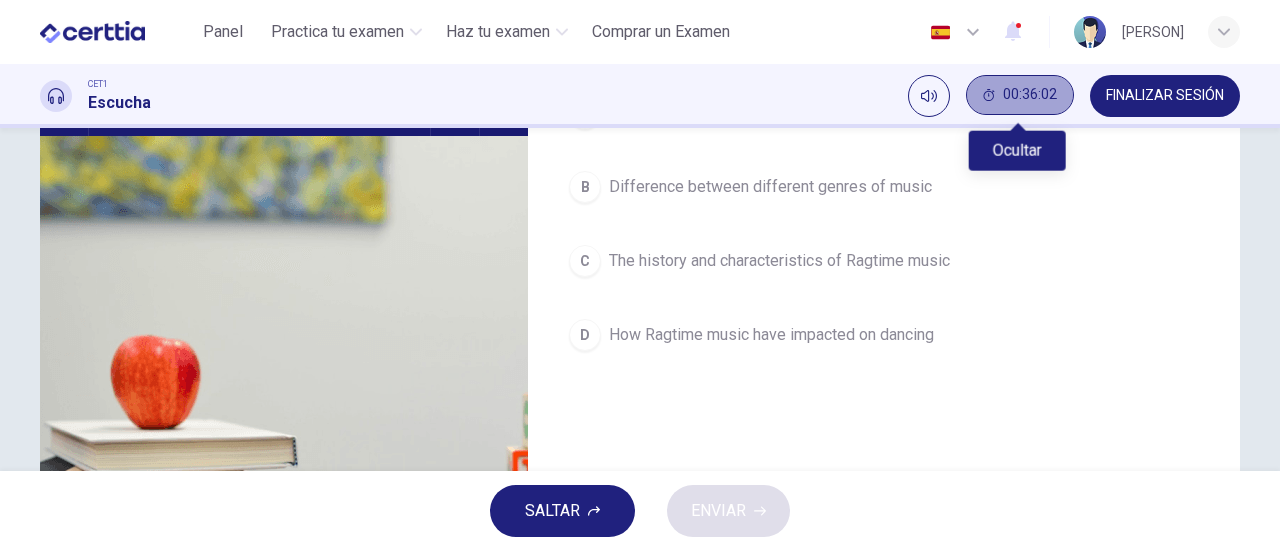click on "00:36:02" at bounding box center [1020, 95] 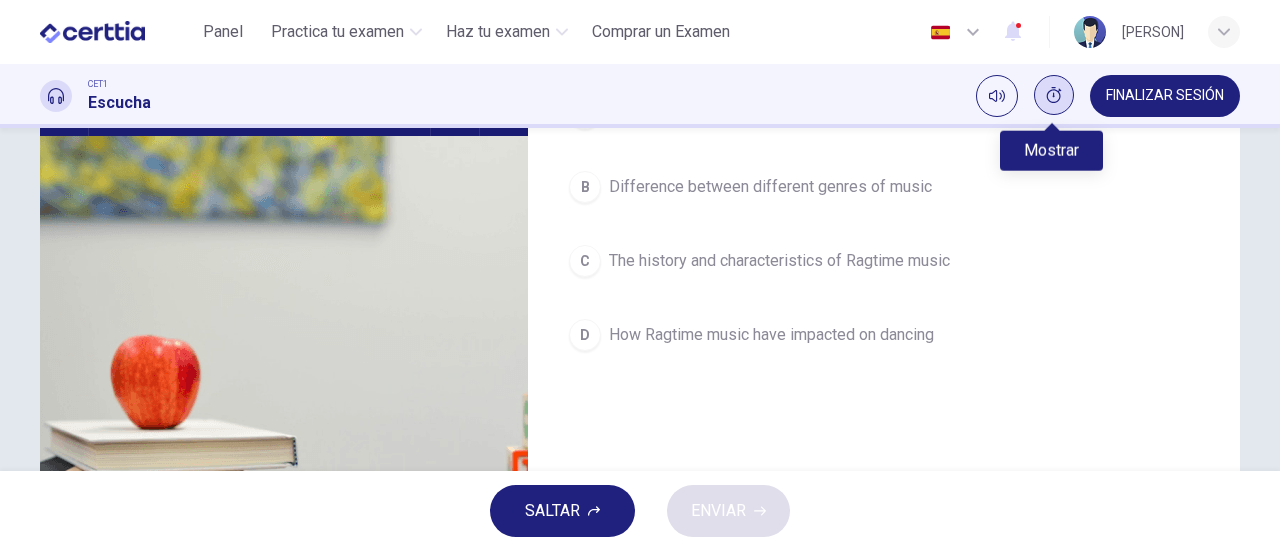 click 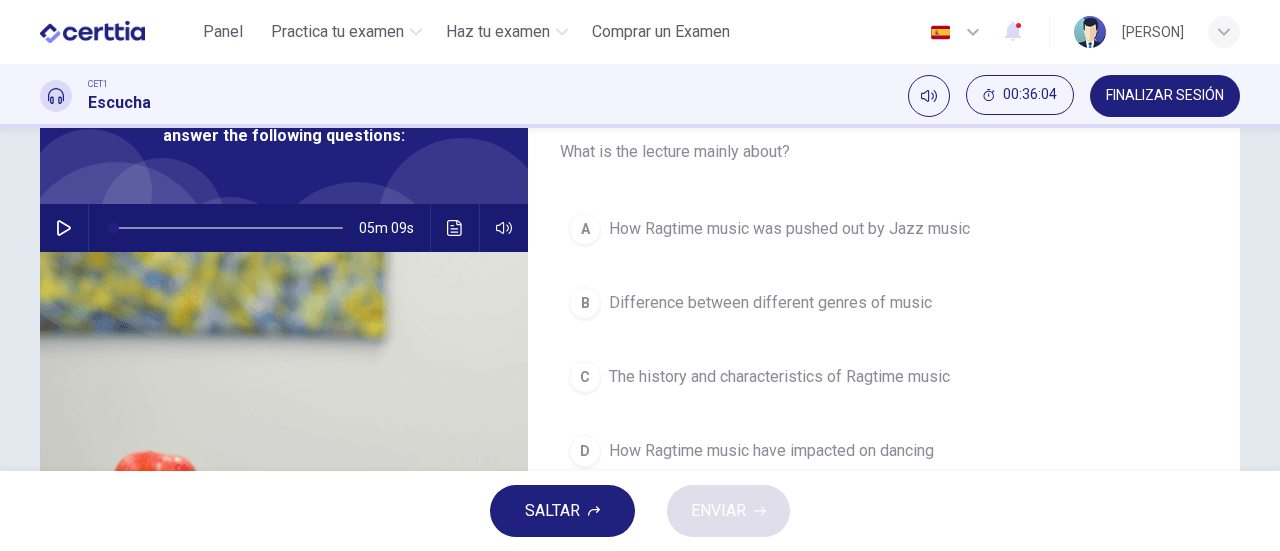 scroll, scrollTop: 0, scrollLeft: 0, axis: both 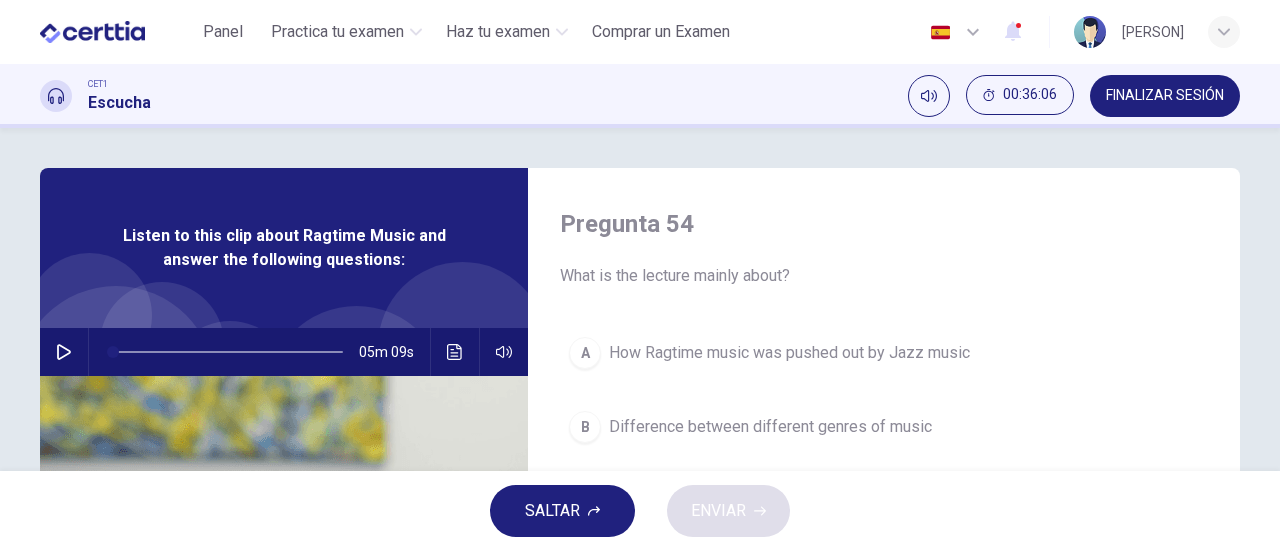 click at bounding box center (64, 352) 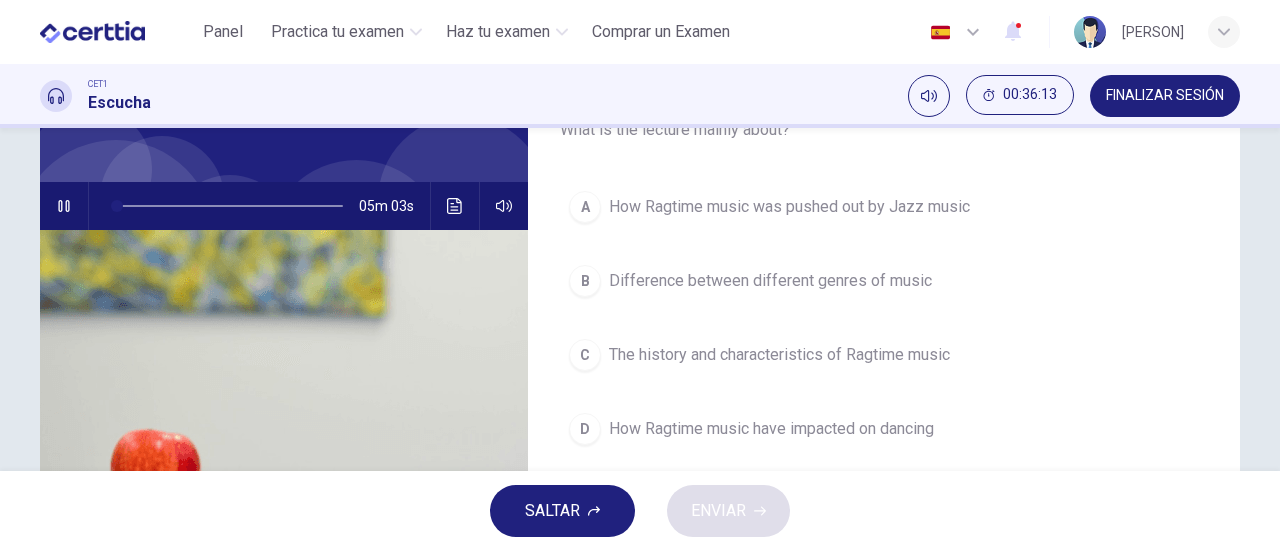 scroll, scrollTop: 148, scrollLeft: 0, axis: vertical 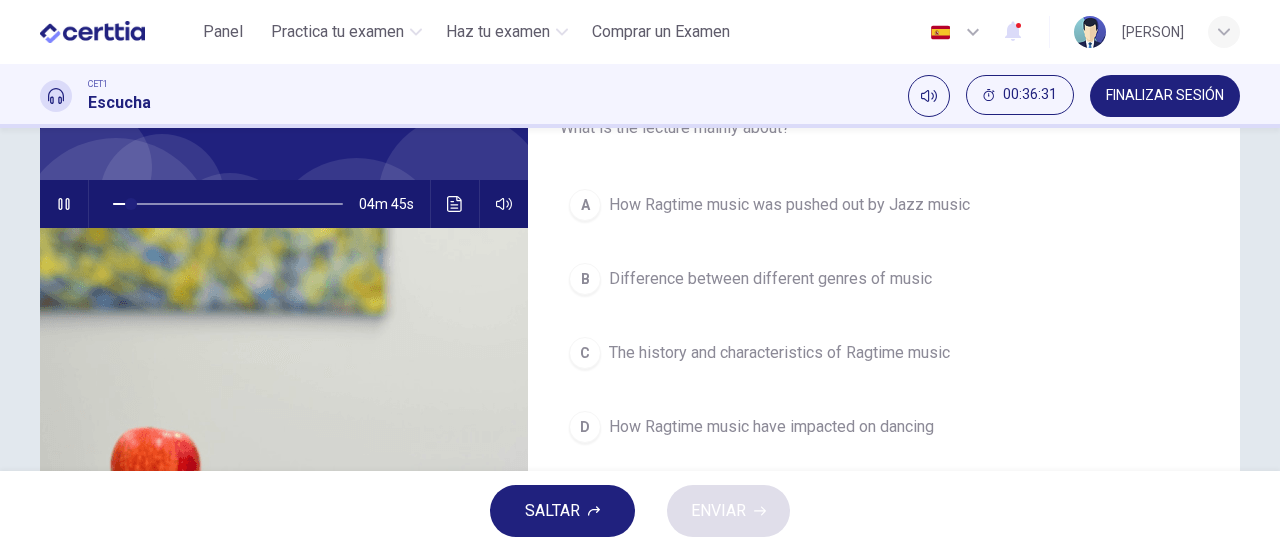 click on "C The history and characteristics of Ragtime music" at bounding box center (884, 353) 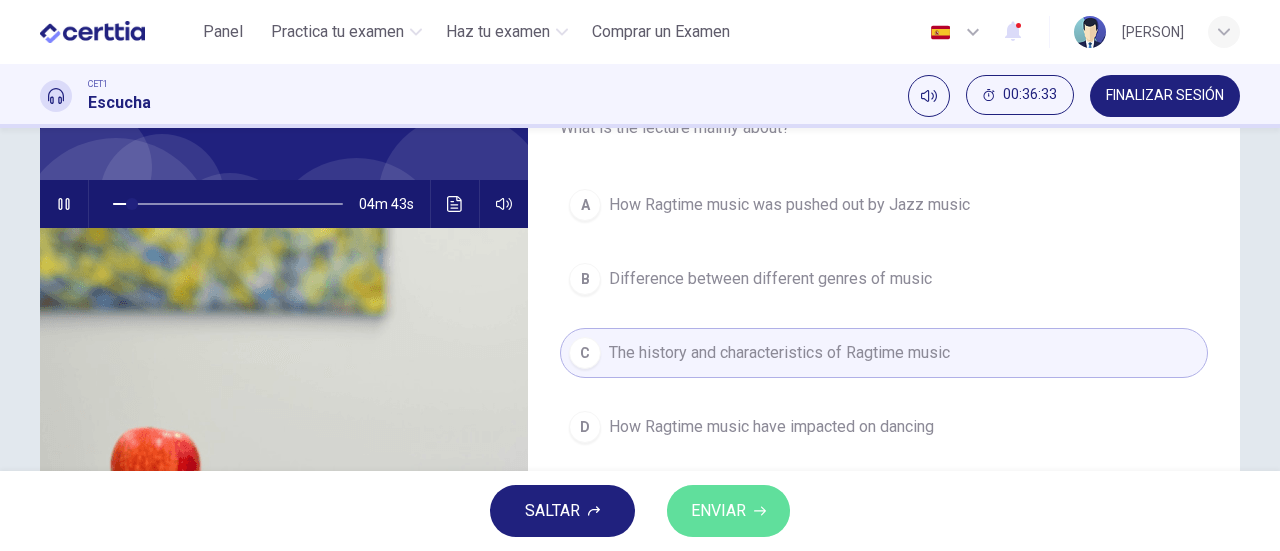 click on "ENVIAR" at bounding box center [718, 511] 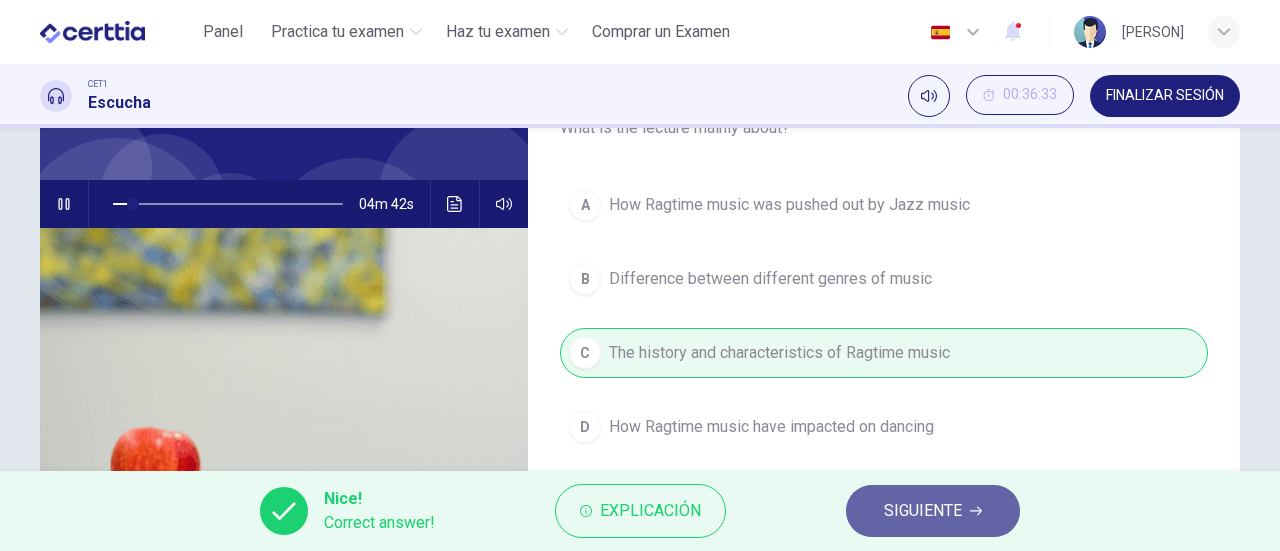 click on "SIGUIENTE" at bounding box center (923, 511) 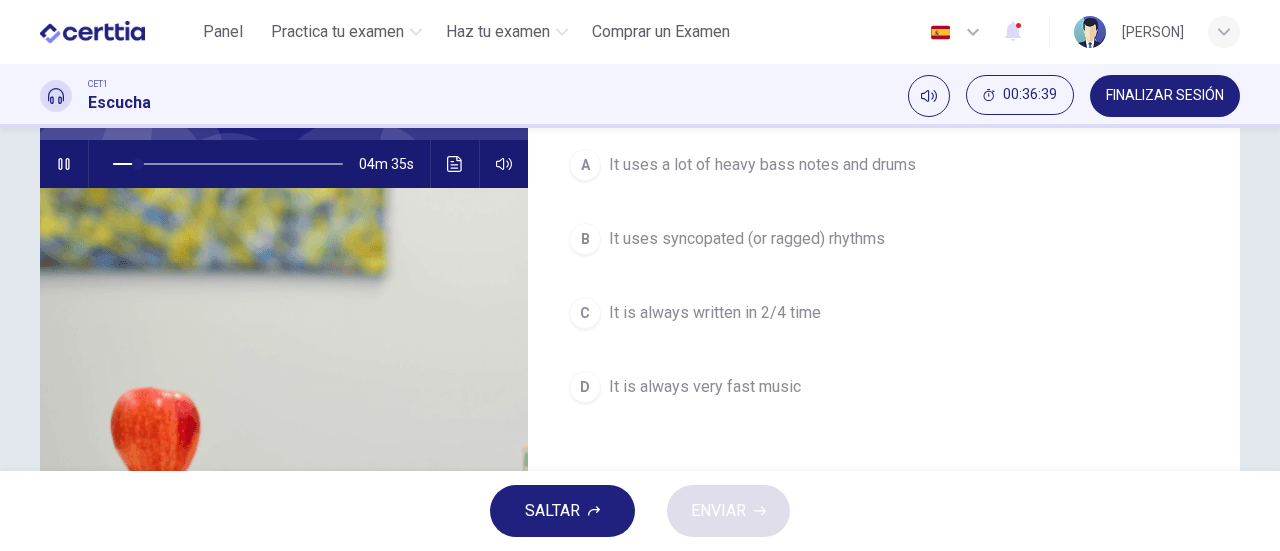 scroll, scrollTop: 188, scrollLeft: 0, axis: vertical 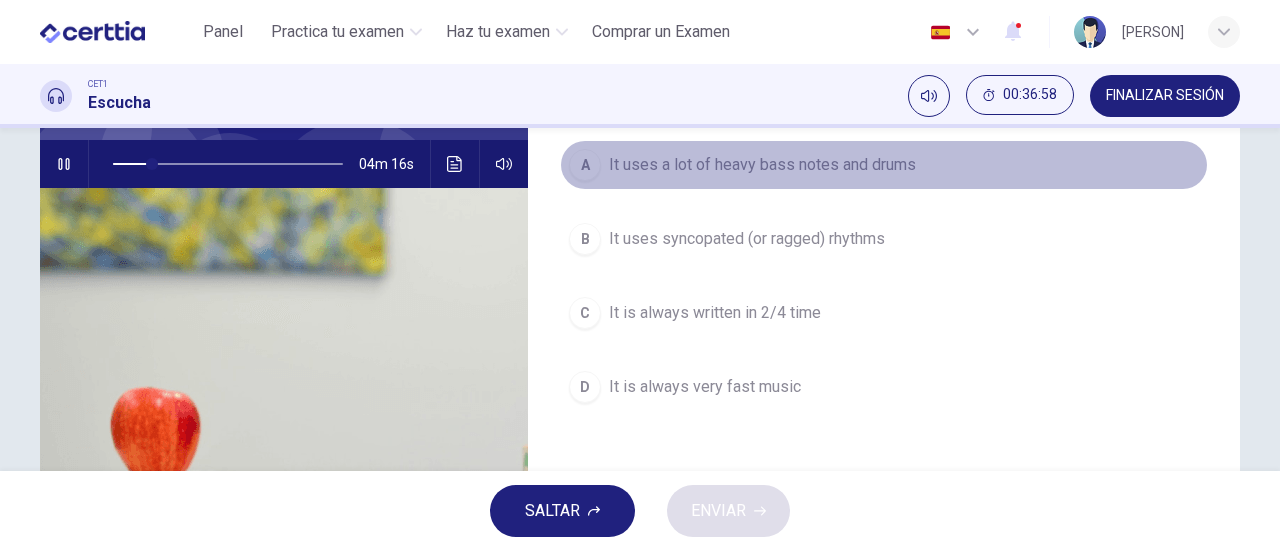 click on "A It uses a lot of heavy bass notes and drums" at bounding box center [884, 165] 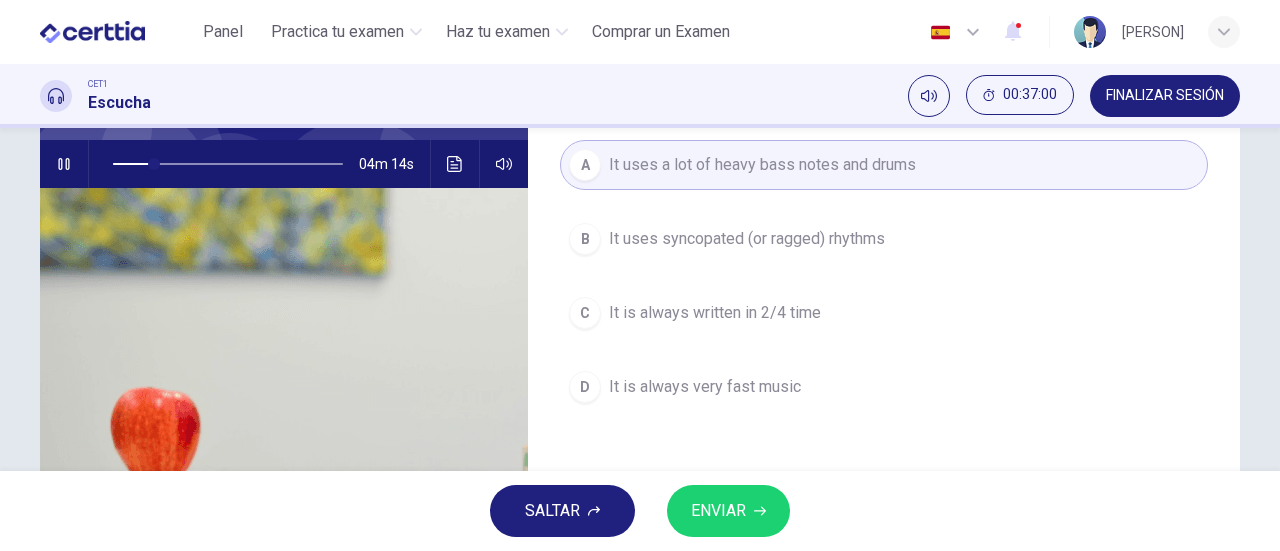 click on "ENVIAR" at bounding box center (718, 511) 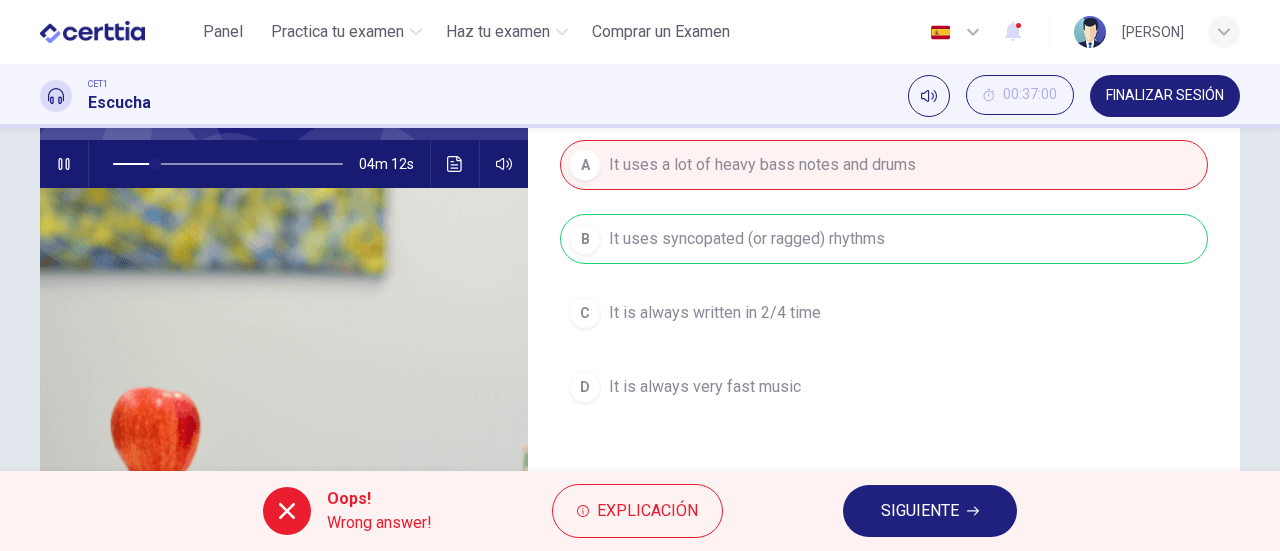 click on "SIGUIENTE" at bounding box center (930, 511) 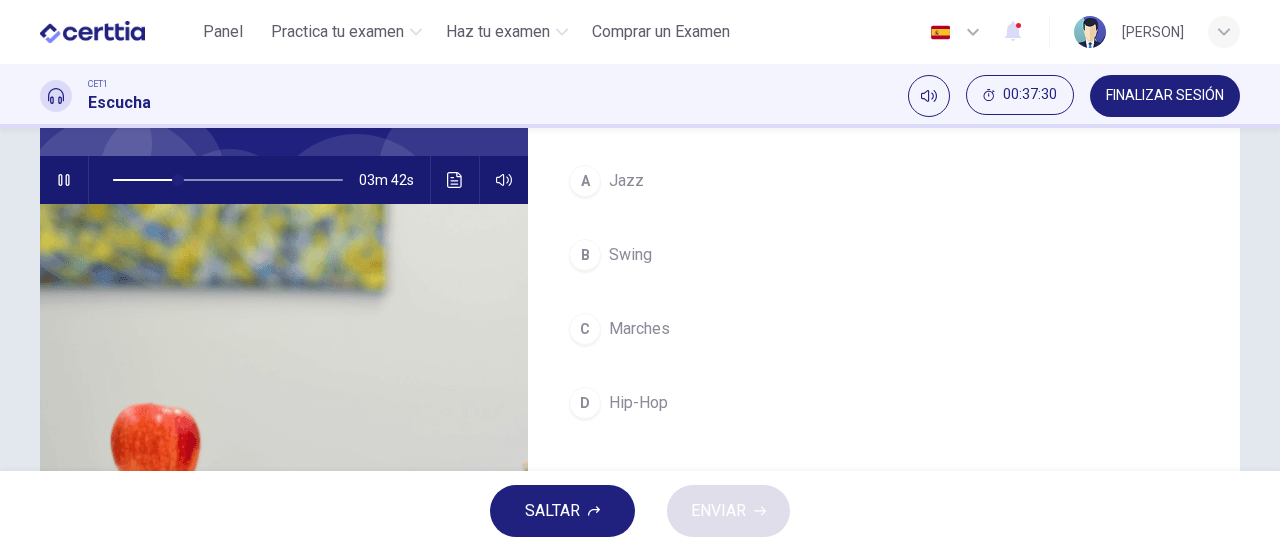scroll, scrollTop: 180, scrollLeft: 0, axis: vertical 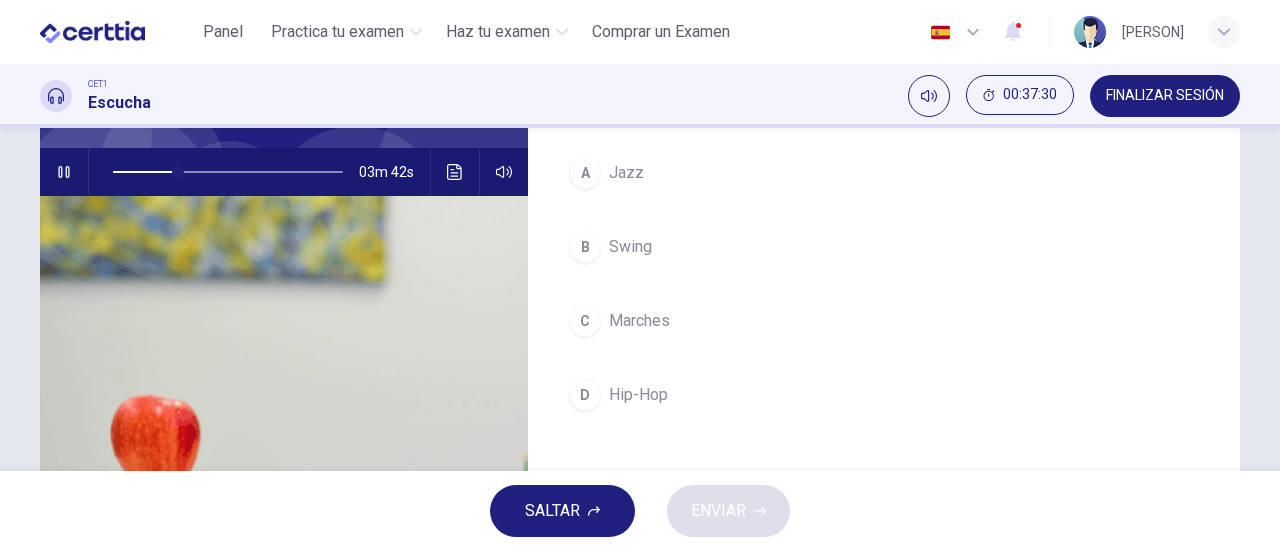 click on "C" at bounding box center (585, 321) 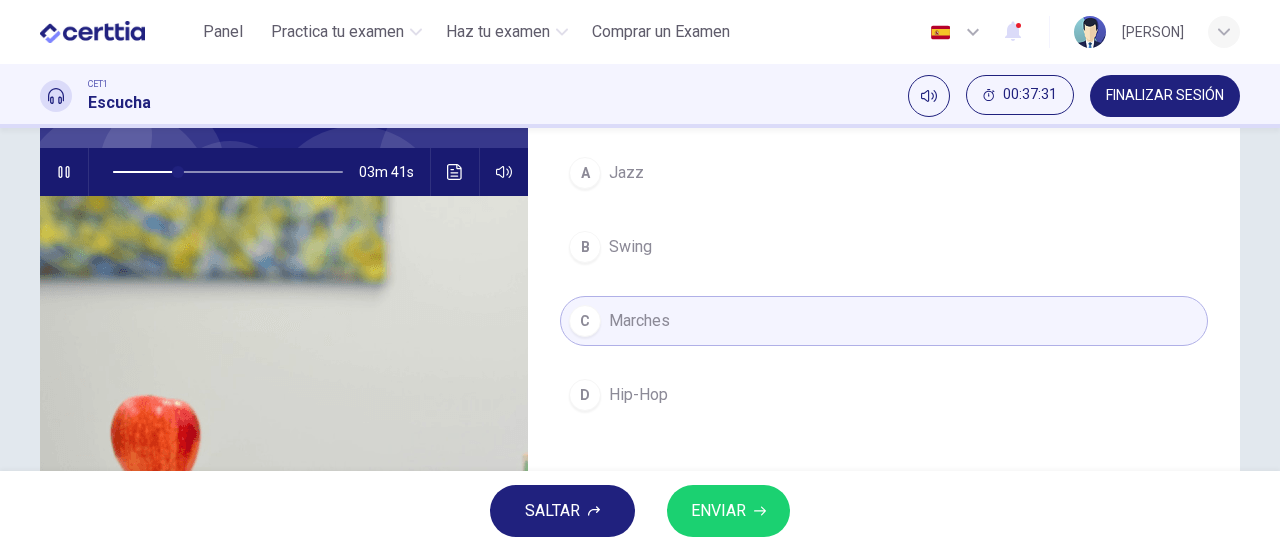 click on "ENVIAR" at bounding box center (728, 511) 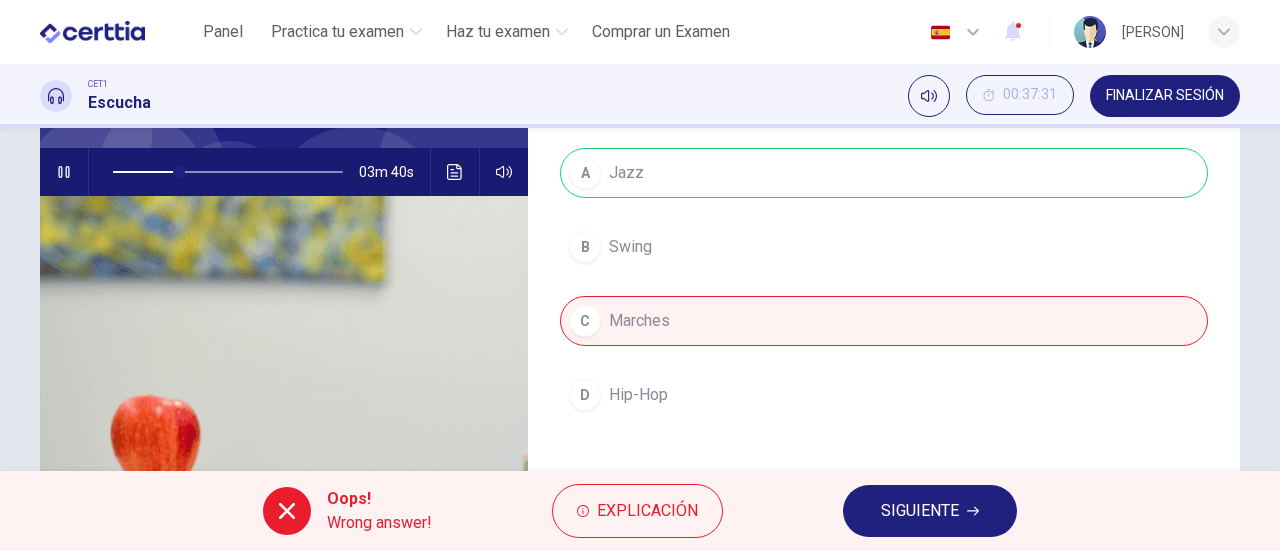 click on "SIGUIENTE" at bounding box center [920, 511] 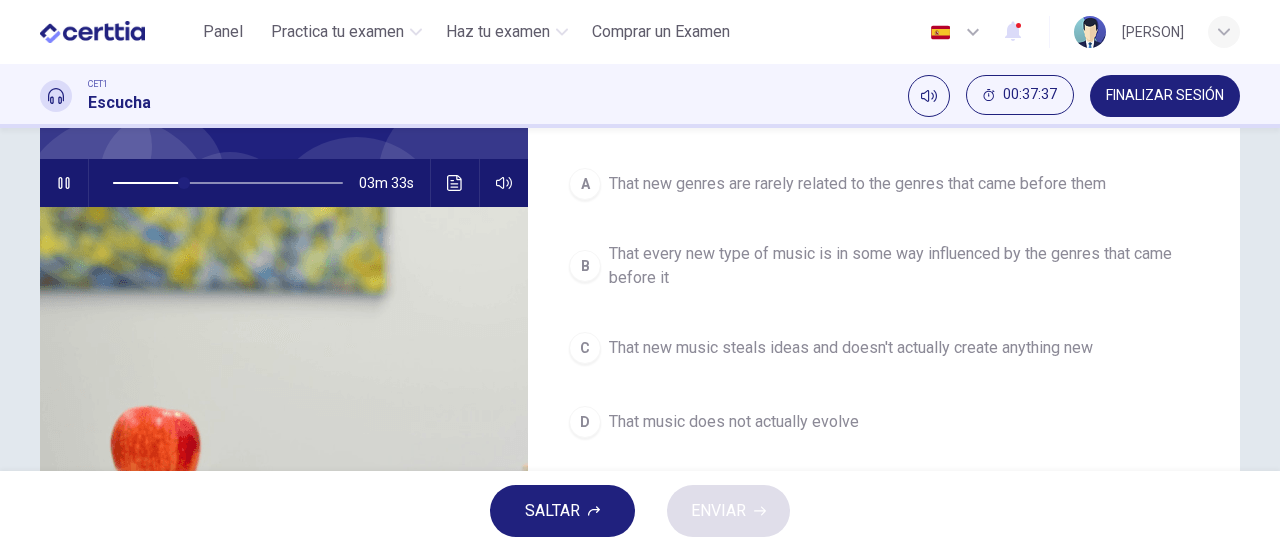 scroll, scrollTop: 170, scrollLeft: 0, axis: vertical 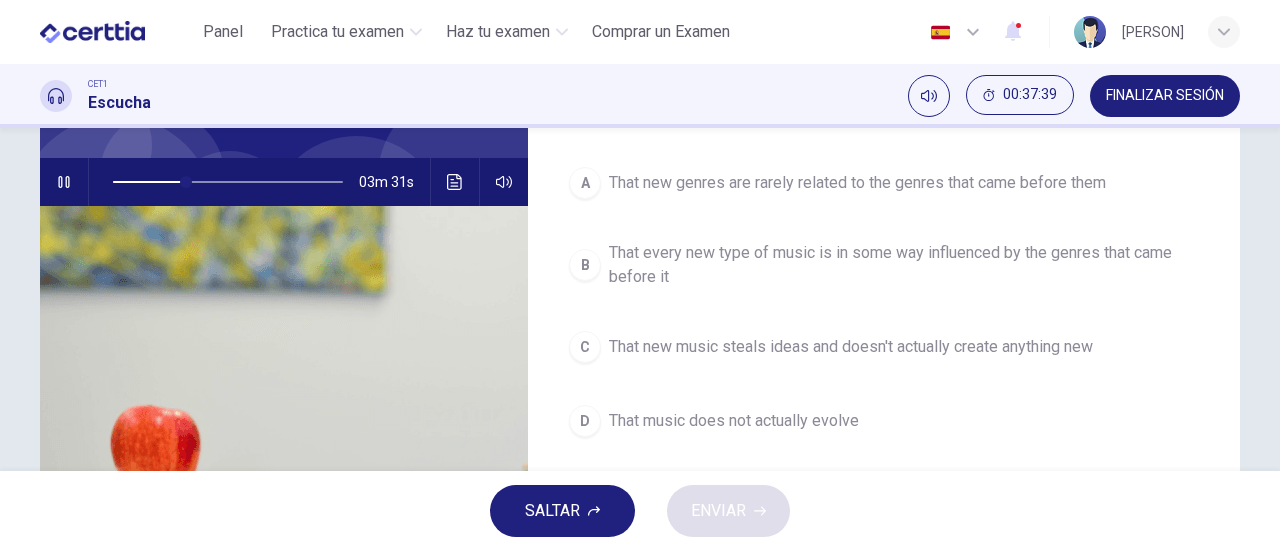 click on "That every new type of music is in some way influenced by the genres that came before it" at bounding box center [904, 265] 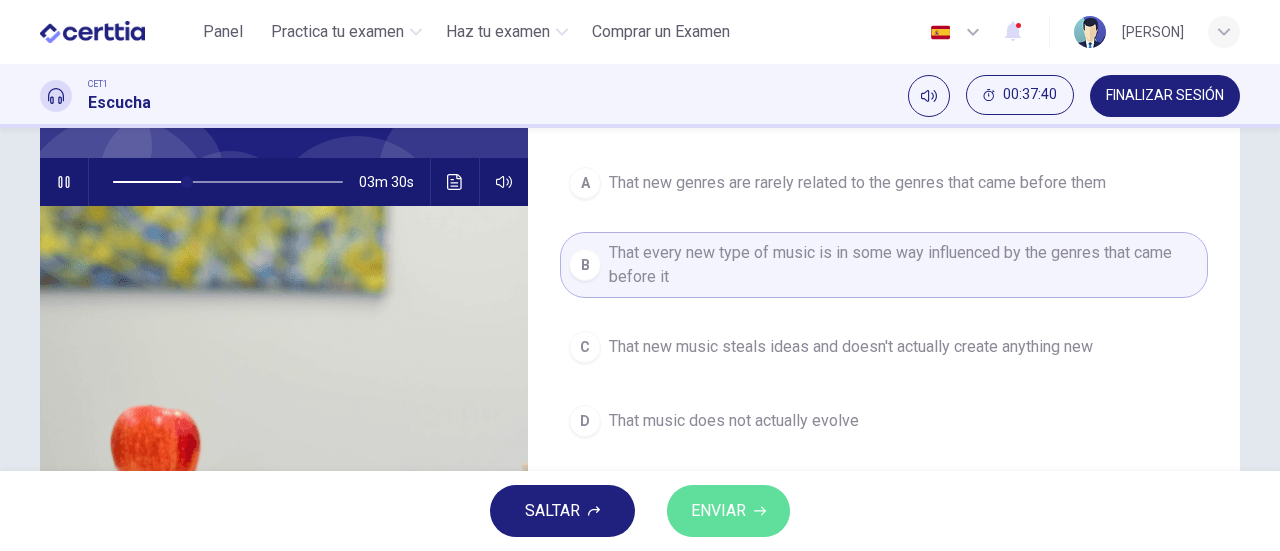 click on "ENVIAR" at bounding box center (728, 511) 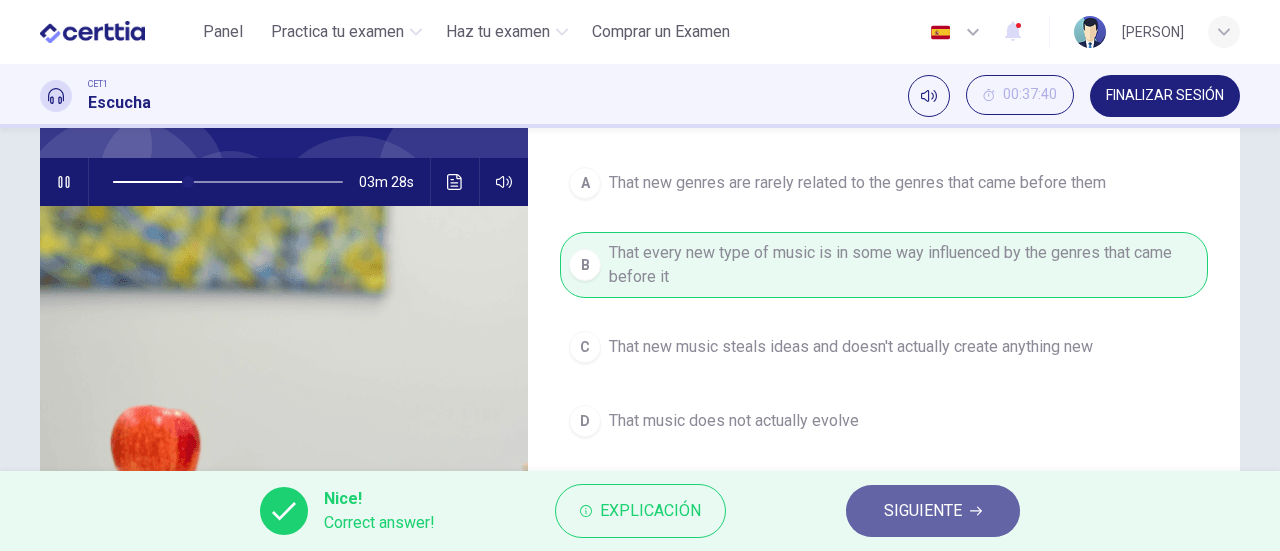 click on "SIGUIENTE" at bounding box center (923, 511) 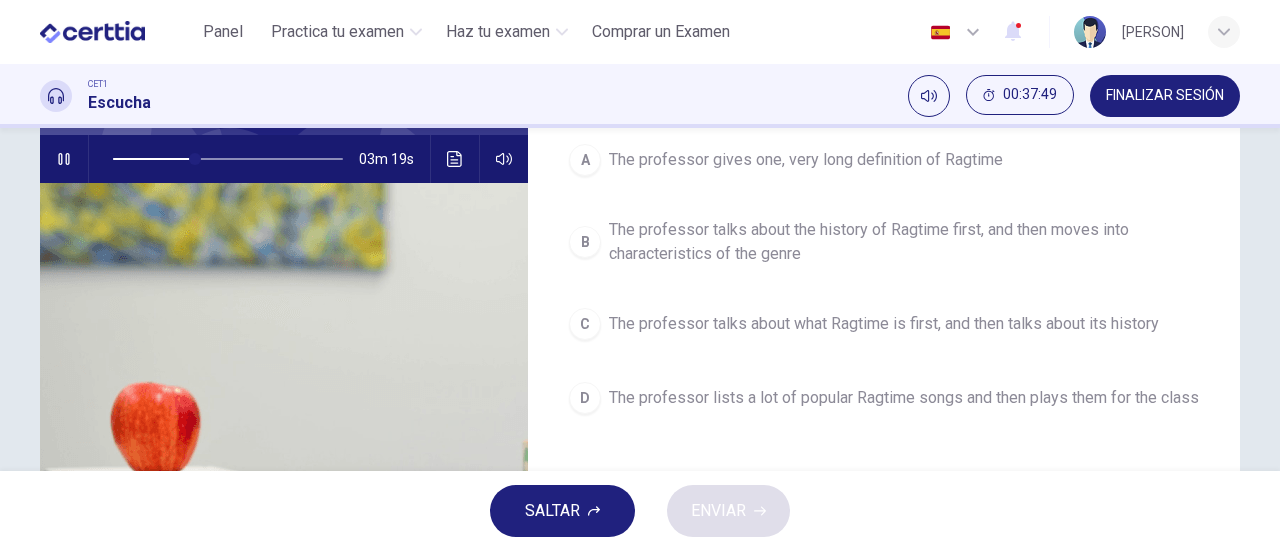 scroll, scrollTop: 194, scrollLeft: 0, axis: vertical 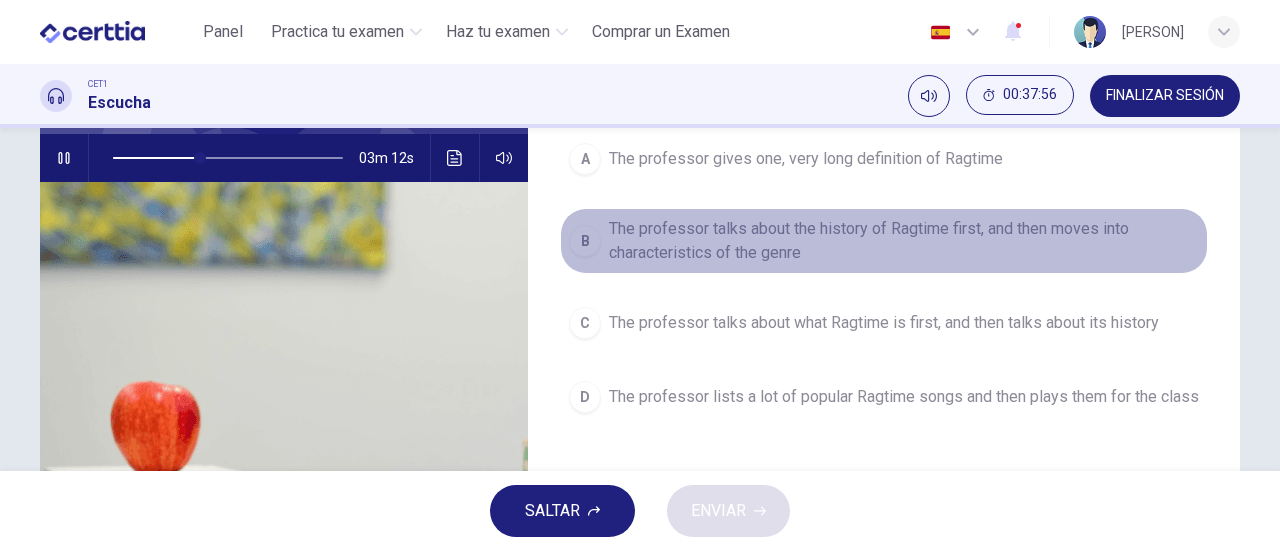 click on "The professor talks about the history of Ragtime first, and then moves into characteristics of the genre" at bounding box center (904, 241) 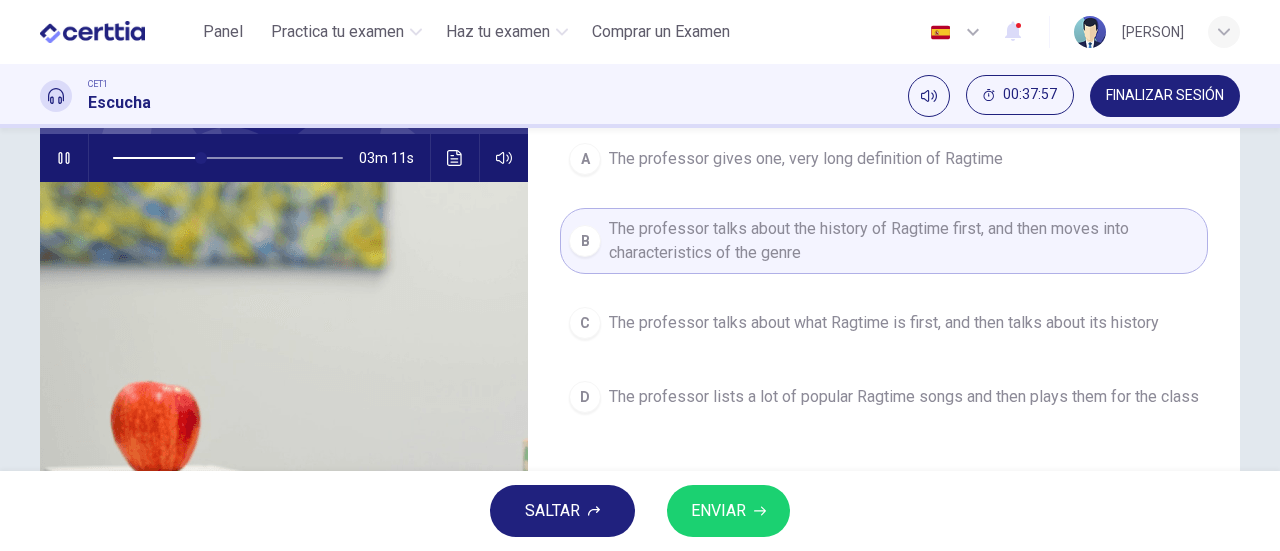 click on "ENVIAR" at bounding box center [718, 511] 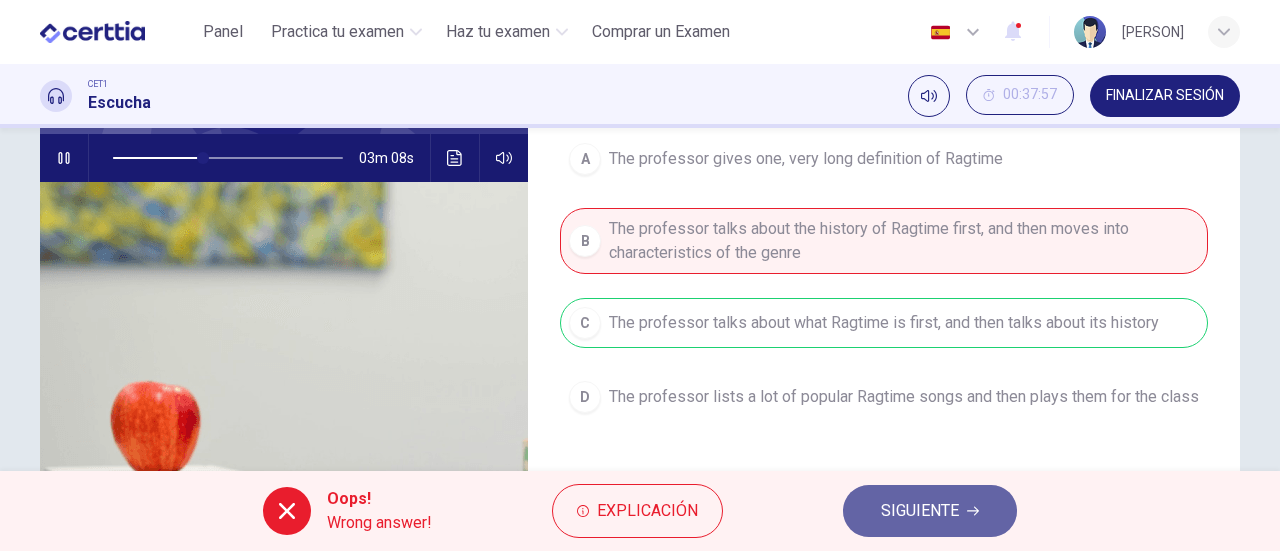click on "SIGUIENTE" at bounding box center [920, 511] 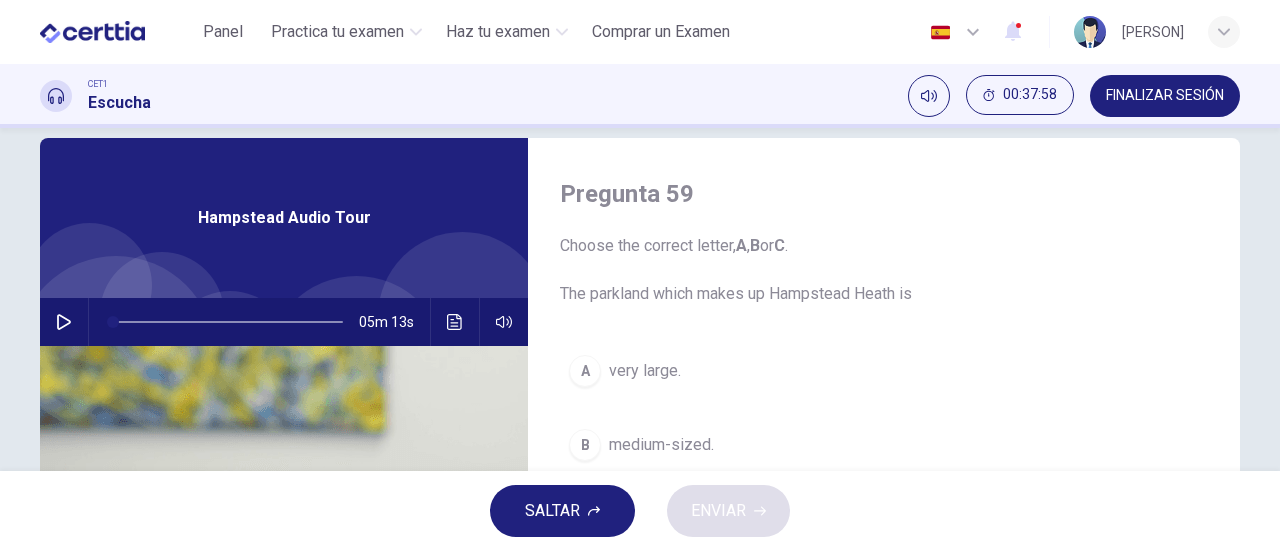 scroll, scrollTop: 49, scrollLeft: 0, axis: vertical 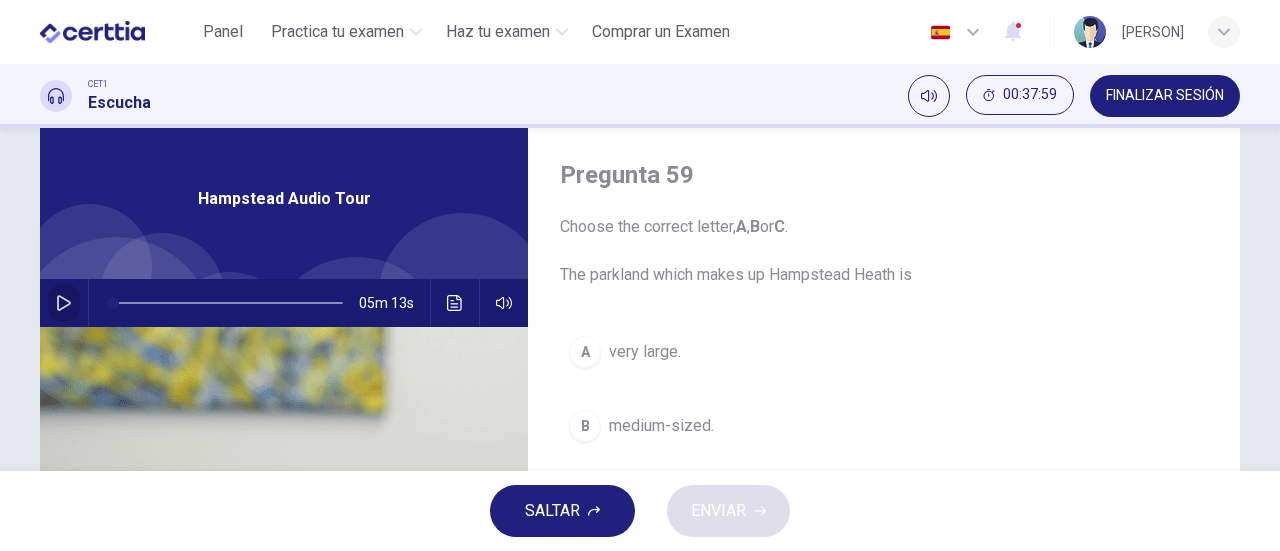 click at bounding box center [64, 303] 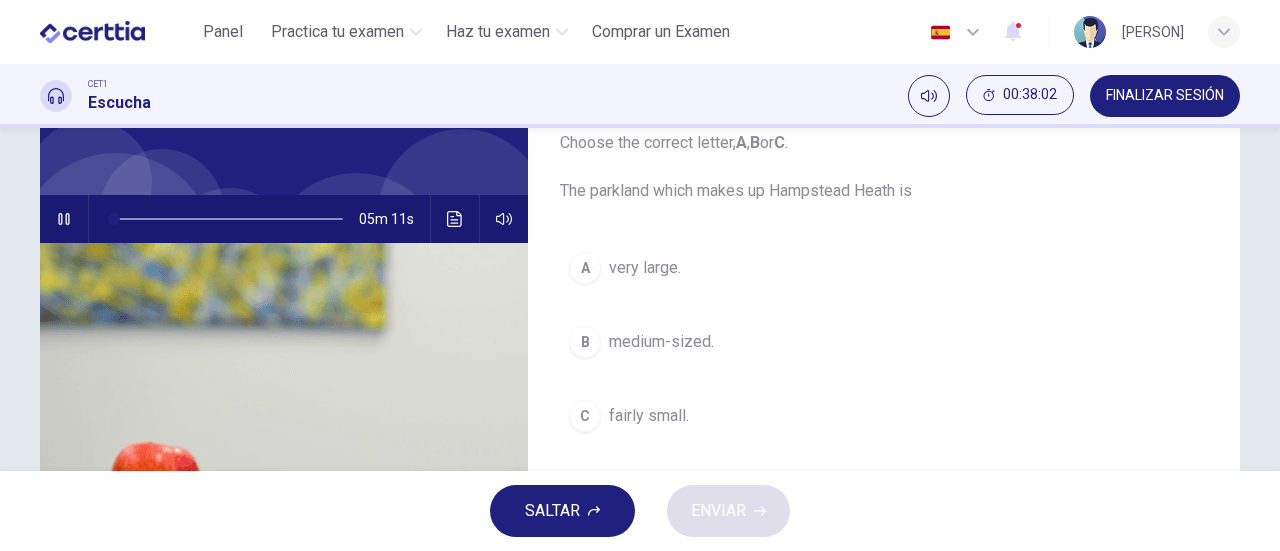 scroll, scrollTop: 104, scrollLeft: 0, axis: vertical 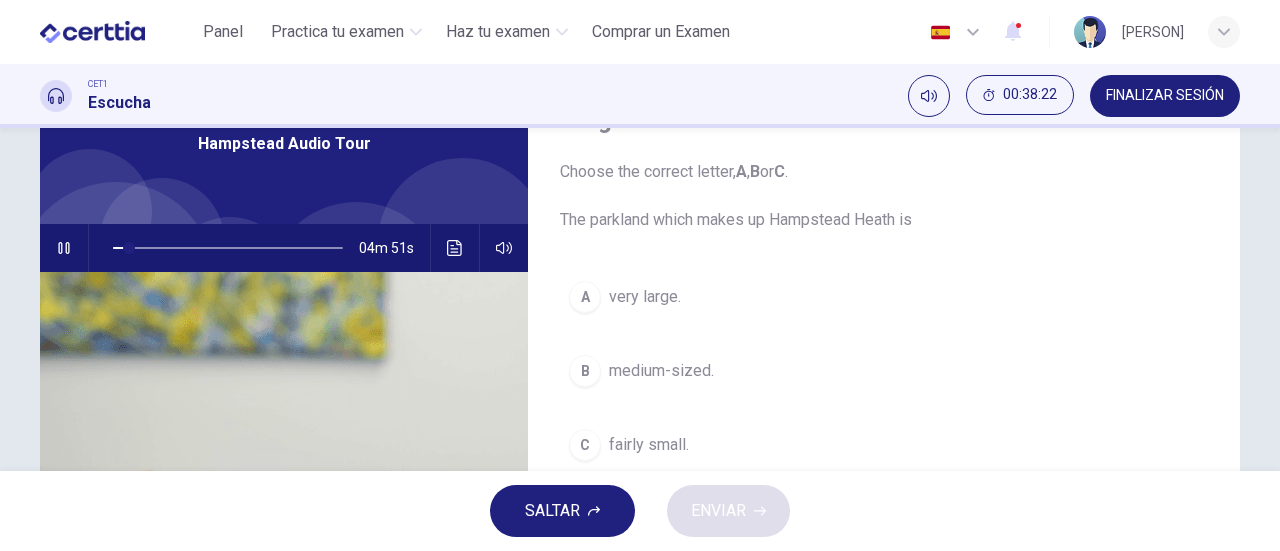 click at bounding box center [64, 248] 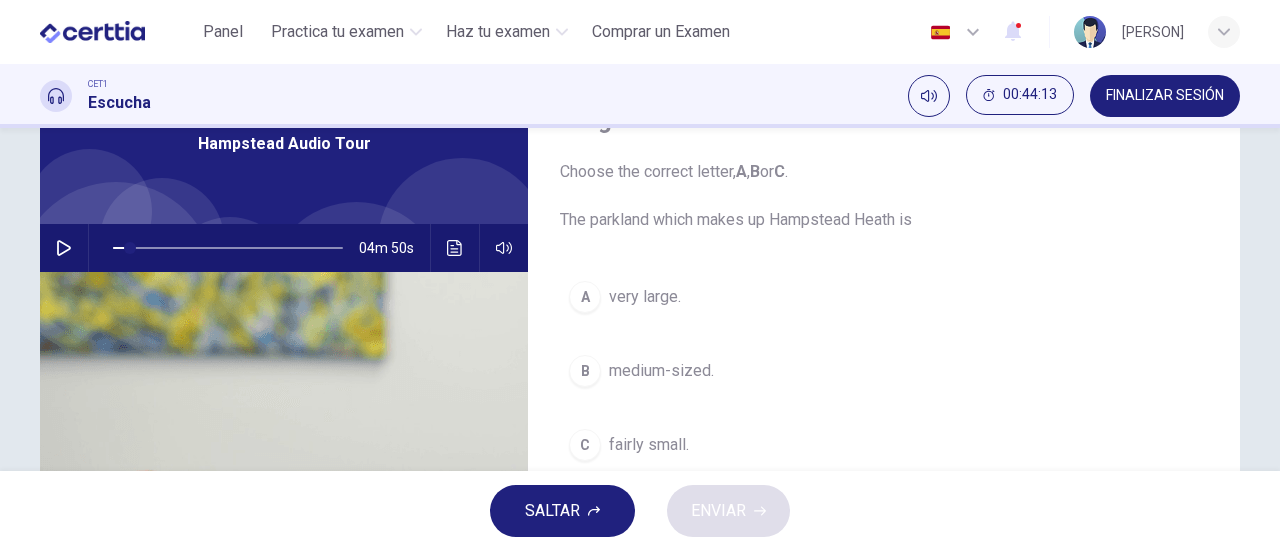 click at bounding box center (64, 248) 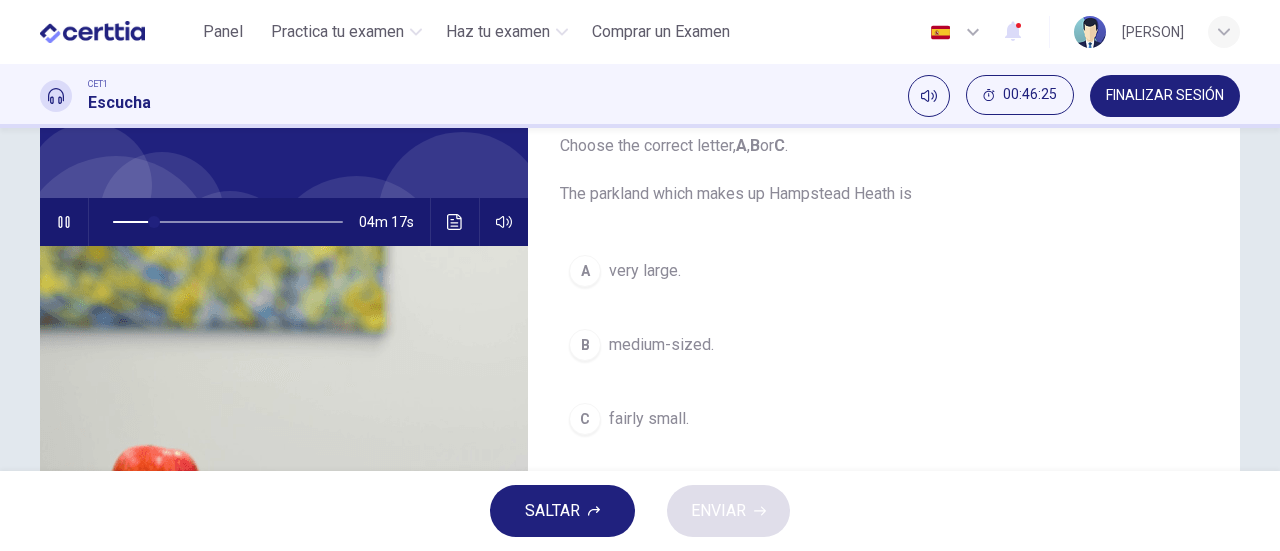 scroll, scrollTop: 129, scrollLeft: 0, axis: vertical 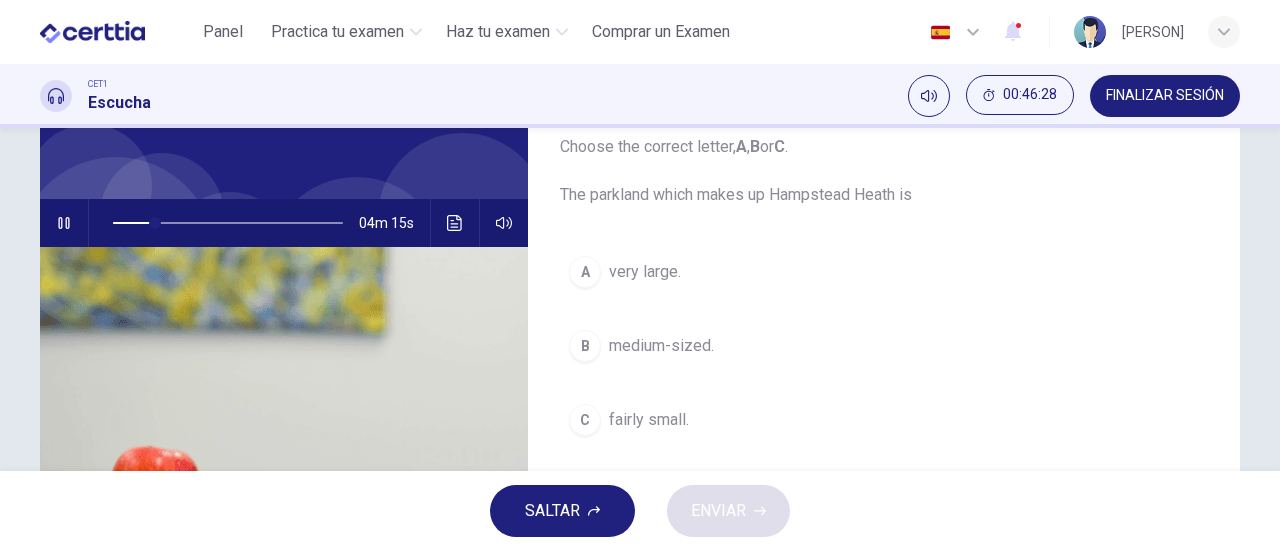 click on "very large." at bounding box center [645, 272] 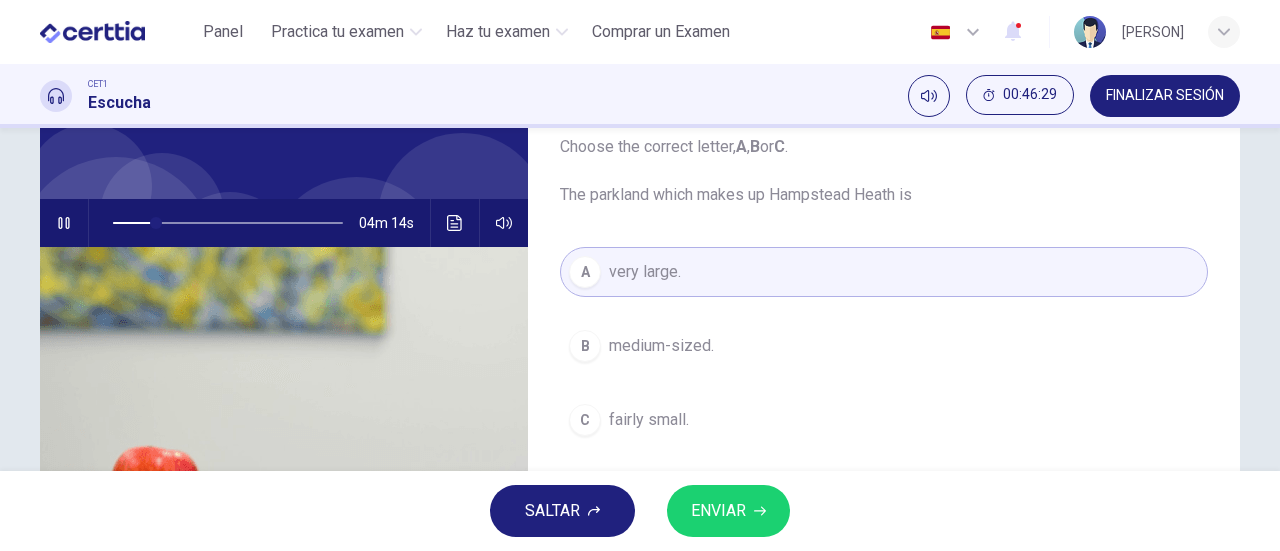click on "ENVIAR" at bounding box center [718, 511] 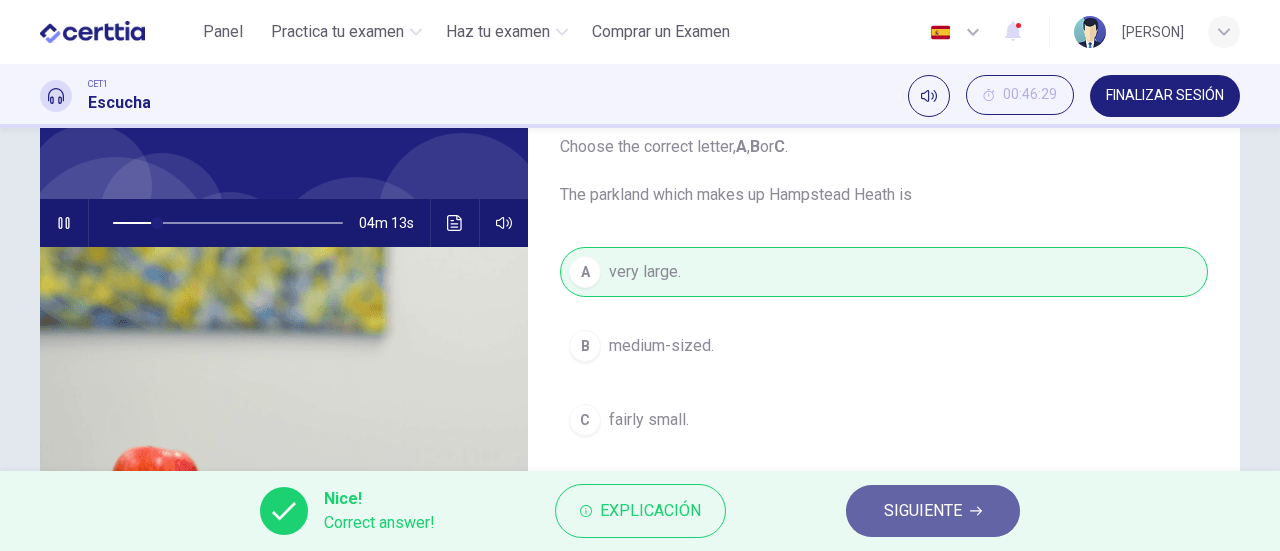 click on "SIGUIENTE" at bounding box center [933, 511] 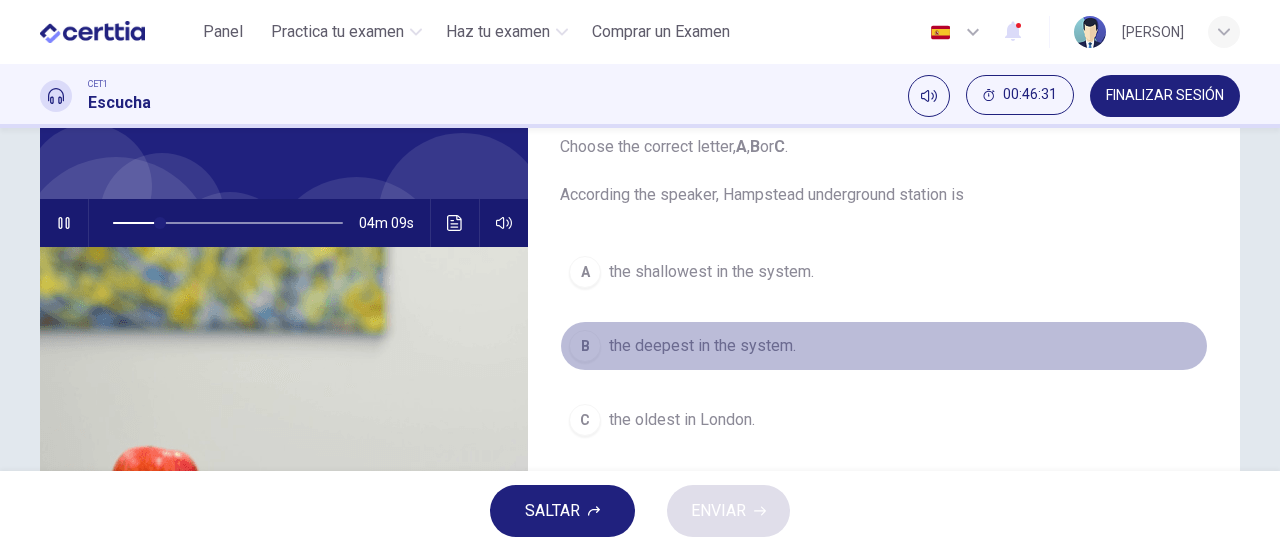 click on "the deepest in the system." at bounding box center [702, 346] 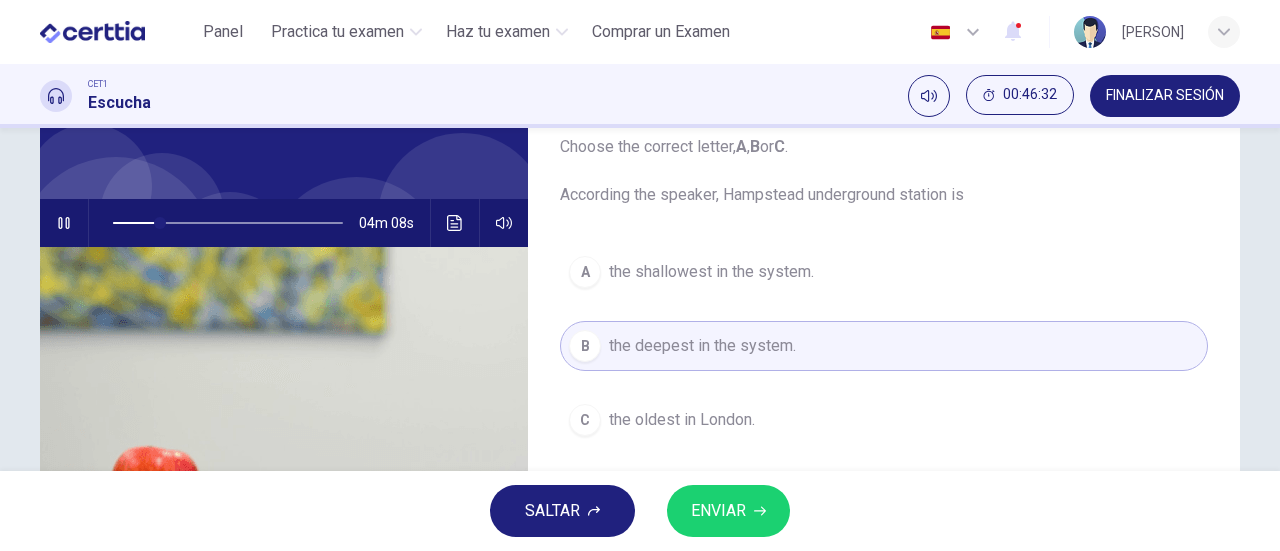 click on "A the shallowest in the system. B the deepest in the system. C the oldest in London." at bounding box center (884, 366) 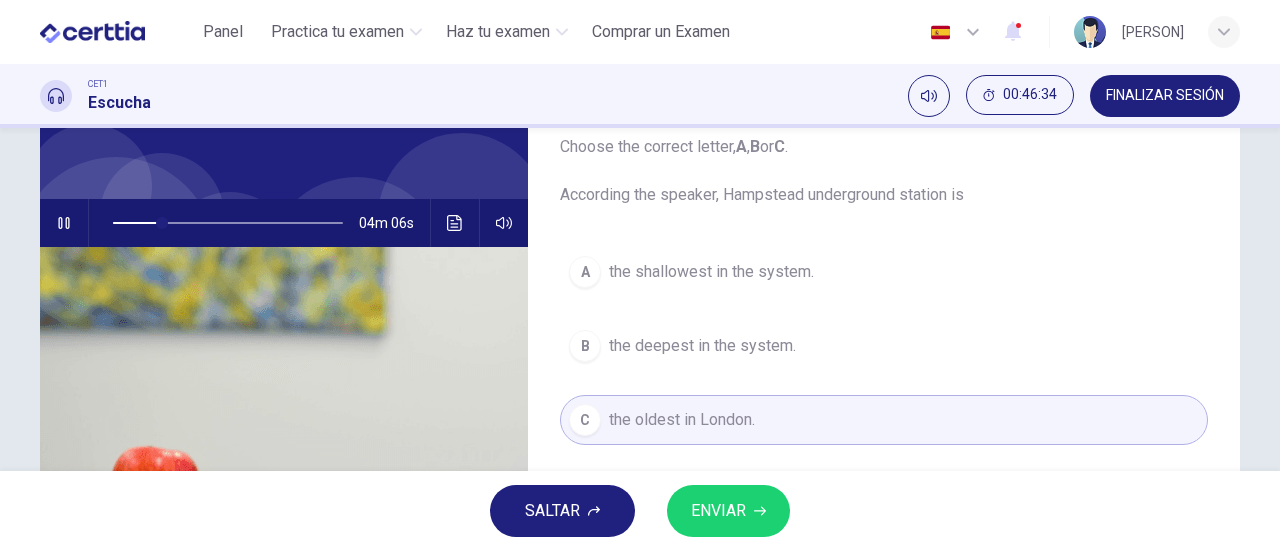 click on "ENVIAR" at bounding box center [718, 511] 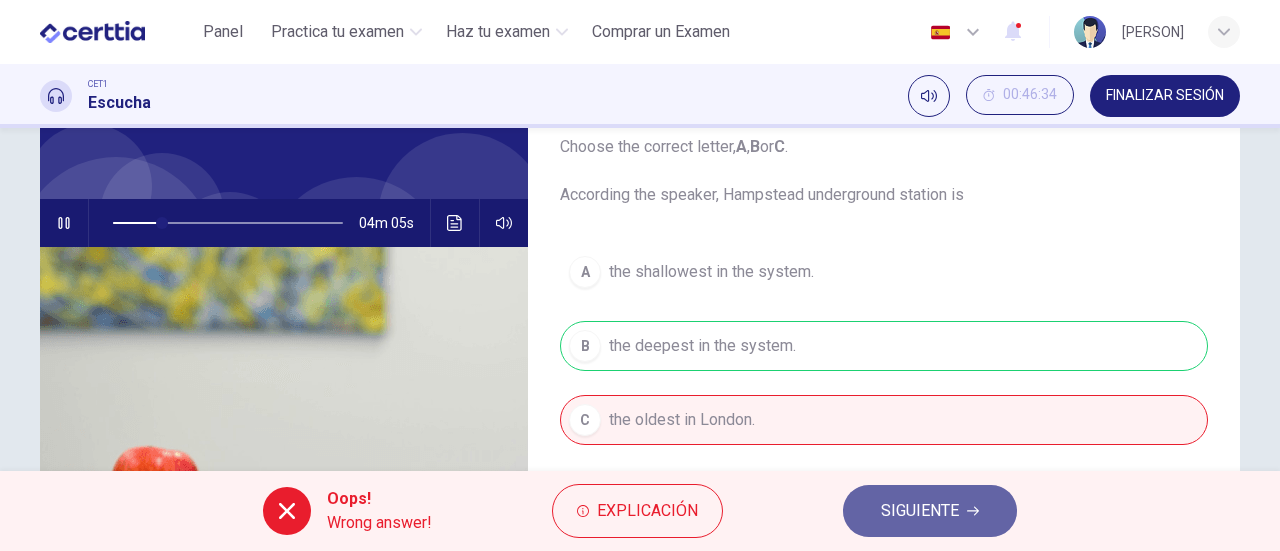 click on "SIGUIENTE" at bounding box center [920, 511] 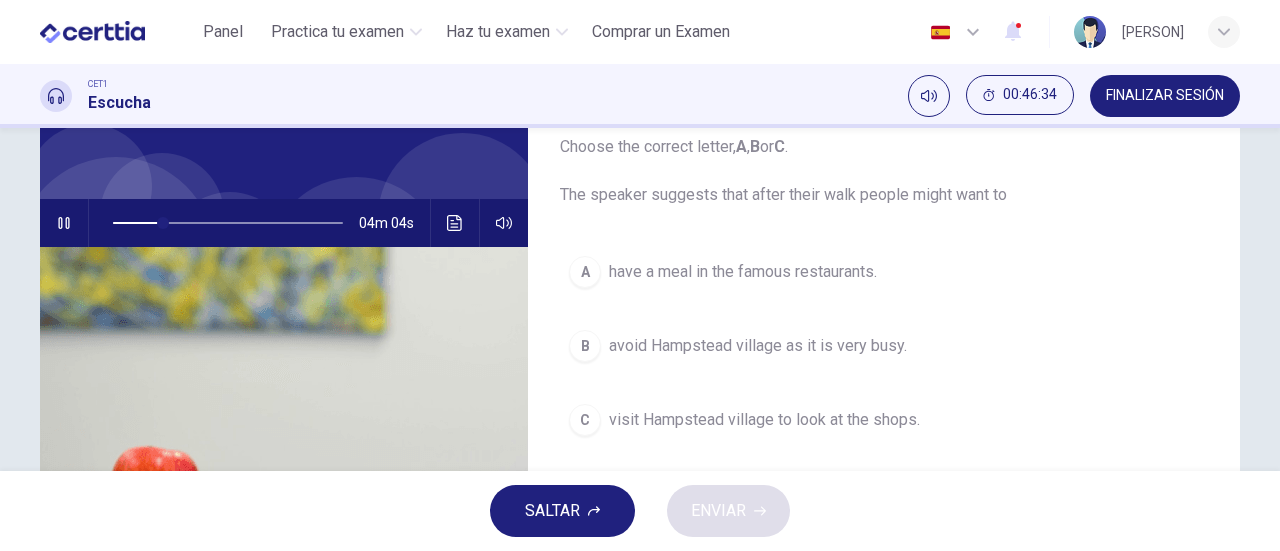 click on "have a meal in the famous restaurants." at bounding box center [743, 272] 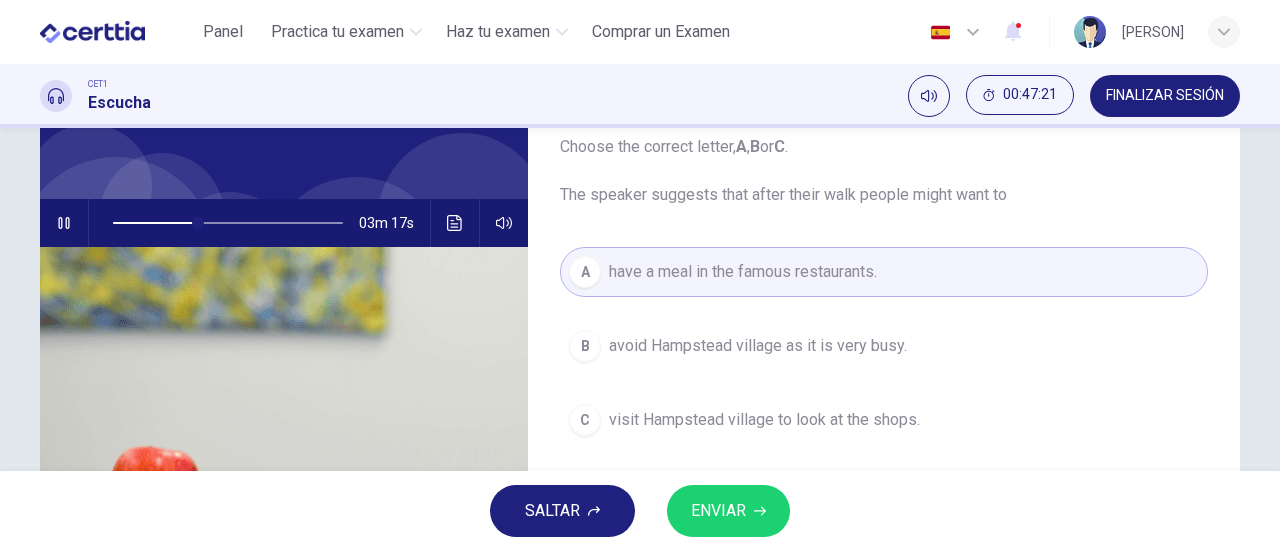click on "ENVIAR" at bounding box center [718, 511] 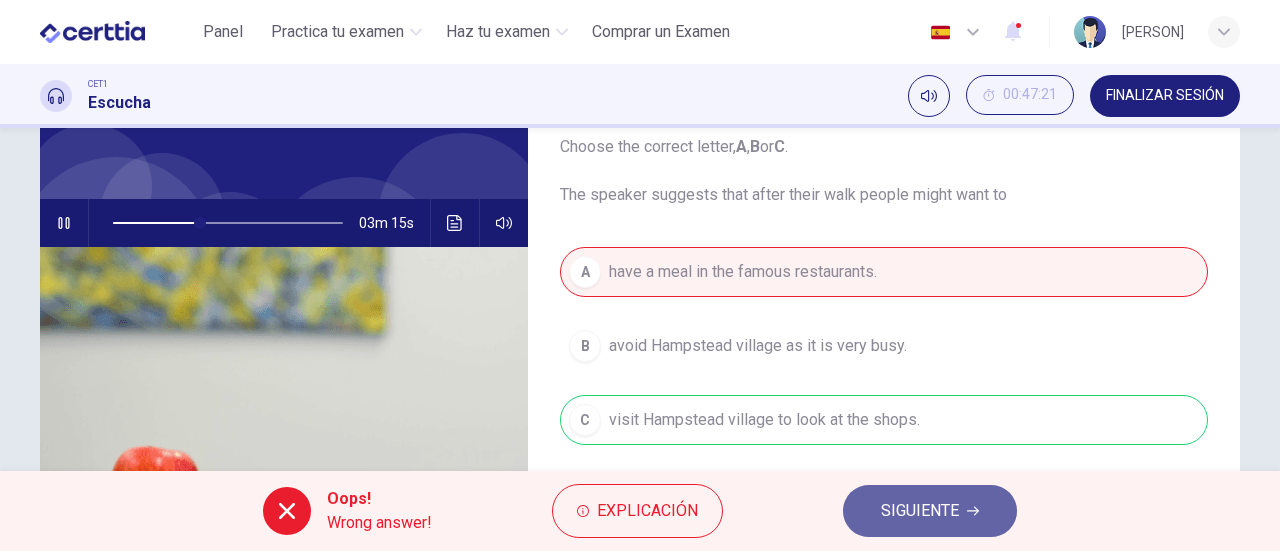 click on "SIGUIENTE" at bounding box center [920, 511] 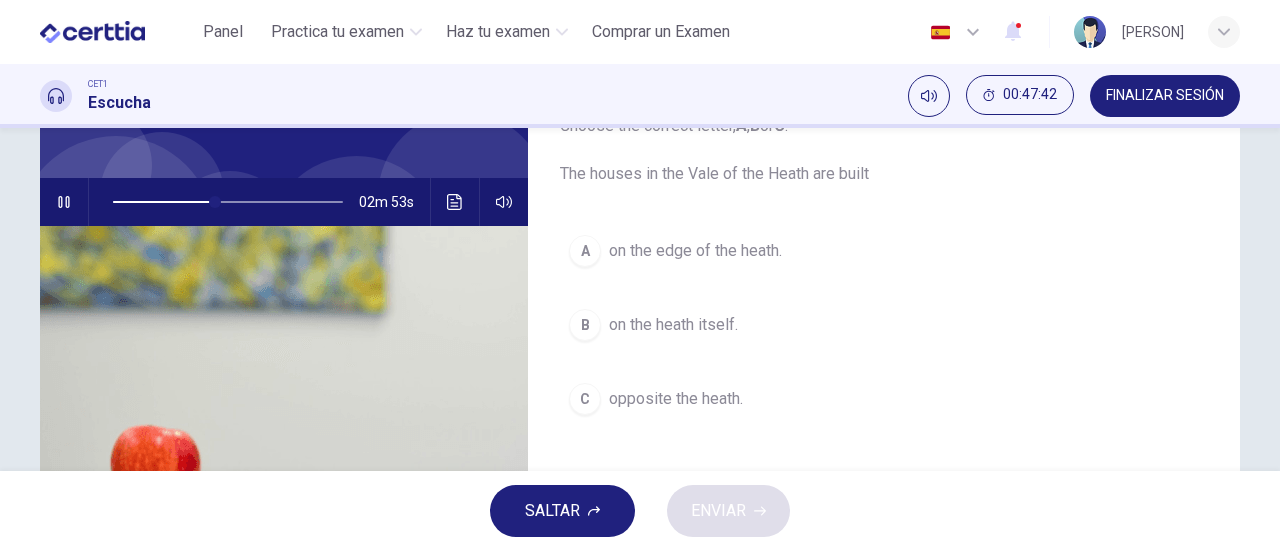 scroll, scrollTop: 152, scrollLeft: 0, axis: vertical 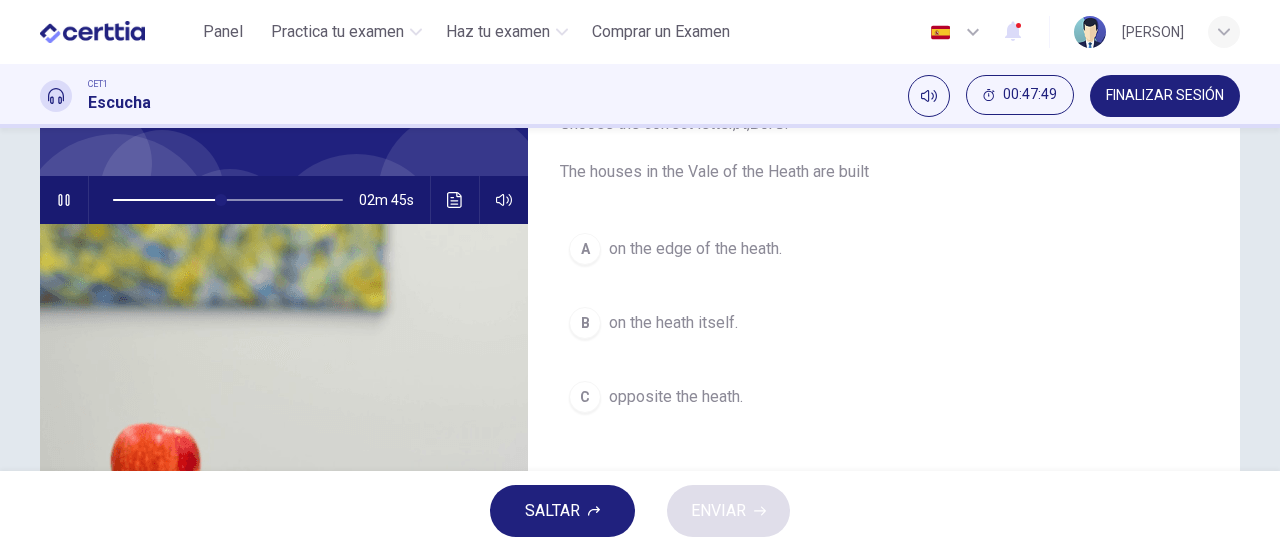 click on "on the edge of the heath." at bounding box center (695, 249) 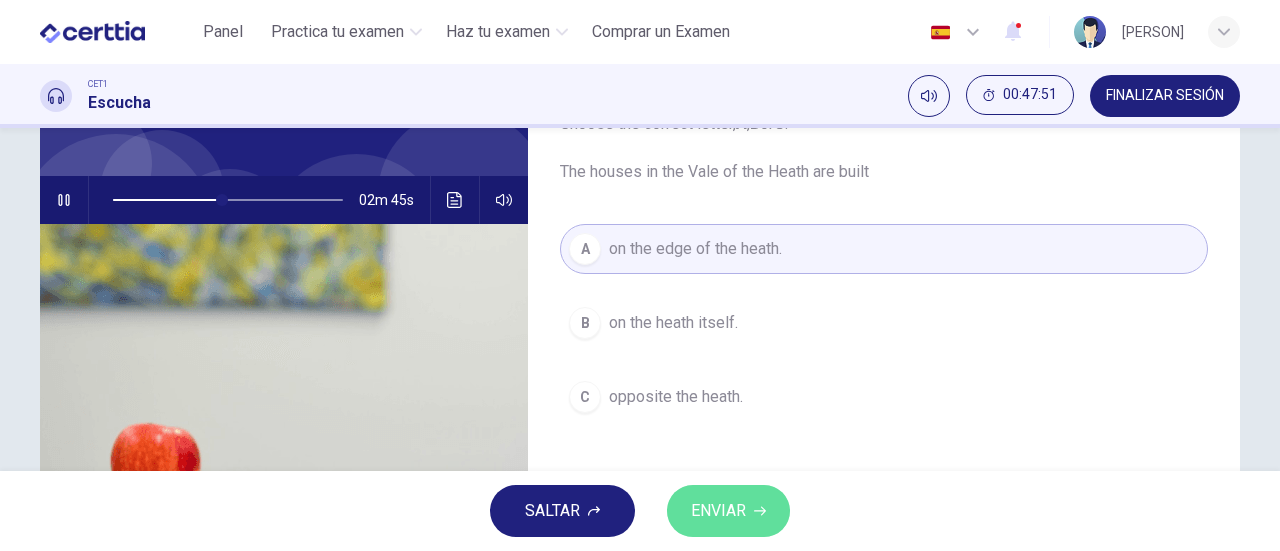 click on "ENVIAR" at bounding box center [728, 511] 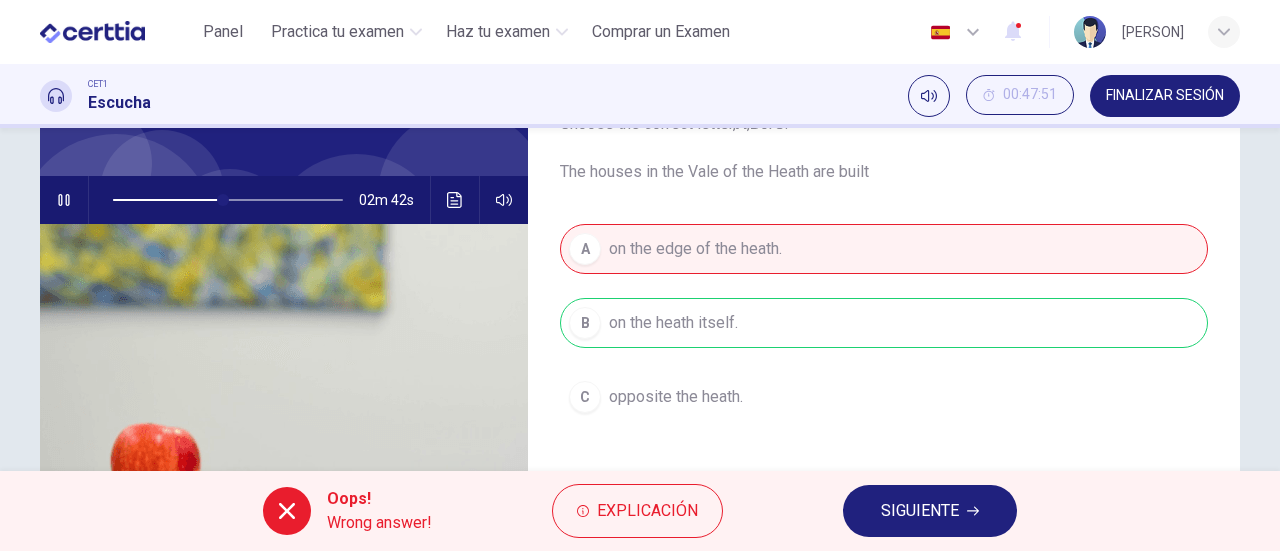 click on "SIGUIENTE" at bounding box center [930, 511] 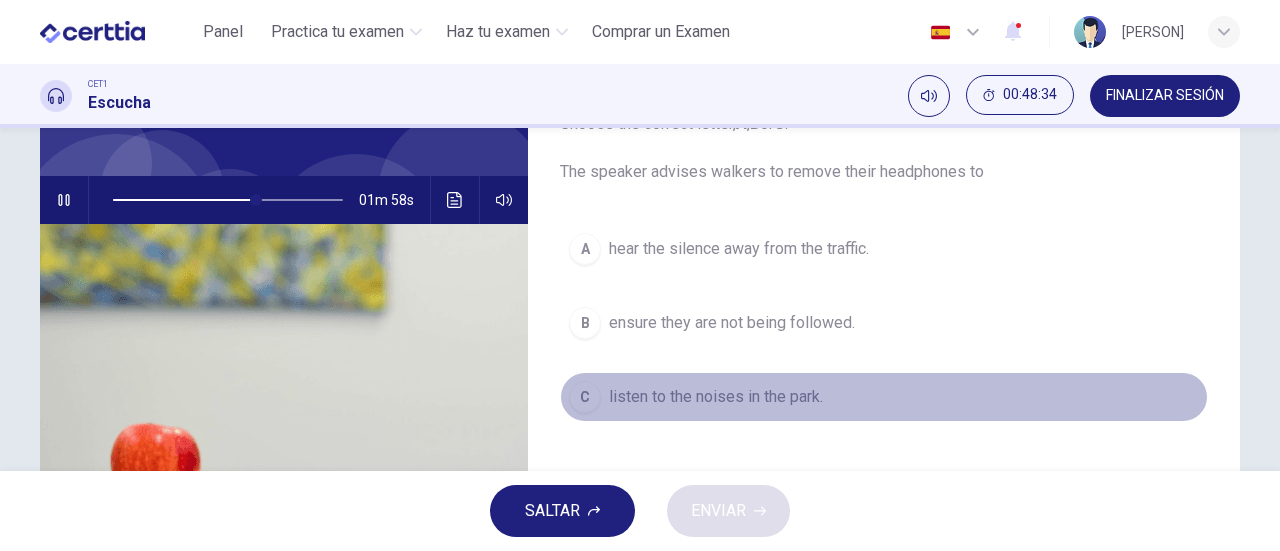 click on "listen to the noises in the park." at bounding box center [716, 397] 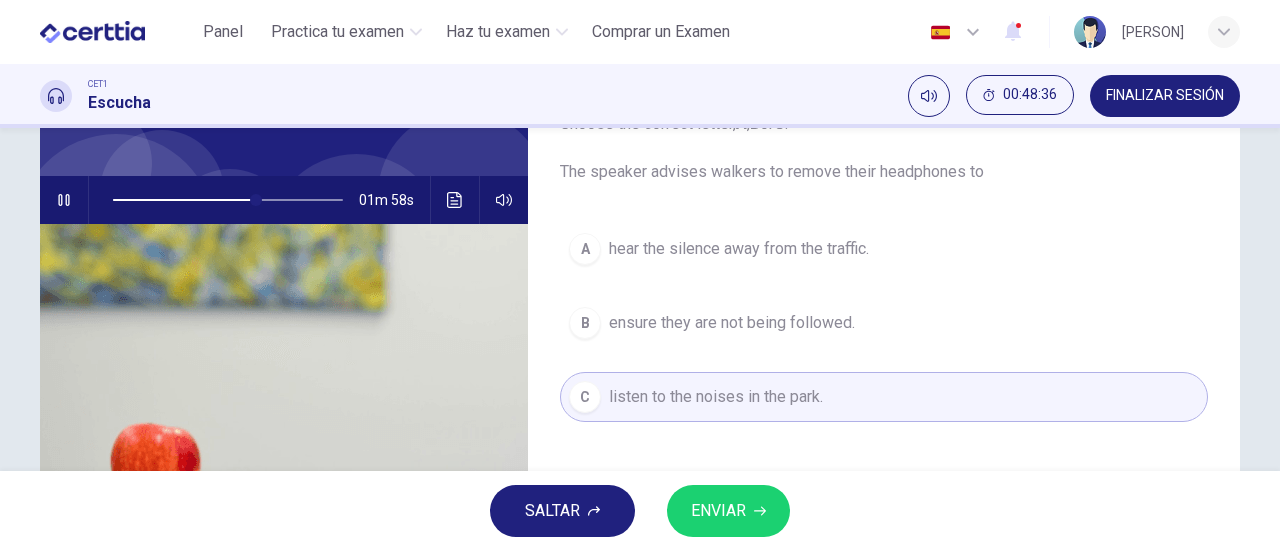 click on "SALTAR ENVIAR" at bounding box center [640, 511] 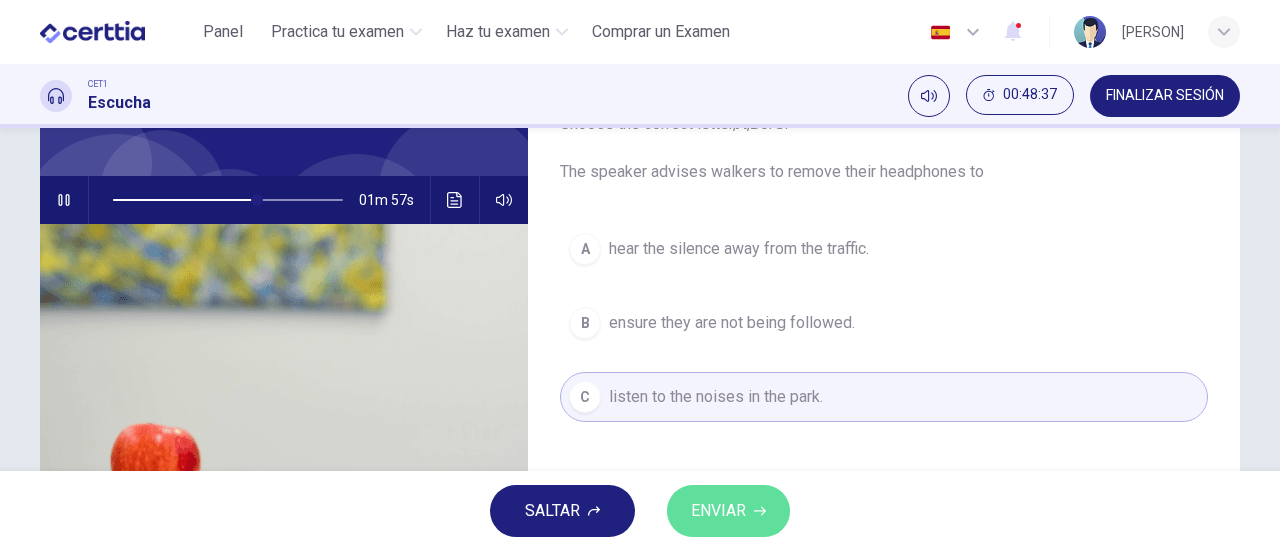 click on "ENVIAR" at bounding box center [718, 511] 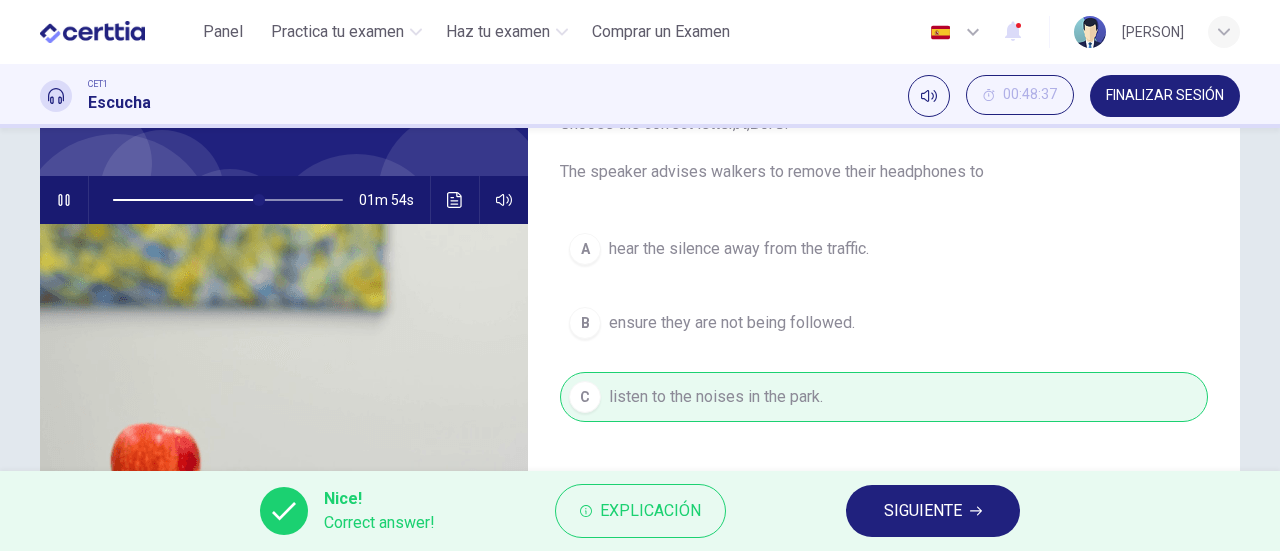 click on "SIGUIENTE" at bounding box center (933, 511) 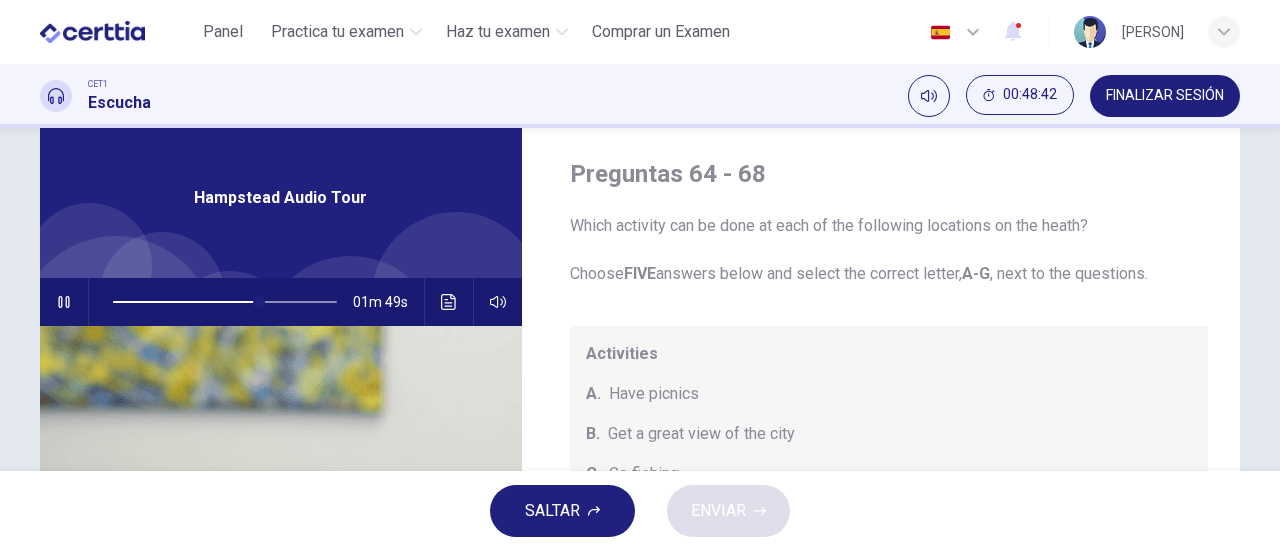 scroll, scrollTop: 42, scrollLeft: 0, axis: vertical 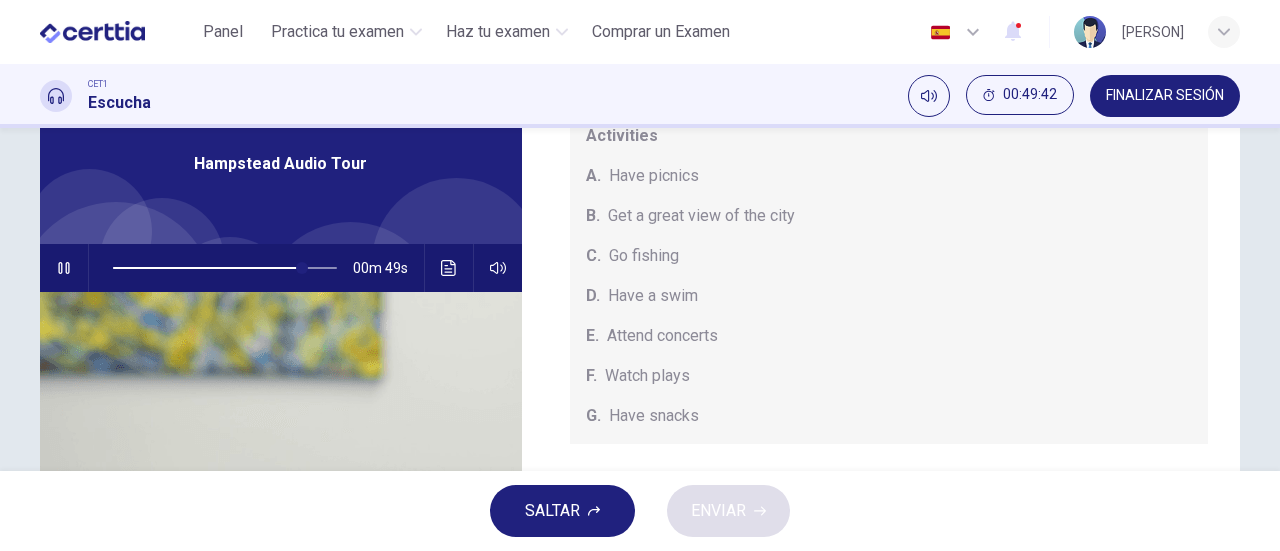 click on "A. Have picnics" at bounding box center [889, 176] 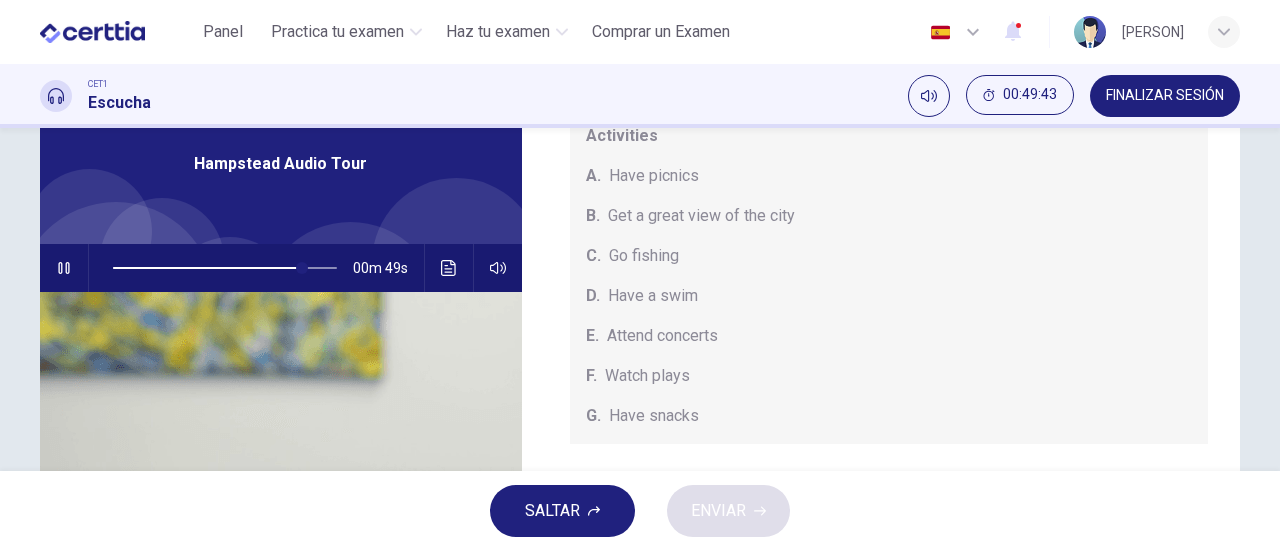click on "Have picnics" at bounding box center [654, 176] 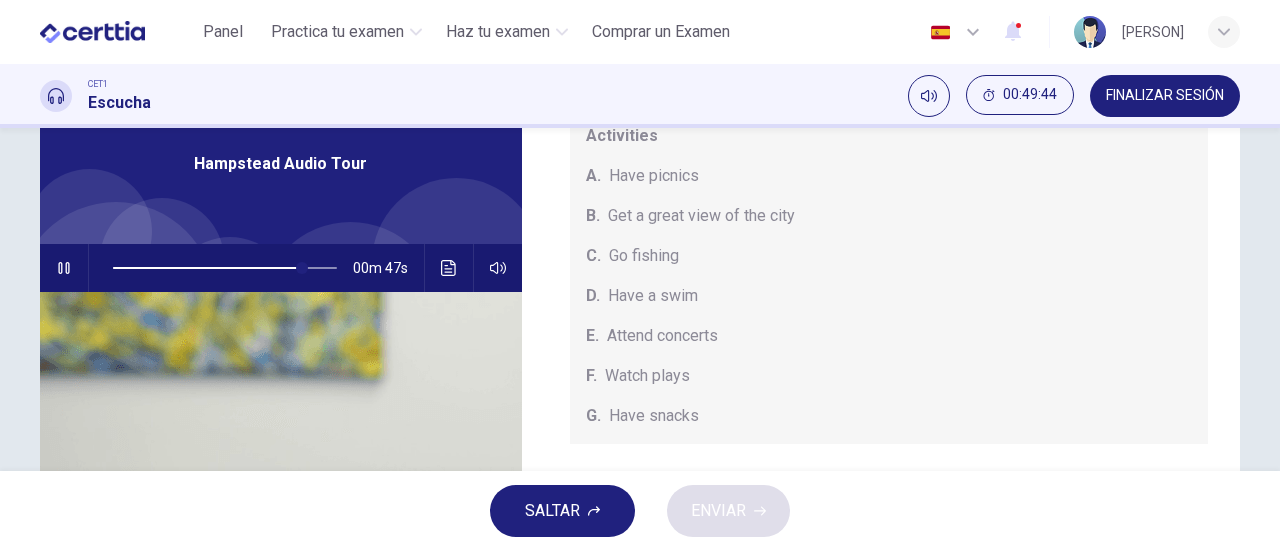 click on "Activities A. Have picnics B. Get a great view of the city C. Go fishing D. Have a swim E. Attend concerts F. Watch plays G. Have snacks" at bounding box center (889, 276) 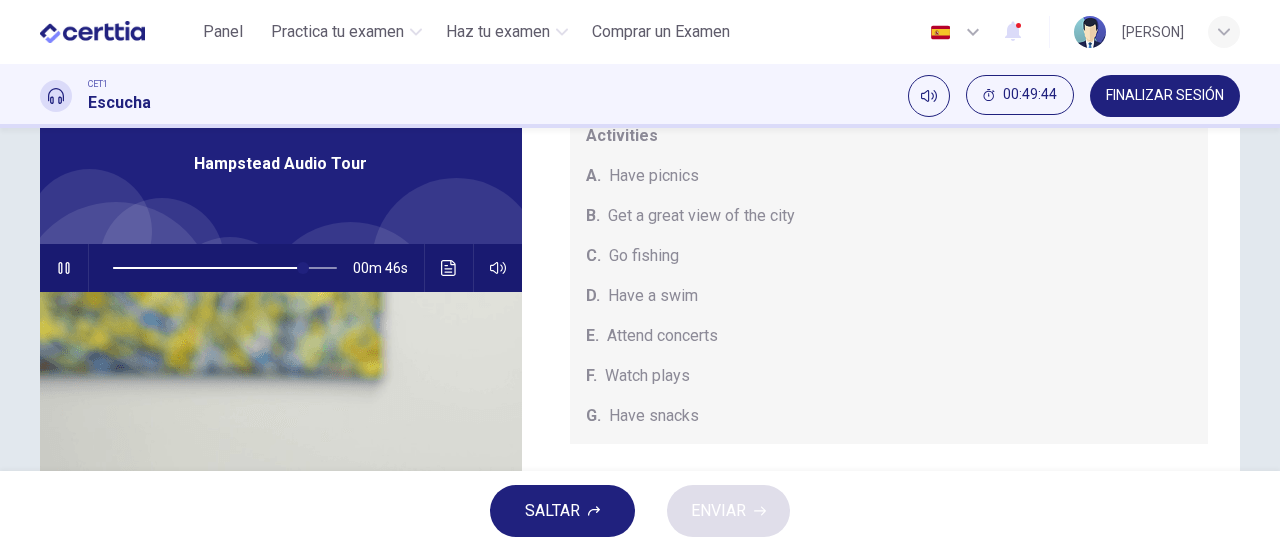 click on "Have picnics" at bounding box center (654, 176) 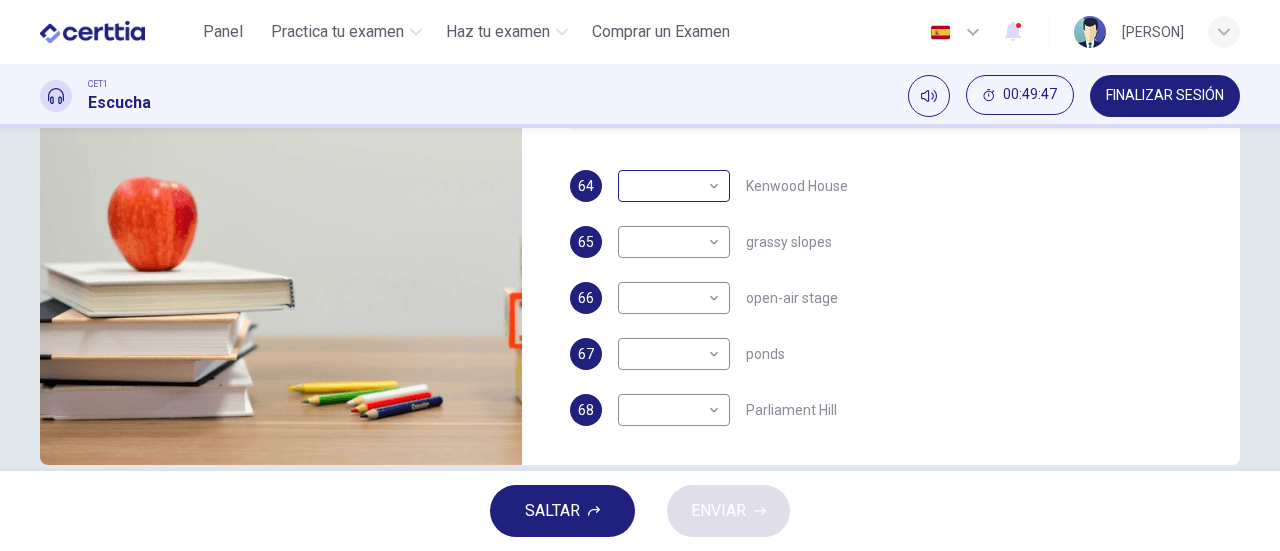 scroll, scrollTop: 422, scrollLeft: 0, axis: vertical 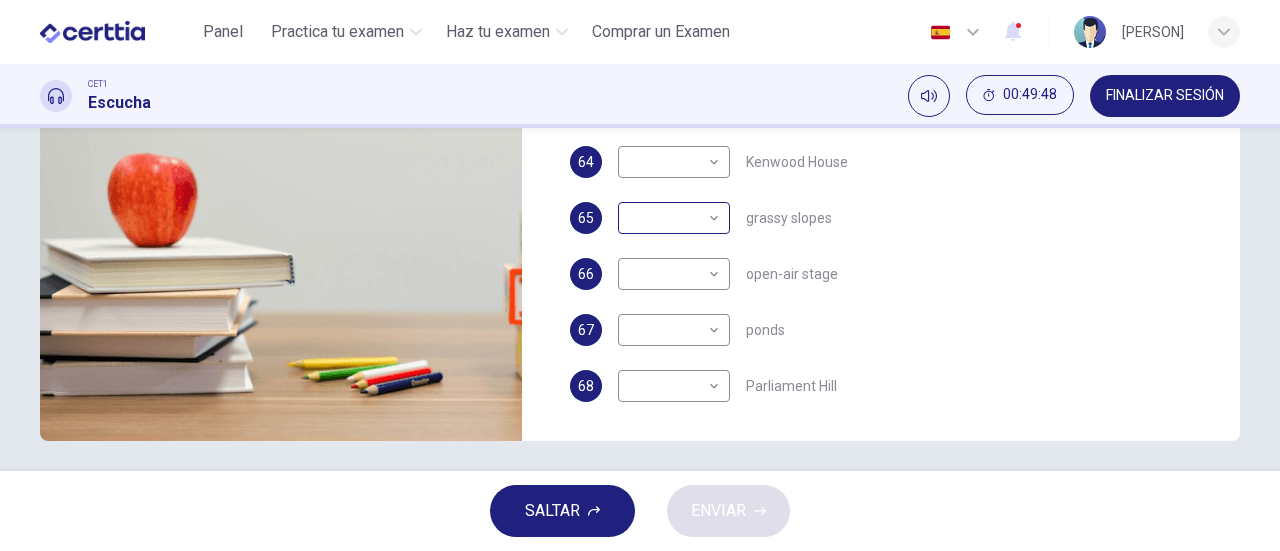 click on "​ ​" at bounding box center (674, 218) 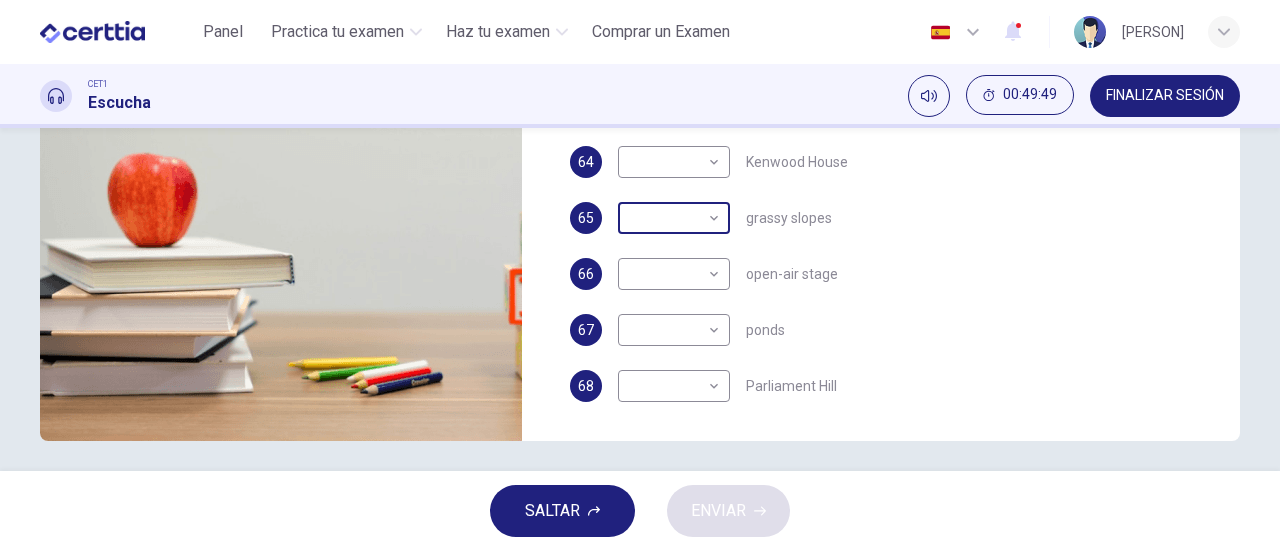 click on "​ ​" at bounding box center (674, 218) 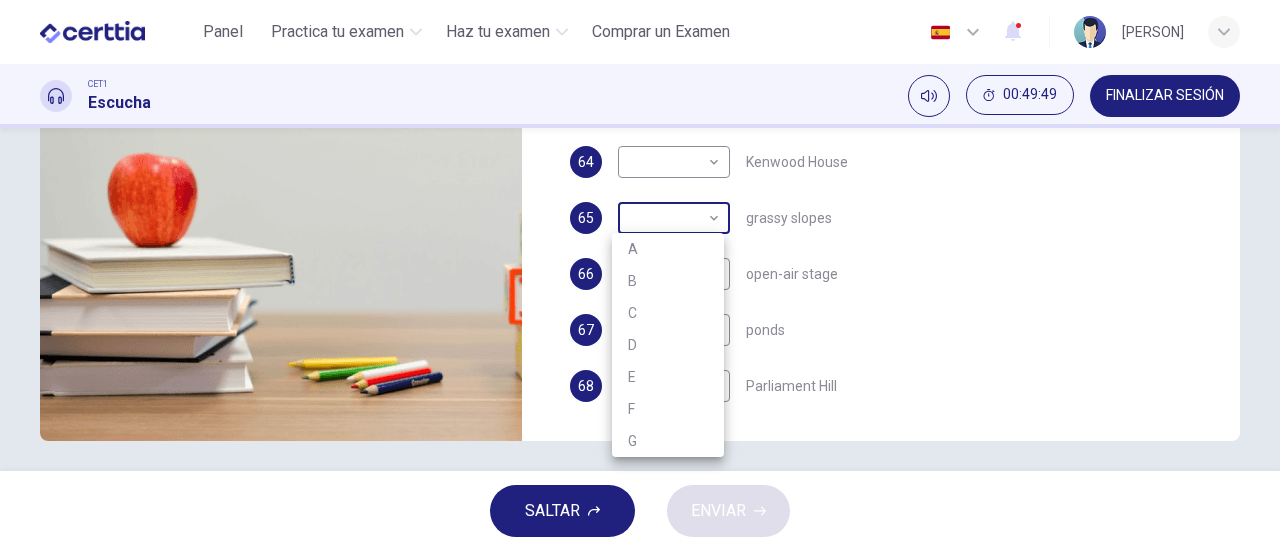 click on "This site uses cookies, as explained in our  Privacy Policy . If you agree to the use of cookies, please click the Accept button and continue to browse our site.   Privacy Policy Accept Panel Practica tu examen Haz tu examen Comprar un Examen Español ** ​ [PERSON] CET1 Escucha 00:49:49 FINALIZAR SESIÓN Preguntas 64 - 68 Which activity can be done at each of the following locations on the heath? Choose  FIVE  answers below and select the correct letter,  A-G , next to the questions. Activities A. Have picnics B. Get a great view of the city C. Go fishing D. Have a swim E. Attend concerts F. Watch plays G. Have snacks 64 ​ ​ Kenwood House 65 ​ ​ grassy slopes 66 ​ ​ open-air stage 67 ​ ​ ponds 68 ​ ​ Parliament Hill Hampstead Audio Tour 00m 42s SALTAR ENVIAR Certtia | Plataforma de certificación de Inglés por Internet SEP Panel Practica tu examen Haz tu examen Paga Tu Examen   Notificaciones 2 © Copyright  2025 A B C D E F G" at bounding box center (640, 275) 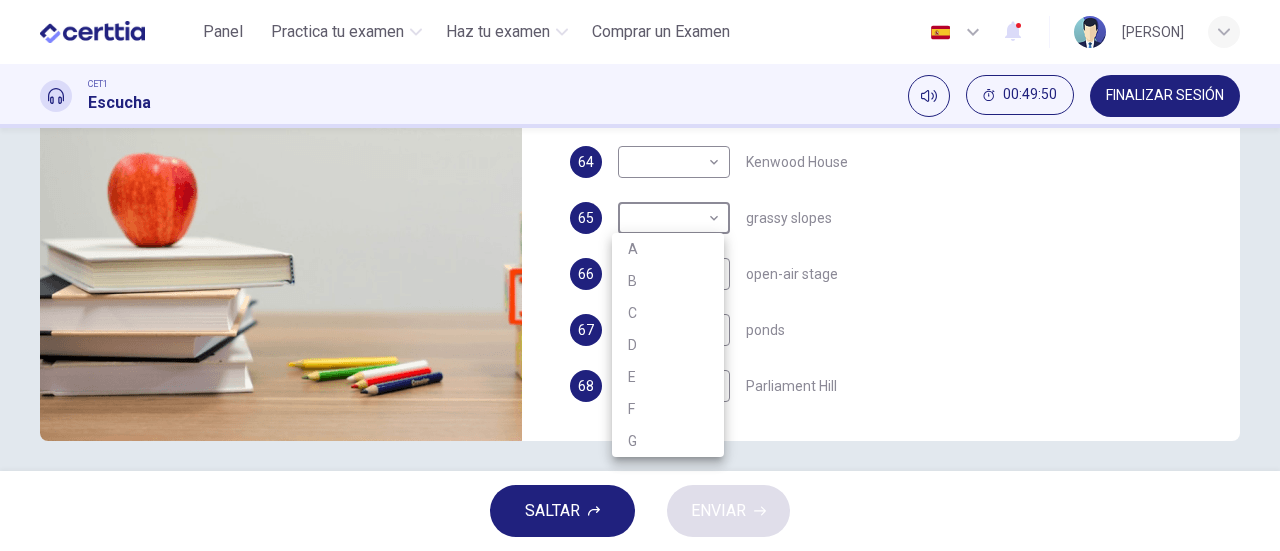 click on "A" at bounding box center (668, 249) 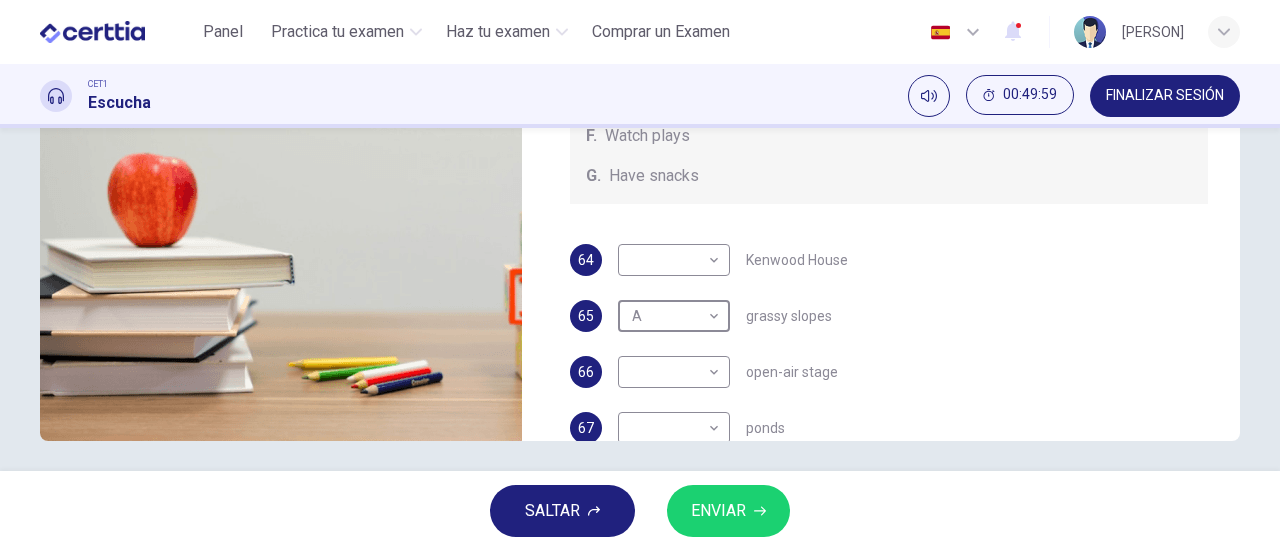 scroll, scrollTop: 184, scrollLeft: 0, axis: vertical 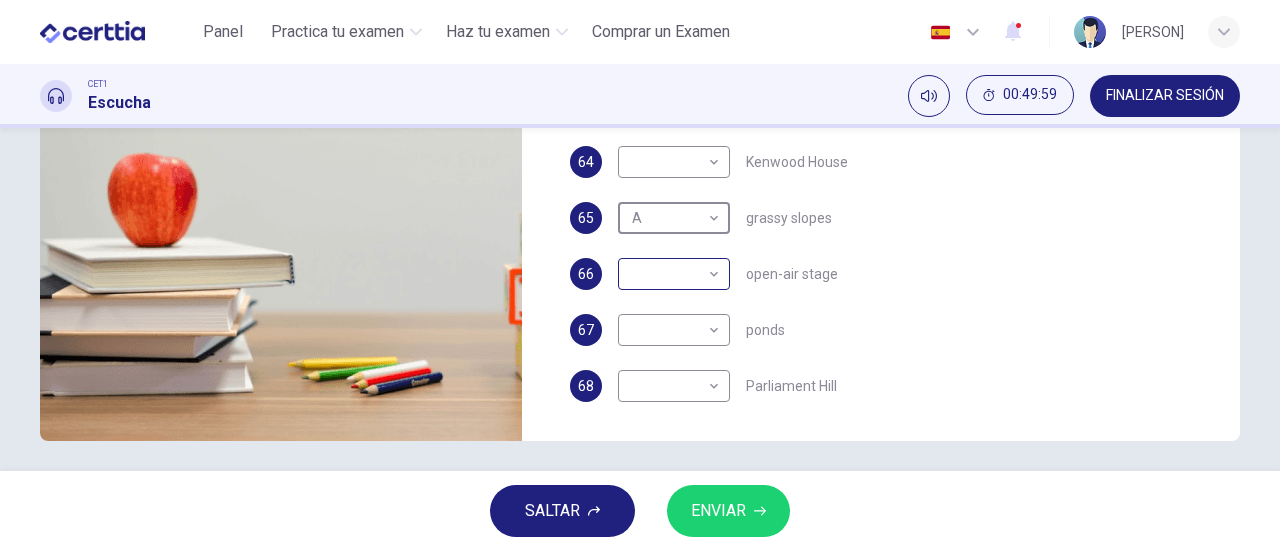 click on "This site uses cookies, as explained in our  Privacy Policy . If you agree to the use of cookies, please click the Accept button and continue to browse our site.   Privacy Policy Accept Panel Practica tu examen Haz tu examen Comprar un Examen Español ** ​ [PERSON] CET1 Escucha 00:49:59 FINALIZAR SESIÓN Preguntas 64 - 68 Which activity can be done at each of the following locations on the heath? Choose  FIVE  answers below and select the correct letter,  A-G , next to the questions. Activities A. Have picnics B. Get a great view of the city C. Go fishing D. Have a swim E. Attend concerts F. Watch plays G. Have snacks 64 ​ ​ Kenwood House 65 A * ​ grassy slopes 66 ​ ​ open-air stage 67 ​ ​ ponds 68 ​ ​ Parliament Hill Hampstead Audio Tour 00m 31s SALTAR ENVIAR Certtia | Plataforma de certificación de Inglés por Internet SEP Panel Practica tu examen Haz tu examen Paga Tu Examen   Notificaciones 2 © Copyright  2025" at bounding box center (640, 275) 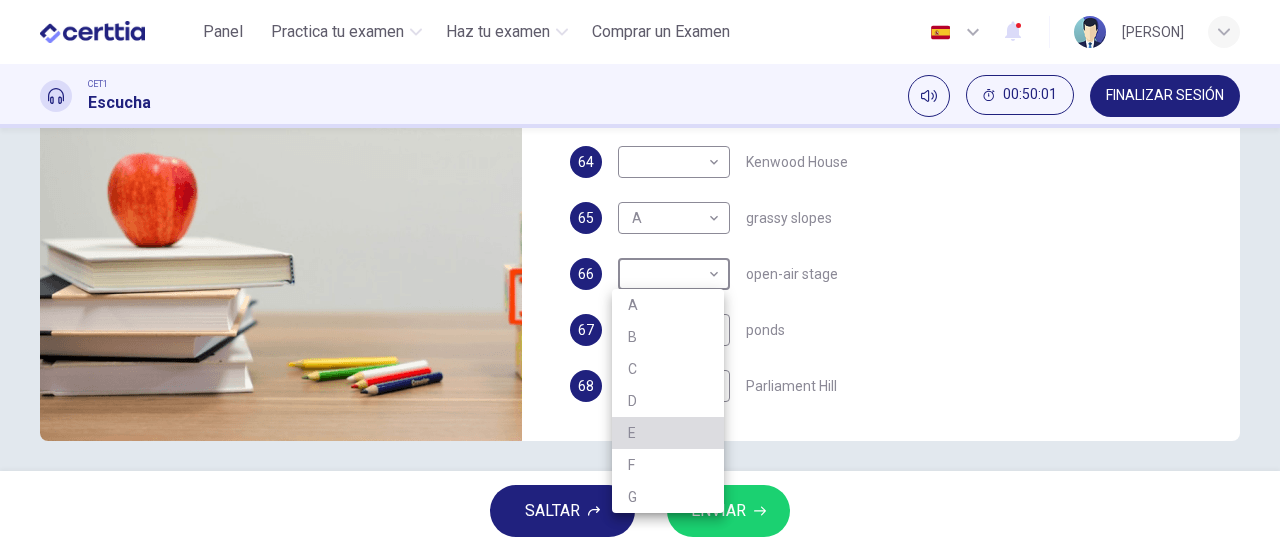 click on "E" at bounding box center [668, 433] 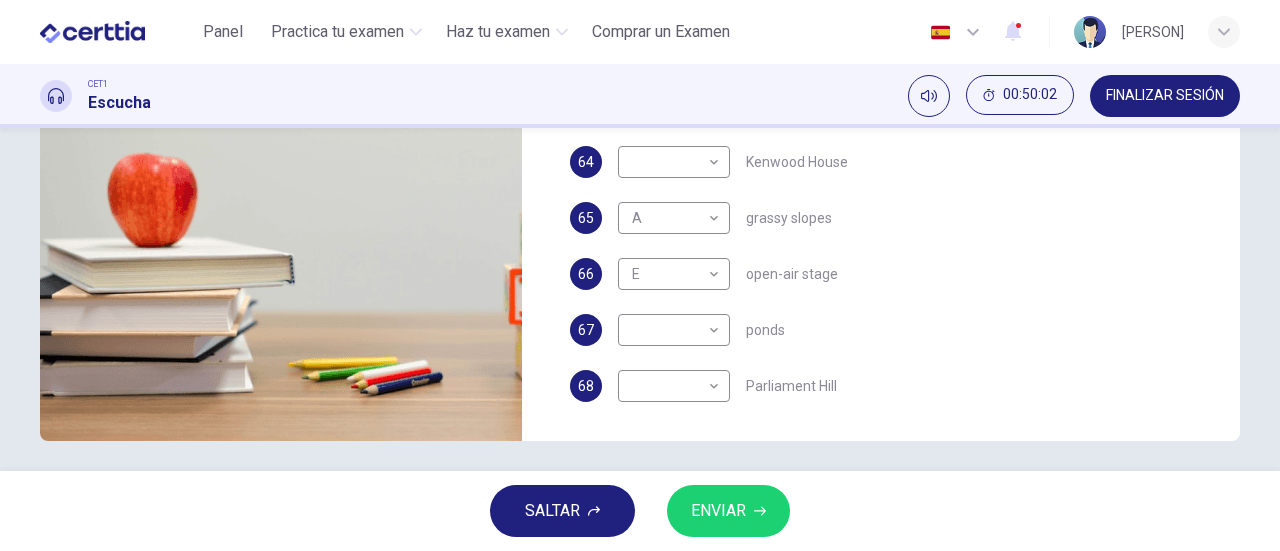 click on "68 ​ ​ Parliament Hill" at bounding box center (889, 386) 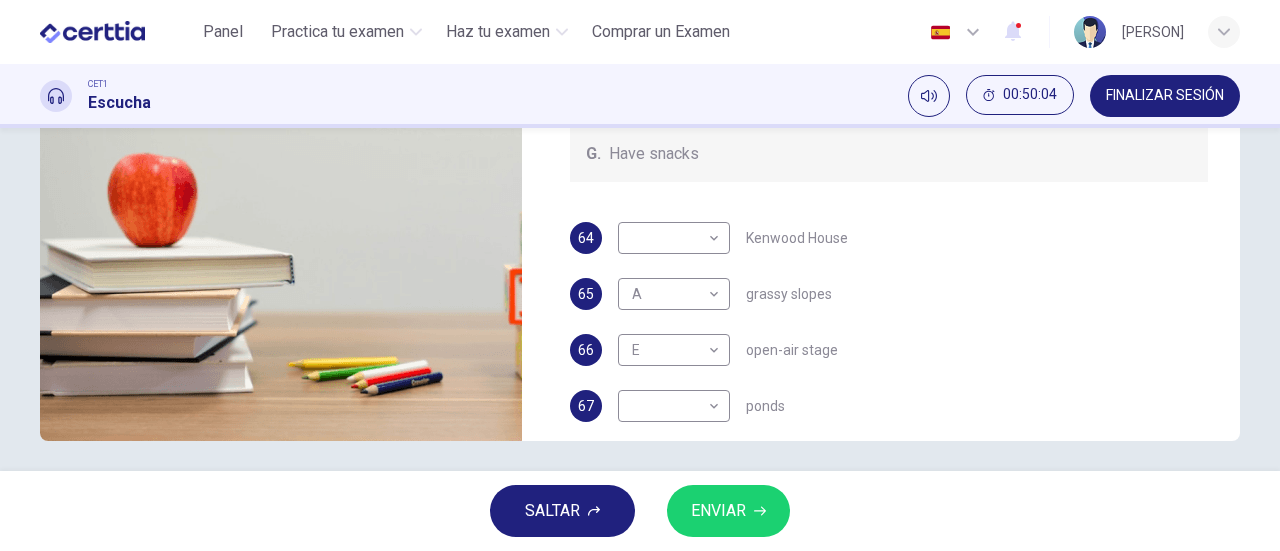 scroll, scrollTop: 0, scrollLeft: 0, axis: both 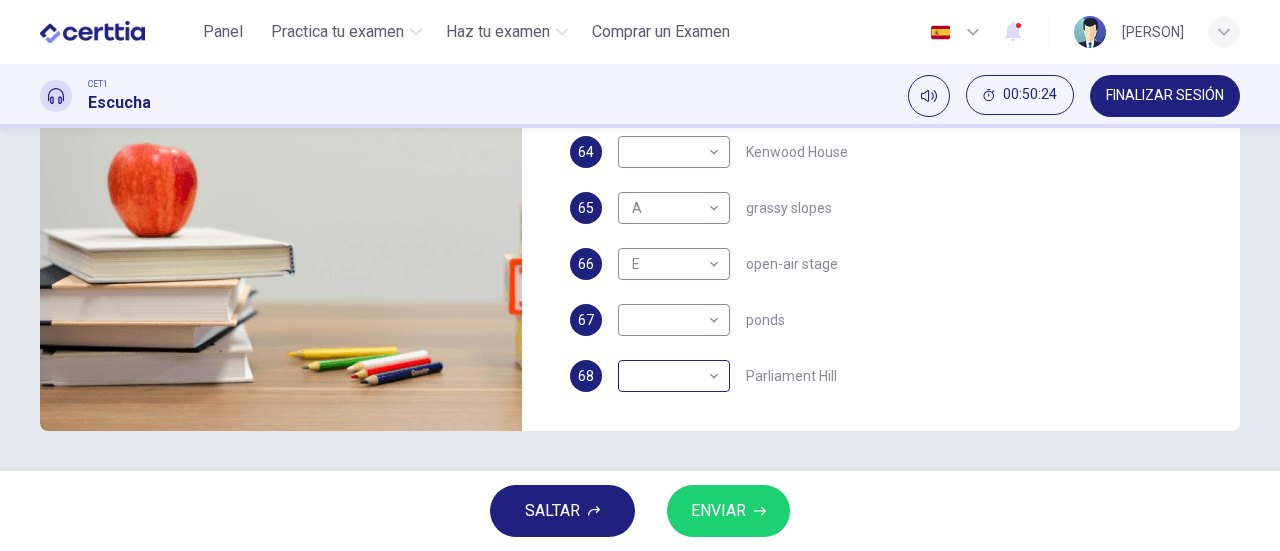 click on "This site uses cookies, as explained in our  Privacy Policy . If you agree to the use of cookies, please click the Accept button and continue to browse our site.   Privacy Policy Accept Panel Practica tu examen Haz tu examen Comprar un Examen Español ** ​ [PERSON] CET1 Escucha 00:50:24 FINALIZAR SESIÓN Preguntas 64 - 68 Which activity can be done at each of the following locations on the heath? Choose  FIVE  answers below and select the correct letter,  A-G , next to the questions. Activities A. Have picnics B. Get a great view of the city C. Go fishing D. Have a swim E. Attend concerts F. Watch plays G. Have snacks 64 ​ ​ Kenwood House 65 A * ​ grassy slopes 66 E * ​ open-air stage 67 ​ ​ ponds 68 ​ ​ Parliament Hill Hampstead Audio Tour 00m 06s SALTAR ENVIAR Certtia | Plataforma de certificación de Inglés por Internet SEP Panel Practica tu examen Haz tu examen Paga Tu Examen   Notificaciones 2 © Copyright  2025" at bounding box center (640, 275) 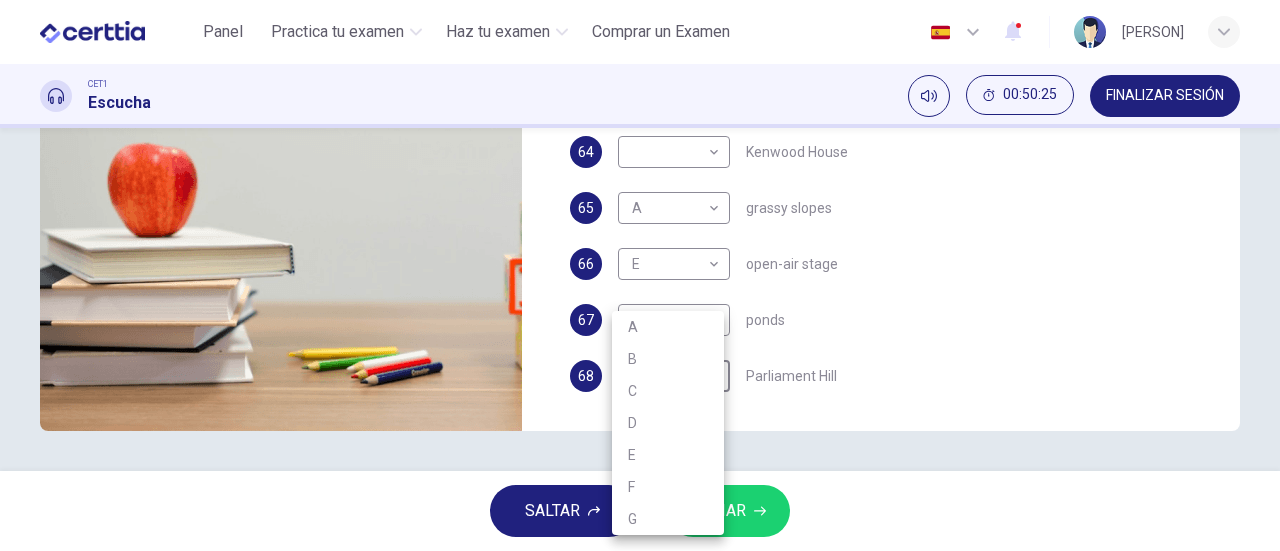 click at bounding box center (640, 275) 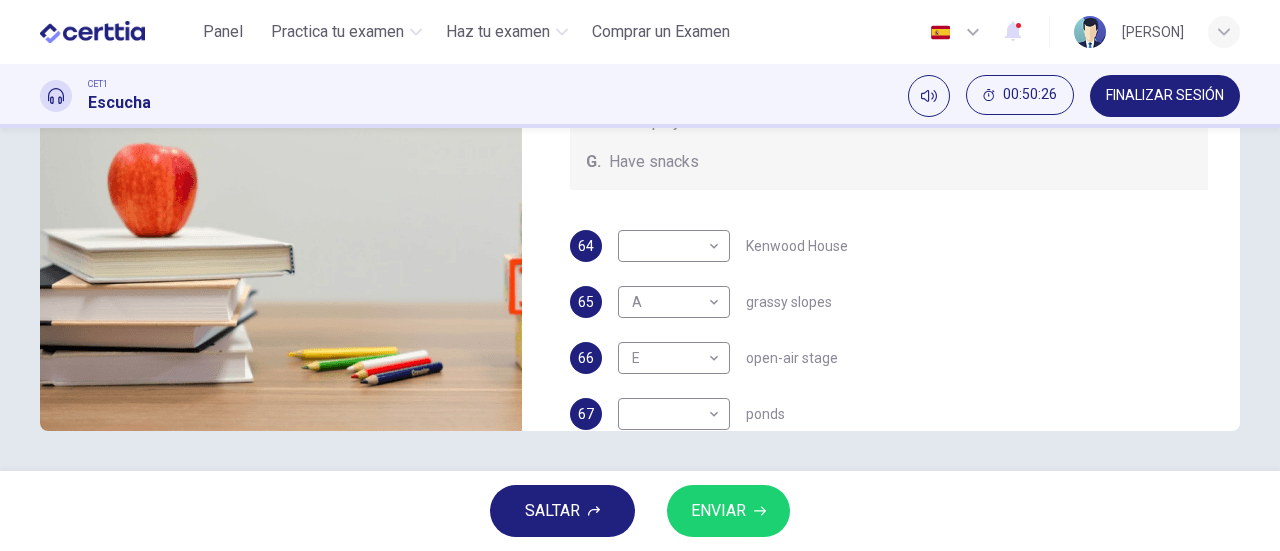 scroll, scrollTop: 0, scrollLeft: 0, axis: both 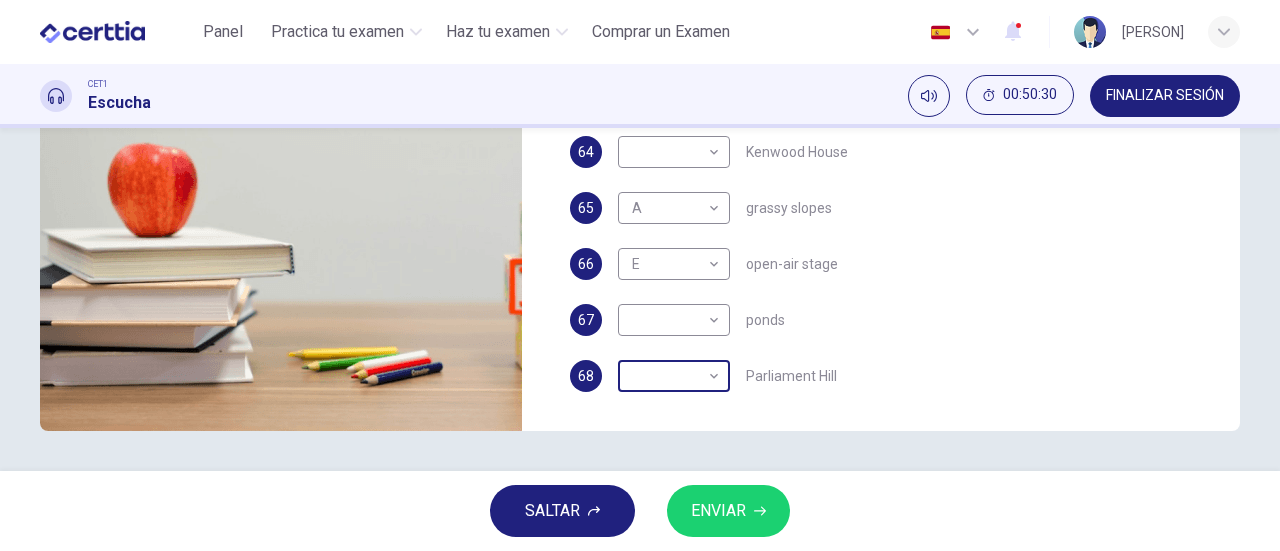 click on "This site uses cookies, as explained in our  Privacy Policy . If you agree to the use of cookies, please click the Accept button and continue to browse our site.   Privacy Policy Accept Panel Practica tu examen Haz tu examen Comprar un Examen Español ** ​ [PERSON] CET1 Escucha 00:50:30 FINALIZAR SESIÓN Preguntas 64 - 68 Which activity can be done at each of the following locations on the heath? Choose  FIVE  answers below and select the correct letter,  A-G , next to the questions. Activities A. Have picnics B. Get a great view of the city C. Go fishing D. Have a swim E. Attend concerts F. Watch plays G. Have snacks 64 ​ ​ Kenwood House 65 A * ​ grassy slopes 66 E * ​ open-air stage 67 ​ ​ ponds 68 B * ​ Parliament Hill Hampstead Audio Tour 00m 00s SALTAR ENVIAR Certtia | Plataforma de certificación de Inglés por Internet SEP Panel Practica tu examen Haz tu examen Paga Tu Examen   Notificaciones 2 © Copyright  2025 A B C D E F G" at bounding box center (640, 275) 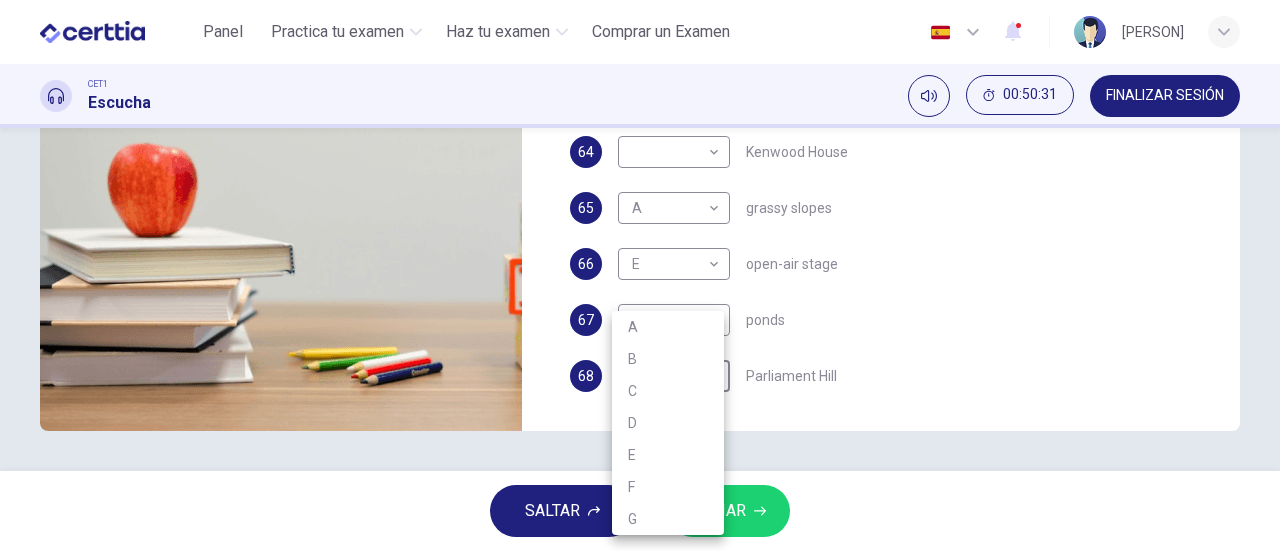 click on "B" at bounding box center (668, 359) 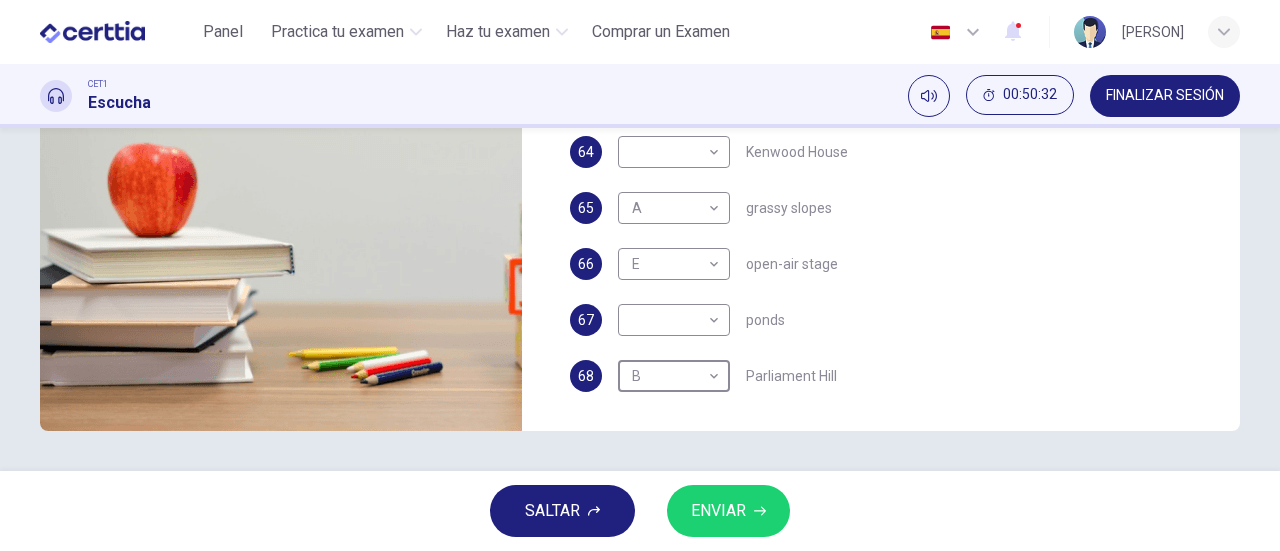 click on "67 ​ ​ ponds" at bounding box center (889, 320) 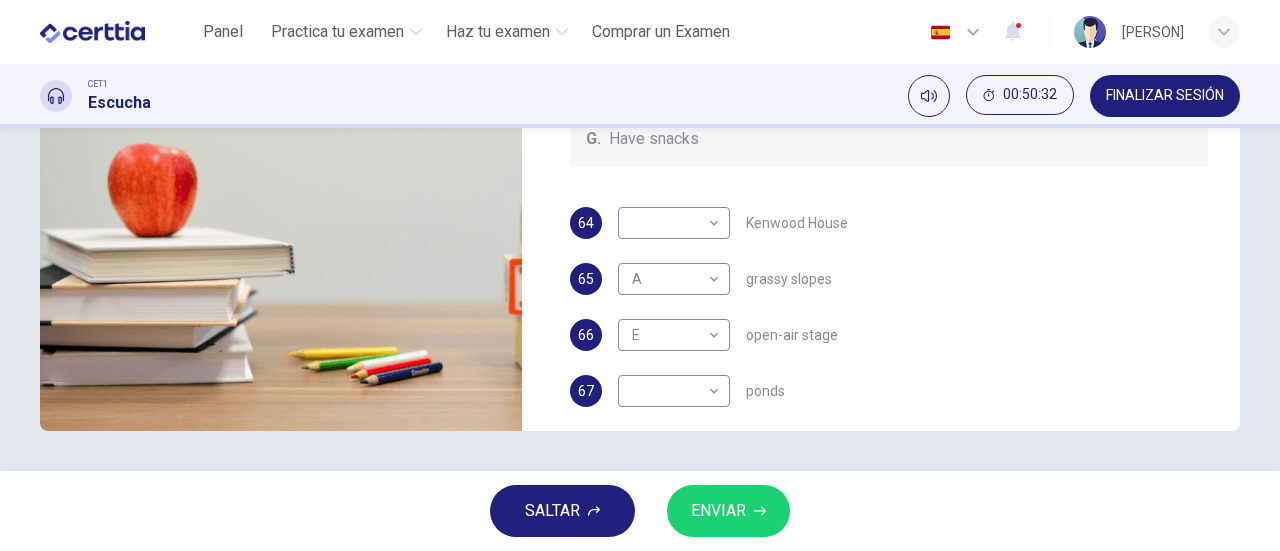 scroll, scrollTop: 0, scrollLeft: 0, axis: both 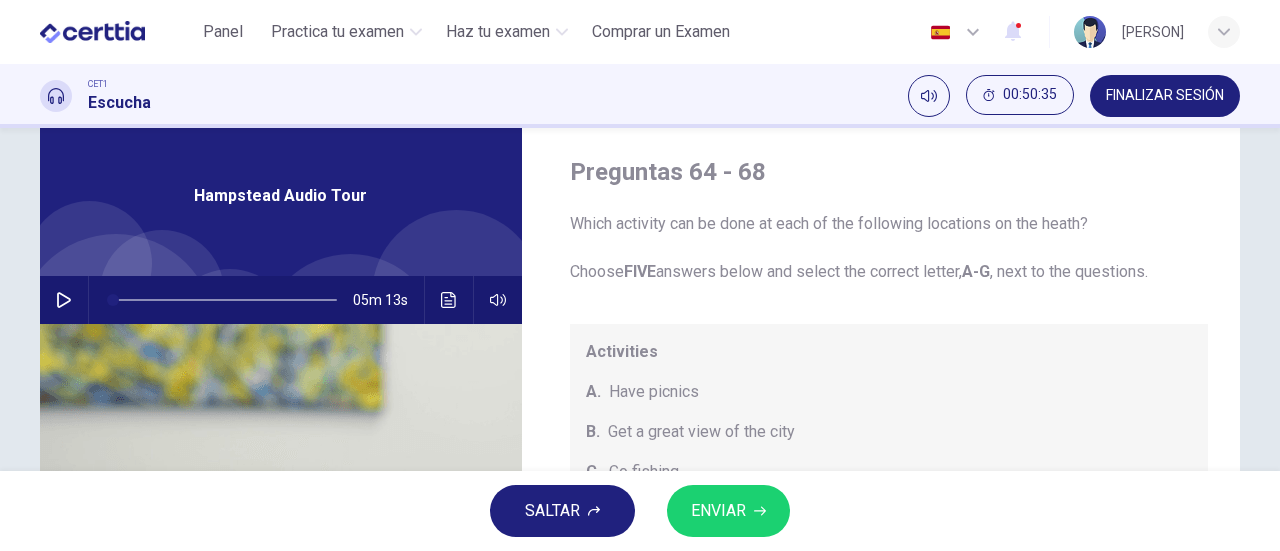 click at bounding box center [225, 300] 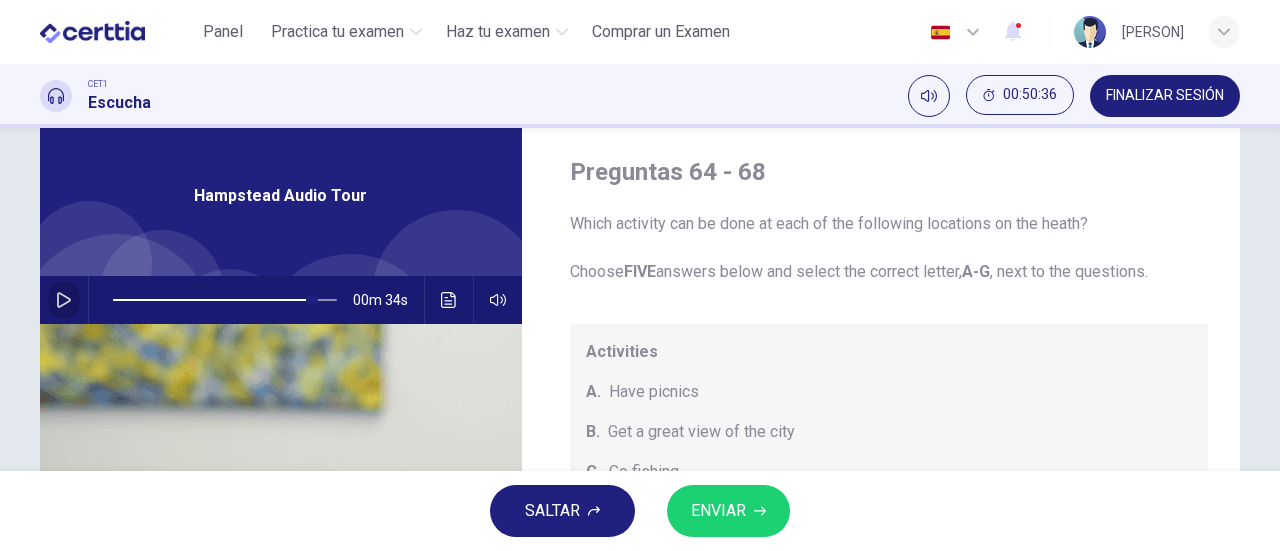 click at bounding box center (64, 300) 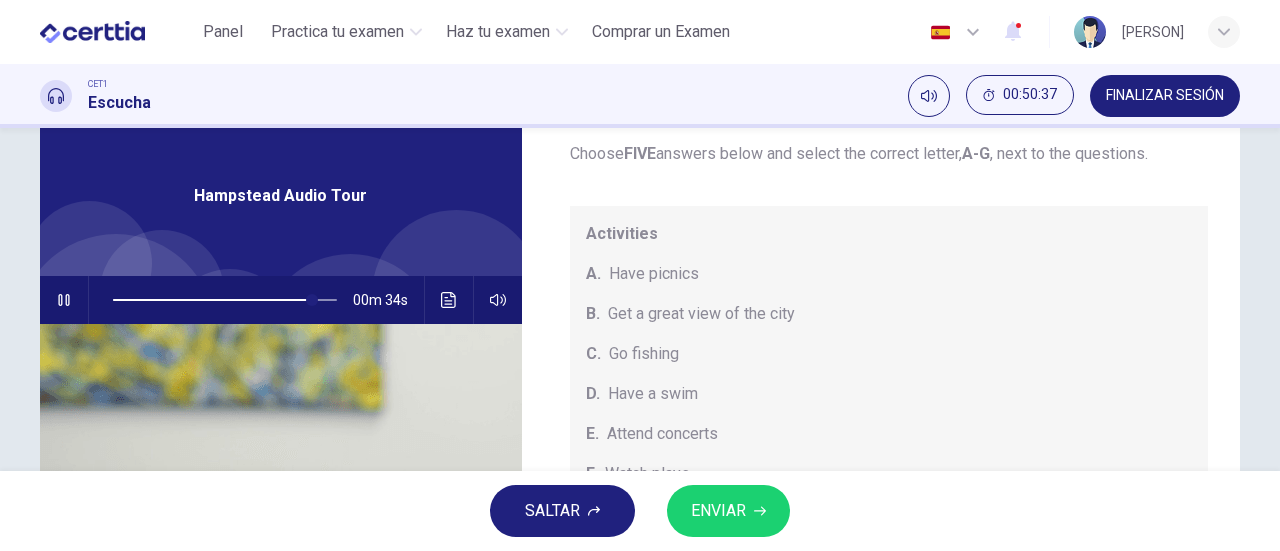 scroll, scrollTop: 184, scrollLeft: 0, axis: vertical 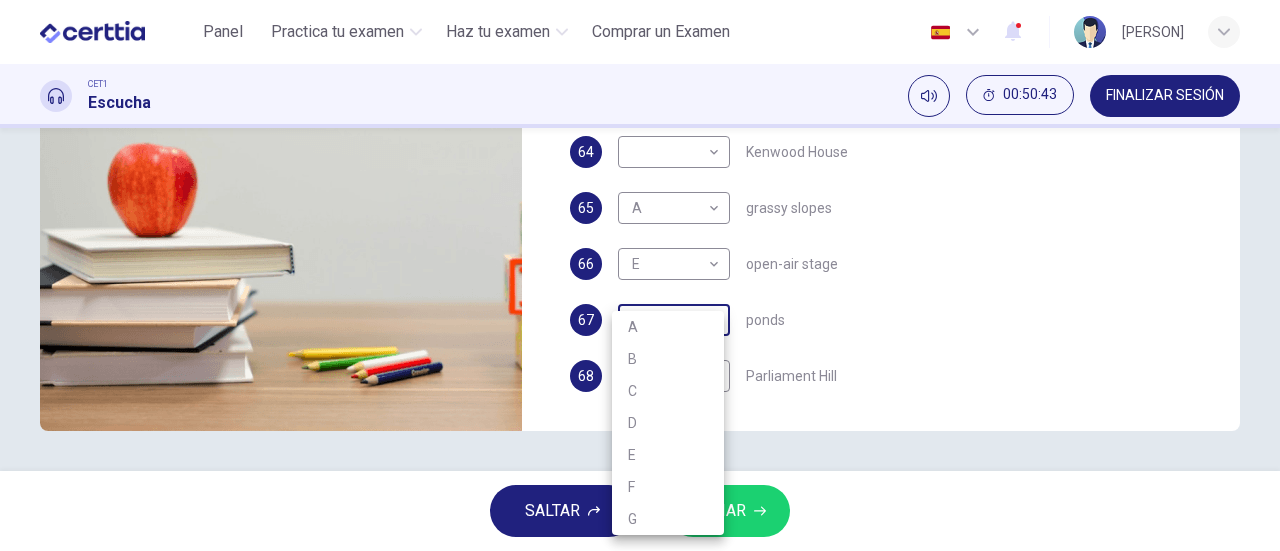 click on "This site uses cookies, as explained in our  Privacy Policy . If you agree to the use of cookies, please click the Accept button and continue to browse our site.   Privacy Policy Accept Panel Practica tu examen Haz tu examen Comprar un Examen Español ** ​ [PERSON] CET1 Escucha 00:50:43 FINALIZAR SESIÓN Preguntas 64 - 68 Which activity can be done at each of the following locations on the heath? Choose  FIVE  answers below and select the correct letter,  A-G , next to the questions. Activities A. Have picnics B. Get a great view of the city C. Go fishing D. Have a swim E. Attend concerts F. Watch plays G. Have snacks 64 ​ ​ Kenwood House 65 A * ​ grassy slopes 66 E * ​ open-air stage 67 ​ ​ ponds 68 B * ​ Parliament Hill Hampstead Audio Tour 00m 28s SALTAR ENVIAR Certtia | Plataforma de certificación de Inglés por Internet SEP Panel Practica tu examen Haz tu examen Paga Tu Examen   Notificaciones 2 © Copyright  2025 A B C D E F G" at bounding box center (640, 275) 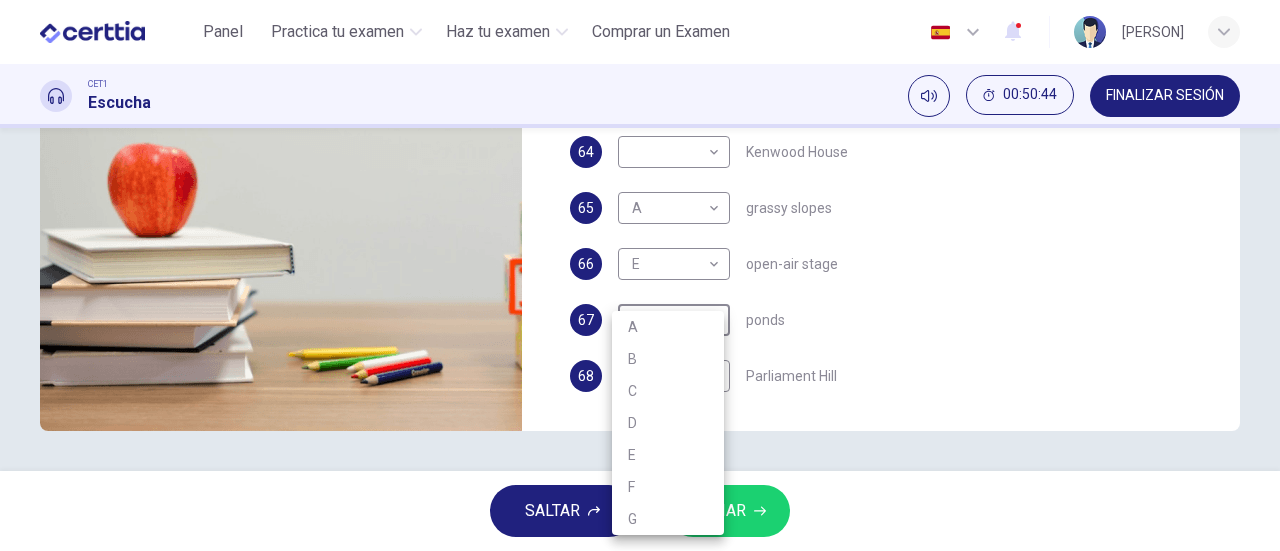 click at bounding box center [640, 275] 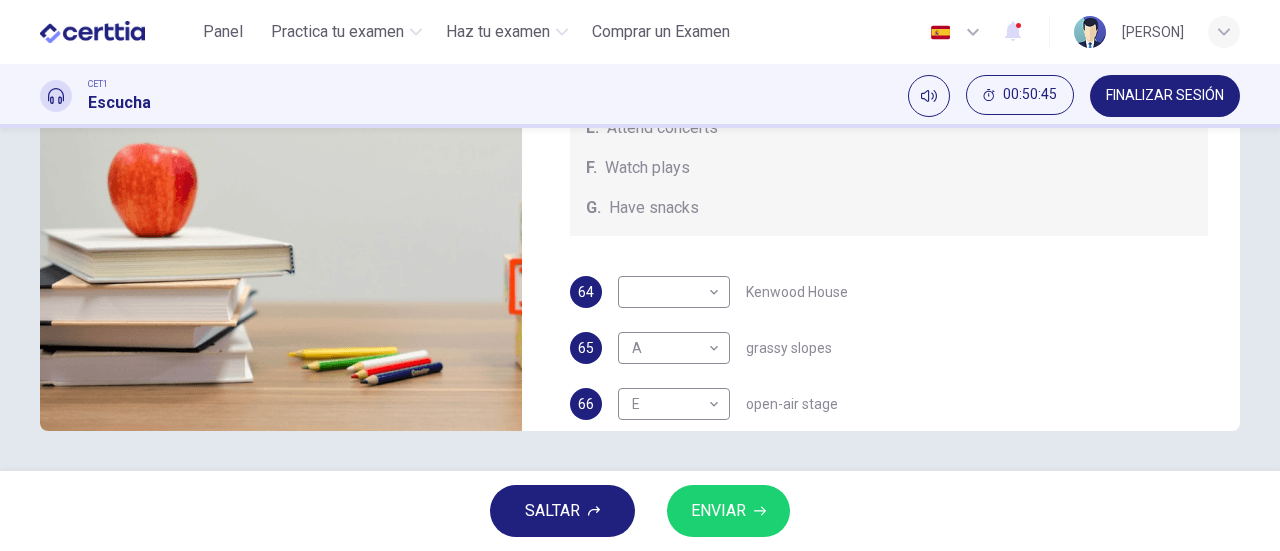 scroll, scrollTop: 0, scrollLeft: 0, axis: both 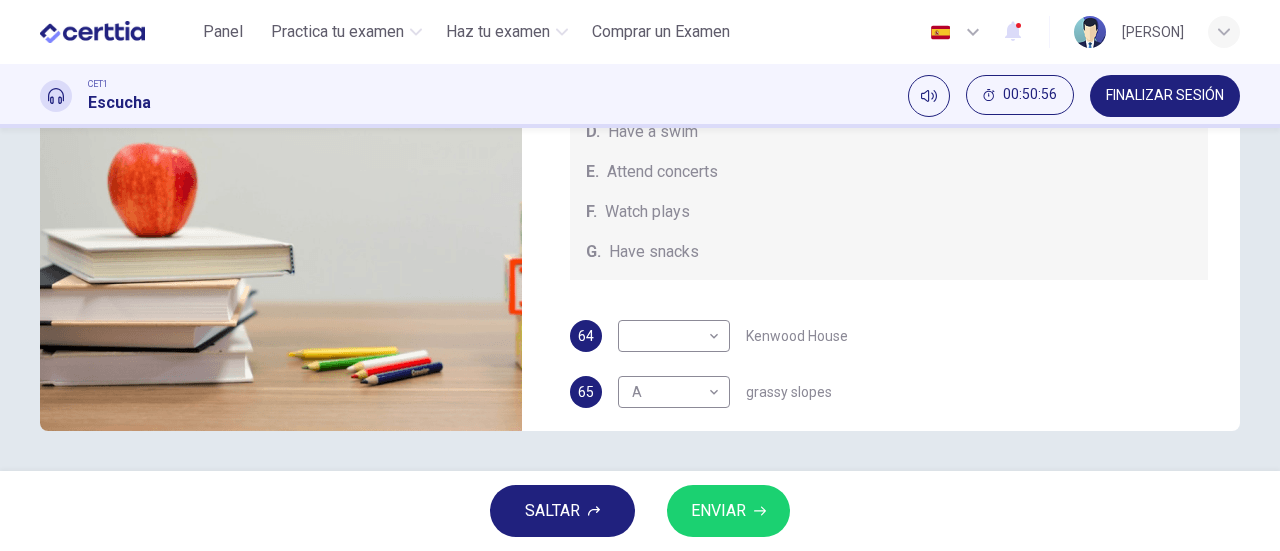 click on "64 ​ ​ Kenwood House" at bounding box center [889, 336] 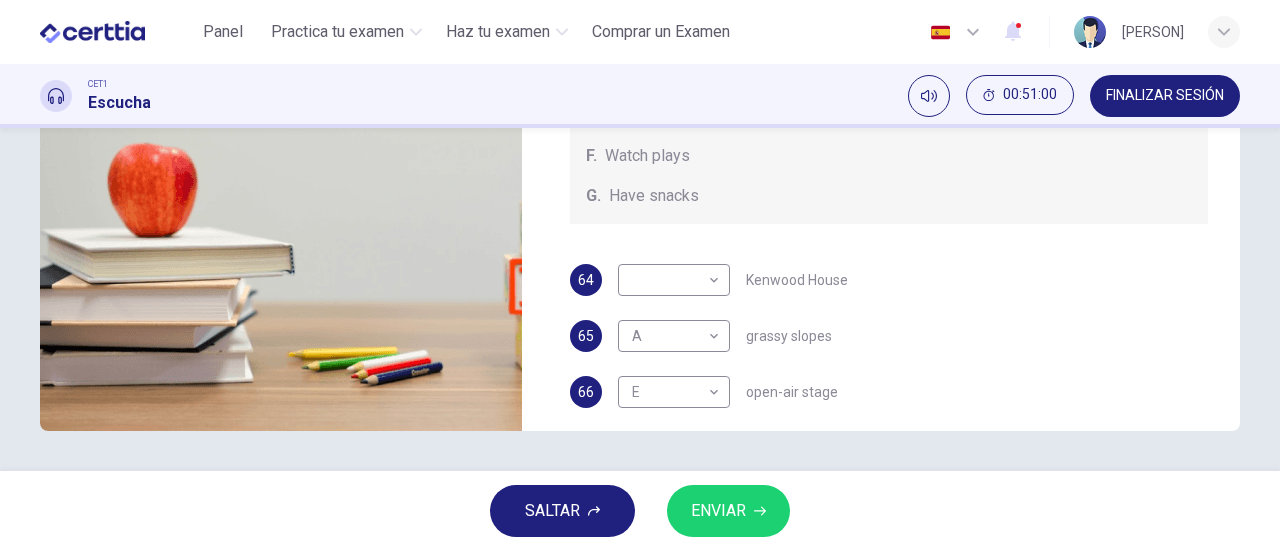 scroll, scrollTop: 0, scrollLeft: 0, axis: both 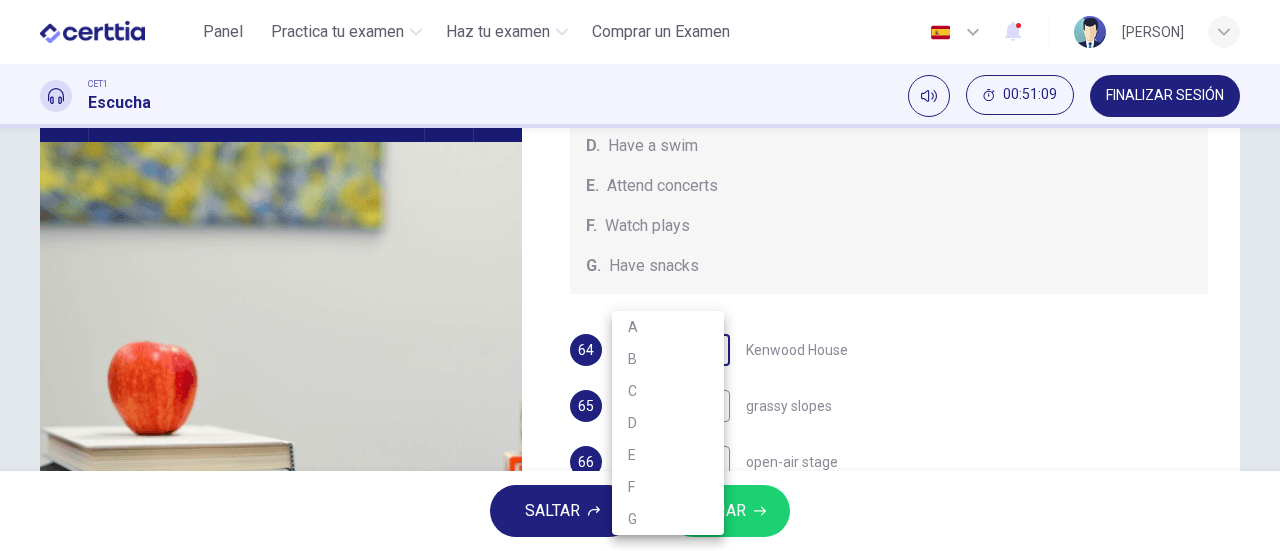 click on "This site uses cookies, as explained in our  Privacy Policy . If you agree to the use of cookies, please click the Accept button and continue to browse our site.   Privacy Policy Accept Panel Practica tu examen Haz tu examen Comprar un Examen Español ** ​ [PERSON] CET1 Escucha 00:51:09 FINALIZAR SESIÓN Preguntas 64 - 68 Which activity can be done at each of the following locations on the heath? Choose  FIVE  answers below and select the correct letter,  A-G , next to the questions. Activities A. Have picnics B. Get a great view of the city C. Go fishing D. Have a swim E. Attend concerts F. Watch plays G. Have snacks 64 ​ ​ Kenwood House 65 A * ​ grassy slopes 66 E * ​ open-air stage 67 ​ ​ ponds 68 B * ​ Parliament Hill Hampstead Audio Tour 00m 02s SALTAR ENVIAR Certtia | Plataforma de certificación de Inglés por Internet SEP Panel Practica tu examen Haz tu examen Paga Tu Examen   Notificaciones 2 © Copyright  2025 A B C D E F G" at bounding box center (640, 275) 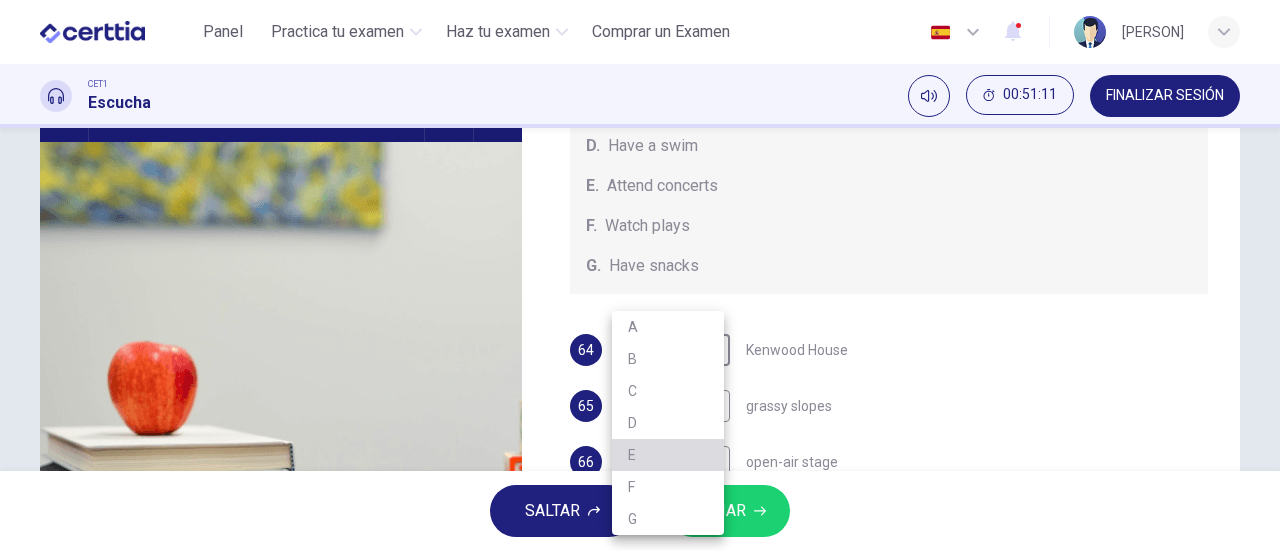 click on "E" at bounding box center (668, 455) 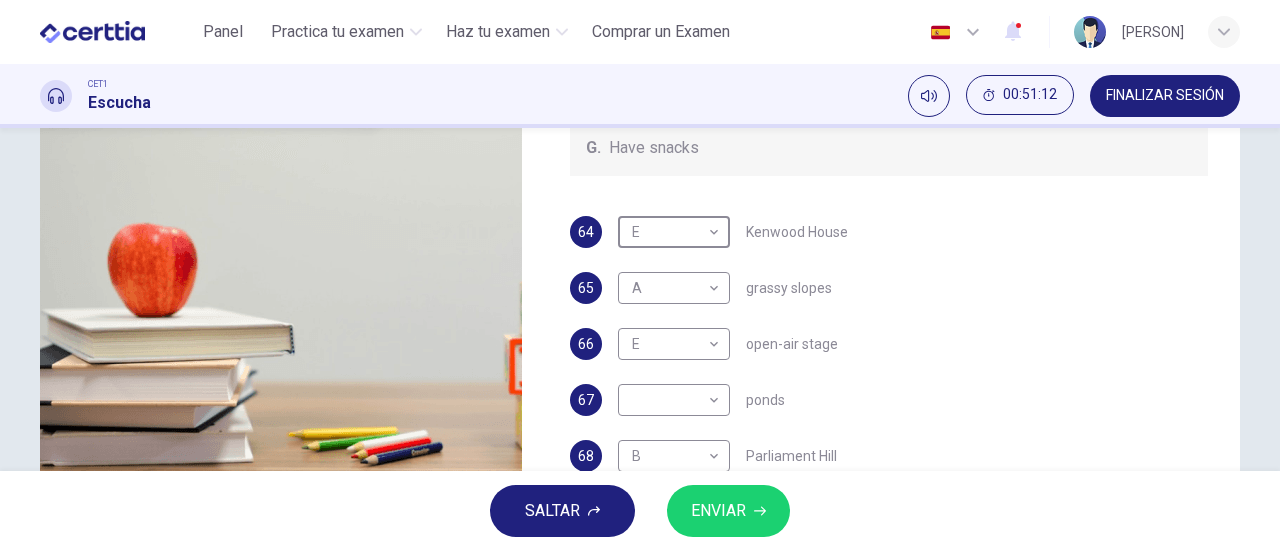 scroll, scrollTop: 432, scrollLeft: 0, axis: vertical 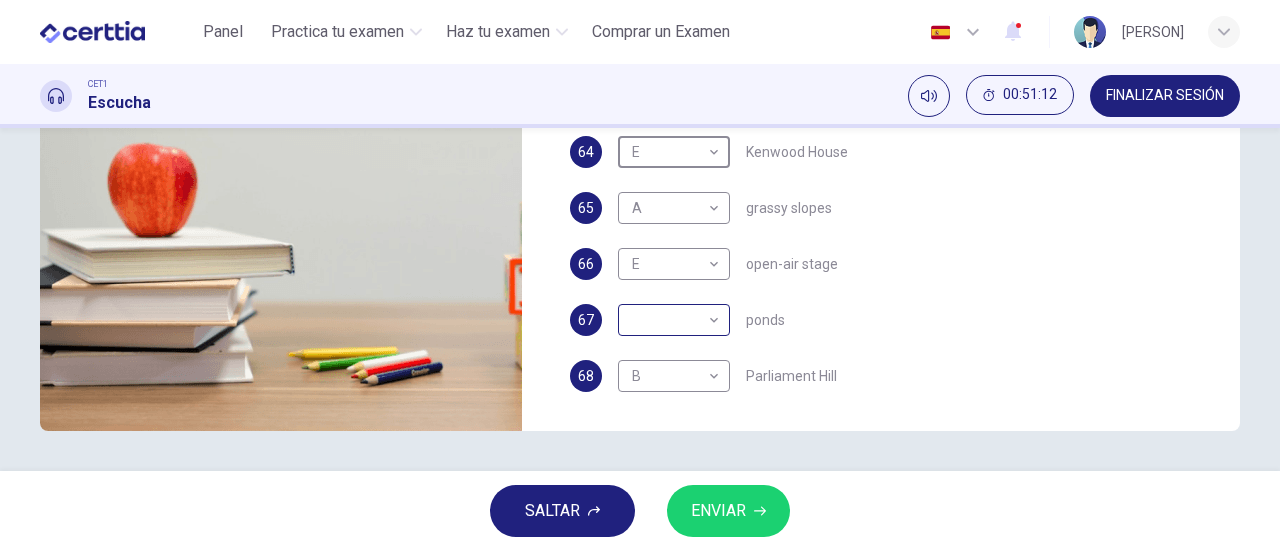 click on "This site uses cookies, as explained in our  Privacy Policy . If you agree to the use of cookies, please click the Accept button and continue to browse our site.   Privacy Policy Accept Panel Practica tu examen Haz tu examen Comprar un Examen Español ** ​ [PERSON] CET1 Escucha 00:51:12 FINALIZAR SESIÓN Preguntas 64 - 68 Which activity can be done at each of the following locations on the heath? Choose  FIVE  answers below and select the correct letter,  A-G , next to the questions. Activities A. Have picnics B. Get a great view of the city C. Go fishing D. Have a swim E. Attend concerts F. Watch plays G. Have snacks 64 E * ​ Kenwood House 65 A * ​ grassy slopes 66 E * ​ open-air stage 67 ​ ​ ponds 68 B * ​ Parliament Hill Hampstead Audio Tour 05m 13s SALTAR ENVIAR Certtia | Plataforma de certificación de Inglés por Internet SEP Panel Practica tu examen Haz tu examen Paga Tu Examen   Notificaciones 2 © Copyright  2025" at bounding box center (640, 275) 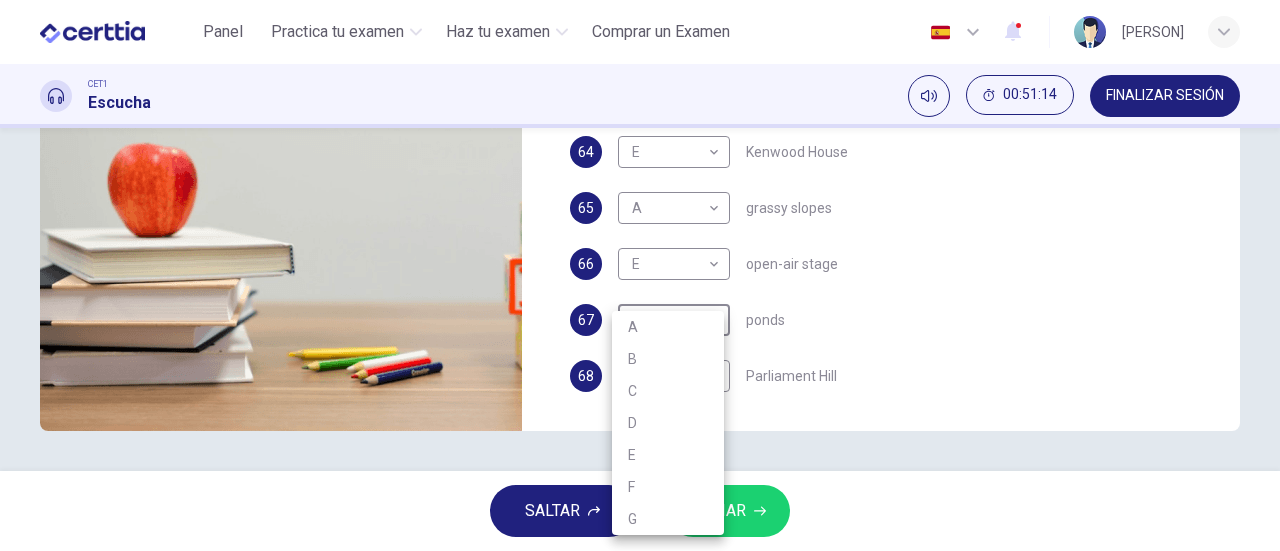 click on "G" at bounding box center [668, 519] 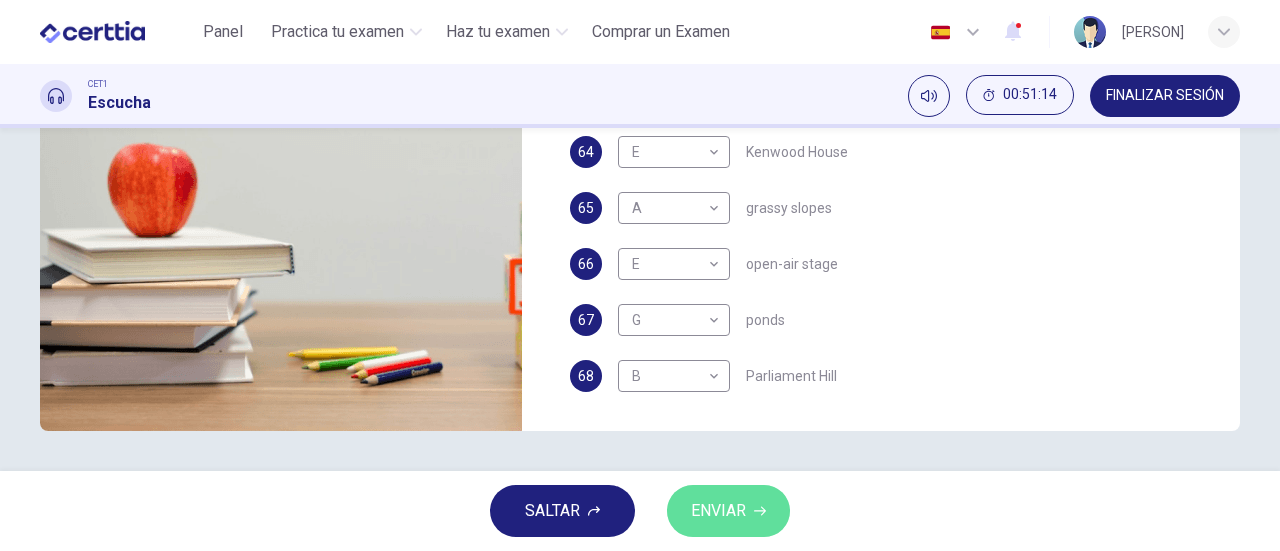 click on "ENVIAR" at bounding box center (718, 511) 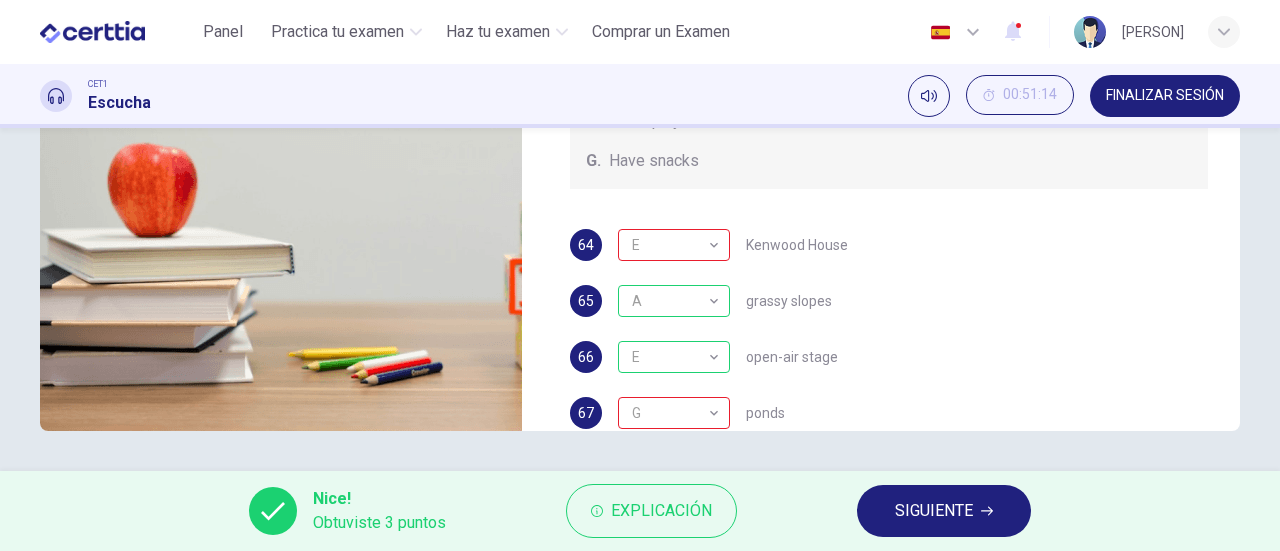 scroll, scrollTop: 73, scrollLeft: 0, axis: vertical 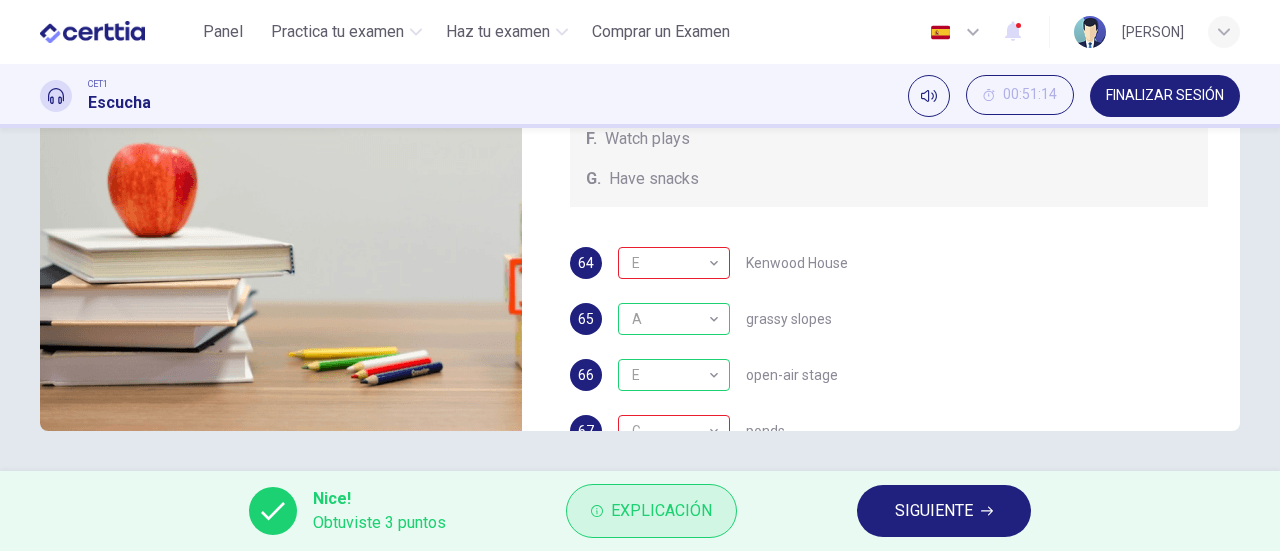 click on "Explicación" at bounding box center (661, 511) 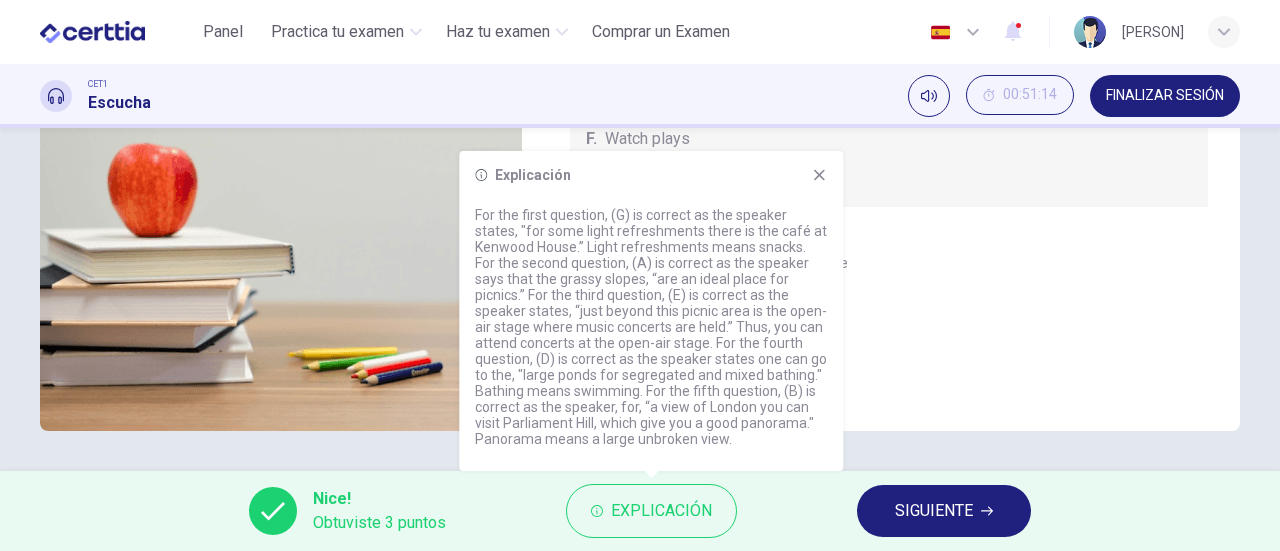 click on "66 E * ​ open-air stage" at bounding box center (889, 375) 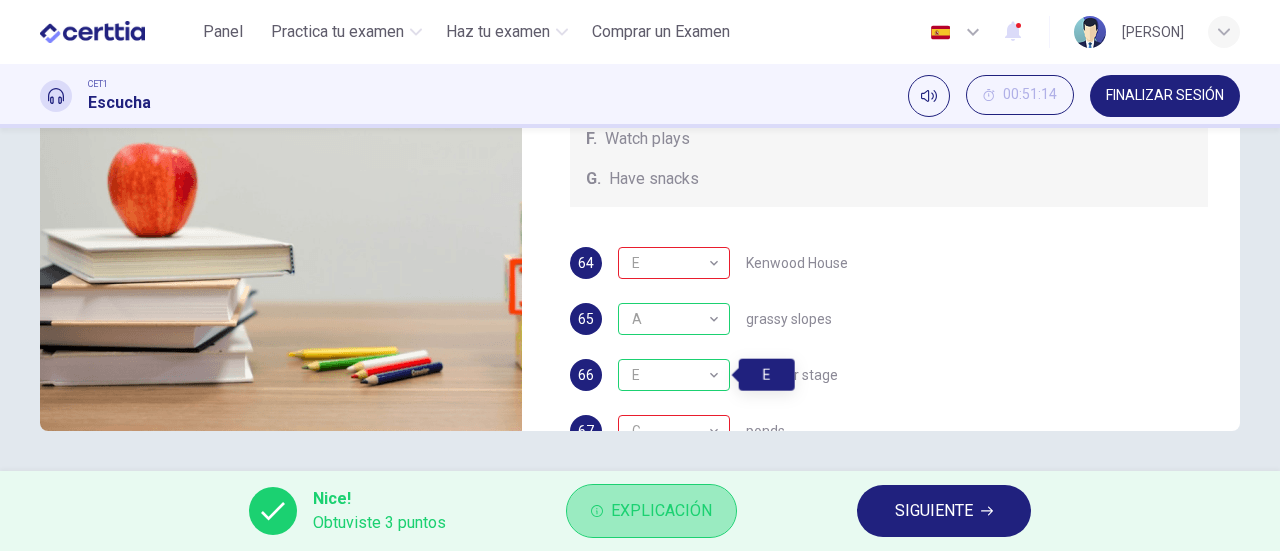 click on "Explicación" at bounding box center [661, 511] 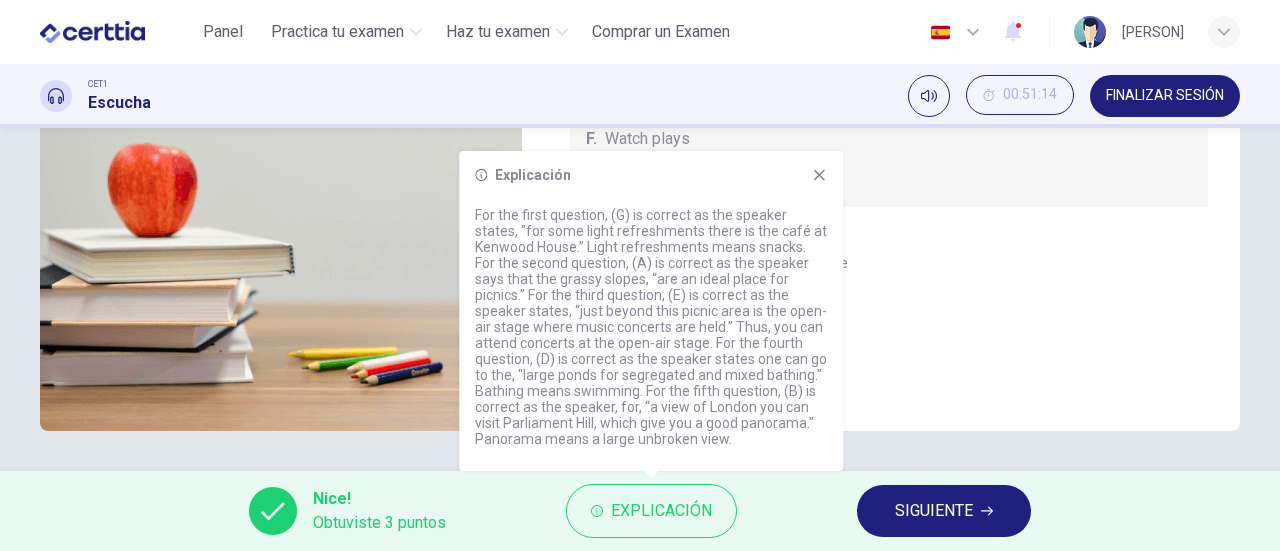 click on "64 E * ​ Kenwood House" at bounding box center [889, 263] 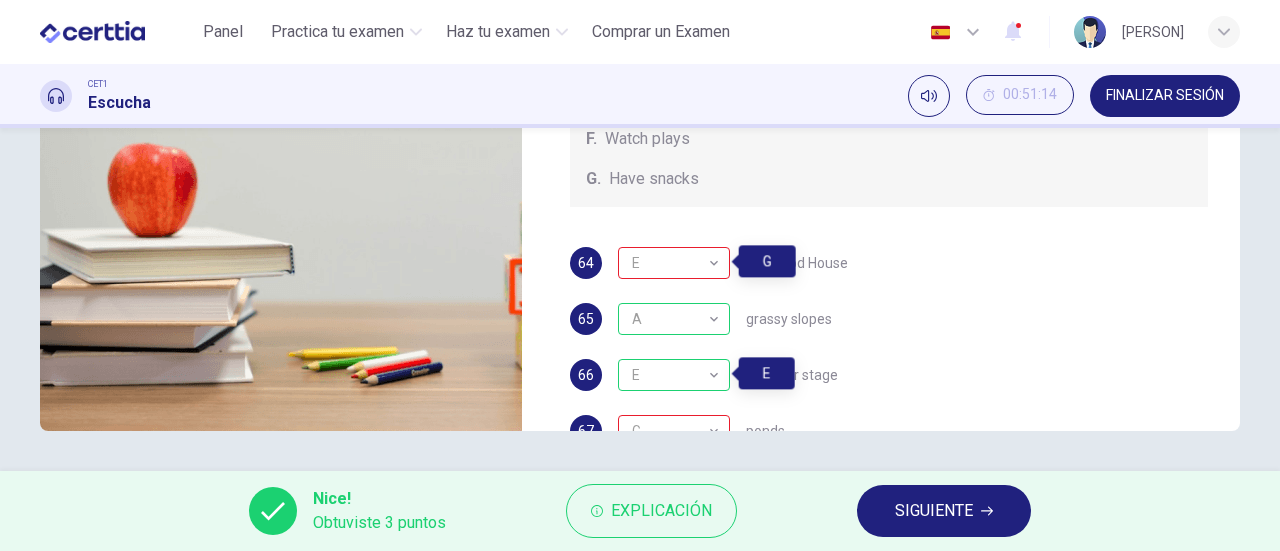 scroll, scrollTop: 184, scrollLeft: 0, axis: vertical 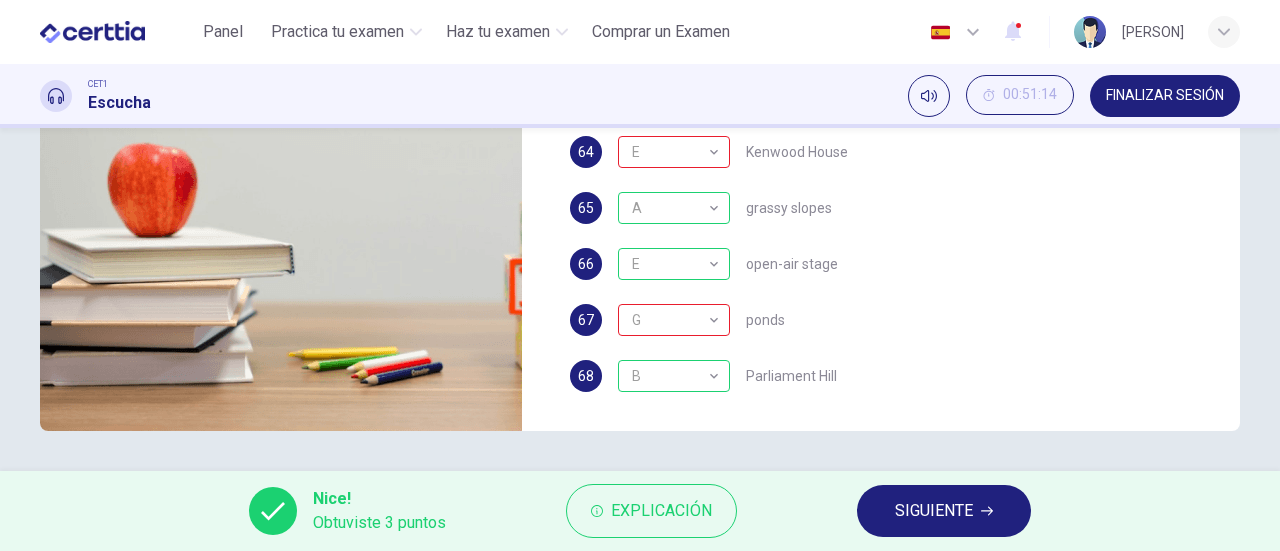 click on "SIGUIENTE" at bounding box center (934, 511) 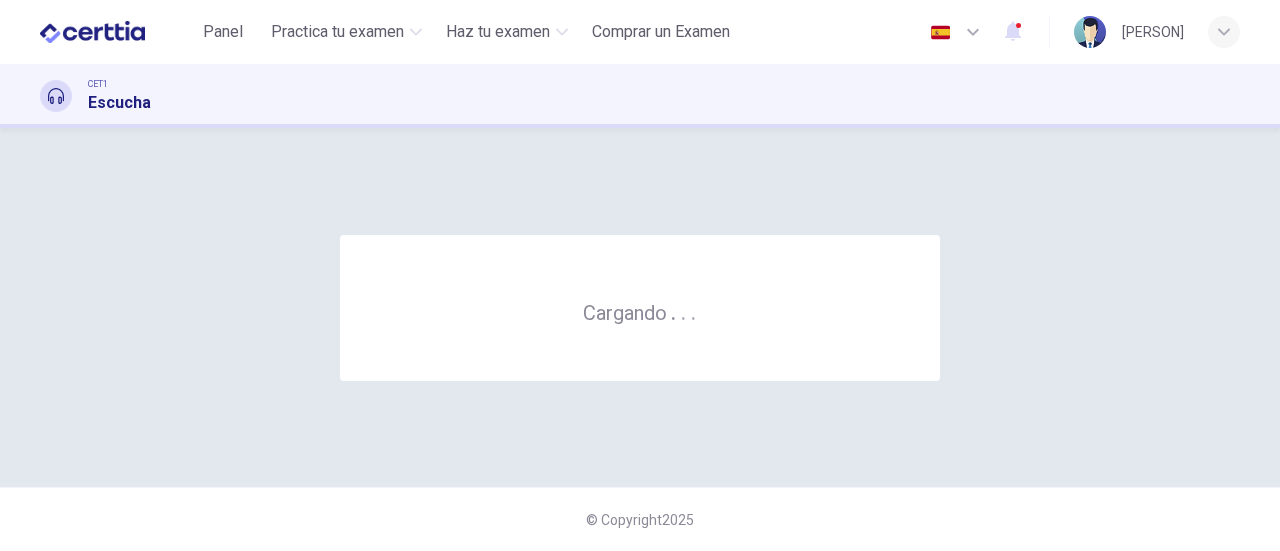 scroll, scrollTop: 0, scrollLeft: 0, axis: both 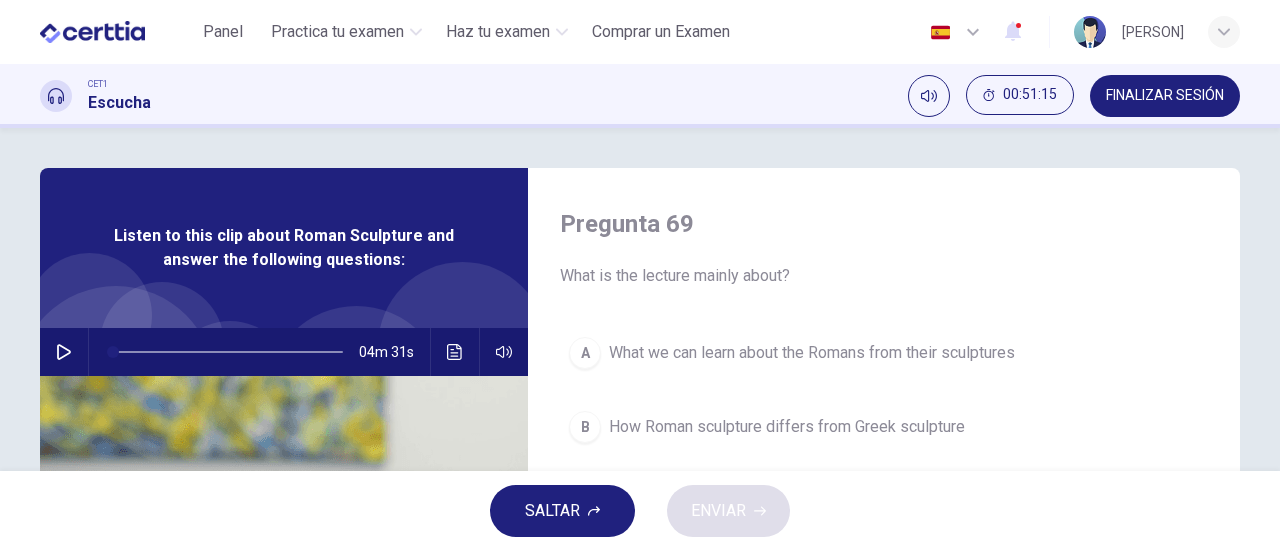 click at bounding box center (64, 352) 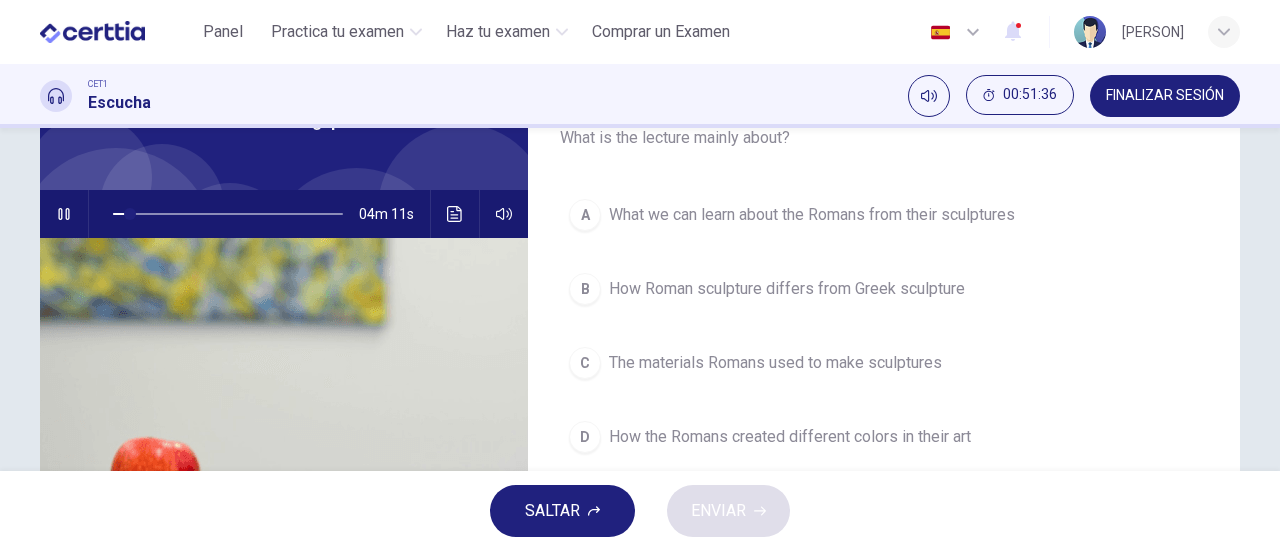 scroll, scrollTop: 139, scrollLeft: 0, axis: vertical 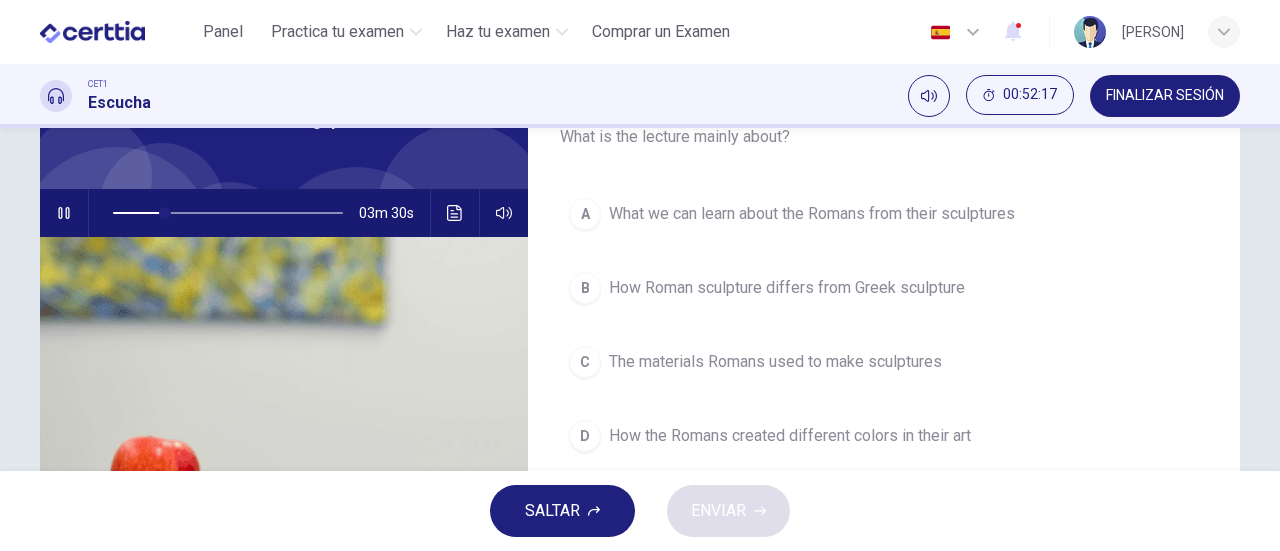 click on "How Roman sculpture differs from Greek sculpture" at bounding box center [787, 288] 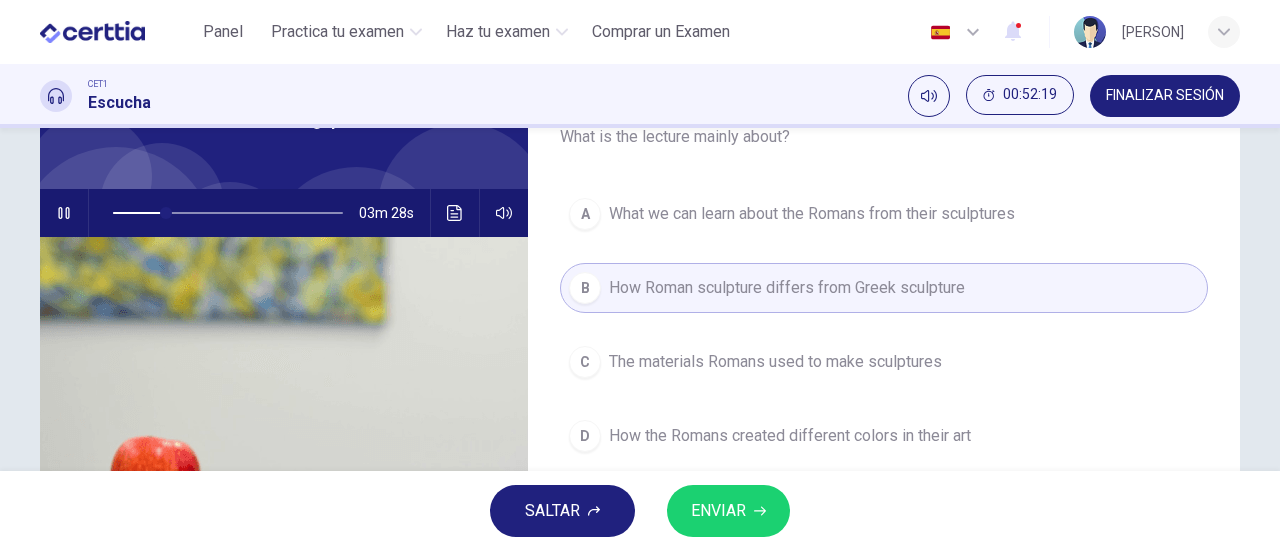 click on "What we can learn about the Romans from their sculptures" at bounding box center (812, 214) 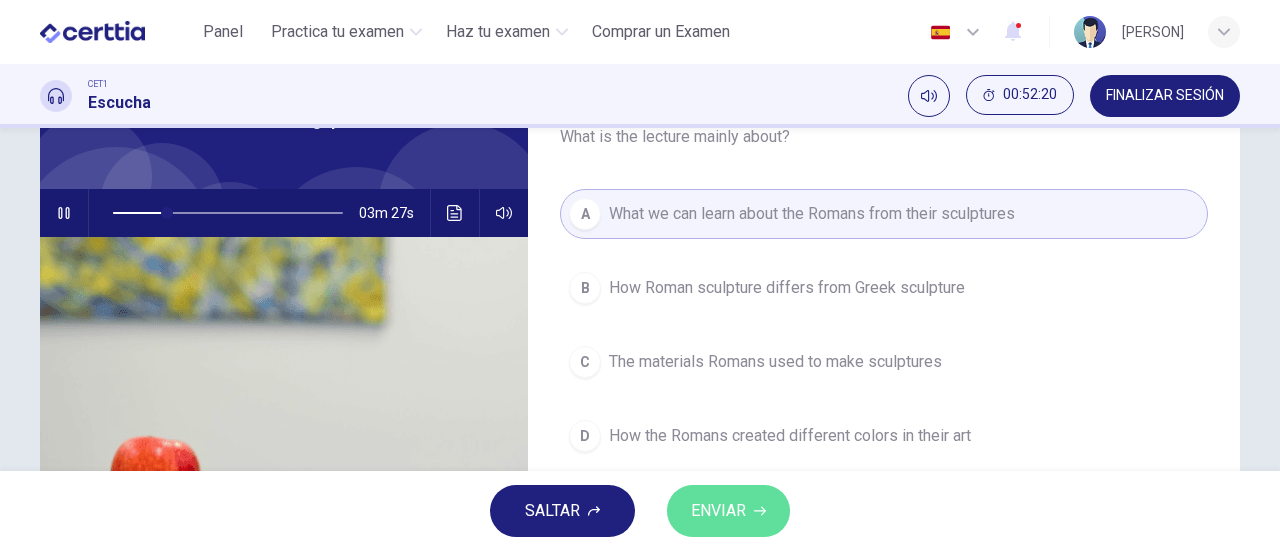 click on "ENVIAR" at bounding box center (718, 511) 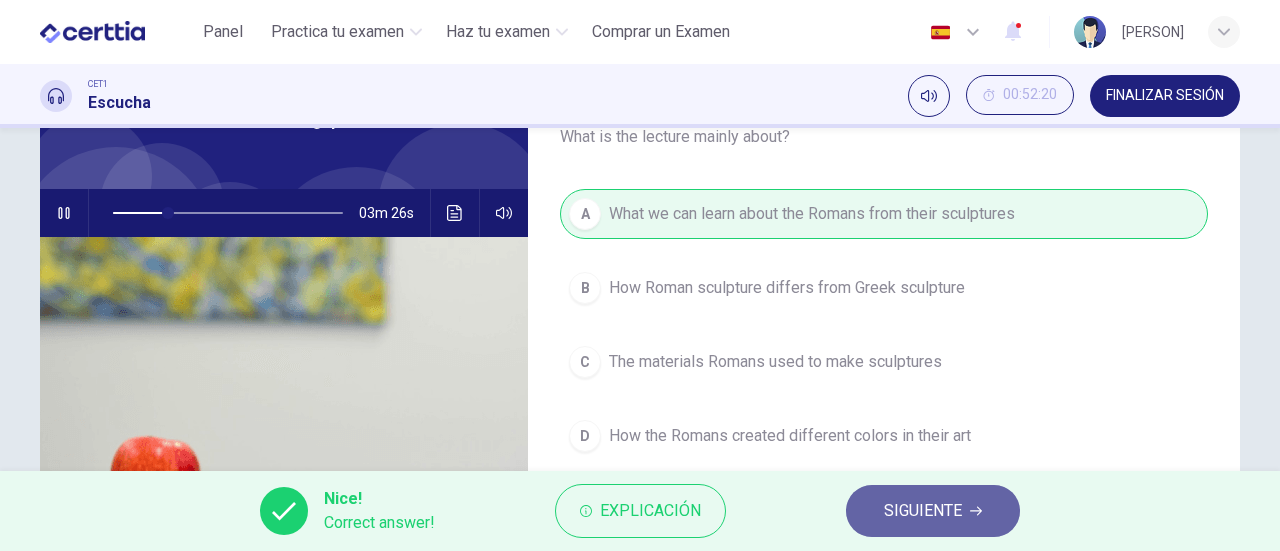 click on "SIGUIENTE" at bounding box center [923, 511] 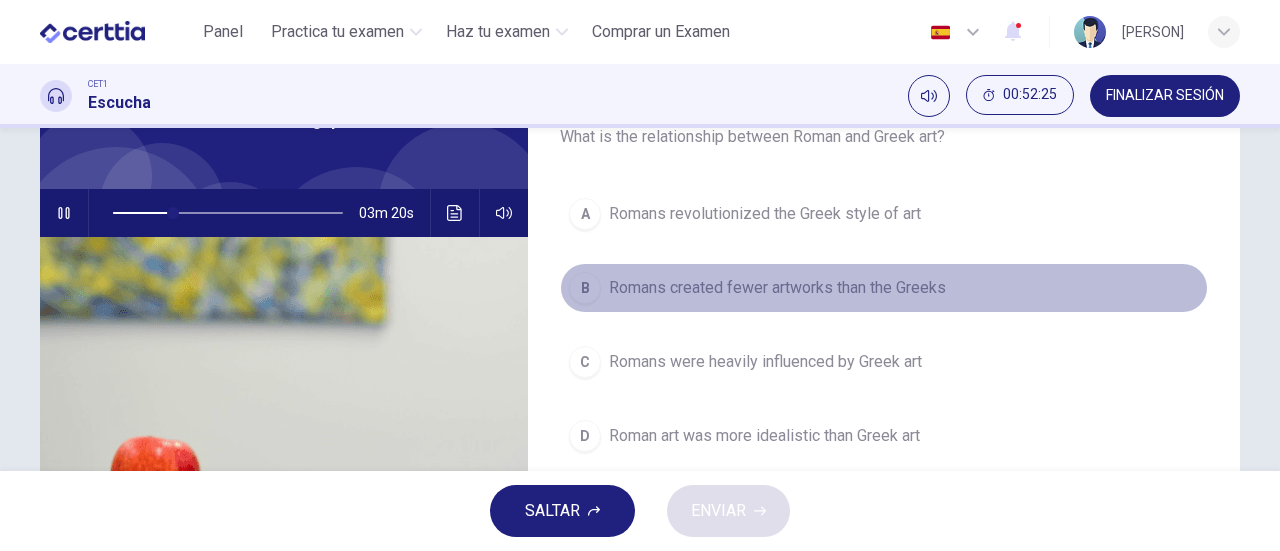 click on "Romans created fewer artworks than the Greeks" at bounding box center (777, 288) 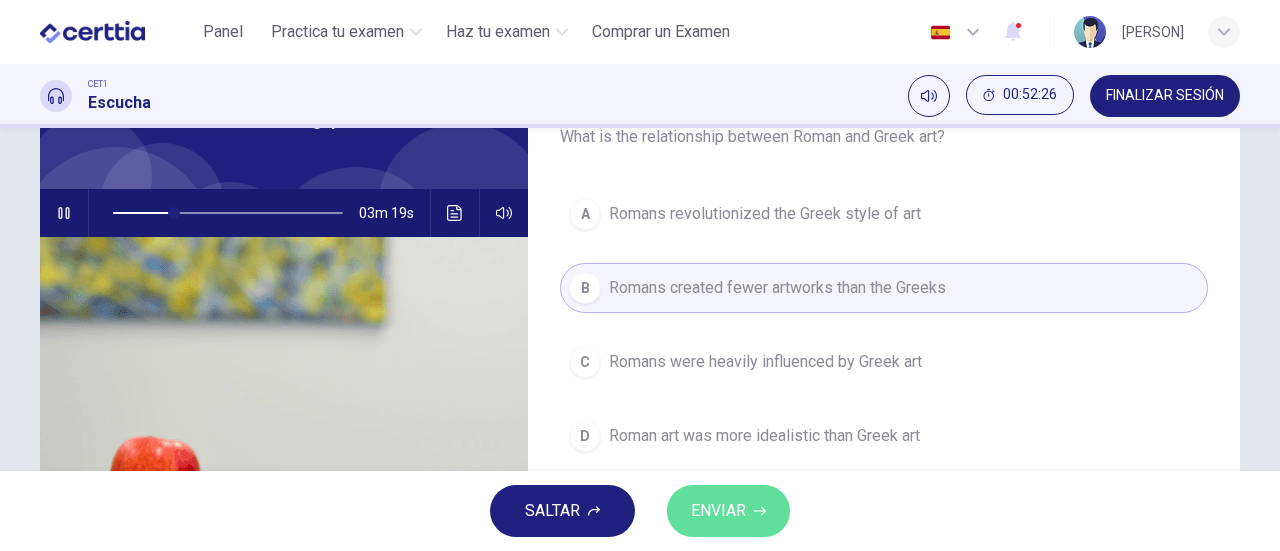 click on "ENVIAR" at bounding box center [718, 511] 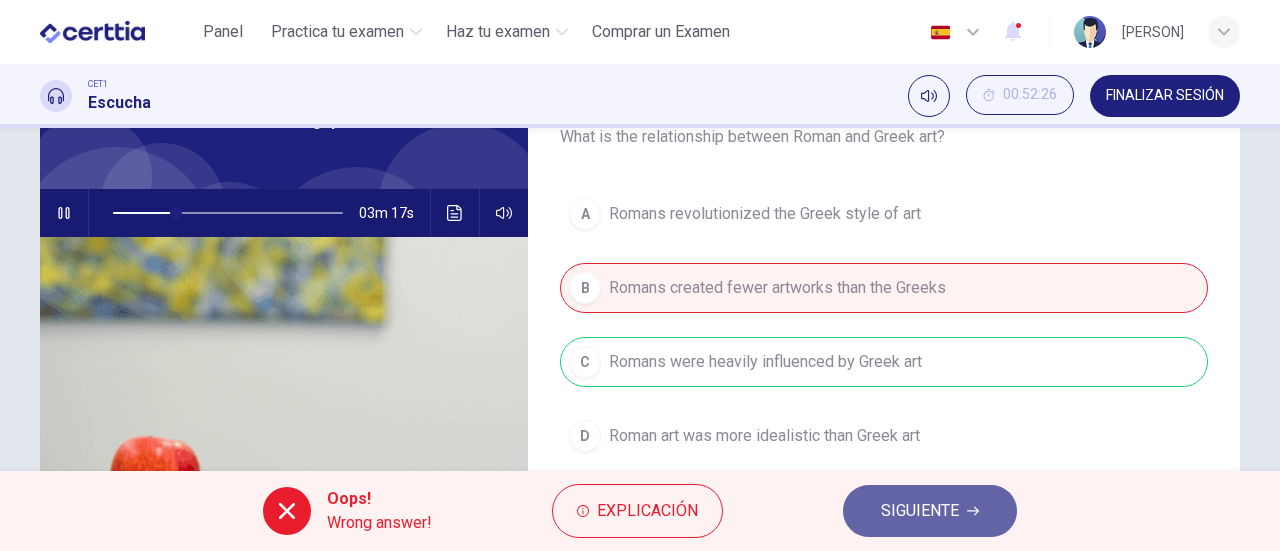 click on "SIGUIENTE" at bounding box center [920, 511] 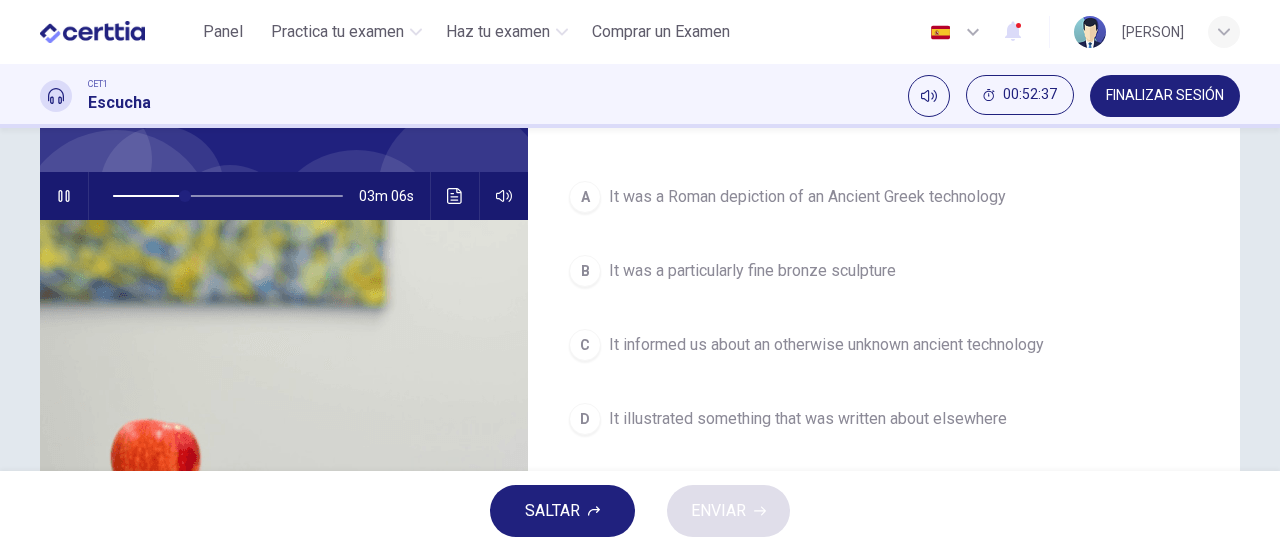 scroll, scrollTop: 157, scrollLeft: 0, axis: vertical 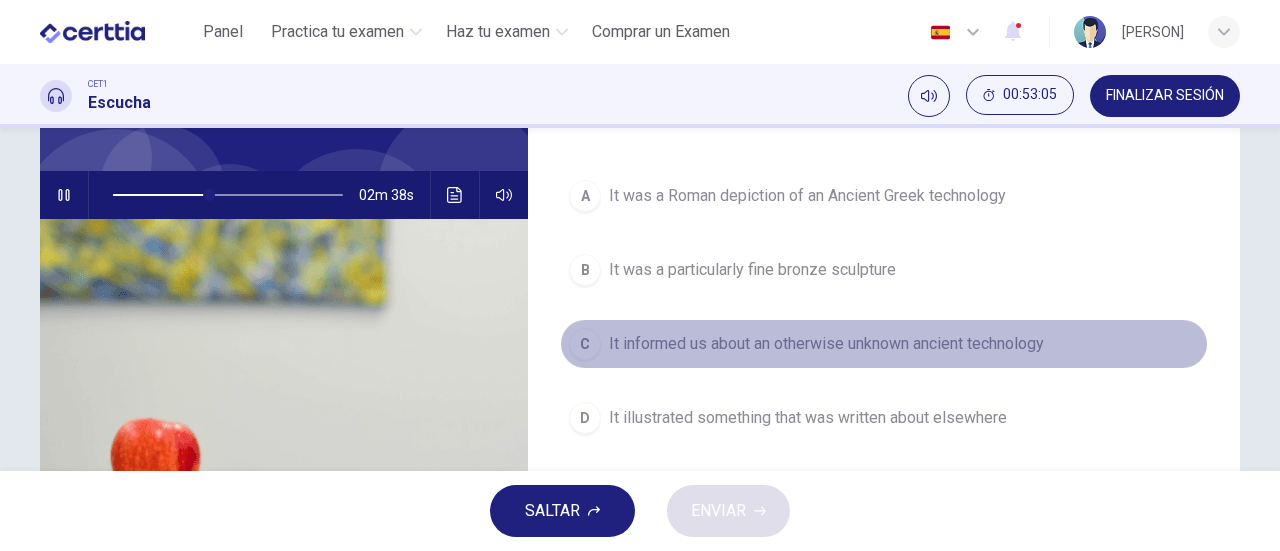 click on "C It informed us about an otherwise unknown ancient technology" at bounding box center (884, 344) 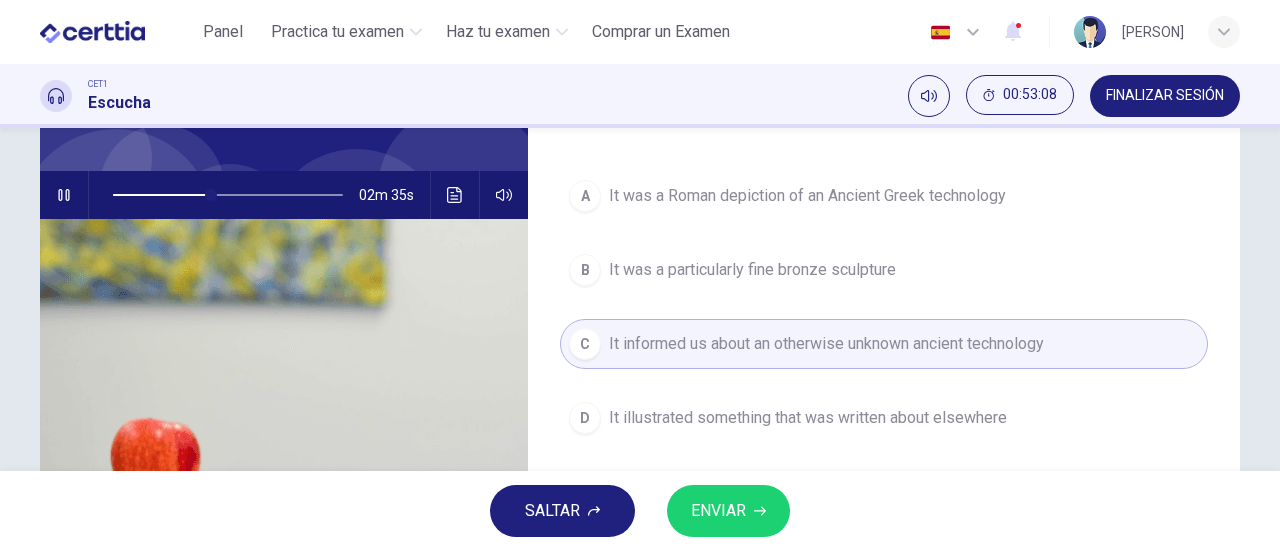 click on "ENVIAR" at bounding box center [728, 511] 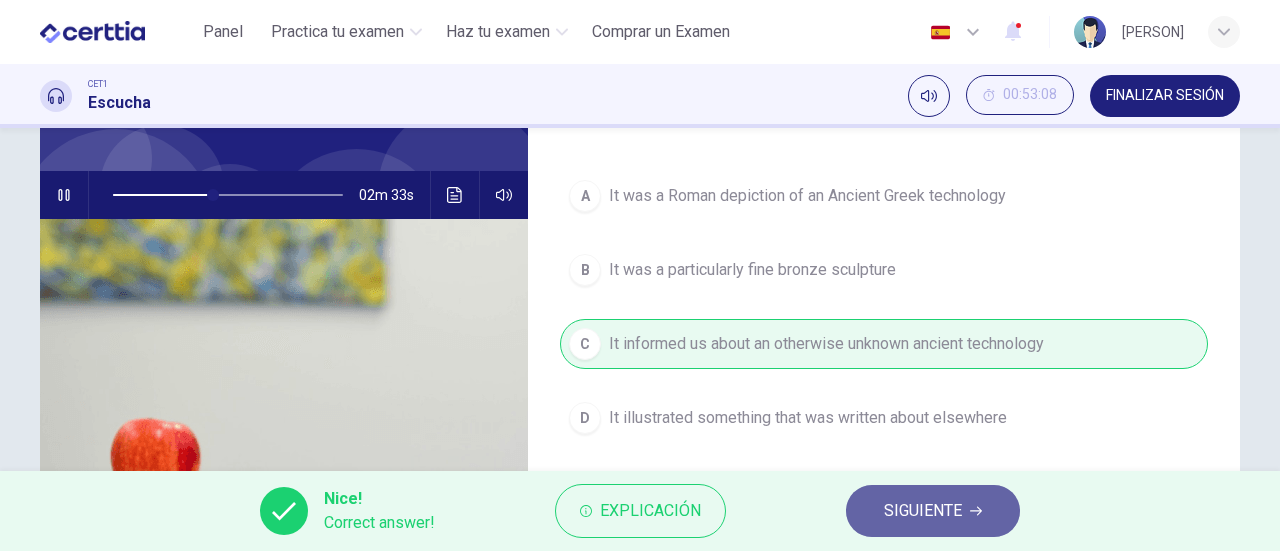 click on "SIGUIENTE" at bounding box center [933, 511] 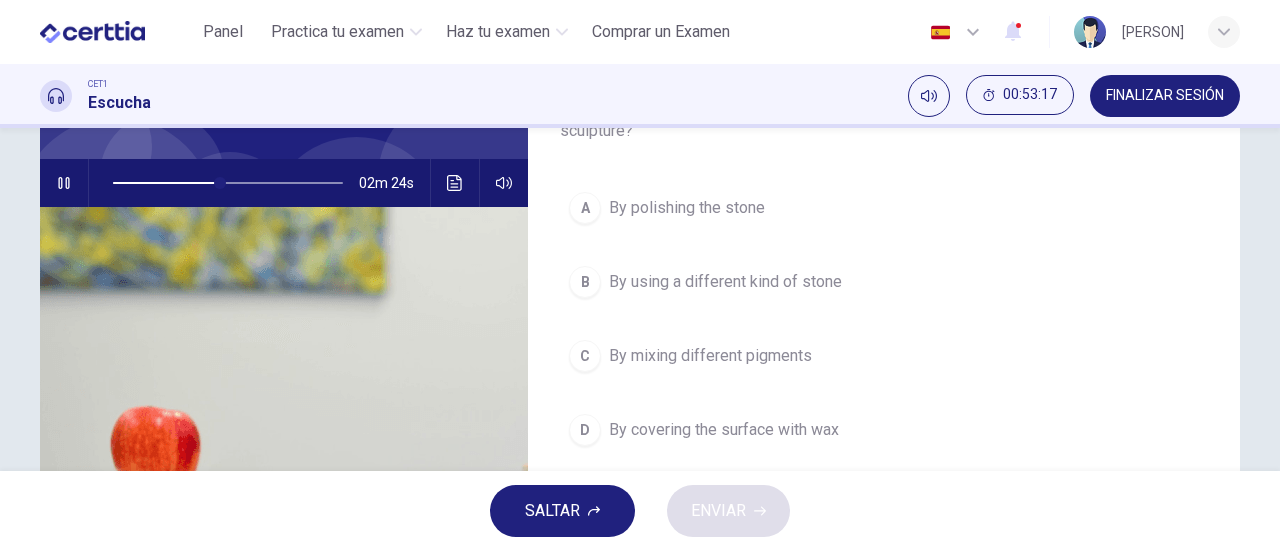 scroll, scrollTop: 170, scrollLeft: 0, axis: vertical 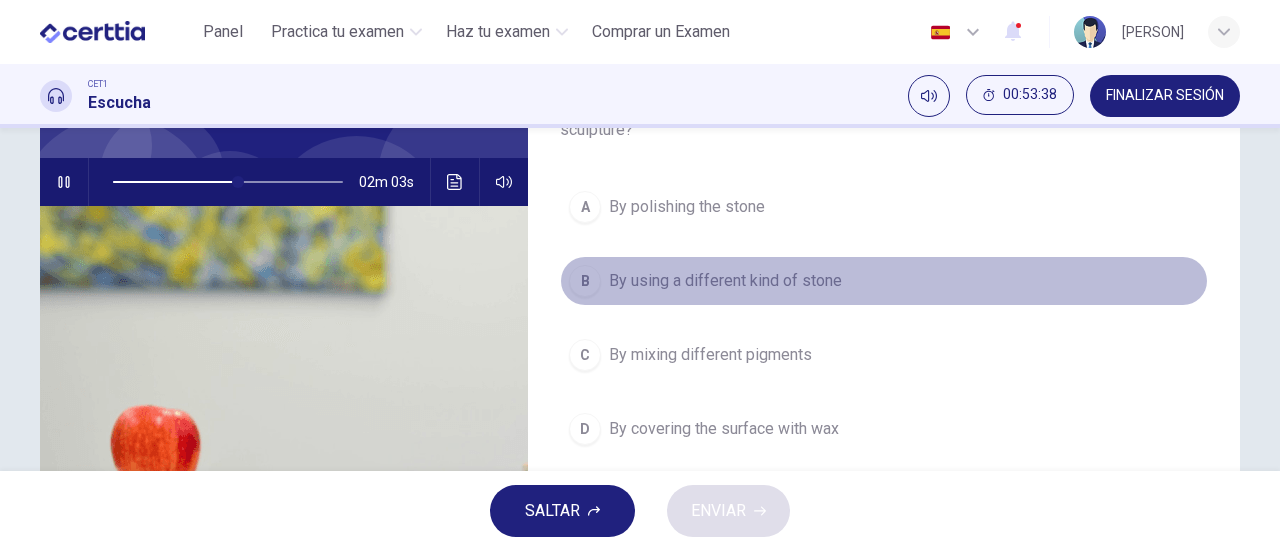 click on "B By using a different kind of stone" at bounding box center [884, 281] 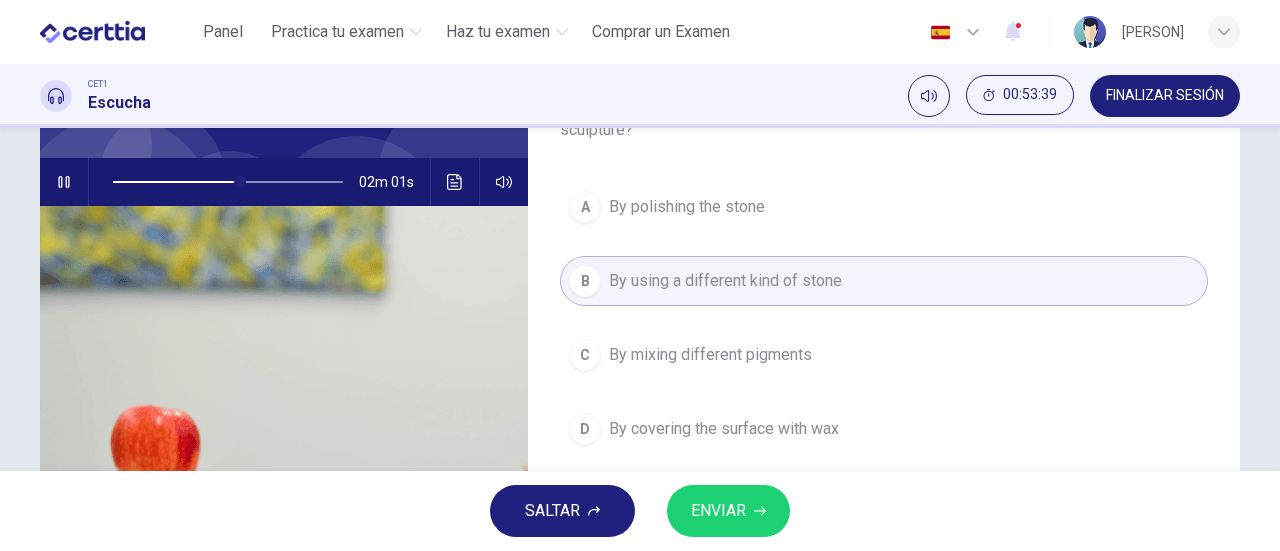 click on "ENVIAR" at bounding box center [728, 511] 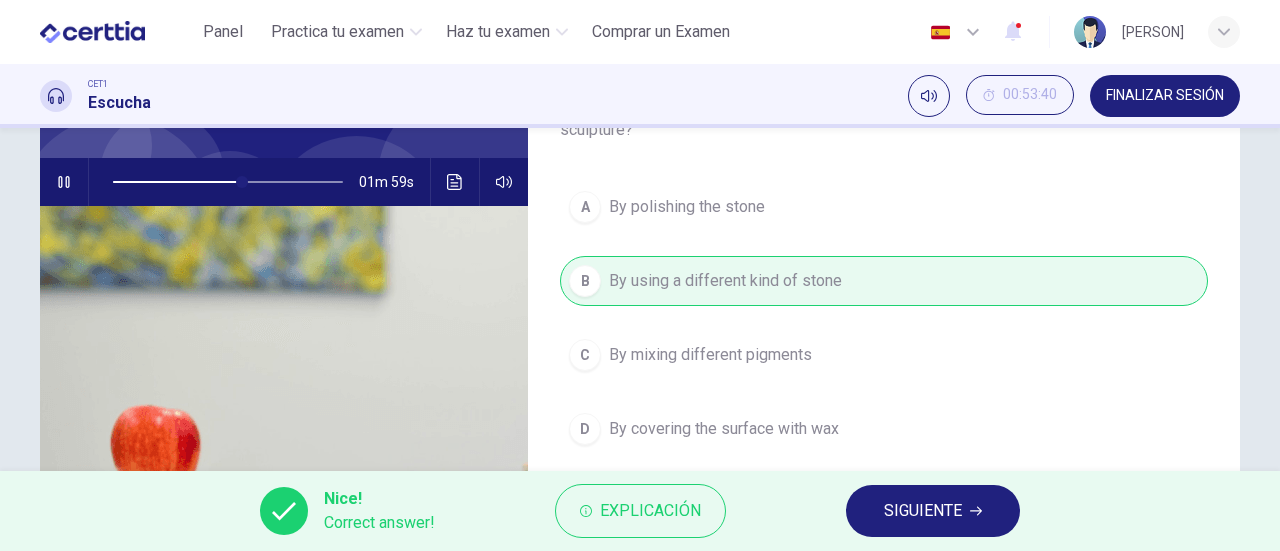 click on "SIGUIENTE" at bounding box center (923, 511) 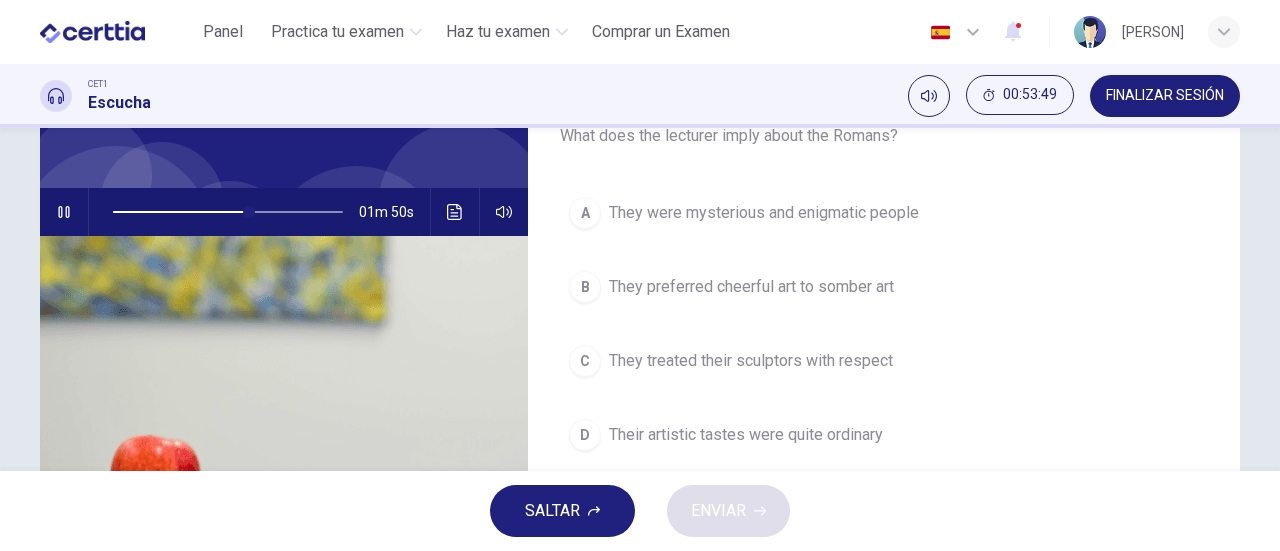 scroll, scrollTop: 146, scrollLeft: 0, axis: vertical 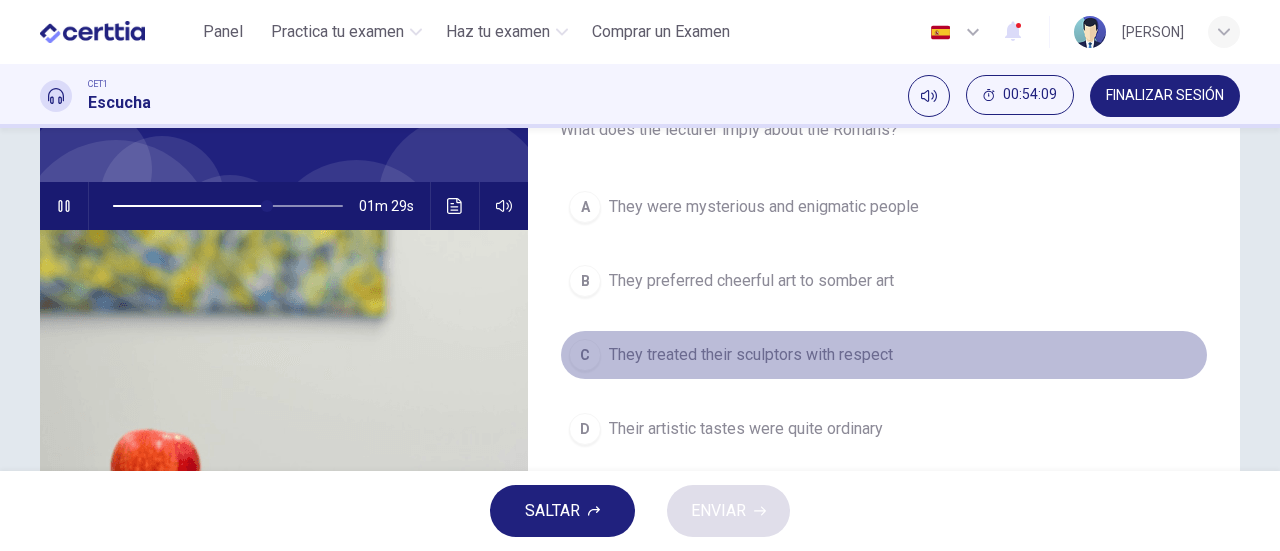 click on "They treated their sculptors with respect" at bounding box center (751, 355) 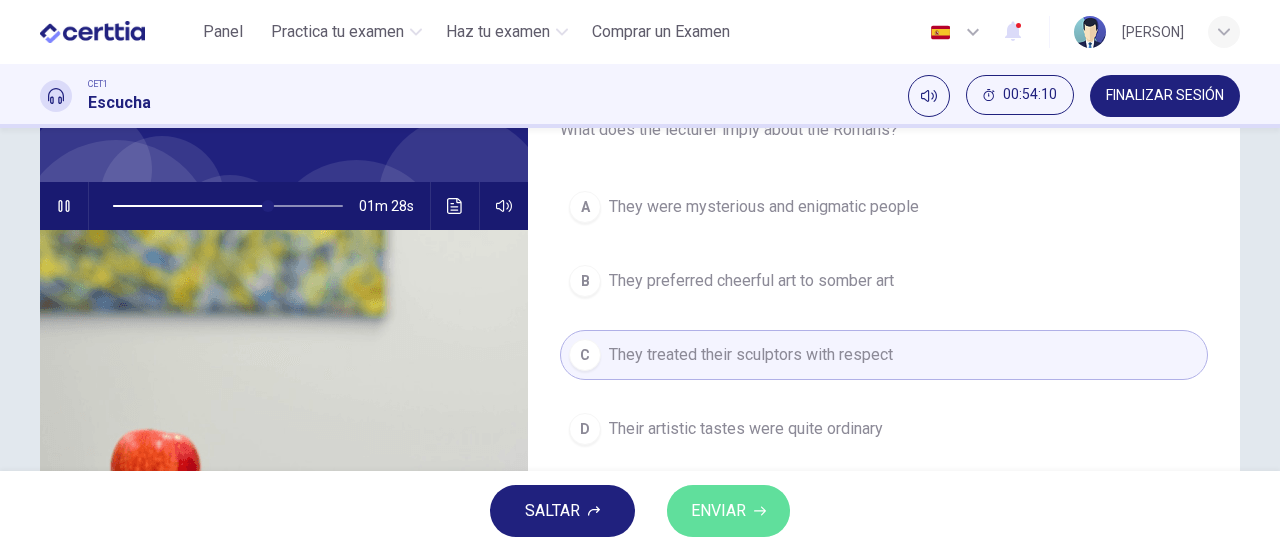 click 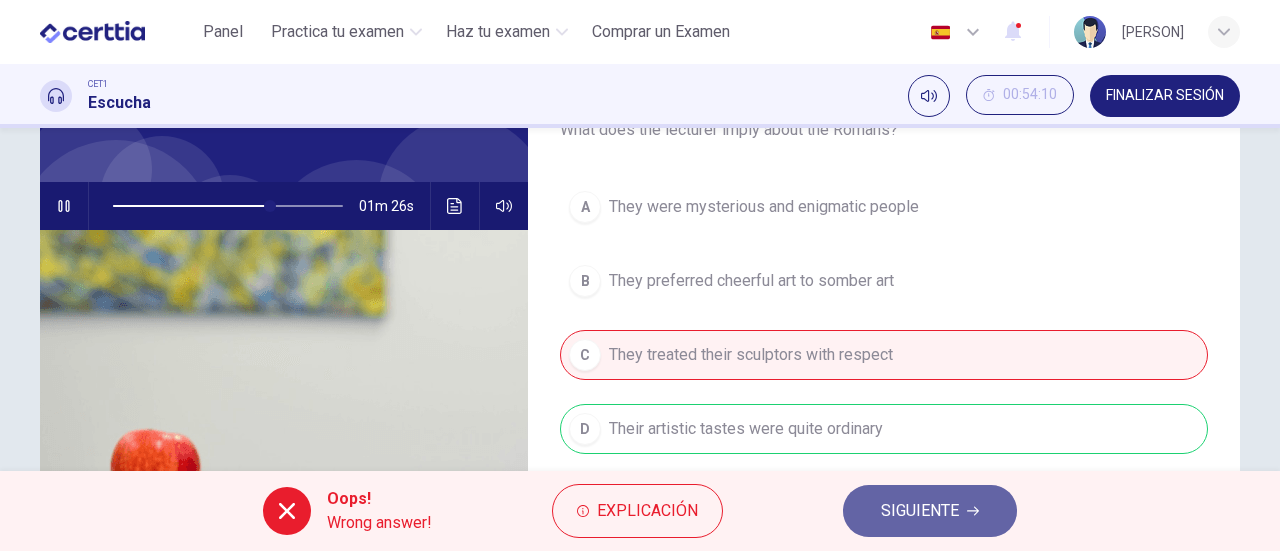 click on "SIGUIENTE" at bounding box center (920, 511) 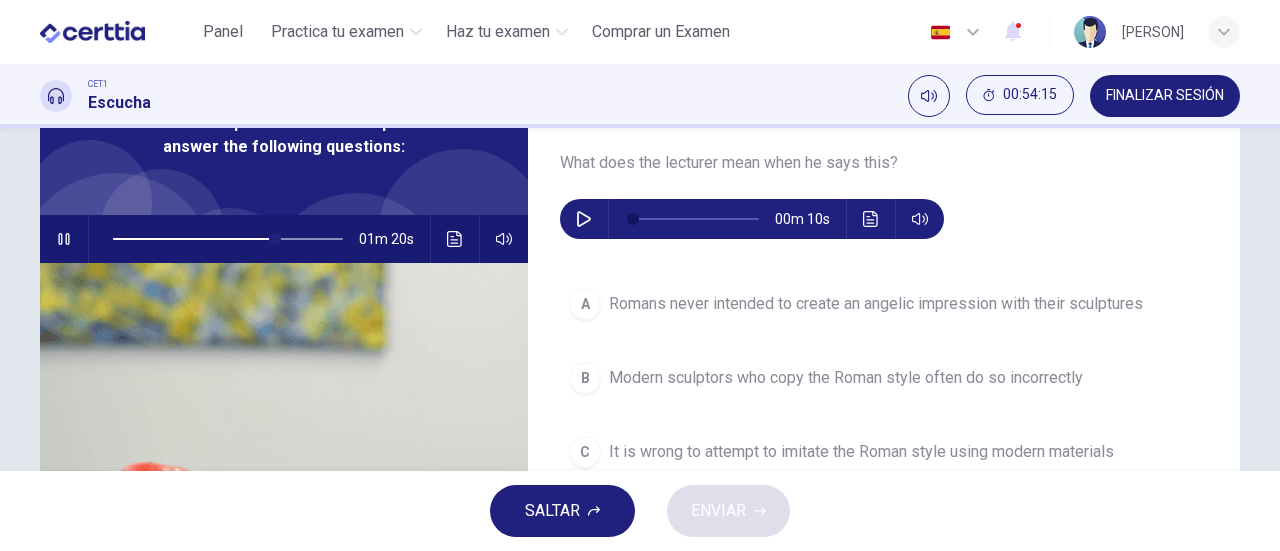 scroll, scrollTop: 114, scrollLeft: 0, axis: vertical 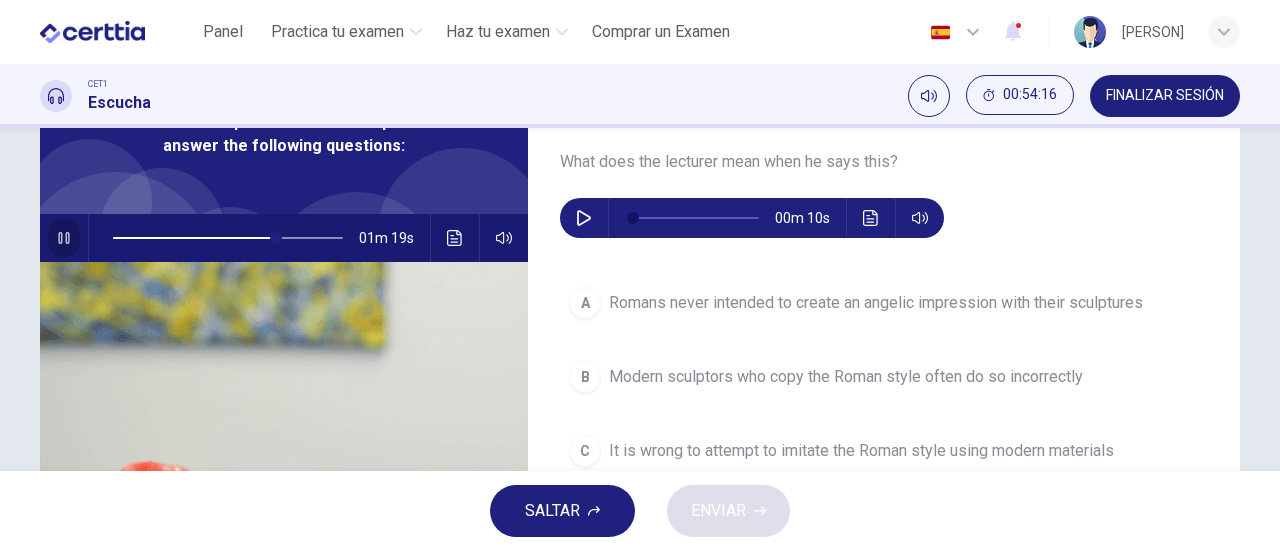 click at bounding box center [64, 238] 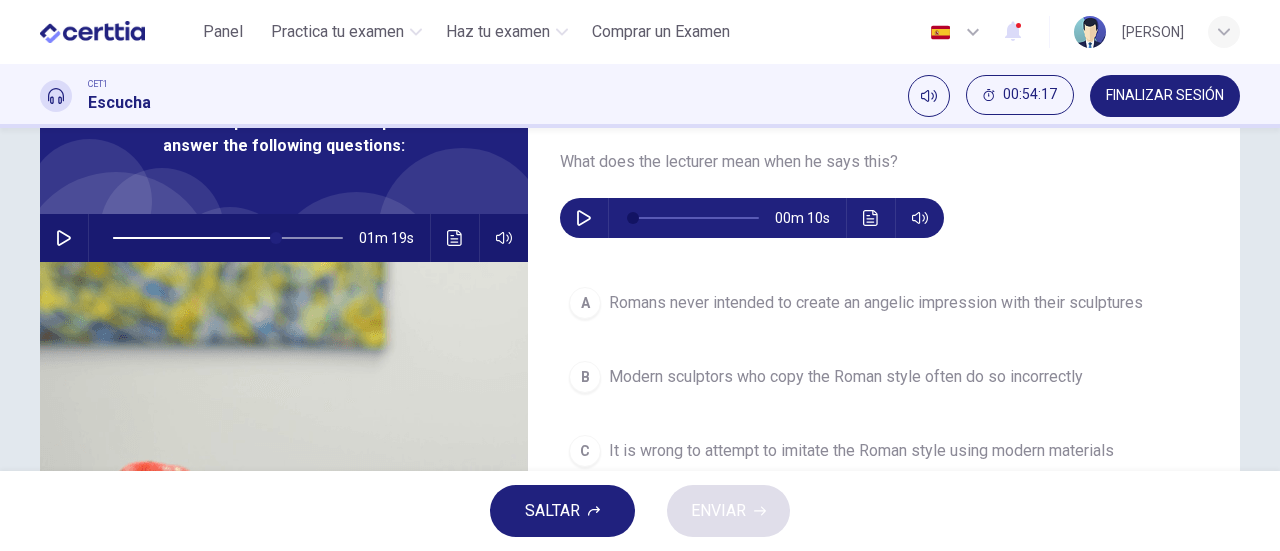 click on "00m 10s" at bounding box center [752, 218] 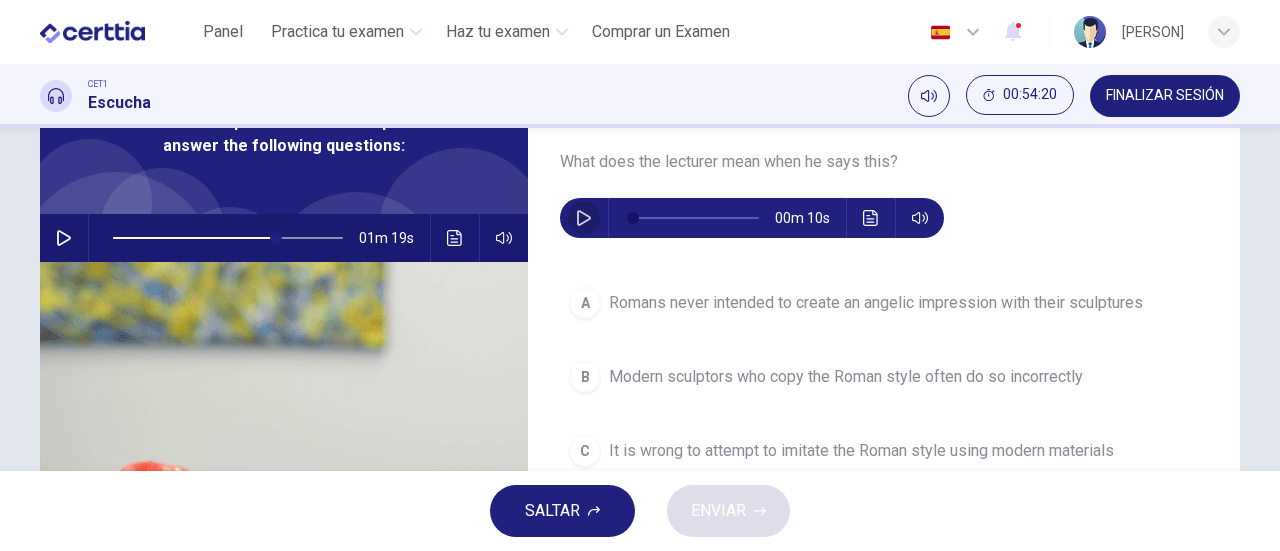 click at bounding box center [584, 218] 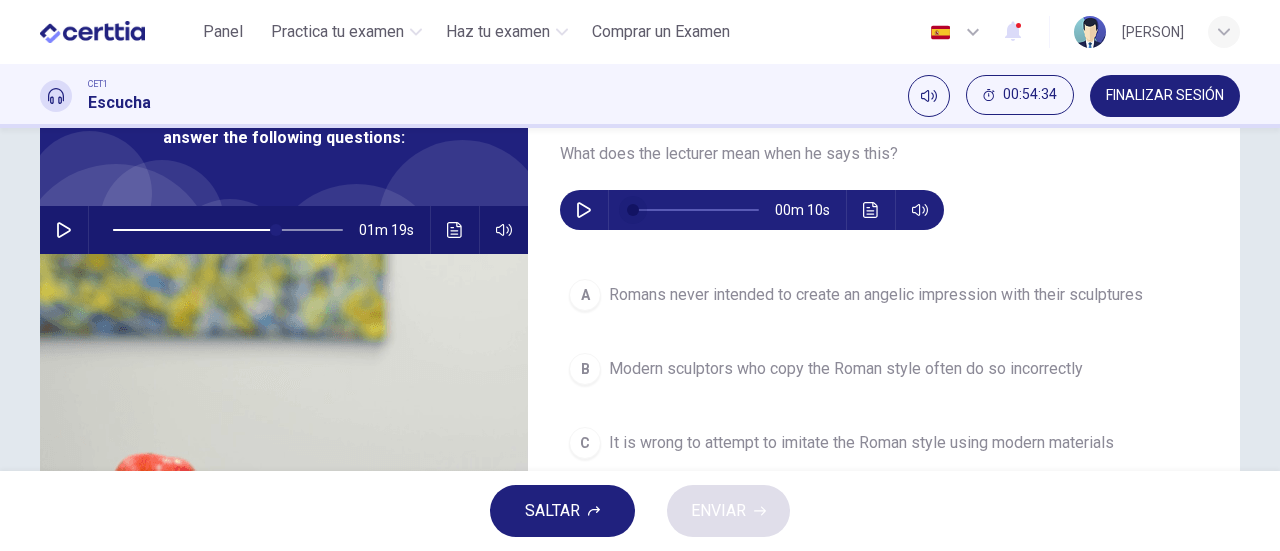 scroll, scrollTop: 115, scrollLeft: 0, axis: vertical 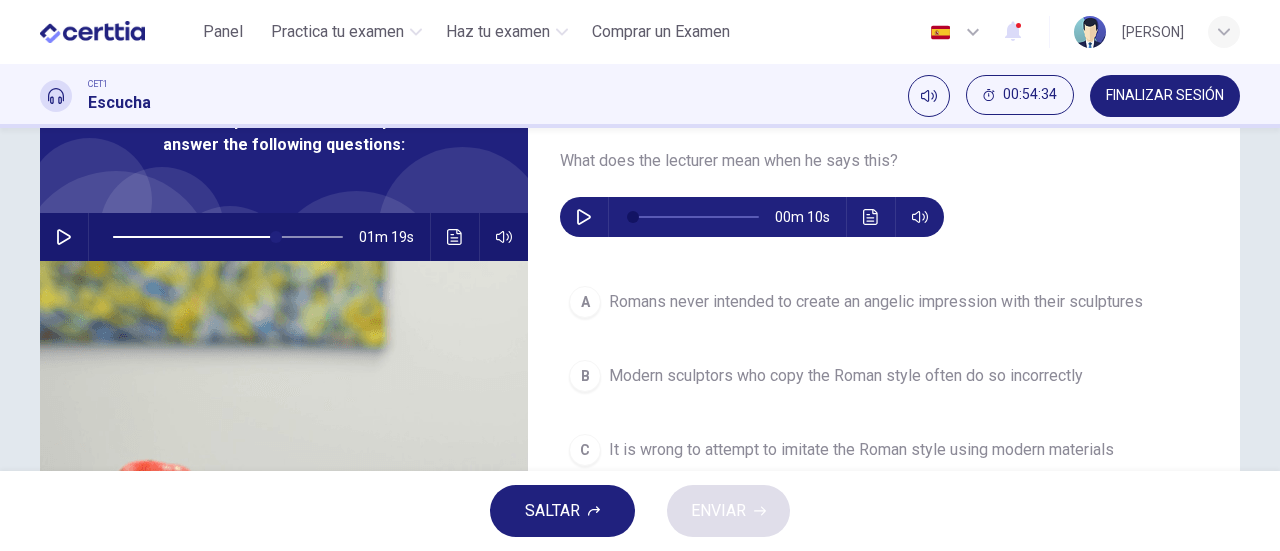 click at bounding box center (584, 217) 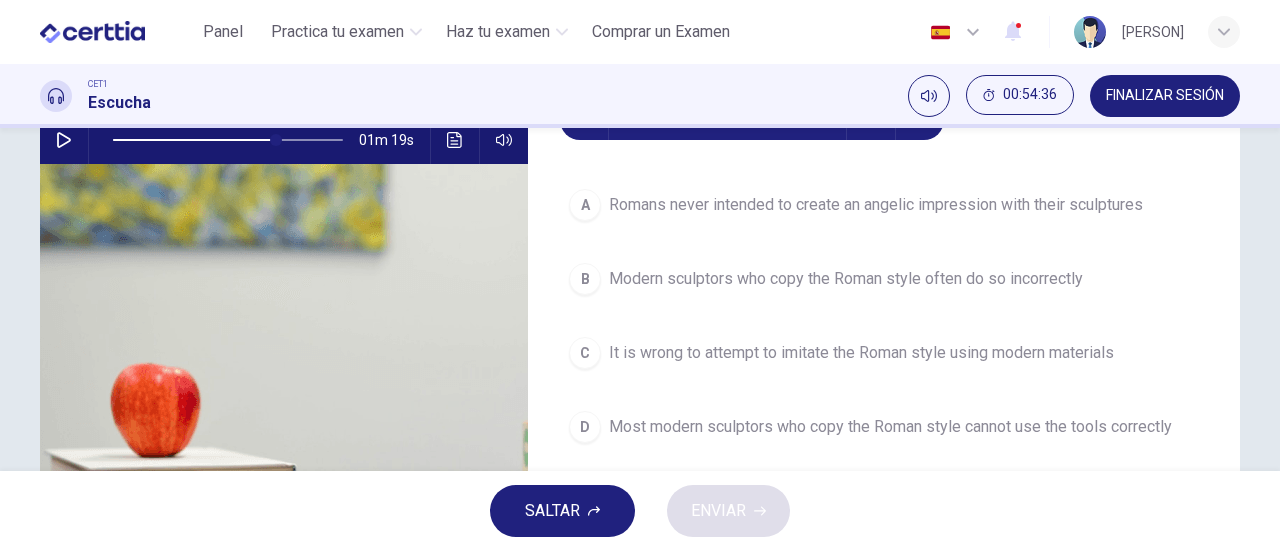 scroll, scrollTop: 212, scrollLeft: 0, axis: vertical 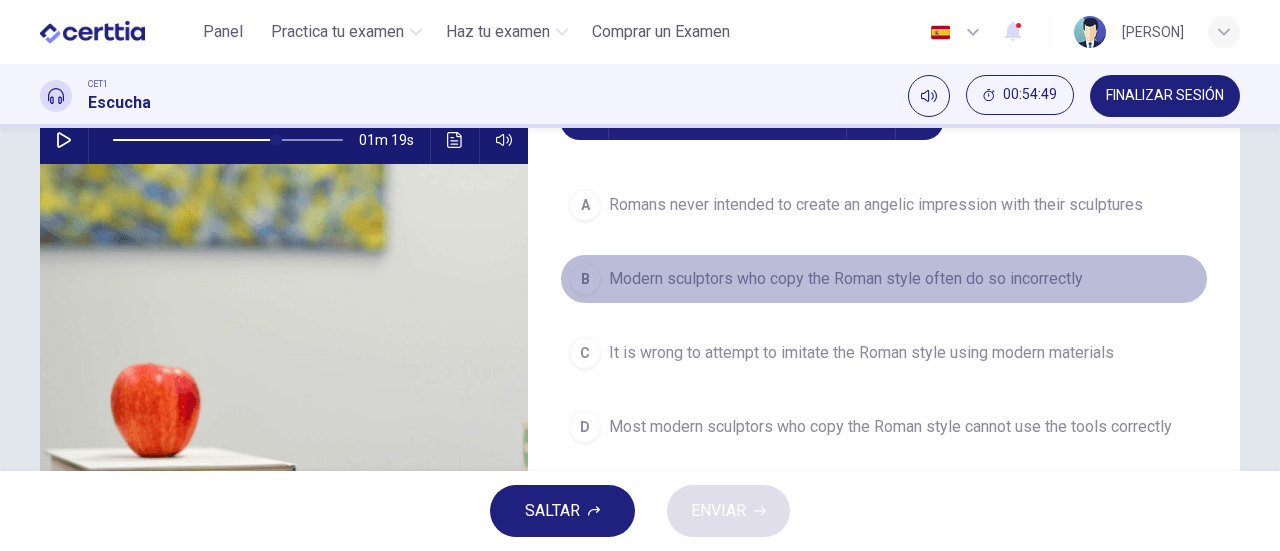 click on "B Modern sculptors who copy the Roman style often do so incorrectly" at bounding box center (884, 279) 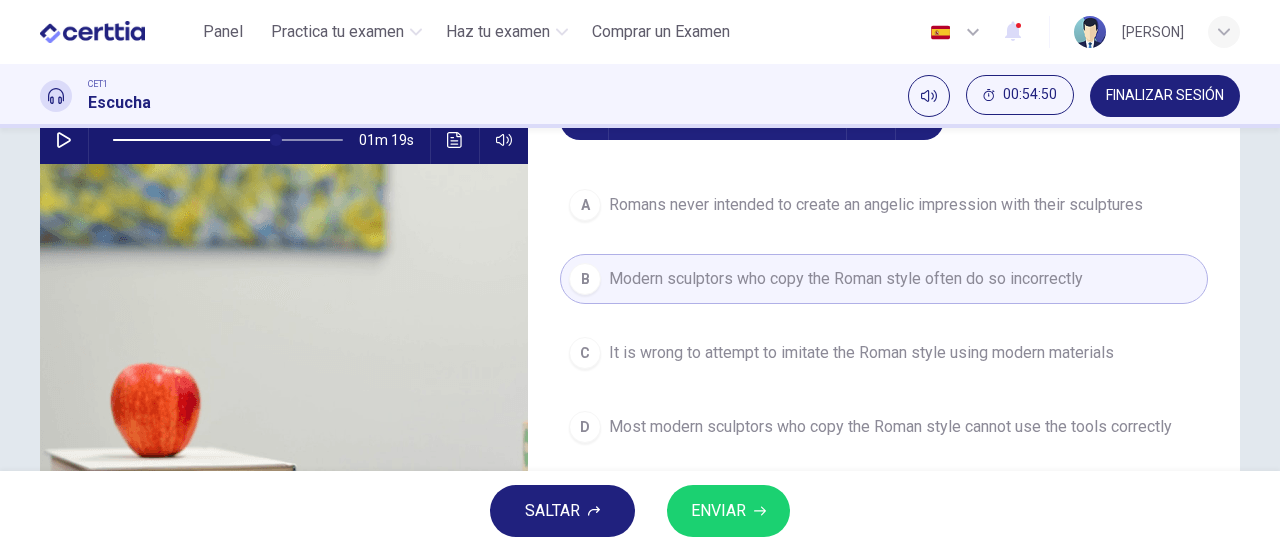 click on "ENVIAR" at bounding box center (728, 511) 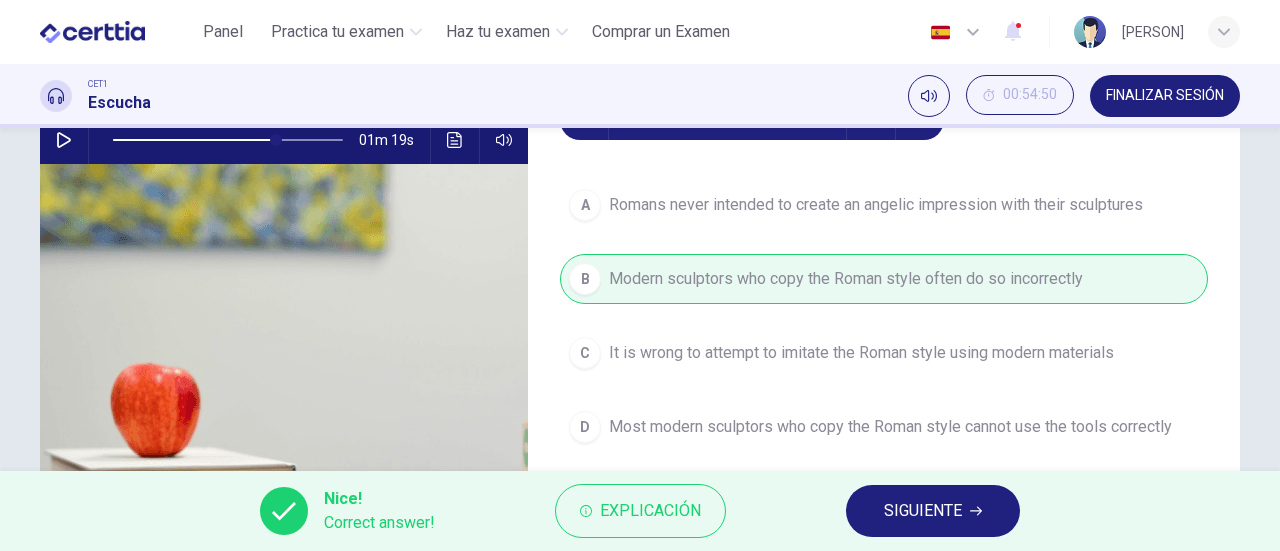 click on "SIGUIENTE" at bounding box center (923, 511) 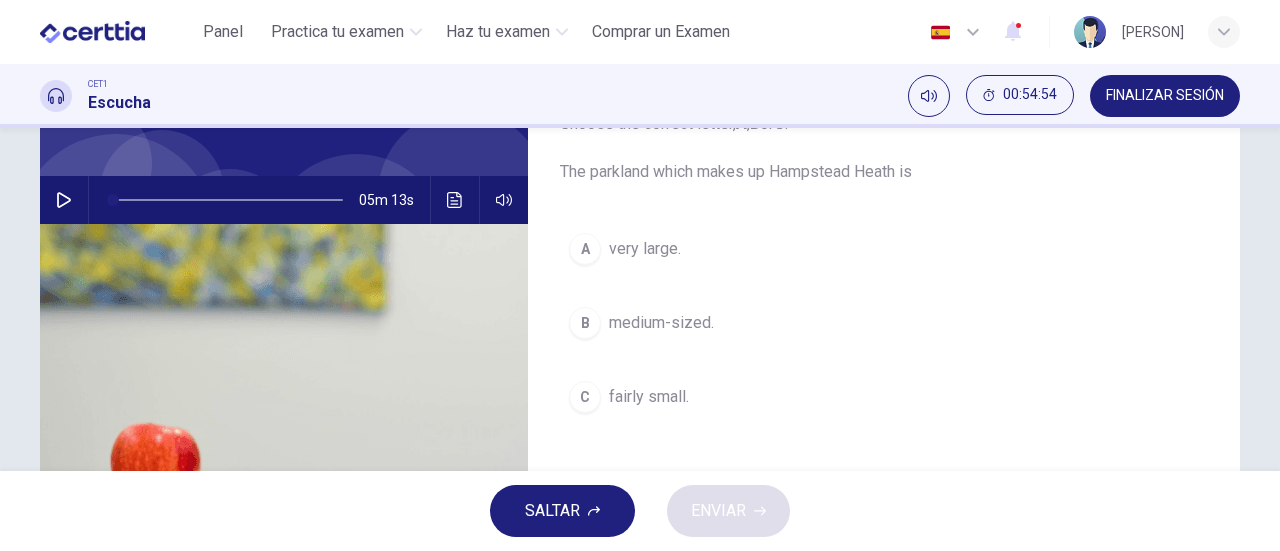 scroll, scrollTop: 0, scrollLeft: 0, axis: both 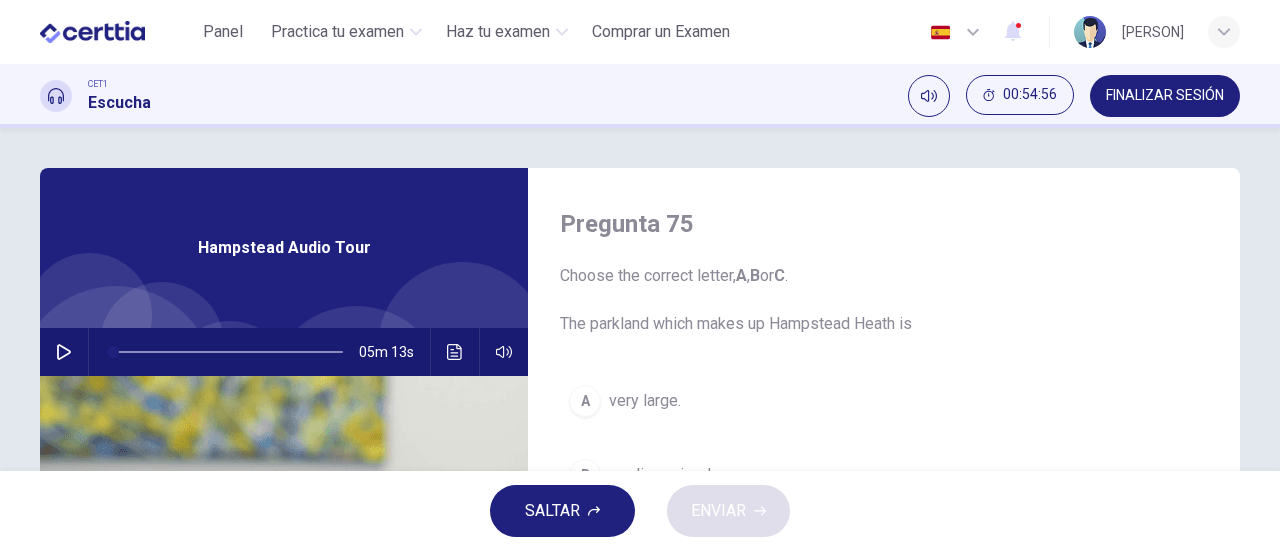 click at bounding box center [64, 352] 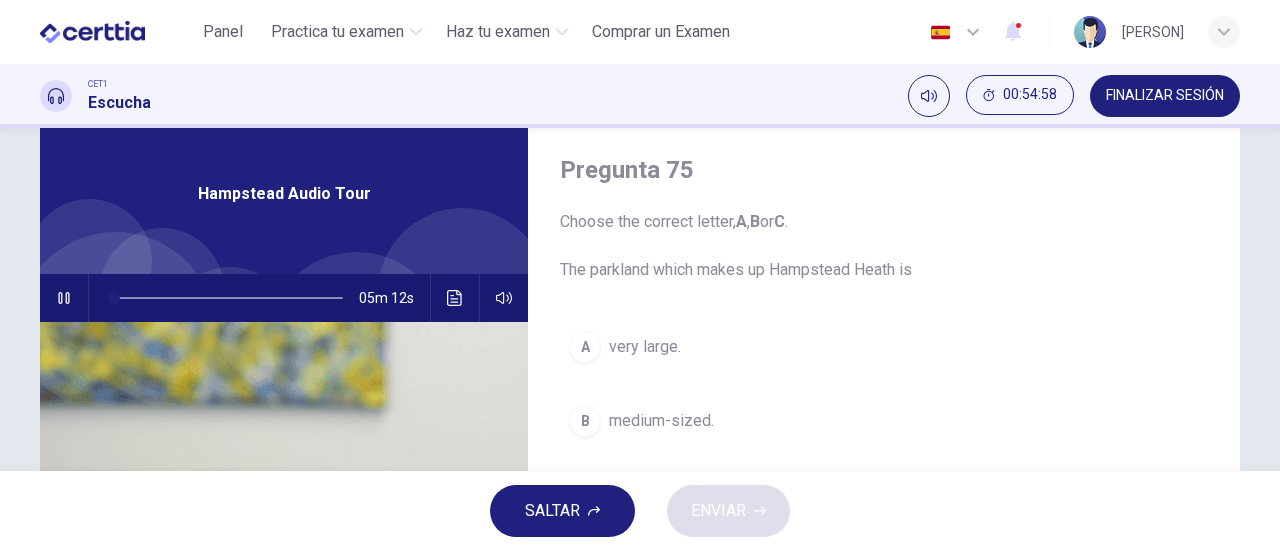 scroll, scrollTop: 70, scrollLeft: 0, axis: vertical 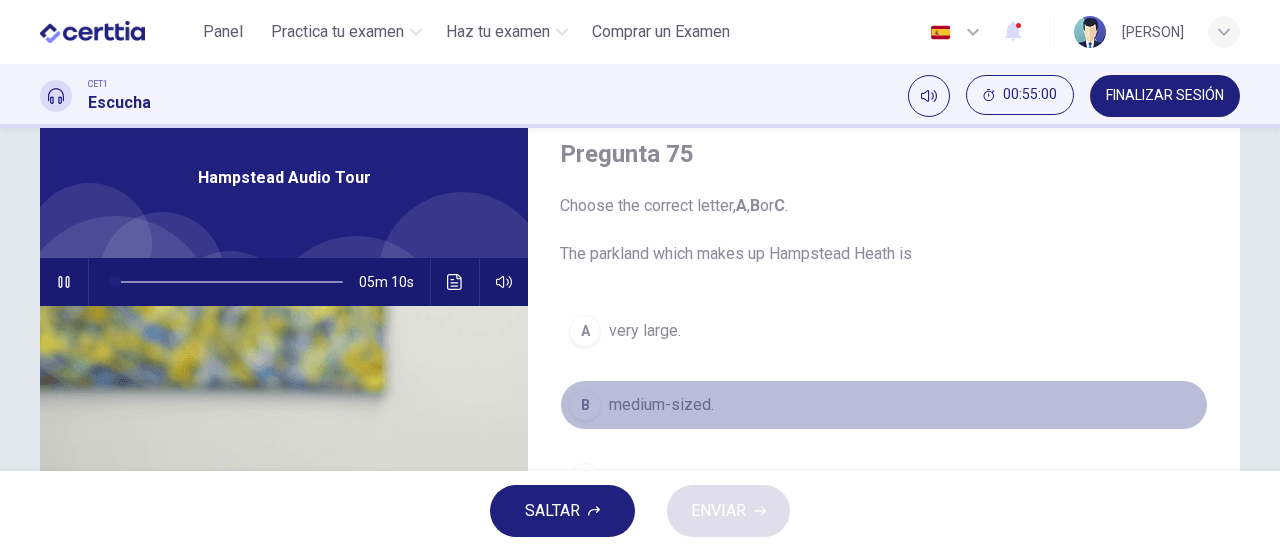 click on "B medium-sized." at bounding box center [884, 405] 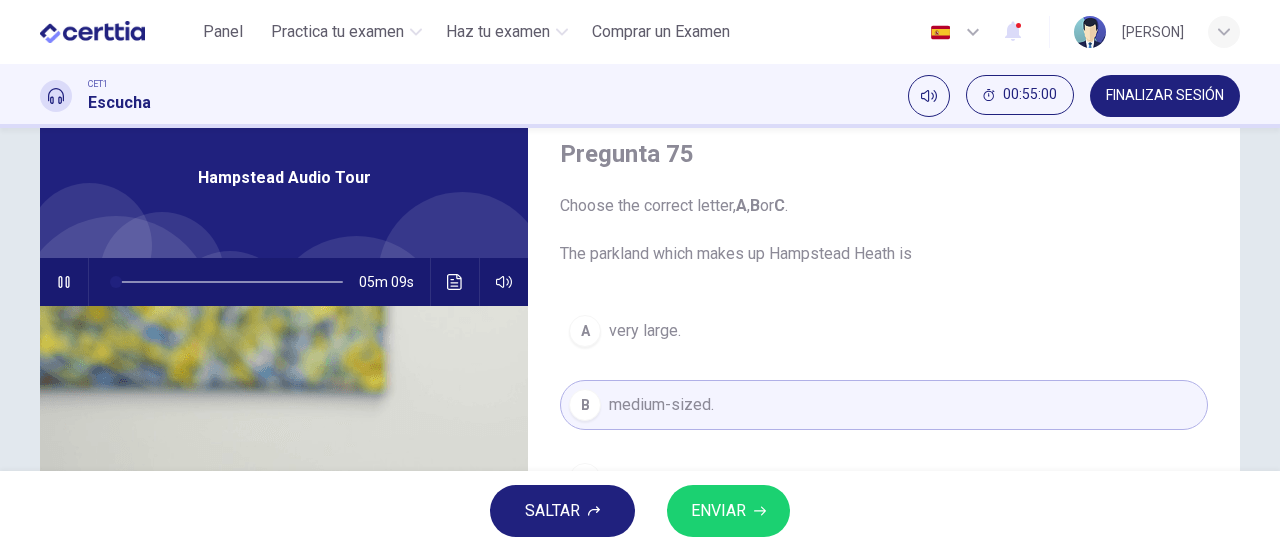click on "ENVIAR" at bounding box center (728, 511) 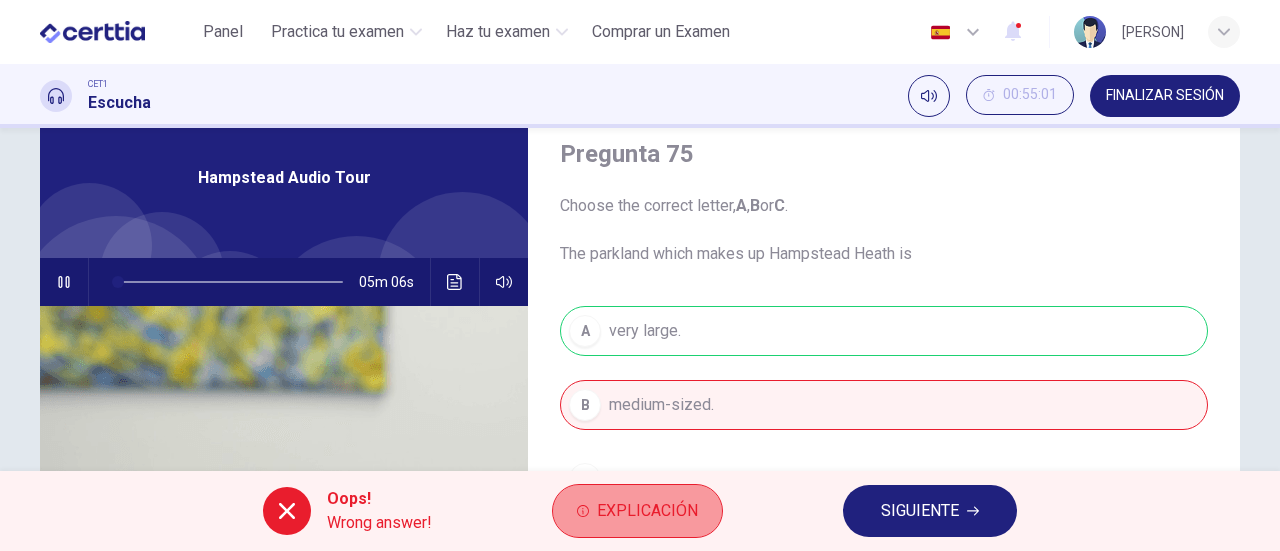 click on "Explicación" at bounding box center [647, 511] 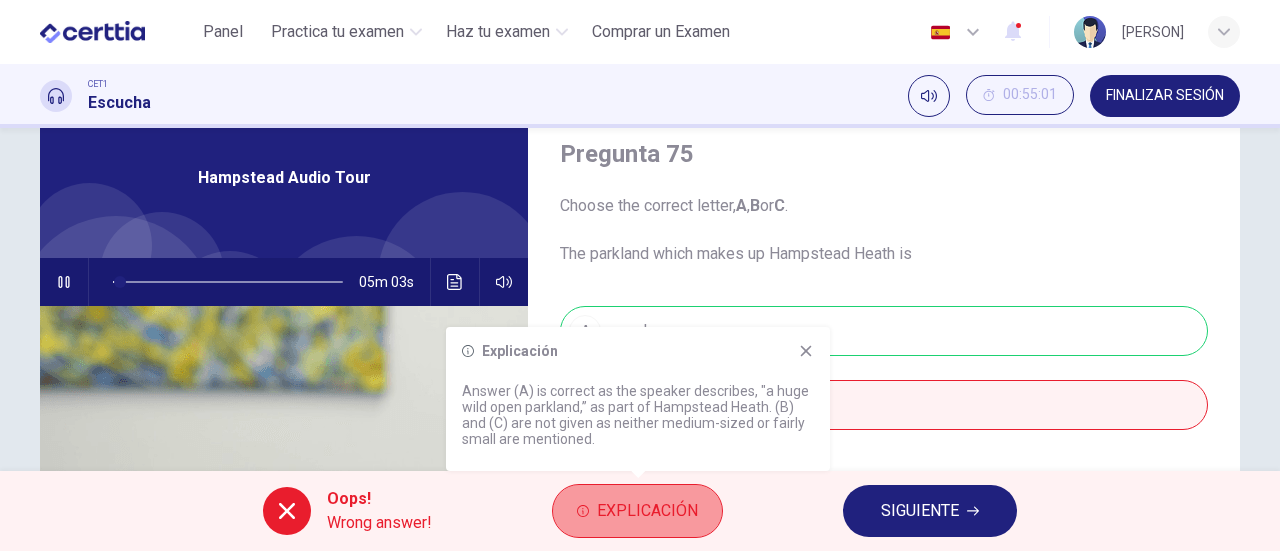click on "Explicación" at bounding box center [647, 511] 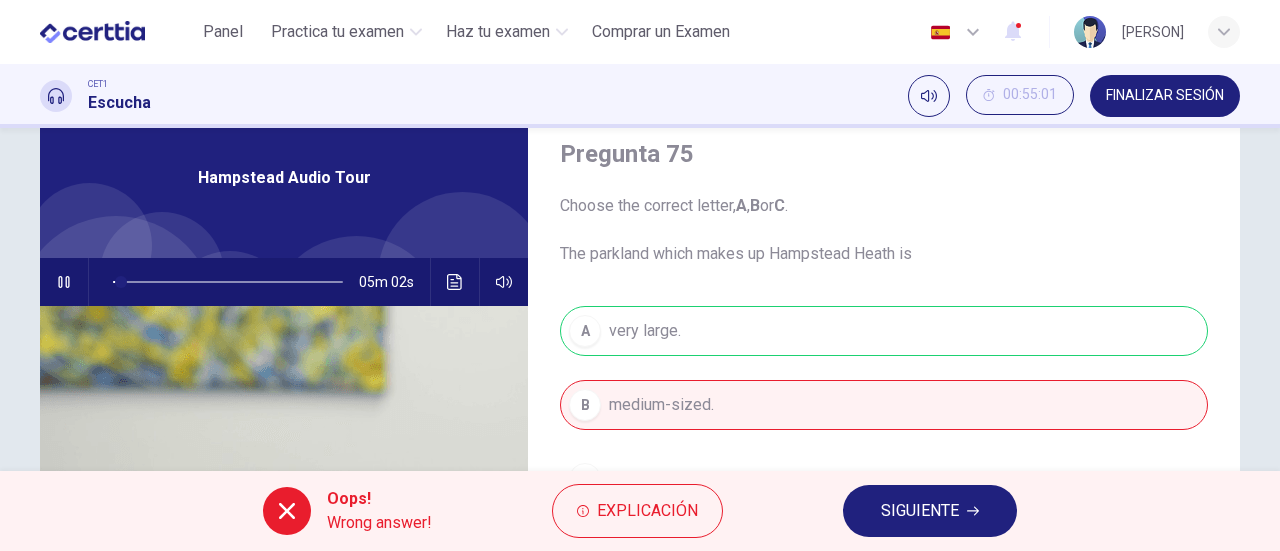 click on "SIGUIENTE" at bounding box center [930, 511] 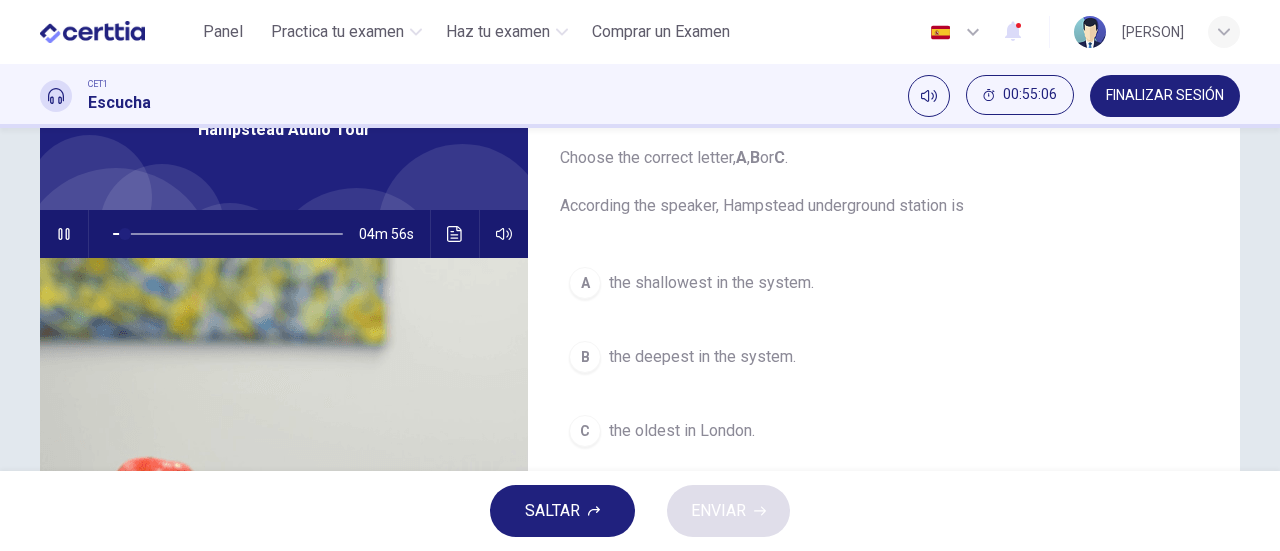 scroll, scrollTop: 115, scrollLeft: 0, axis: vertical 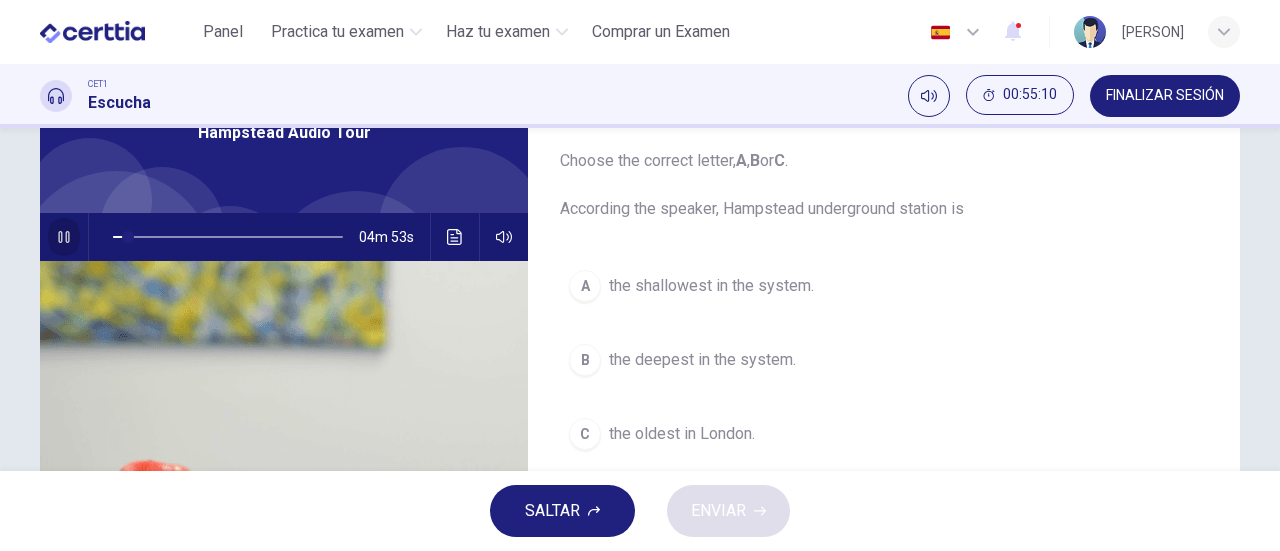 click 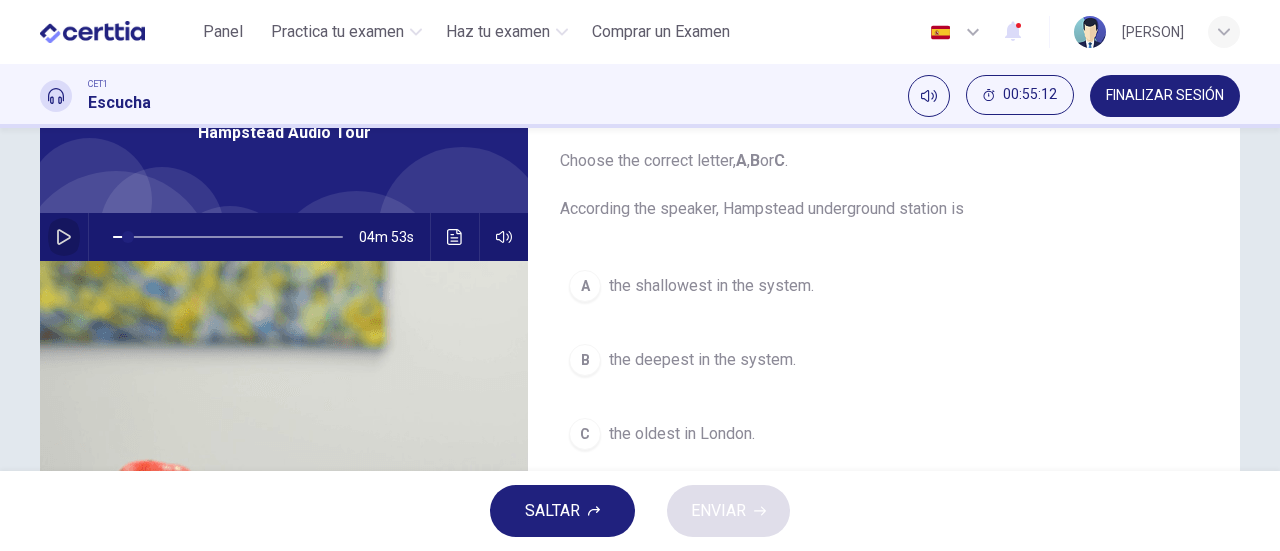 click 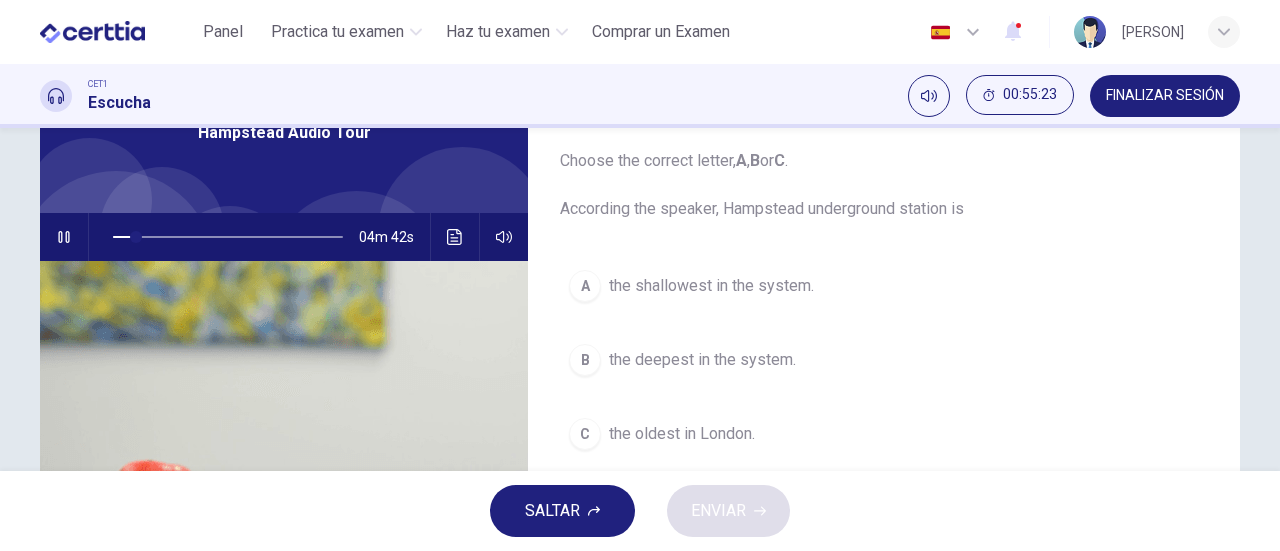 click on "B the deepest in the system." at bounding box center [884, 360] 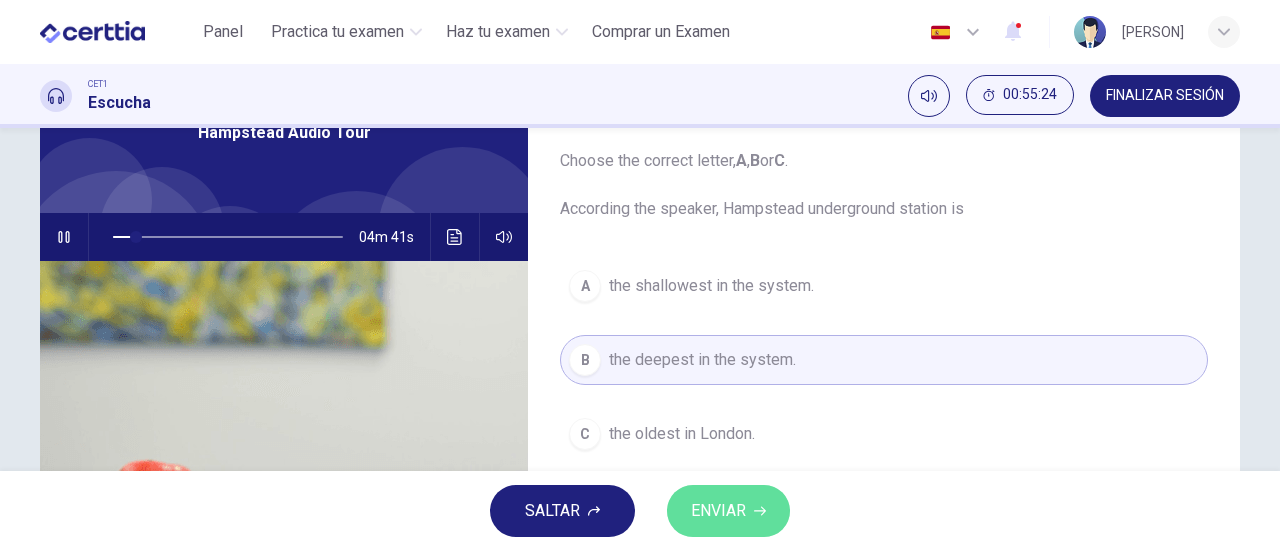 click on "ENVIAR" at bounding box center [728, 511] 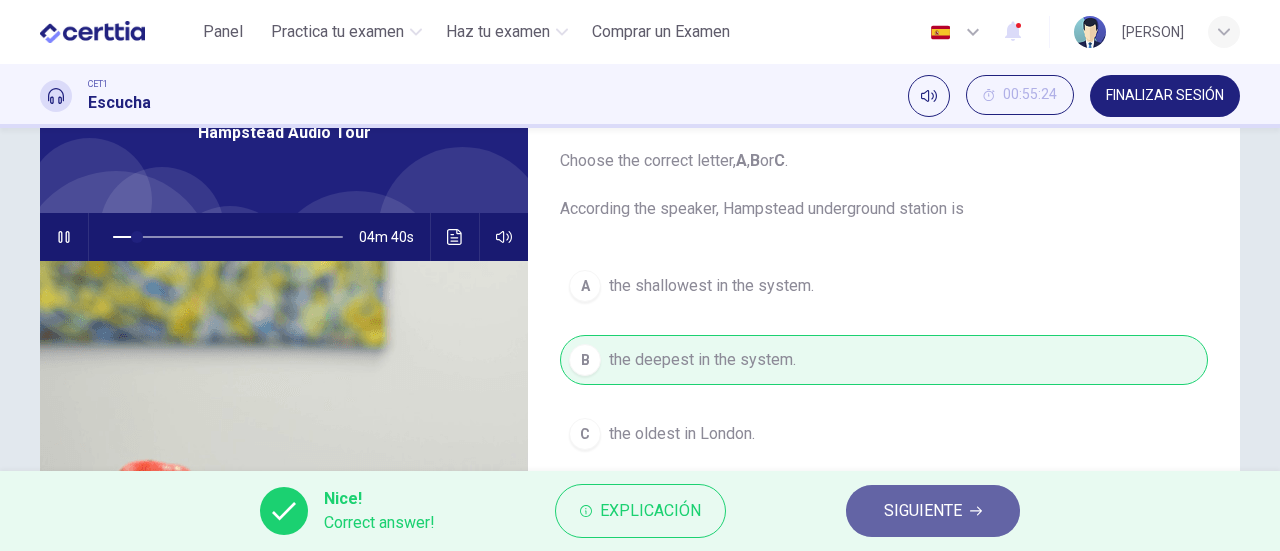 click on "SIGUIENTE" at bounding box center (923, 511) 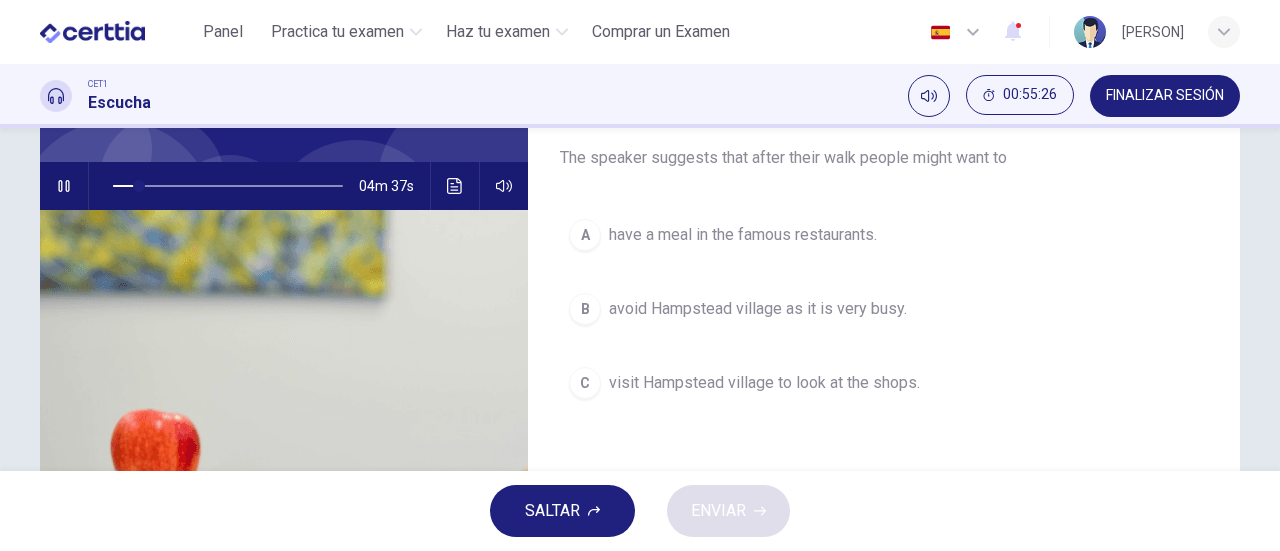 scroll, scrollTop: 167, scrollLeft: 0, axis: vertical 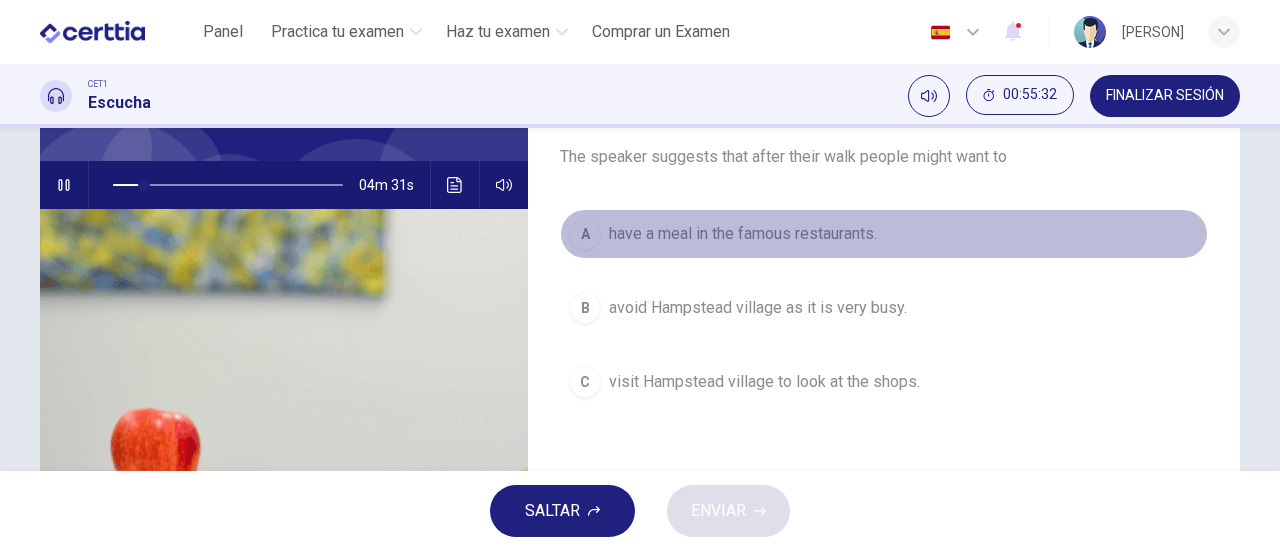click on "have a meal in the famous restaurants." at bounding box center [743, 234] 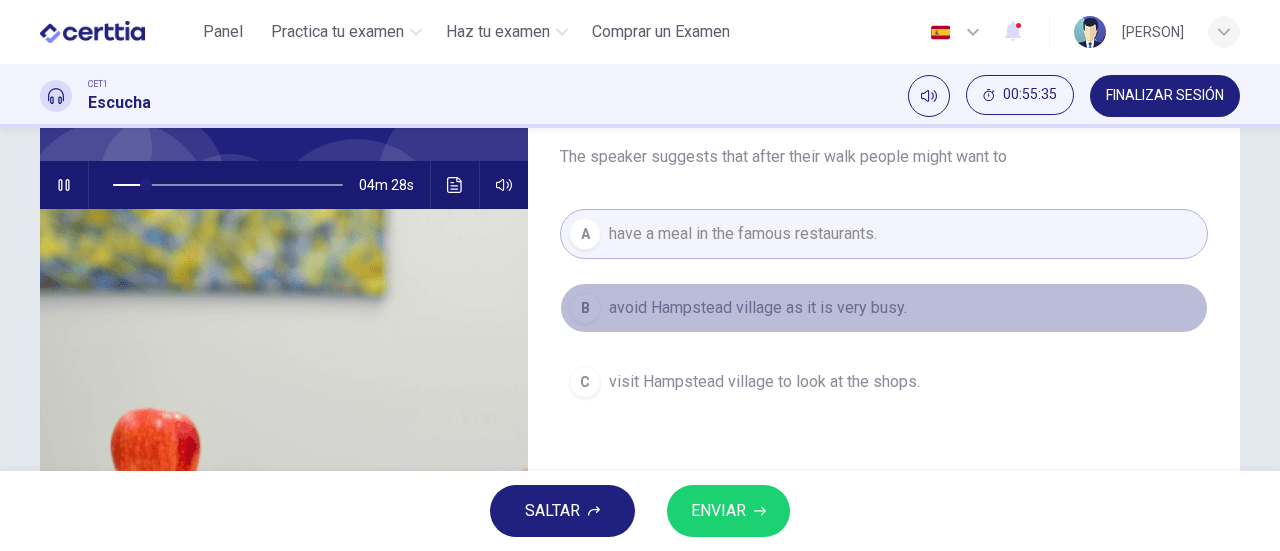 click on "B avoid Hampstead village as it is very busy." at bounding box center (884, 308) 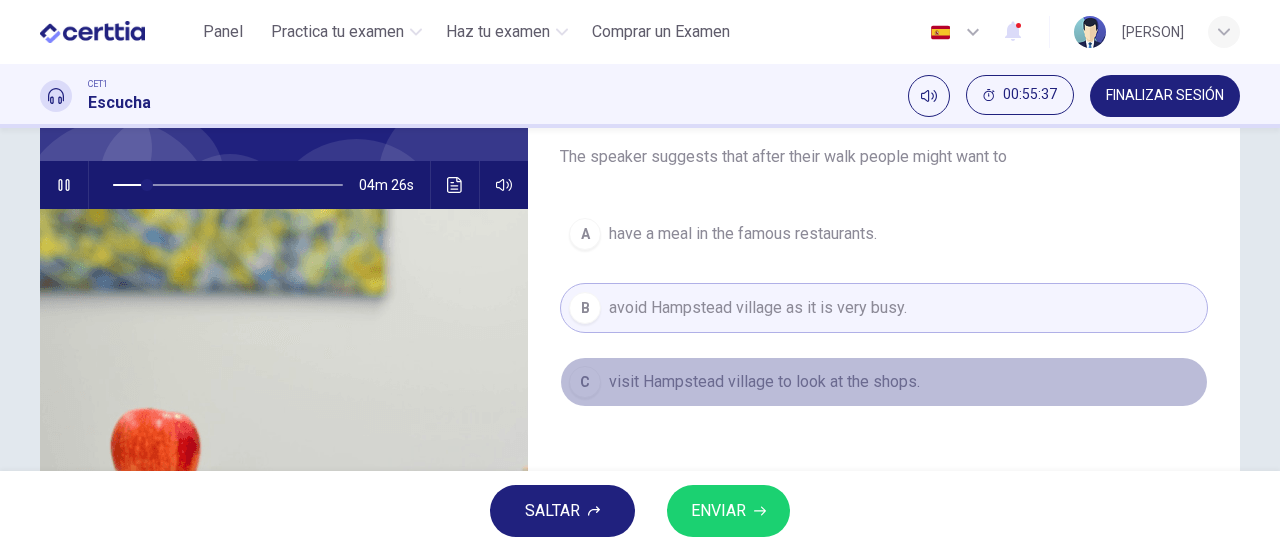 click on "visit Hampstead village to look at the shops." at bounding box center (764, 382) 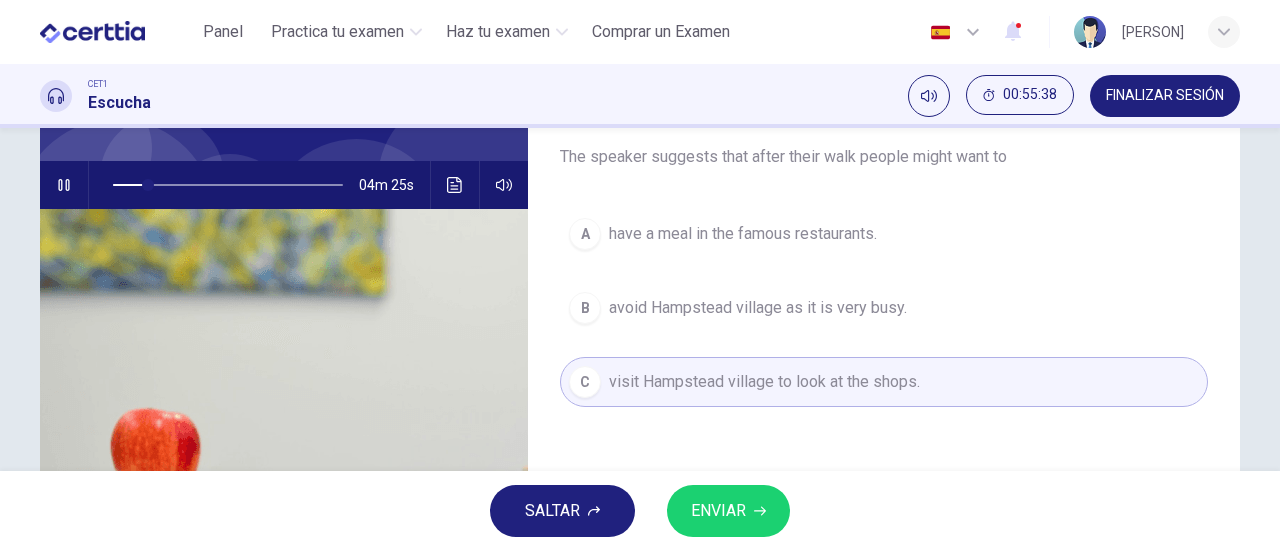 click on "ENVIAR" at bounding box center [728, 511] 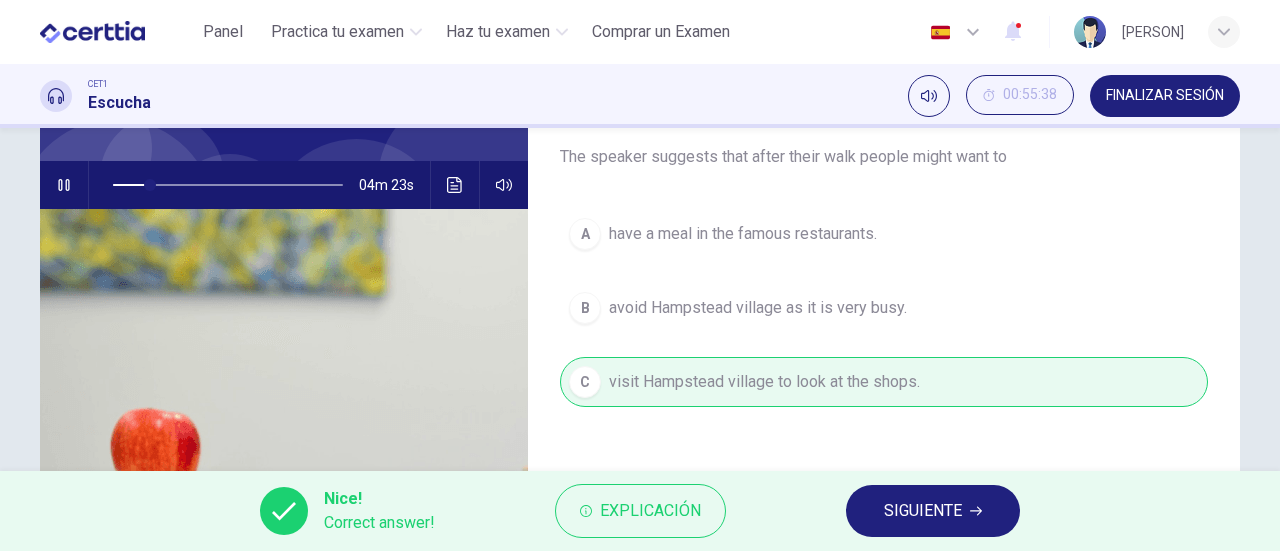 click on "SIGUIENTE" at bounding box center (933, 511) 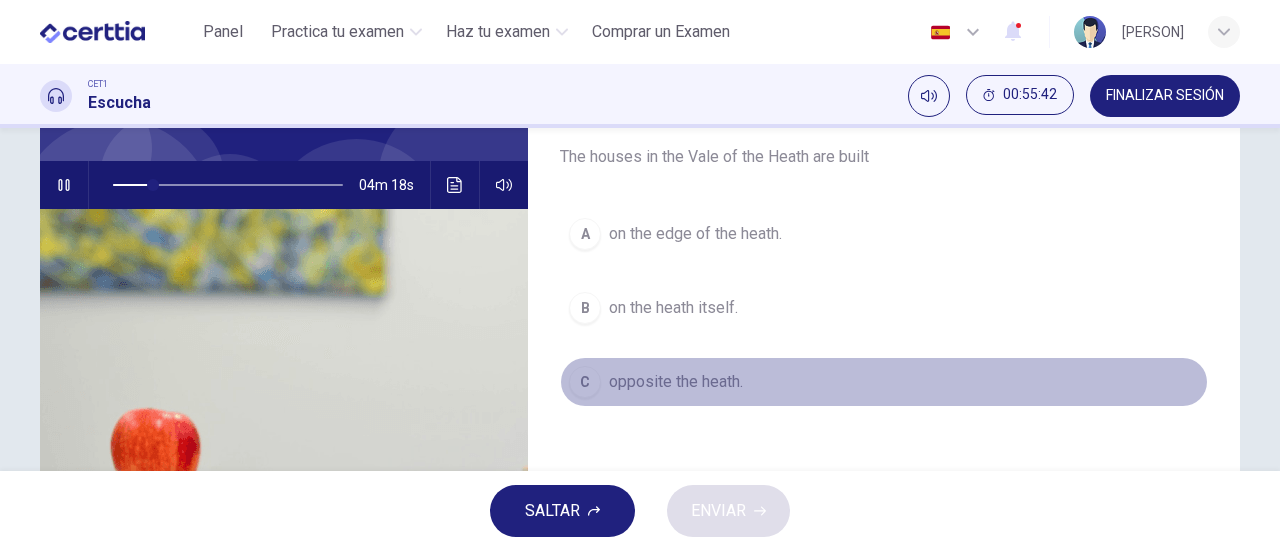 click on "opposite the heath." at bounding box center (676, 382) 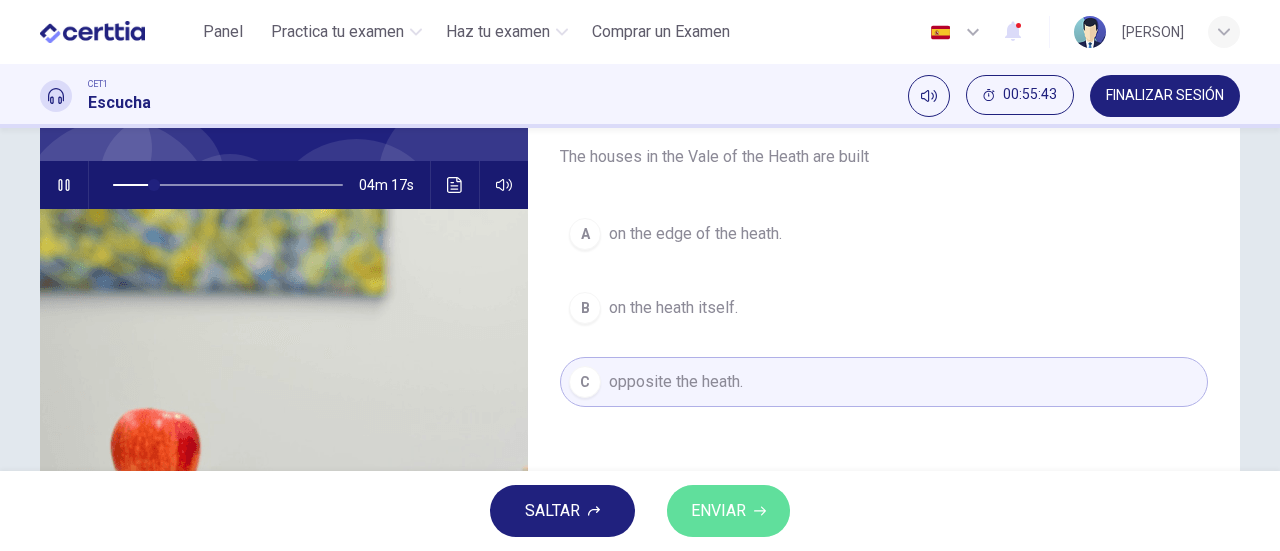 click on "ENVIAR" at bounding box center [728, 511] 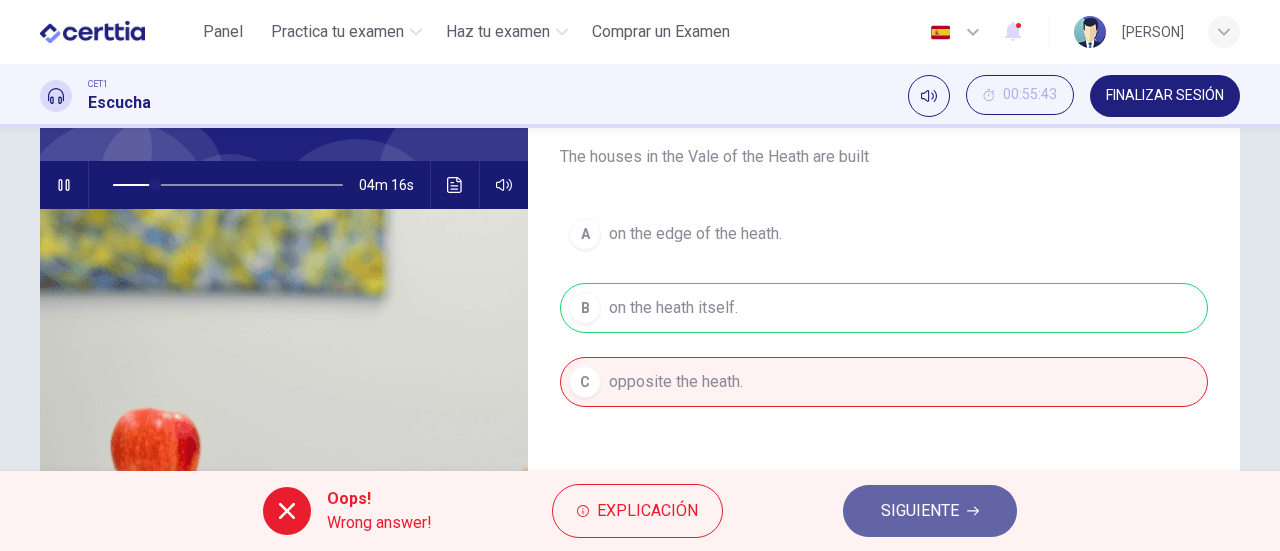 click on "SIGUIENTE" at bounding box center (920, 511) 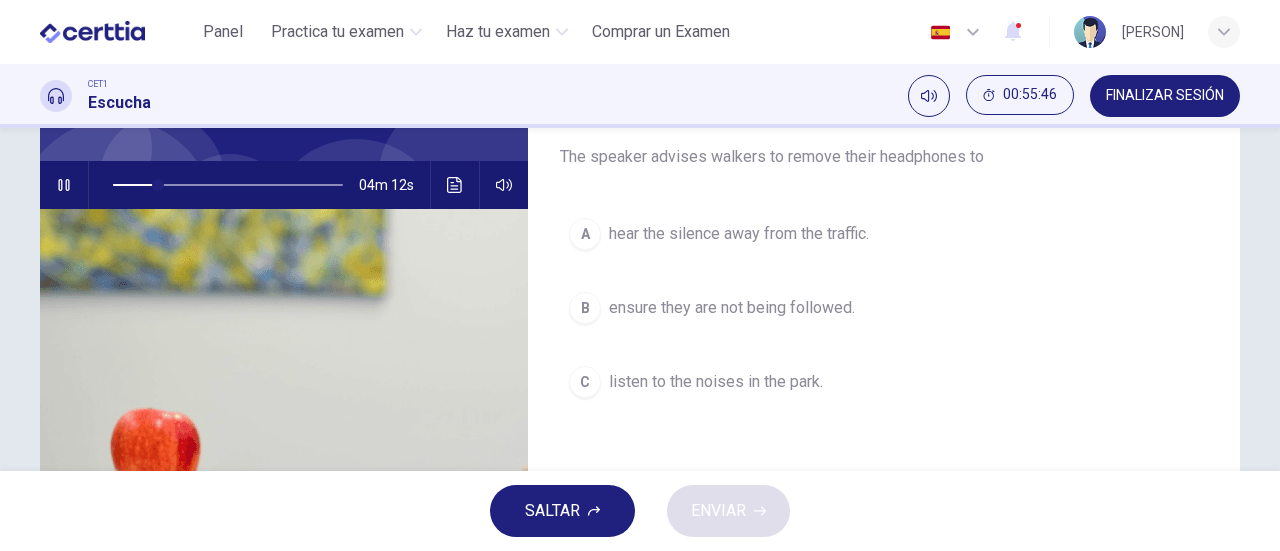 click on "listen to the noises in the park." at bounding box center [716, 382] 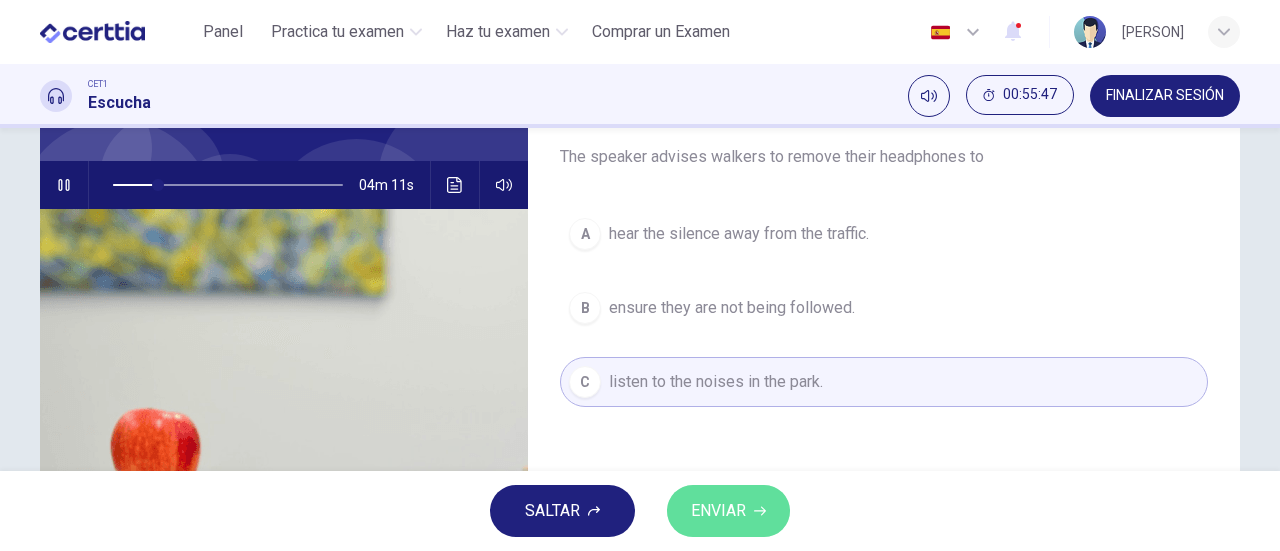 click on "ENVIAR" at bounding box center (718, 511) 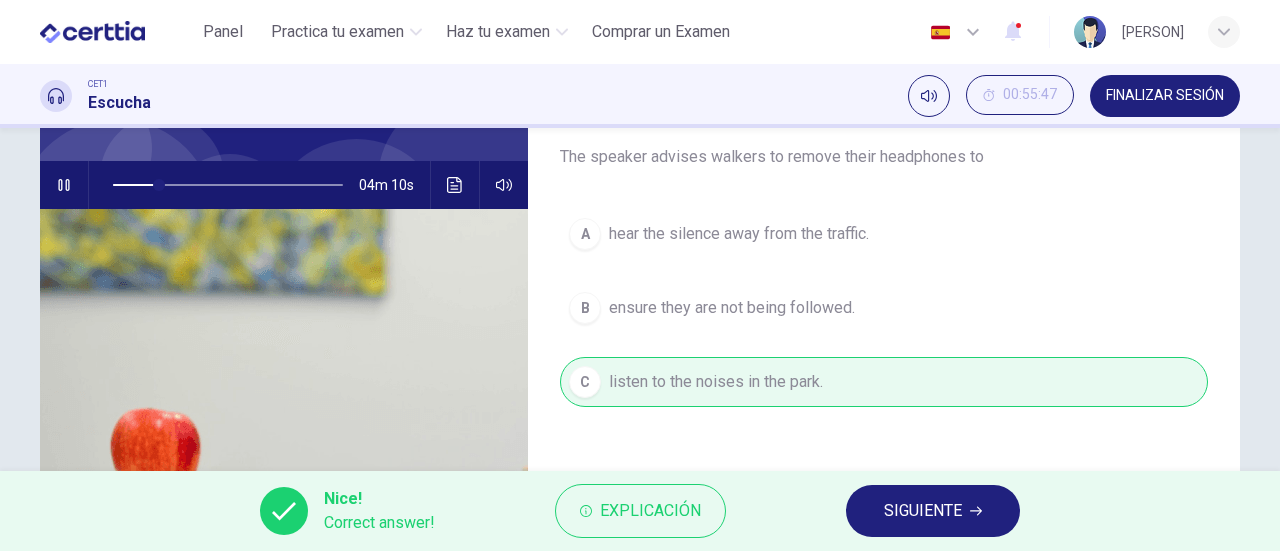click on "SIGUIENTE" at bounding box center [923, 511] 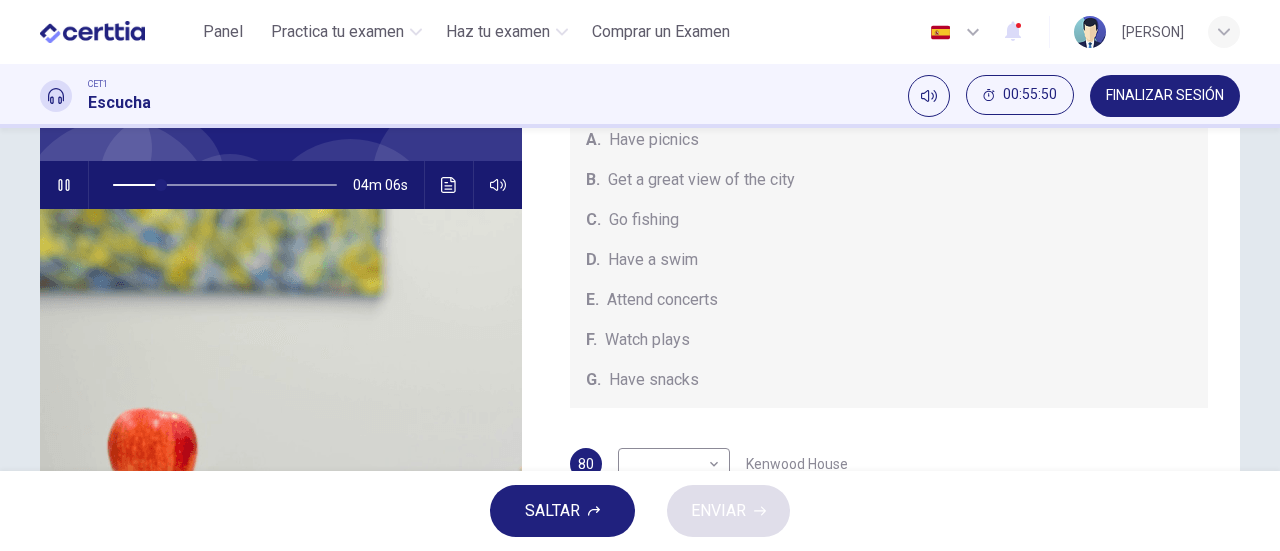 scroll, scrollTop: 184, scrollLeft: 0, axis: vertical 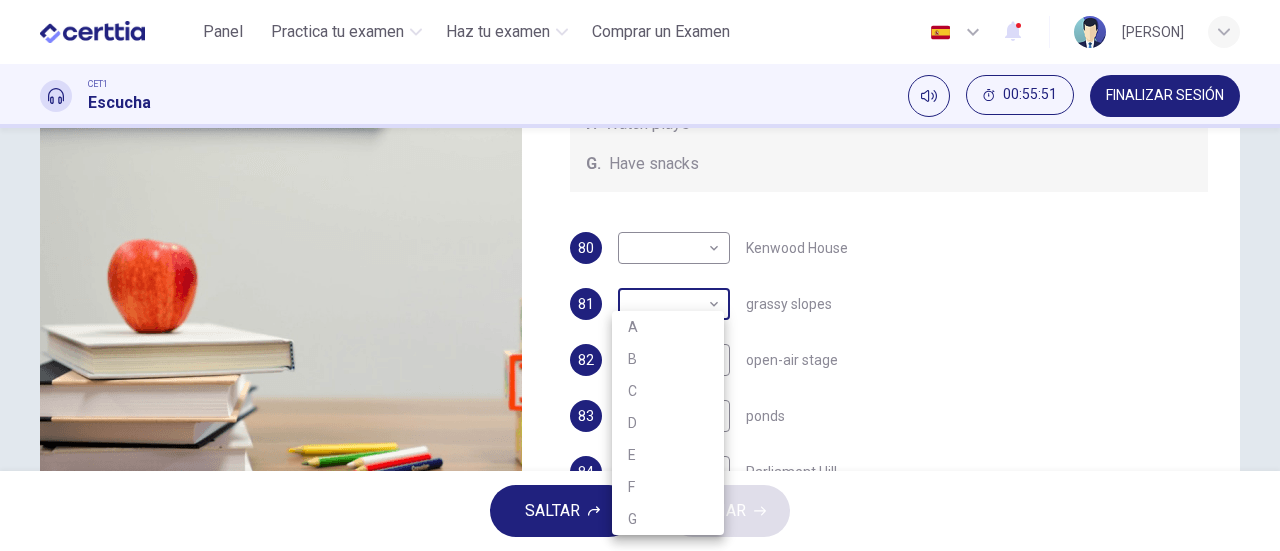 click on "This site uses cookies, as explained in our  Privacy Policy . If you agree to the use of cookies, please click the Accept button and continue to browse our site.   Privacy Policy Accept Panel Practica tu examen Haz tu examen Comprar un Examen Español ** ​ [PERSON] CET1 Escucha 00:55:51 FINALIZAR SESIÓN Preguntas 80 - 84 Which activity can be done at each of the following locations on the heath? Choose  FIVE  answers below and select the correct letter,  A-G , next to the questions. Activities A. Have picnics B. Get a great view of the city C. Go fishing D. Have a swim E. Attend concerts F. Watch plays G. Have snacks 80 ​ ​ Kenwood House 81 ​ ​ grassy slopes 82 ​ ​ open-air stage 83 ​ ​ ponds 84 ​ ​ Parliament Hill Hampstead Audio Tour 04m 05s SALTAR ENVIAR Certtia | Plataforma de certificación de Inglés por Internet SEP Panel Practica tu examen Haz tu examen Paga Tu Examen   Notificaciones 2 © Copyright  2025 A B C D E F G" at bounding box center (640, 275) 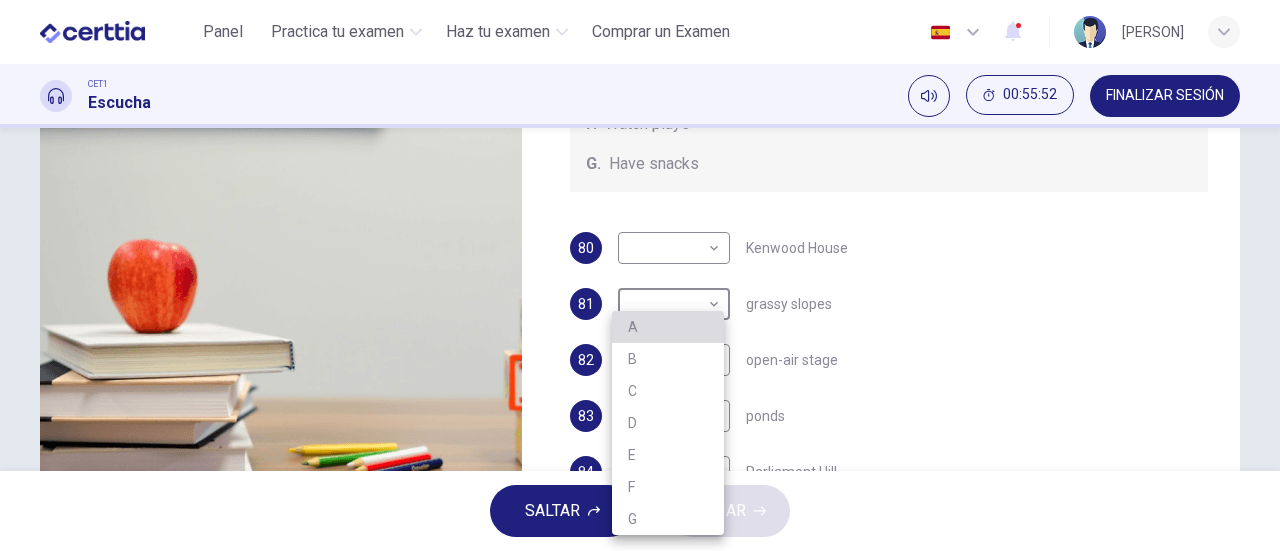 click on "A" at bounding box center (668, 327) 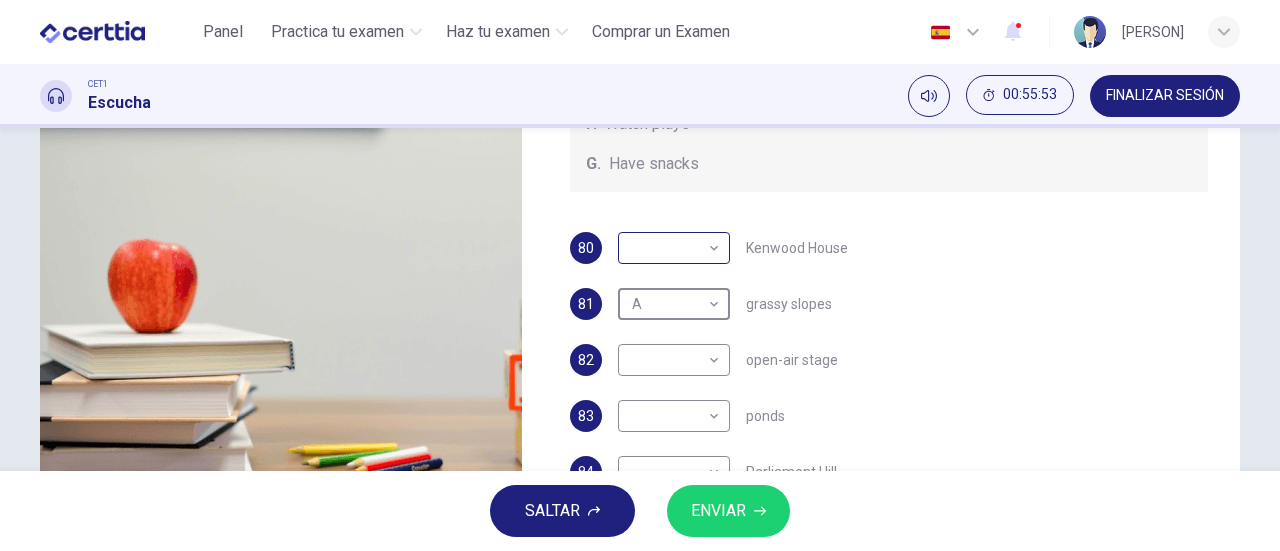 click on "This site uses cookies, as explained in our  Privacy Policy . If you agree to the use of cookies, please click the Accept button and continue to browse our site.   Privacy Policy Accept Panel Practica tu examen Haz tu examen Comprar un Examen Español ** ​ [PERSON] CET1 Escucha 00:55:53 FINALIZAR SESIÓN Preguntas 80 - 84 Which activity can be done at each of the following locations on the heath? Choose  FIVE  answers below and select the correct letter,  A-G , next to the questions. Activities A. Have picnics B. Get a great view of the city C. Go fishing D. Have a swim E. Attend concerts F. Watch plays G. Have snacks 80 ​ ​ Kenwood House 81 A * ​ grassy slopes 82 ​ ​ open-air stage 83 ​ ​ ponds 84 ​ ​ Parliament Hill Hampstead Audio Tour 04m 03s SALTAR ENVIAR Certtia | Plataforma de certificación de Inglés por Internet SEP Panel Practica tu examen Haz tu examen Paga Tu Examen   Notificaciones 2 © Copyright  2025" at bounding box center (640, 275) 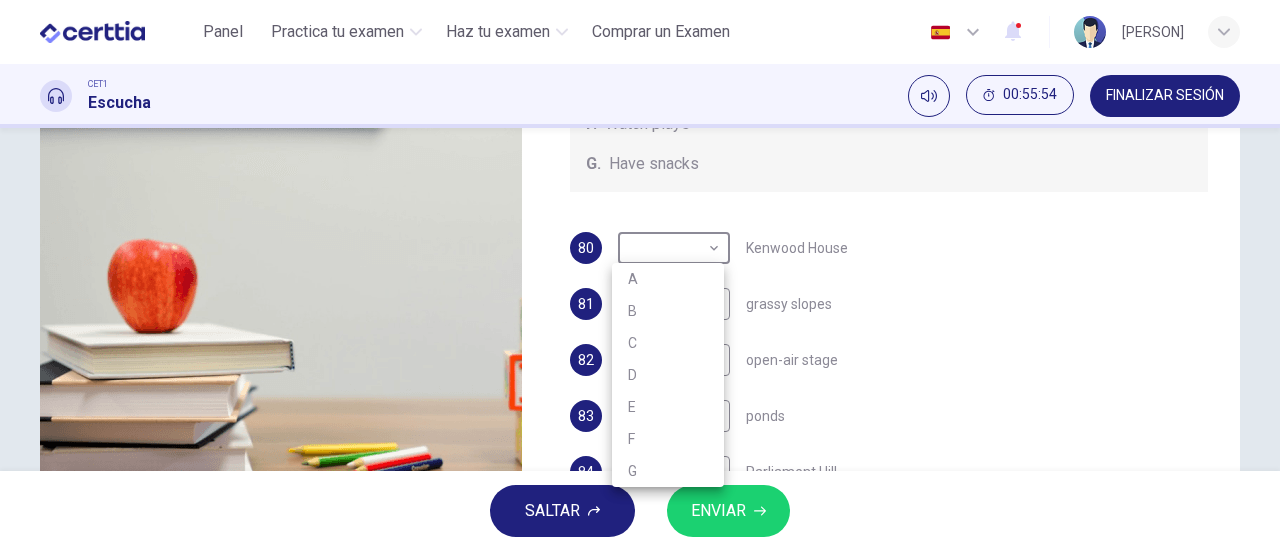 click on "G" at bounding box center [668, 471] 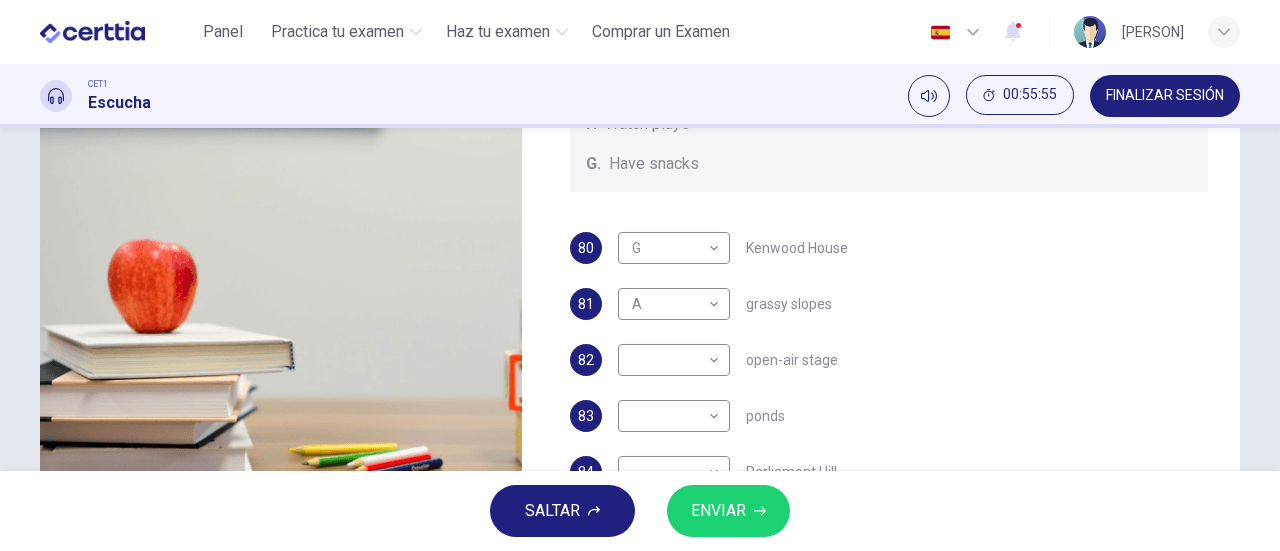click on "80 G * ​ Kenwood House" at bounding box center (889, 248) 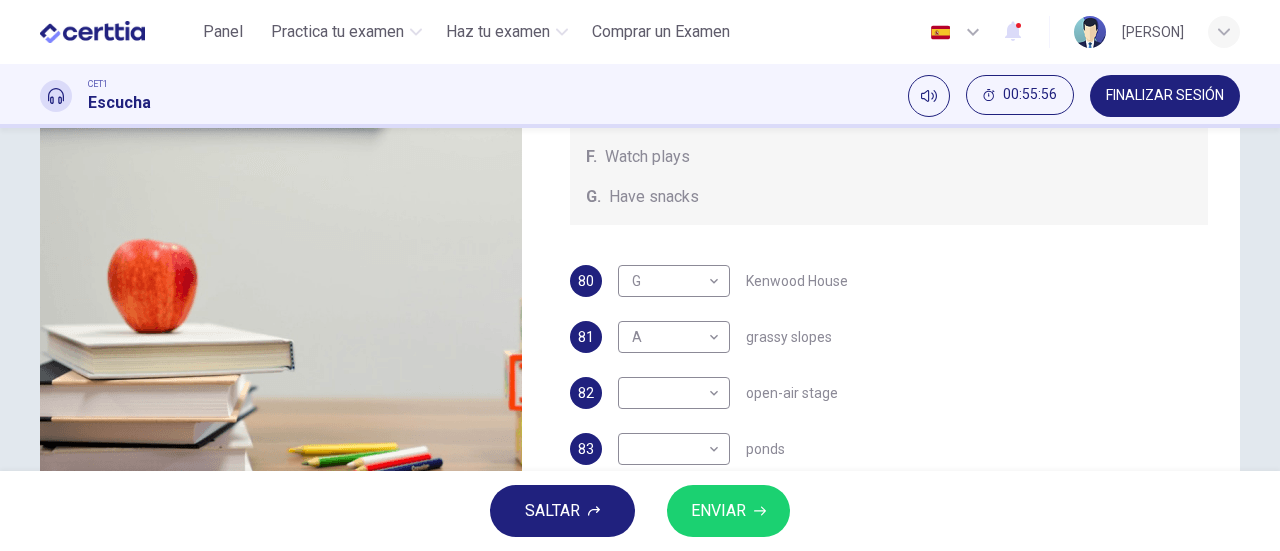 scroll, scrollTop: 0, scrollLeft: 0, axis: both 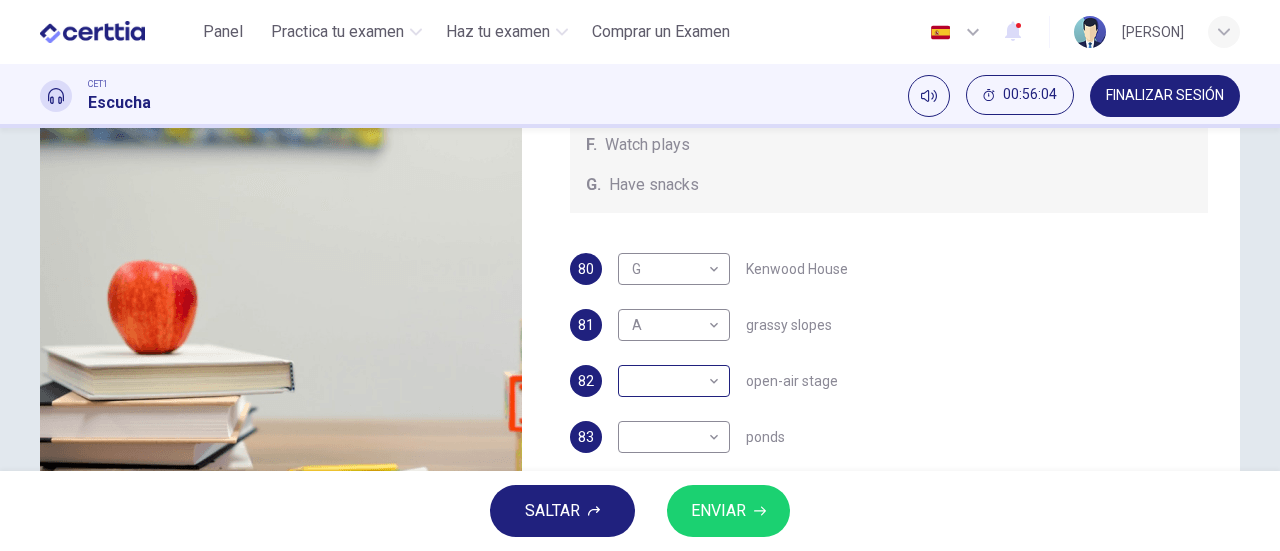click on "This site uses cookies, as explained in our  Privacy Policy . If you agree to the use of cookies, please click the Accept button and continue to browse our site.   Privacy Policy Accept Panel Practica tu examen Haz tu examen Comprar un Examen Español ** ​ [PERSON] CET1 Escucha 00:56:04 FINALIZAR SESIÓN Preguntas 80 - 84 Which activity can be done at each of the following locations on the heath? Choose  FIVE  answers below and select the correct letter,  A-G , next to the questions. Activities A. Have picnics B. Get a great view of the city C. Go fishing D. Have a swim E. Attend concerts F. Watch plays G. Have snacks 80 G * ​ Kenwood House 81 A * ​ grassy slopes 82 ​ ​ open-air stage 83 ​ ​ ponds 84 ​ ​ Parliament Hill Hampstead Audio Tour 03m 52s SALTAR ENVIAR Certtia | Plataforma de certificación de Inglés por Internet SEP Panel Practica tu examen Haz tu examen Paga Tu Examen   Notificaciones 2 © Copyright  2025" at bounding box center [640, 275] 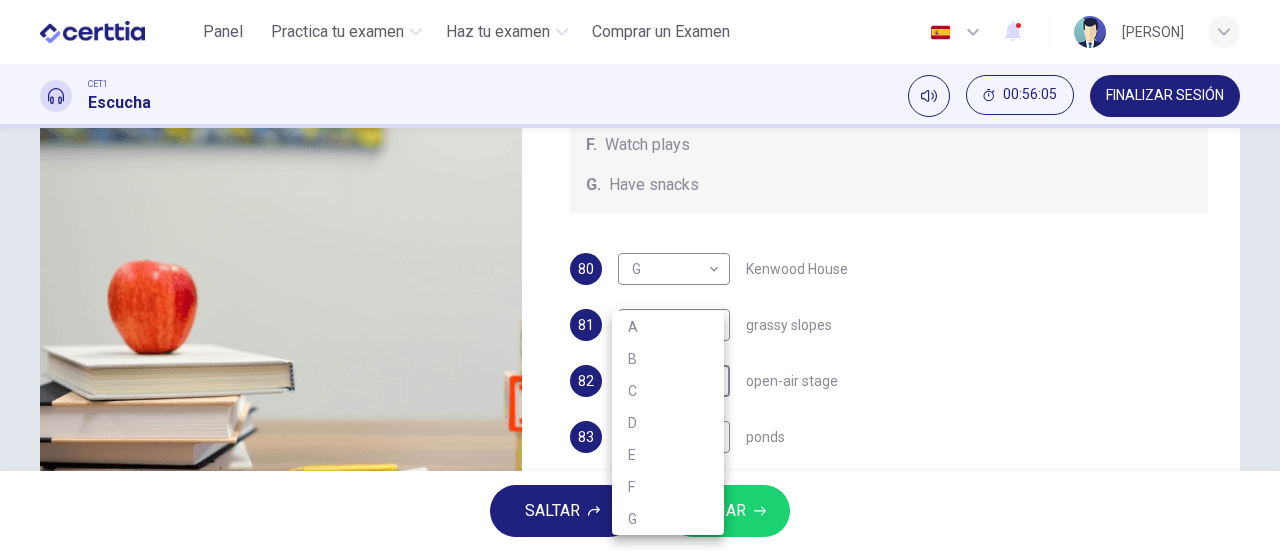 click on "D" at bounding box center [668, 423] 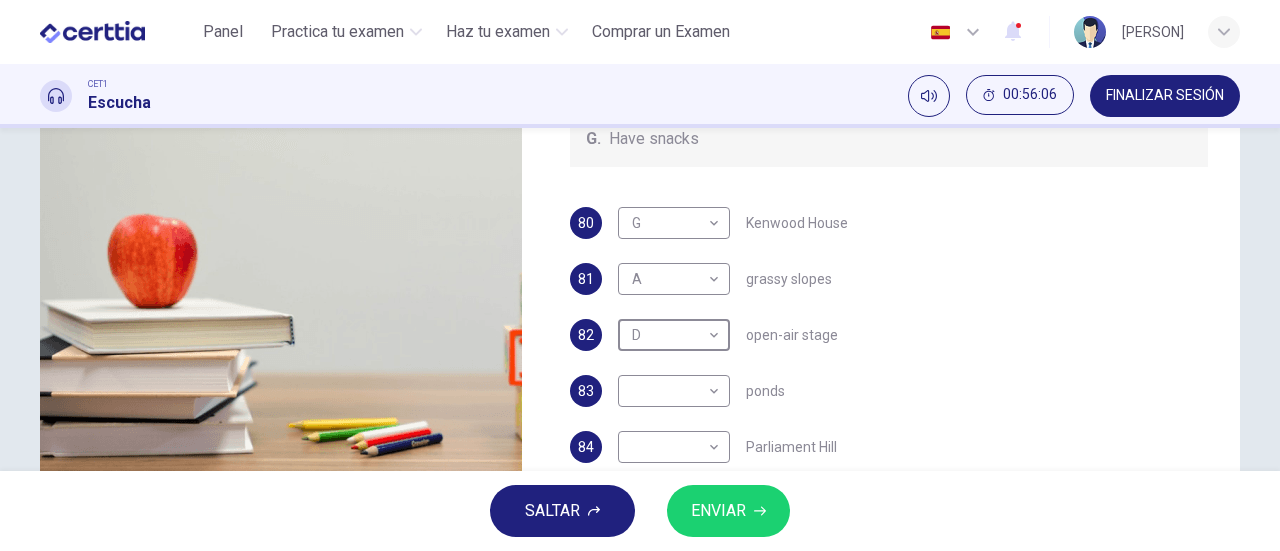 scroll, scrollTop: 432, scrollLeft: 0, axis: vertical 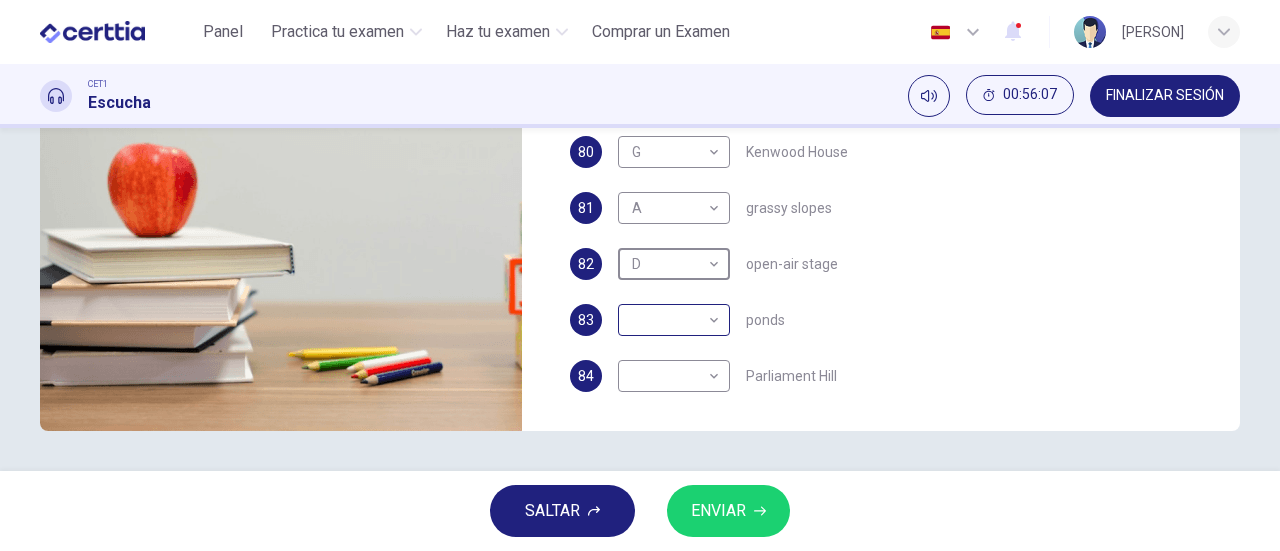 click on "This site uses cookies, as explained in our  Privacy Policy . If you agree to the use of cookies, please click the Accept button and continue to browse our site.   Privacy Policy Accept Panel Practica tu examen Haz tu examen Comprar un Examen Español ** ​ [PERSON] CET1 Escucha 00:56:07 FINALIZAR SESIÓN Preguntas 80 - 84 Which activity can be done at each of the following locations on the heath? Choose  FIVE  answers below and select the correct letter,  A-G , next to the questions. Activities A. Have picnics B. Get a great view of the city C. Go fishing D. Have a swim E. Attend concerts F. Watch plays G. Have snacks 80 G * ​ Kenwood House 81 A * ​ grassy slopes 82 D * ​ open-air stage 83 ​ ​ ponds 84 ​ ​ Parliament Hill Hampstead Audio Tour 03m 49s SALTAR ENVIAR Certtia | Plataforma de certificación de Inglés por Internet SEP Panel Practica tu examen Haz tu examen Paga Tu Examen   Notificaciones 2 © Copyright  2025 A B C D E F G" at bounding box center [640, 275] 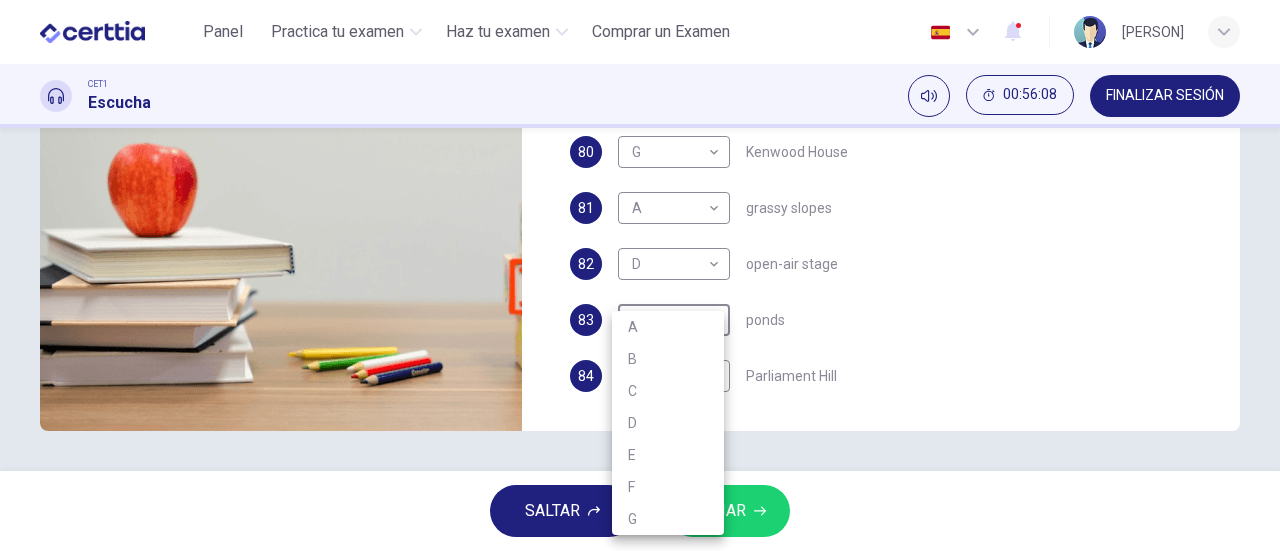 click on "D" at bounding box center (668, 423) 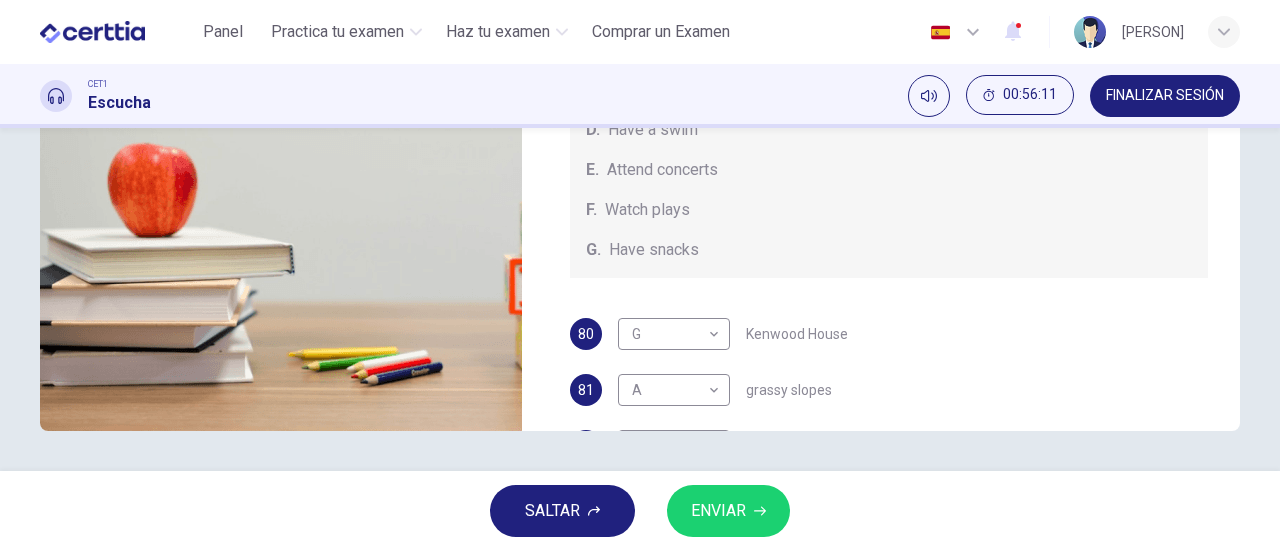 scroll, scrollTop: 0, scrollLeft: 0, axis: both 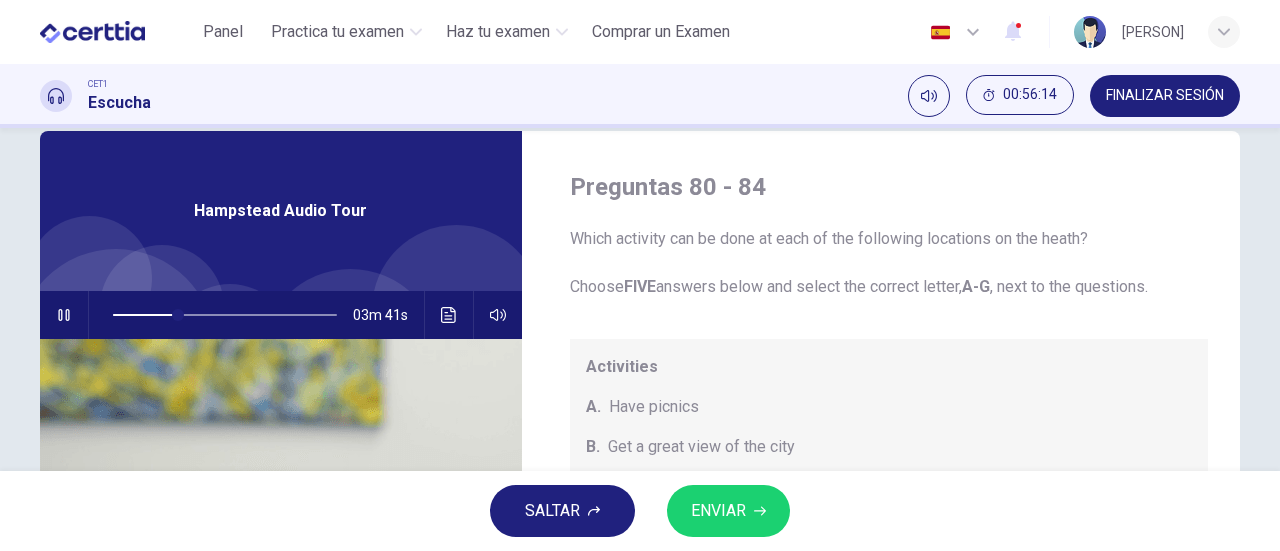 click at bounding box center [64, 315] 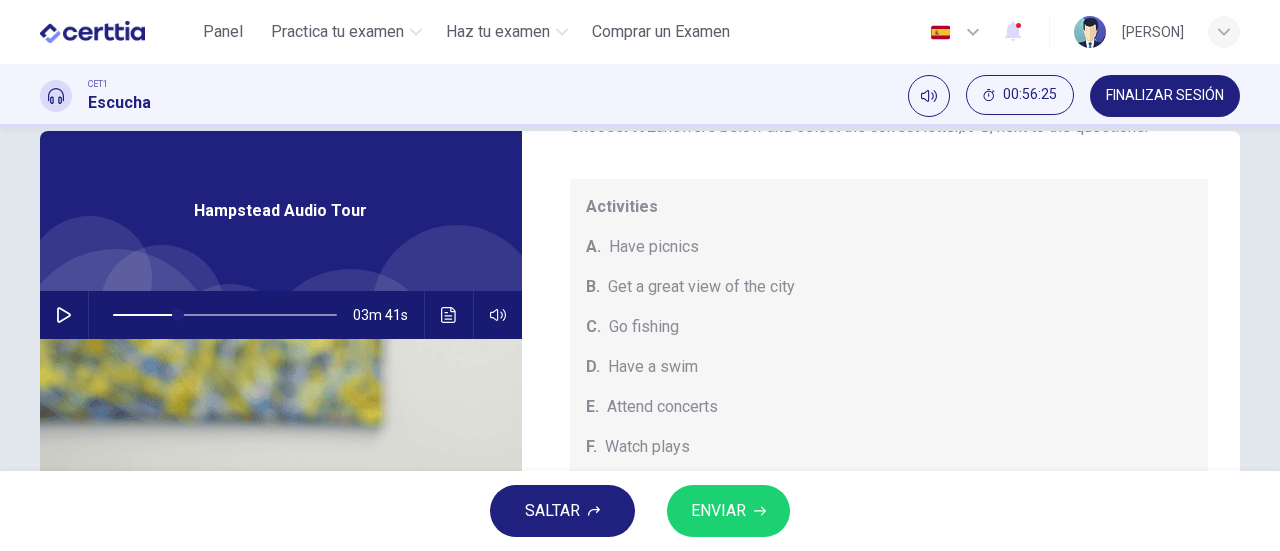 scroll, scrollTop: 184, scrollLeft: 0, axis: vertical 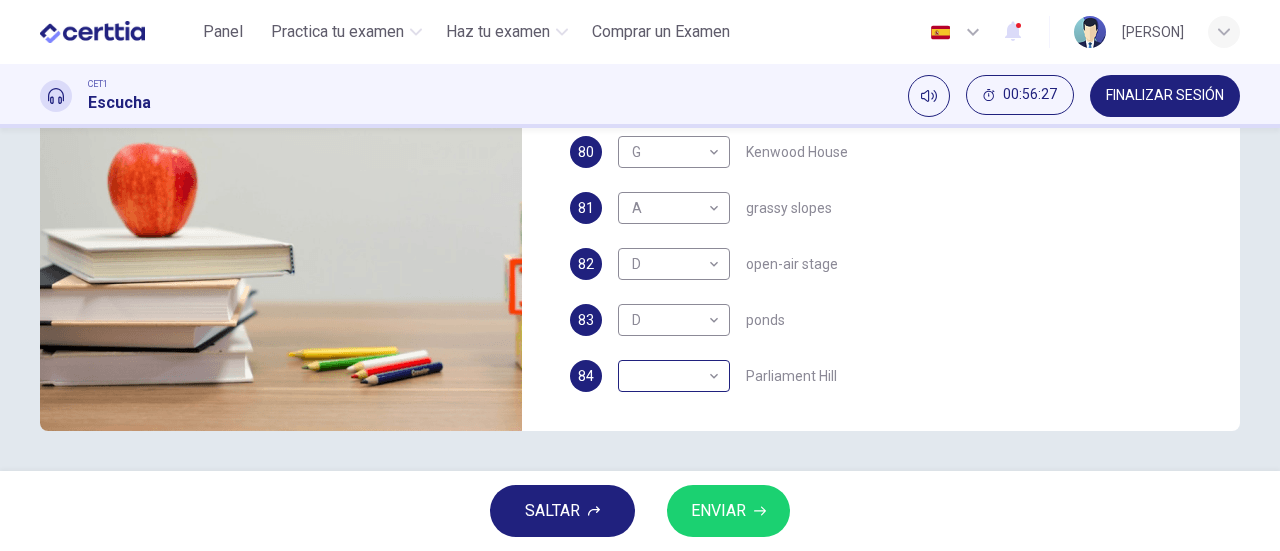 click on "This site uses cookies, as explained in our  Privacy Policy . If you agree to the use of cookies, please click the Accept button and continue to browse our site.   Privacy Policy Accept Panel Practica tu examen Haz tu examen Comprar un Examen Español ** ​ [PERSON] CET1 Escucha 00:56:27 FINALIZAR SESIÓN Preguntas 80 - 84 Which activity can be done at each of the following locations on the heath? Choose  FIVE  answers below and select the correct letter,  A-G , next to the questions. Activities A. Have picnics B. Get a great view of the city C. Go fishing D. Have a swim E. Attend concerts F. Watch plays G. Have snacks 80 G * ​ Kenwood House 81 A * ​ grassy slopes 82 D * ​ open-air stage 83 D * ​ ponds 84 ​ ​ Parliament Hill Hampstead Audio Tour 03m 41s SALTAR ENVIAR Certtia | Plataforma de certificación de Inglés por Internet SEP Panel Practica tu examen Haz tu examen Paga Tu Examen   Notificaciones 2 © Copyright  2025" at bounding box center [640, 275] 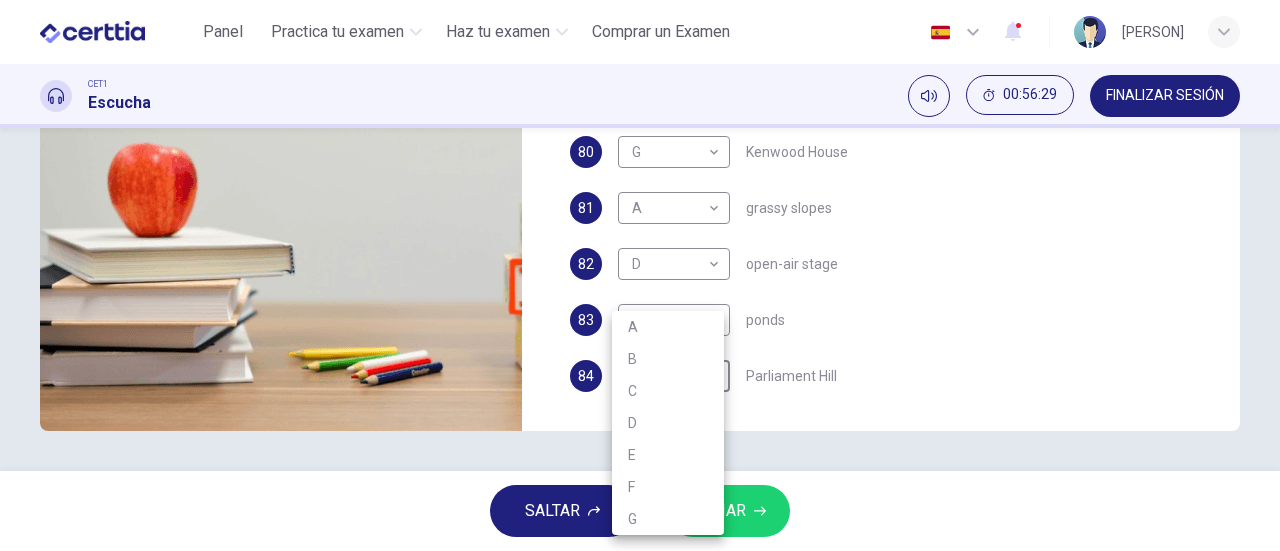 click on "B" at bounding box center (668, 359) 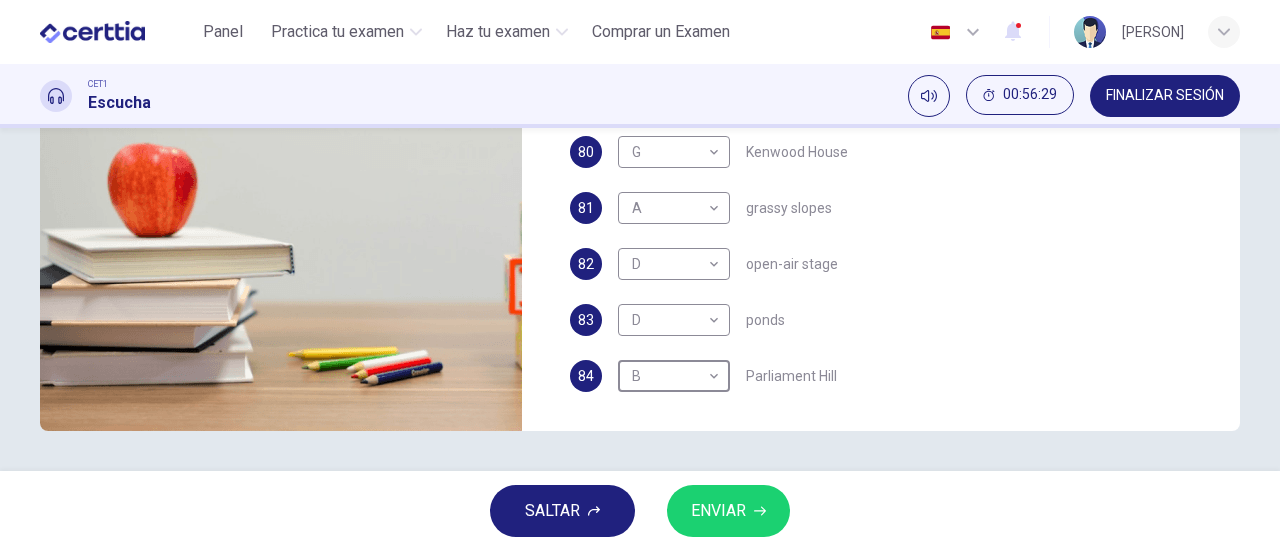 click on "83 D * ​ ponds" at bounding box center [889, 320] 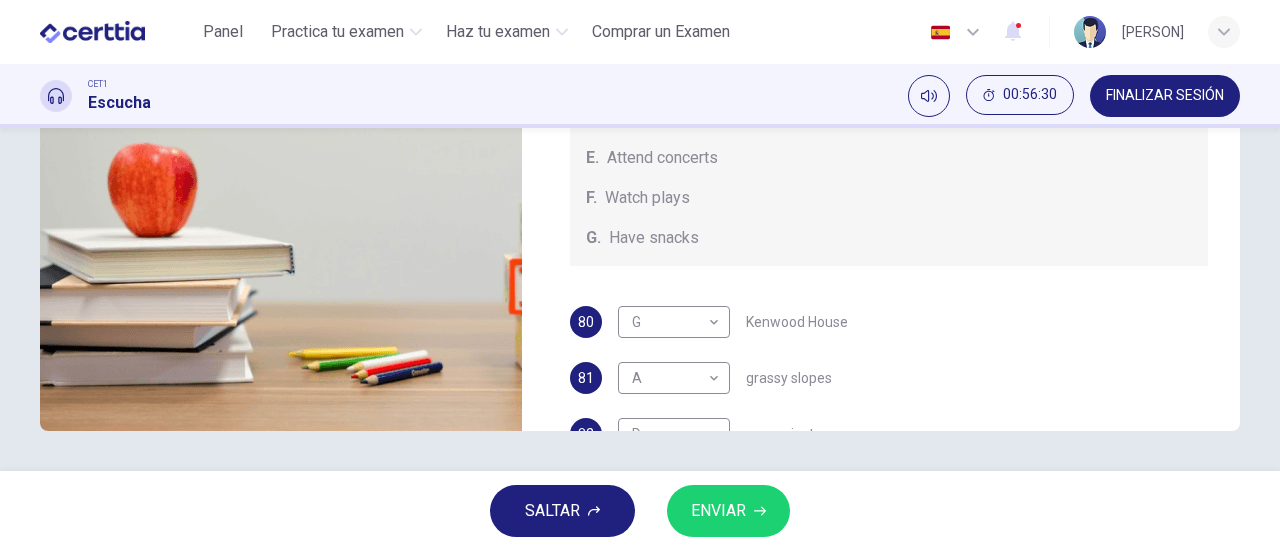 scroll, scrollTop: 0, scrollLeft: 0, axis: both 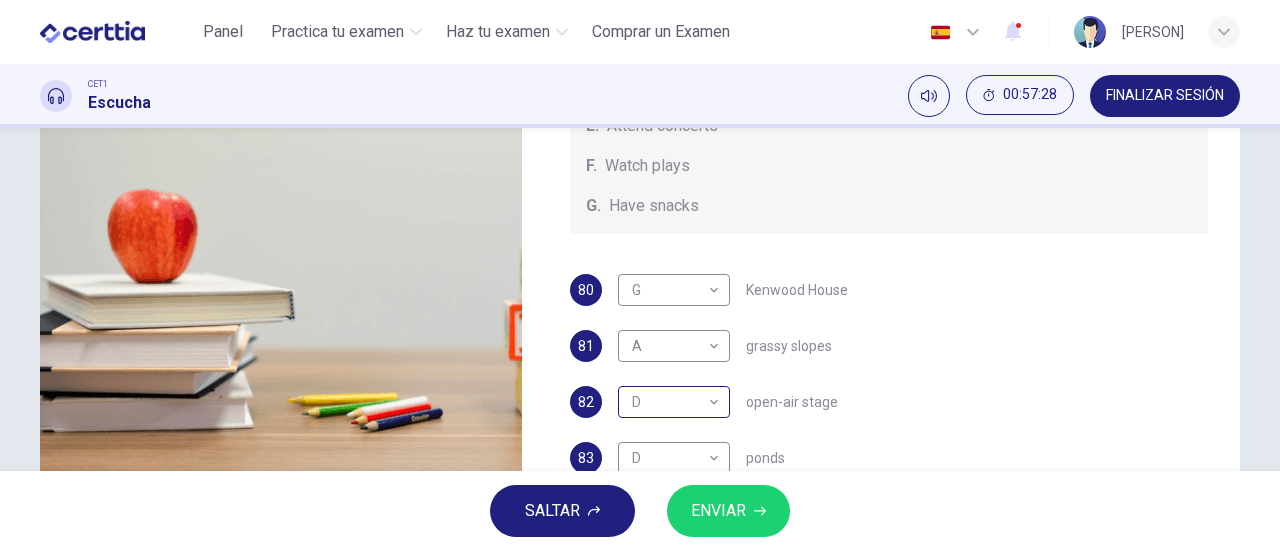 click on "This site uses cookies, as explained in our  Privacy Policy . If you agree to the use of cookies, please click the Accept button and continue to browse our site.   Privacy Policy Accept Panel Practica tu examen Haz tu examen Comprar un Examen Español ** ​ [PERSON] CET1 Escucha 00:57:28 FINALIZAR SESIÓN Preguntas 80 - 84 Which activity can be done at each of the following locations on the heath? Choose  FIVE  answers below and select the correct letter,  A-G , next to the questions. Activities A. Have picnics B. Get a great view of the city C. Go fishing D. Have a swim E. Attend concerts F. Watch plays G. Have snacks 80 G * ​ Kenwood House 81 A * ​ grassy slopes 82 D * ​ open-air stage 83 D * ​ ponds 84 B * ​ Parliament Hill Hampstead Audio Tour 03m 41s SALTAR ENVIAR Certtia | Plataforma de certificación de Inglés por Internet SEP Panel Practica tu examen Haz tu examen Paga Tu Examen   Notificaciones 2 © Copyright  2025 A B C D E F G" at bounding box center (640, 275) 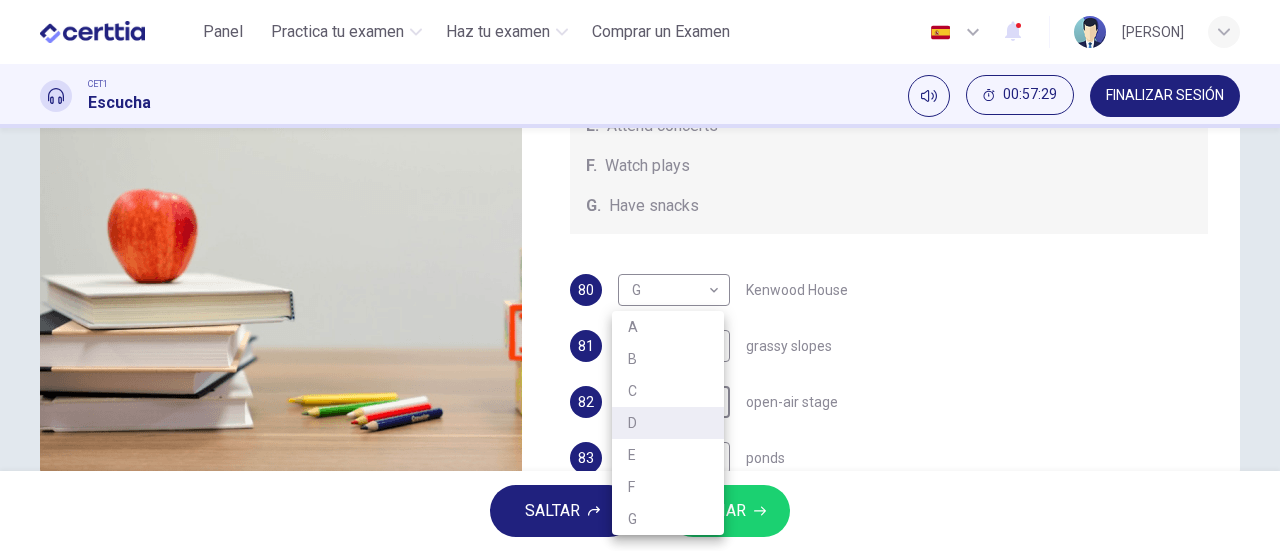 click on "E" at bounding box center [668, 455] 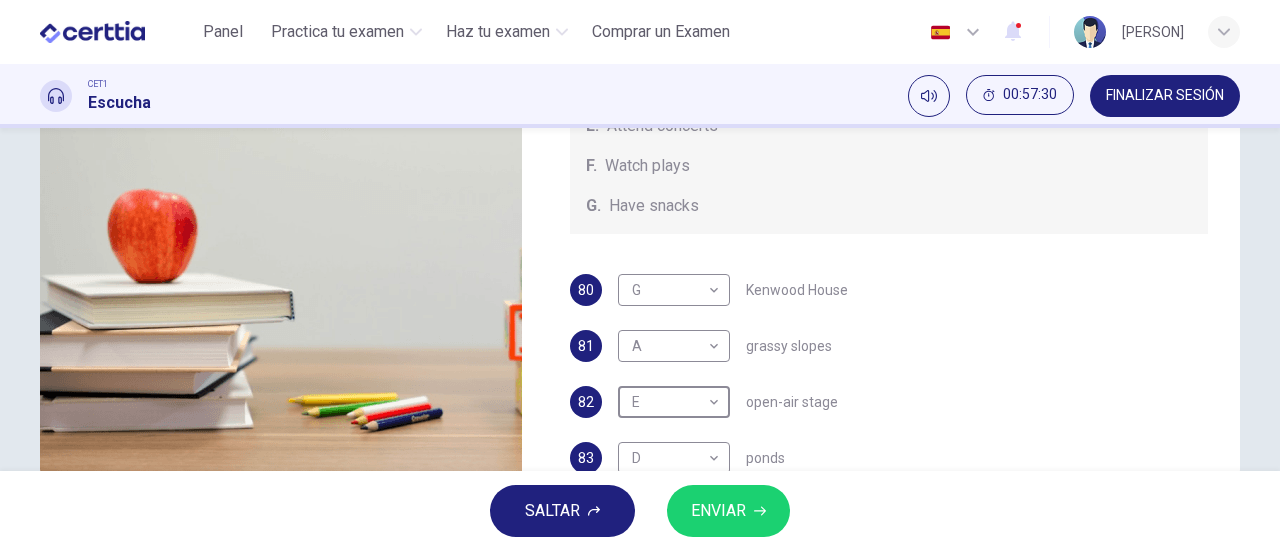 click on "ENVIAR" at bounding box center (728, 511) 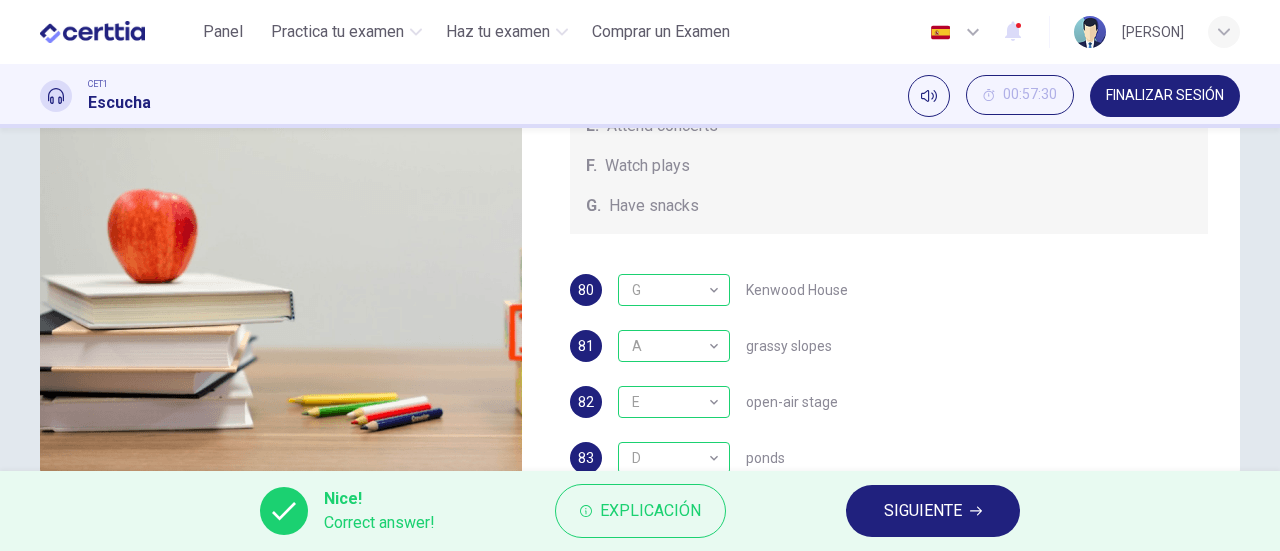 click on "SIGUIENTE" at bounding box center [923, 511] 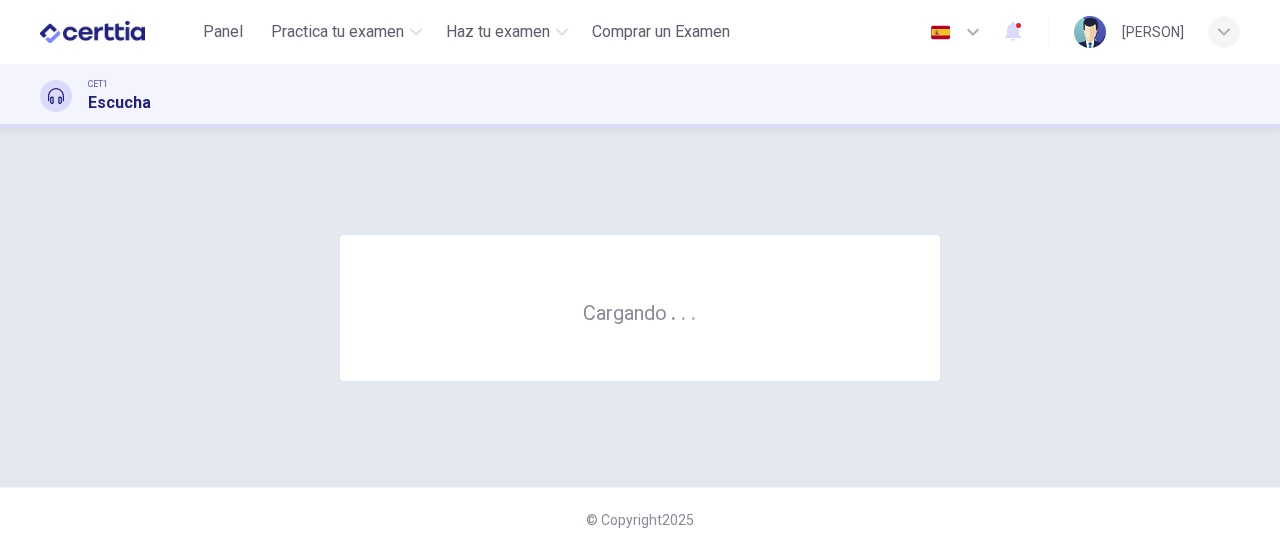 scroll, scrollTop: 0, scrollLeft: 0, axis: both 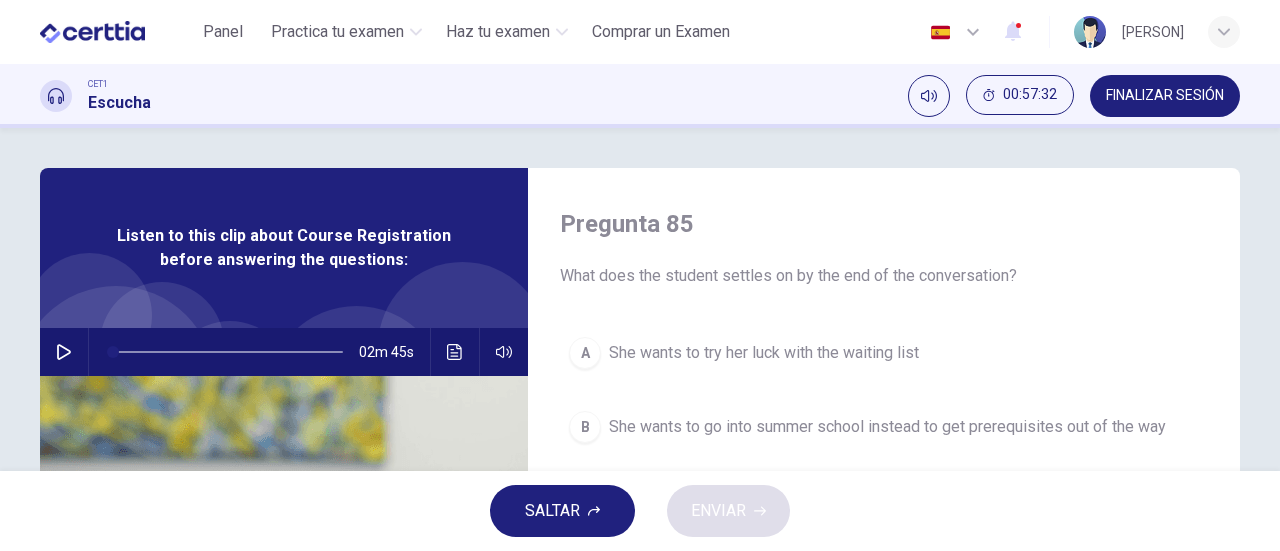 click 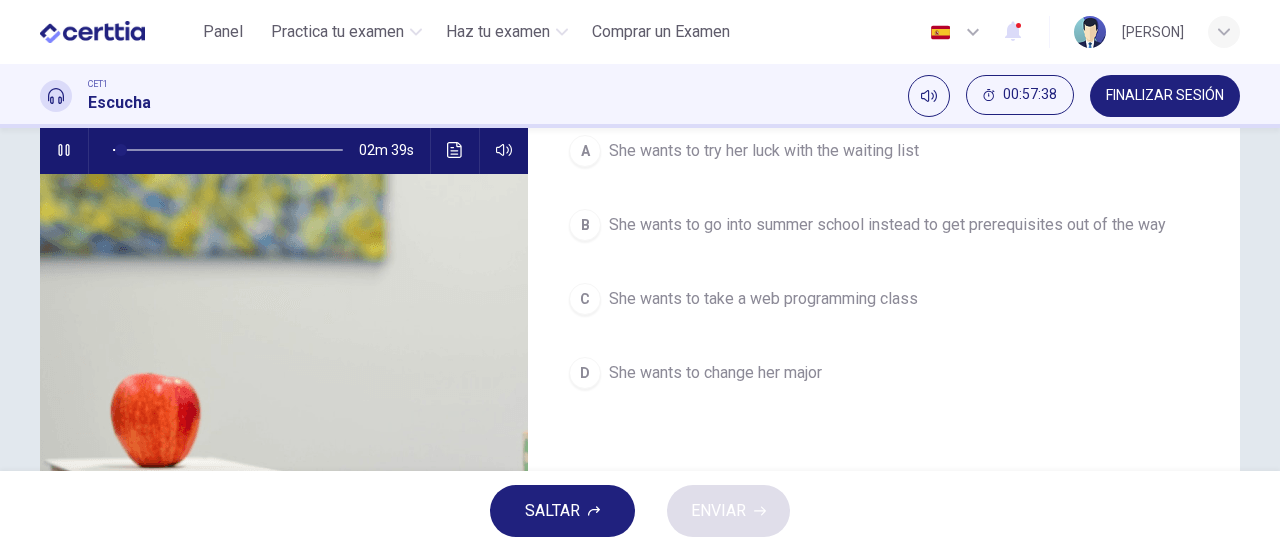 scroll, scrollTop: 202, scrollLeft: 0, axis: vertical 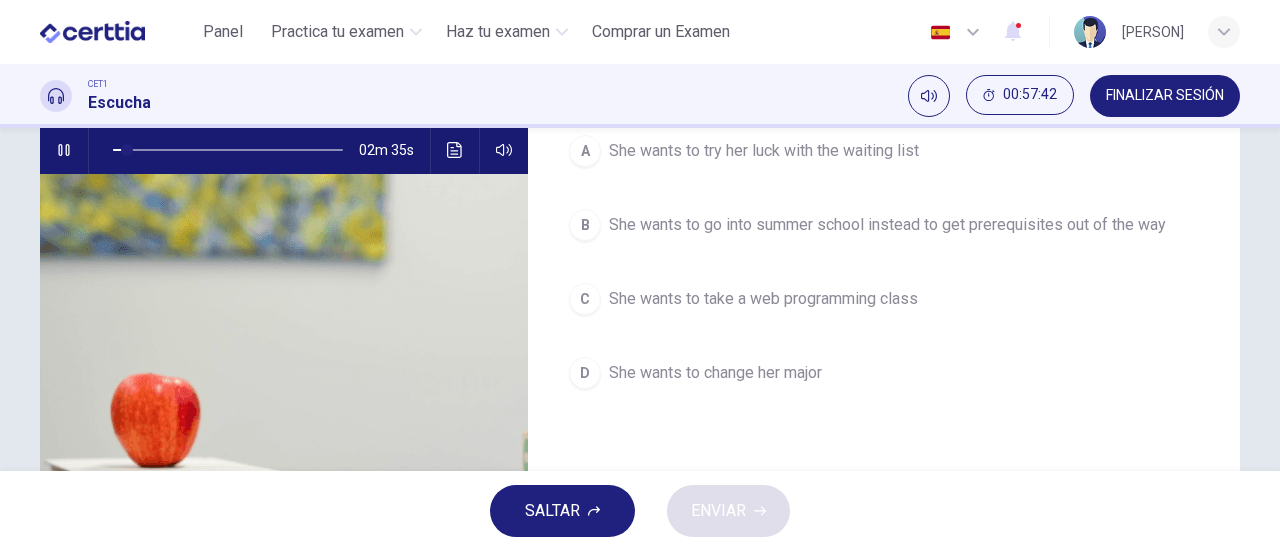click on "FINALIZAR SESIÓN" at bounding box center [1165, 96] 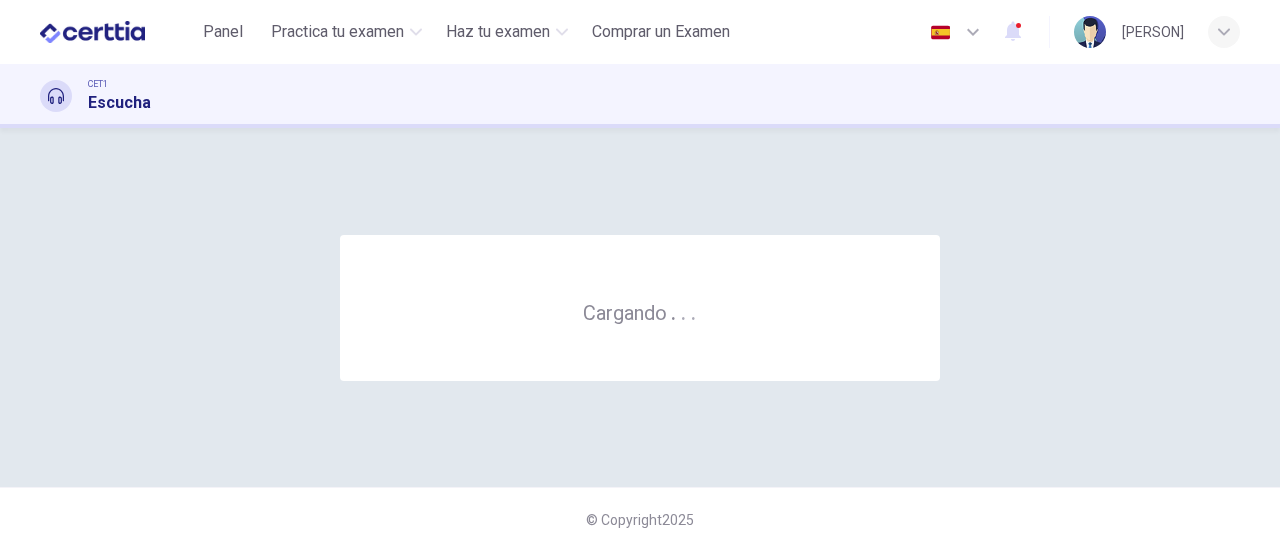 scroll, scrollTop: 0, scrollLeft: 0, axis: both 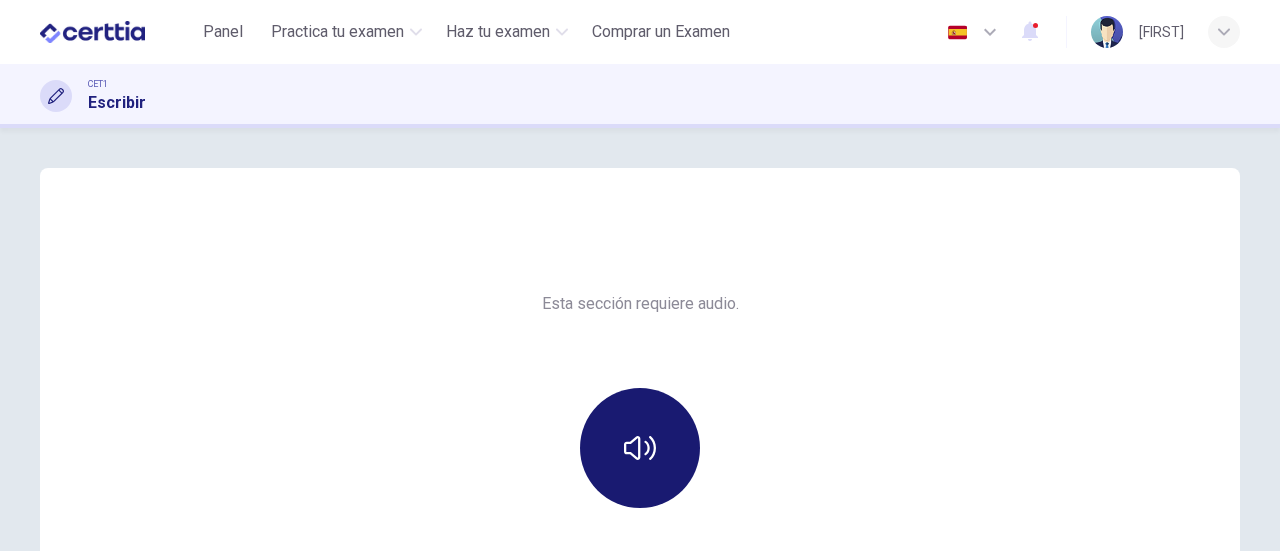 click 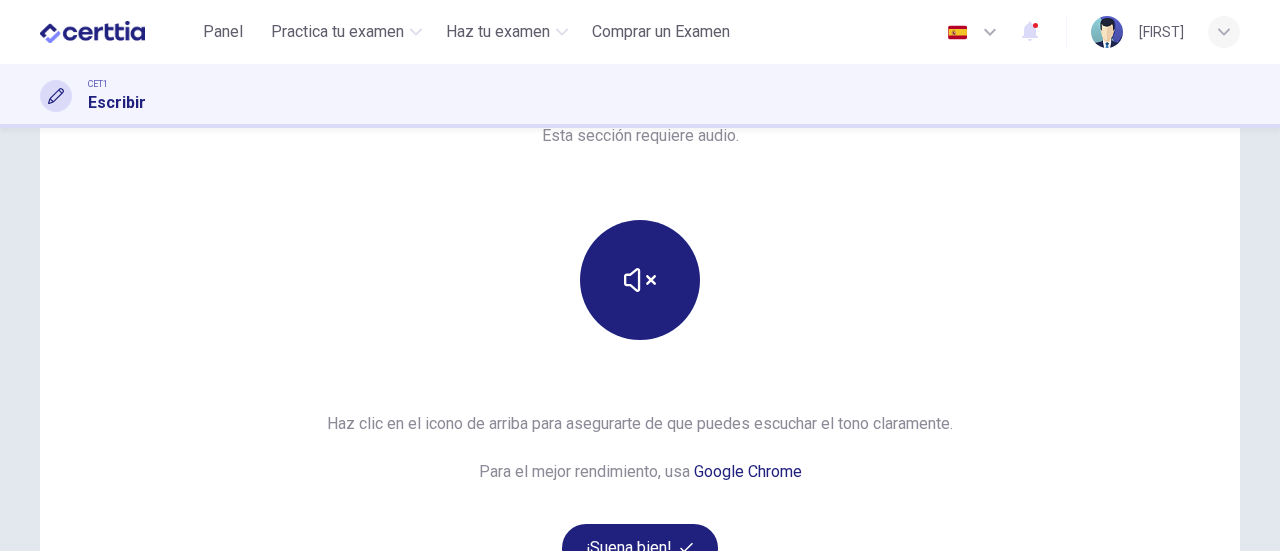 scroll, scrollTop: 168, scrollLeft: 0, axis: vertical 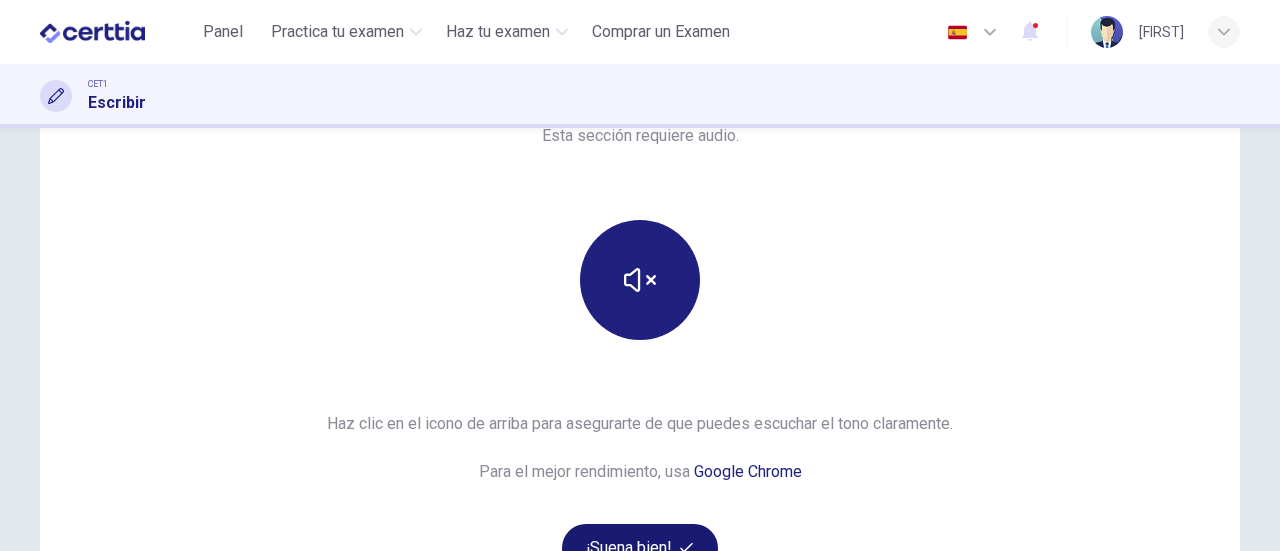 click on "¡Suena bien!" at bounding box center [640, 548] 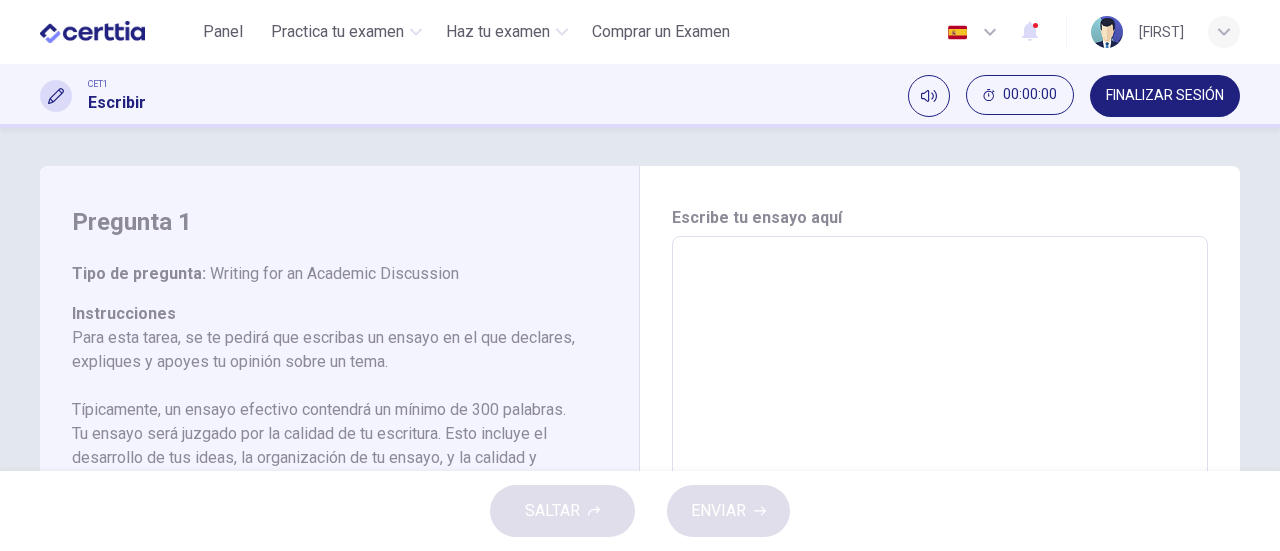 scroll, scrollTop: 0, scrollLeft: 0, axis: both 